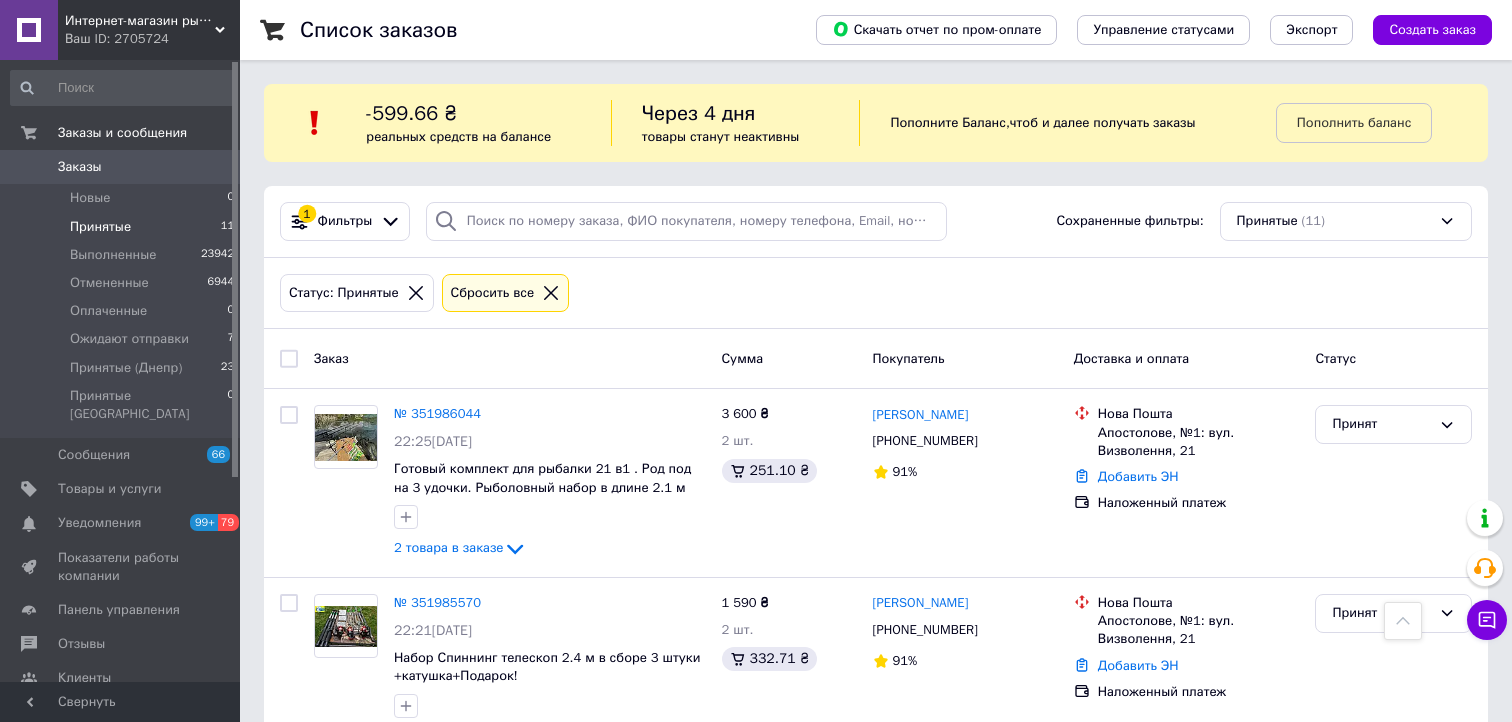 scroll, scrollTop: 1400, scrollLeft: 0, axis: vertical 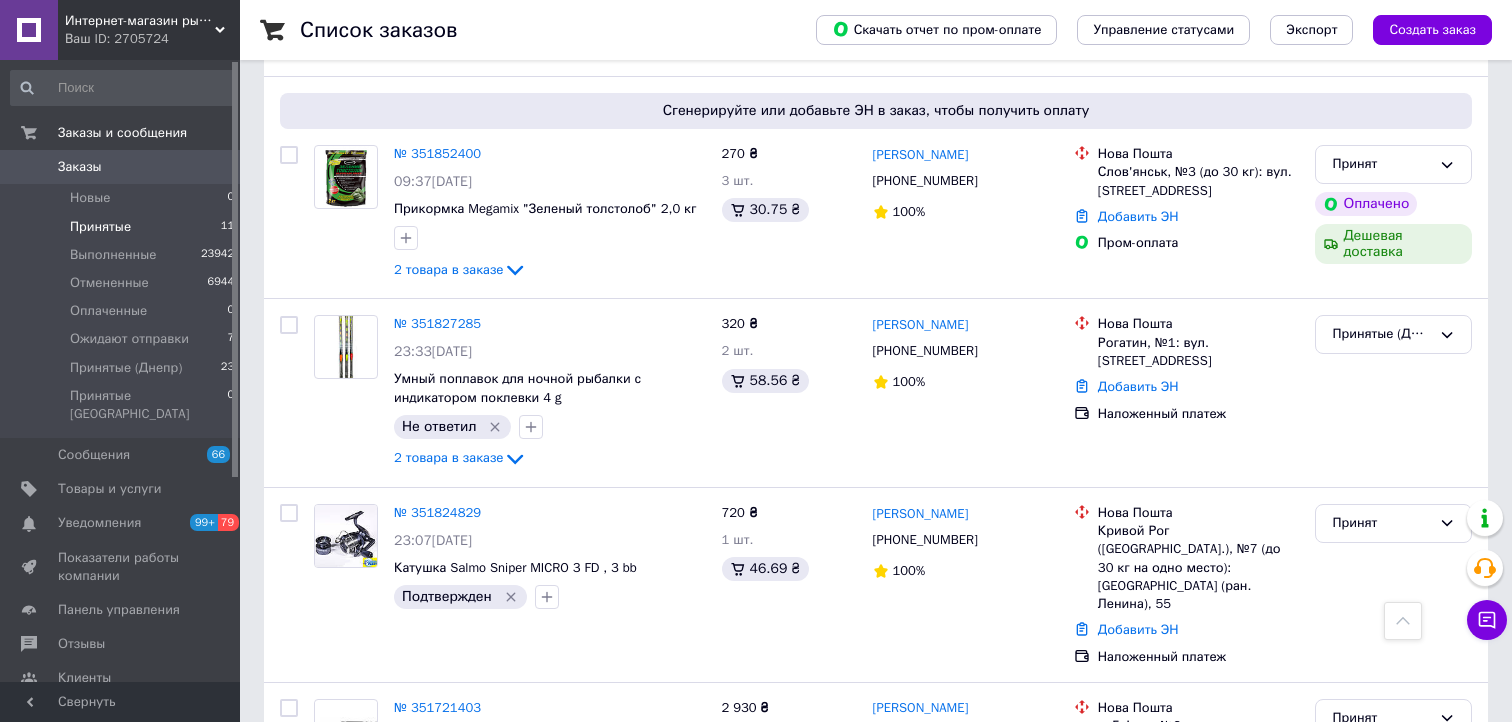 click on "Заказы" at bounding box center [80, 167] 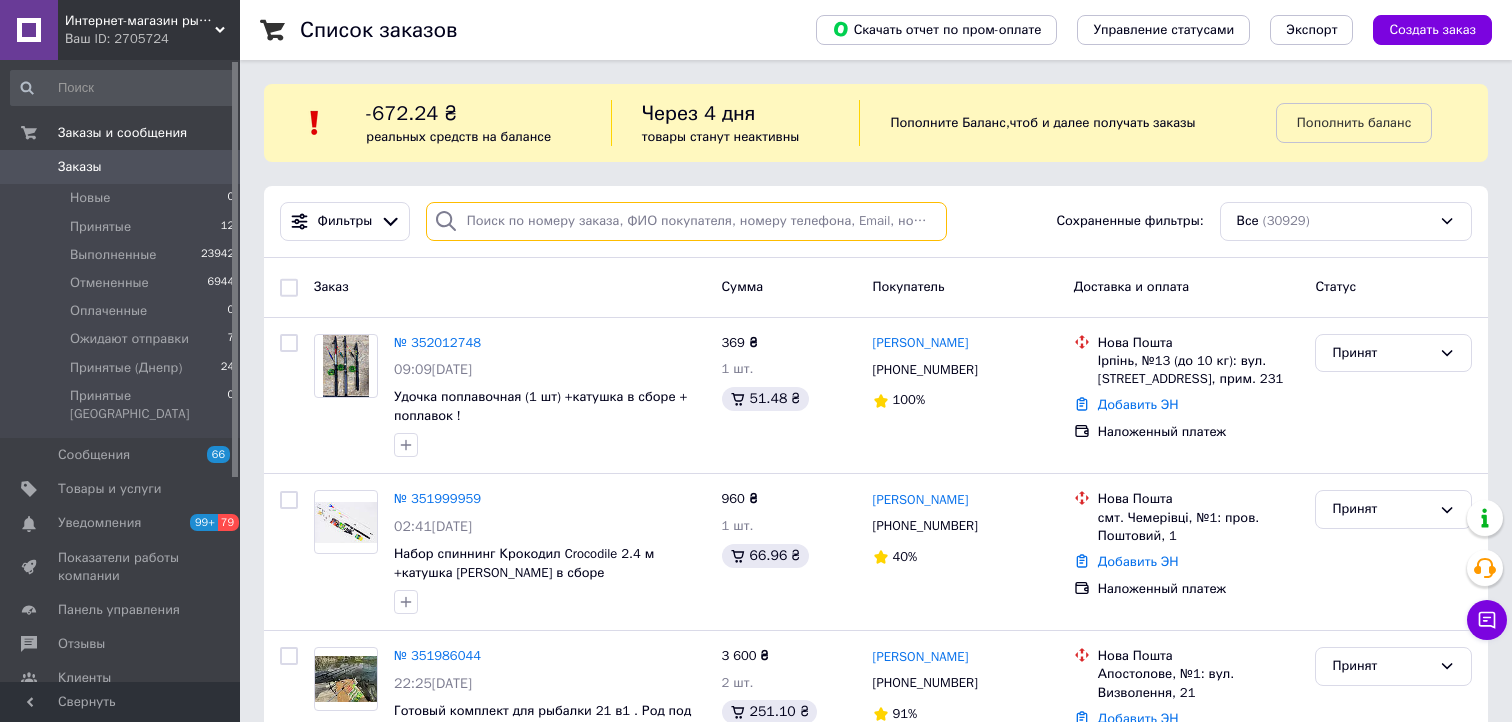 click at bounding box center [686, 221] 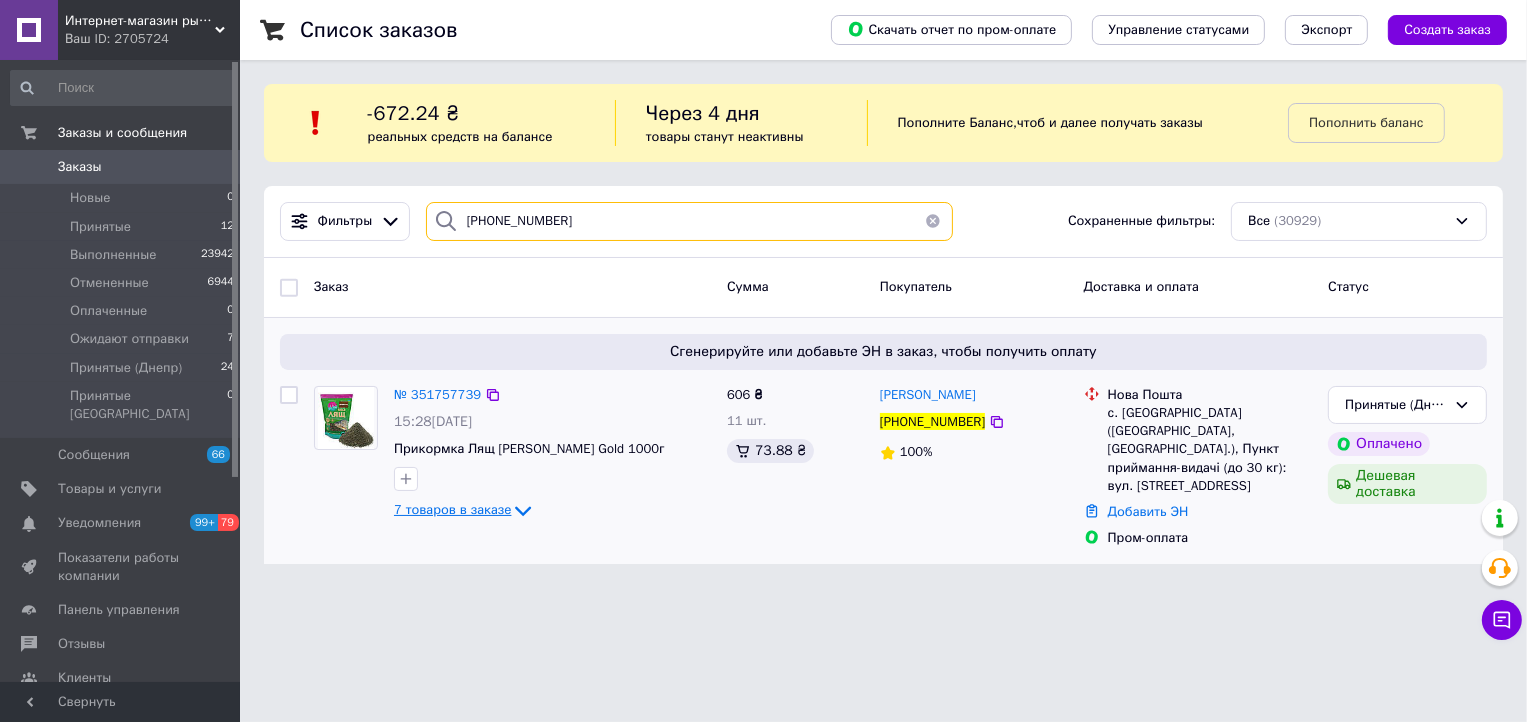 type on "[PHONE_NUMBER]" 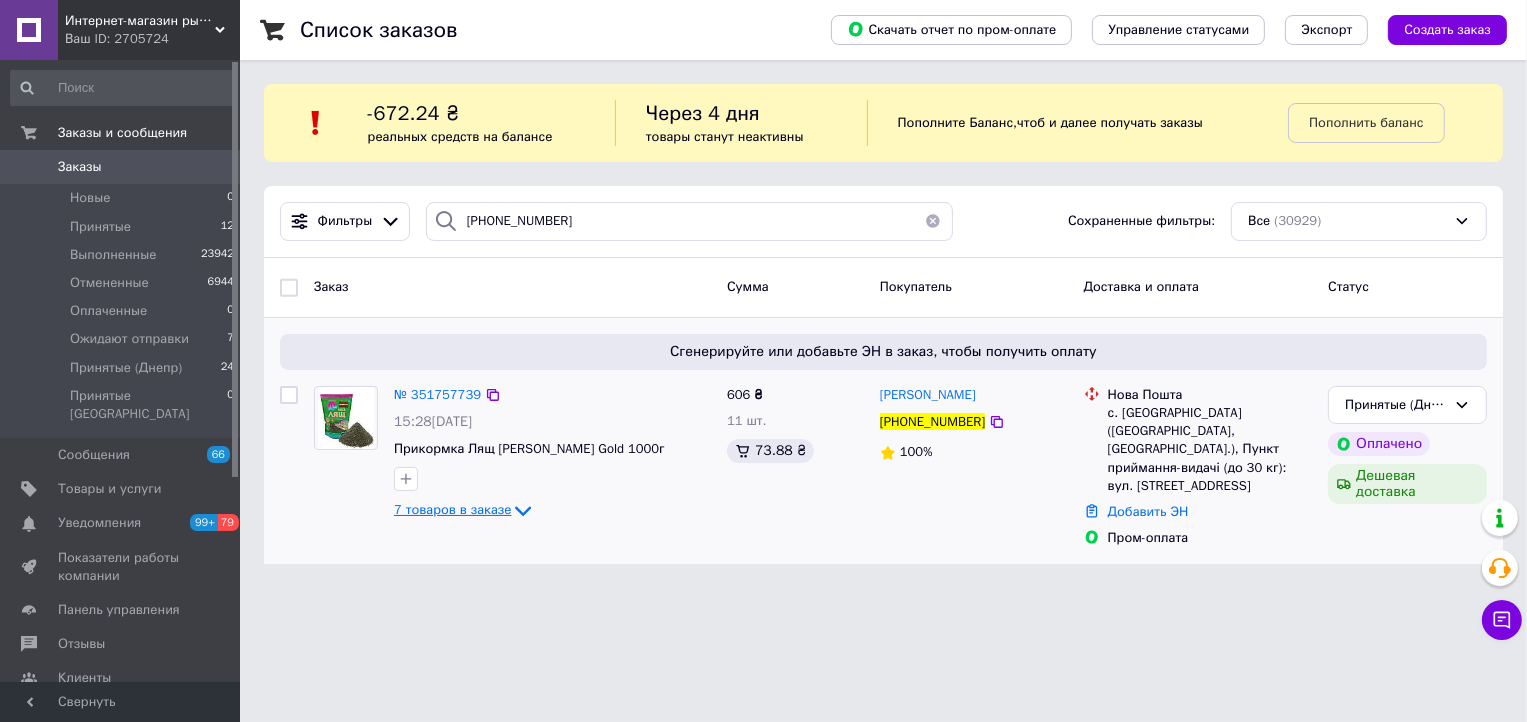 click on "7 товаров в заказе" at bounding box center [452, 510] 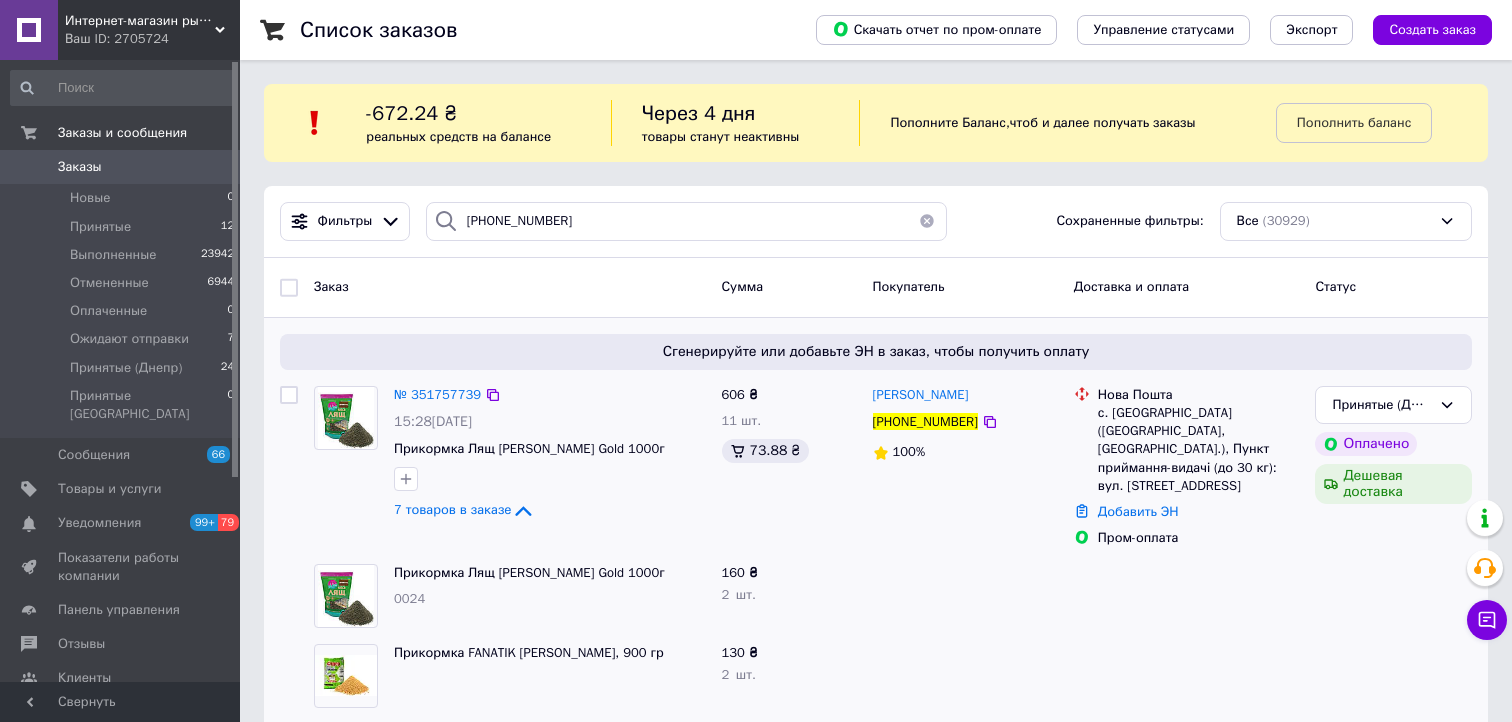 scroll, scrollTop: 200, scrollLeft: 0, axis: vertical 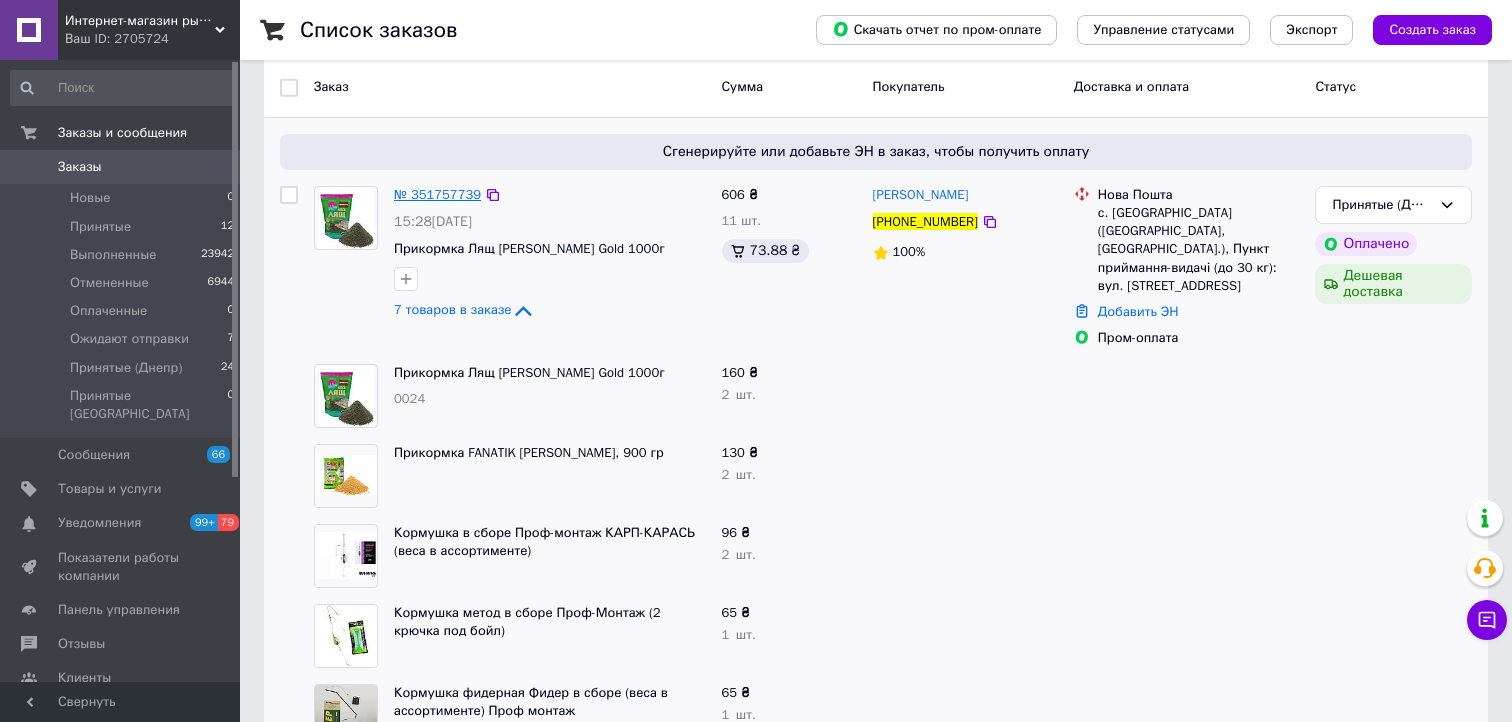 click on "№ 351757739" at bounding box center (437, 194) 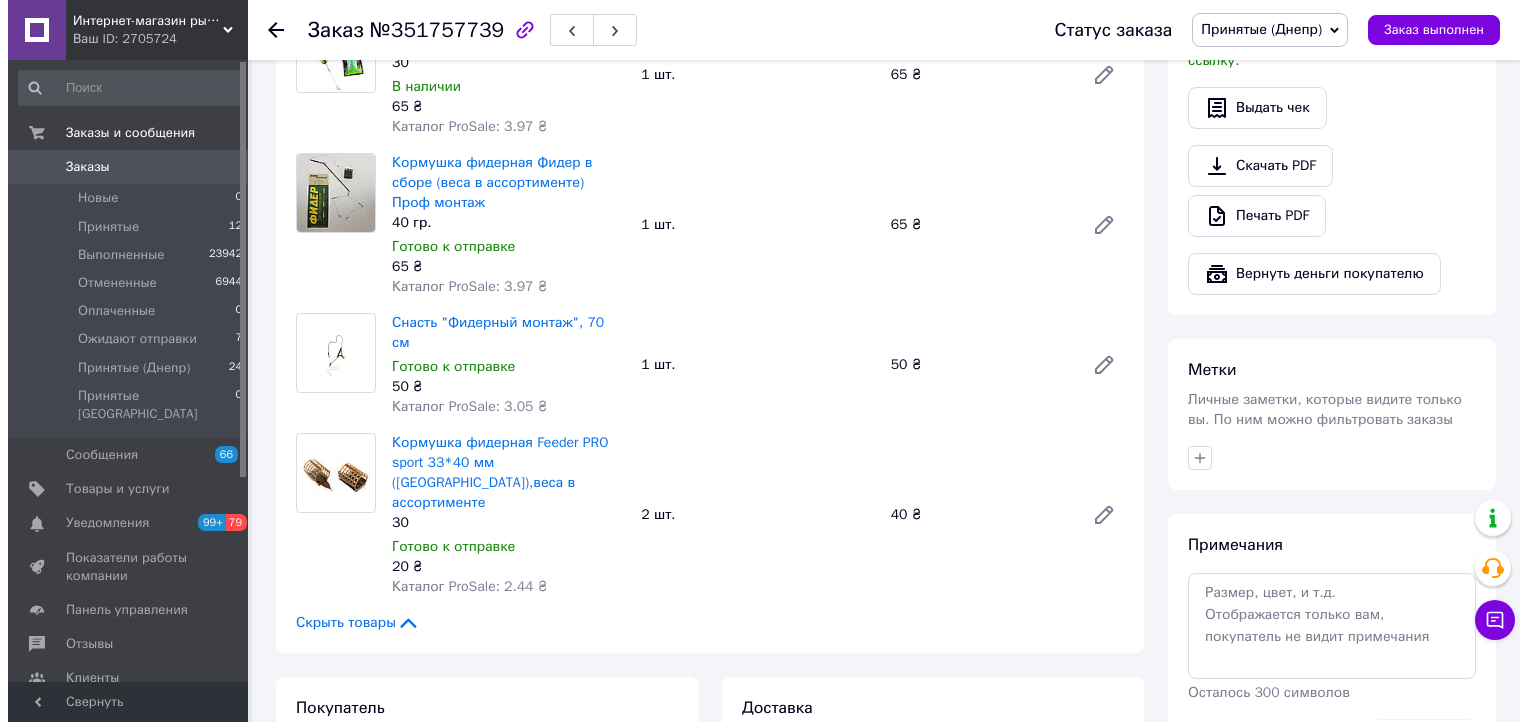scroll, scrollTop: 900, scrollLeft: 0, axis: vertical 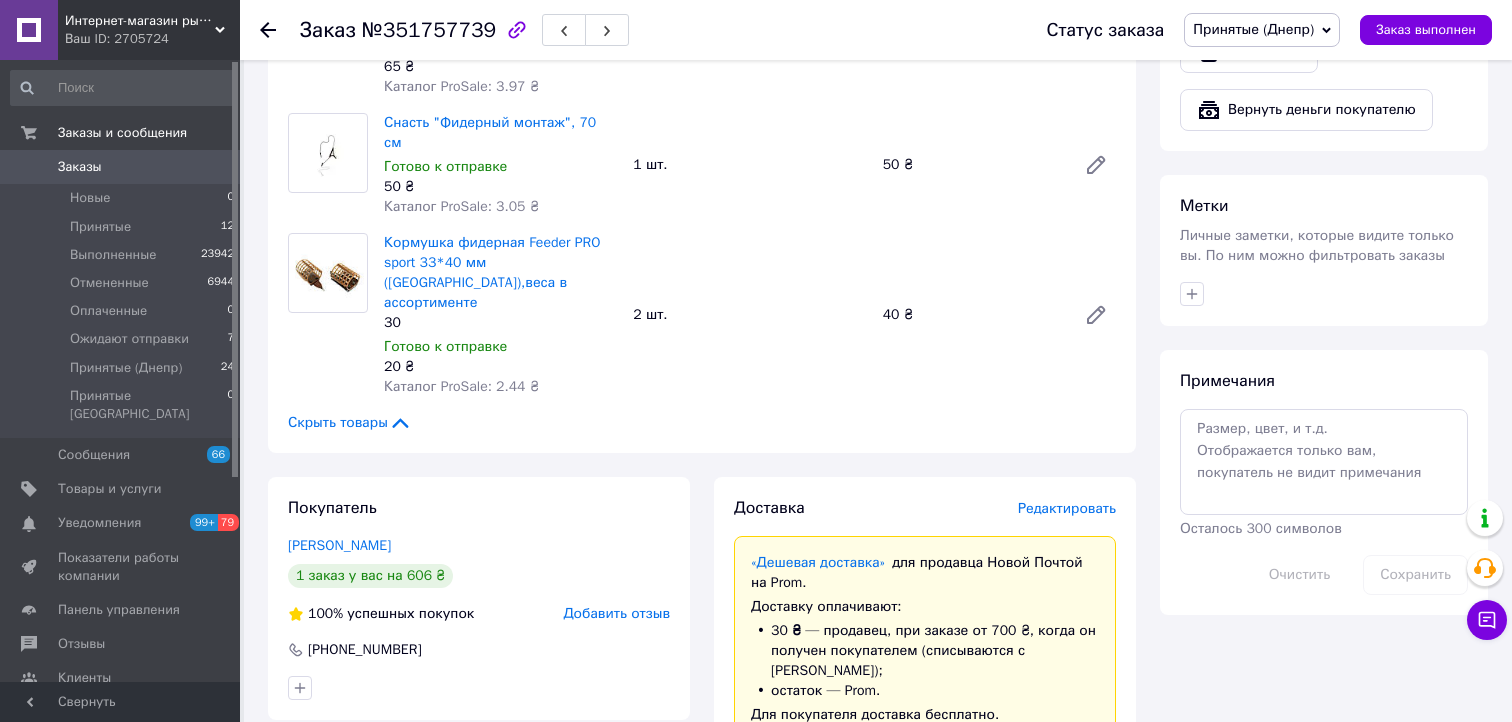 click on "Редактировать" at bounding box center [1067, 508] 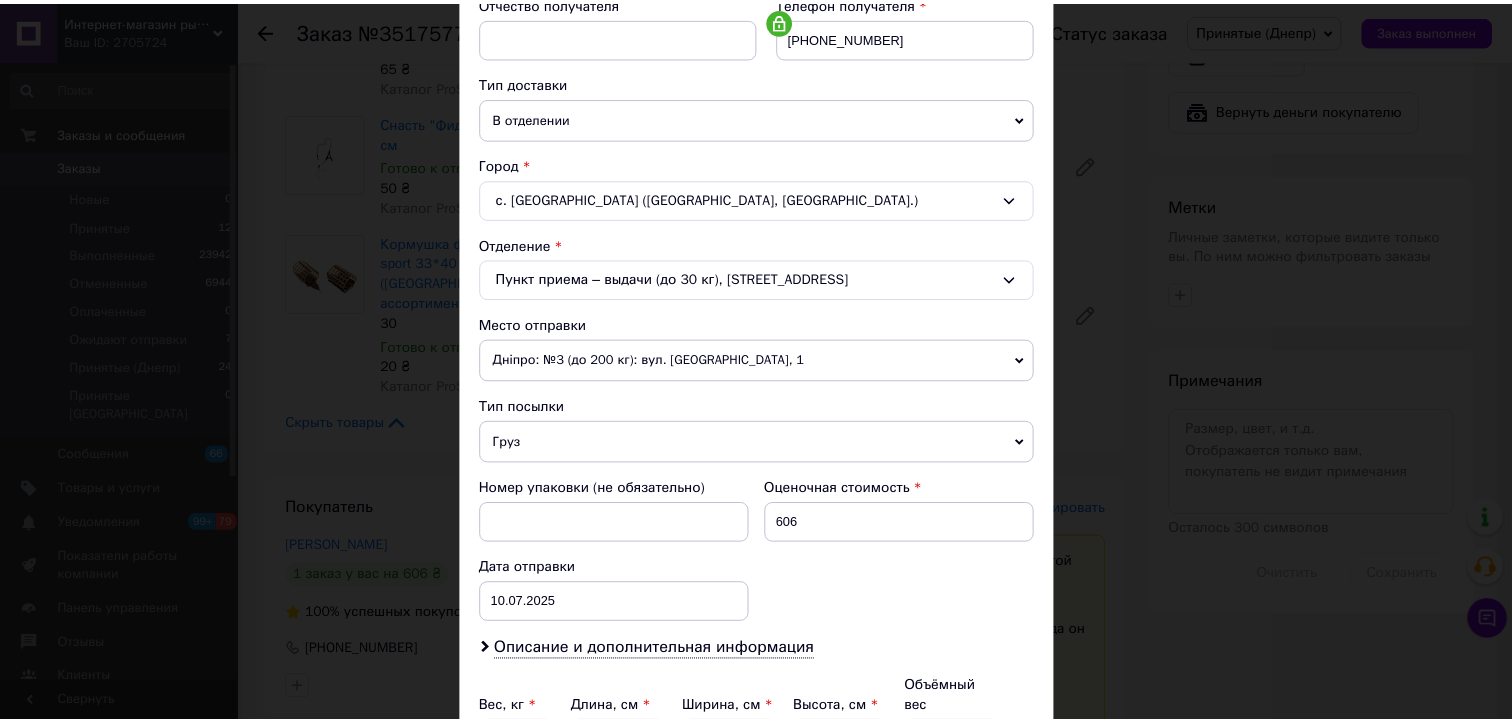 scroll, scrollTop: 600, scrollLeft: 0, axis: vertical 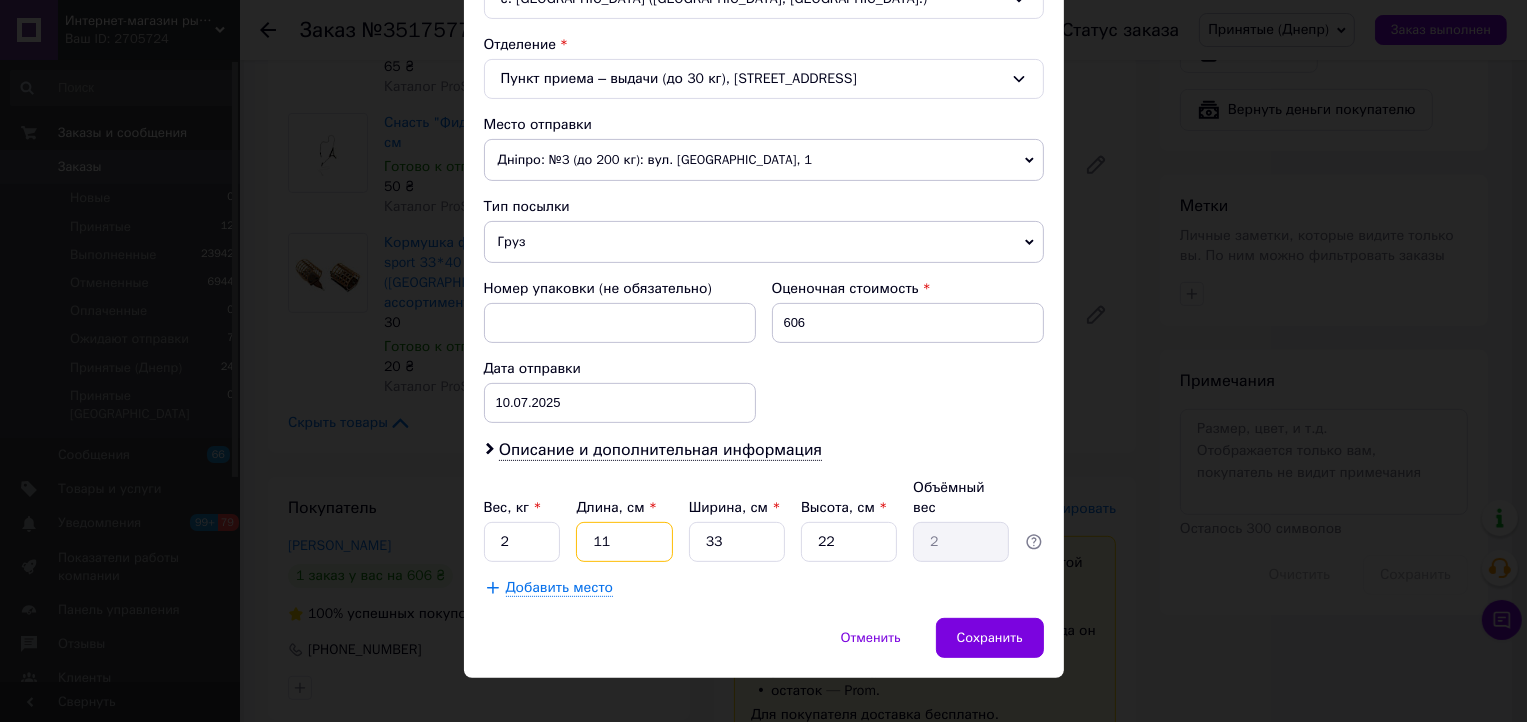 drag, startPoint x: 618, startPoint y: 521, endPoint x: 590, endPoint y: 517, distance: 28.284271 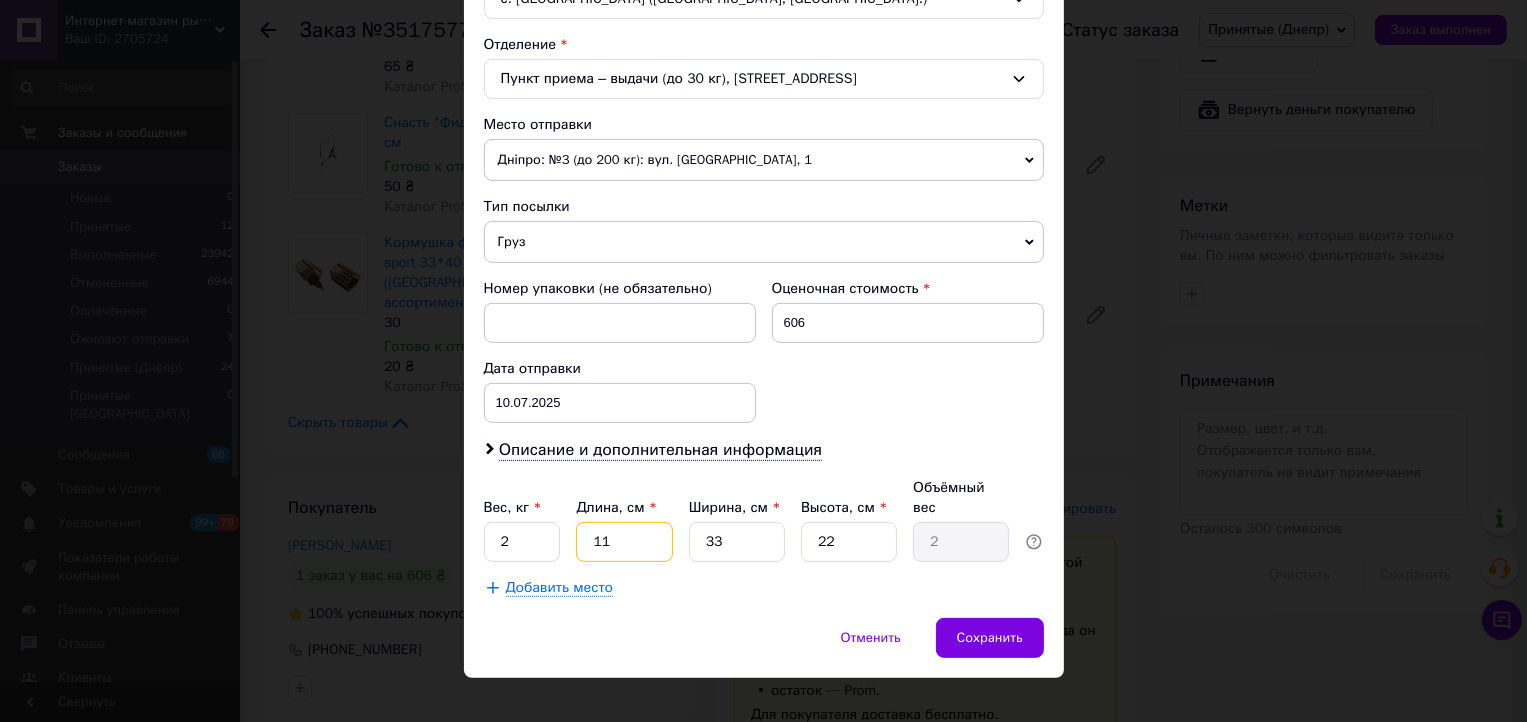 type on "3" 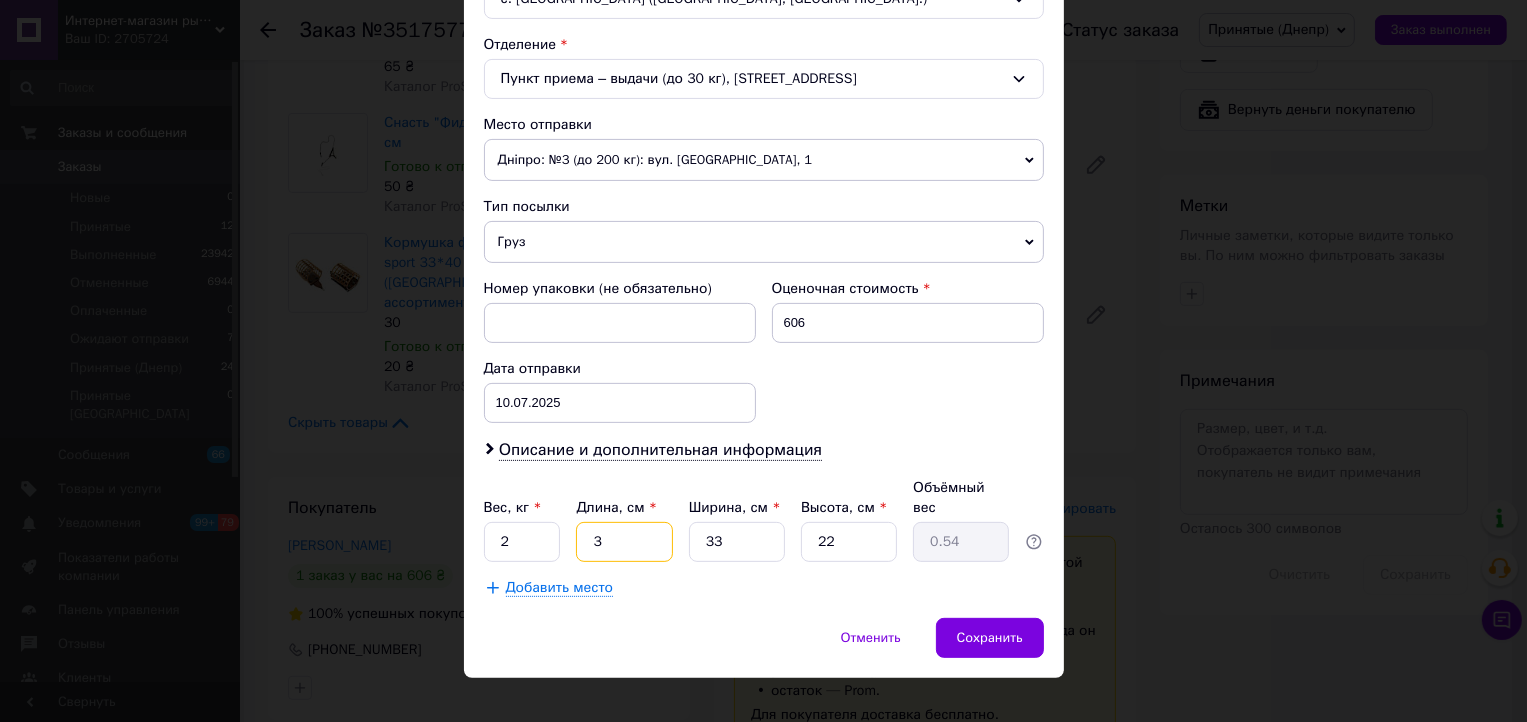 type on "35" 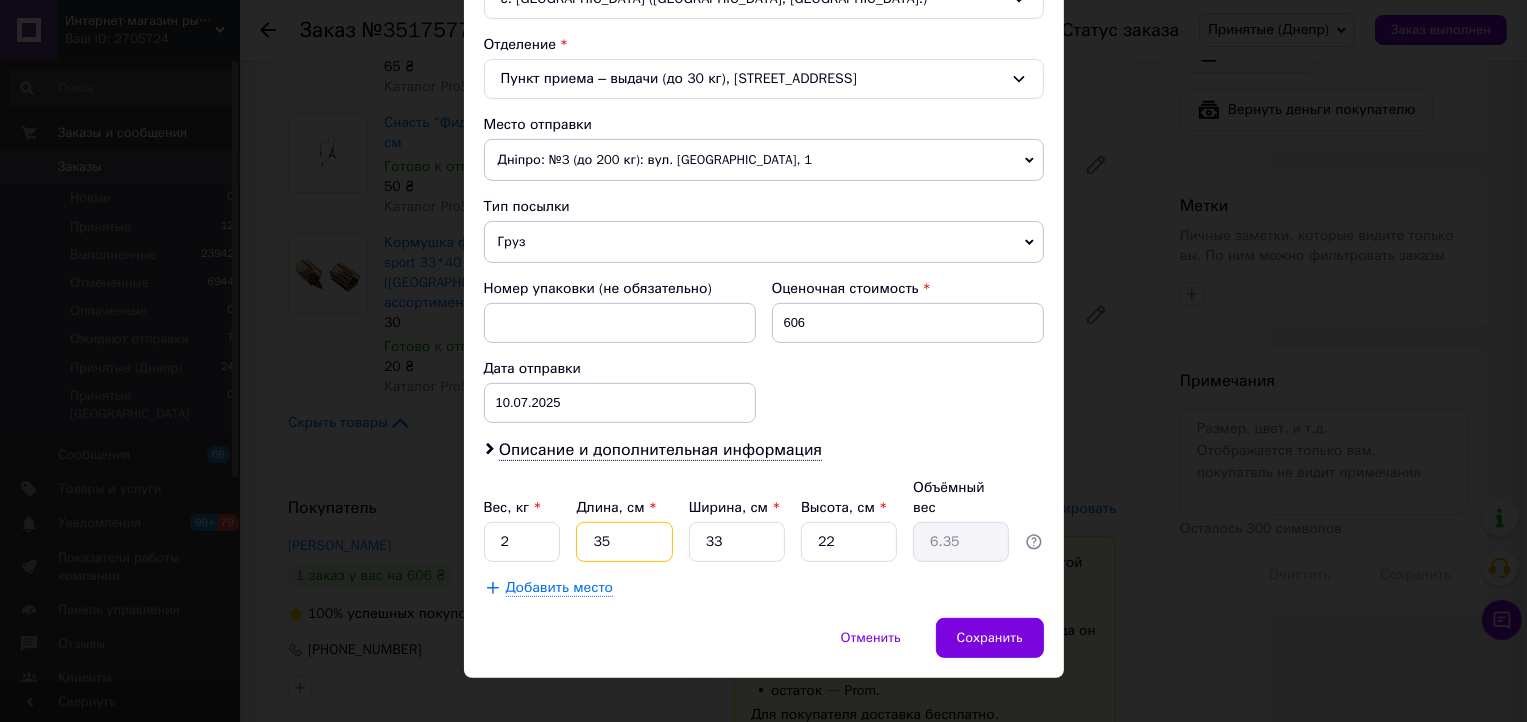 type on "35" 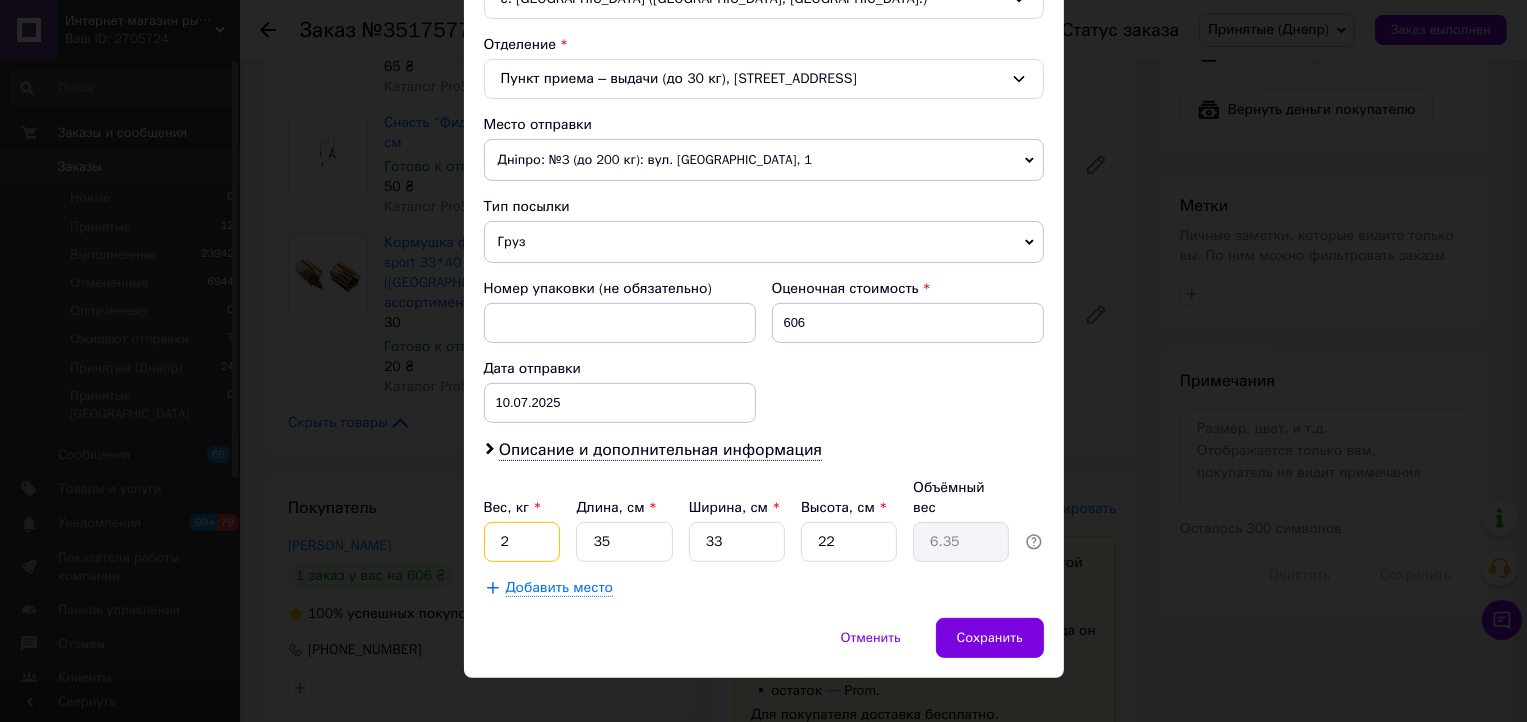 drag, startPoint x: 523, startPoint y: 519, endPoint x: 488, endPoint y: 518, distance: 35.014282 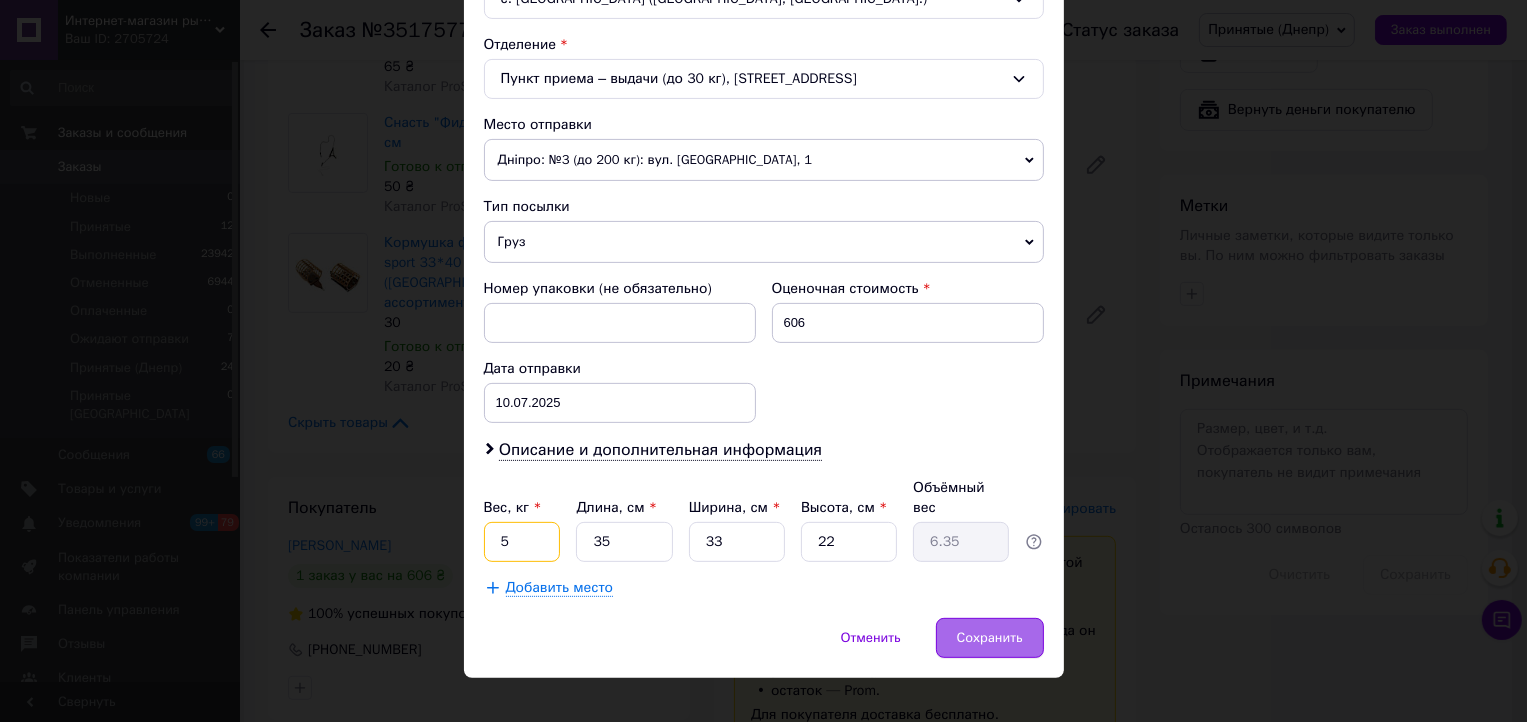 type on "5" 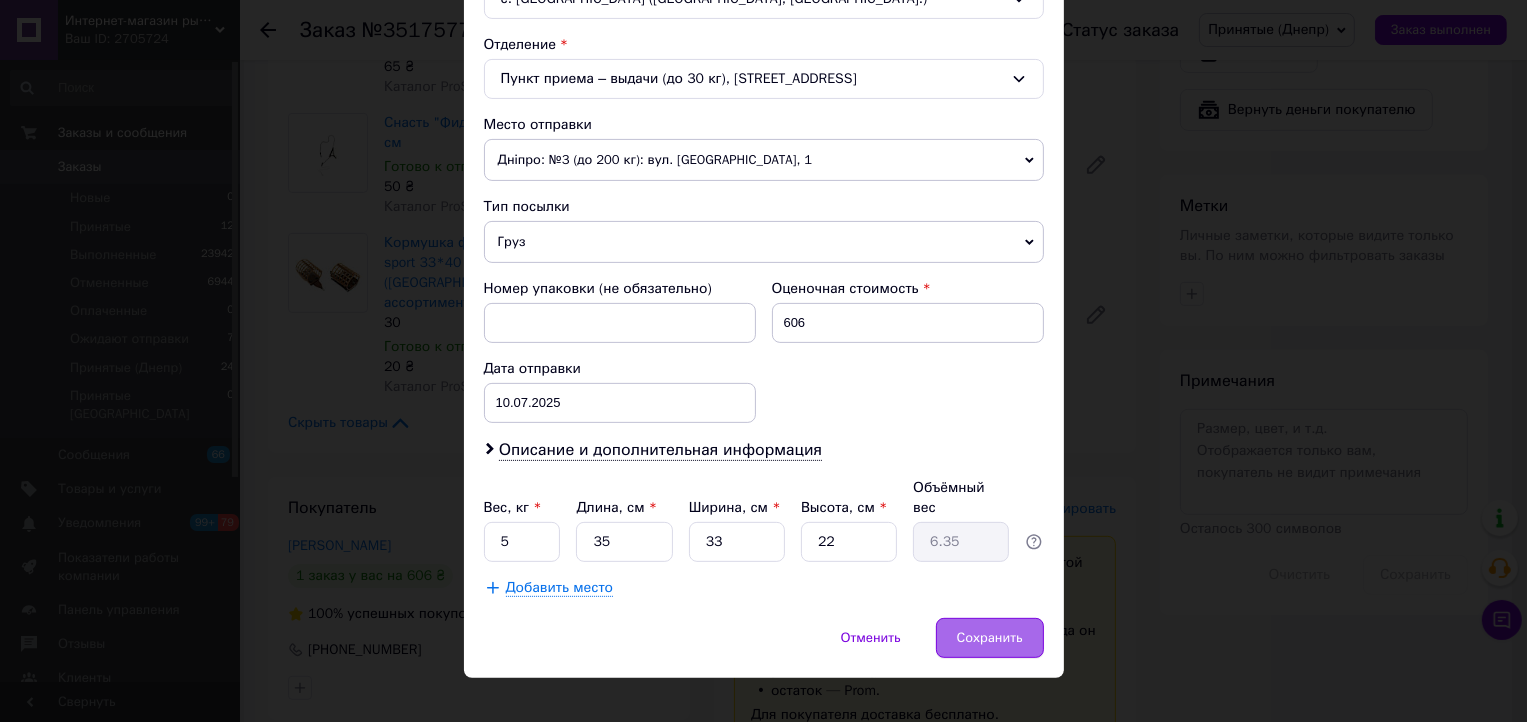 click on "Сохранить" at bounding box center (990, 638) 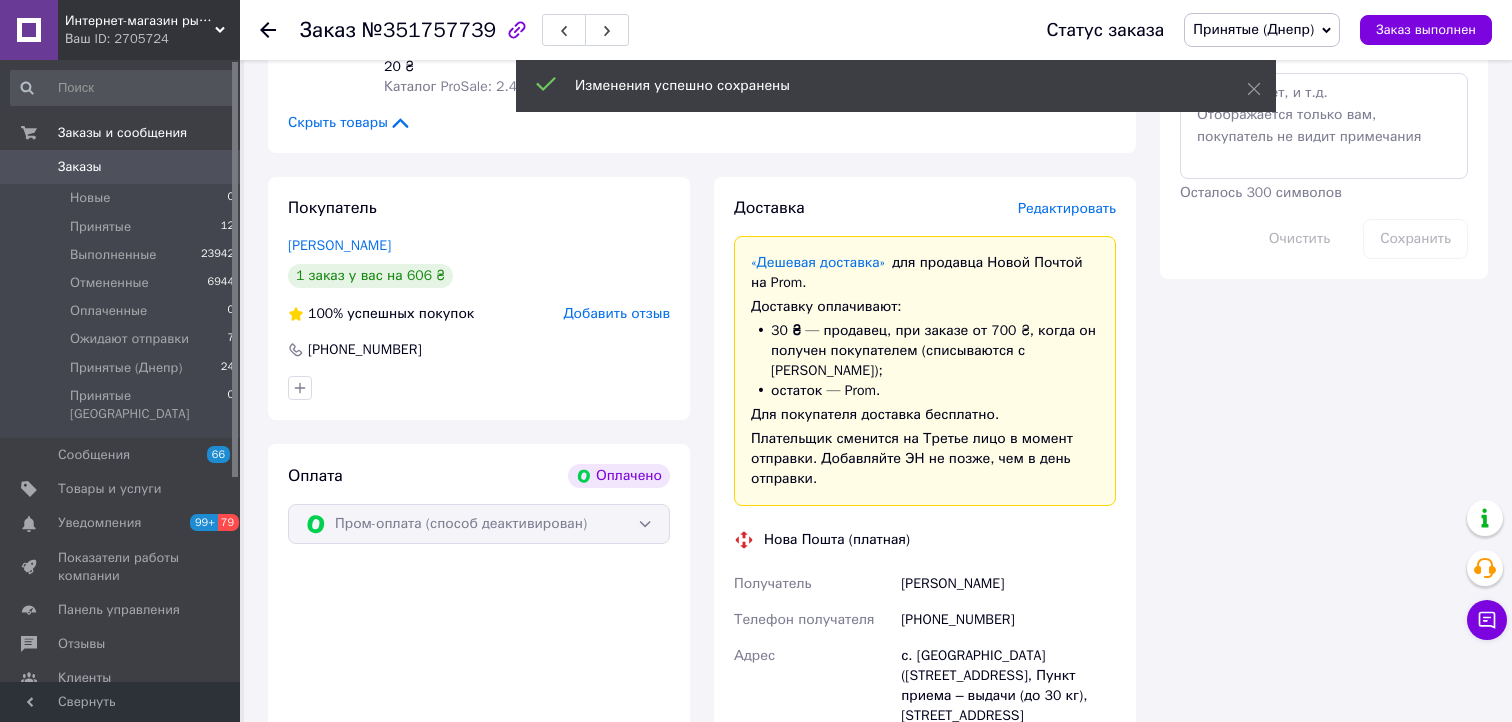 scroll, scrollTop: 1500, scrollLeft: 0, axis: vertical 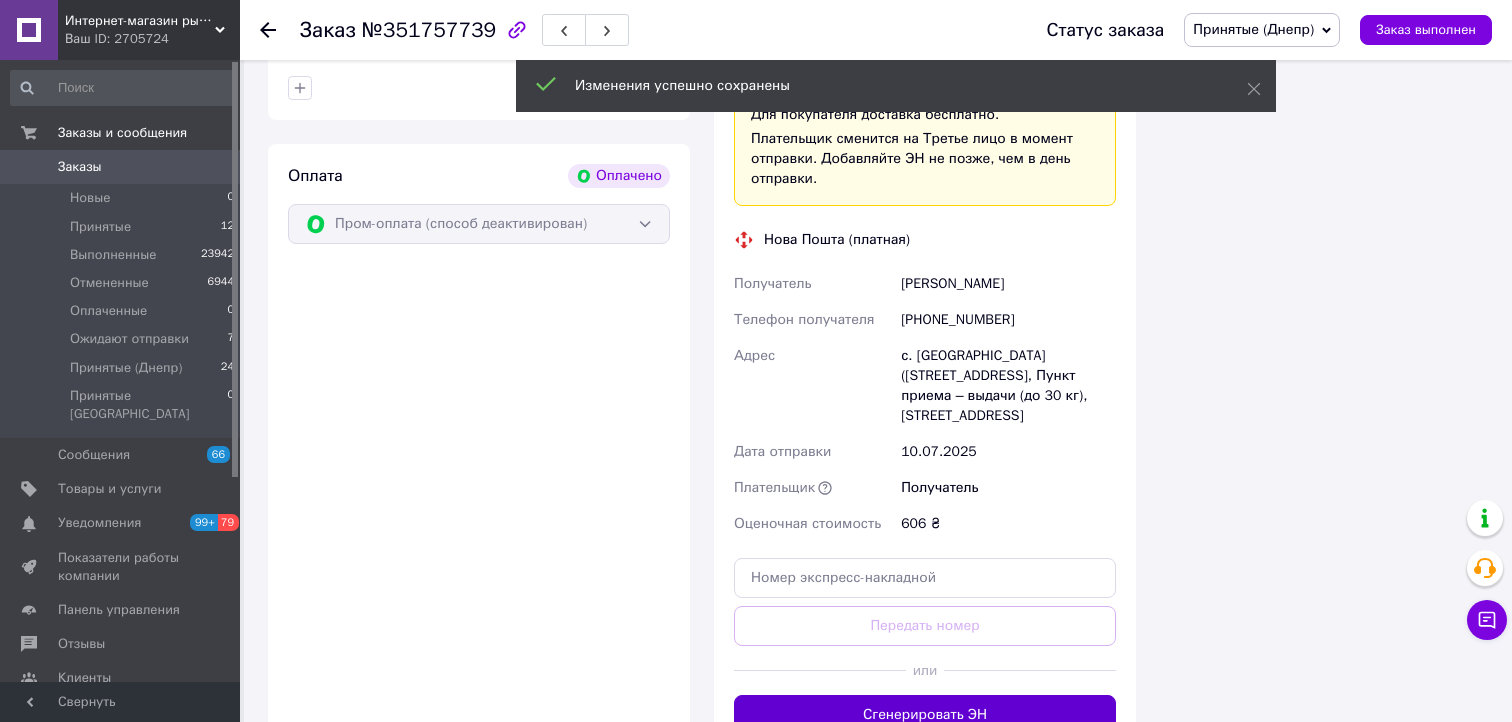click on "Сгенерировать ЭН" at bounding box center [925, 715] 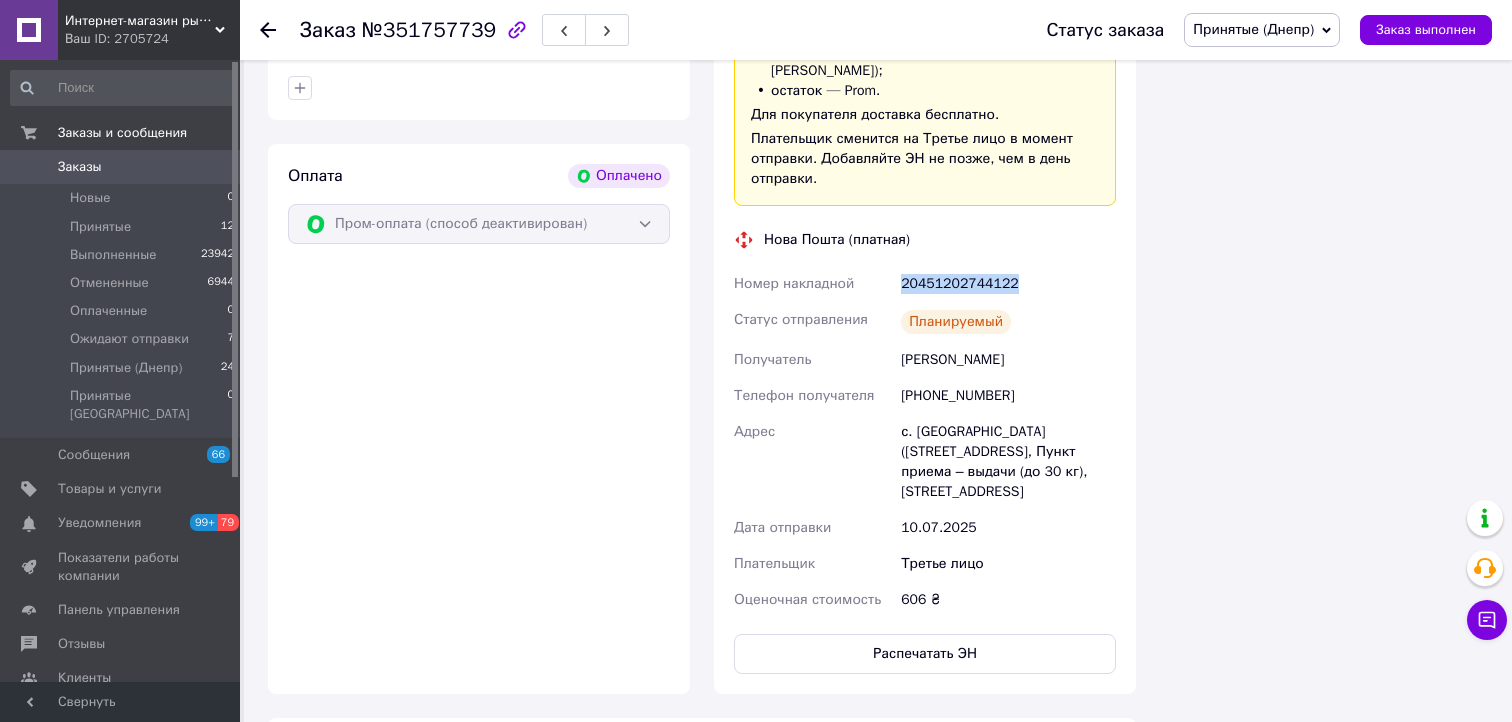 drag, startPoint x: 1016, startPoint y: 225, endPoint x: 899, endPoint y: 225, distance: 117 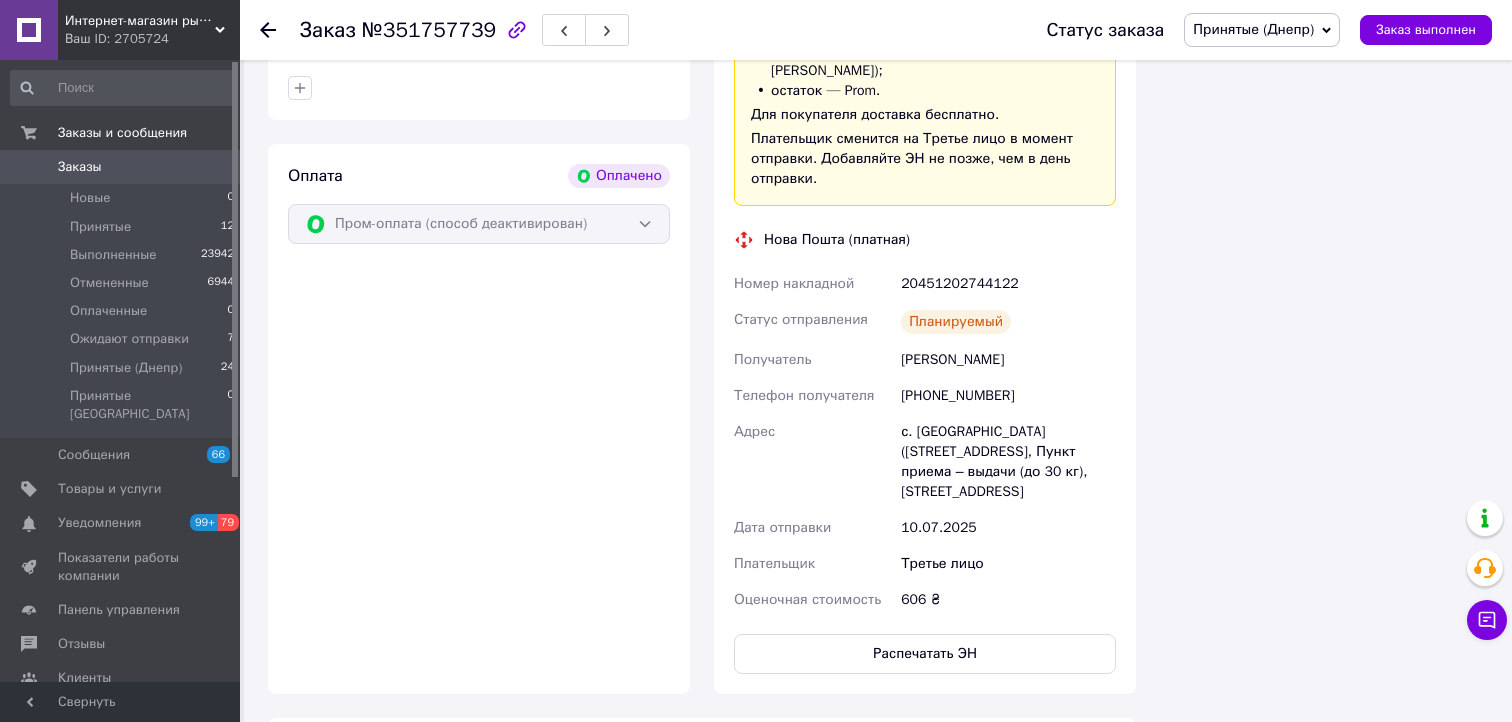 click on "Покупатель Шишков Денис 1 заказ у вас на 606 ₴ 100%   успешных покупок Добавить отзыв +380950114680 Оплата Оплачено Пром-оплата (способ деактивирован)" at bounding box center [479, 285] 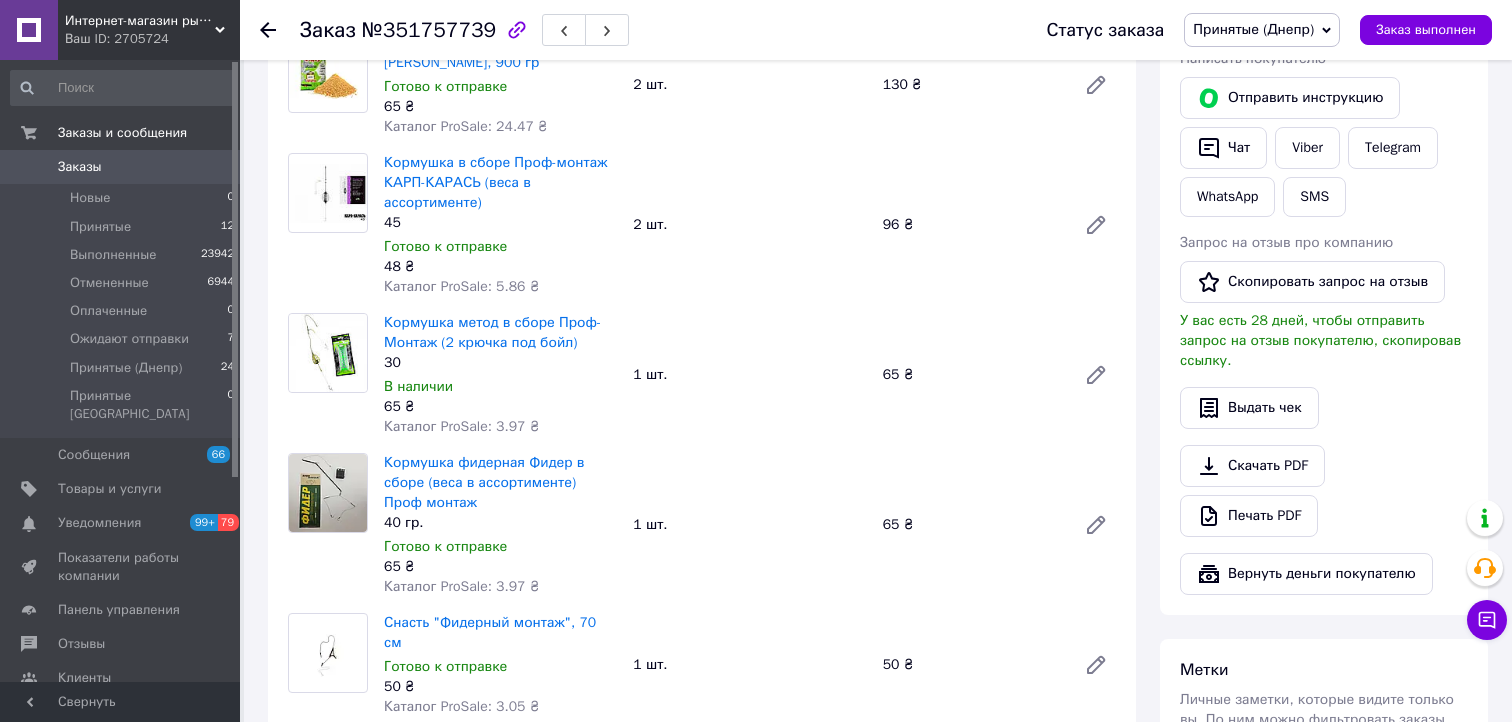 scroll, scrollTop: 0, scrollLeft: 0, axis: both 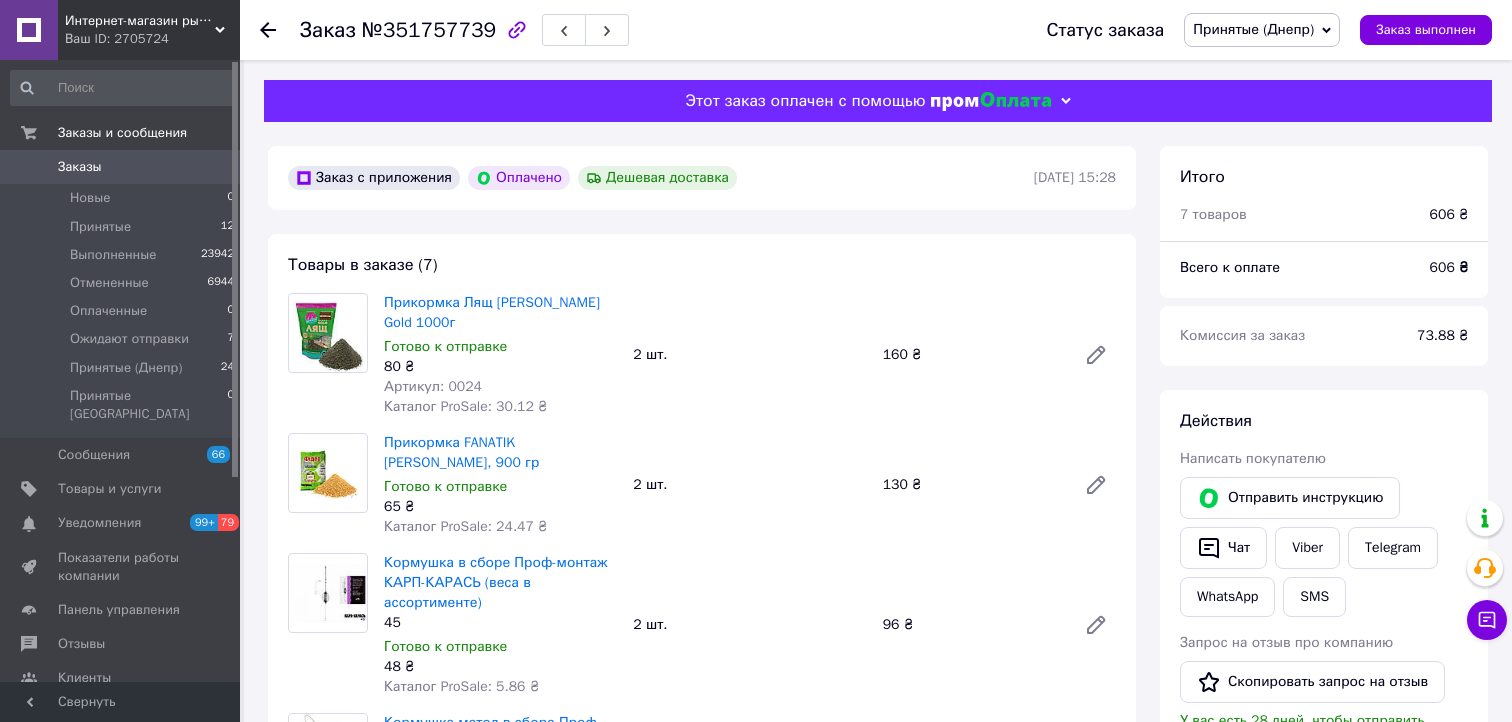 click on "Товары в заказе (7) Прикормка Лящ Корианд ваниль Gold 1000г Готово к отправке 80 ₴ Артикул: 0024 Каталог ProSale: 30.12 ₴  2 шт. 160 ₴ Прикормка FANATIK Фидер Гейзер, 900 гр Готово к отправке 65 ₴ Каталог ProSale: 24.47 ₴  2 шт. 130 ₴ Кормушка в сборе Проф-монтаж КАРП-КАРАСЬ  (веса в ассортименте) 45 Готово к отправке 48 ₴ Каталог ProSale: 5.86 ₴  2 шт. 96 ₴ Кормушка метод в сборе Проф-Монтаж (2 крючка под бойл) 30 В наличии 65 ₴ Каталог ProSale: 3.97 ₴  1 шт. 65 ₴ Кормушка фидерная Фидер в сборе (веса в ассортименте) Проф монтаж 40 гр. Готово к отправке 65 ₴ Каталог ProSale: 3.97 ₴  1 шт. 65 ₴ Снасть "Фидерный монтаж", 70 см 30" at bounding box center [702, 793] 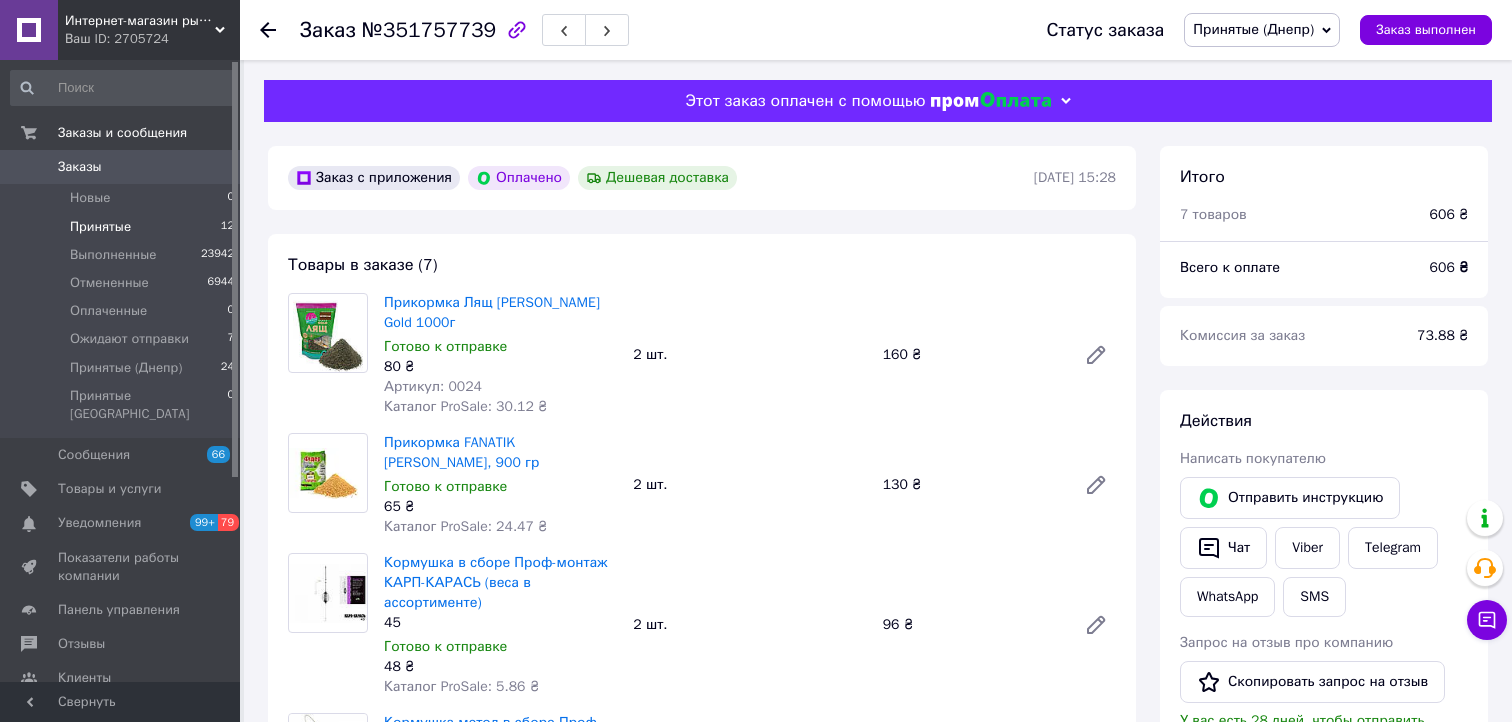 click on "Принятые" at bounding box center [100, 227] 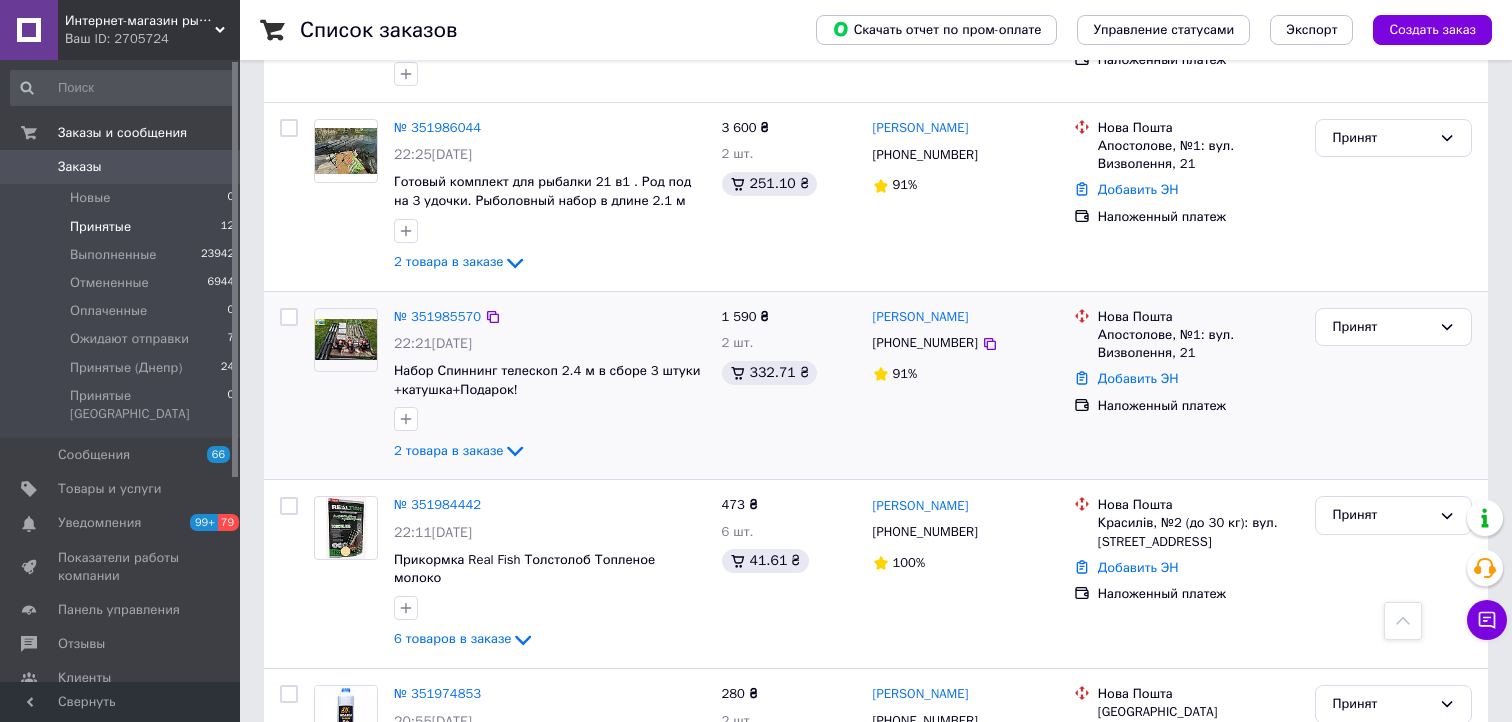 scroll, scrollTop: 800, scrollLeft: 0, axis: vertical 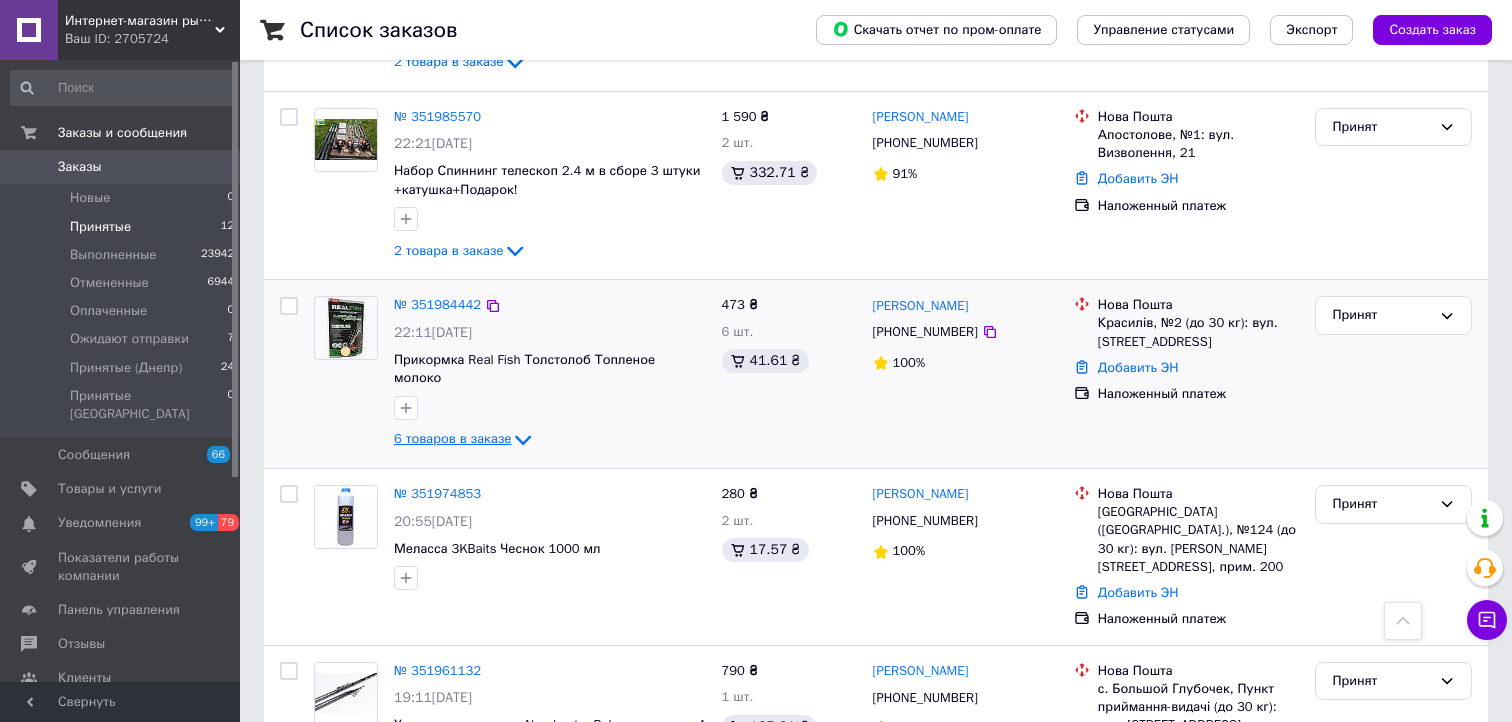 click on "6 товаров в заказе" at bounding box center (452, 439) 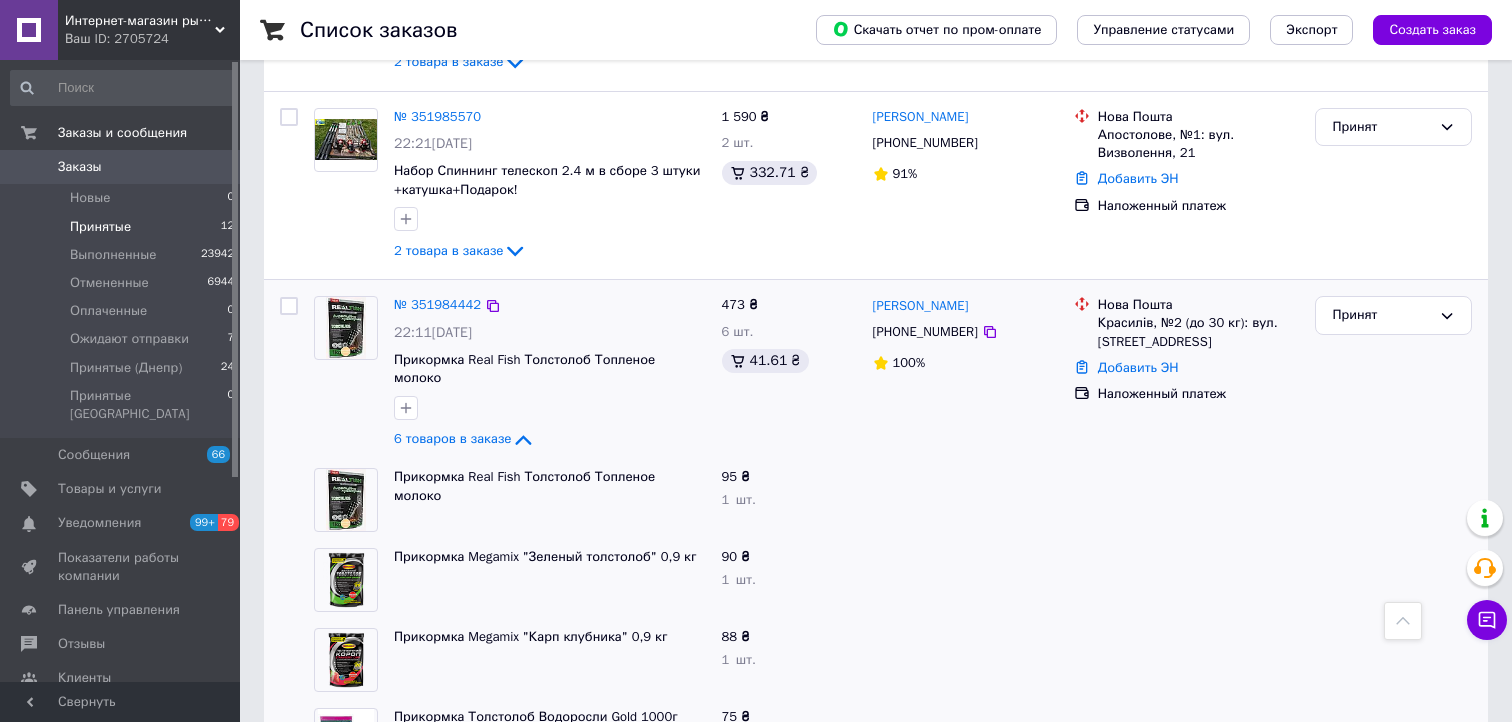 scroll, scrollTop: 1000, scrollLeft: 0, axis: vertical 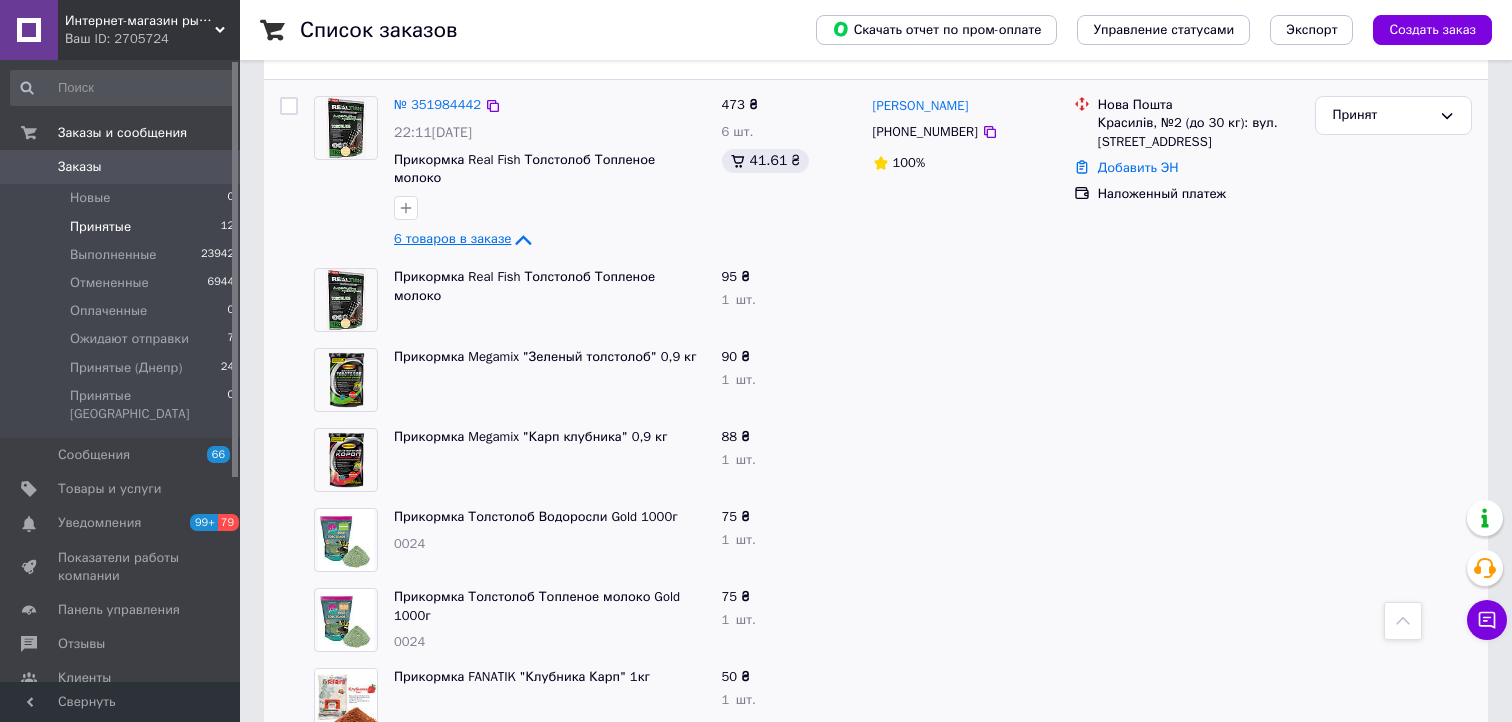 click on "6 товаров в заказе" at bounding box center [452, 239] 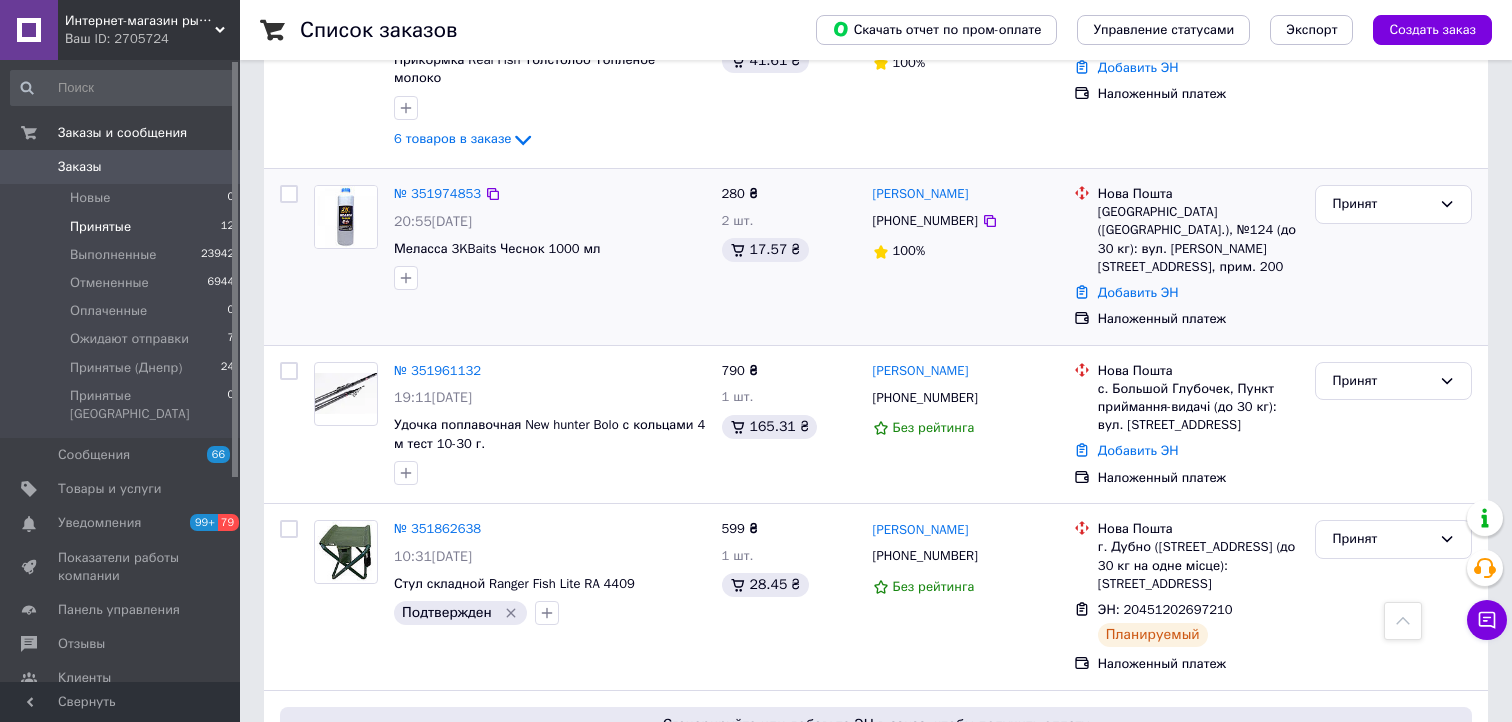 scroll, scrollTop: 1200, scrollLeft: 0, axis: vertical 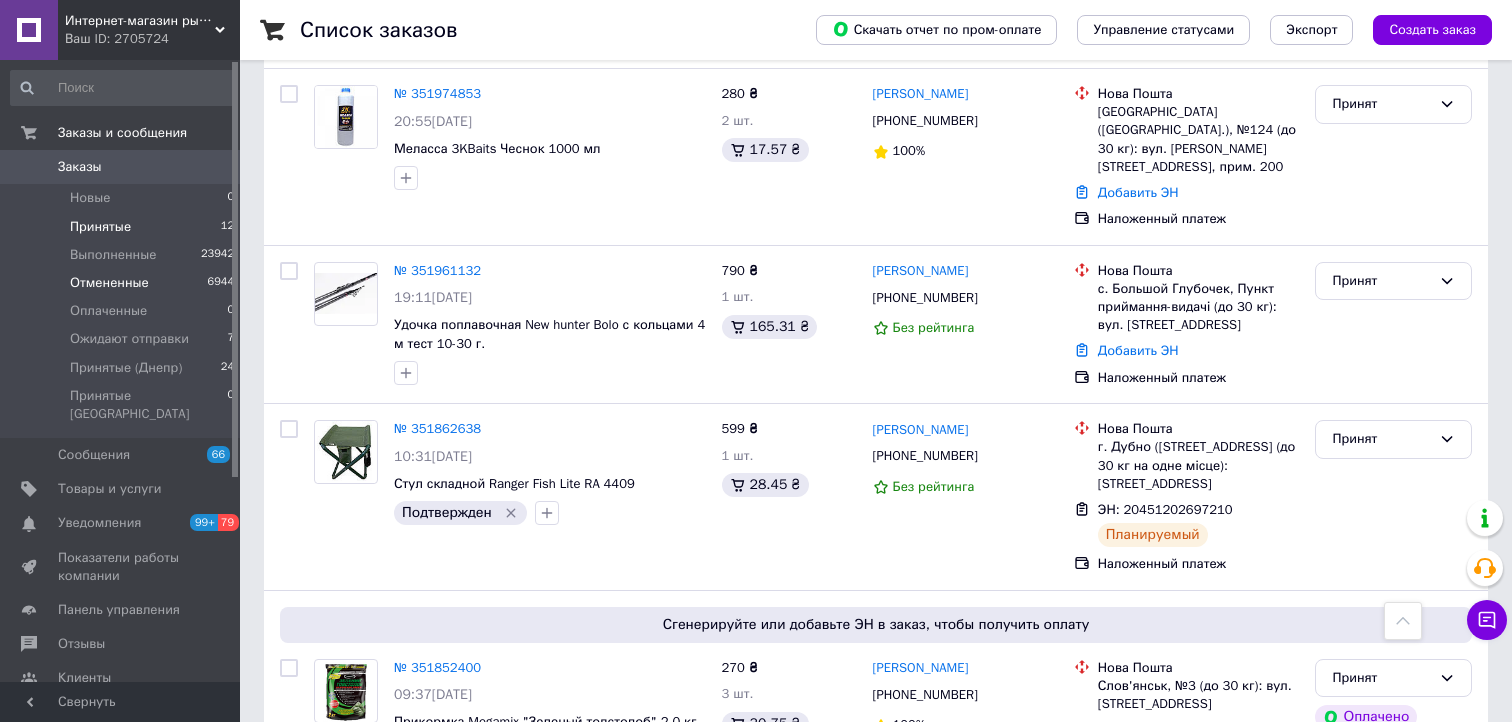 click on "Отмененные" at bounding box center (109, 283) 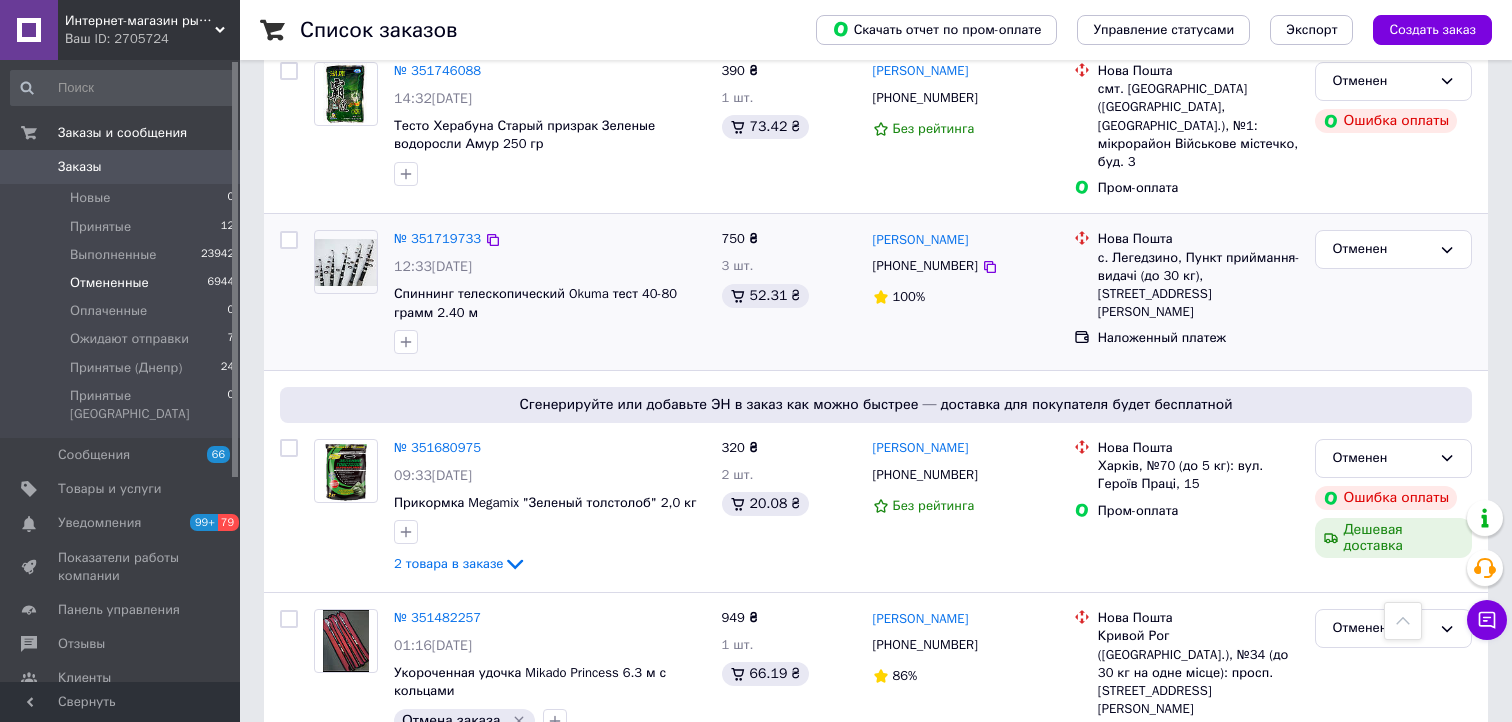 scroll, scrollTop: 400, scrollLeft: 0, axis: vertical 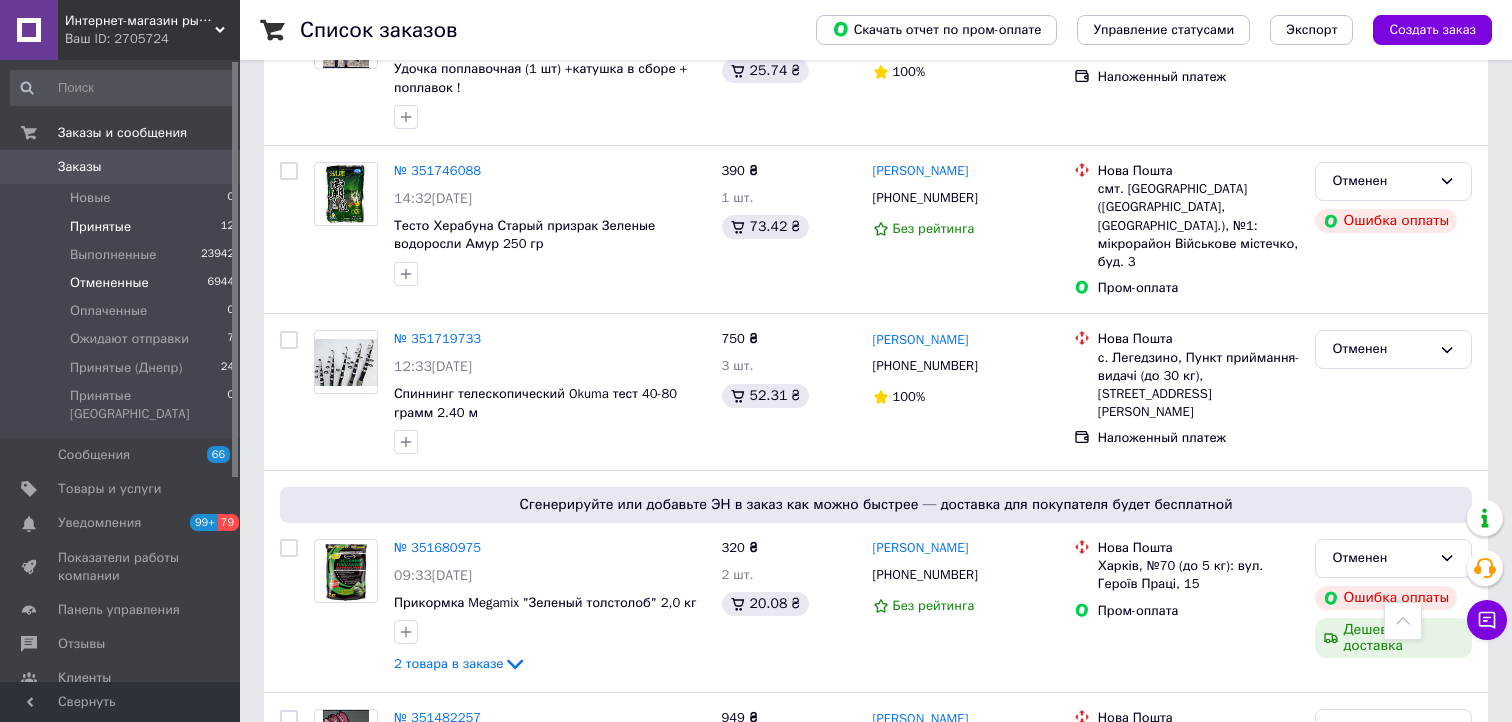 click on "Принятые" at bounding box center (100, 227) 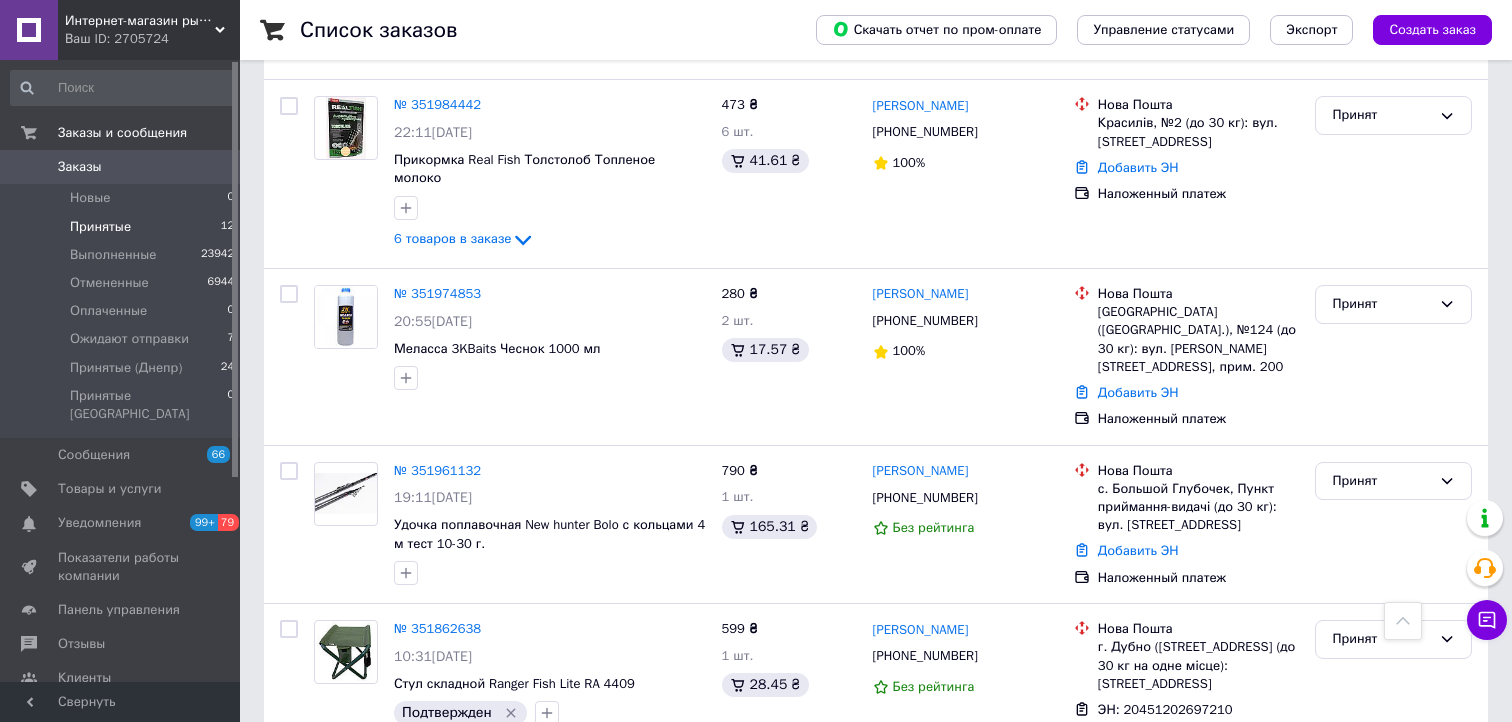 scroll, scrollTop: 1100, scrollLeft: 0, axis: vertical 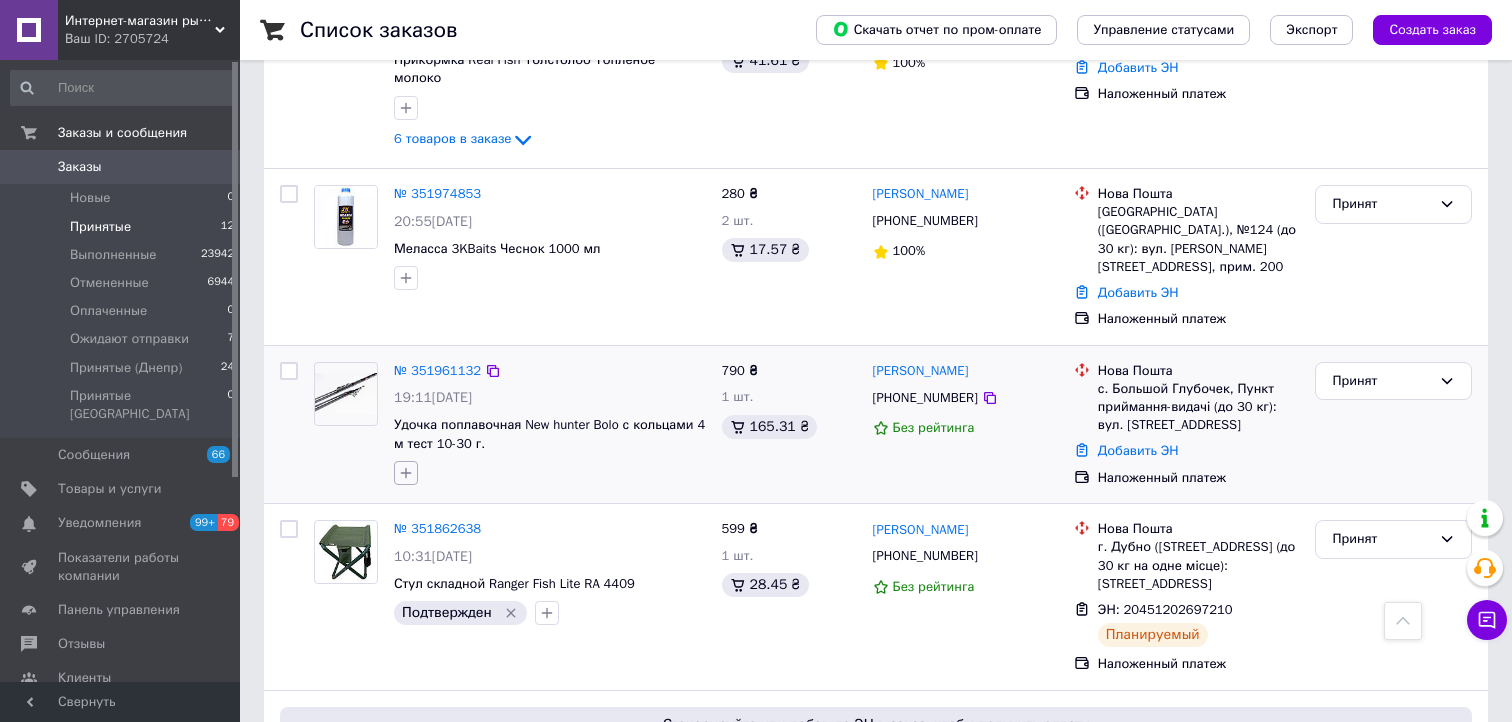 click 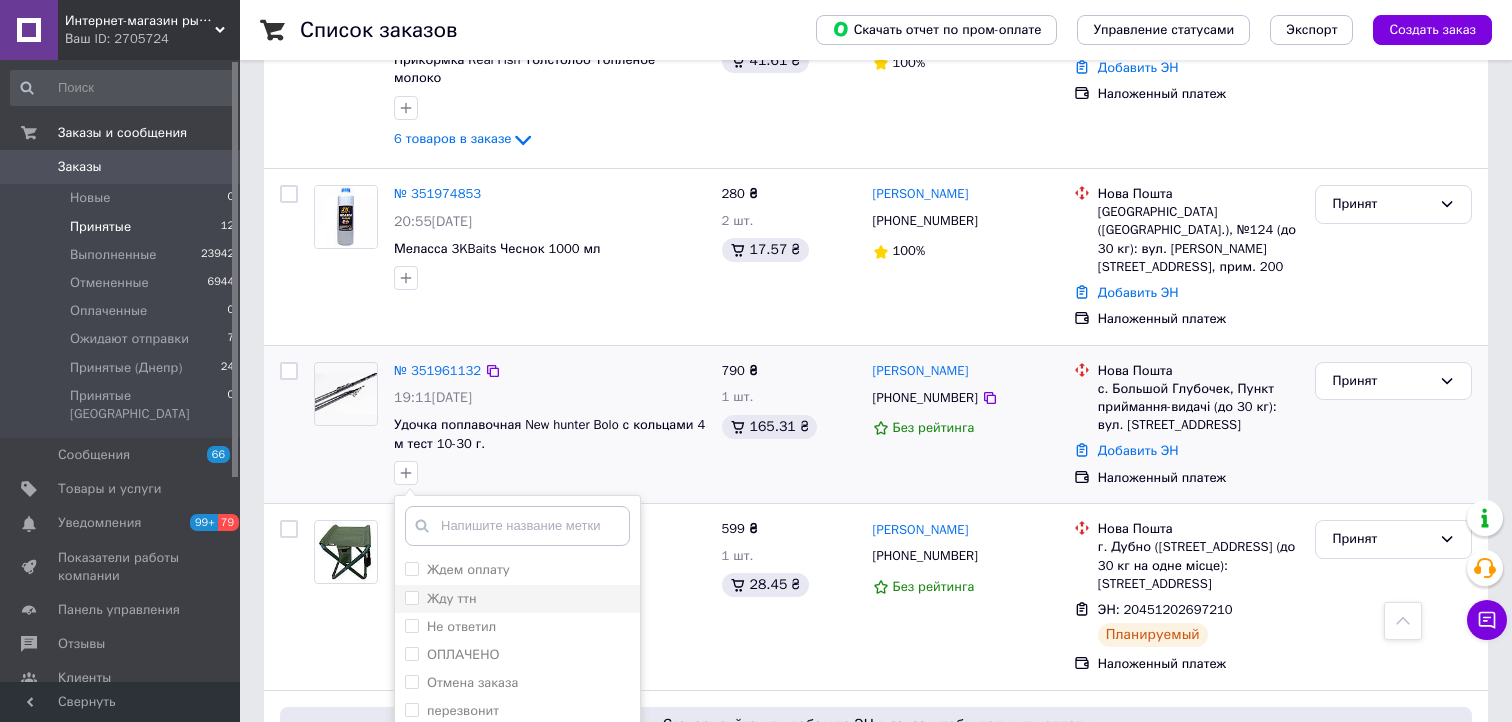 scroll, scrollTop: 38, scrollLeft: 0, axis: vertical 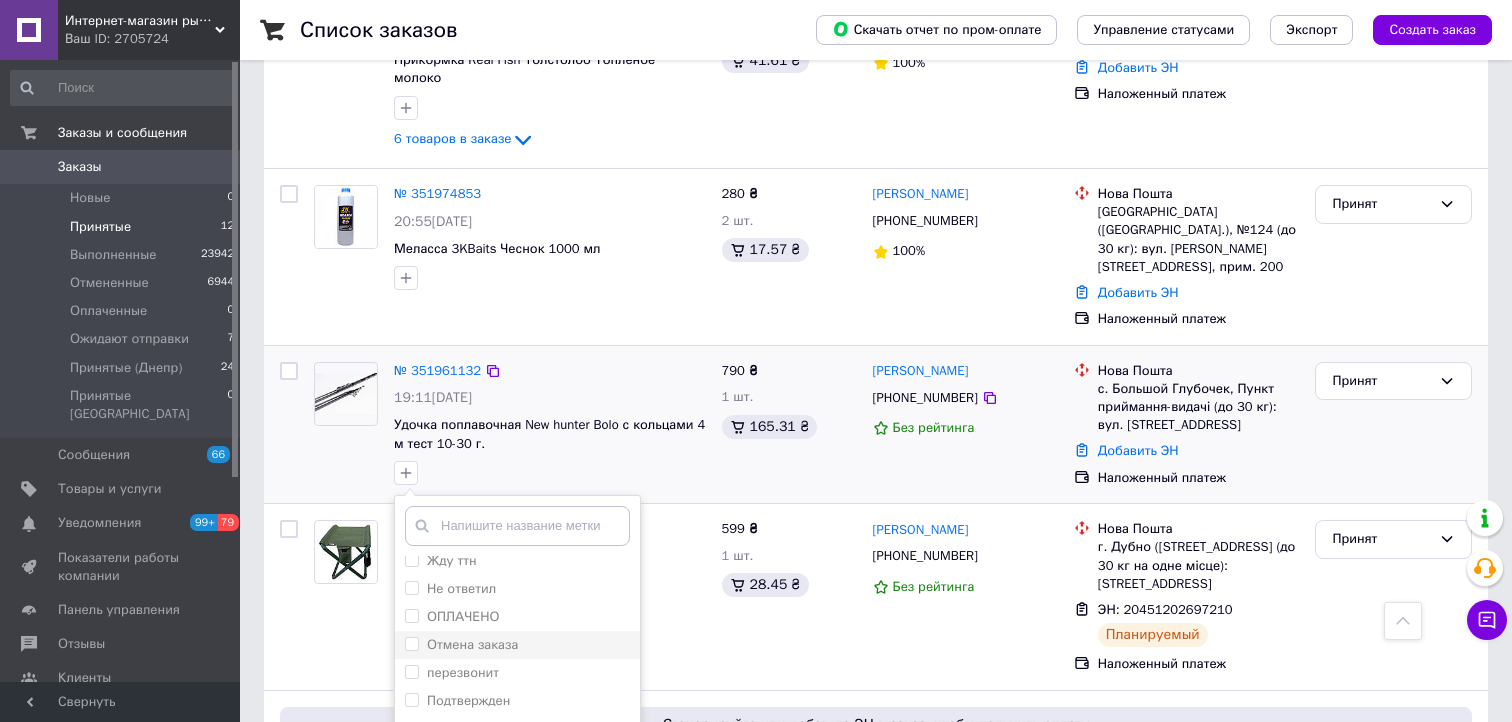 click on "Отмена заказа" at bounding box center [472, 644] 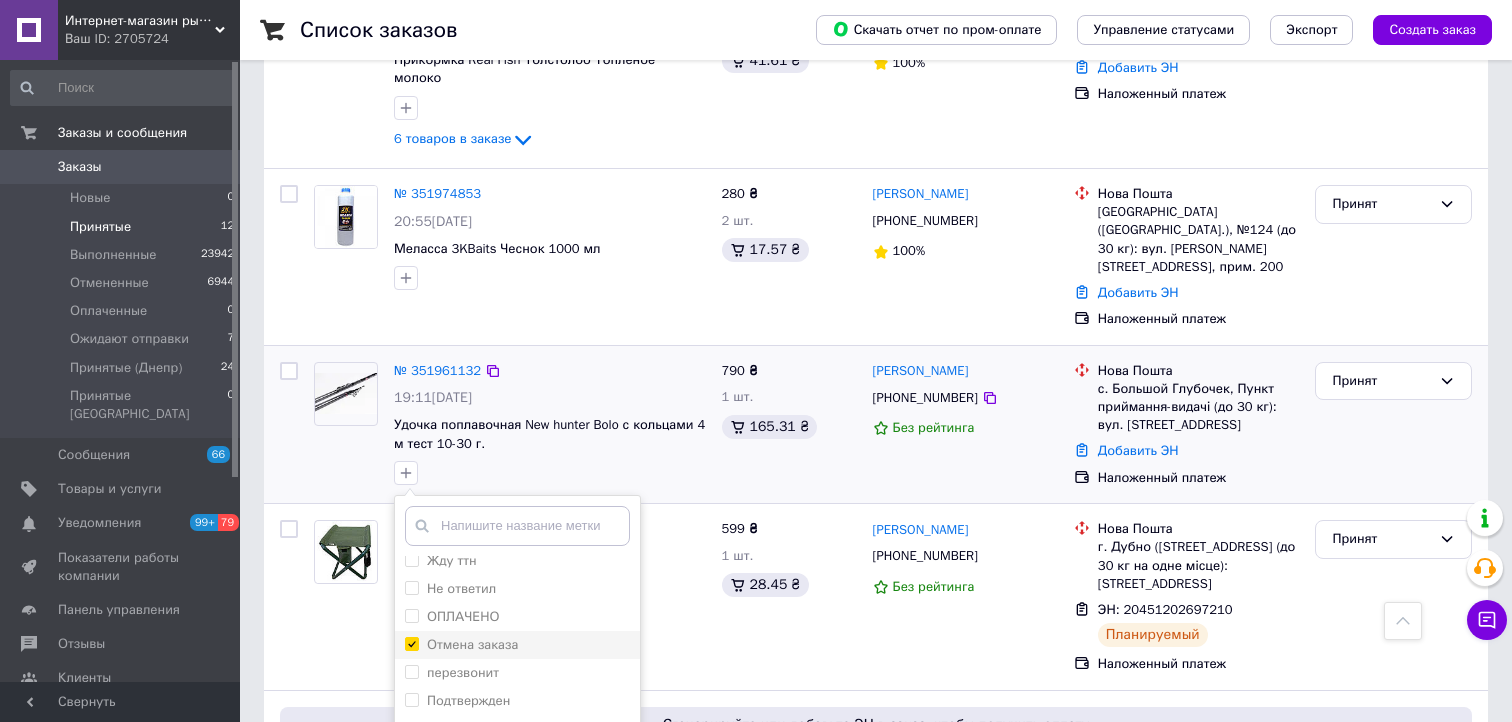 checkbox on "true" 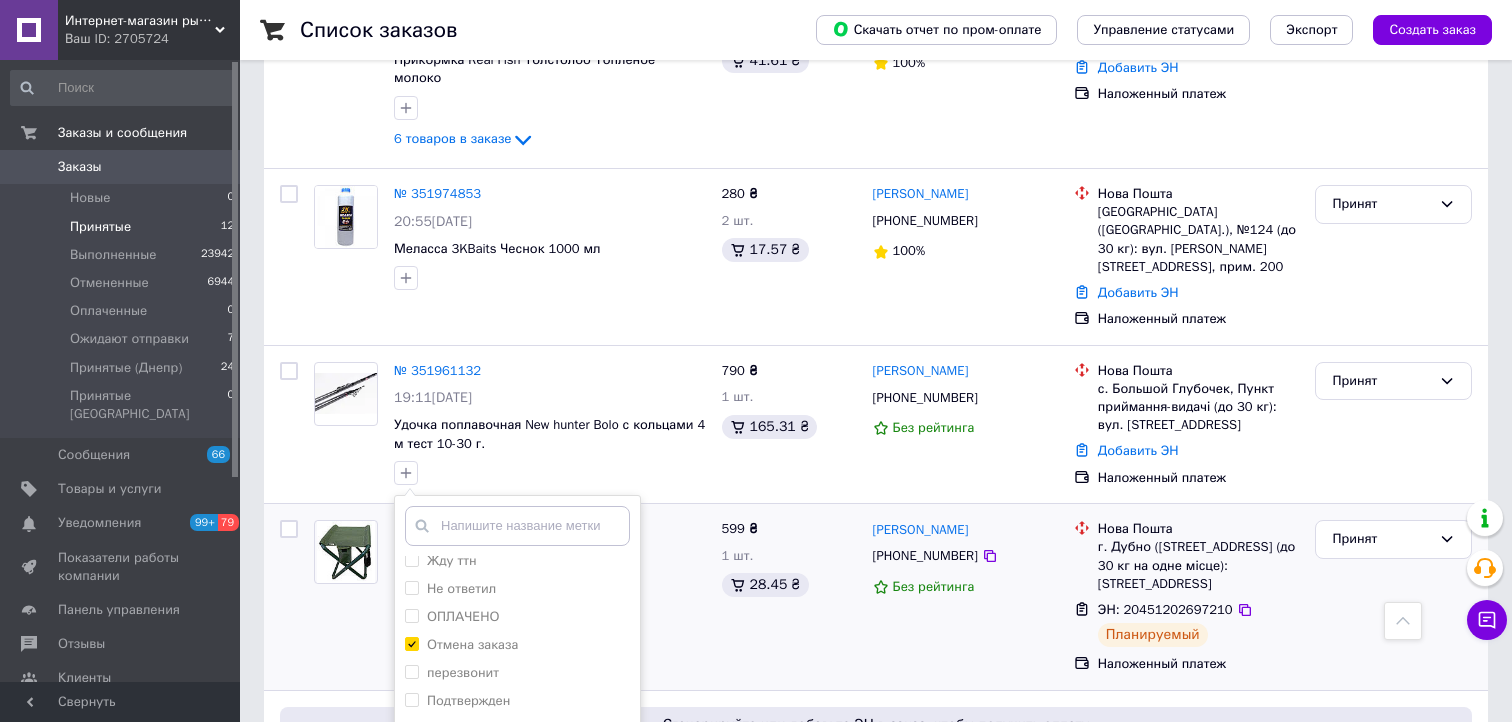 click on "№ 351862638 10:31, 09.07.2025 Стул складной Ranger  Fish Lite RA 4409 Подтвержден" at bounding box center [510, 597] 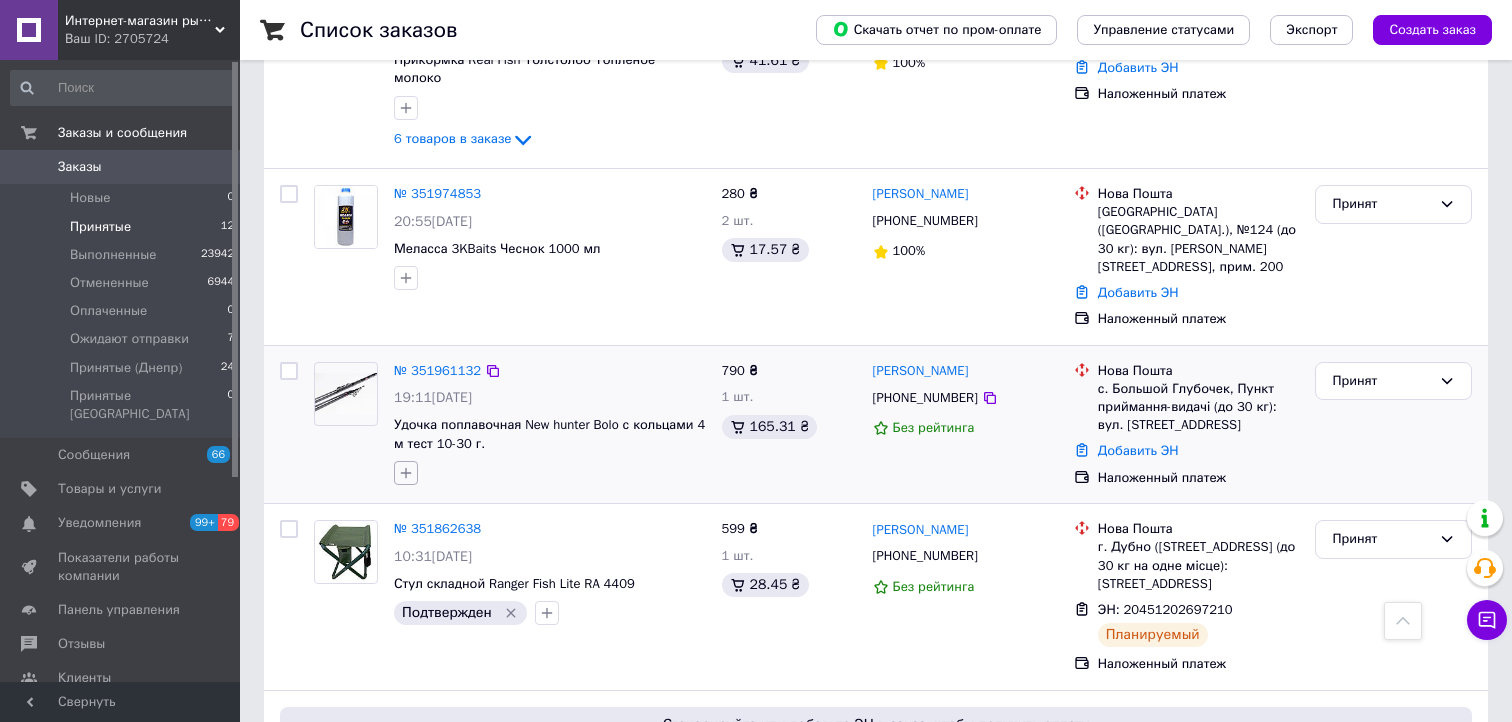 click 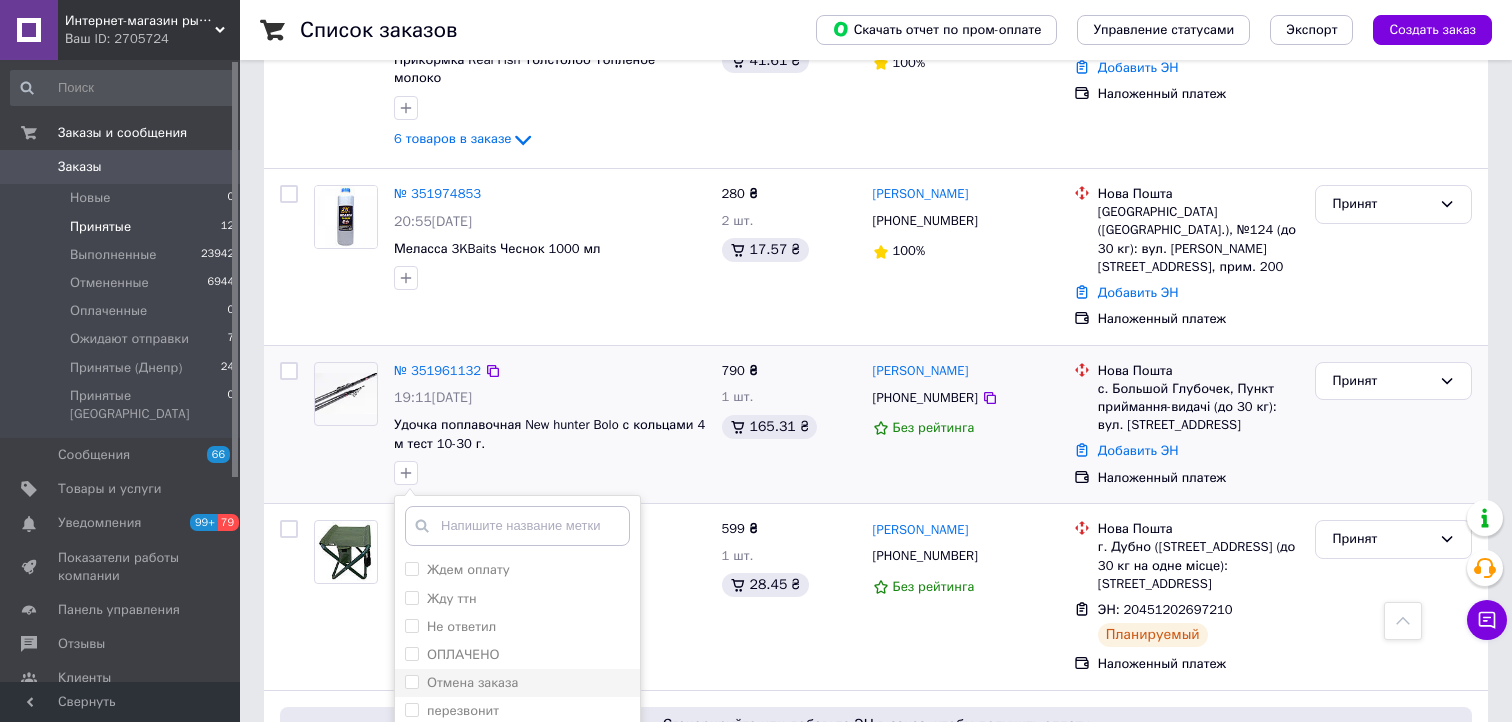 click on "Отмена заказа" at bounding box center (472, 682) 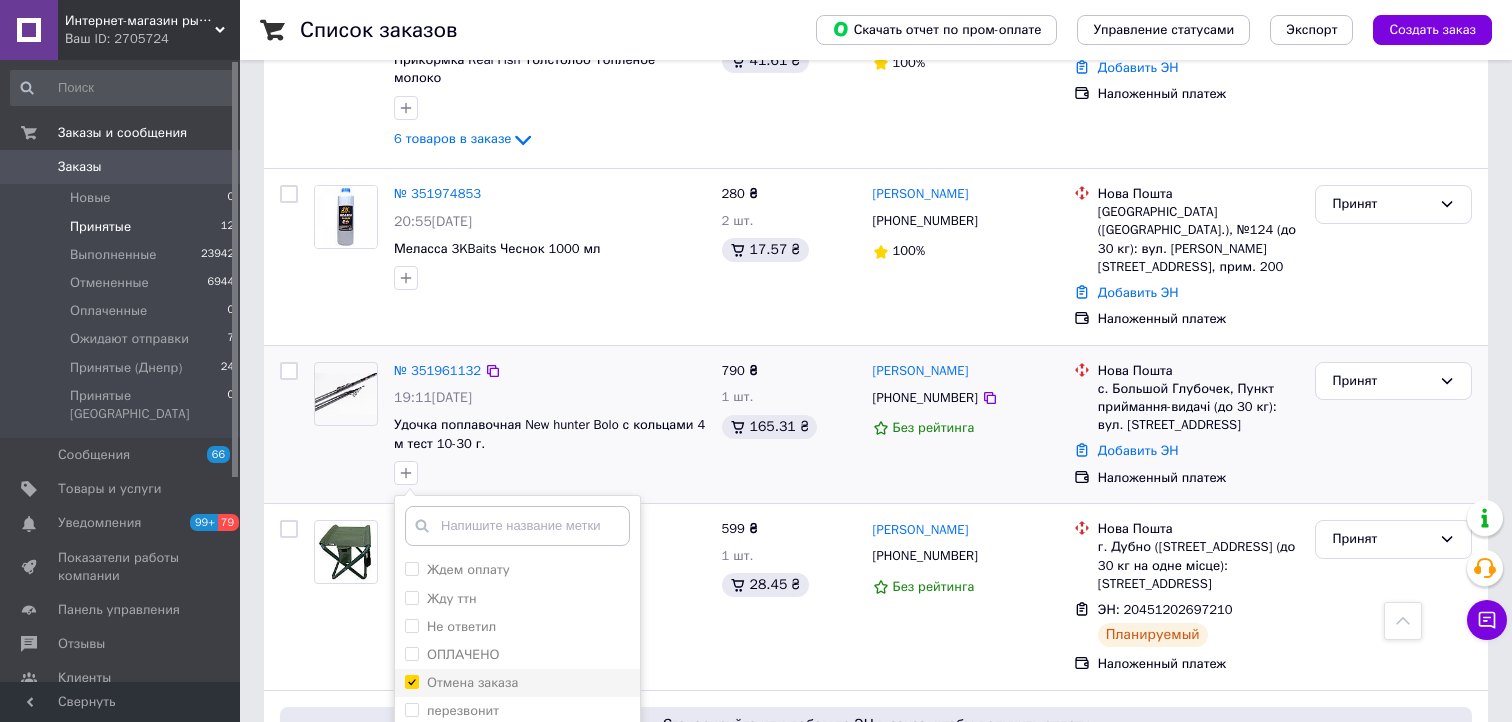 checkbox on "true" 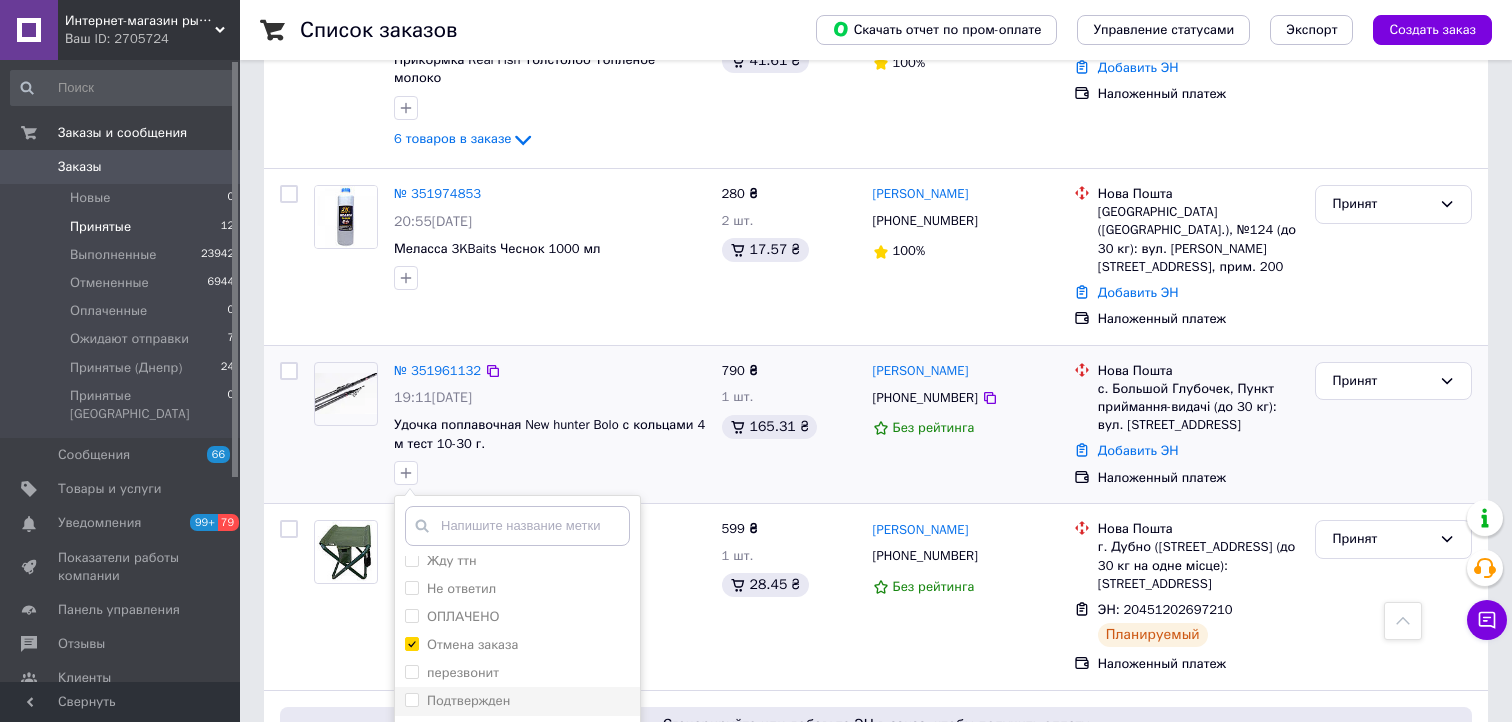 scroll, scrollTop: 1400, scrollLeft: 0, axis: vertical 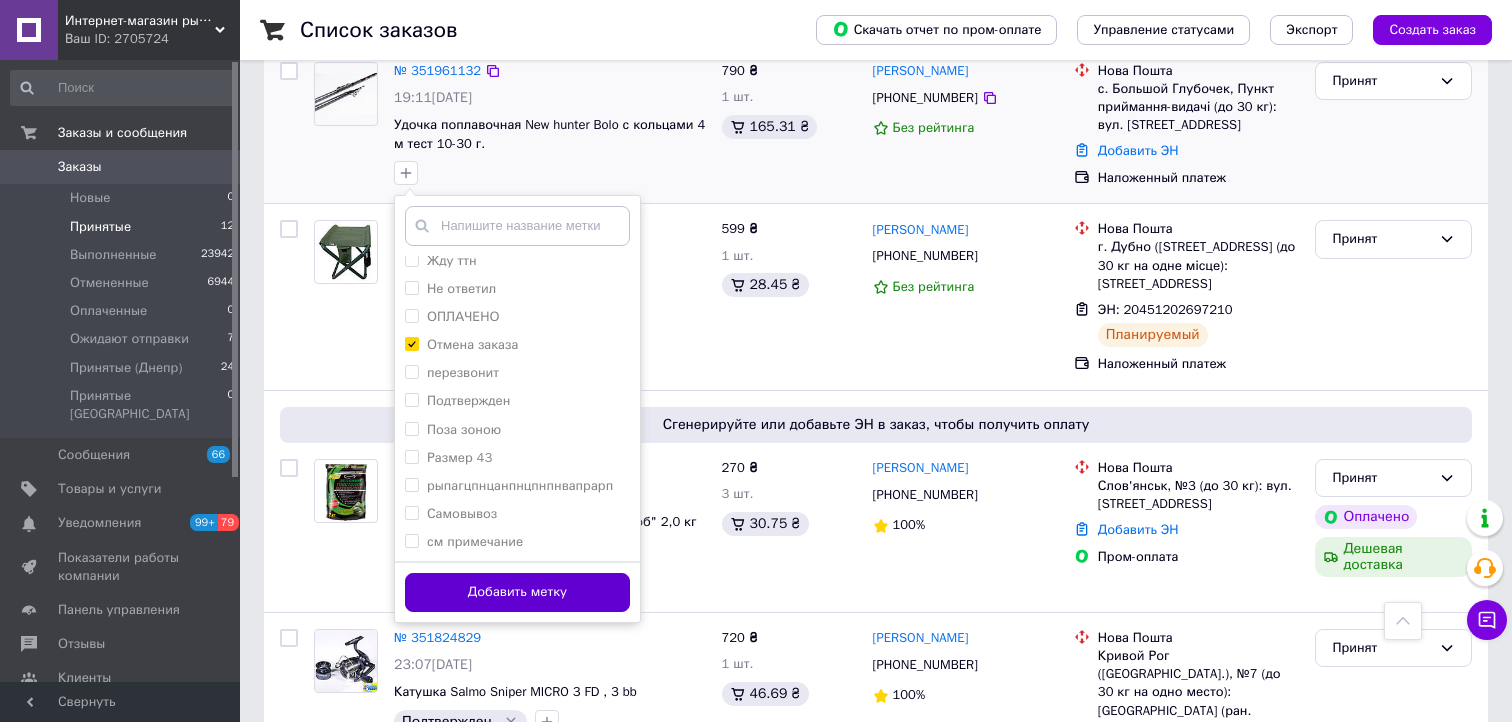 click on "Добавить метку" at bounding box center [517, 592] 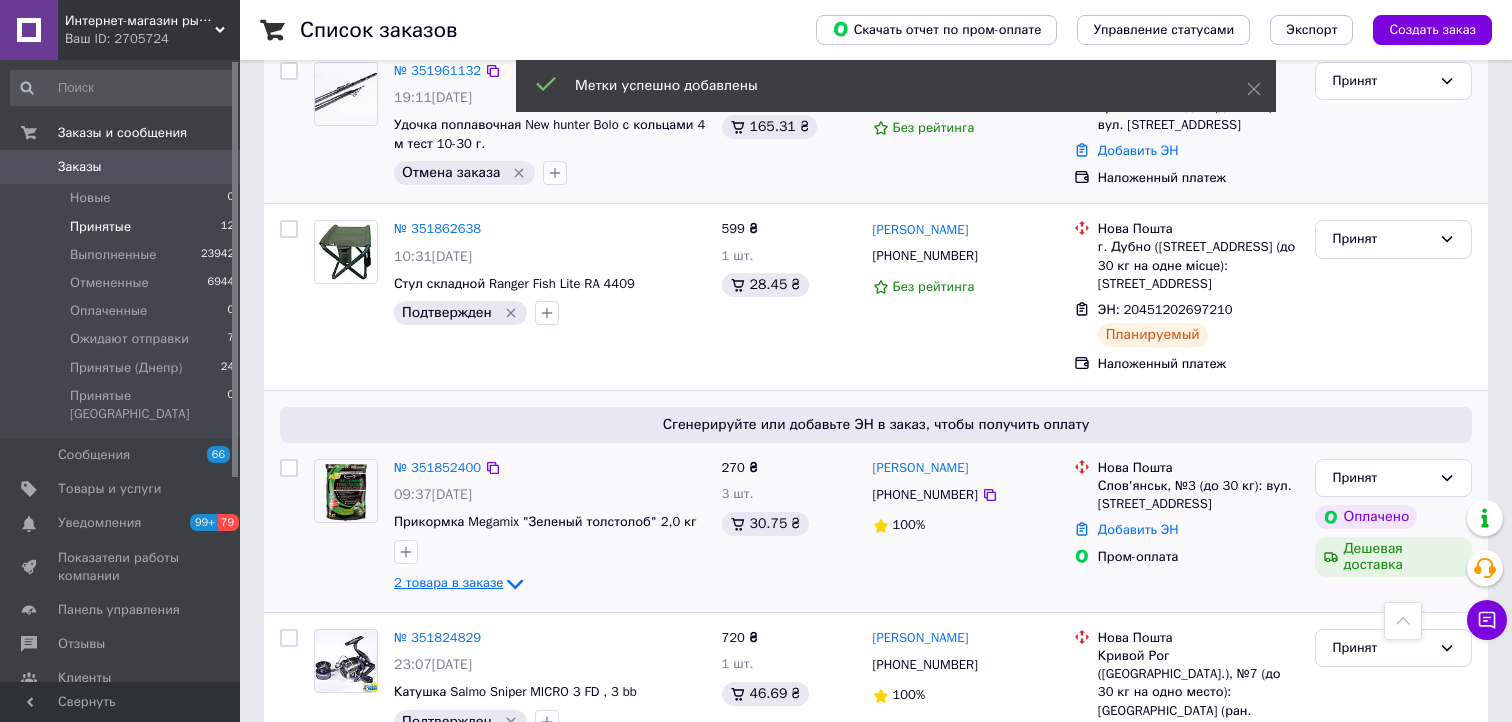 scroll, scrollTop: 1200, scrollLeft: 0, axis: vertical 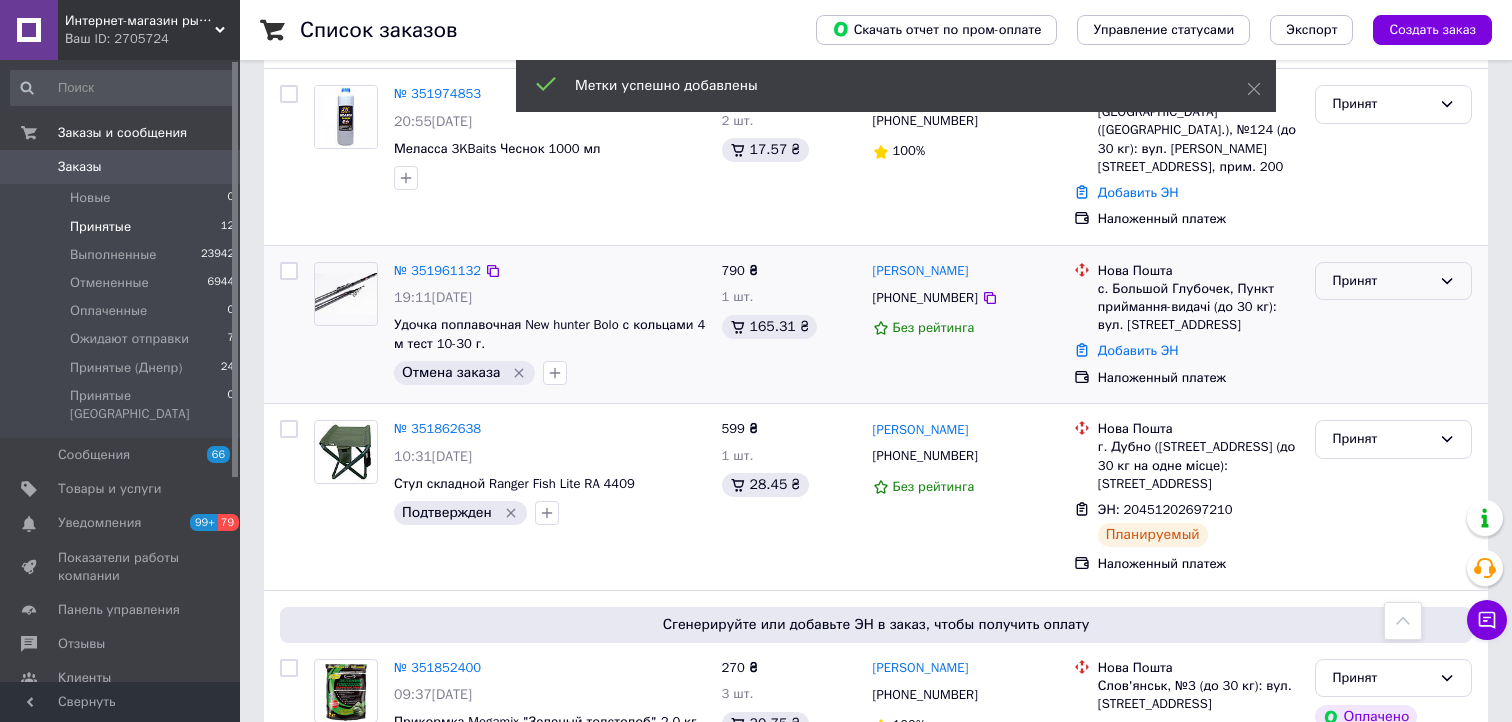 click on "Принят" at bounding box center (1381, 281) 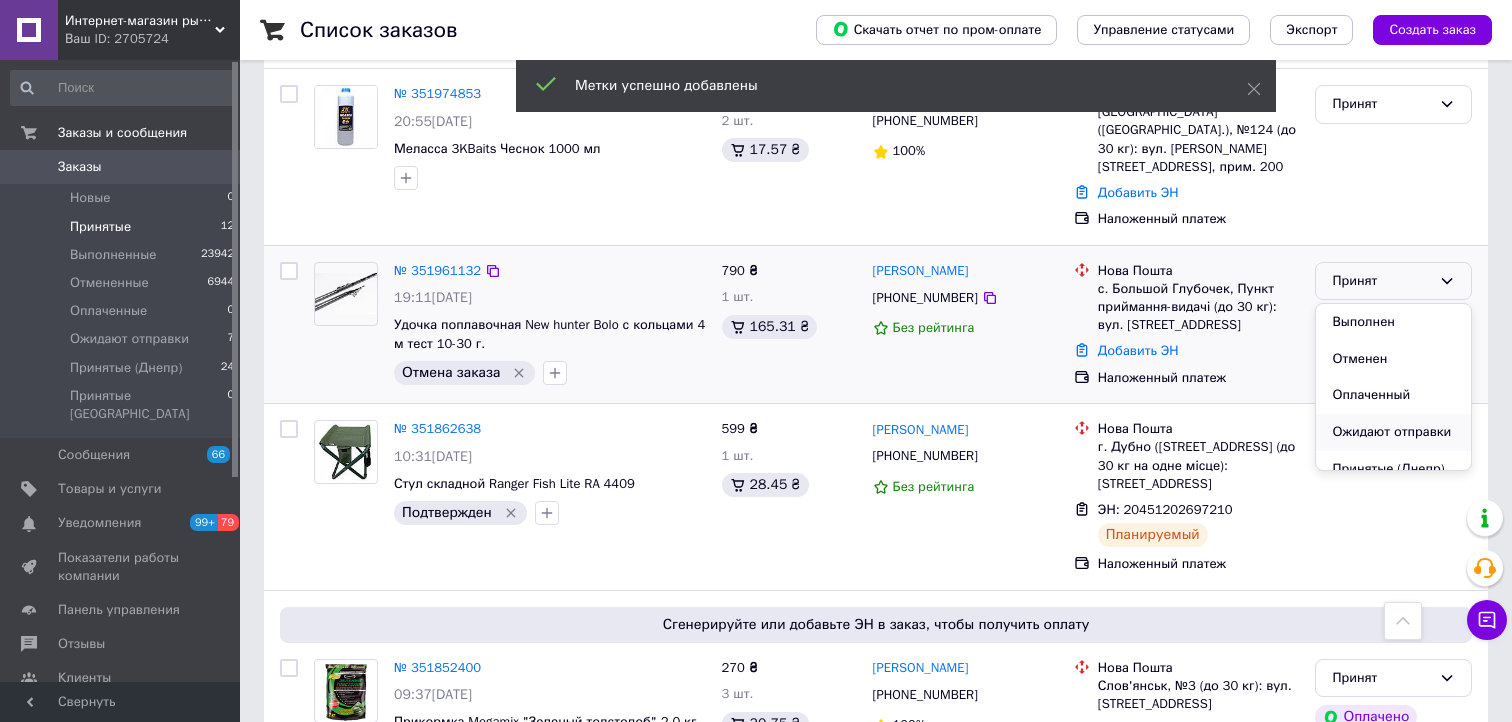 click on "Ожидают отправки" at bounding box center [1393, 432] 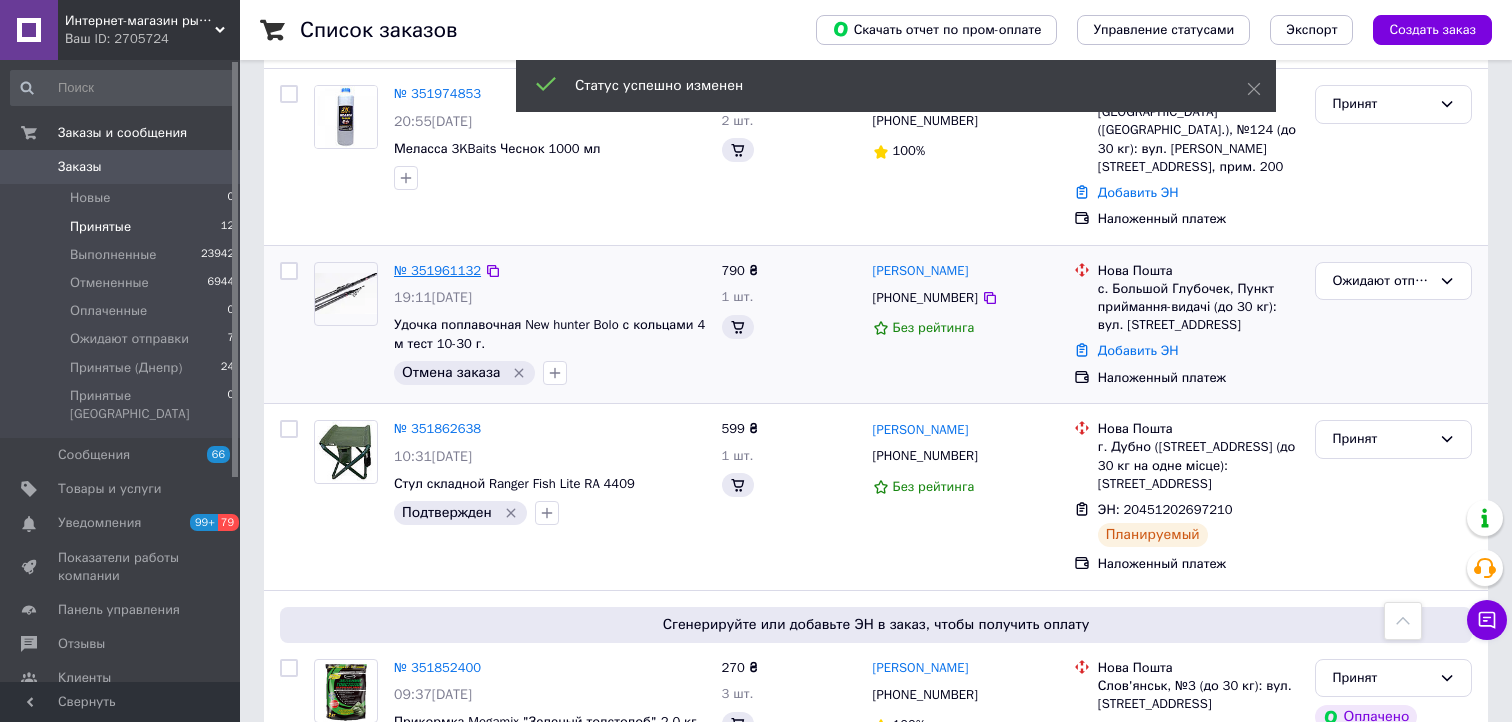 click on "№ 351961132" at bounding box center [437, 270] 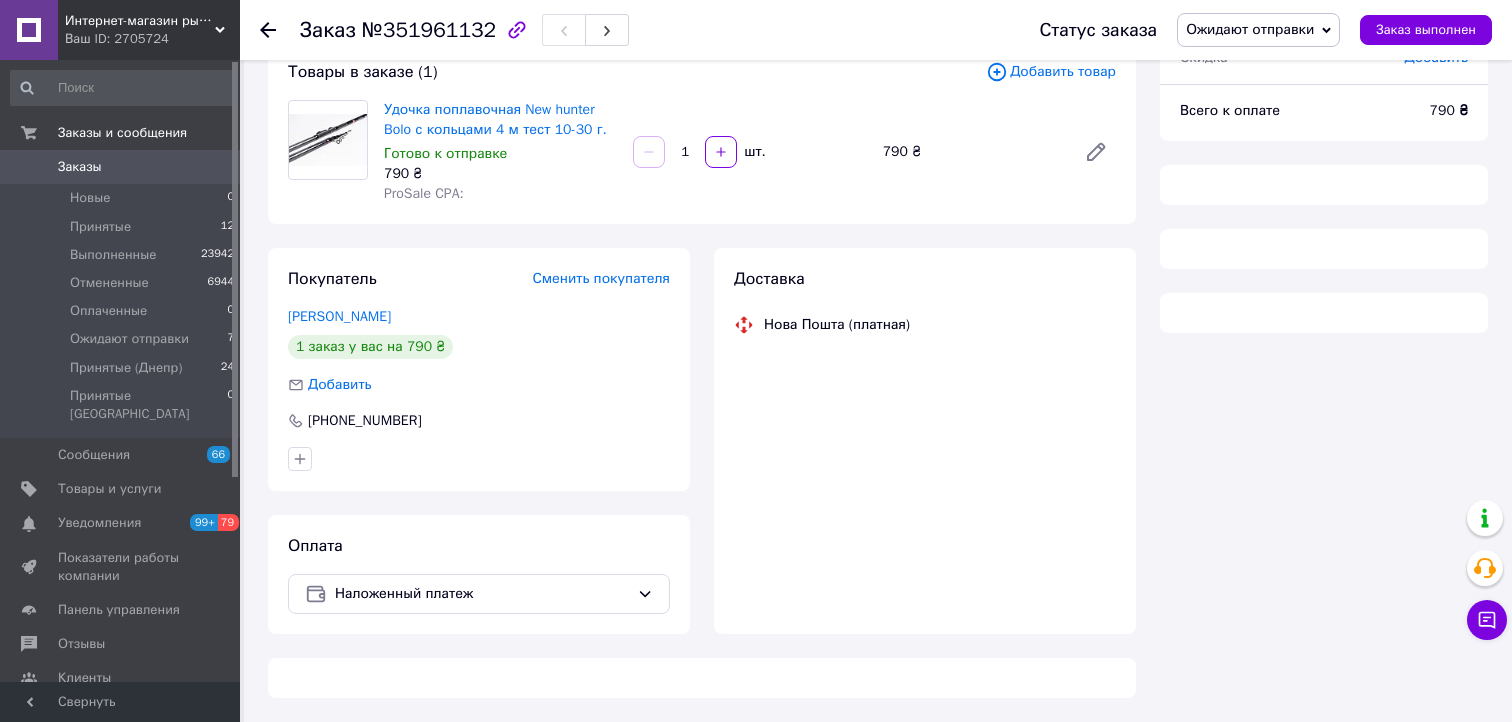 scroll, scrollTop: 0, scrollLeft: 0, axis: both 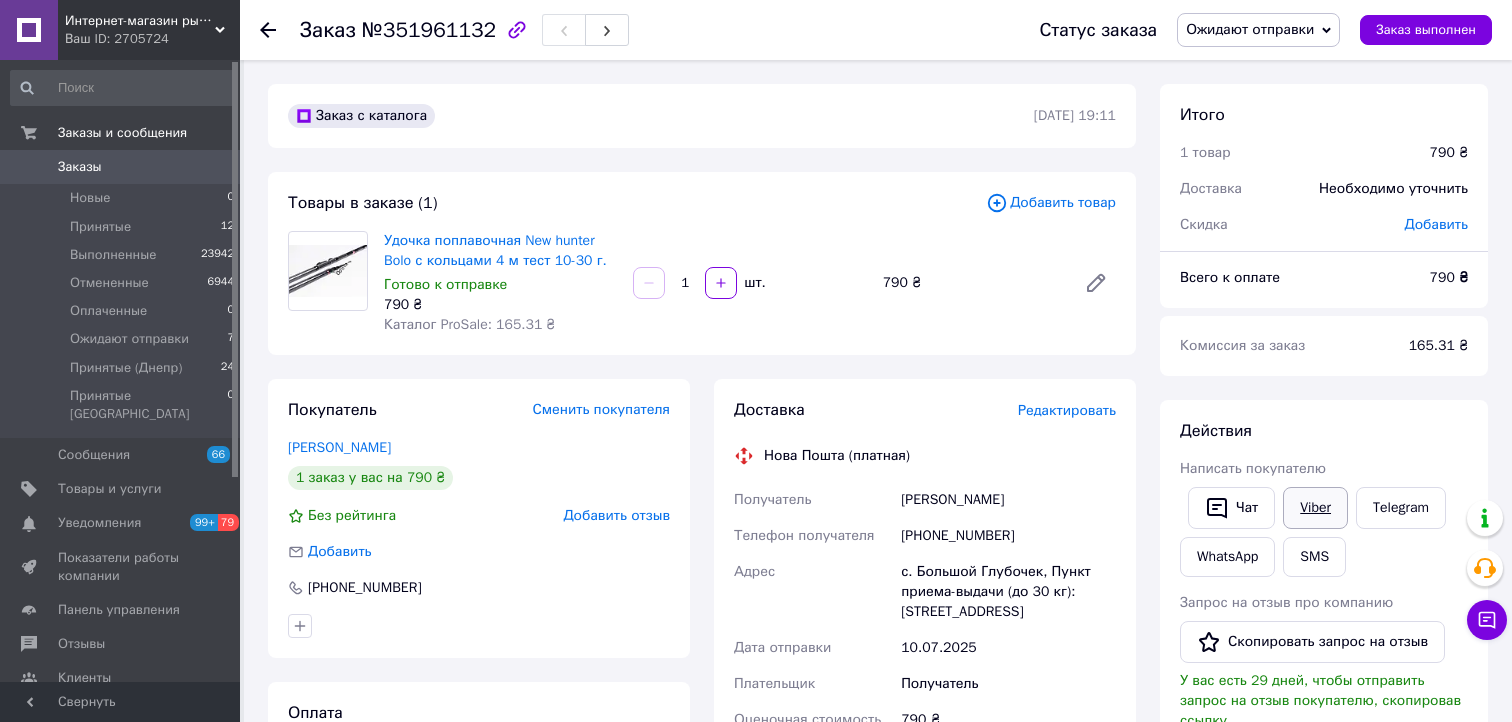 click on "Viber" at bounding box center [1315, 508] 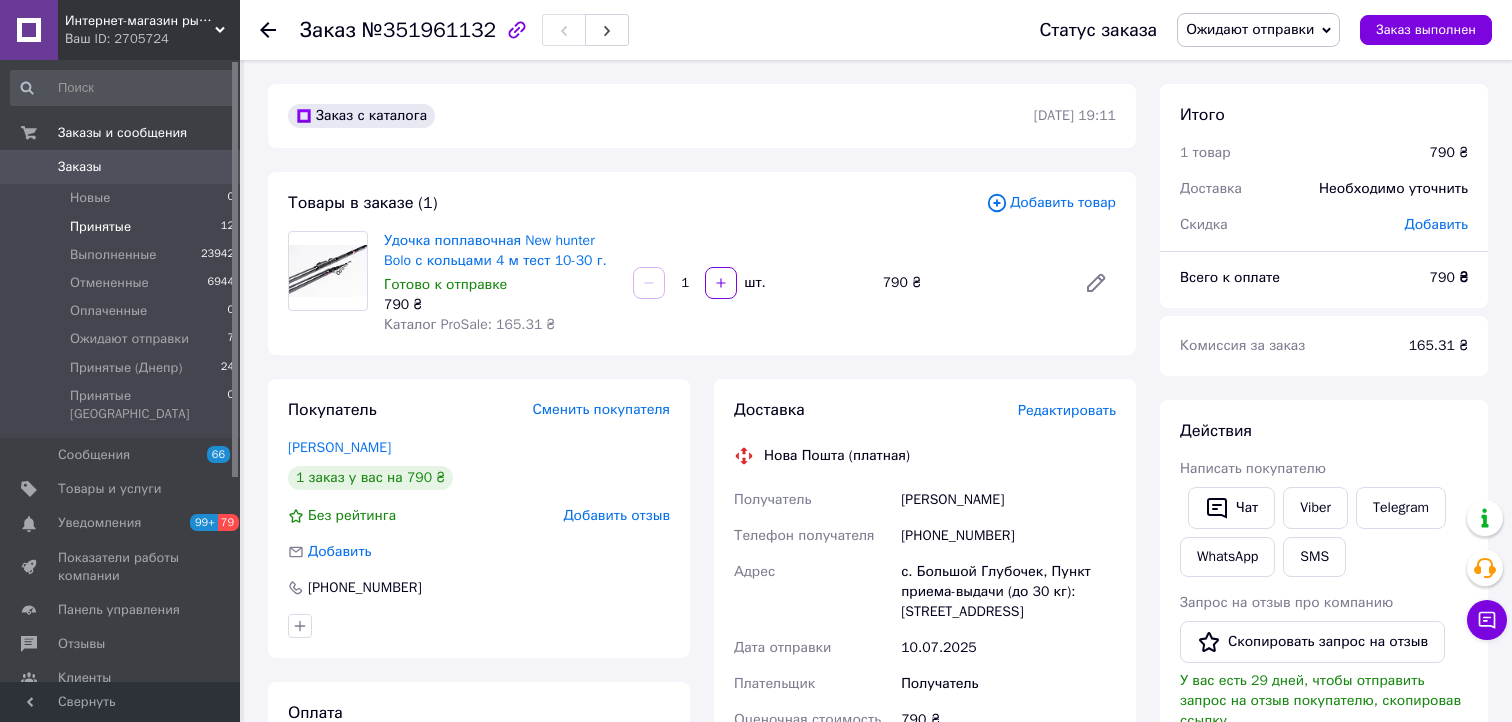 click on "Принятые" at bounding box center (100, 227) 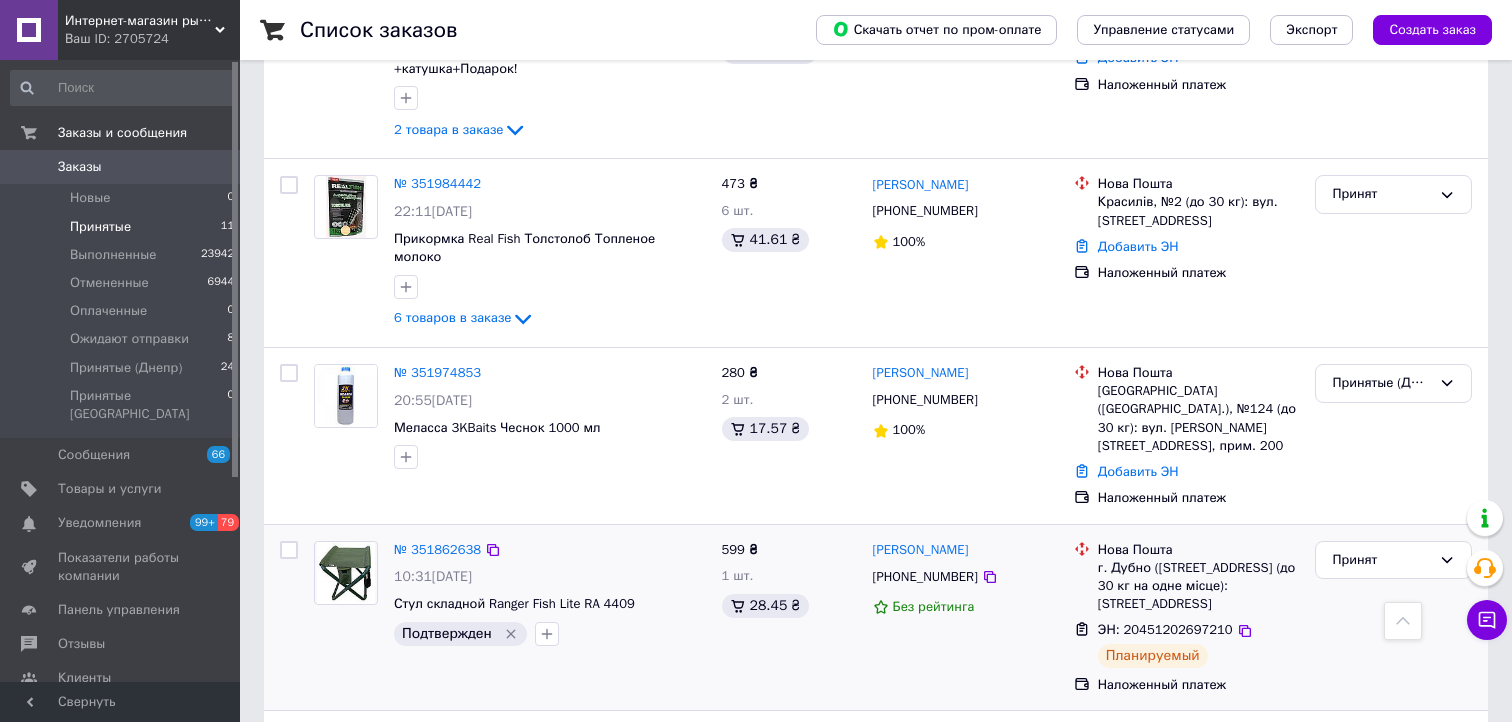 scroll, scrollTop: 821, scrollLeft: 0, axis: vertical 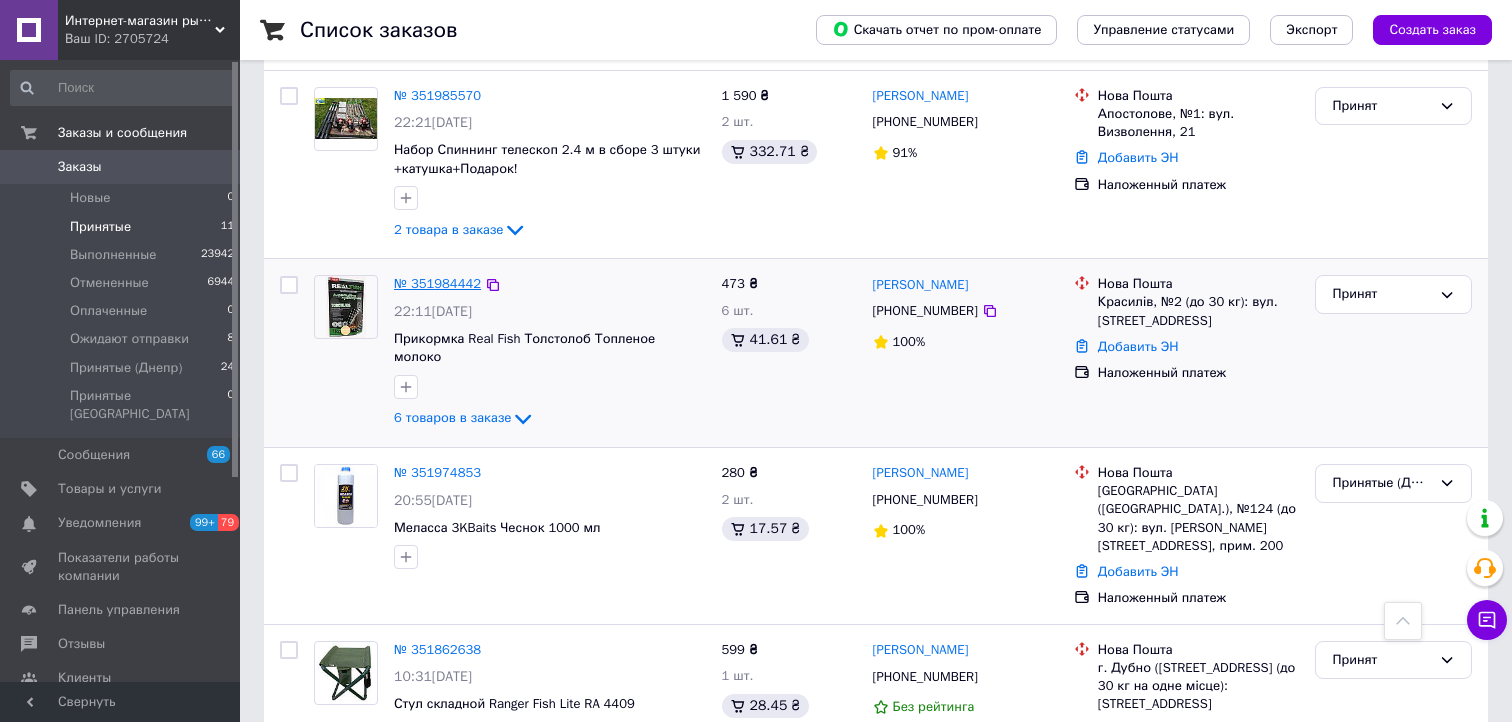 click on "№ 351984442" at bounding box center [437, 283] 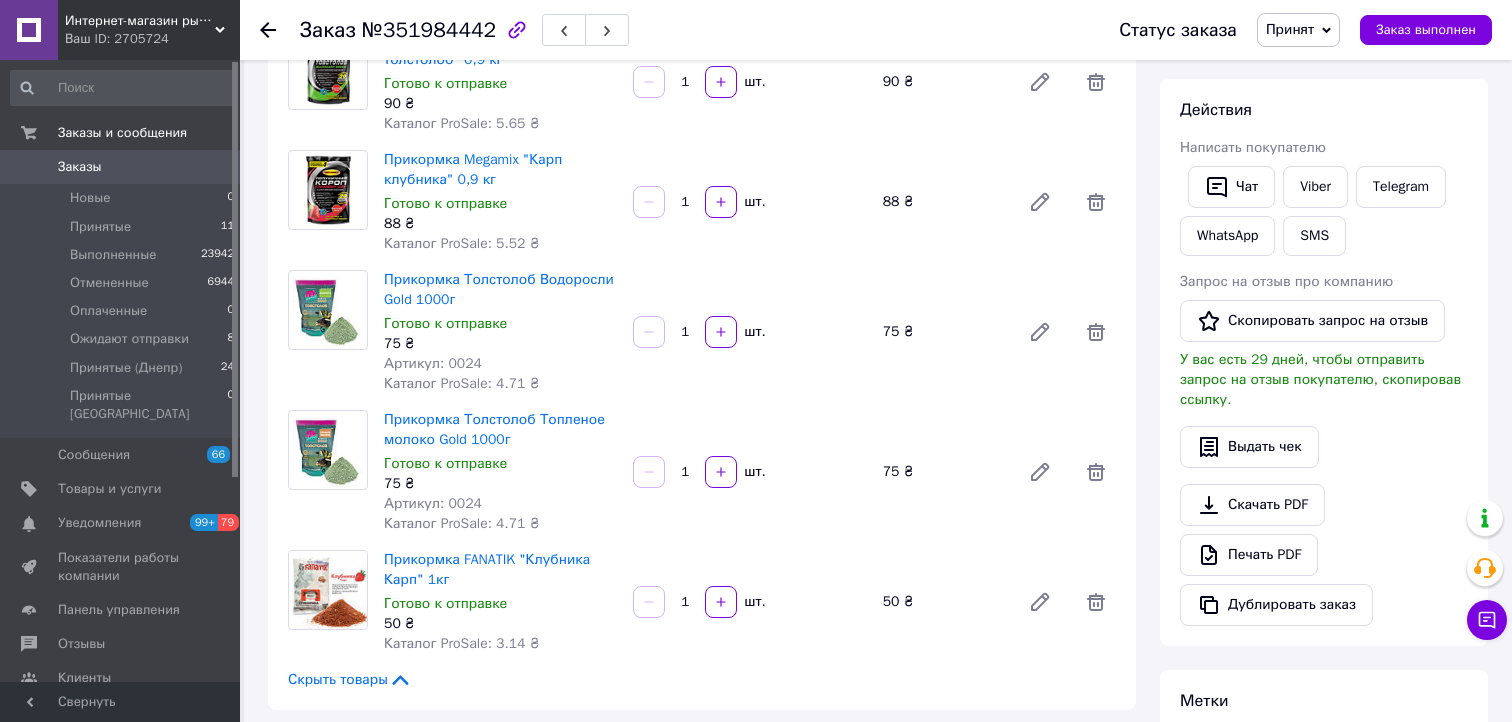 scroll, scrollTop: 221, scrollLeft: 0, axis: vertical 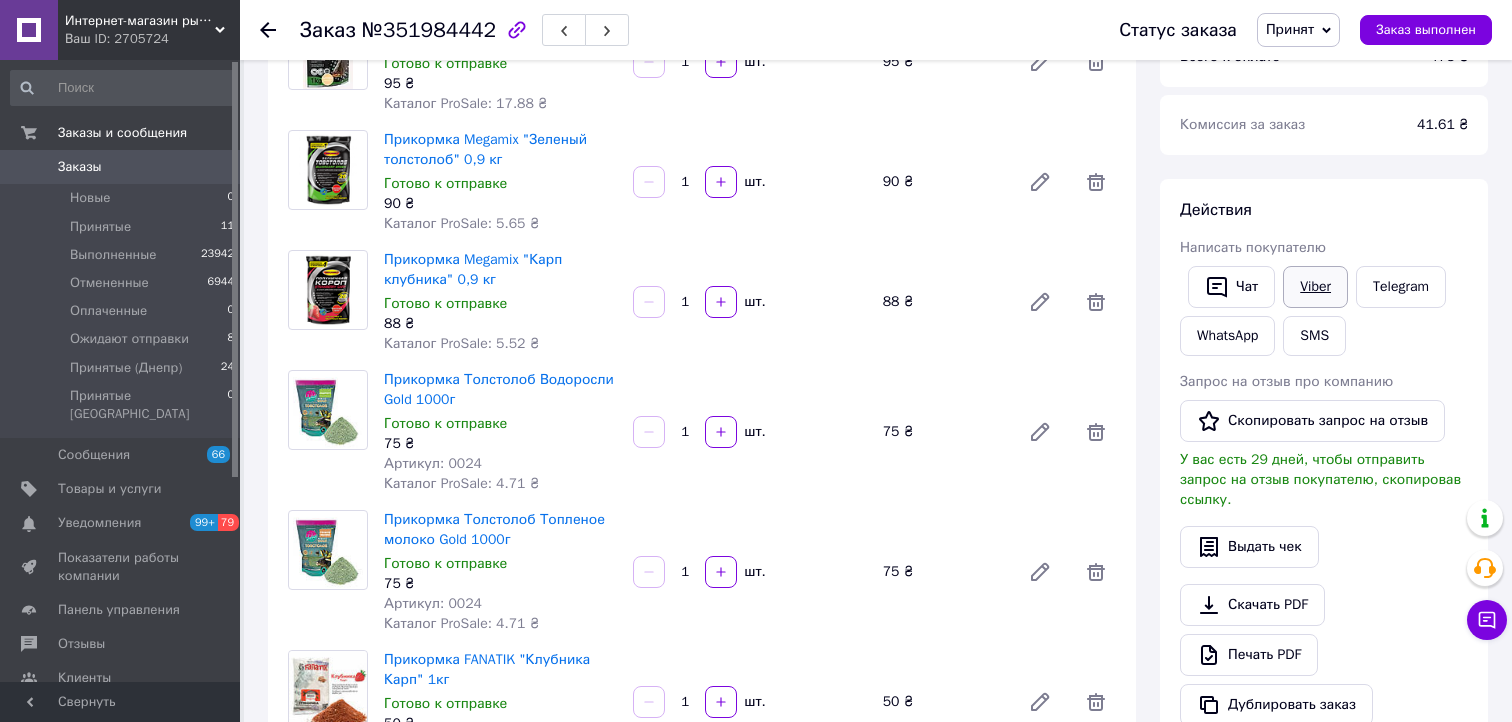 click on "Viber" at bounding box center (1315, 287) 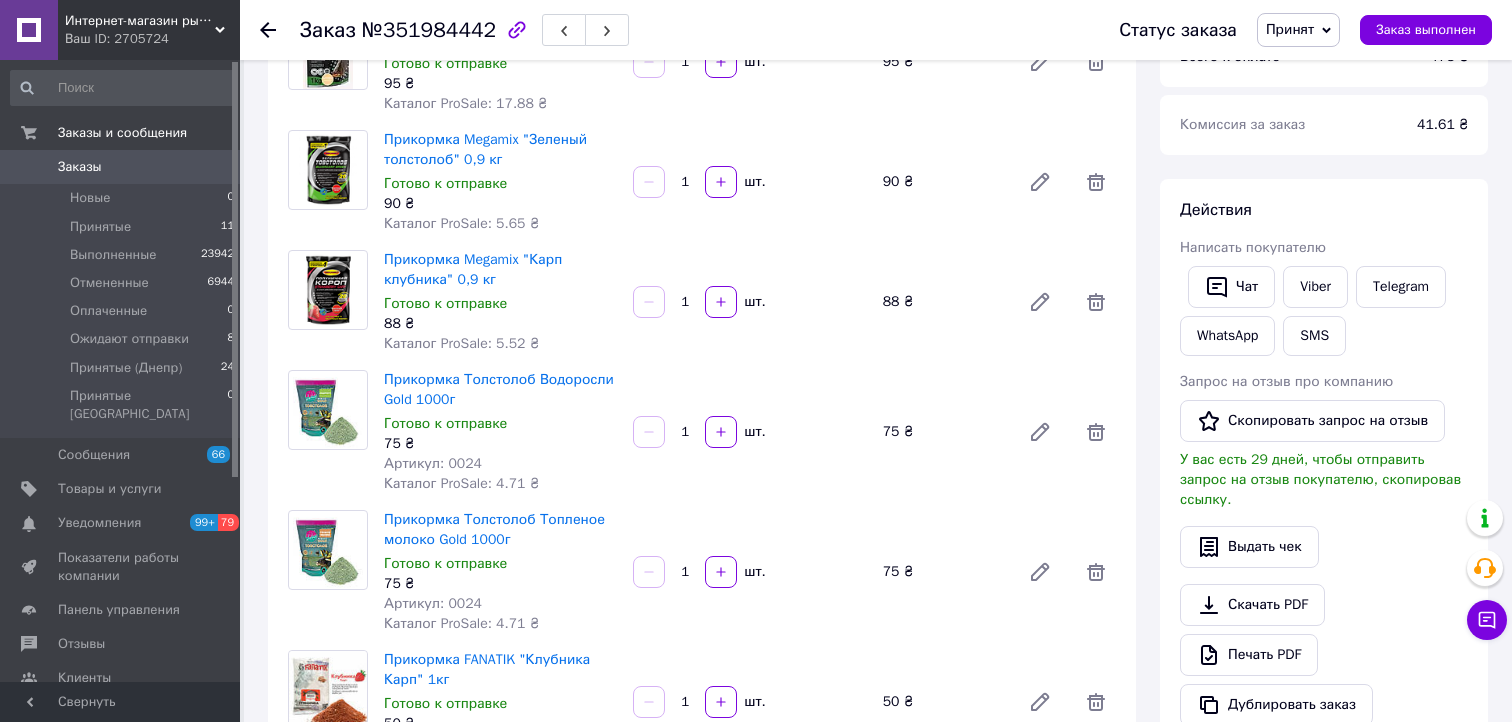 click on "Скачать PDF   Печать PDF   Дублировать заказ" at bounding box center [1324, 655] 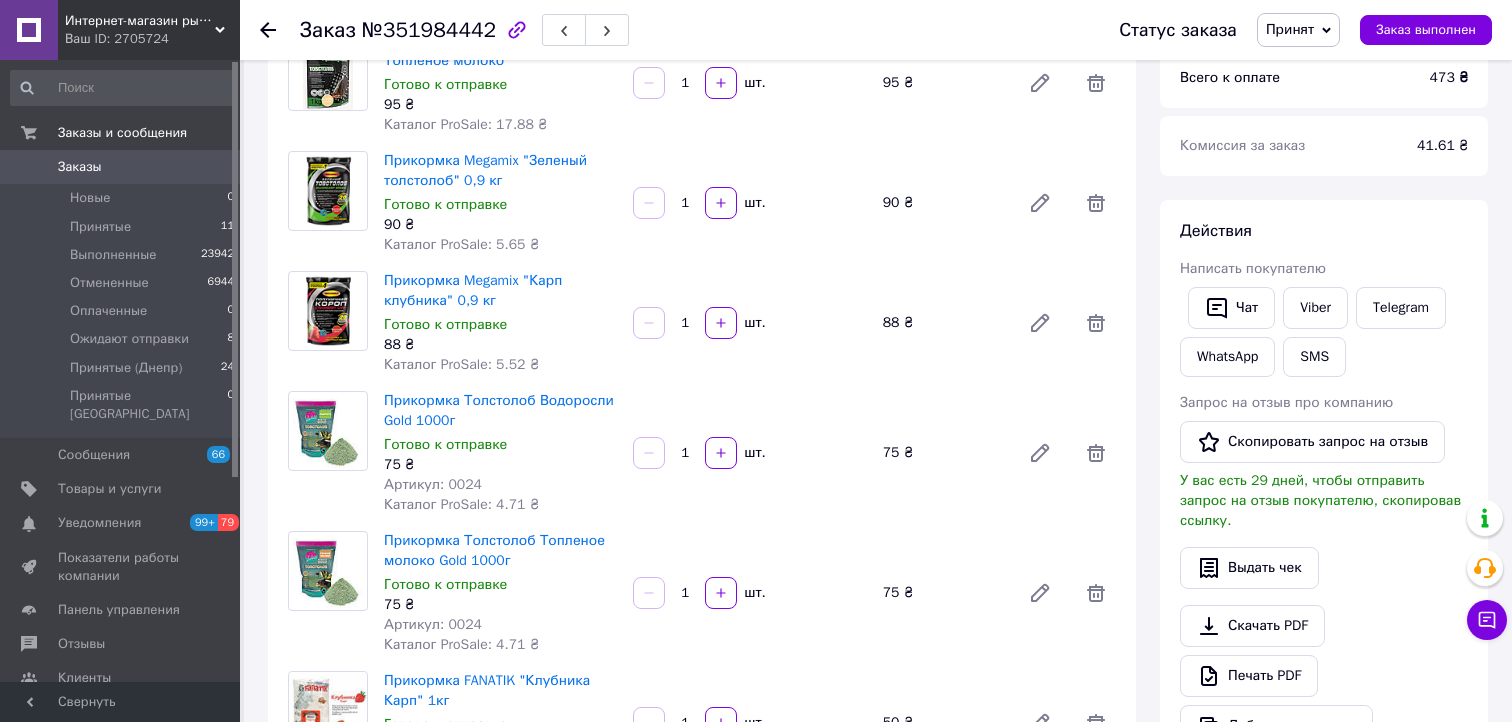 scroll, scrollTop: 100, scrollLeft: 0, axis: vertical 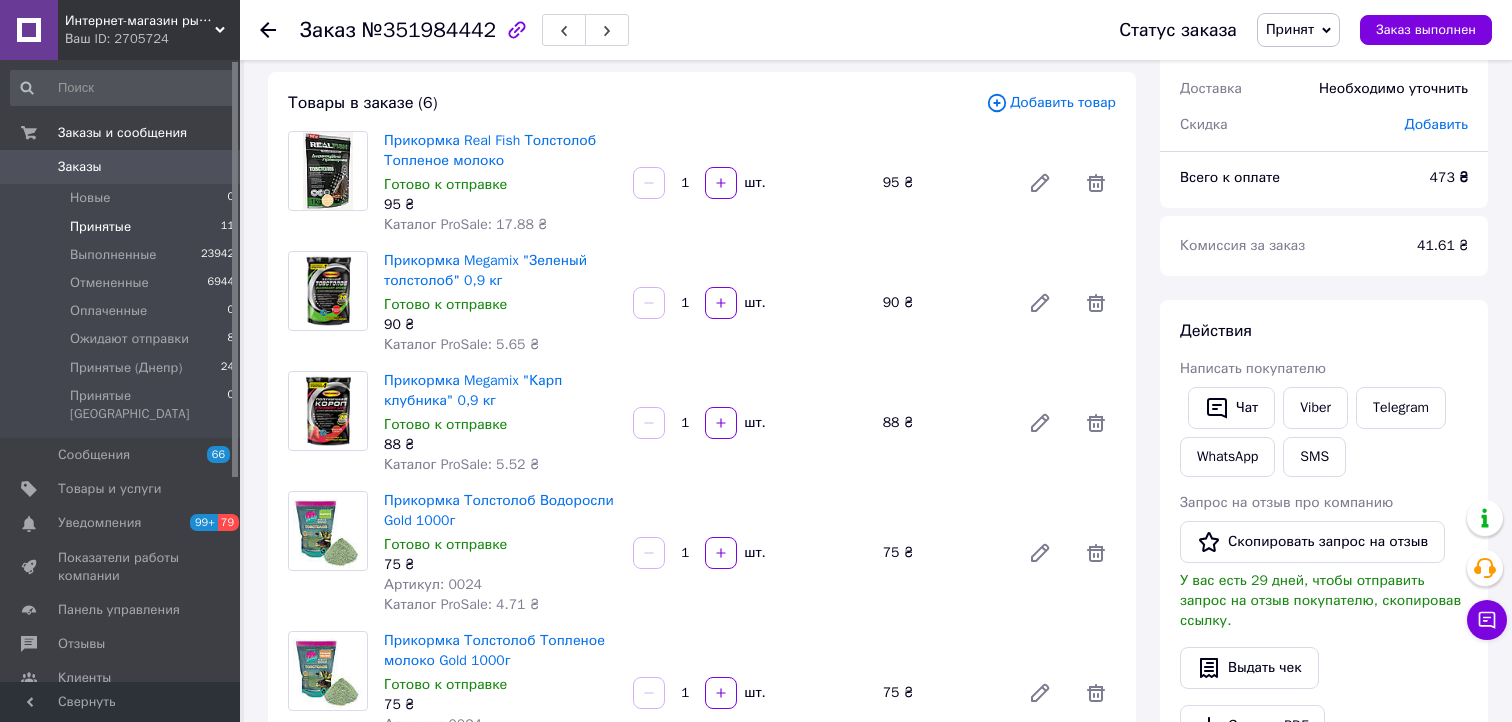 click on "Принятые" at bounding box center [100, 227] 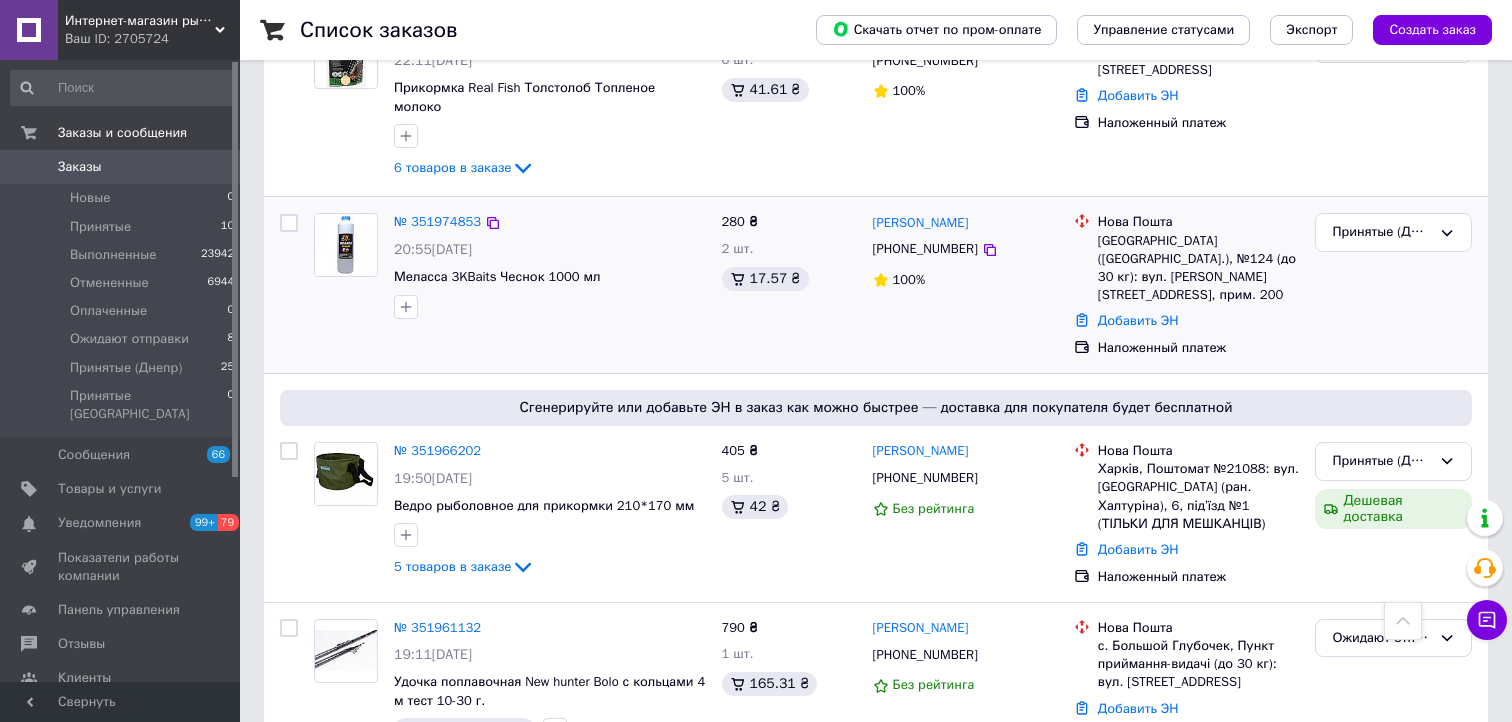 scroll, scrollTop: 1100, scrollLeft: 0, axis: vertical 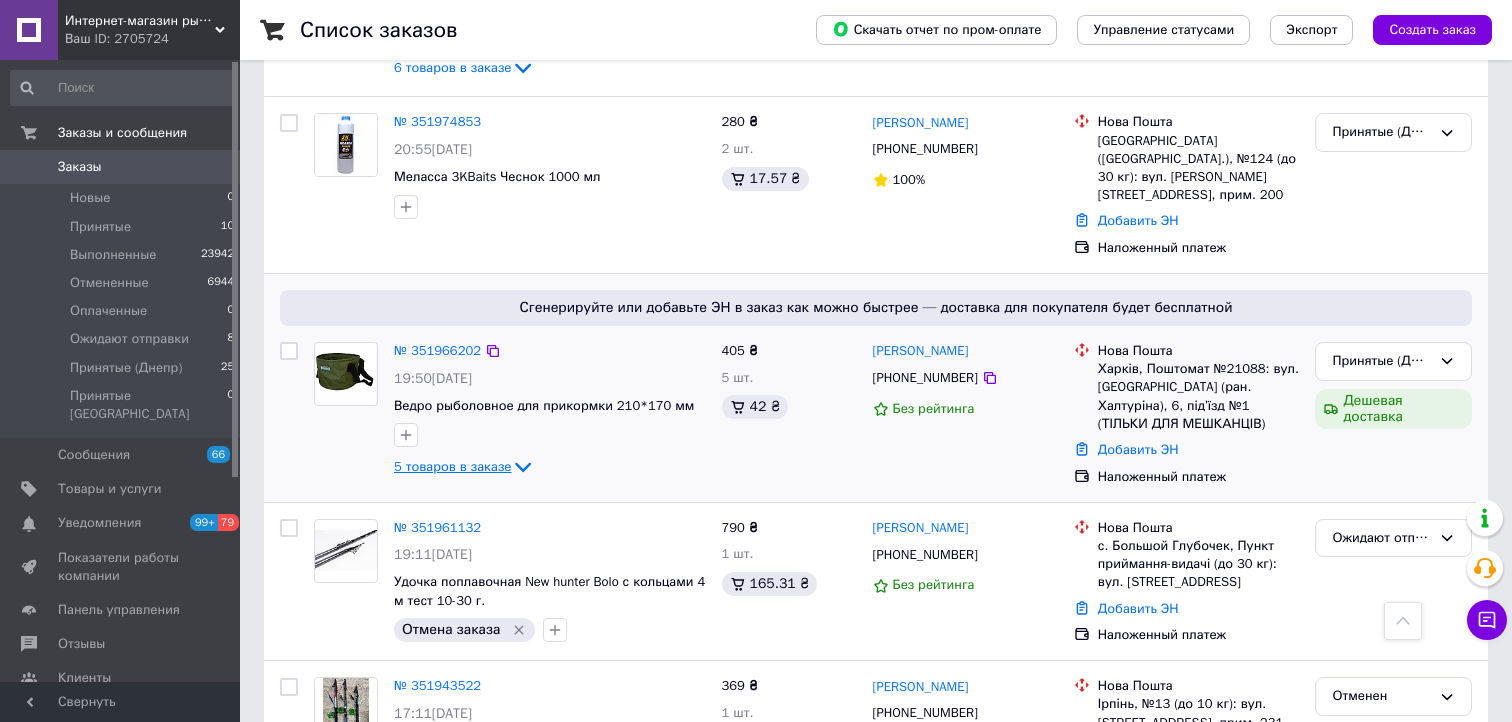 click on "5 товаров в заказе" at bounding box center [452, 466] 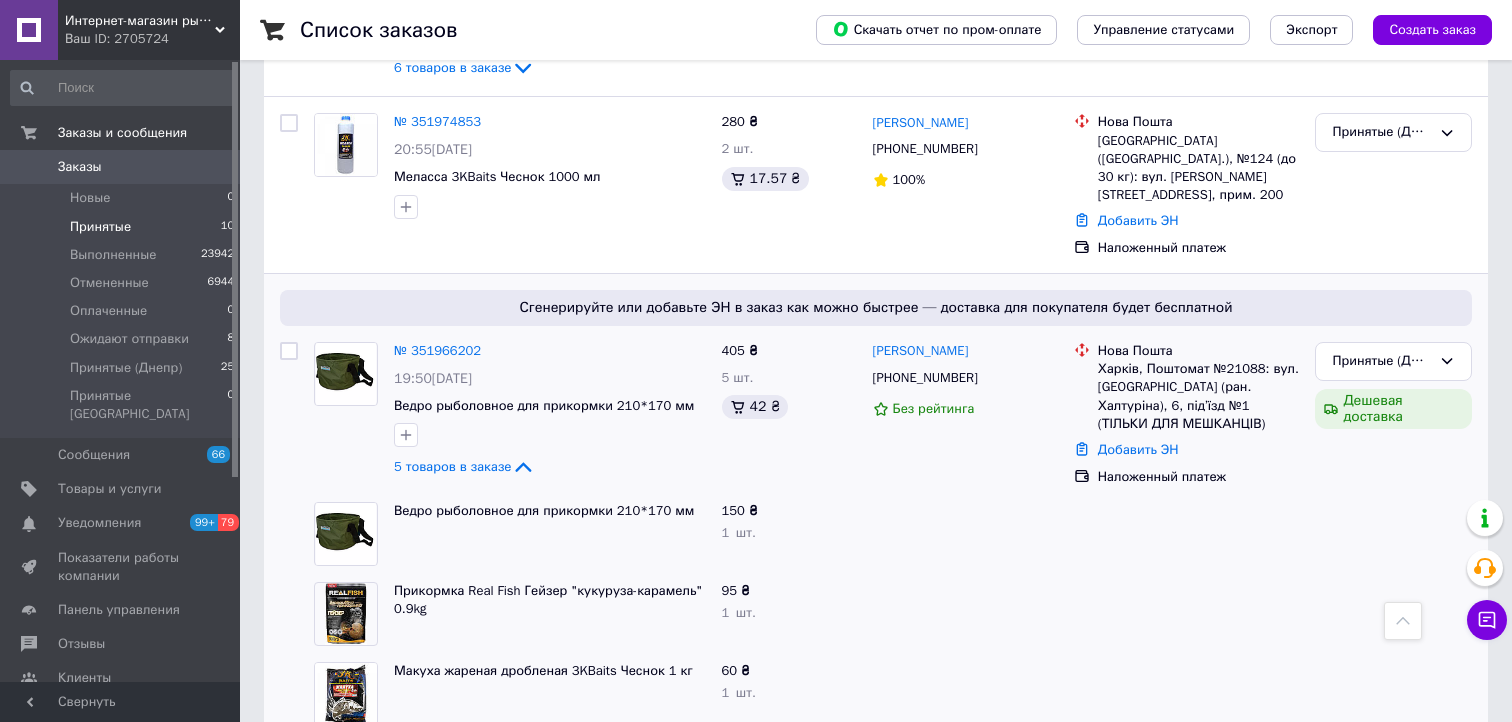 click on "Принятые" at bounding box center (100, 227) 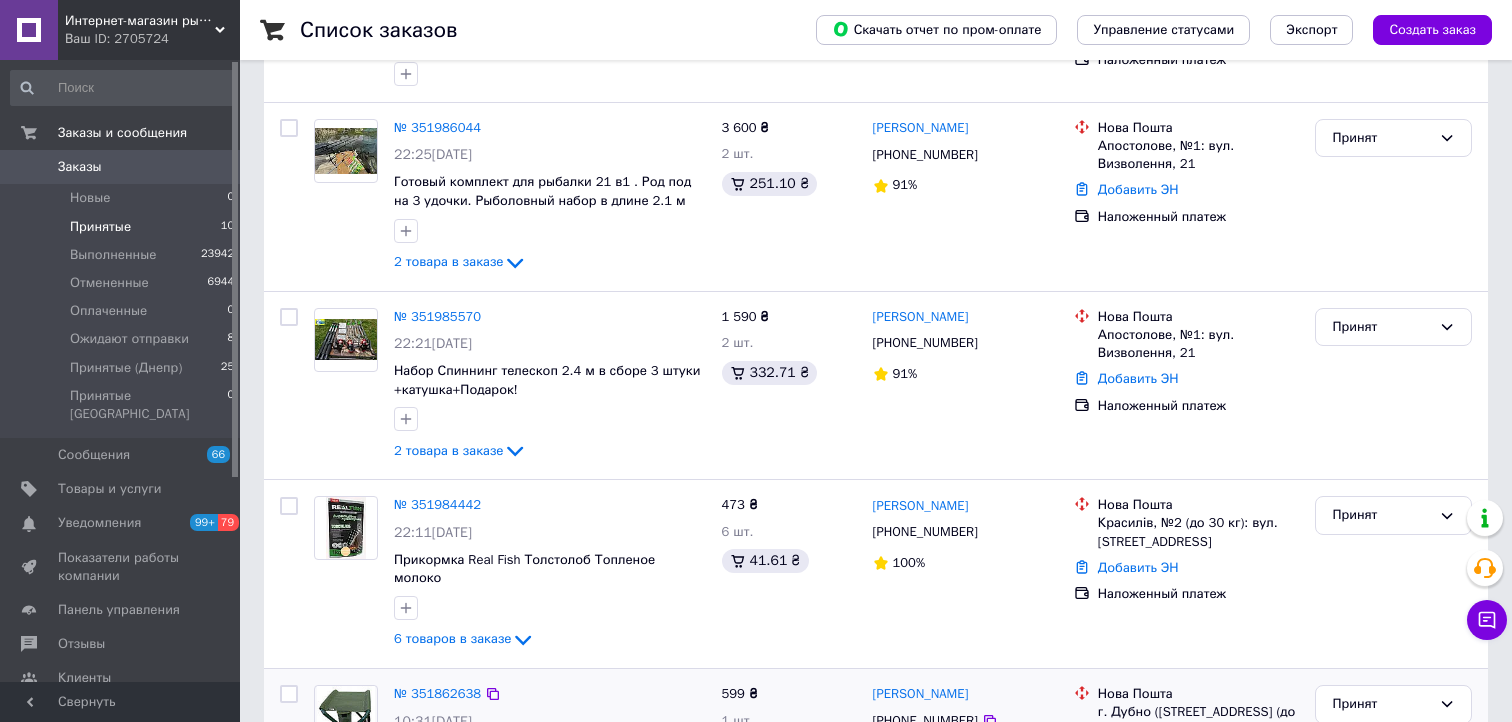 scroll, scrollTop: 800, scrollLeft: 0, axis: vertical 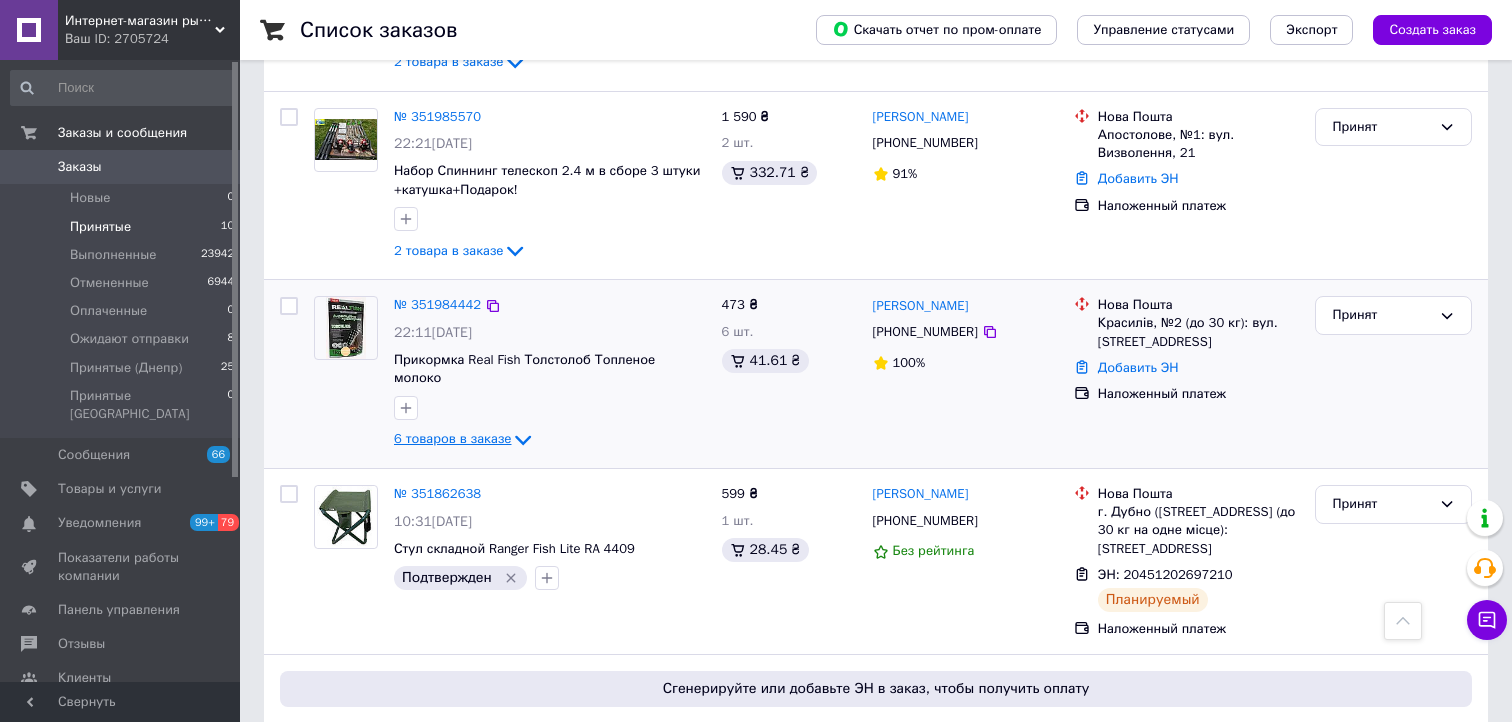 click on "6 товаров в заказе" at bounding box center [452, 439] 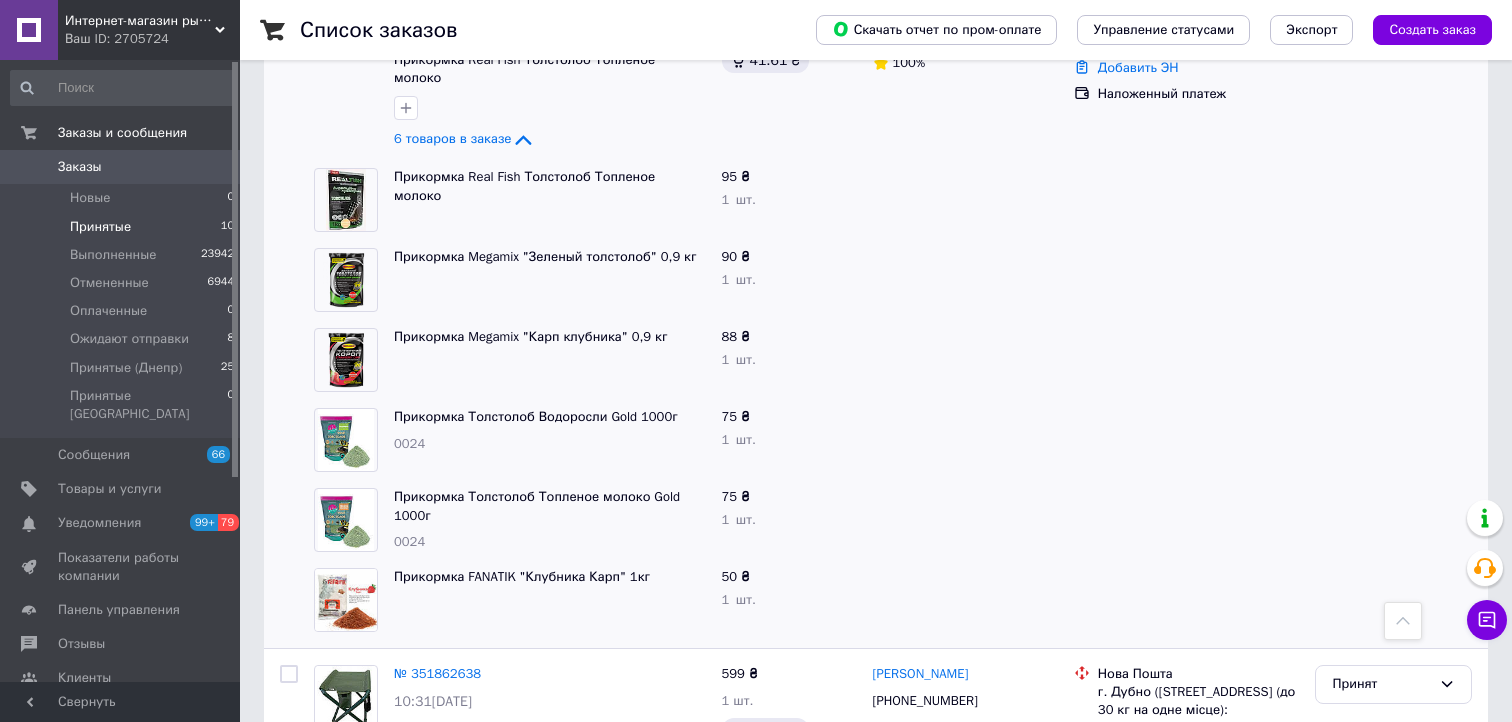 scroll, scrollTop: 1000, scrollLeft: 0, axis: vertical 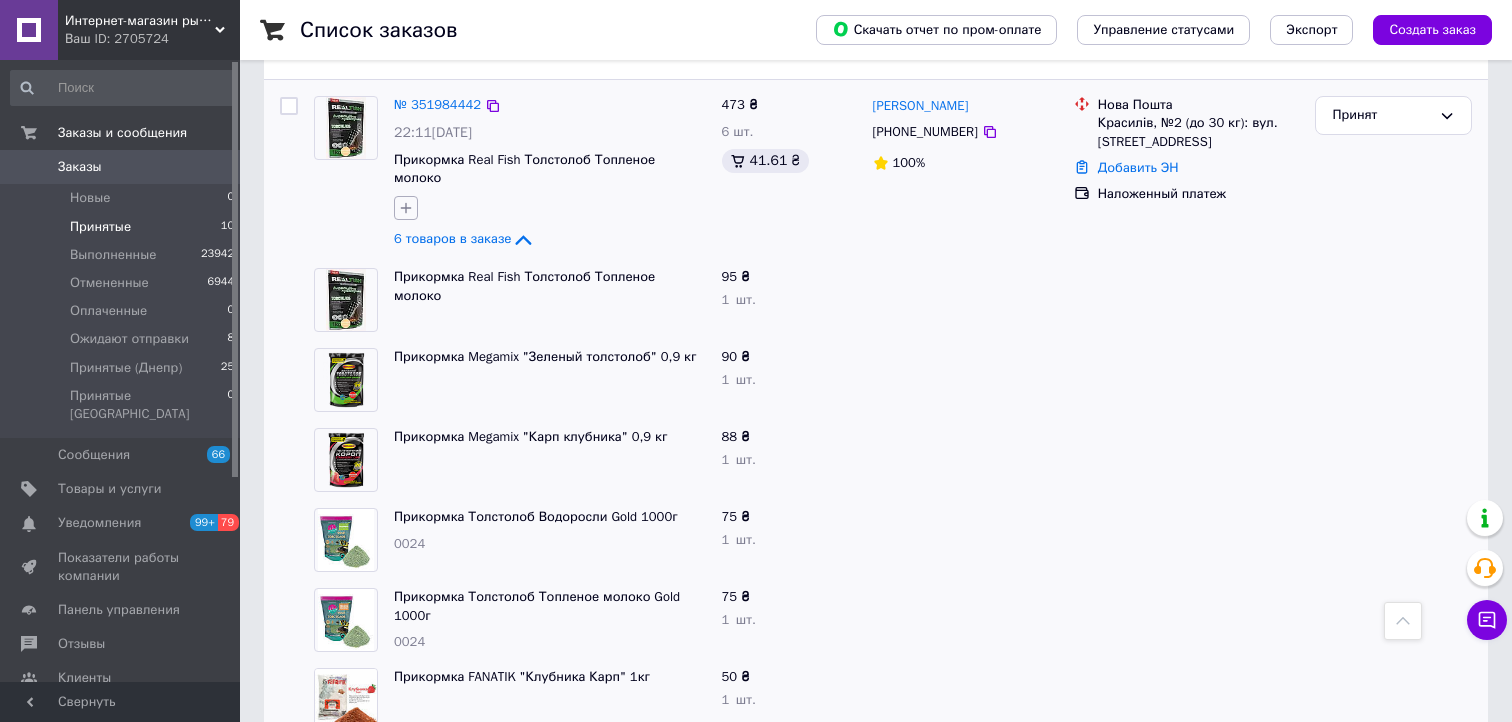 click 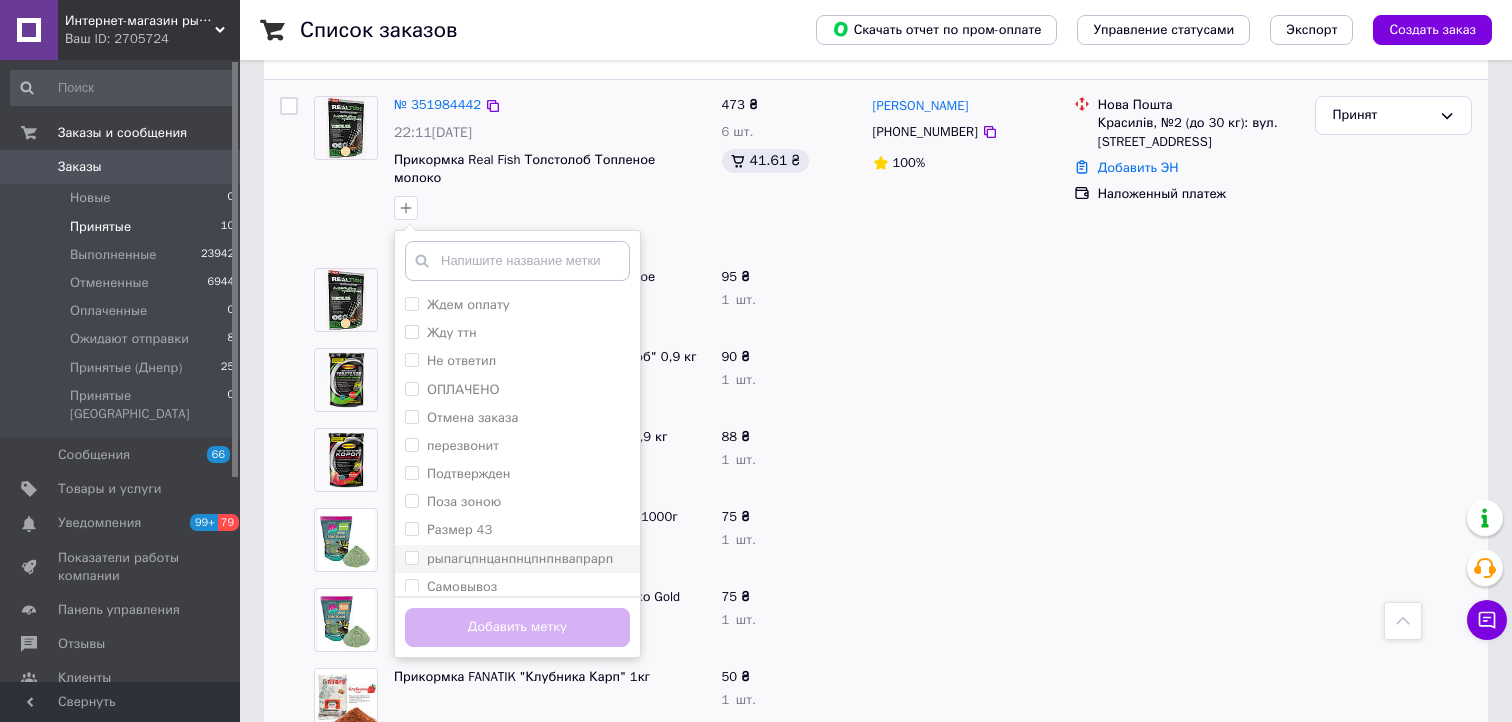 scroll, scrollTop: 38, scrollLeft: 0, axis: vertical 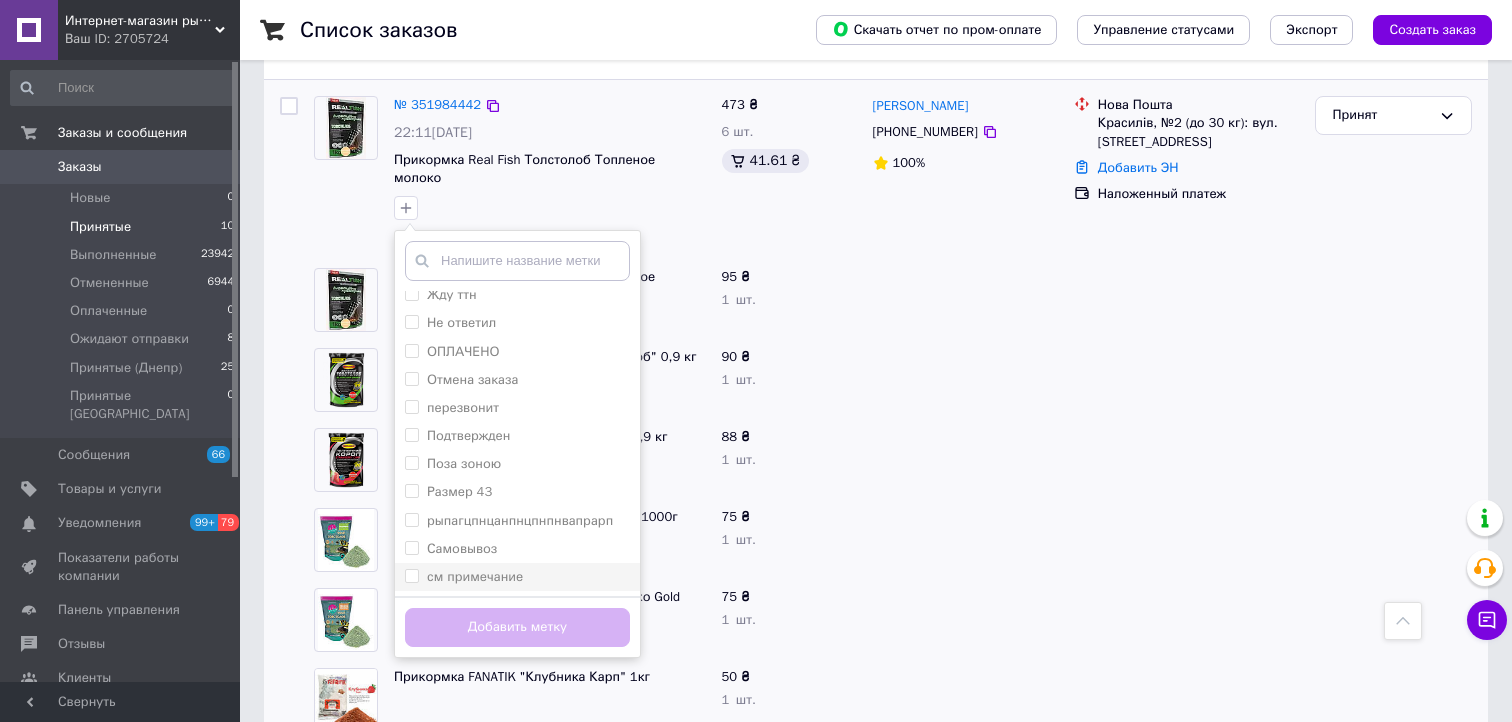 click on "см примечание" at bounding box center [517, 577] 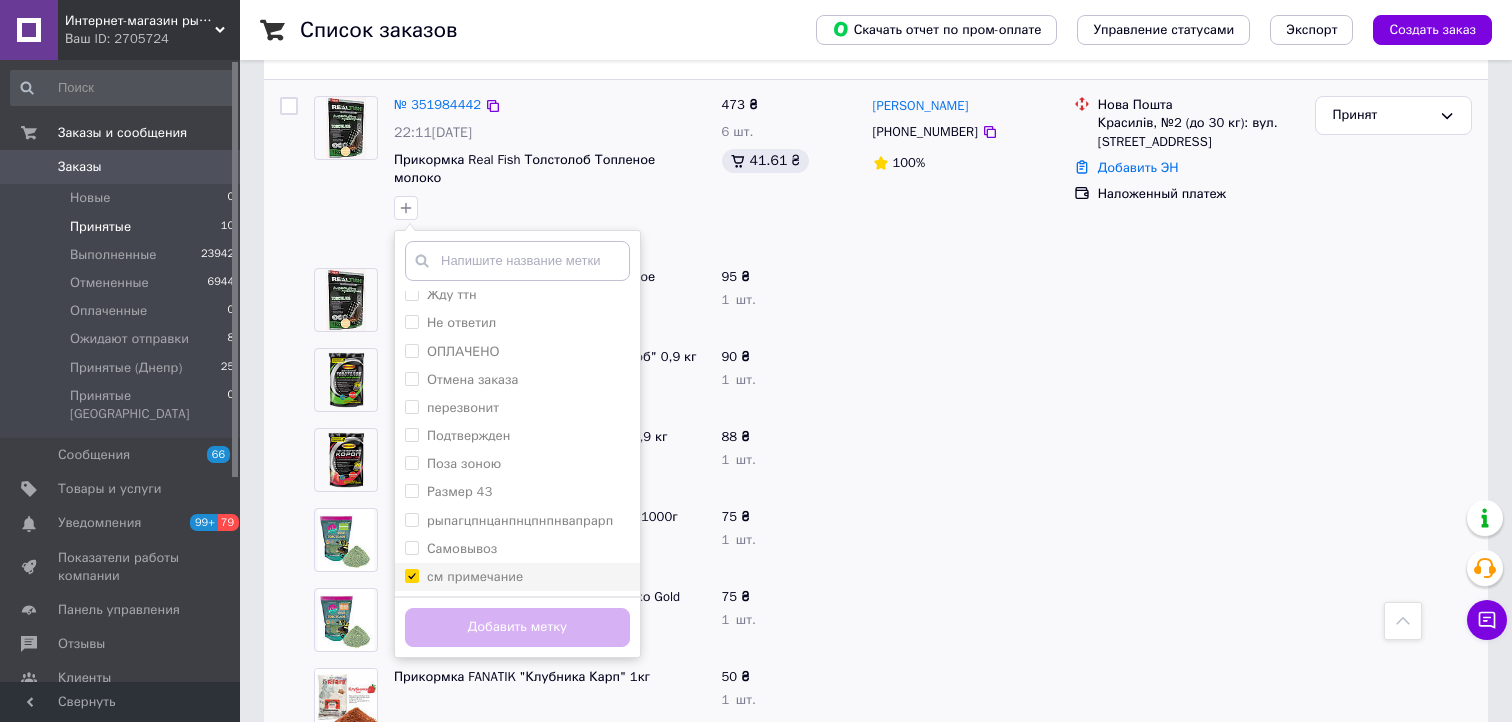 checkbox on "true" 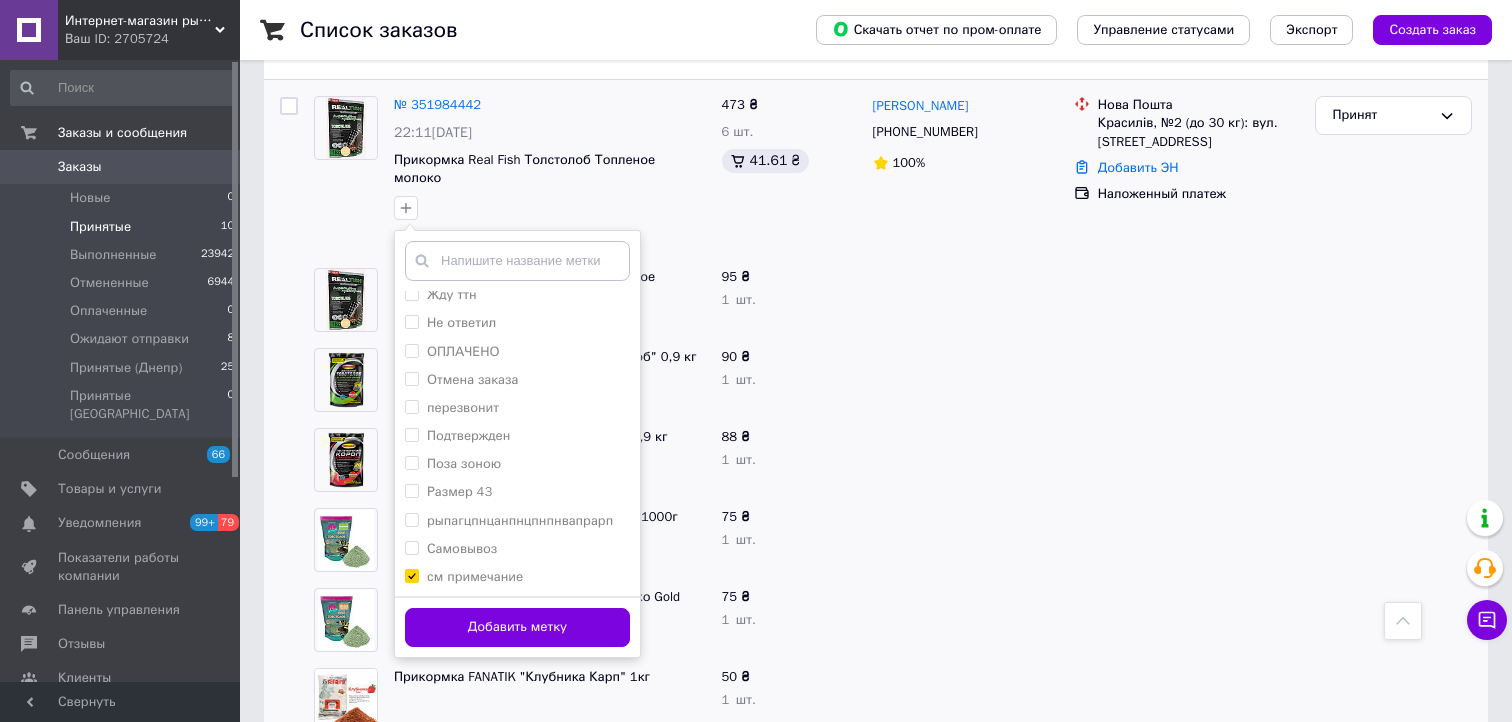 drag, startPoint x: 532, startPoint y: 609, endPoint x: 535, endPoint y: 551, distance: 58.077534 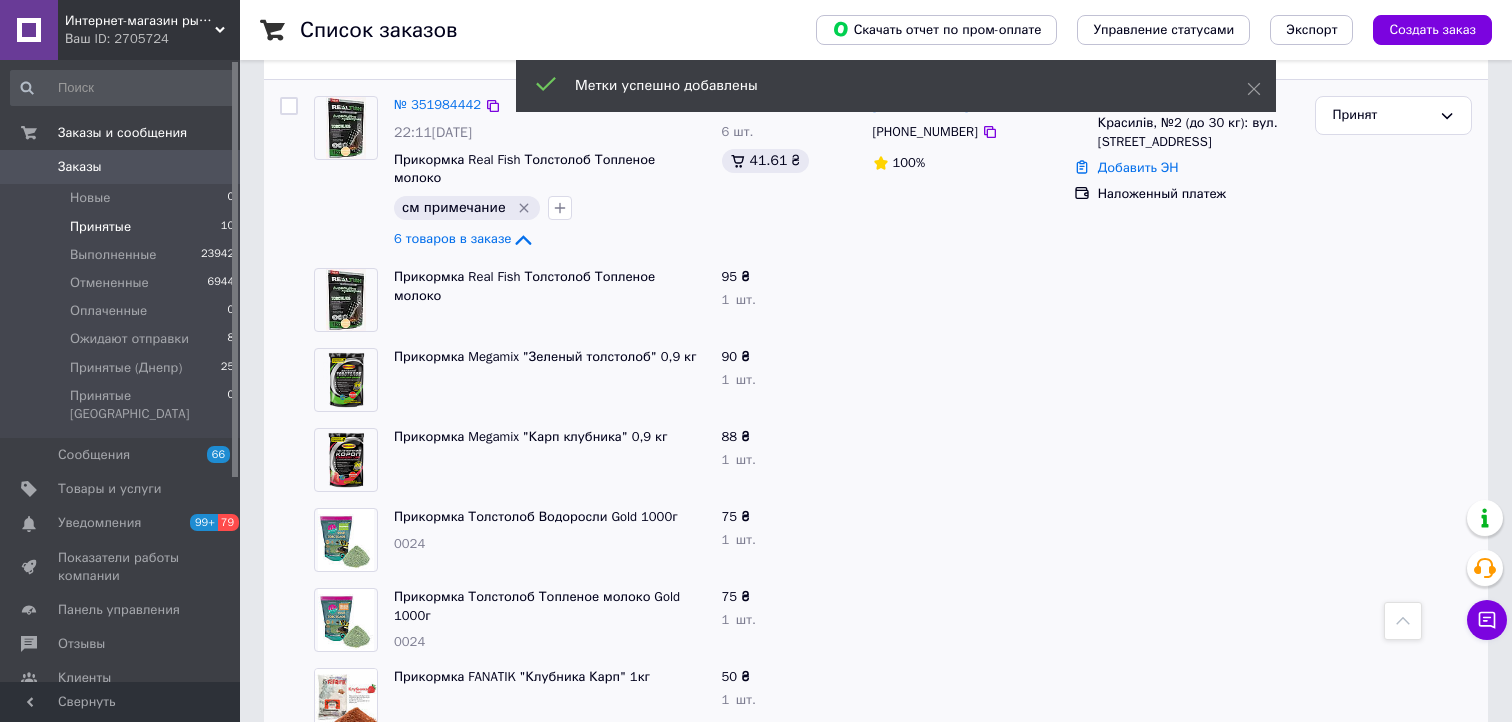 click on "№ 351984442 22:11, 09.07.2025 Прикормка Real Fish Толстолоб Топленое молоко см примечание   6 товаров в заказе" at bounding box center [550, 174] 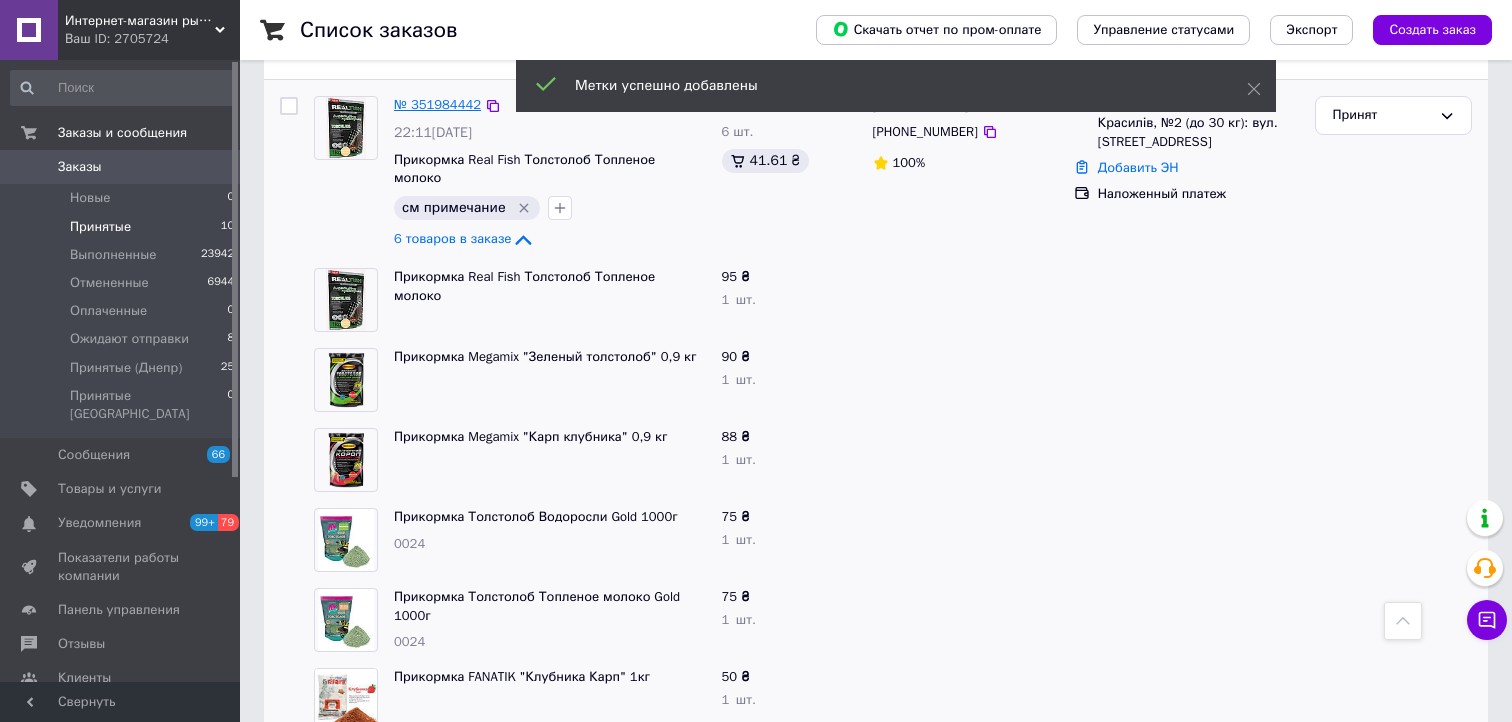 click on "№ 351984442" at bounding box center (437, 104) 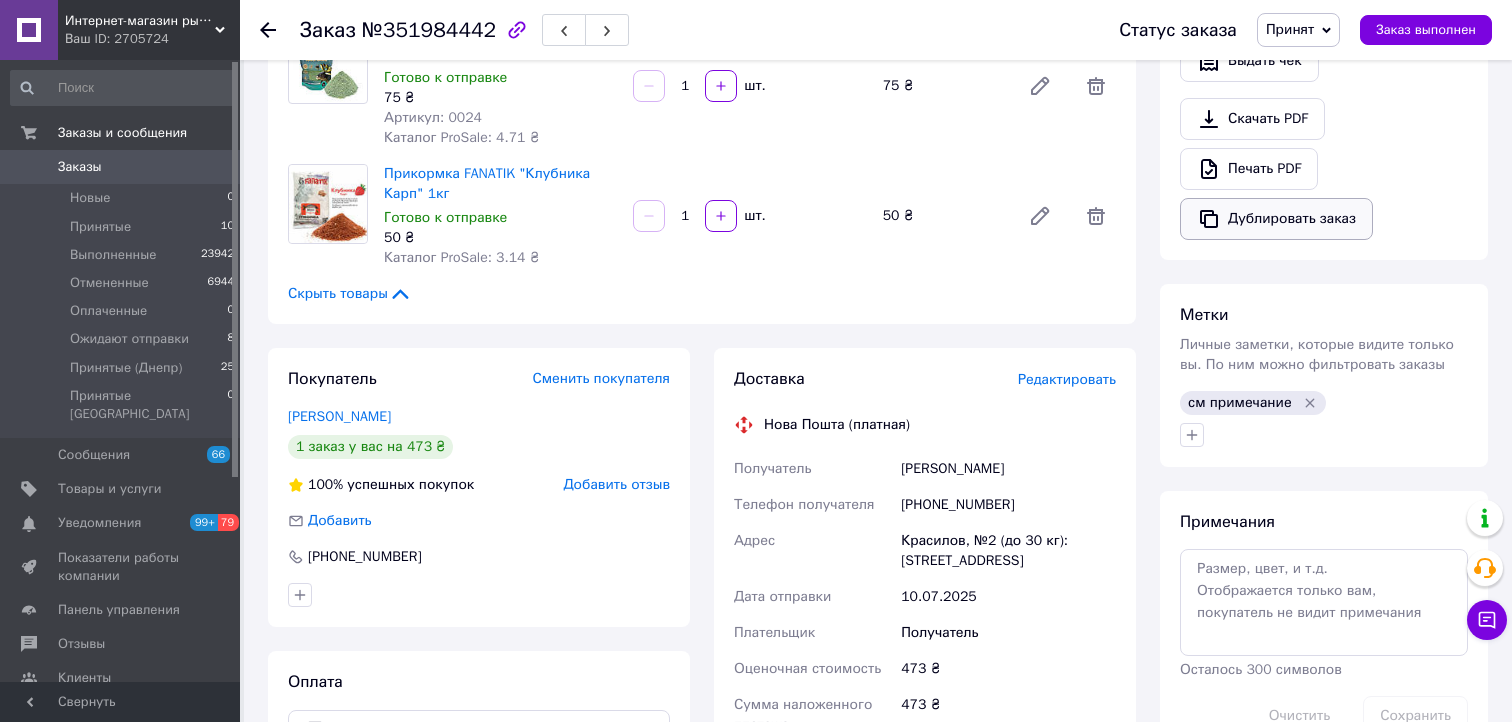scroll, scrollTop: 807, scrollLeft: 0, axis: vertical 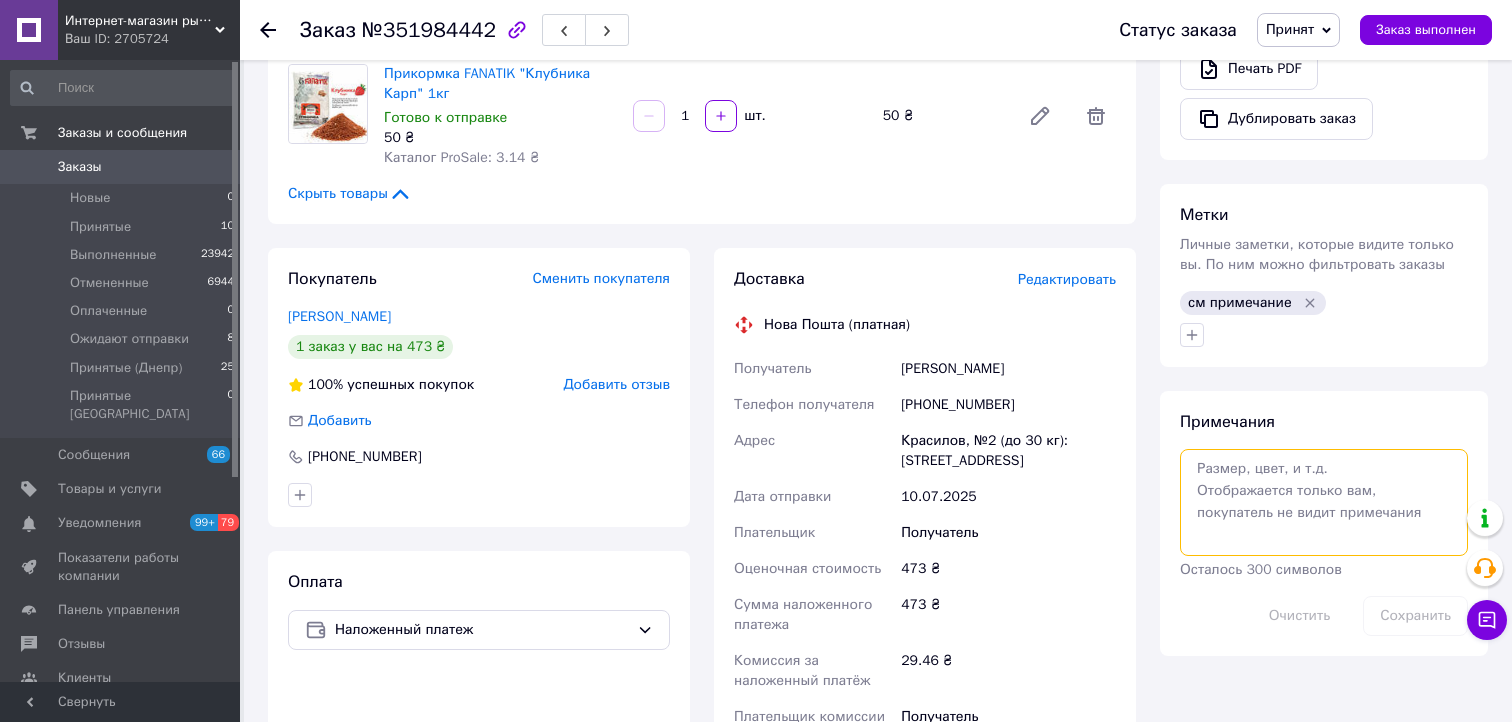 click at bounding box center (1324, 502) 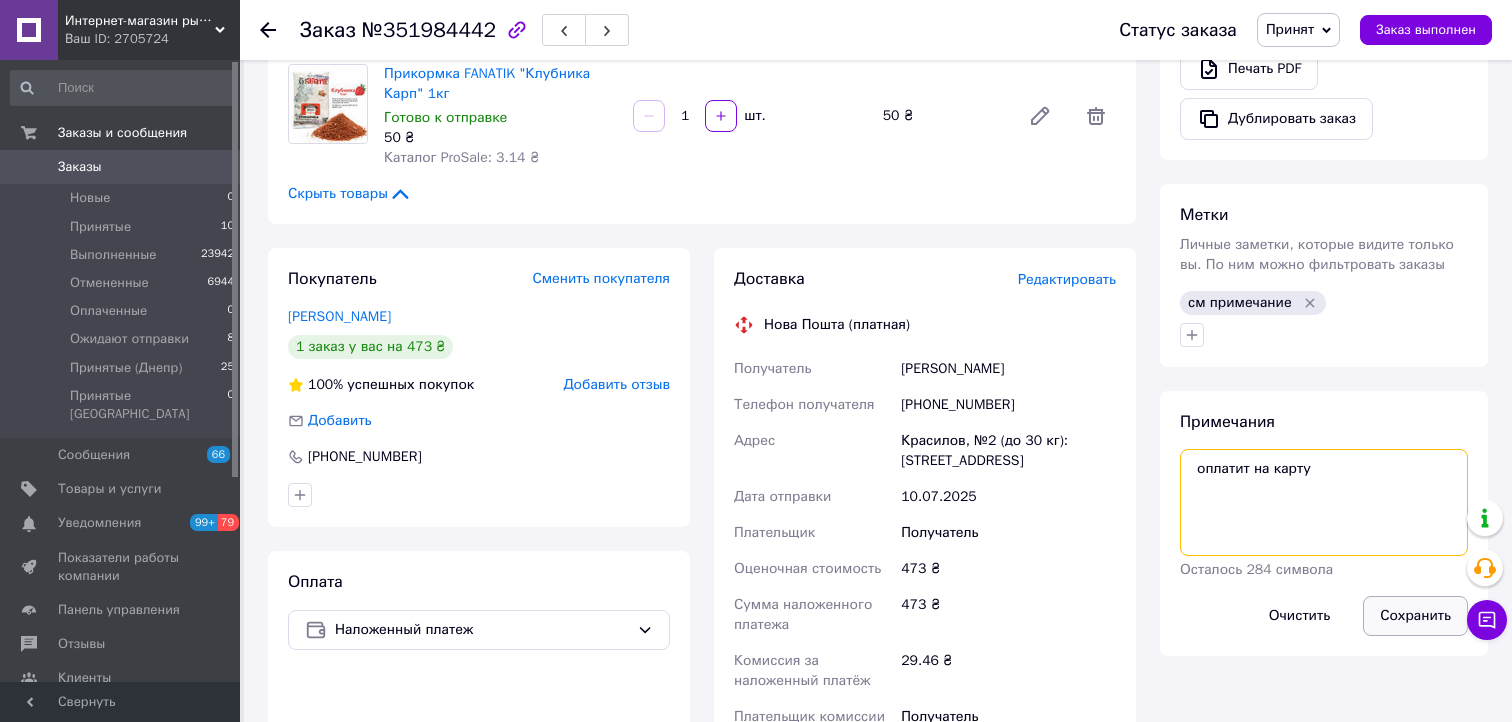 type on "оплатит на карту" 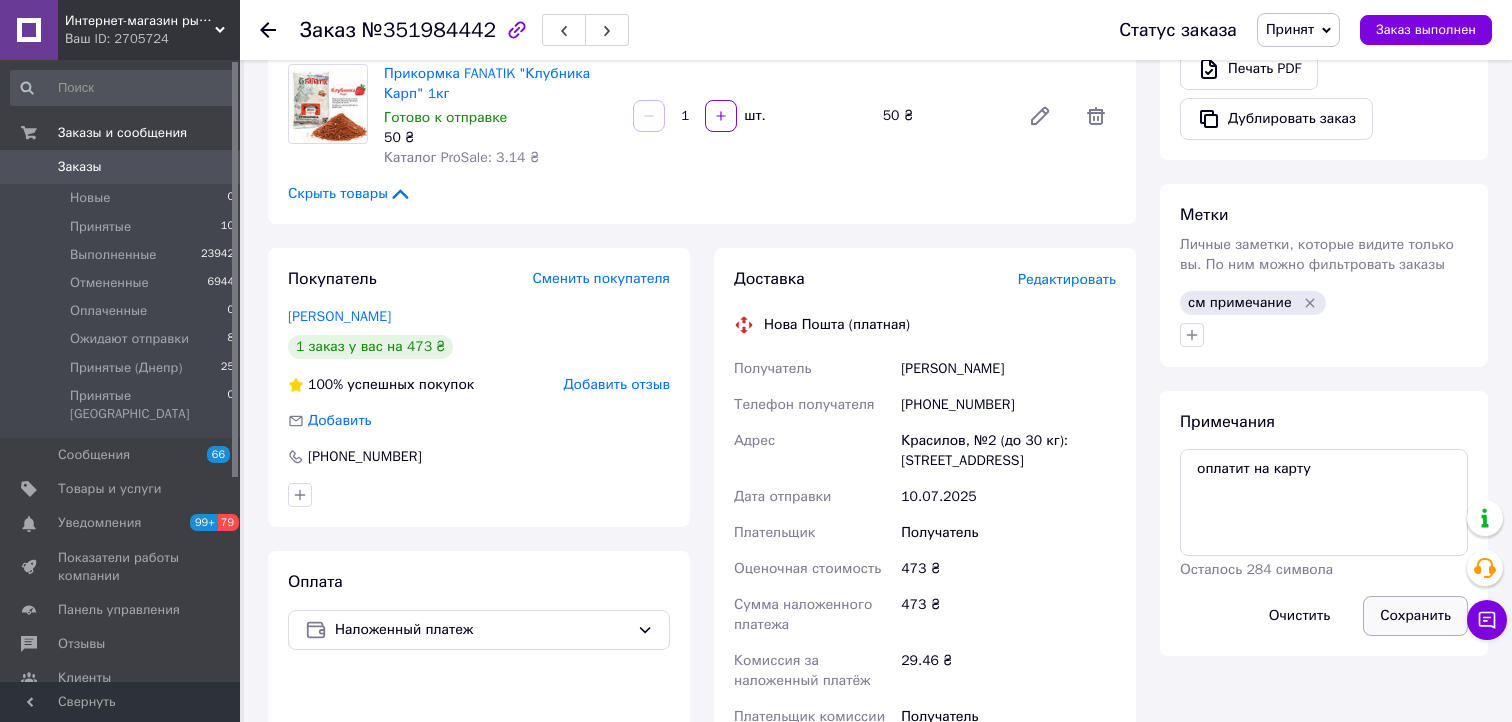click on "Сохранить" at bounding box center [1415, 616] 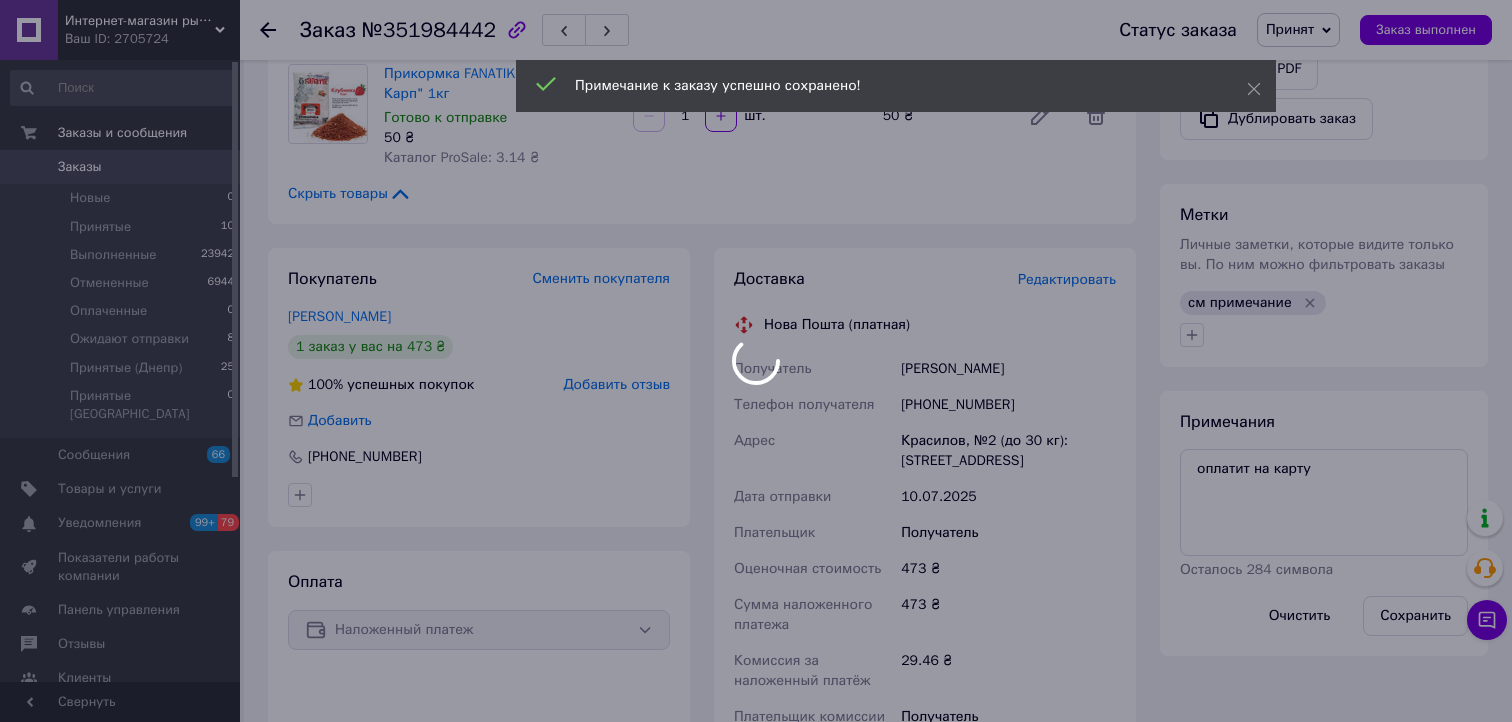 click at bounding box center [756, 361] 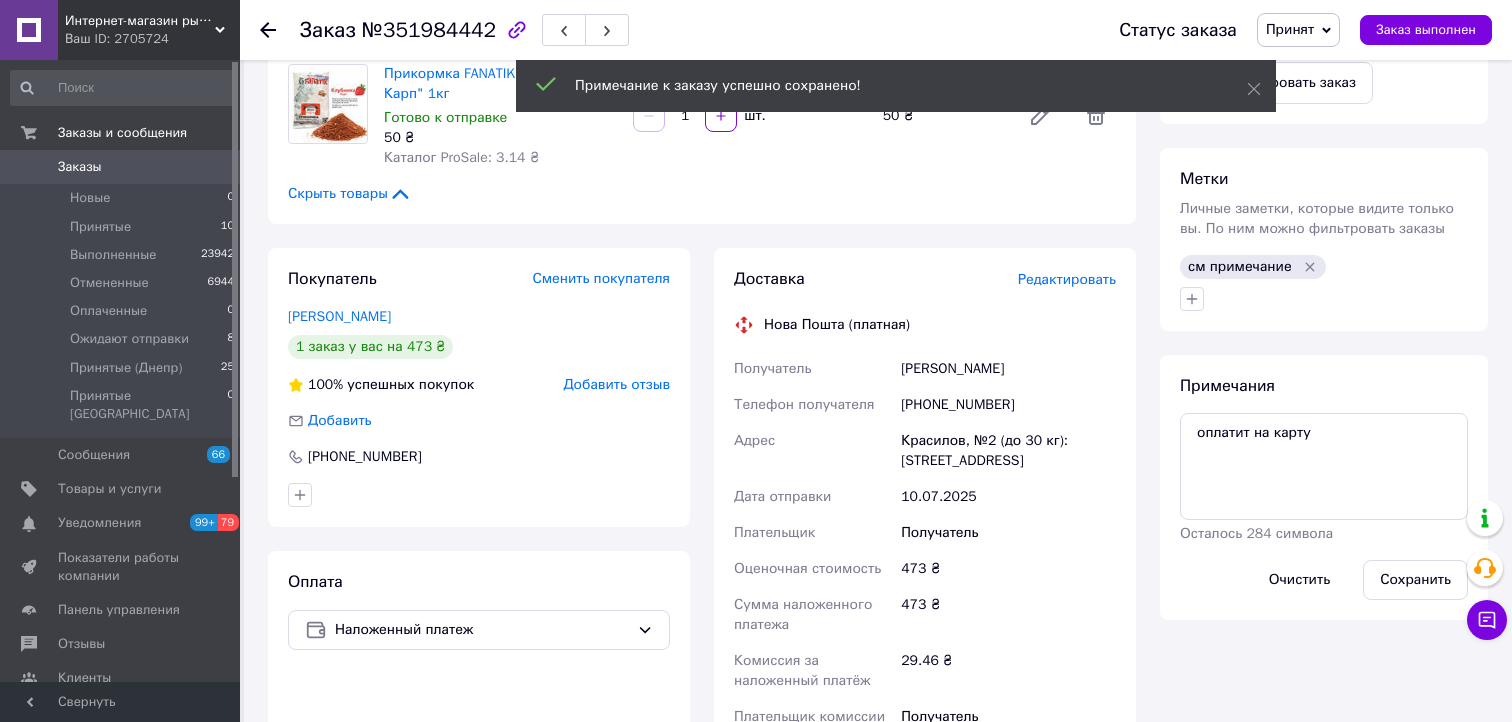 click on "Принят" at bounding box center (1290, 29) 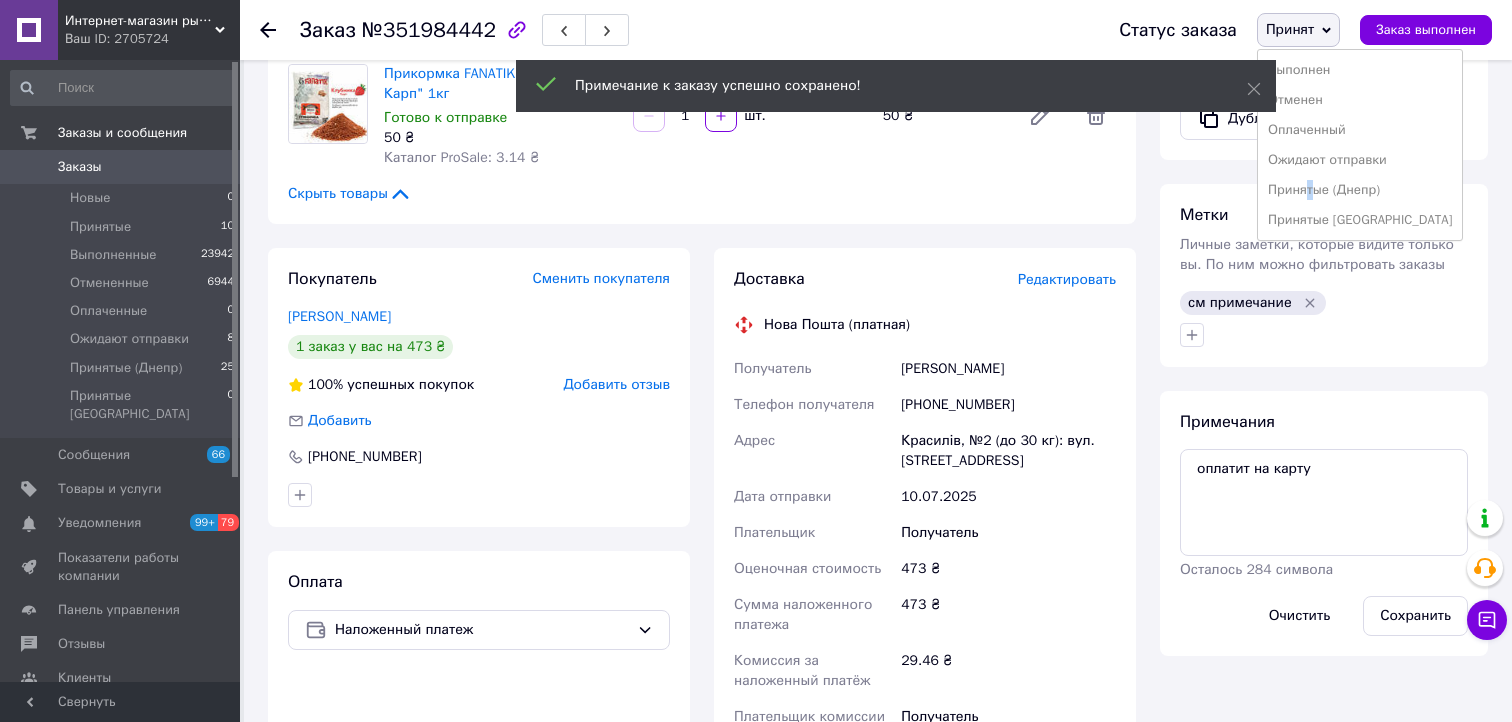 drag, startPoint x: 1315, startPoint y: 189, endPoint x: 1027, endPoint y: 104, distance: 300.28152 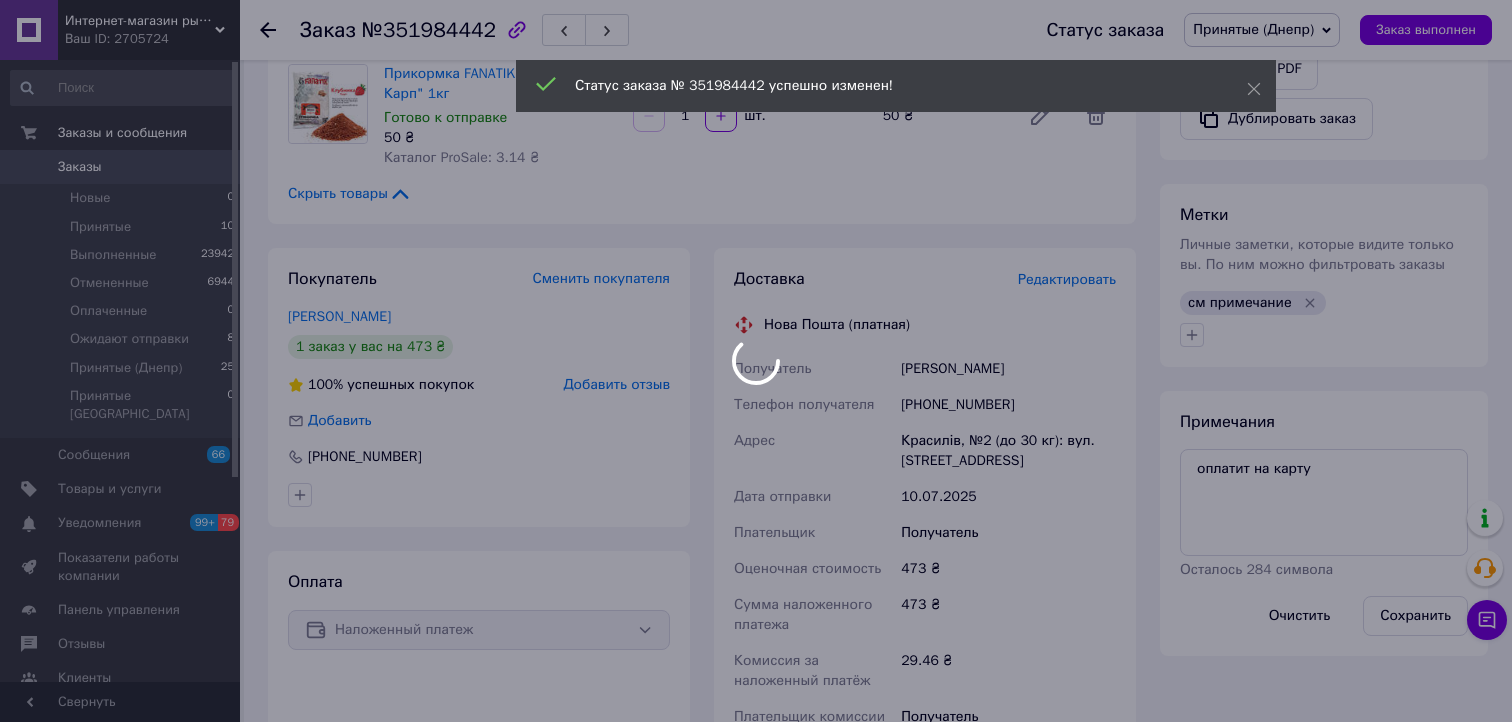 click at bounding box center [756, 361] 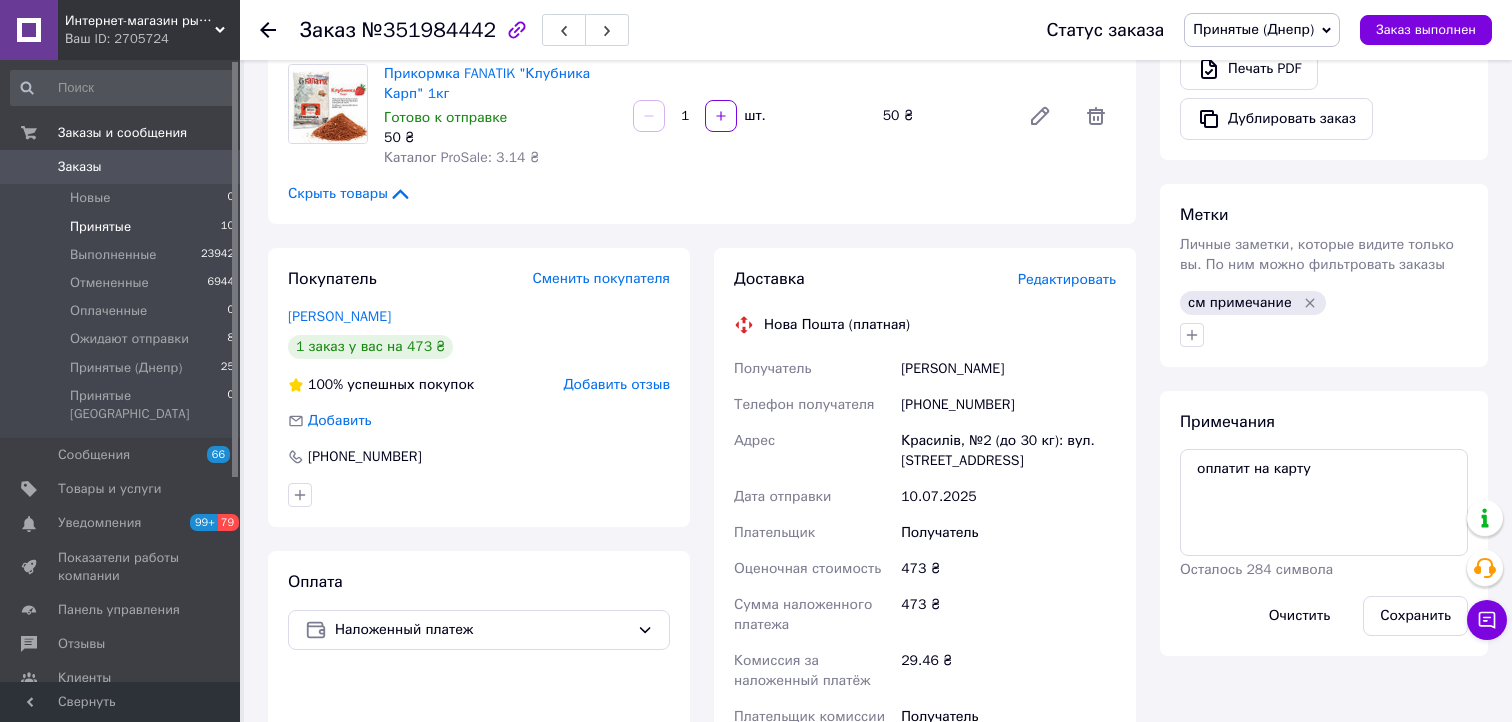 click on "Принятые" at bounding box center (100, 227) 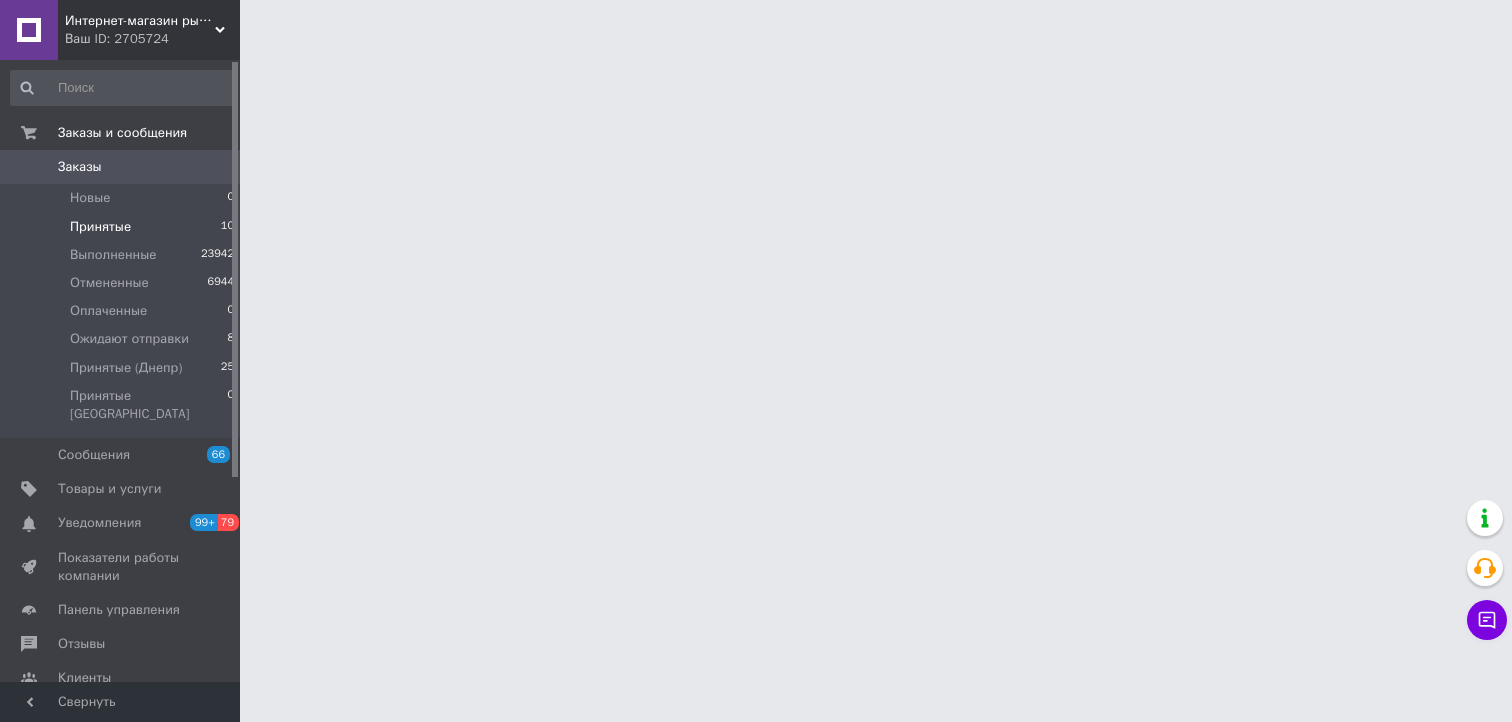 scroll, scrollTop: 0, scrollLeft: 0, axis: both 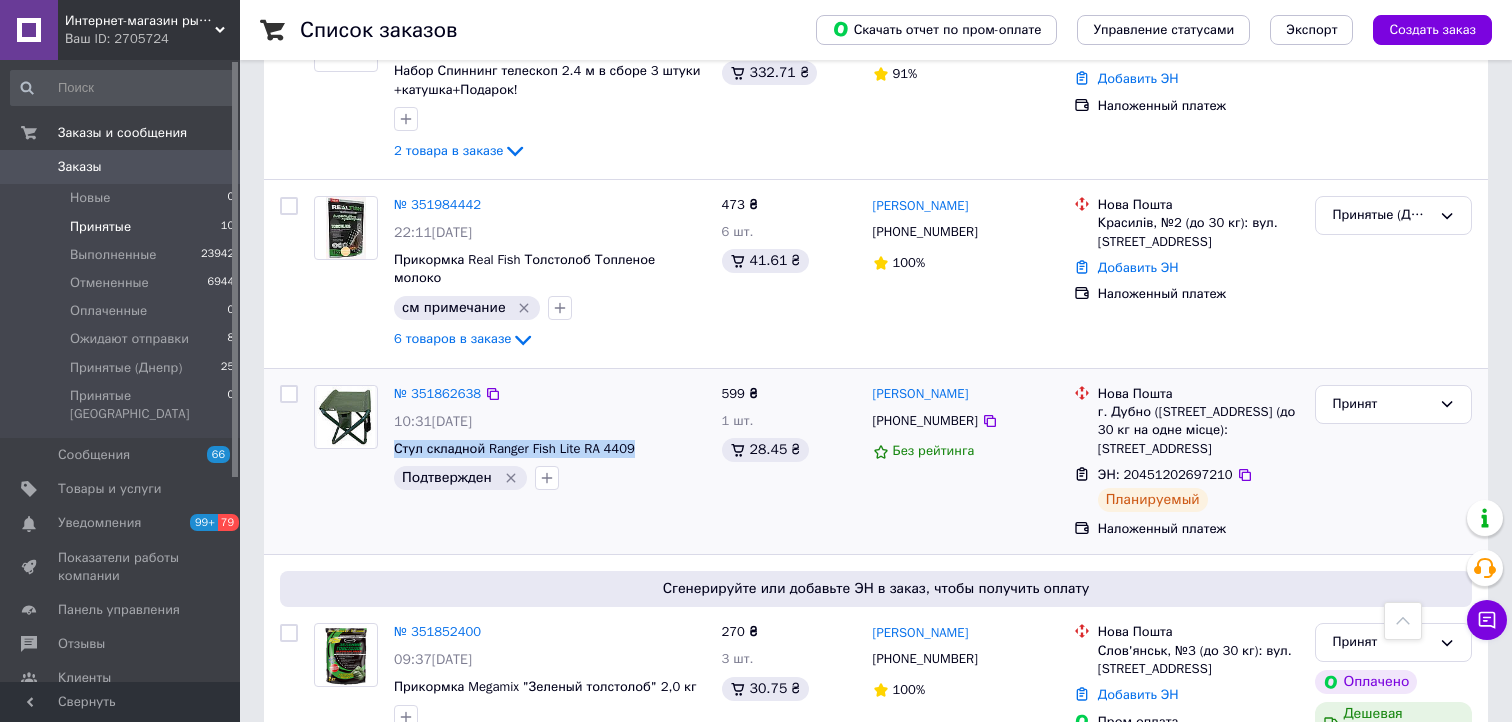 drag, startPoint x: 640, startPoint y: 429, endPoint x: 391, endPoint y: 434, distance: 249.0502 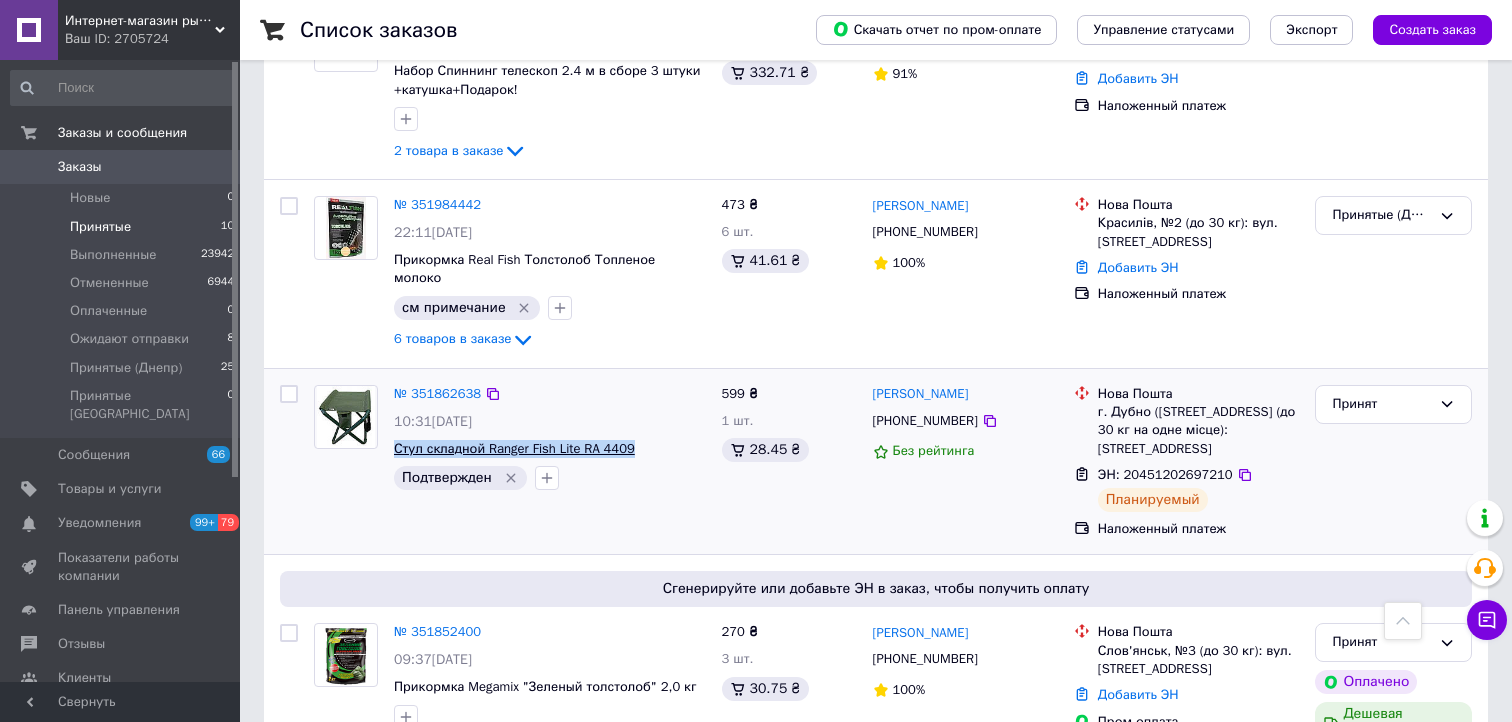 copy on "Стул складной Ranger  Fish Lite RA 4409" 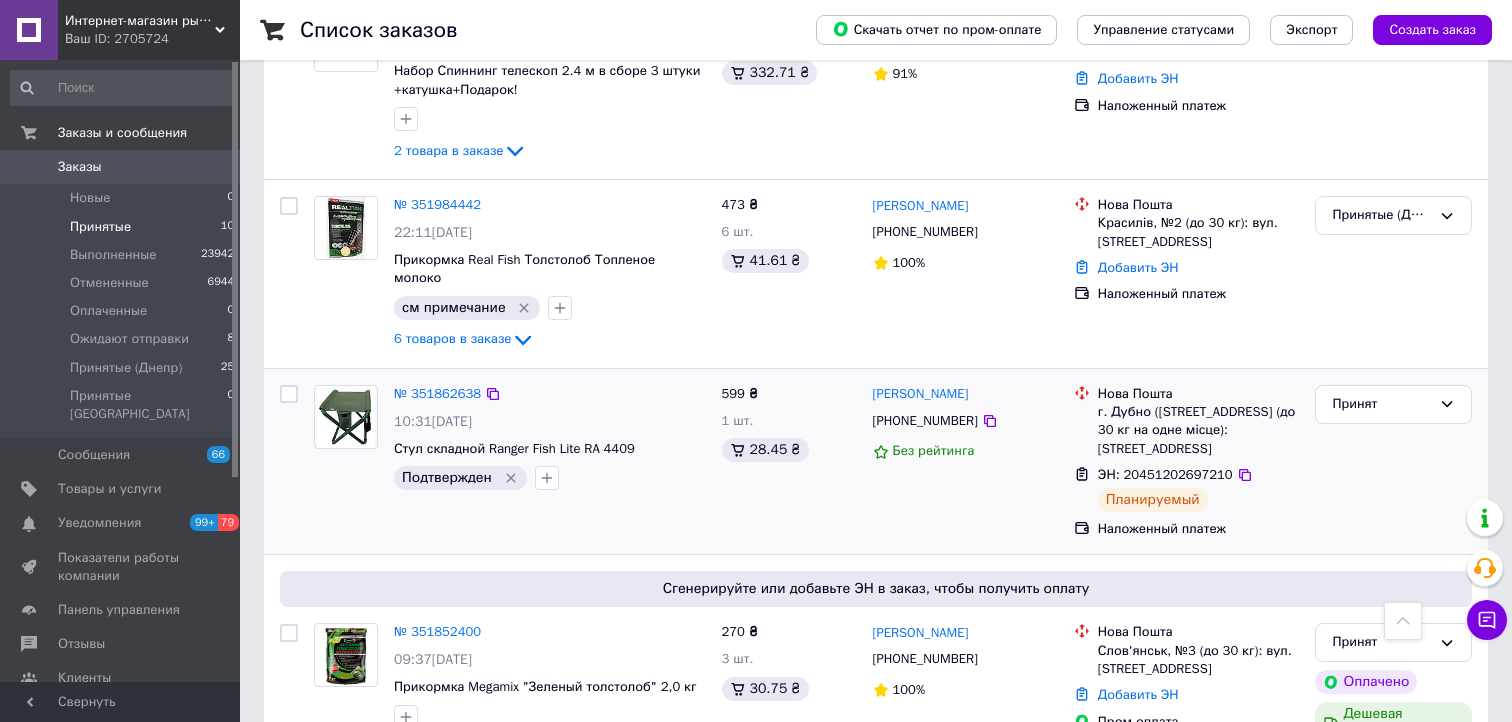 click at bounding box center (289, 462) 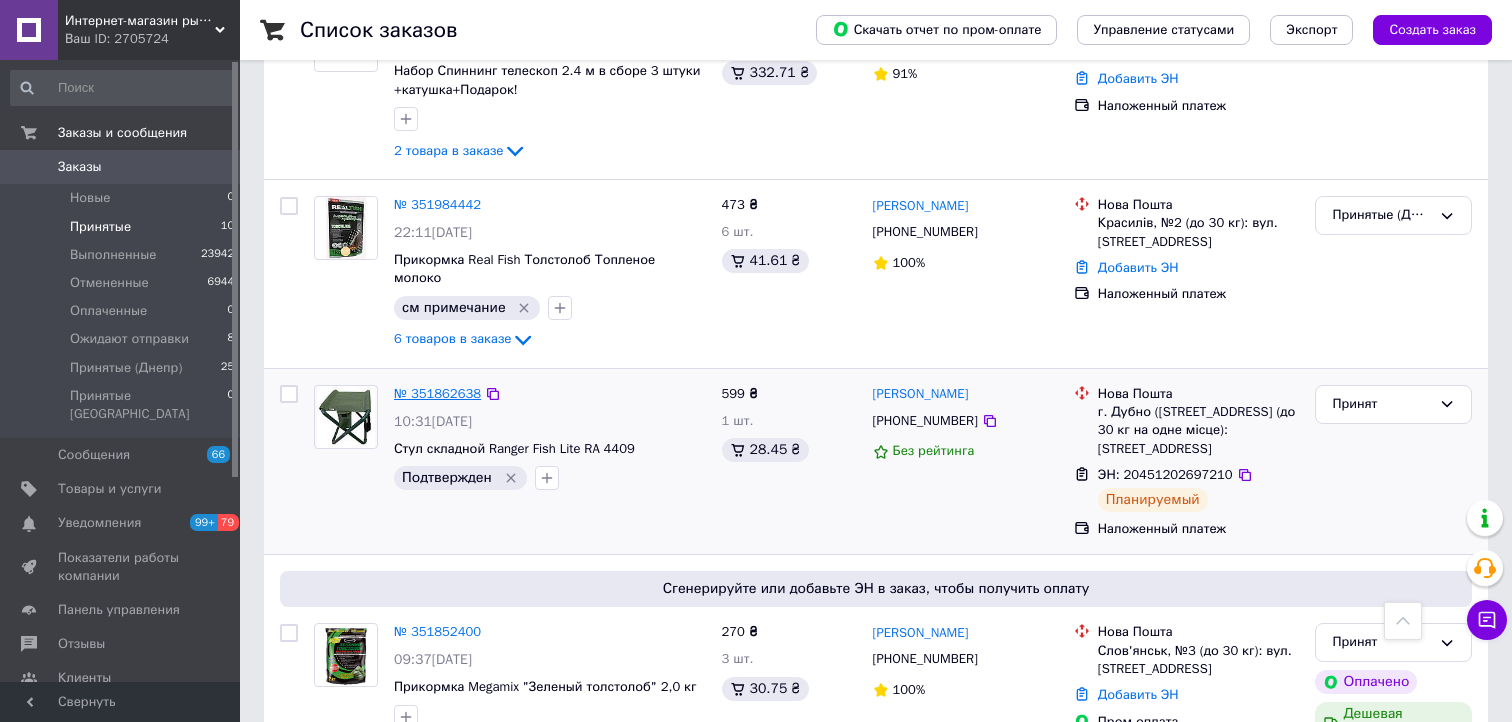 click on "№ 351862638" at bounding box center [437, 393] 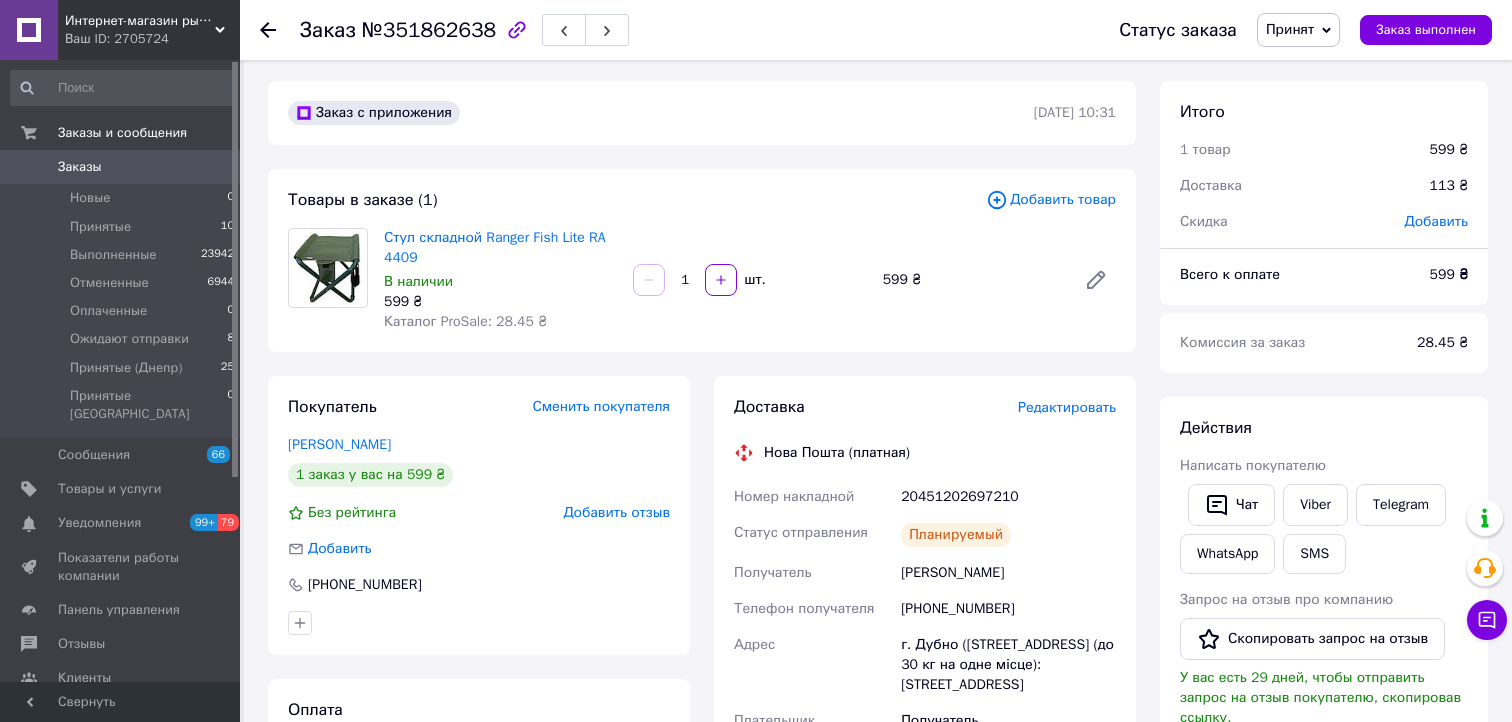 scroll, scrollTop: 8, scrollLeft: 0, axis: vertical 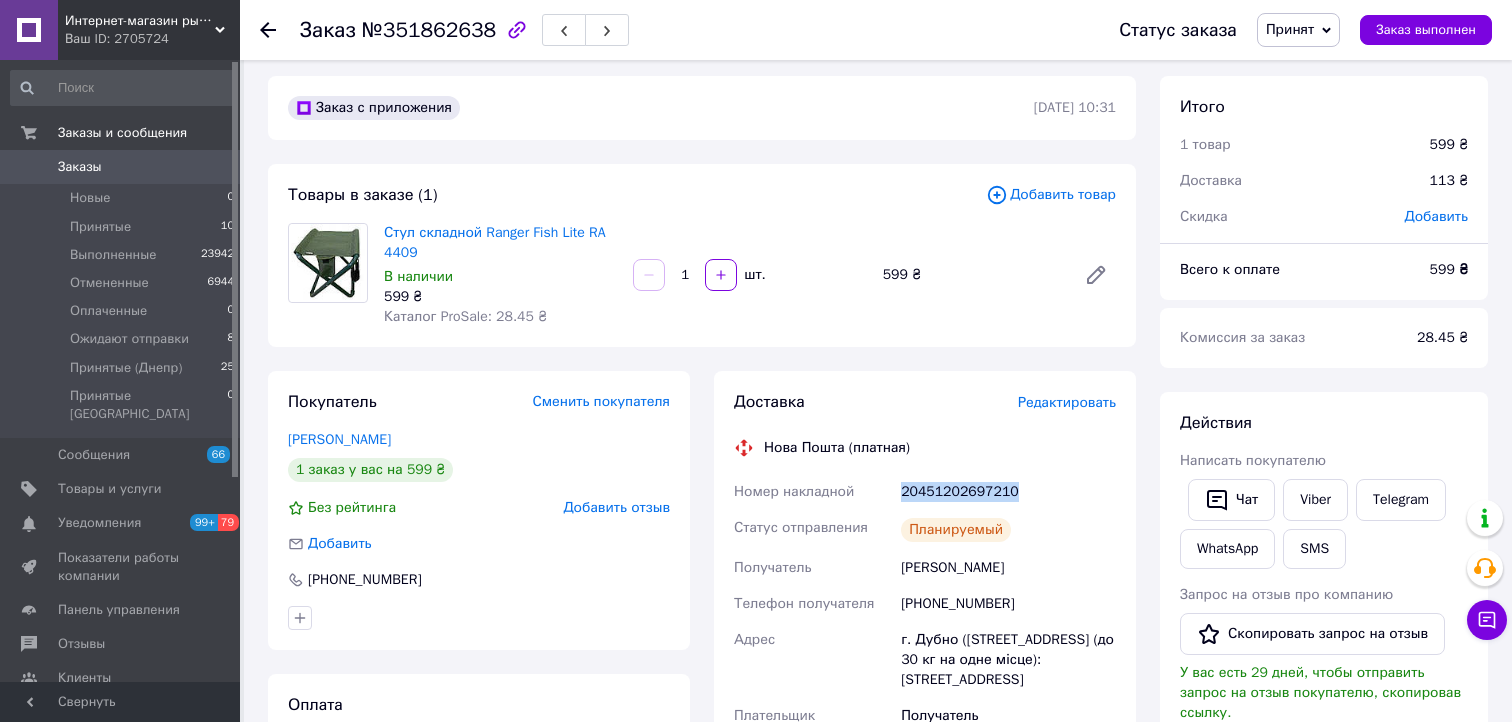 drag, startPoint x: 1027, startPoint y: 494, endPoint x: 900, endPoint y: 498, distance: 127.06297 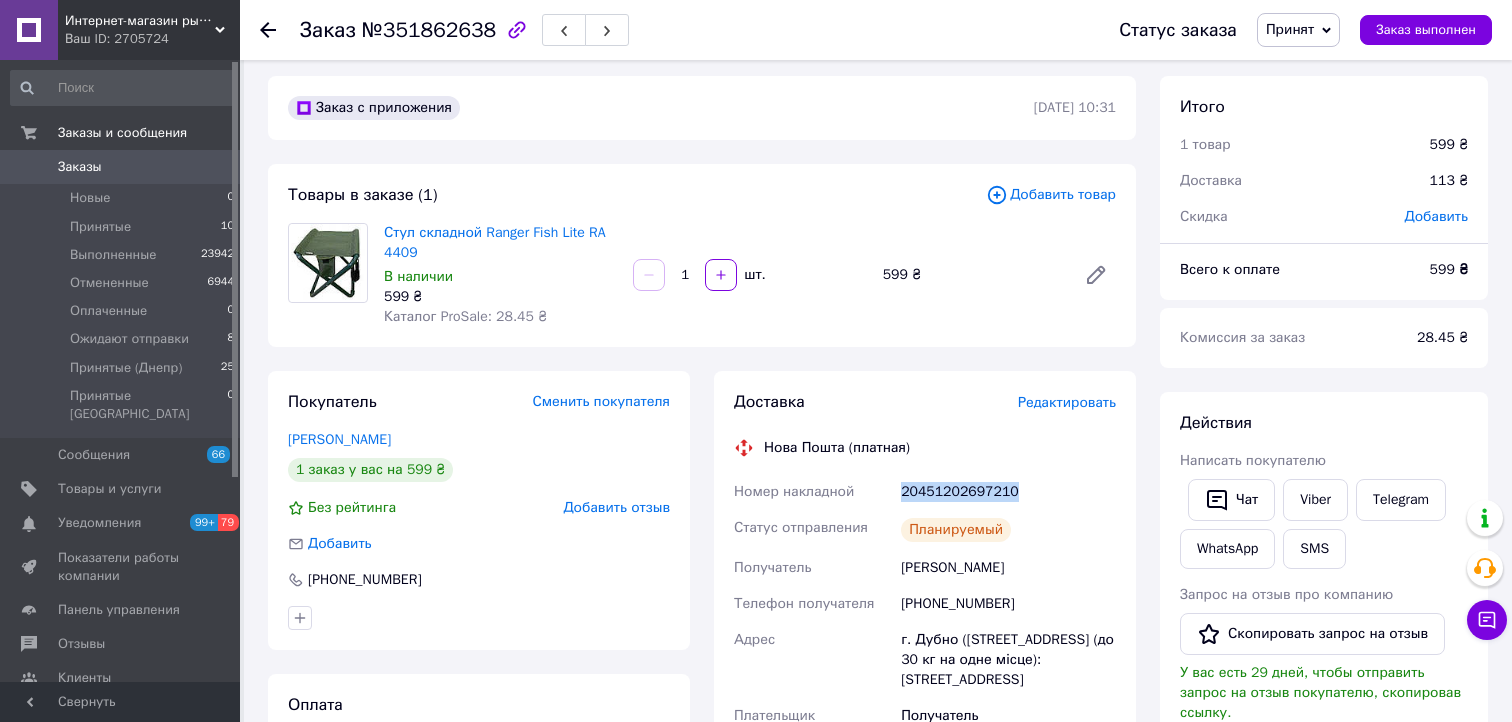 copy on "20451202697210" 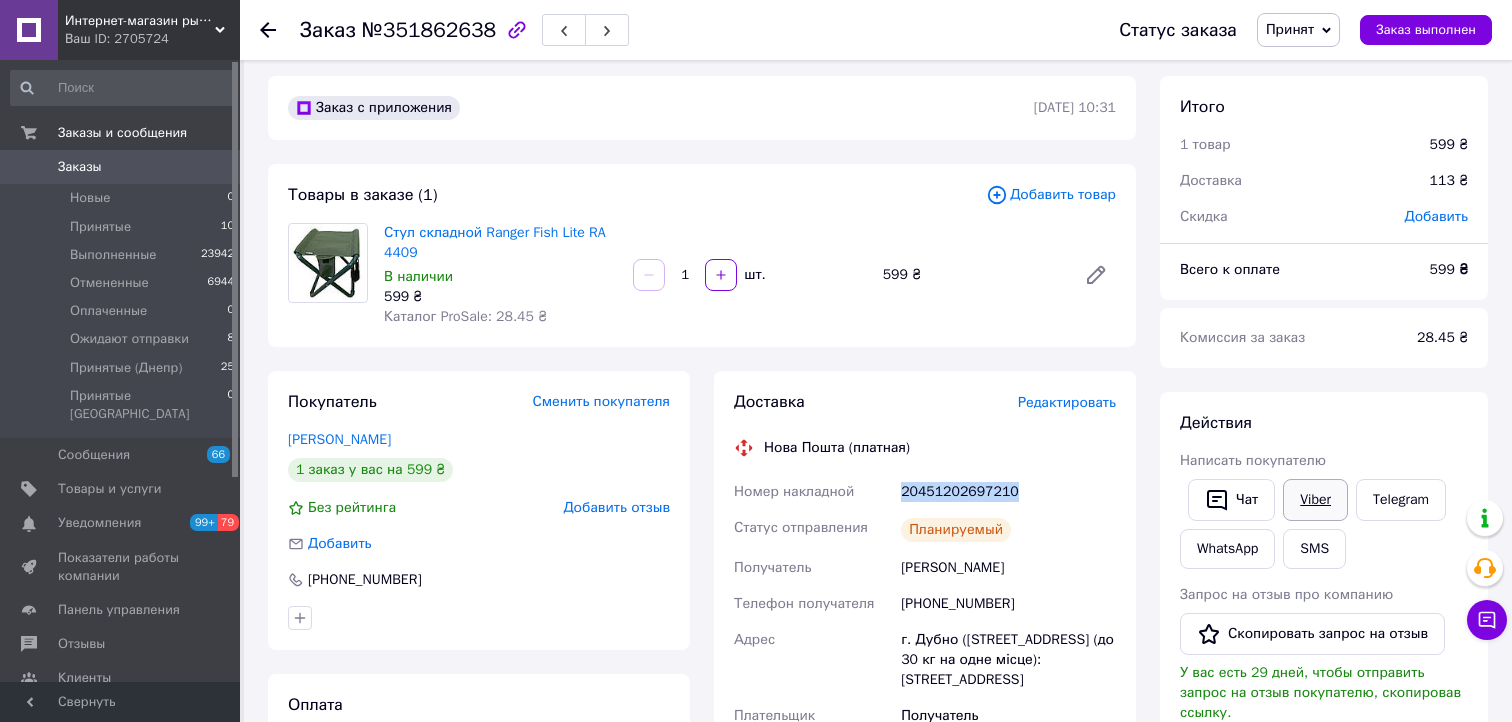 click on "Viber" at bounding box center (1315, 500) 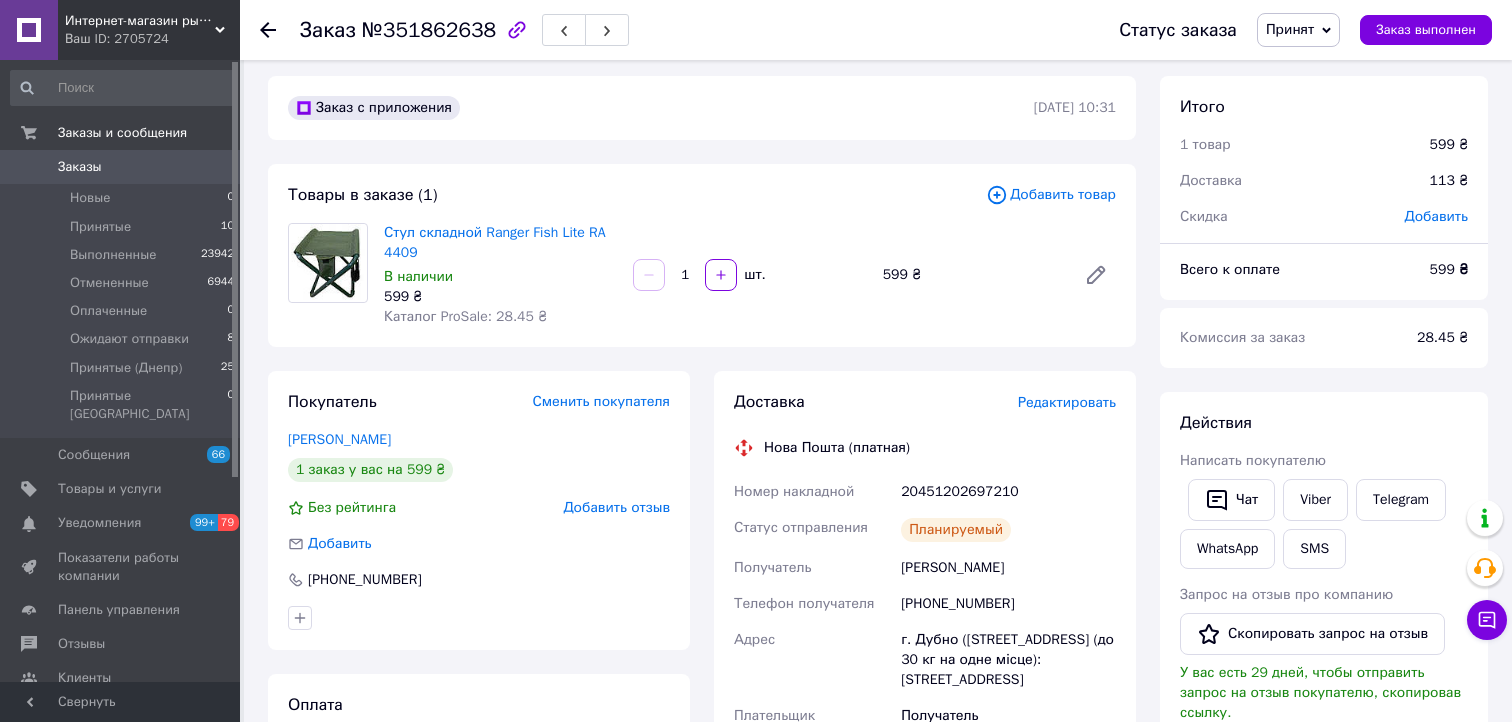 click on "Заказ №351862638 Статус заказа Принят Выполнен Отменен Оплаченный Ожидают отправки Принятые (Днепр) Принятые Одесса Заказ выполнен Заказ с приложения 09.07.2025 | 10:31 Товары в заказе (1) Добавить товар Стул складной Ranger  Fish Lite RA 4409 В наличии 599 ₴ Каталог ProSale: 28.45 ₴  1   шт. 599 ₴ Покупатель Сменить покупателя Климчук ілля 1 заказ у вас на 599 ₴ Без рейтинга   Добавить отзыв Добавить +380660029530 Оплата Наложенный платеж Доставка Редактировать Нова Пошта (платная) Номер накладной 20451202697210 Статус отправления Планируемый Получатель Климчук ілля Телефон получателя +380660029530 113 ₴" at bounding box center [878, 765] 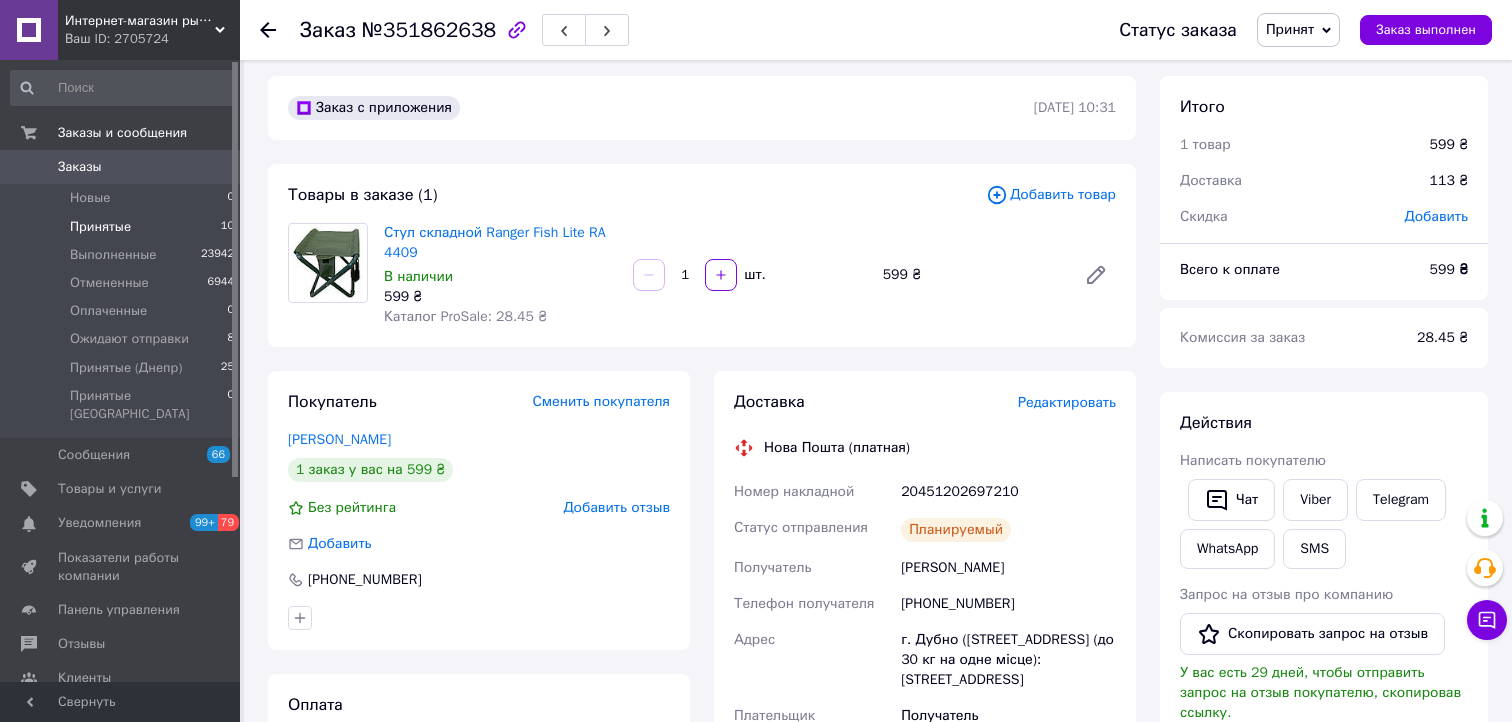 click on "Принятые" at bounding box center (100, 227) 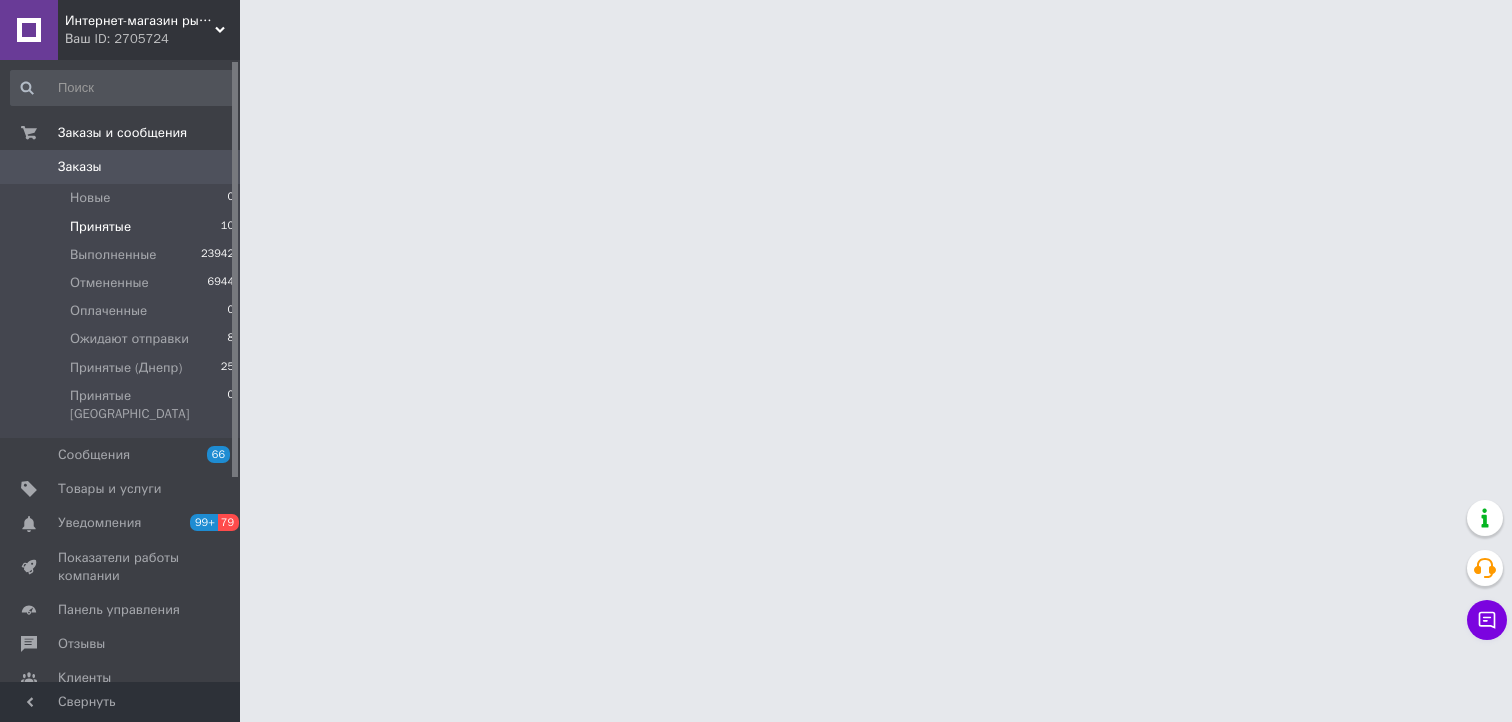 scroll, scrollTop: 0, scrollLeft: 0, axis: both 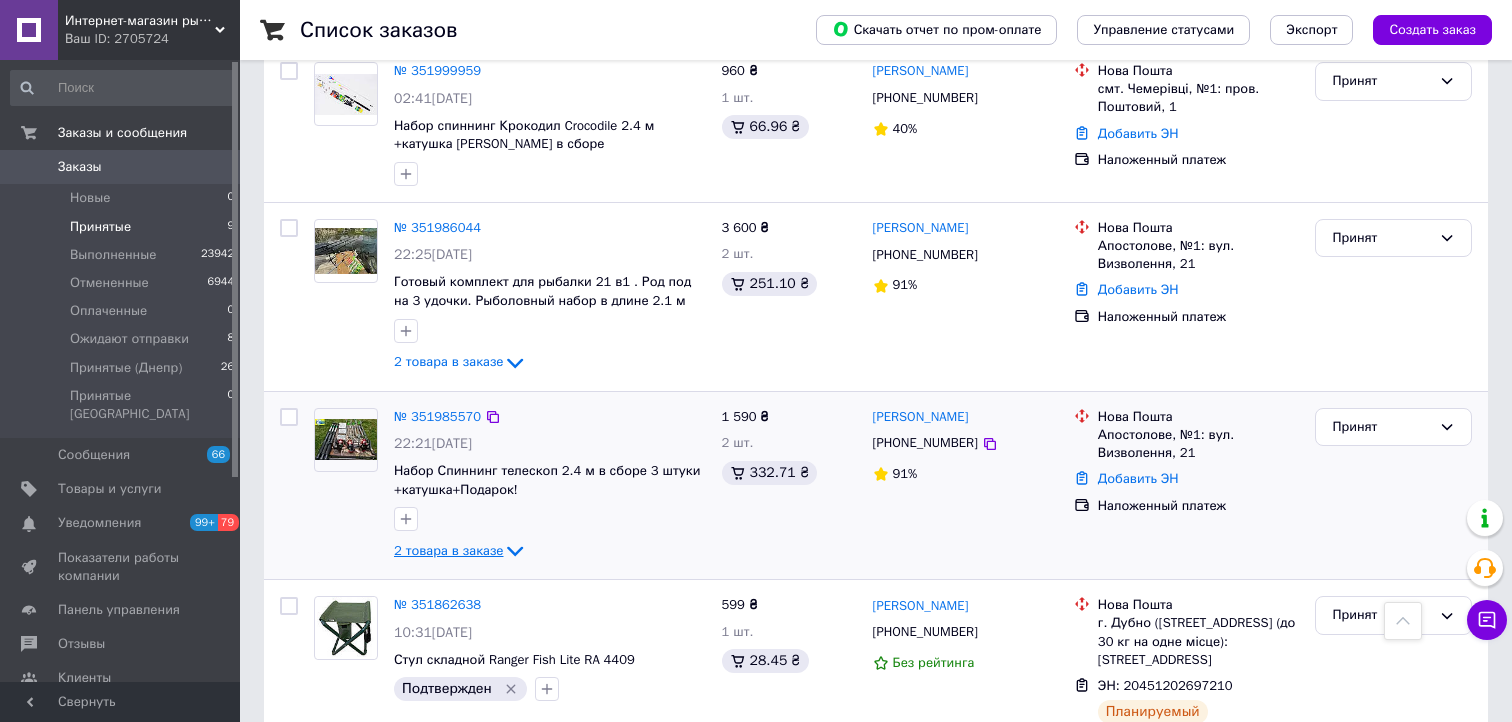 click on "2 товара в заказе" at bounding box center (448, 550) 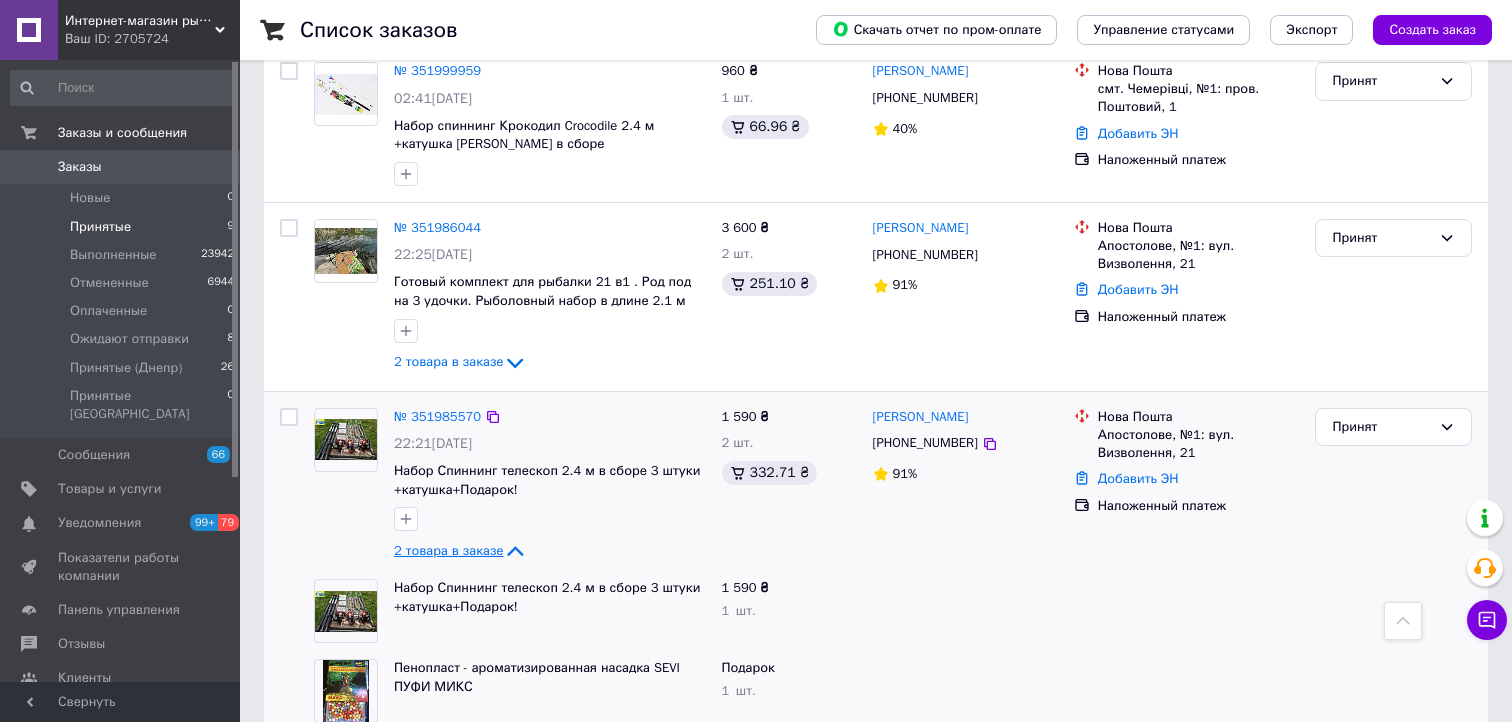 click on "2 товара в заказе" at bounding box center (448, 550) 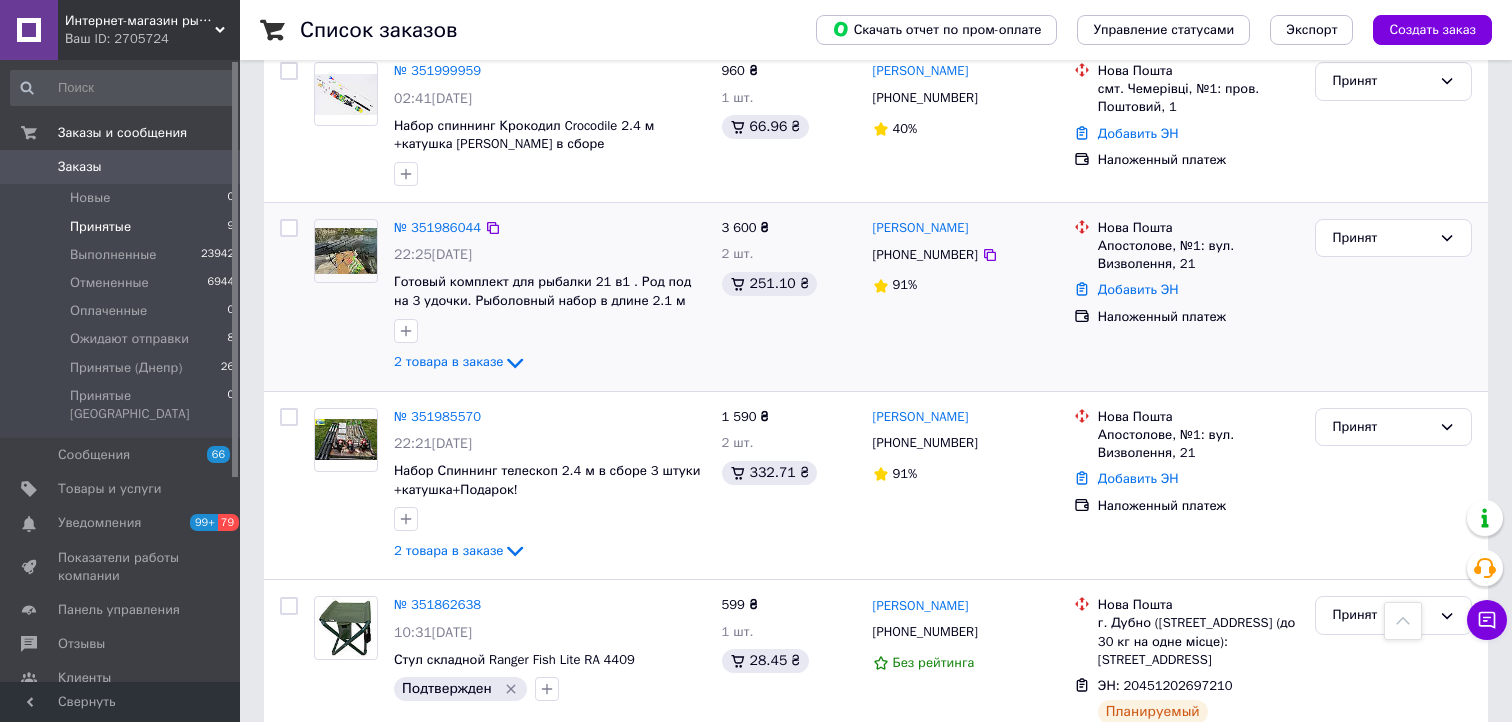scroll, scrollTop: 400, scrollLeft: 0, axis: vertical 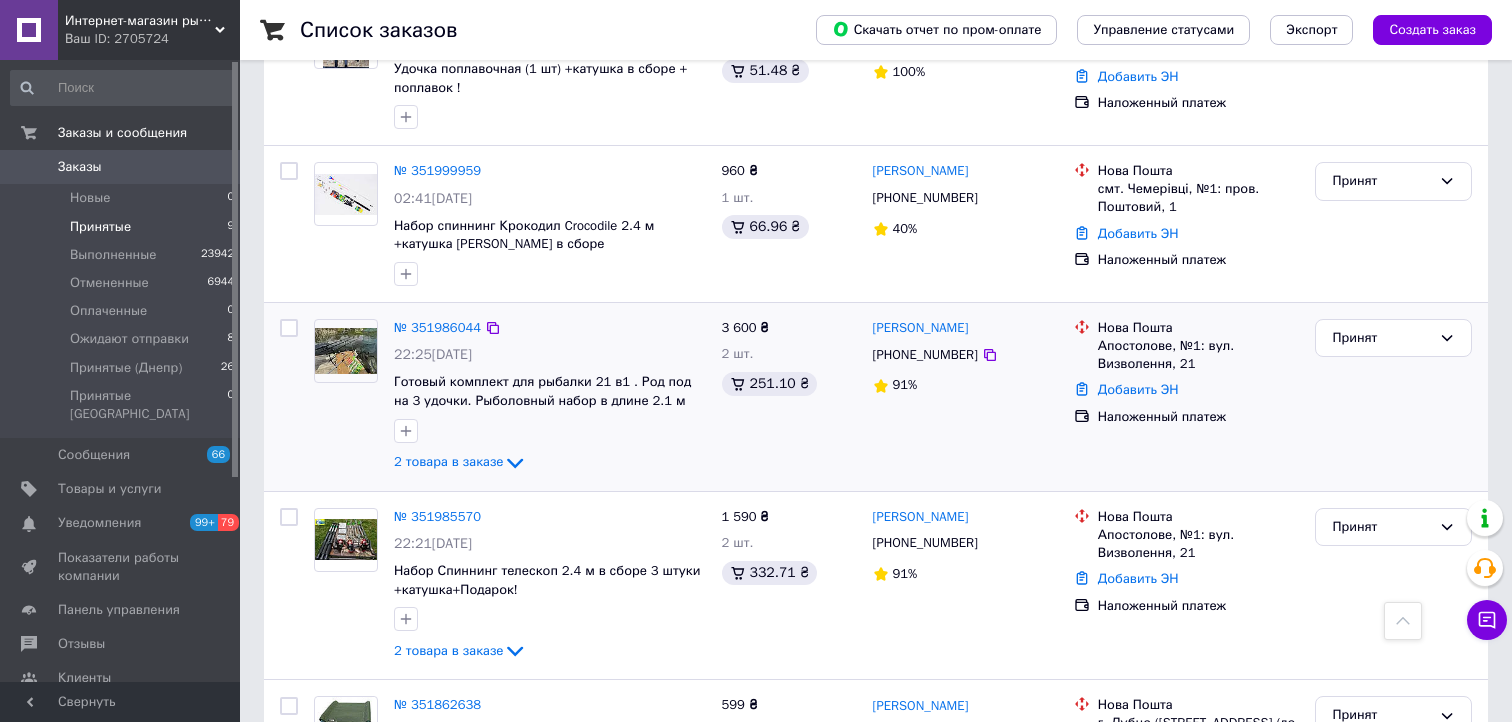 click on "Принят" at bounding box center (1393, 397) 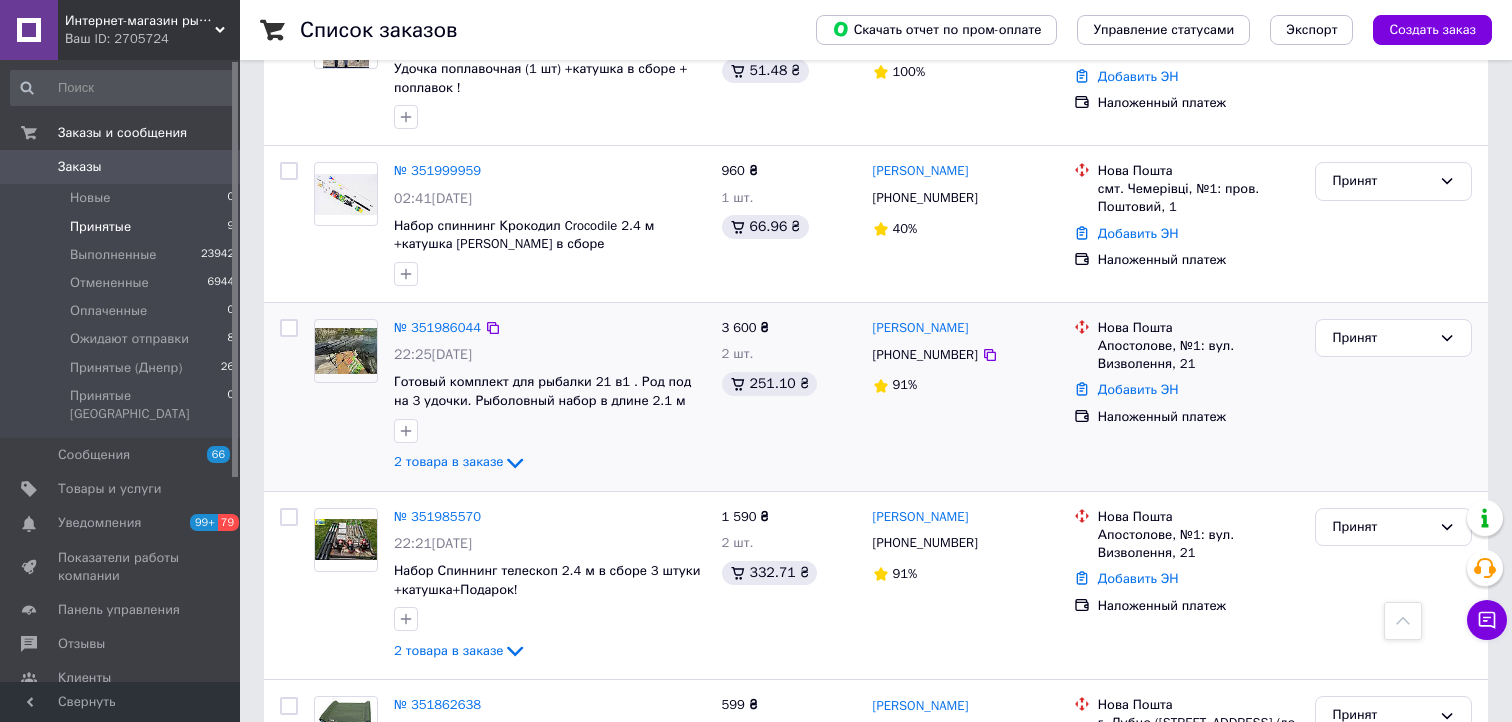 scroll, scrollTop: 100, scrollLeft: 0, axis: vertical 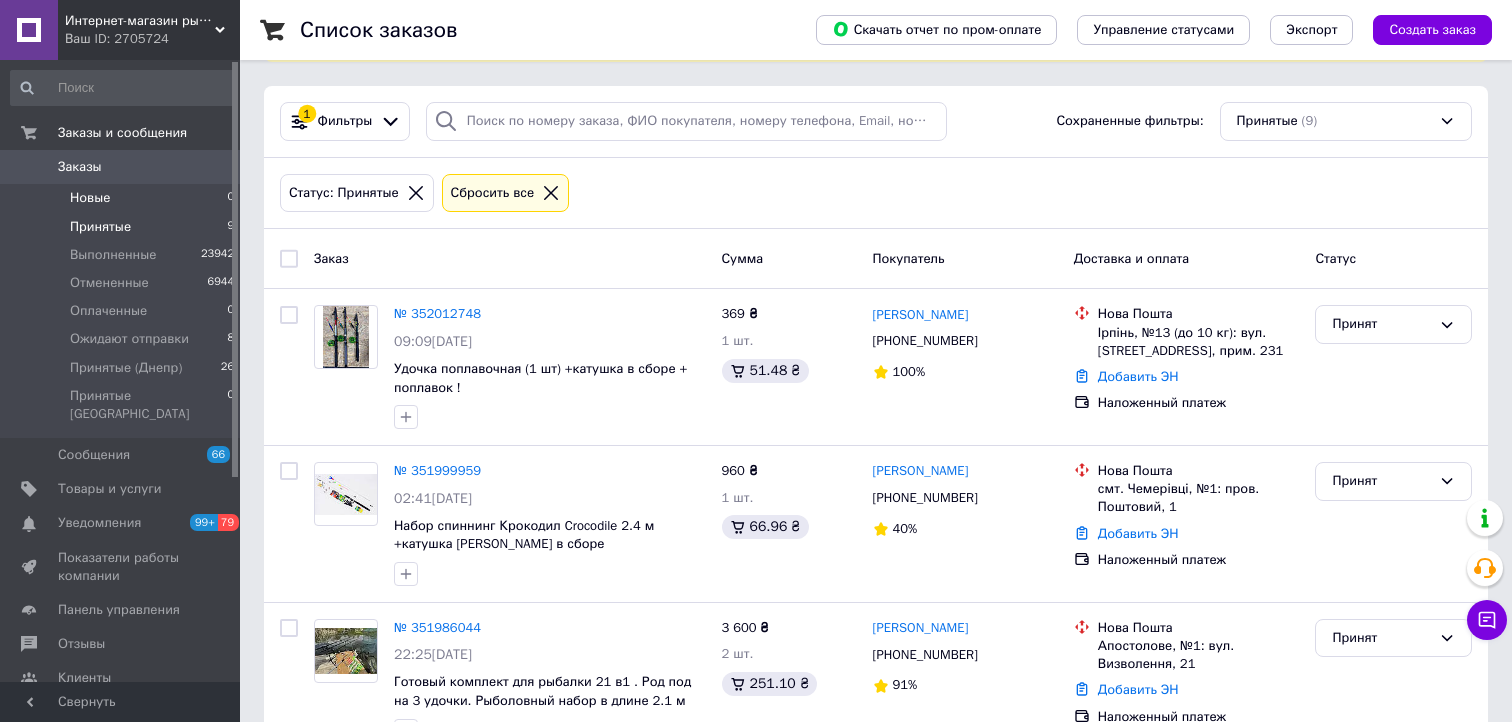 click on "Новые" at bounding box center [90, 198] 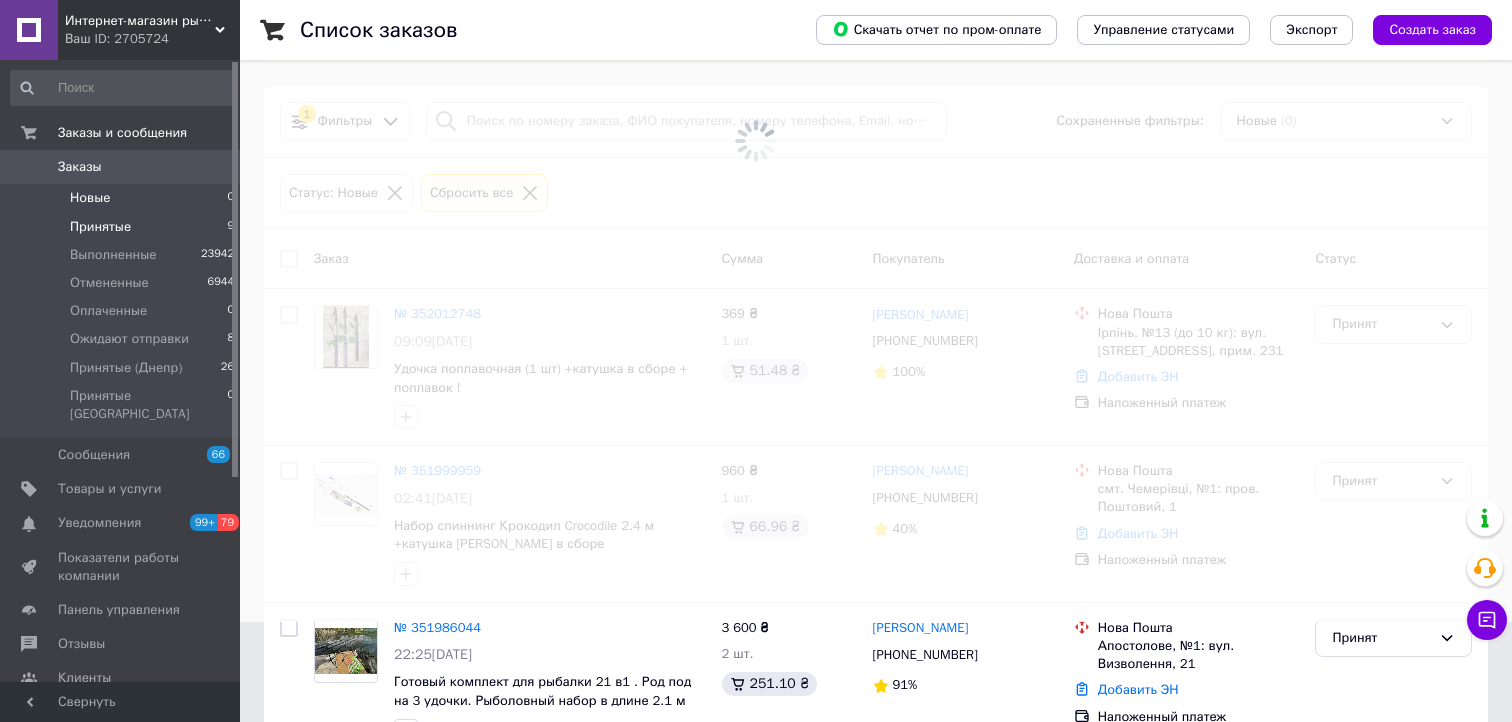 scroll, scrollTop: 0, scrollLeft: 0, axis: both 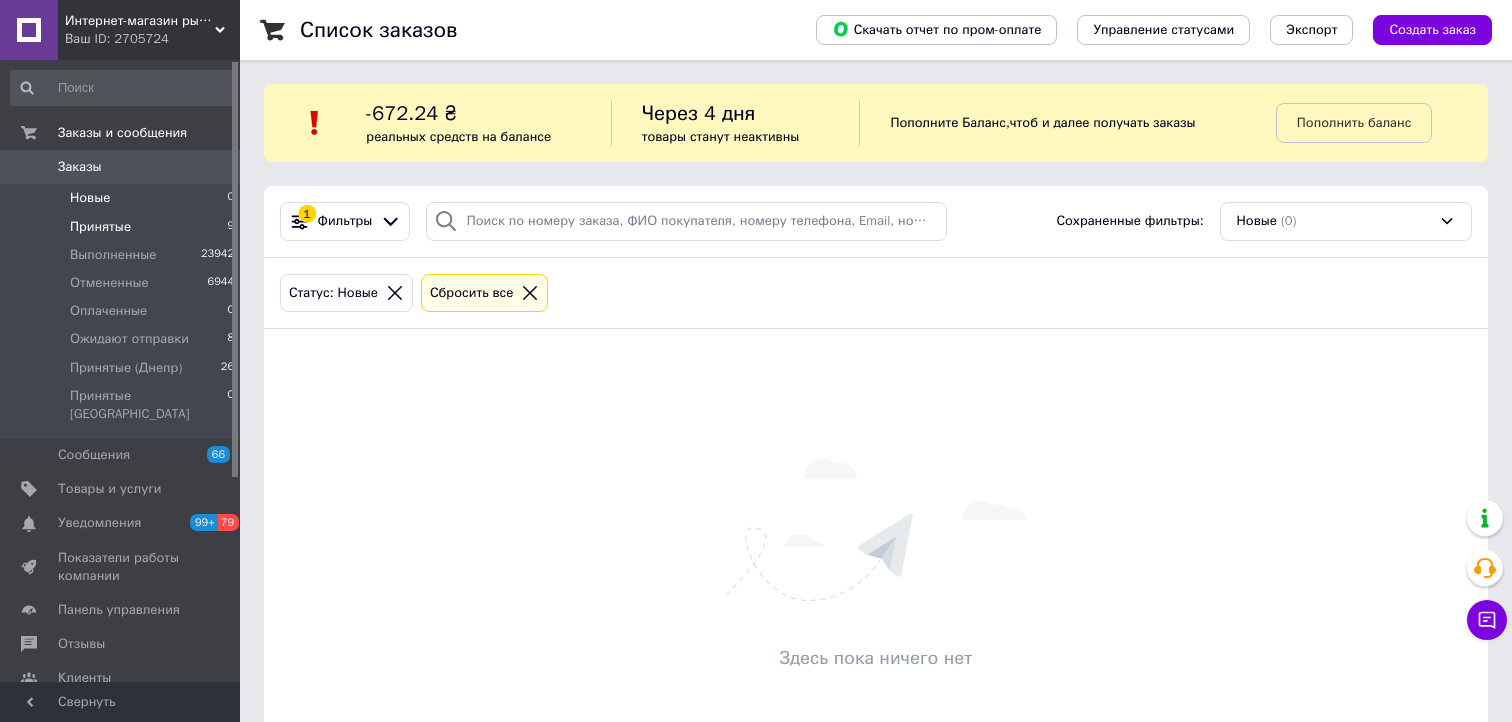 click on "Принятые" at bounding box center (100, 227) 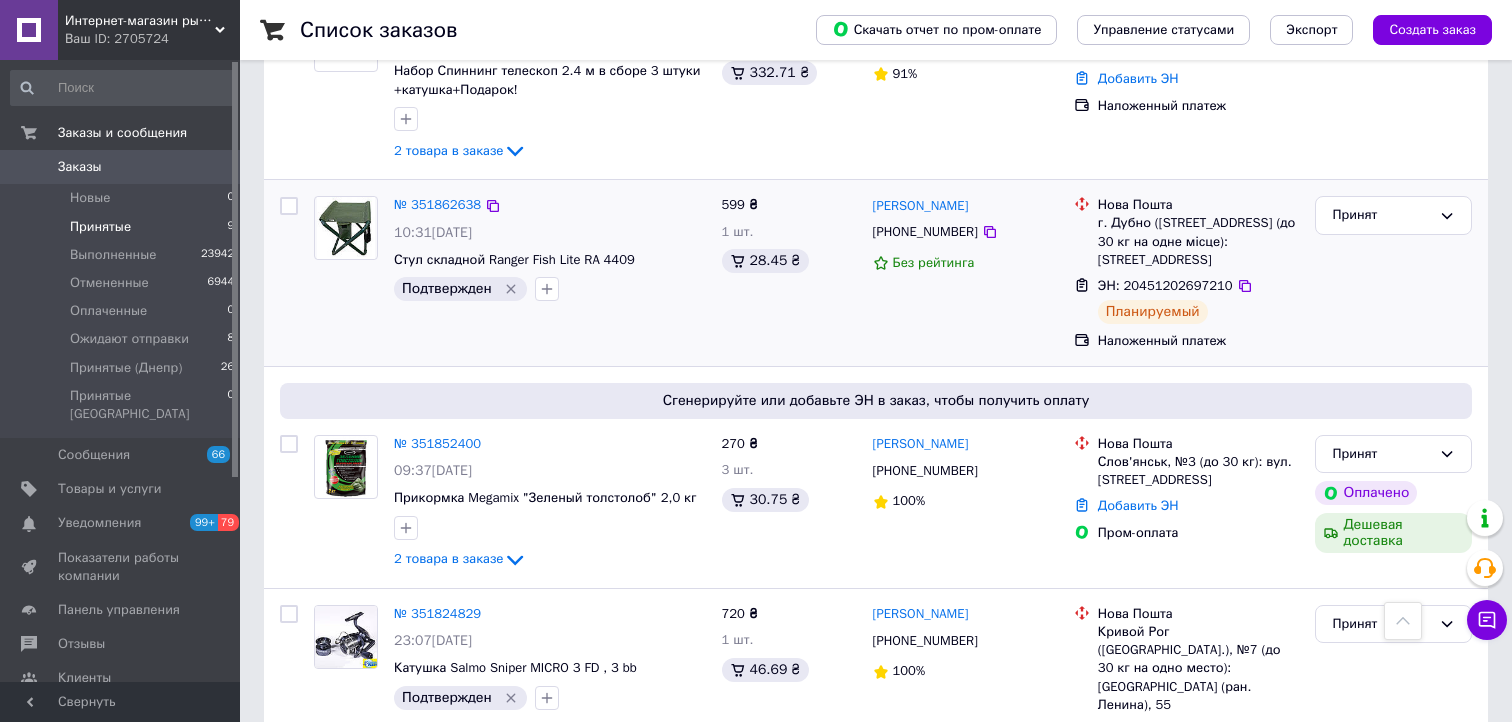 scroll, scrollTop: 1000, scrollLeft: 0, axis: vertical 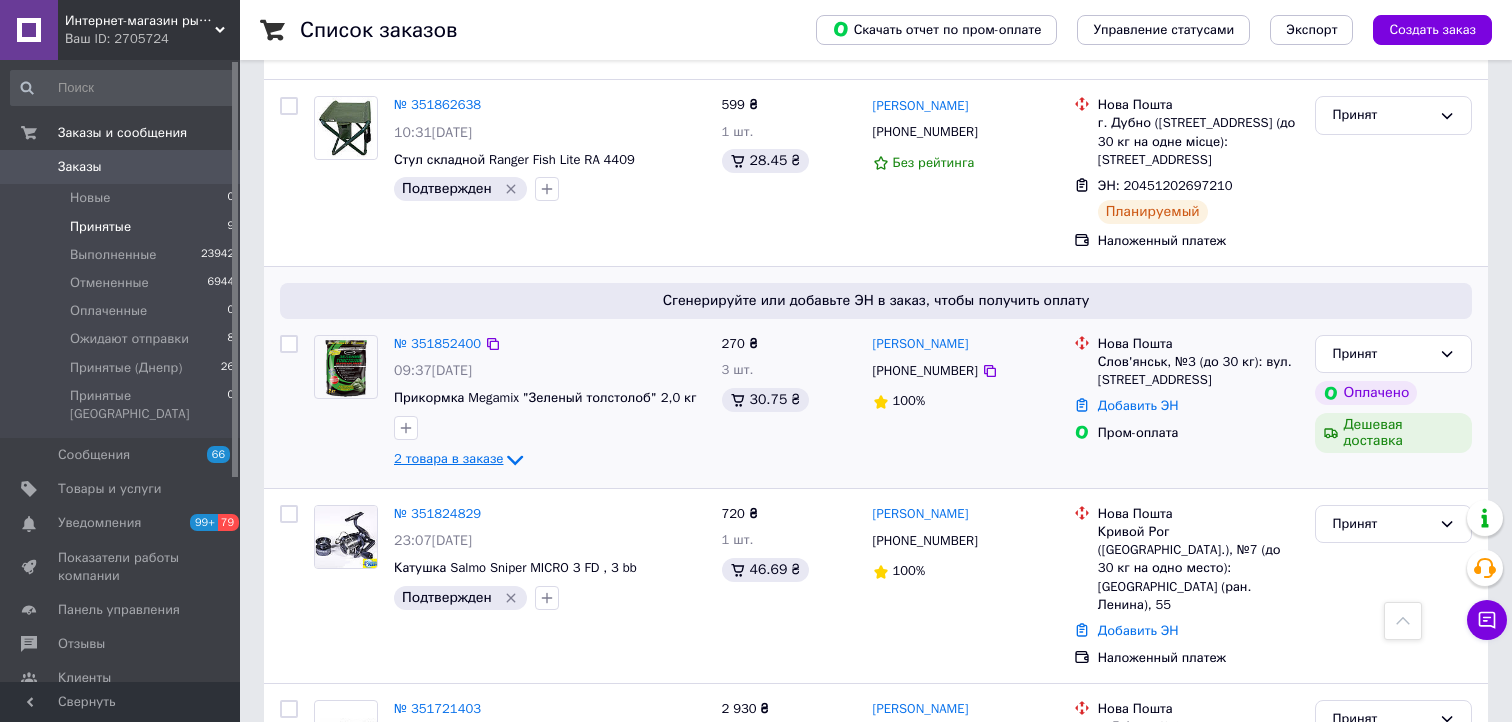 click on "2 товара в заказе" at bounding box center [448, 459] 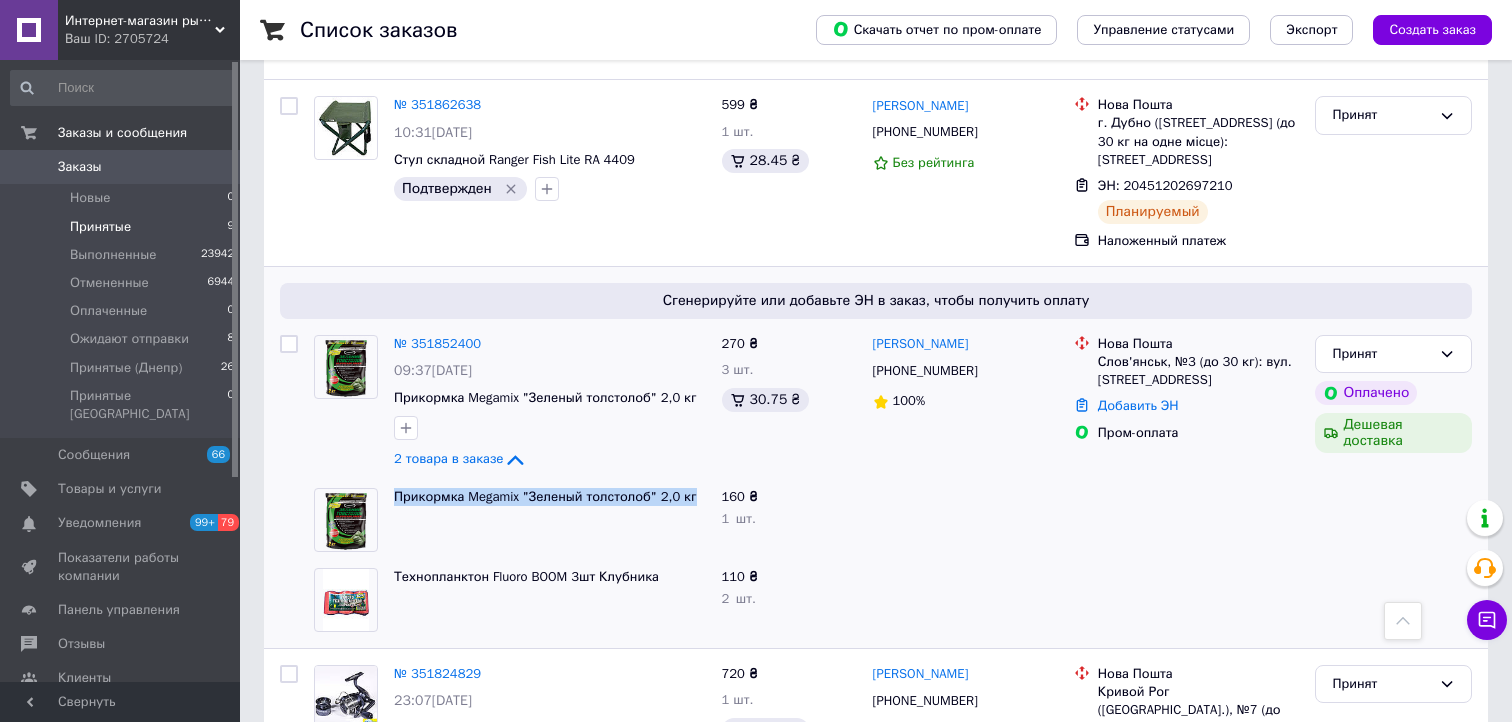 drag, startPoint x: 382, startPoint y: 485, endPoint x: 693, endPoint y: 495, distance: 311.16074 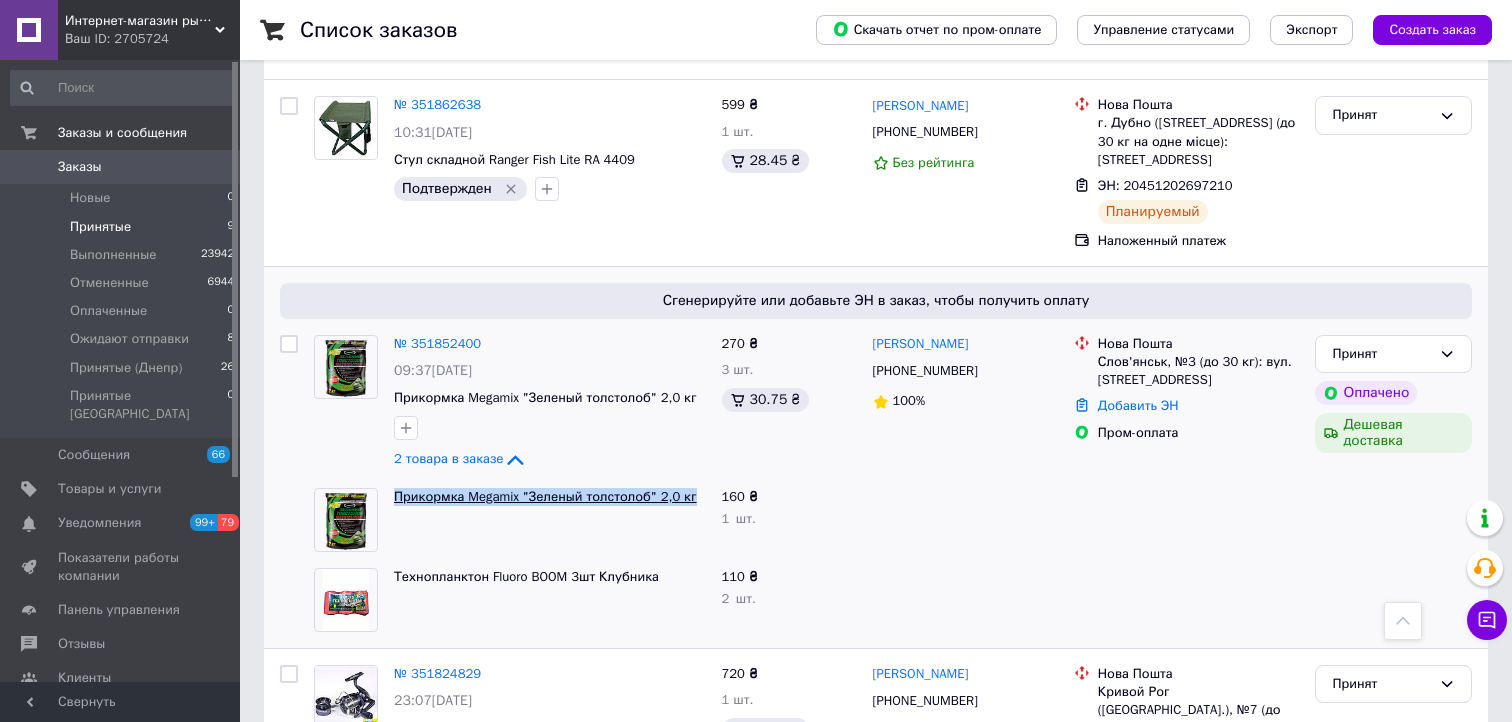 copy on "Прикормка Megamix "Зеленый толстолоб" 2,0 кг" 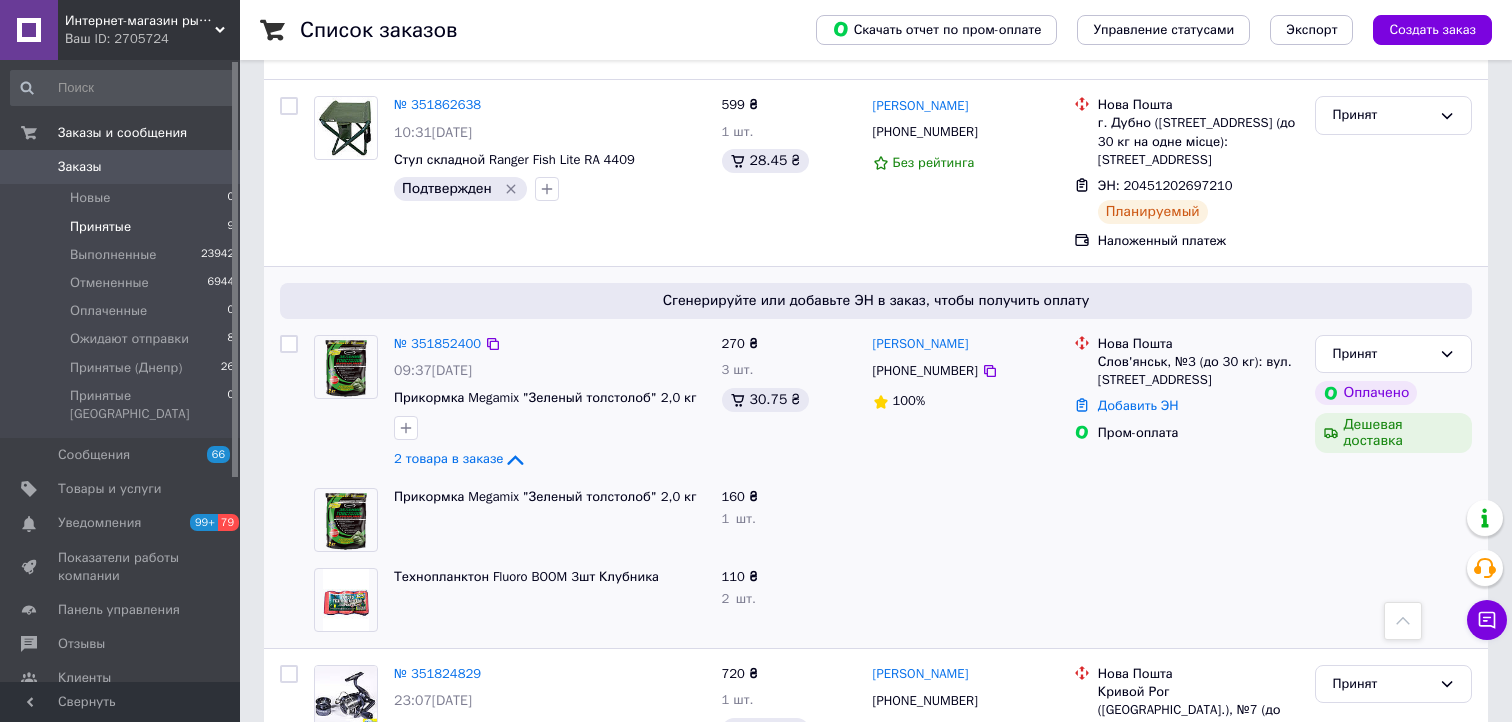 click on "Принят Оплачено Дешевая доставка" at bounding box center (1393, 403) 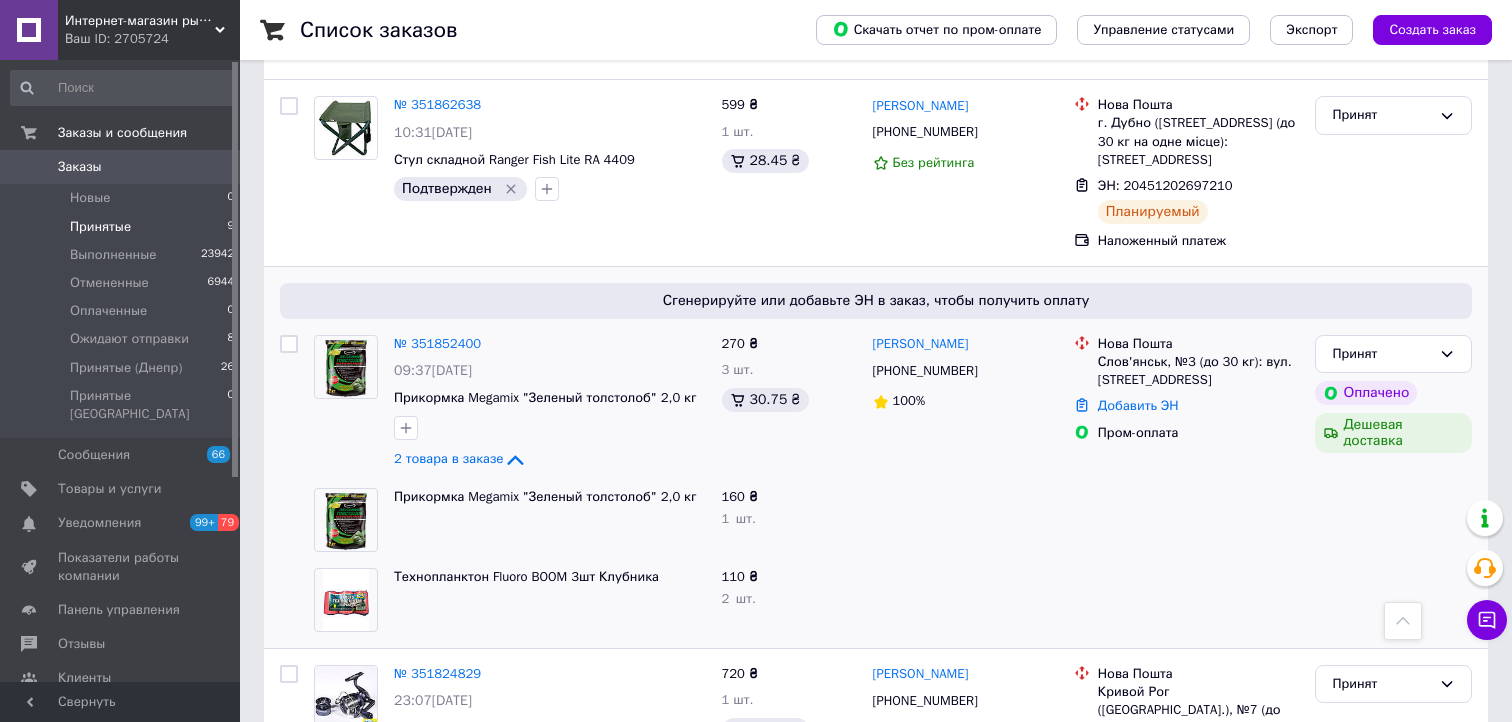 click on "Список заказов   Скачать отчет по пром-оплате Управление статусами Экспорт Создать заказ -672.24 ₴ реальных средств на балансе Через 4 дня товары станут неактивны Пополните Баланс ,  чтоб и далее получать заказы Пополнить баланс 1 Фильтры Сохраненные фильтры: Принятые (9) Статус: Принятые Сбросить все Заказ Сумма Покупатель Доставка и оплата Статус № 352012748 09:09, 10.07.2025 Удочка поплавочная (1 шт) +катушка в сборе + поплавок ! 369 ₴ 1 шт. 51.48 ₴ Володимир Савостьянов +380633347561 100% Нова Пошта Ірпінь, №13 (до 10 кг): вул. Університетська, 1п/1, прим. 231 Добавить ЭН Принят № 351999959 40% 1" at bounding box center [876, 148] 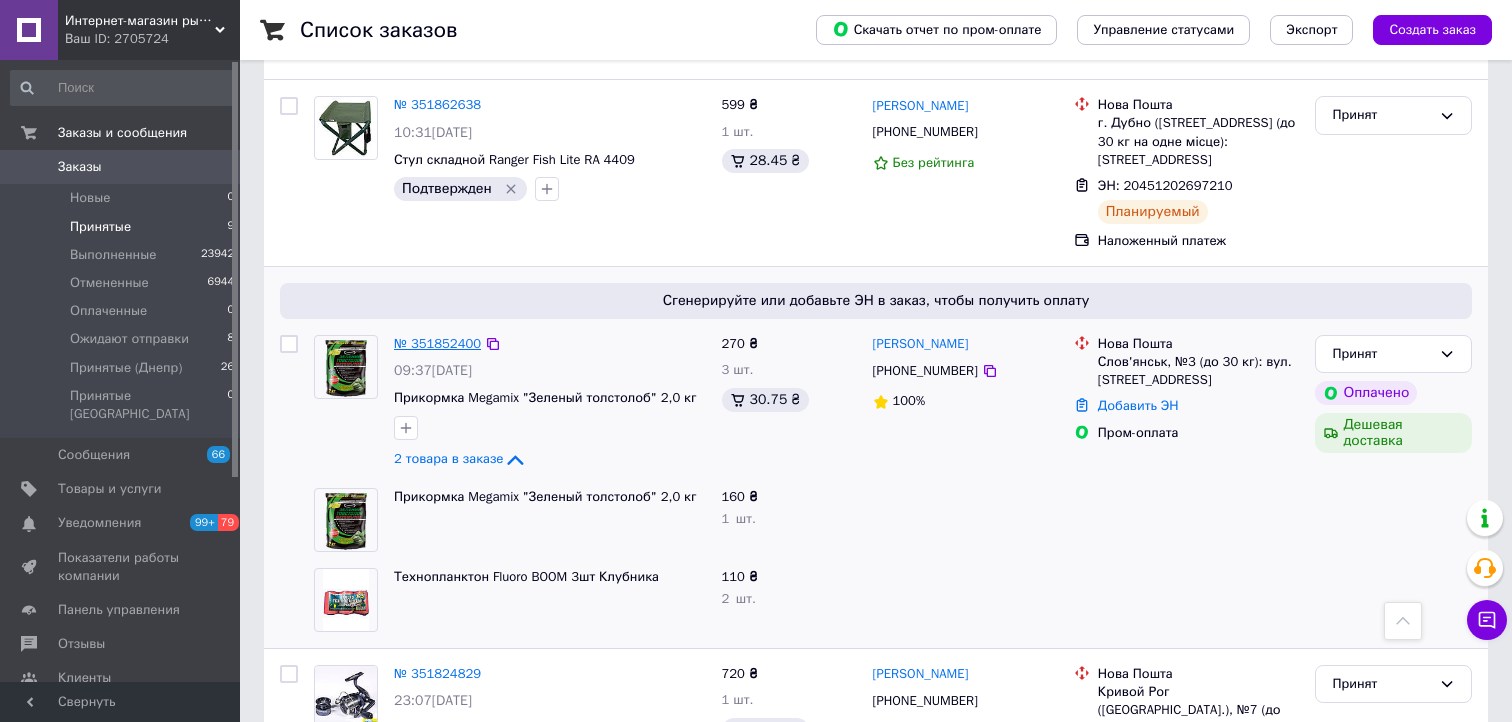 click on "№ 351852400" at bounding box center [437, 343] 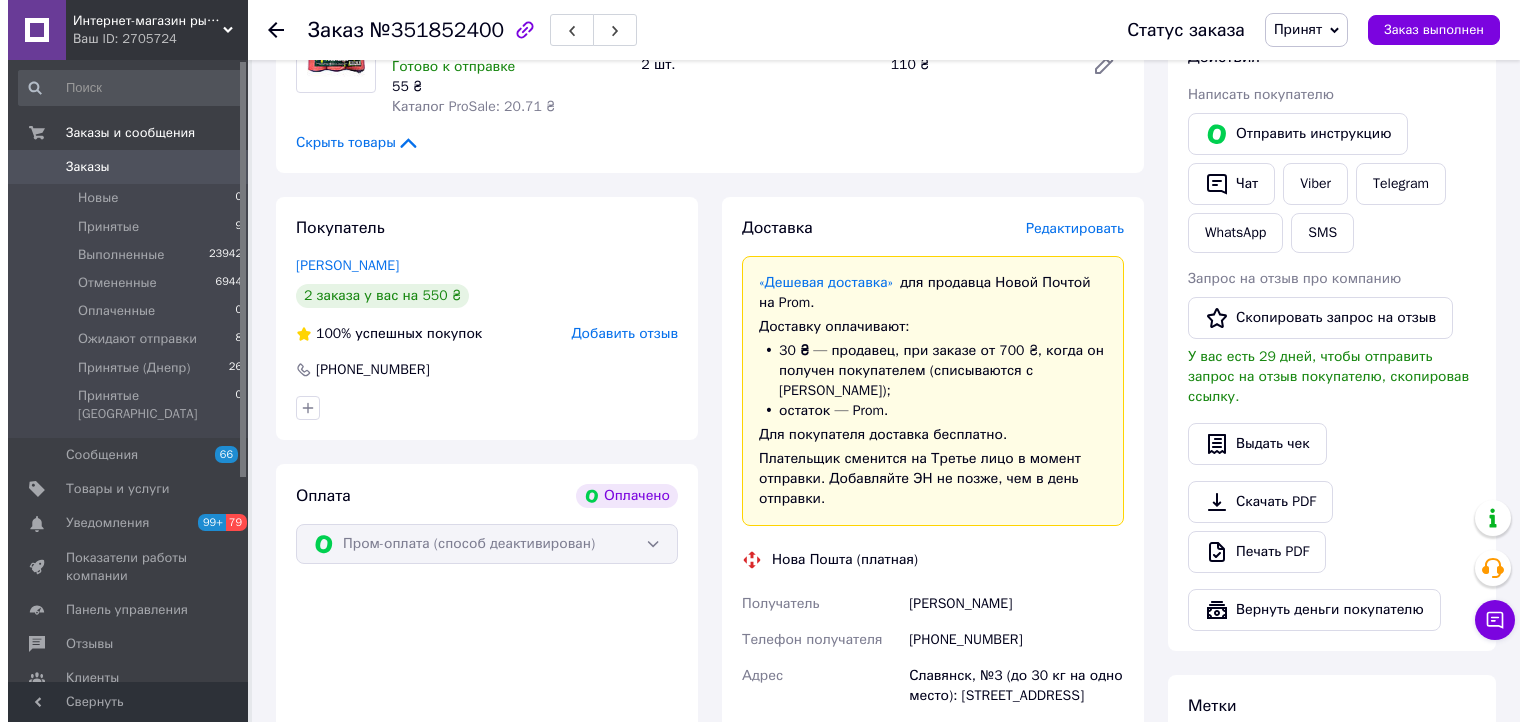 scroll, scrollTop: 300, scrollLeft: 0, axis: vertical 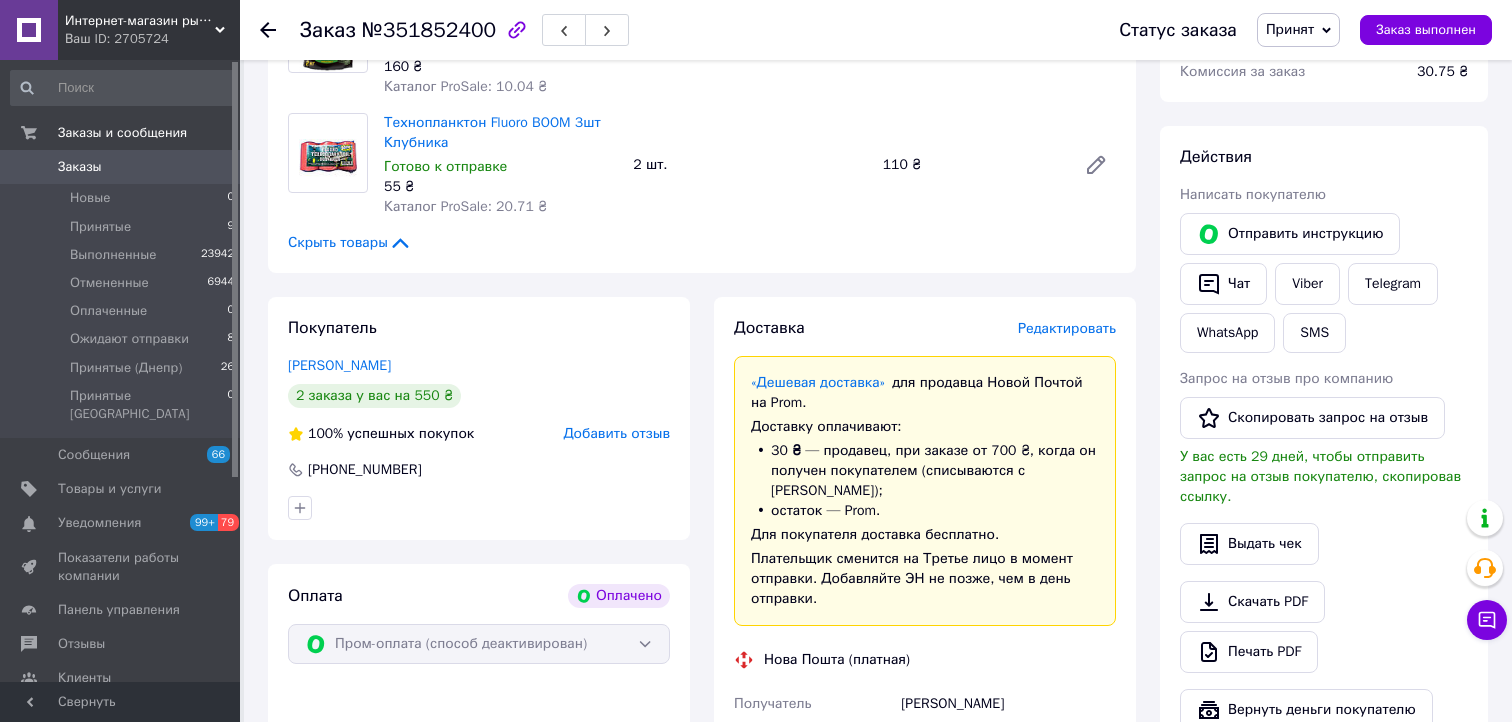 click on "Редактировать" at bounding box center (1067, 328) 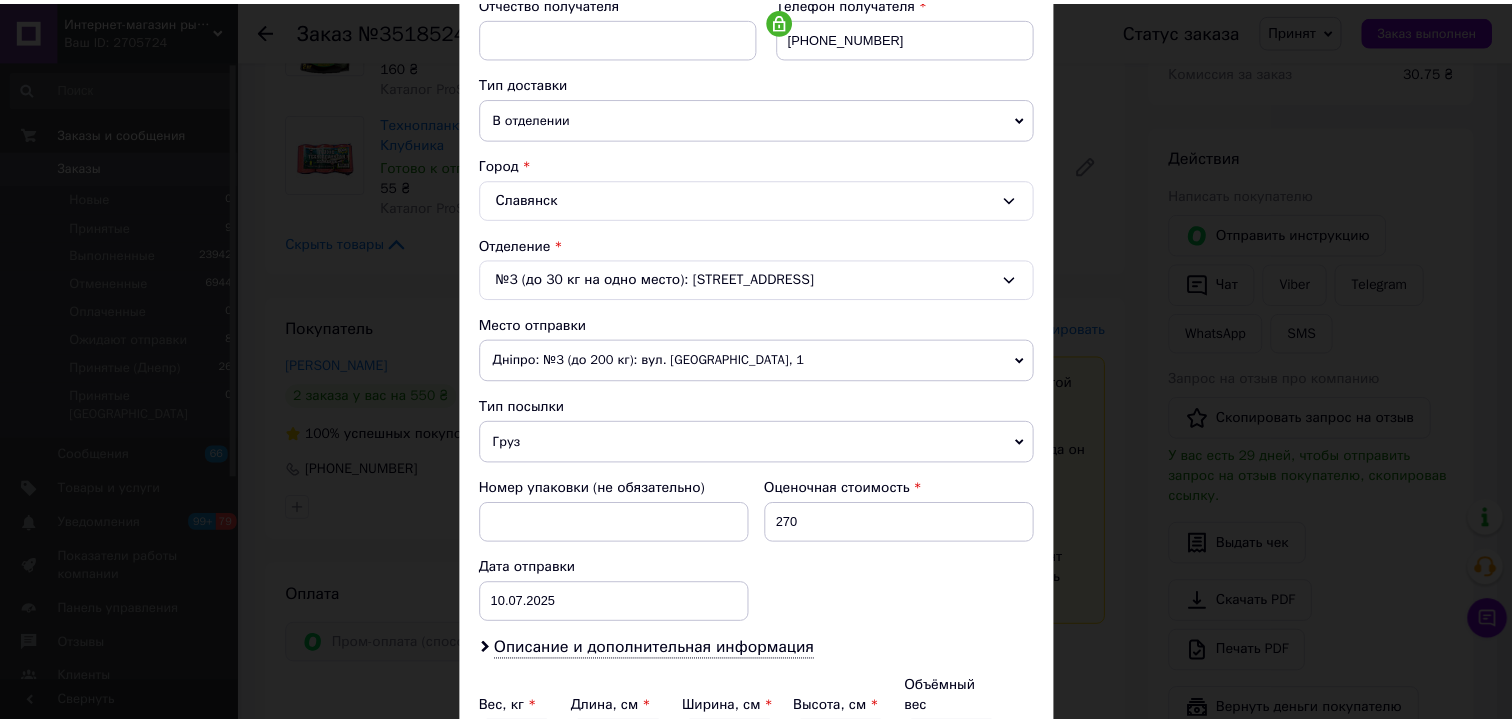 scroll, scrollTop: 500, scrollLeft: 0, axis: vertical 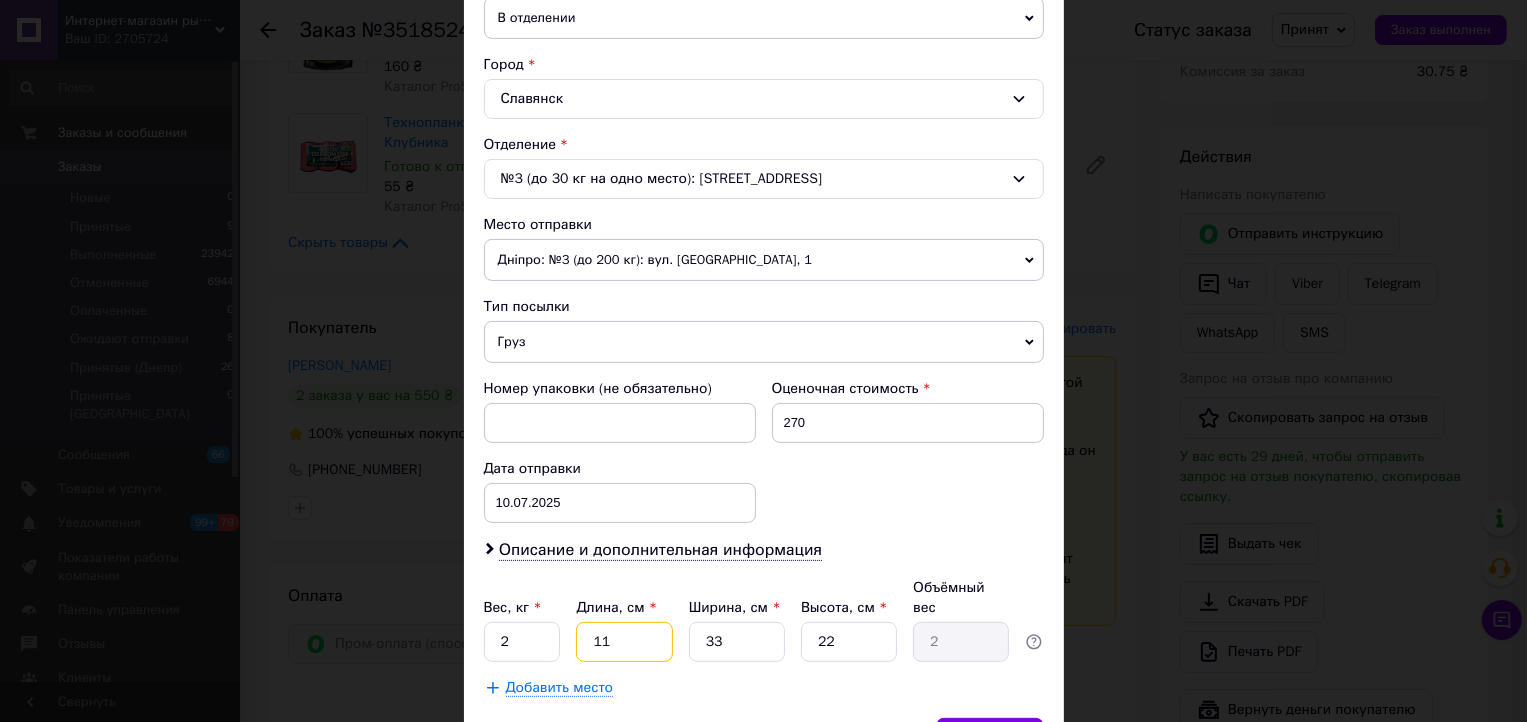 drag, startPoint x: 617, startPoint y: 614, endPoint x: 586, endPoint y: 617, distance: 31.144823 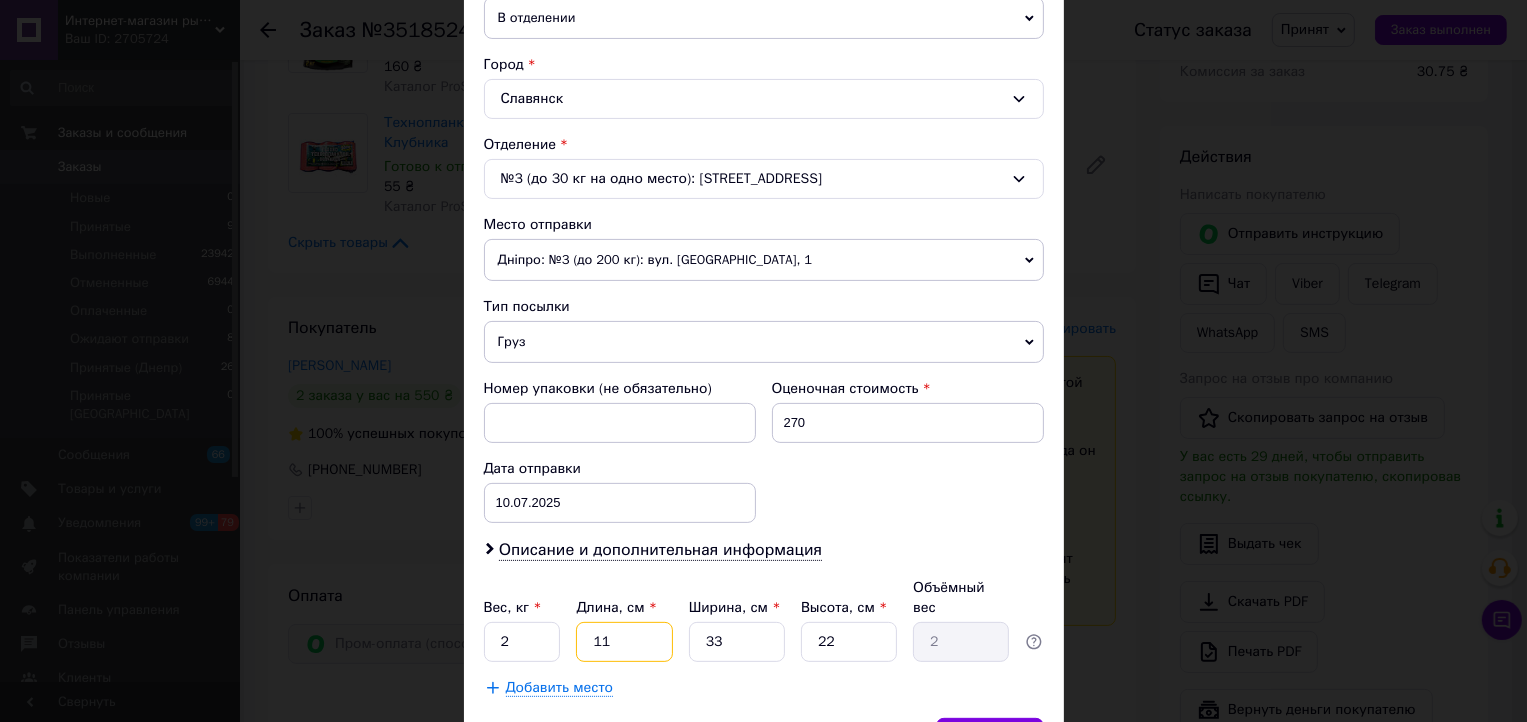 type on "2" 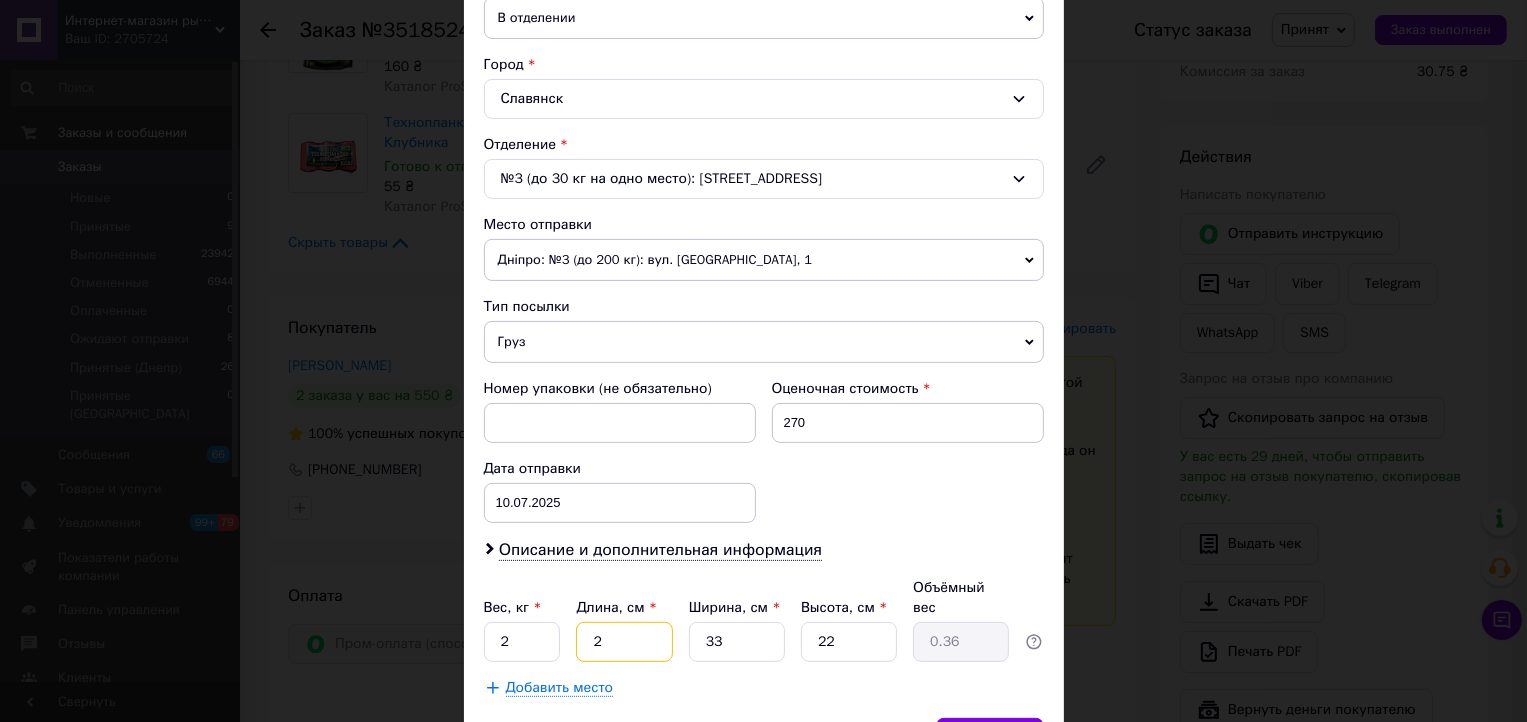 type on "23" 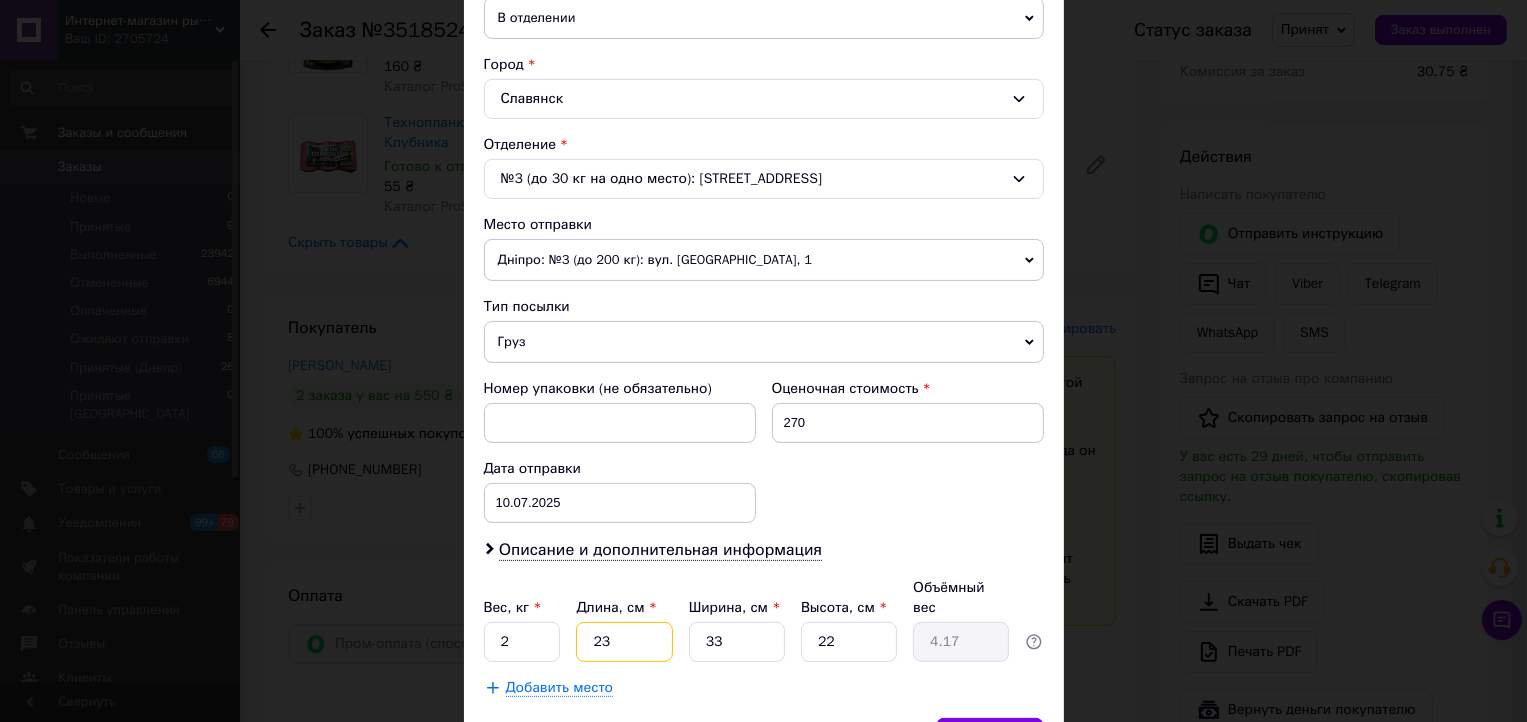 type on "23" 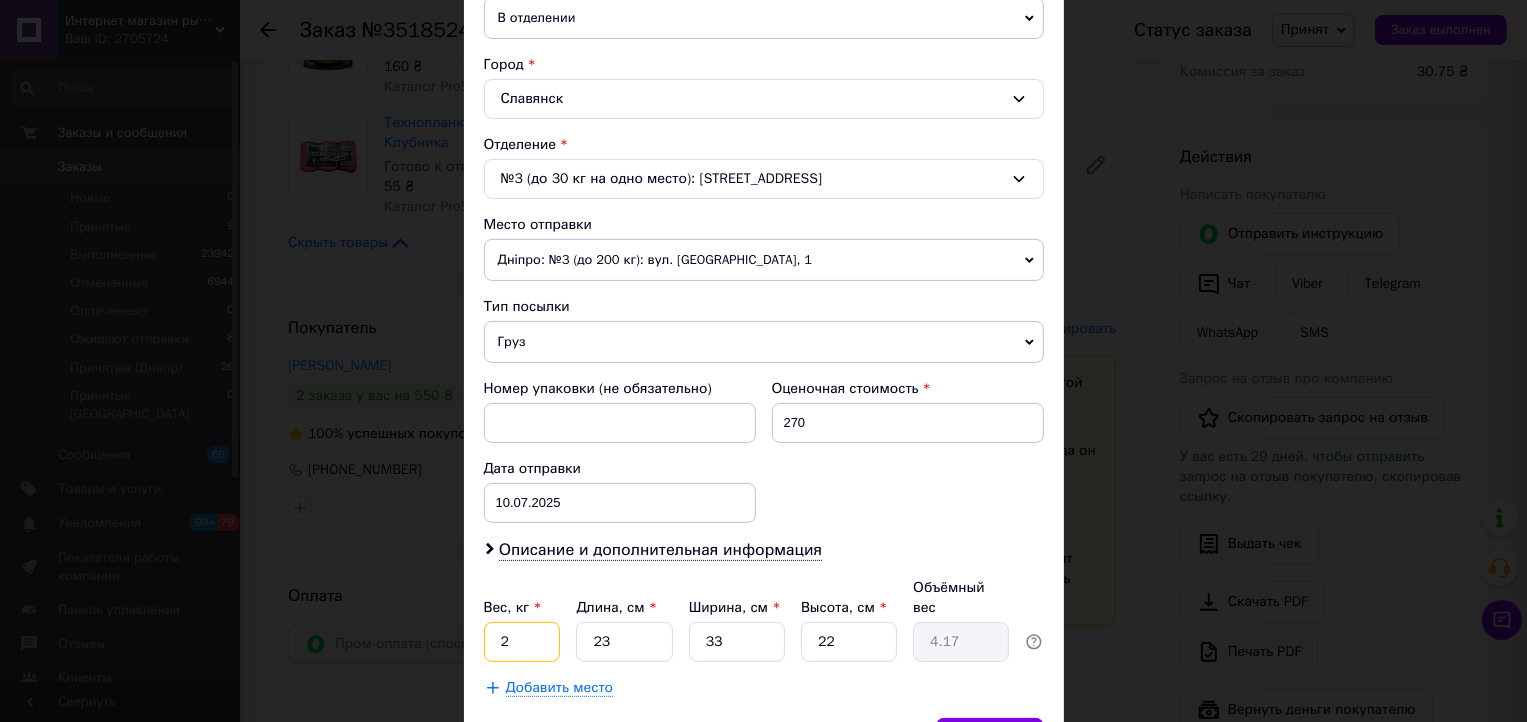 drag, startPoint x: 513, startPoint y: 610, endPoint x: 496, endPoint y: 613, distance: 17.262676 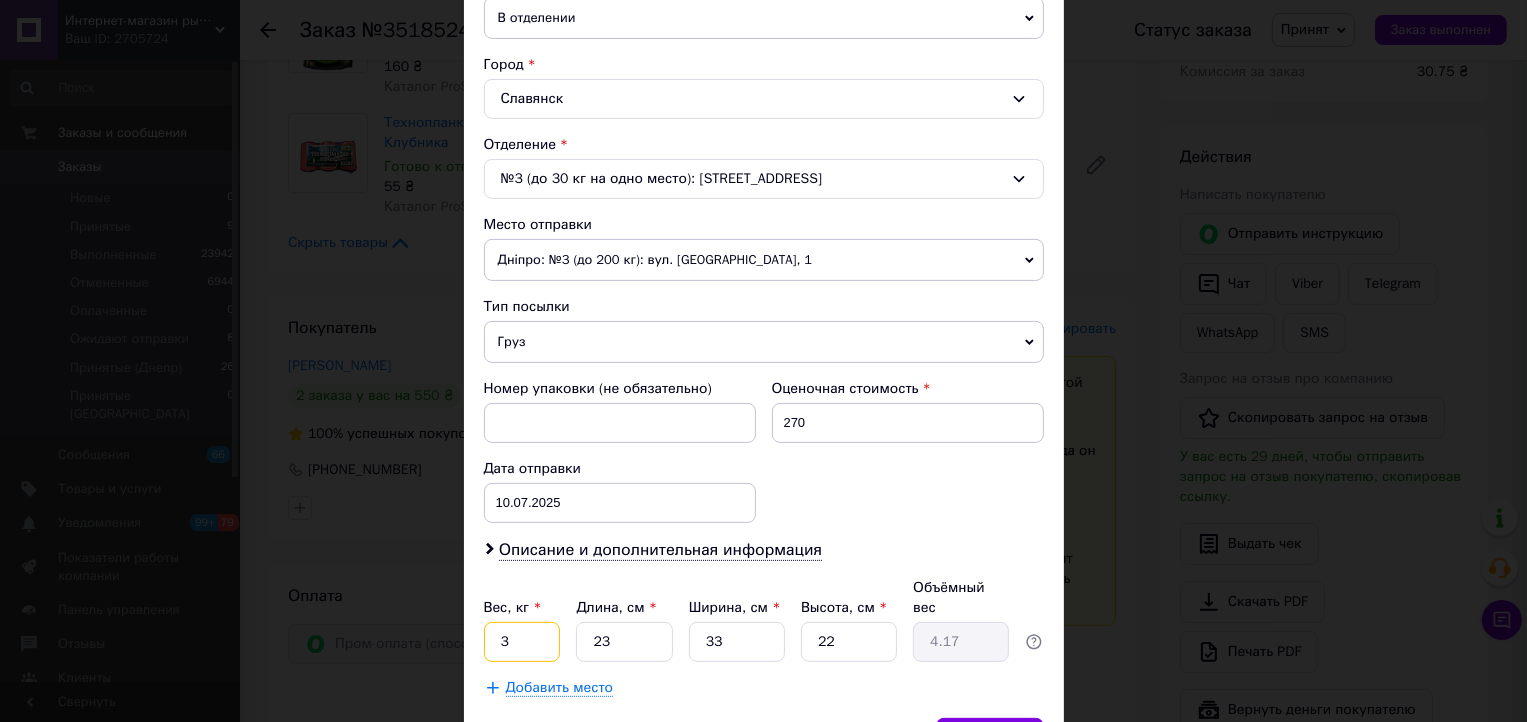 type on "3" 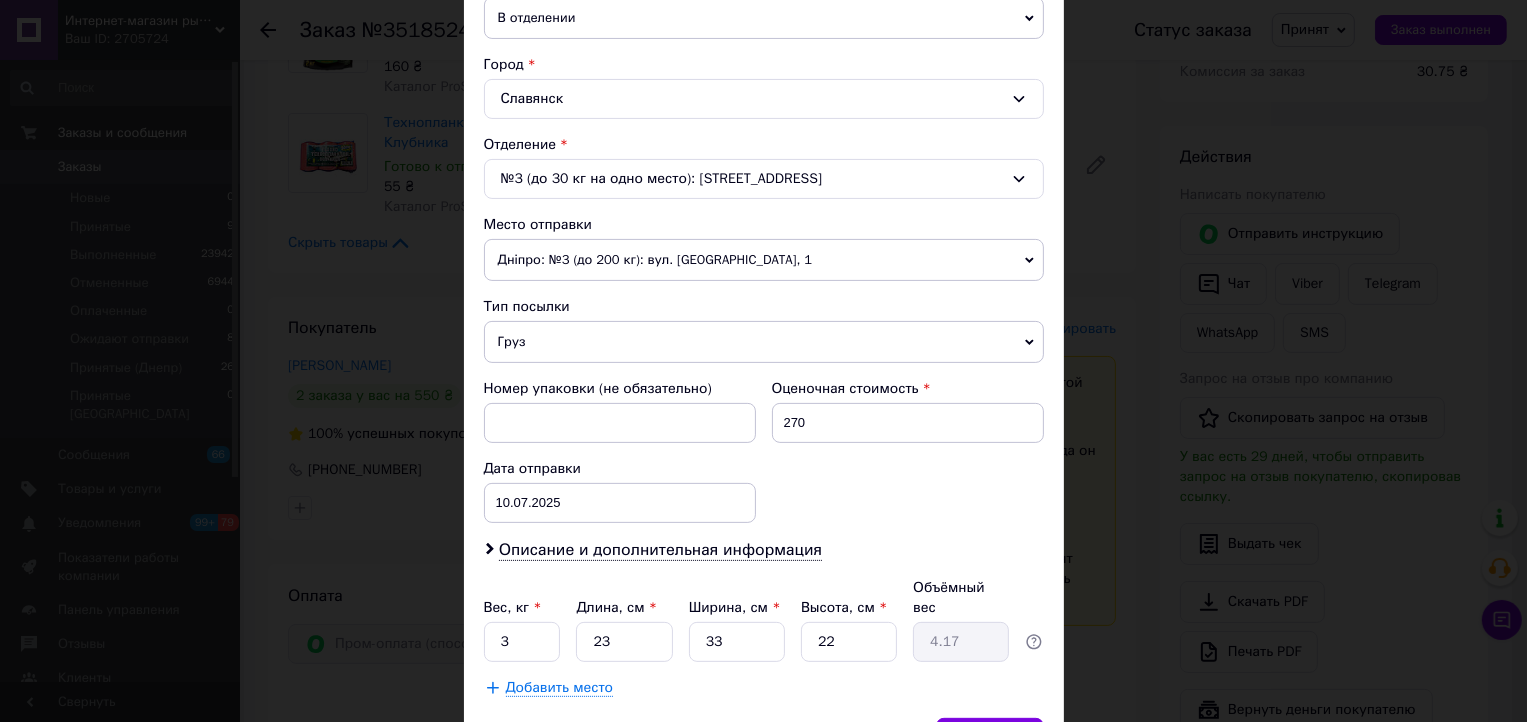 click on "Дніпро: №3 (до 200 кг): вул. [GEOGRAPHIC_DATA], 1" at bounding box center [764, 260] 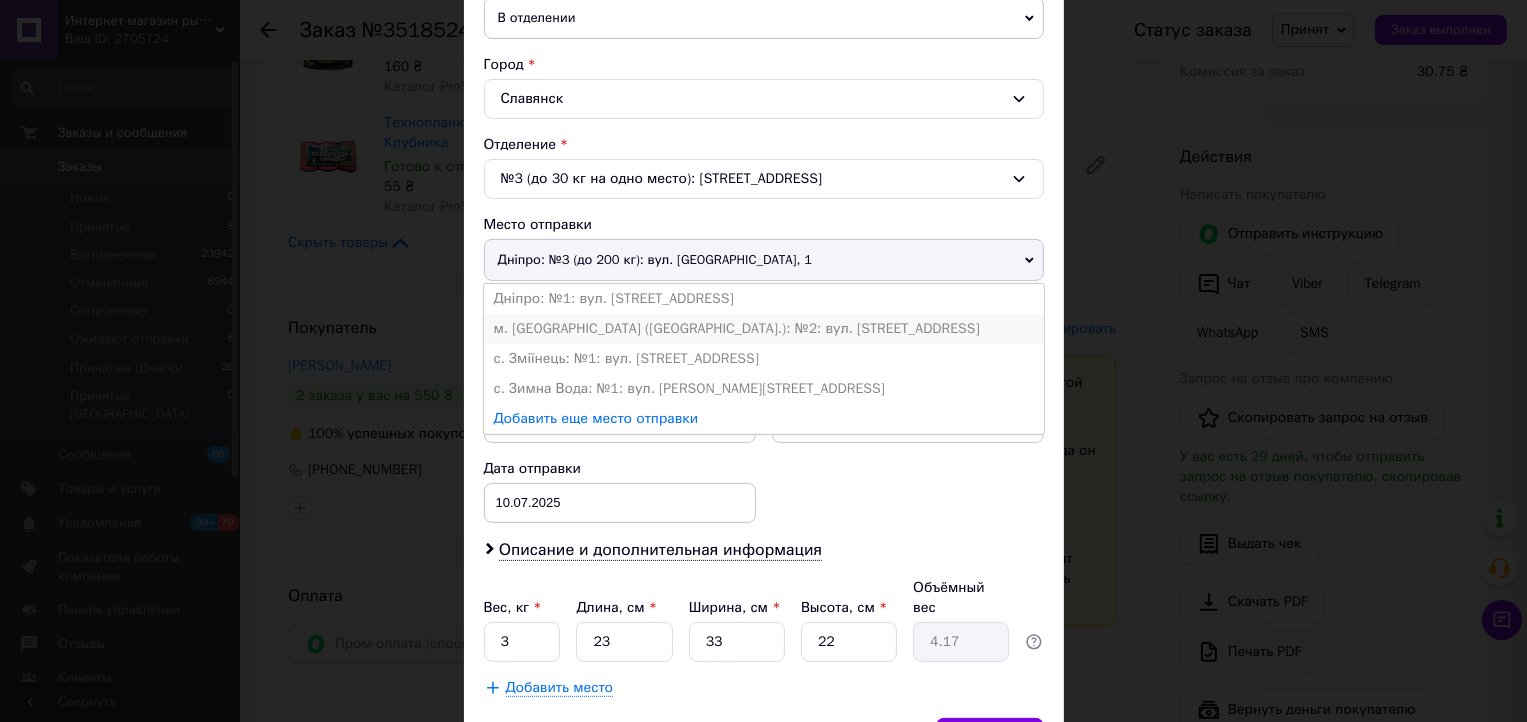 click on "м. [GEOGRAPHIC_DATA] ([GEOGRAPHIC_DATA].): №2: вул. [STREET_ADDRESS]" at bounding box center (764, 329) 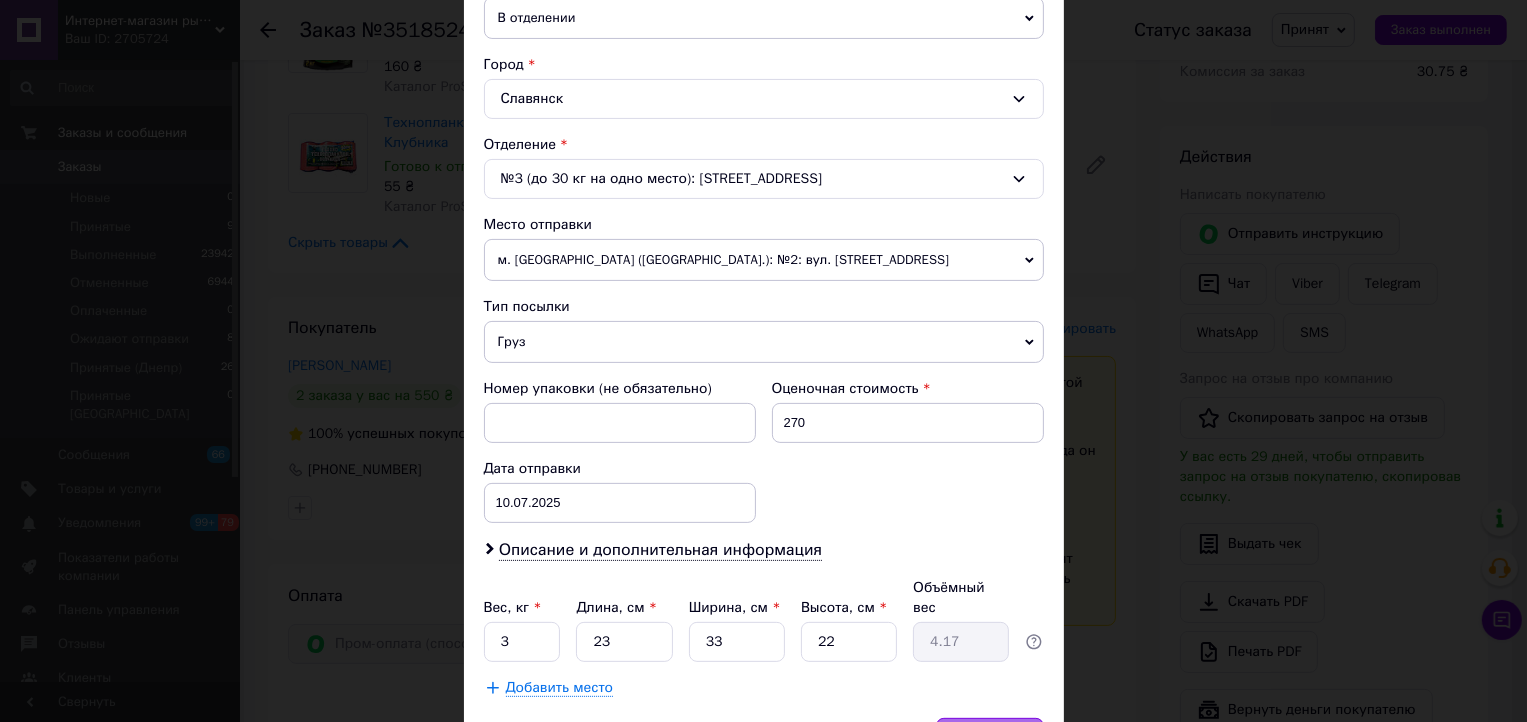 click on "Сохранить" at bounding box center [990, 738] 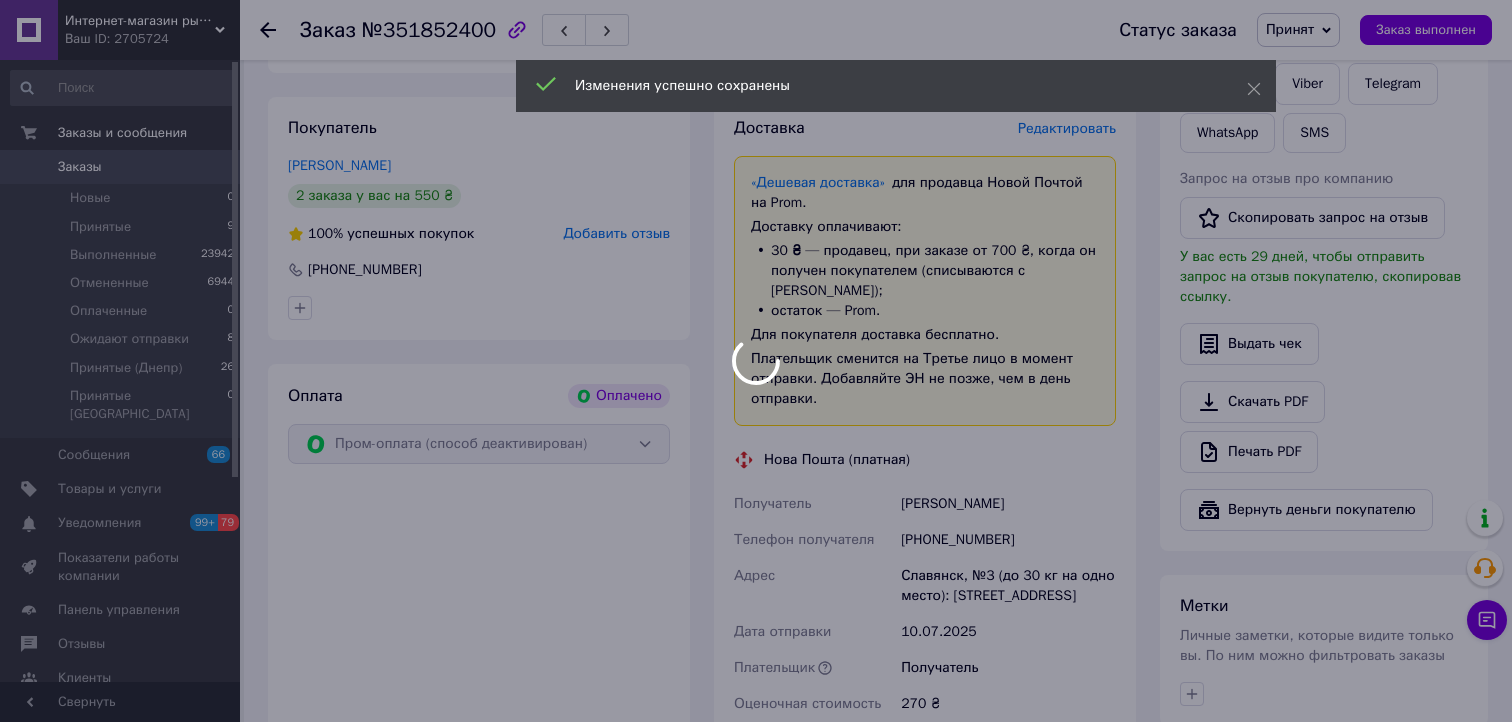 scroll, scrollTop: 700, scrollLeft: 0, axis: vertical 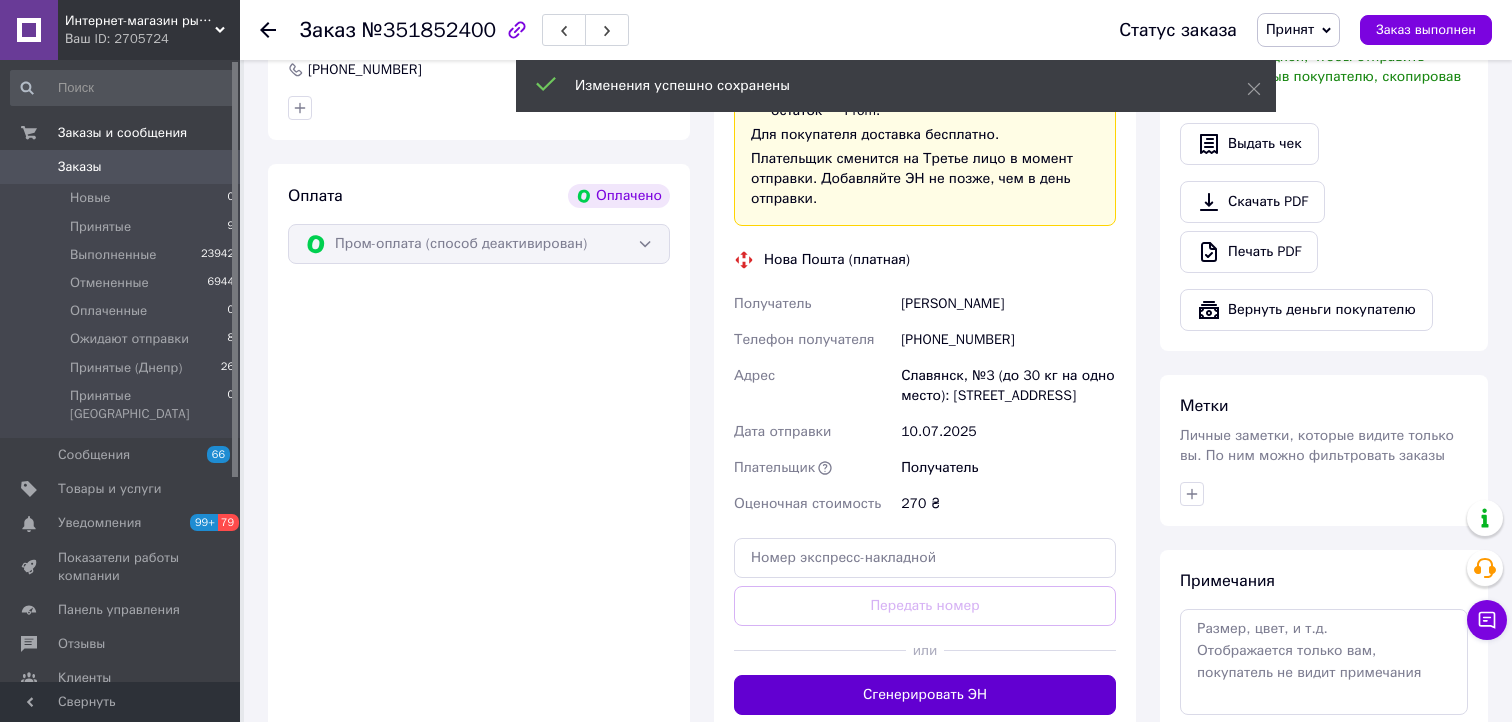 click on "Сгенерировать ЭН" at bounding box center [925, 695] 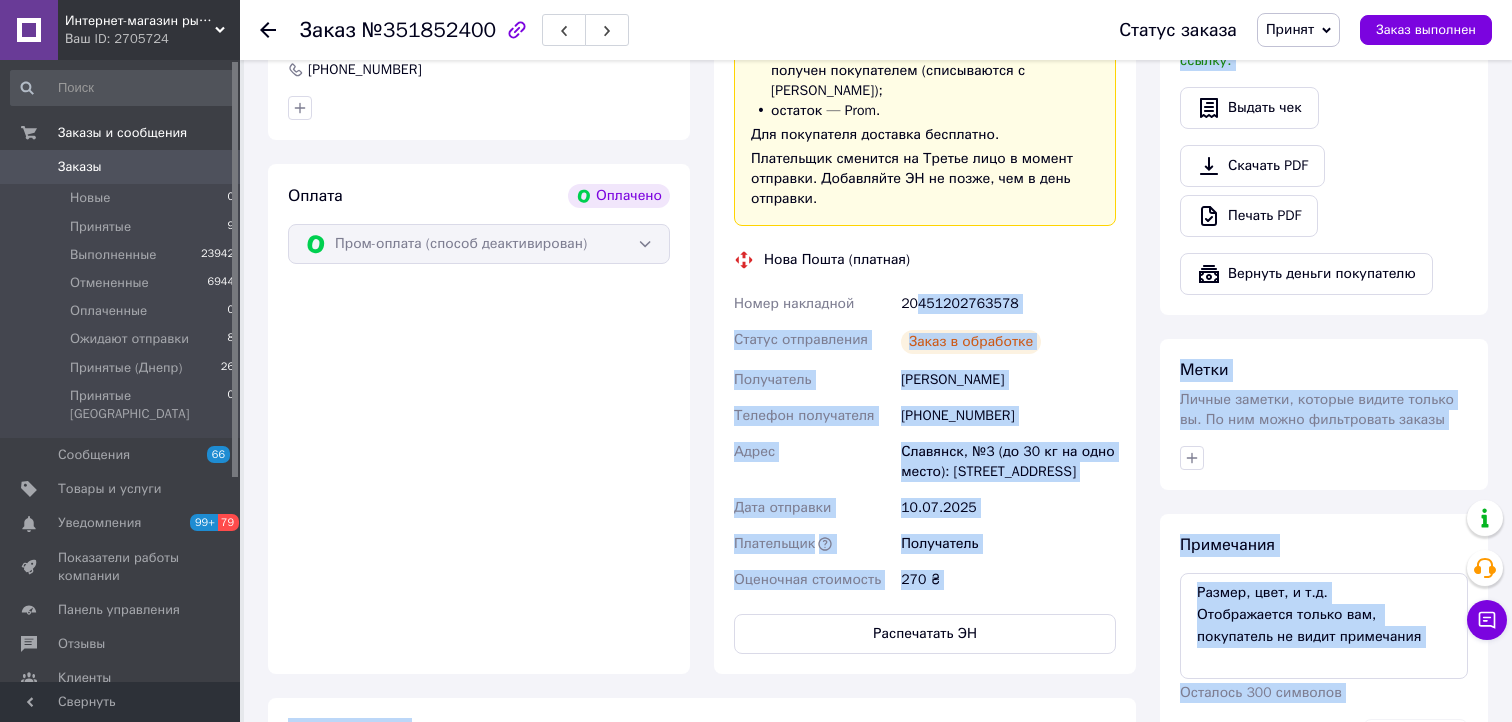 drag, startPoint x: 1022, startPoint y: 280, endPoint x: 915, endPoint y: 281, distance: 107.00467 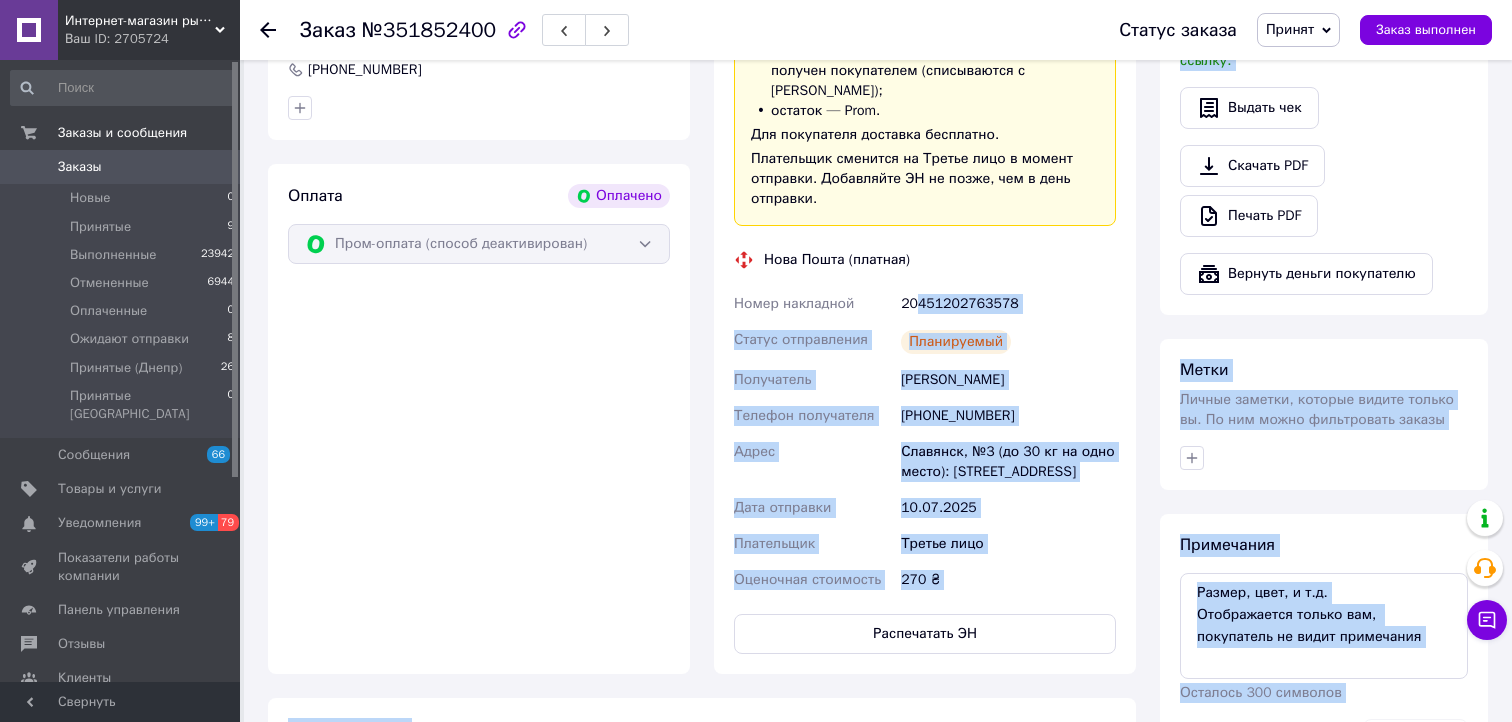 click on "20451202763578" at bounding box center (1008, 304) 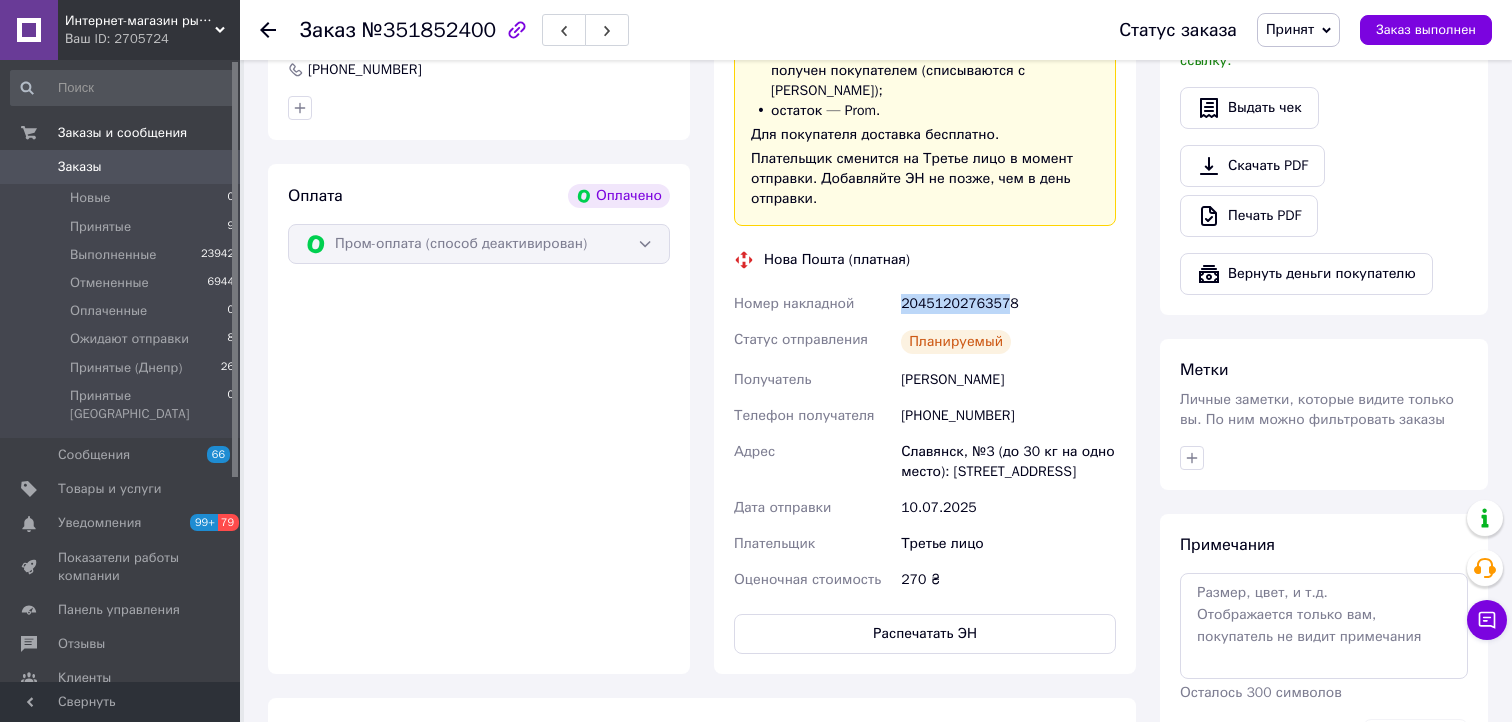 drag, startPoint x: 1000, startPoint y: 281, endPoint x: 900, endPoint y: 281, distance: 100 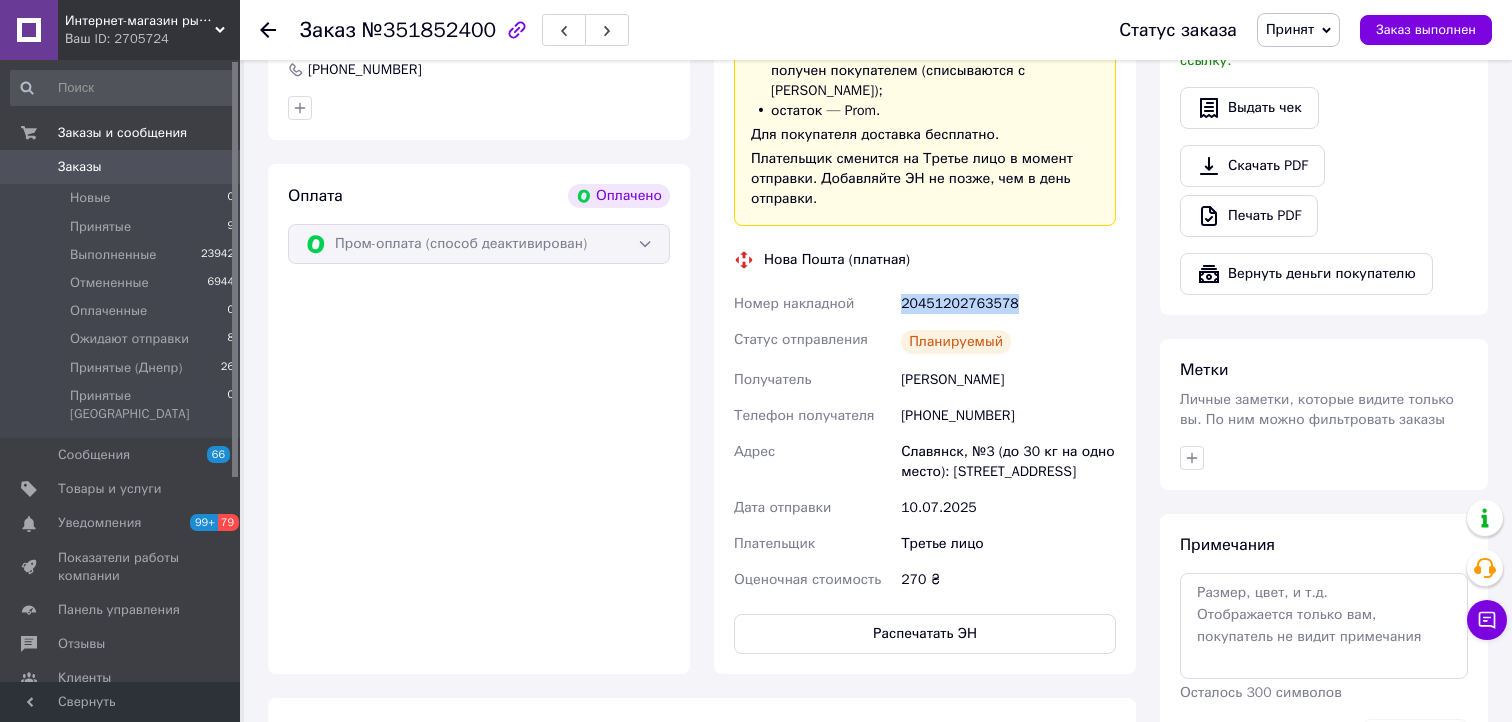 drag, startPoint x: 902, startPoint y: 282, endPoint x: 1016, endPoint y: 284, distance: 114.01754 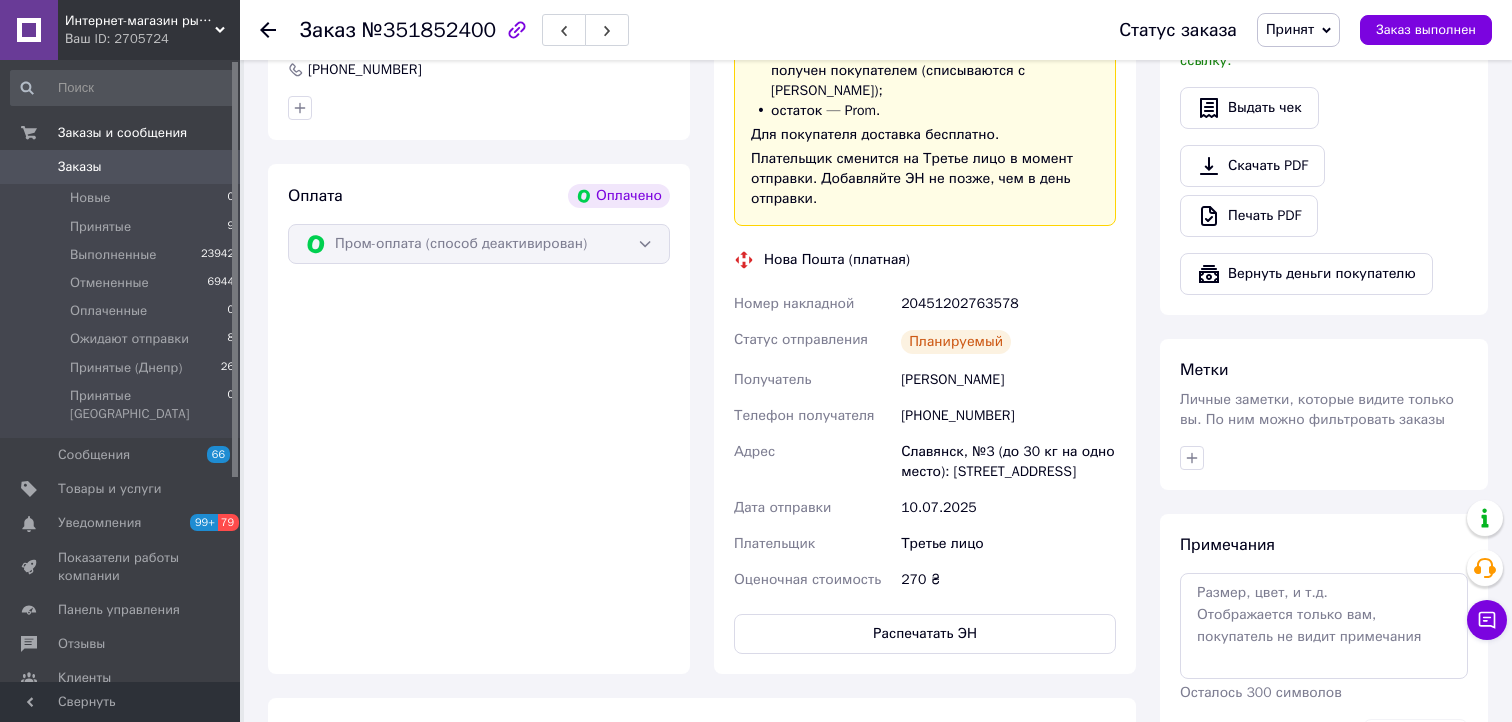 click on "Заказ №351852400 Статус заказа Принят Выполнен Отменен Оплаченный Ожидают отправки Принятые (Днепр) Принятые Одесса Заказ выполнен Этот заказ оплачен с помощью Заказ с приложения Оплачено Дешевая доставка 09.07.2025 | 09:37 Товары в заказе (2) Прикормка Megamix "Зеленый толстолоб" 2,0 кг Готово к отправке 160 ₴ Каталог ProSale: 10.04 ₴  1 шт. 160 ₴ Технопланктон Fluoro BOOM 3шт Клубника Готово к отправке 55 ₴ Каталог ProSale: 20.71 ₴  2 шт. 110 ₴ Скрыть товары Покупатель Тарамалы Владимир 2 заказа у вас на 550 ₴ 100%   успешных покупок Добавить отзыв +380506644410 Оплата Оплачено Доставка Редактировать   <" at bounding box center (878, 318) 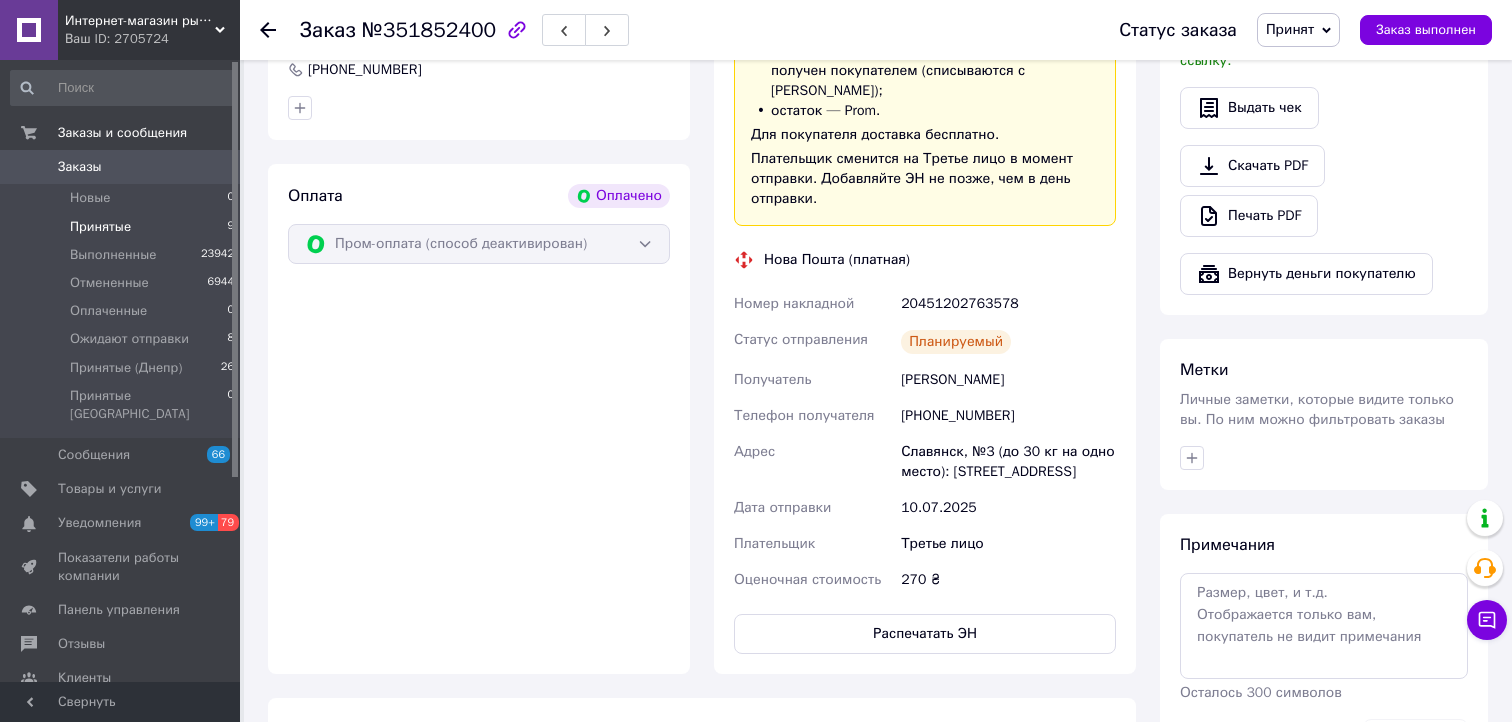 click on "Принятые" at bounding box center [100, 227] 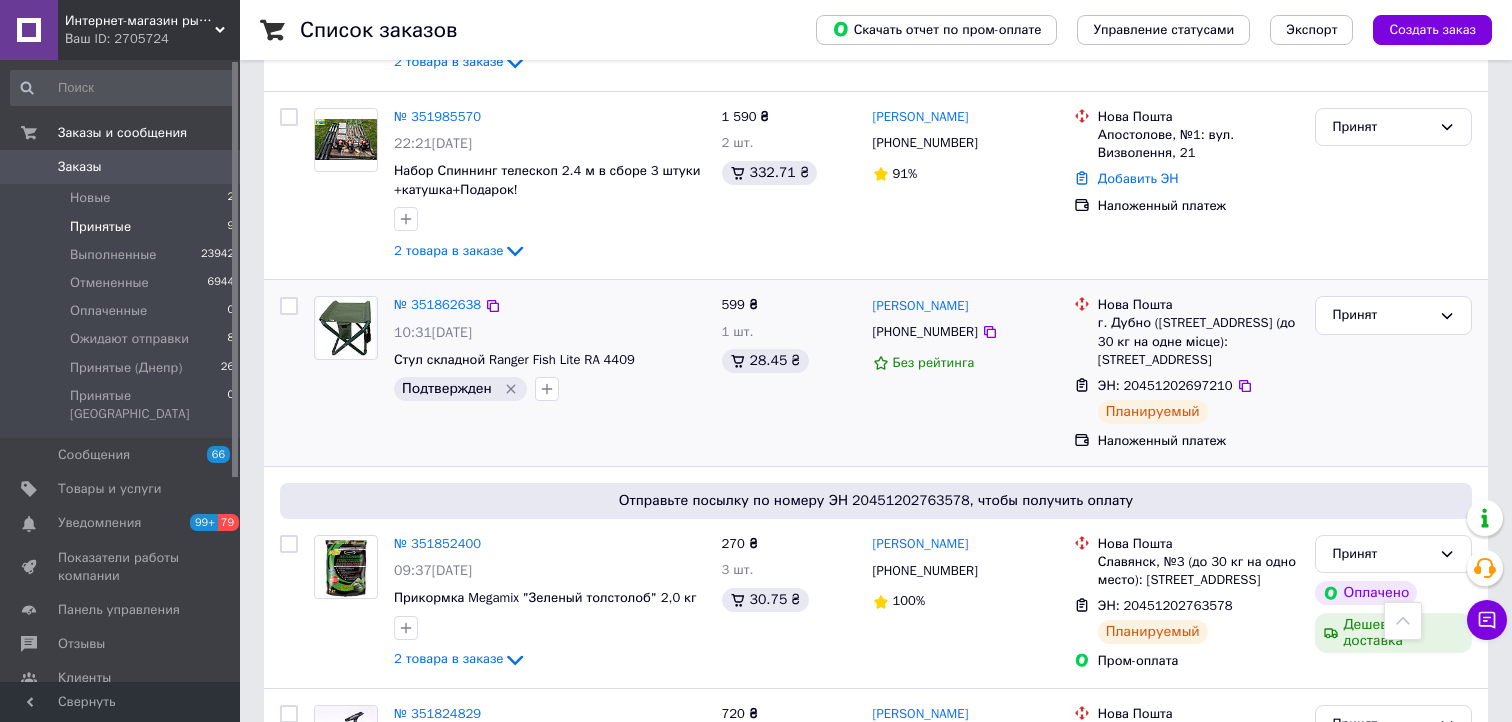scroll, scrollTop: 1000, scrollLeft: 0, axis: vertical 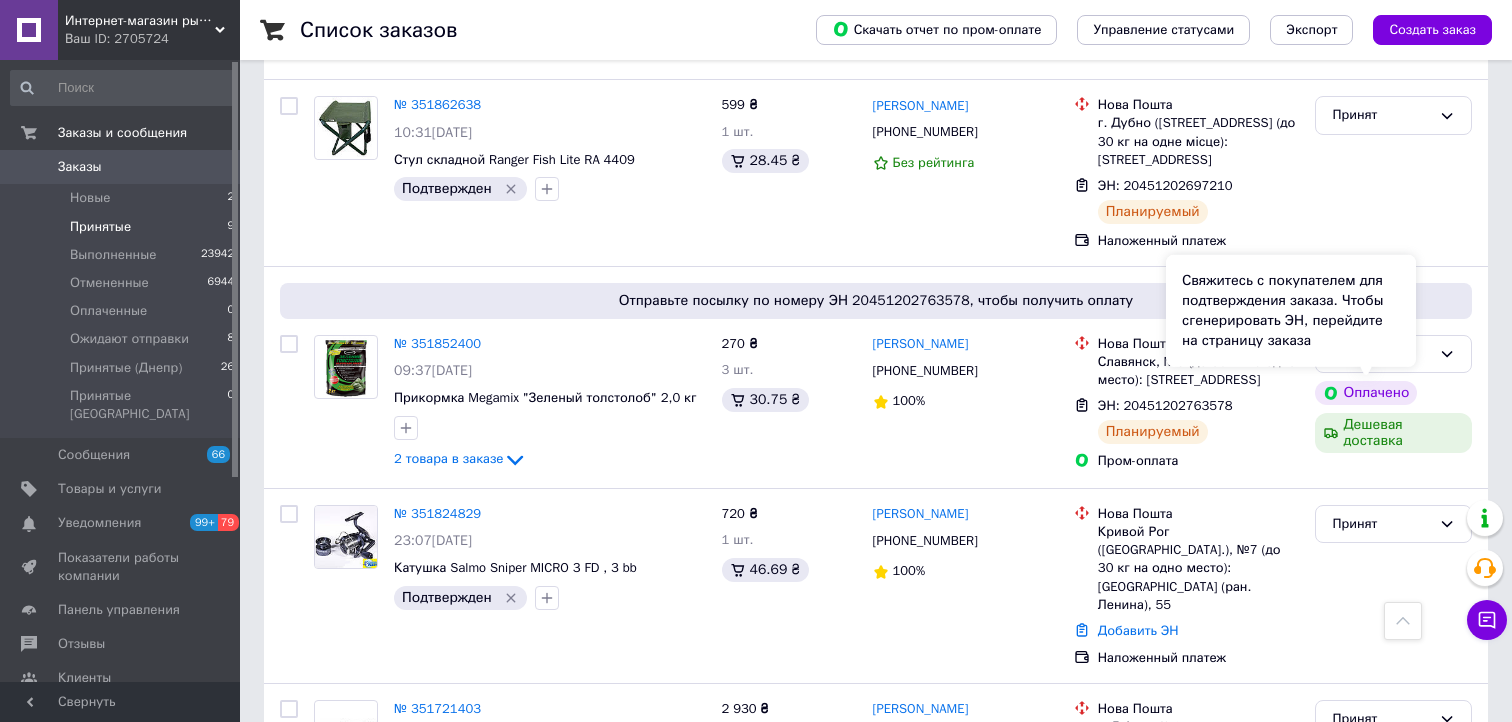 click on "Свяжитесь с покупателем для подтверждения заказа.
Чтобы сгенерировать ЭН, перейдите на страницу заказа" at bounding box center [1291, 311] 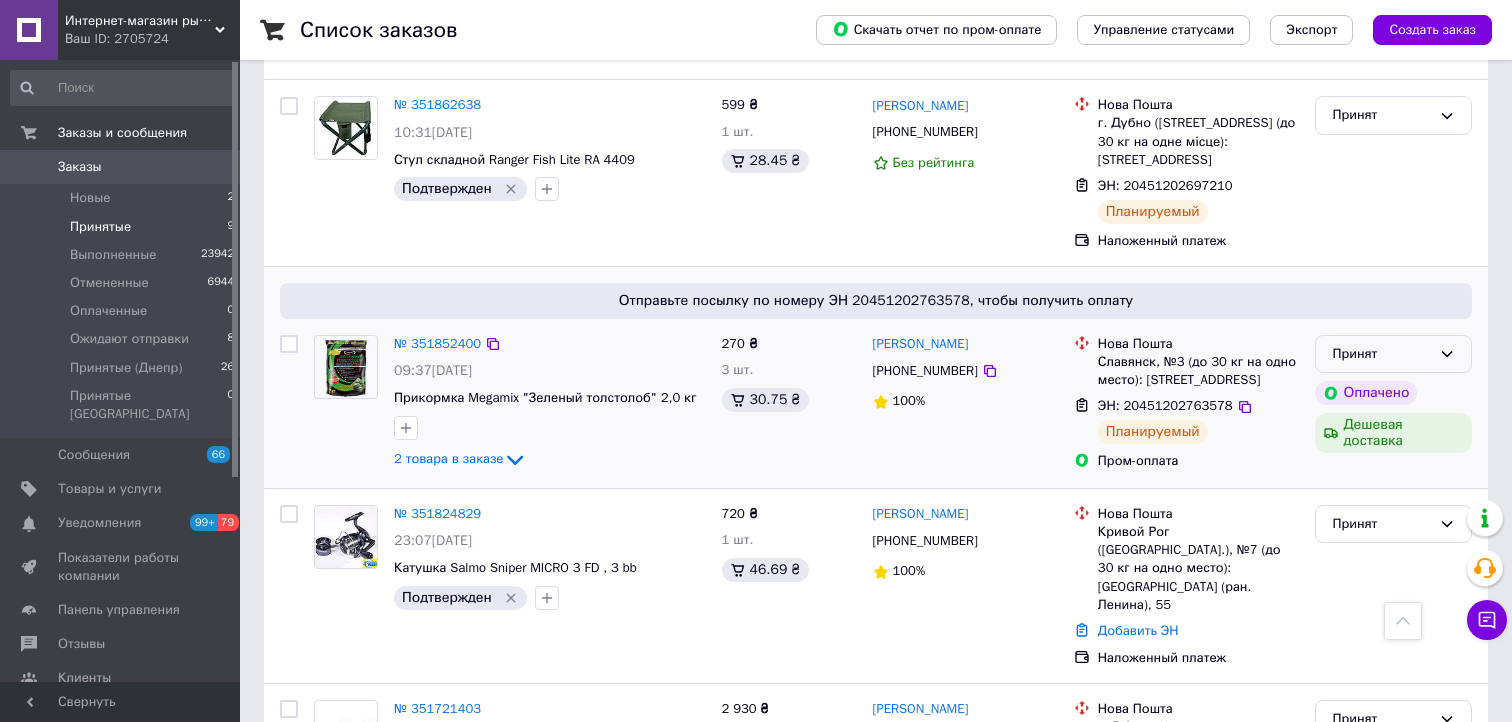 click on "Принят" at bounding box center (1393, 354) 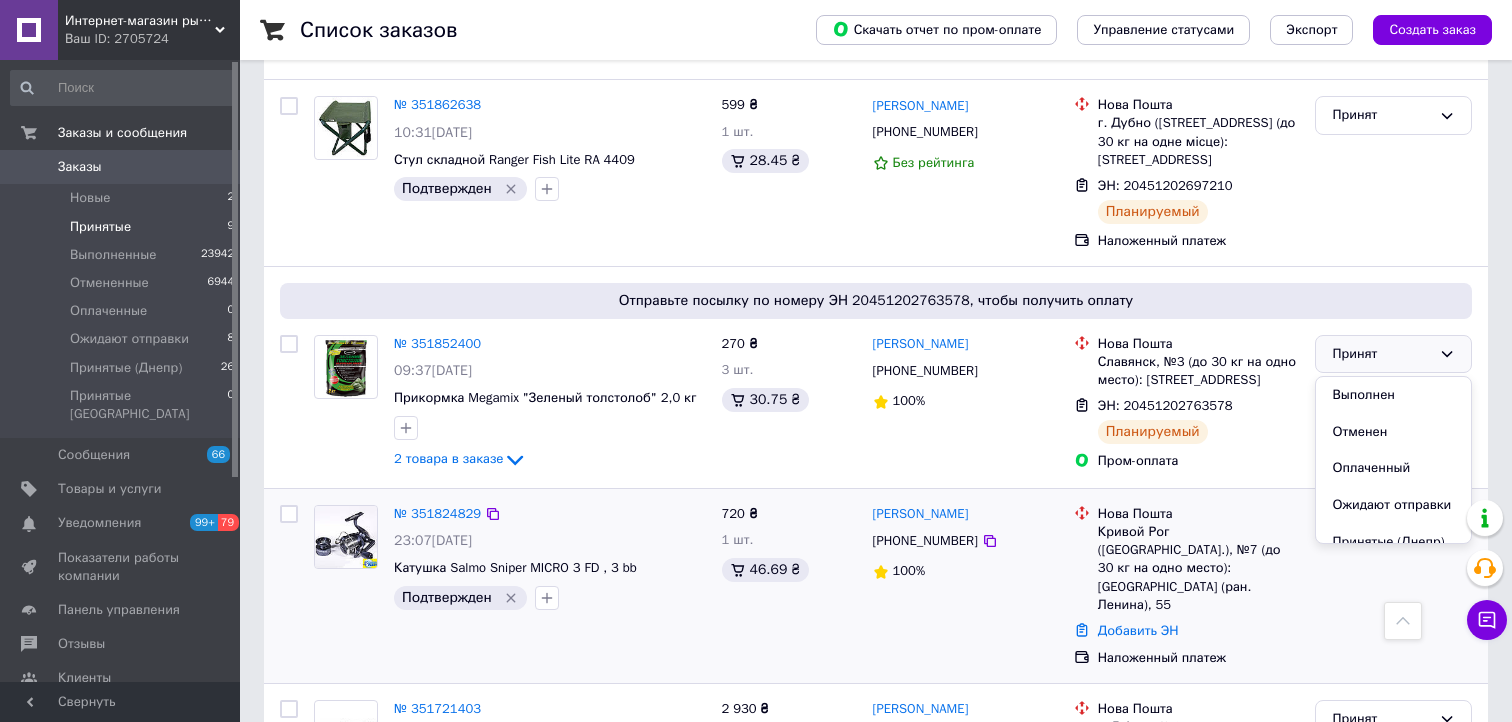 click on "Ожидают отправки" at bounding box center [1393, 505] 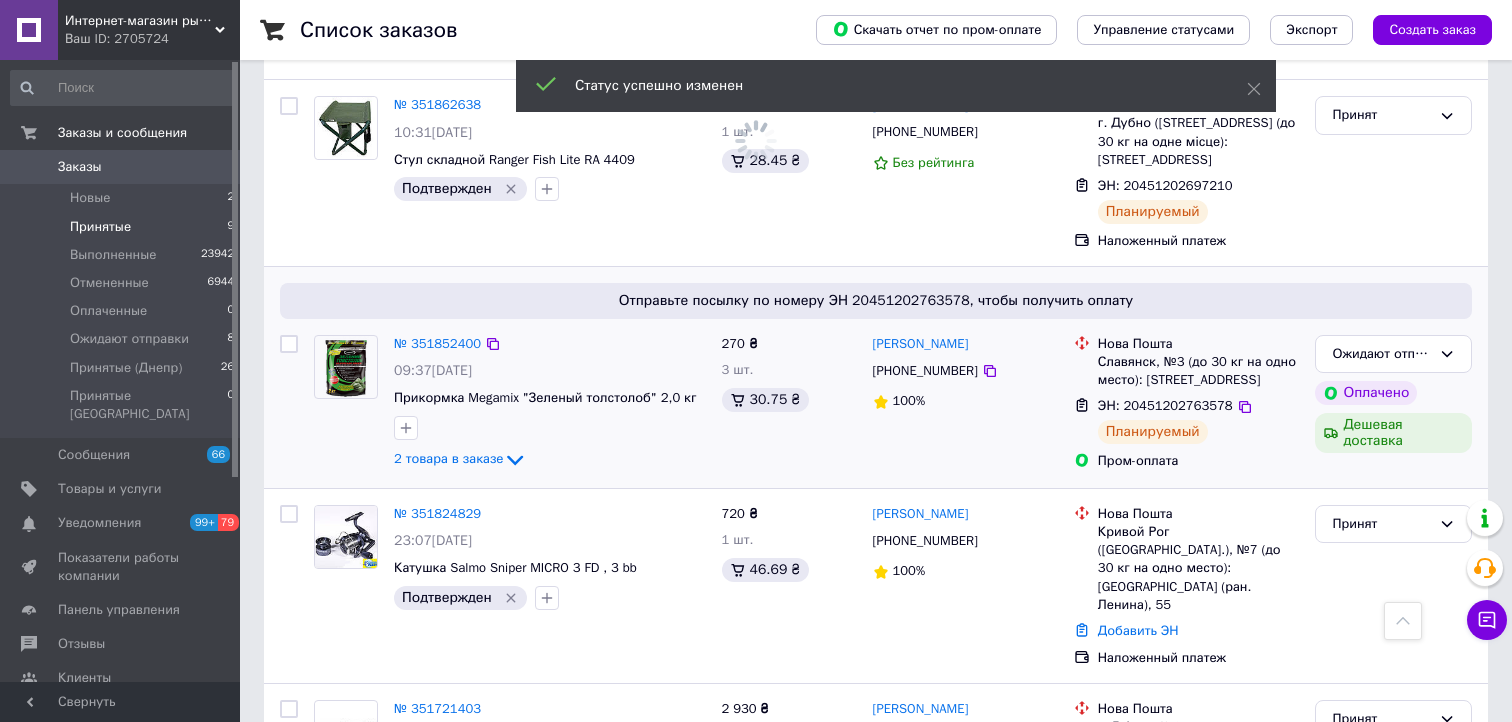 scroll, scrollTop: 1200, scrollLeft: 0, axis: vertical 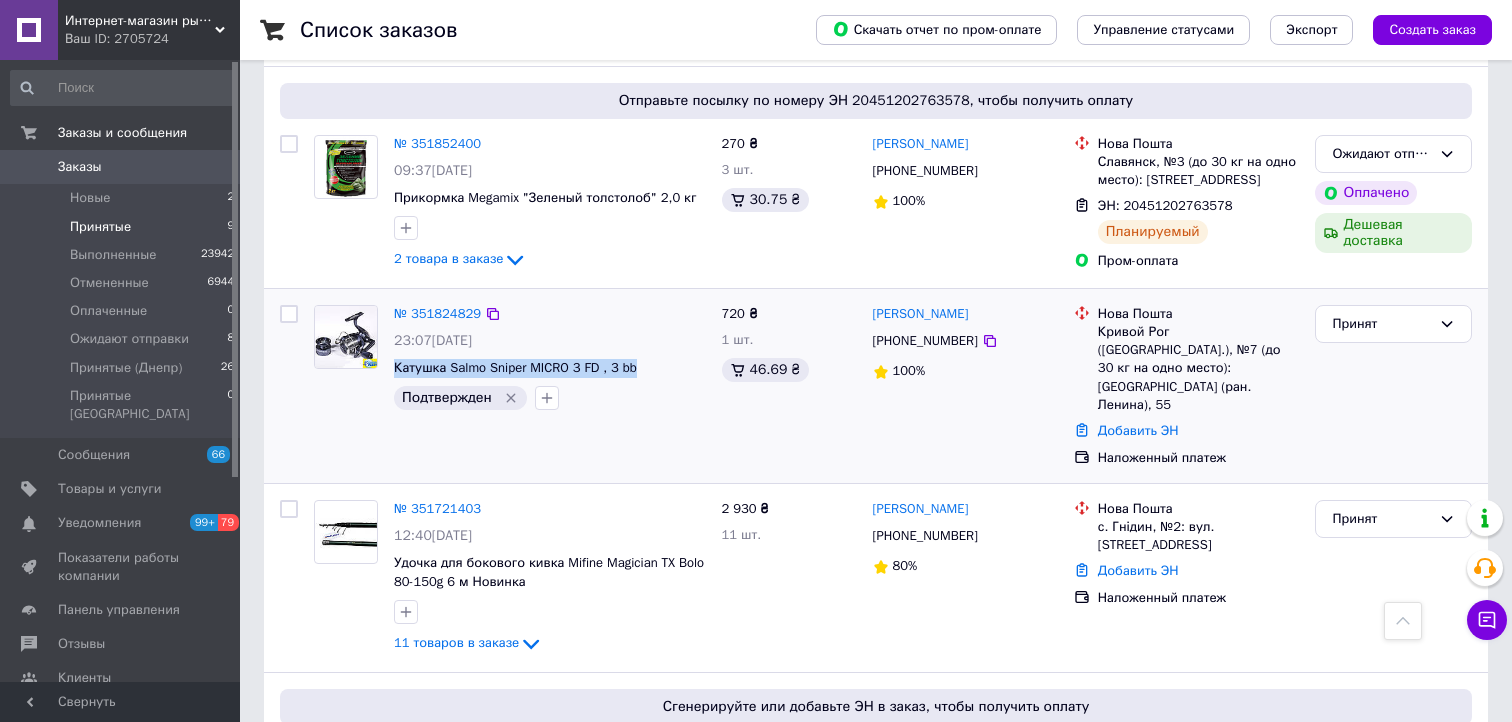 drag, startPoint x: 646, startPoint y: 369, endPoint x: 389, endPoint y: 368, distance: 257.00195 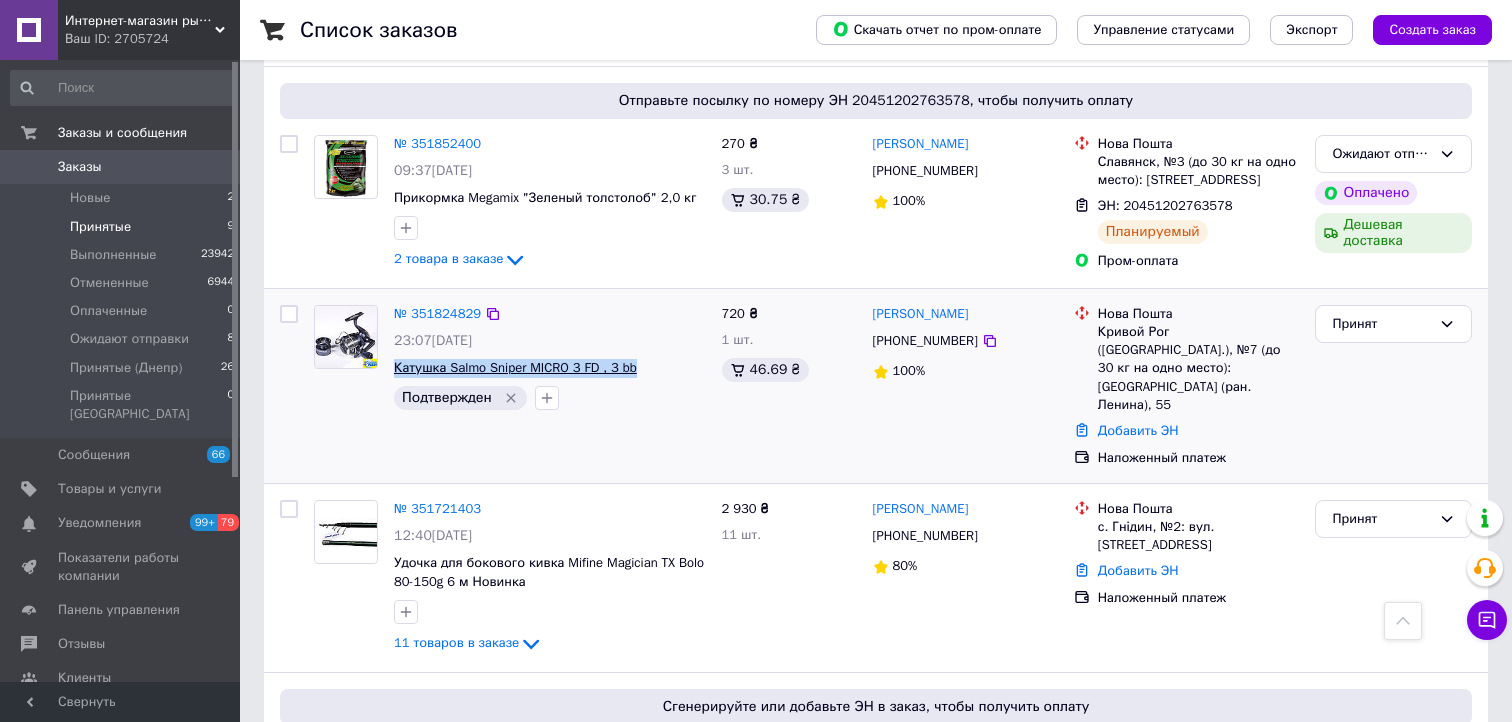 copy on "Катушка Salmo Sniper MICRO 3 FD , 3 bb" 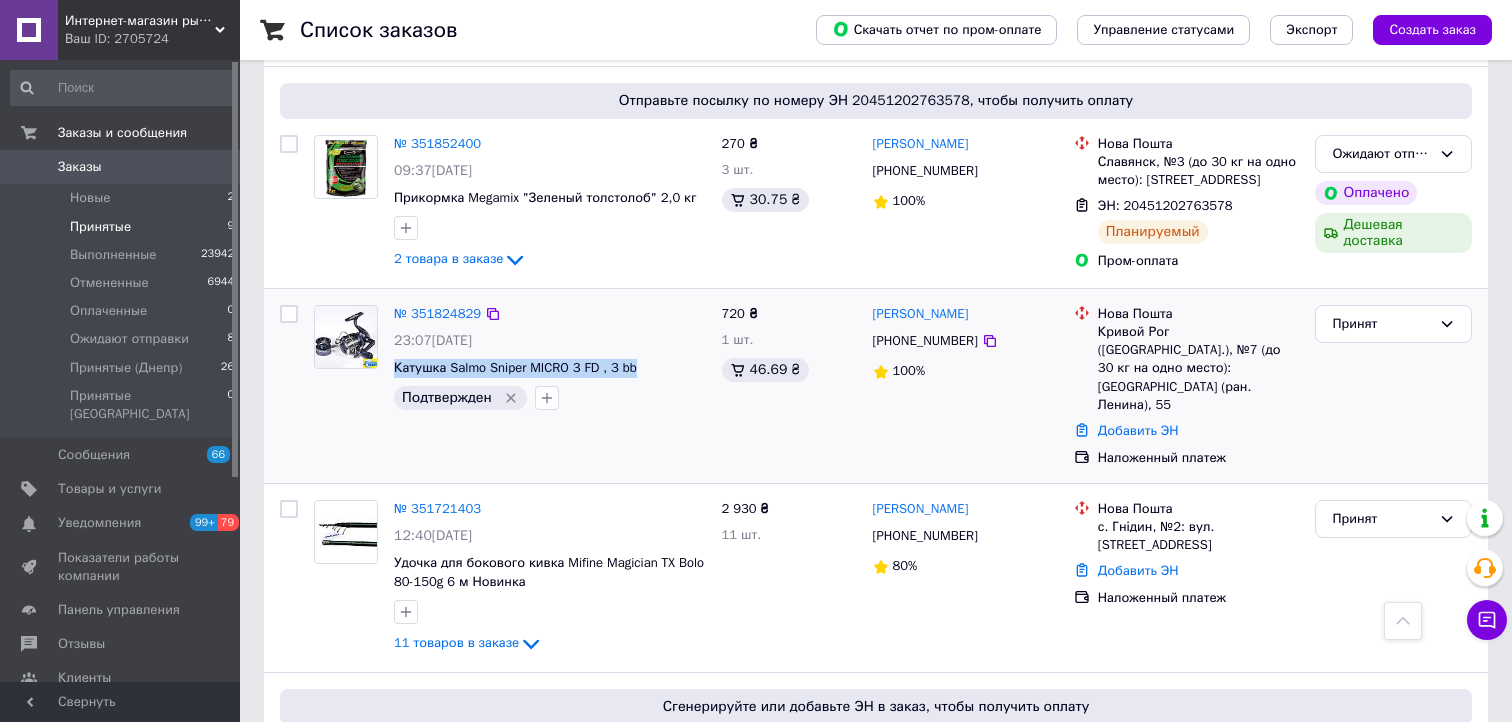 scroll, scrollTop: 1392, scrollLeft: 0, axis: vertical 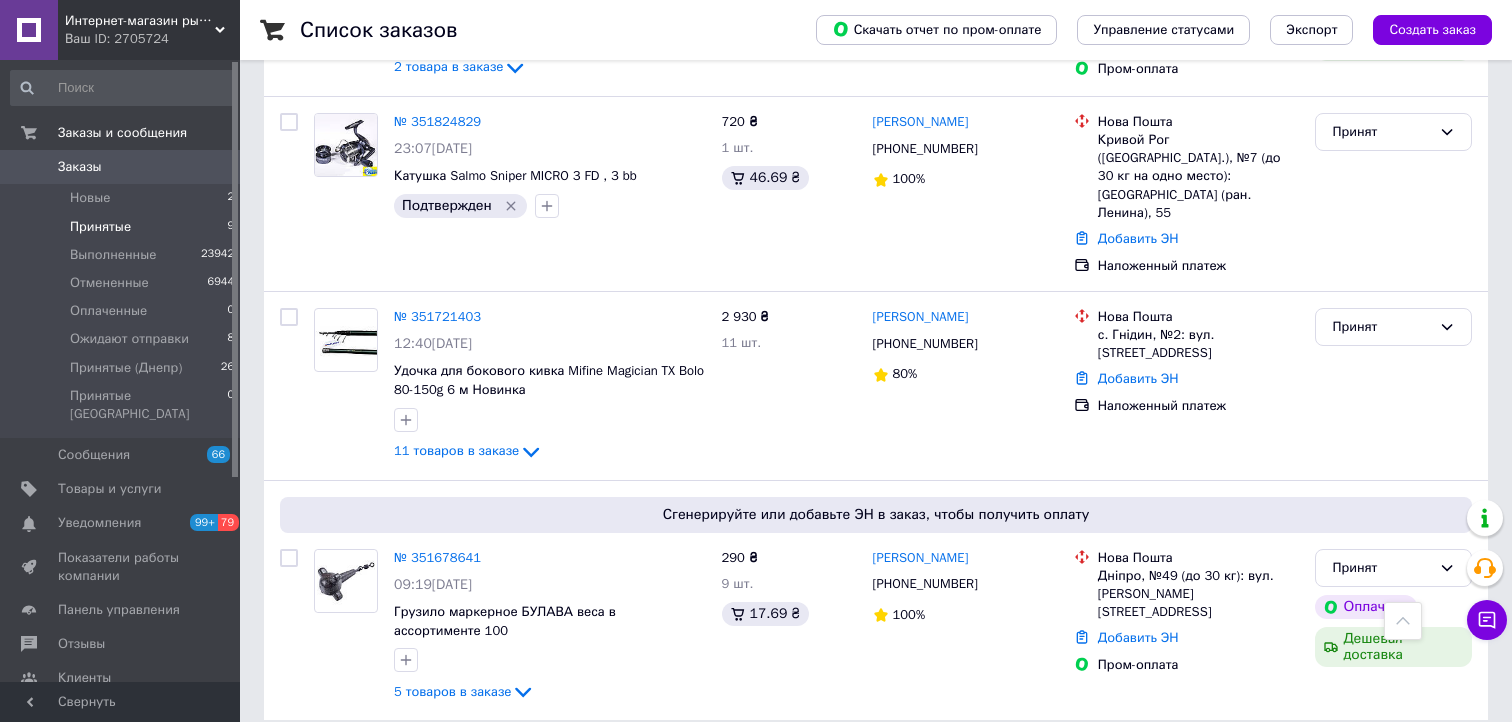 click on "Список заказов   Скачать отчет по пром-оплате Управление статусами Экспорт Создать заказ -672.24 ₴ реальных средств на балансе Через 4 дня товары станут неактивны Пополните Баланс ,  чтоб и далее получать заказы Пополнить баланс 1 Фильтры Сохраненные фильтры: Принятые (9) Статус: Принятые Сбросить все Заказ Сумма Покупатель Доставка и оплата Статус № 352012748 09:09, 10.07.2025 Удочка поплавочная (1 шт) +катушка в сборе + поплавок ! 369 ₴ 1 шт. 51.48 ₴ Володимир Савостьянов +380633347561 100% Нова Пошта Ірпінь, №13 (до 10 кг): вул. Університетська, 1п/1, прим. 231 Добавить ЭН Принят № 351999959" at bounding box center (876, -324) 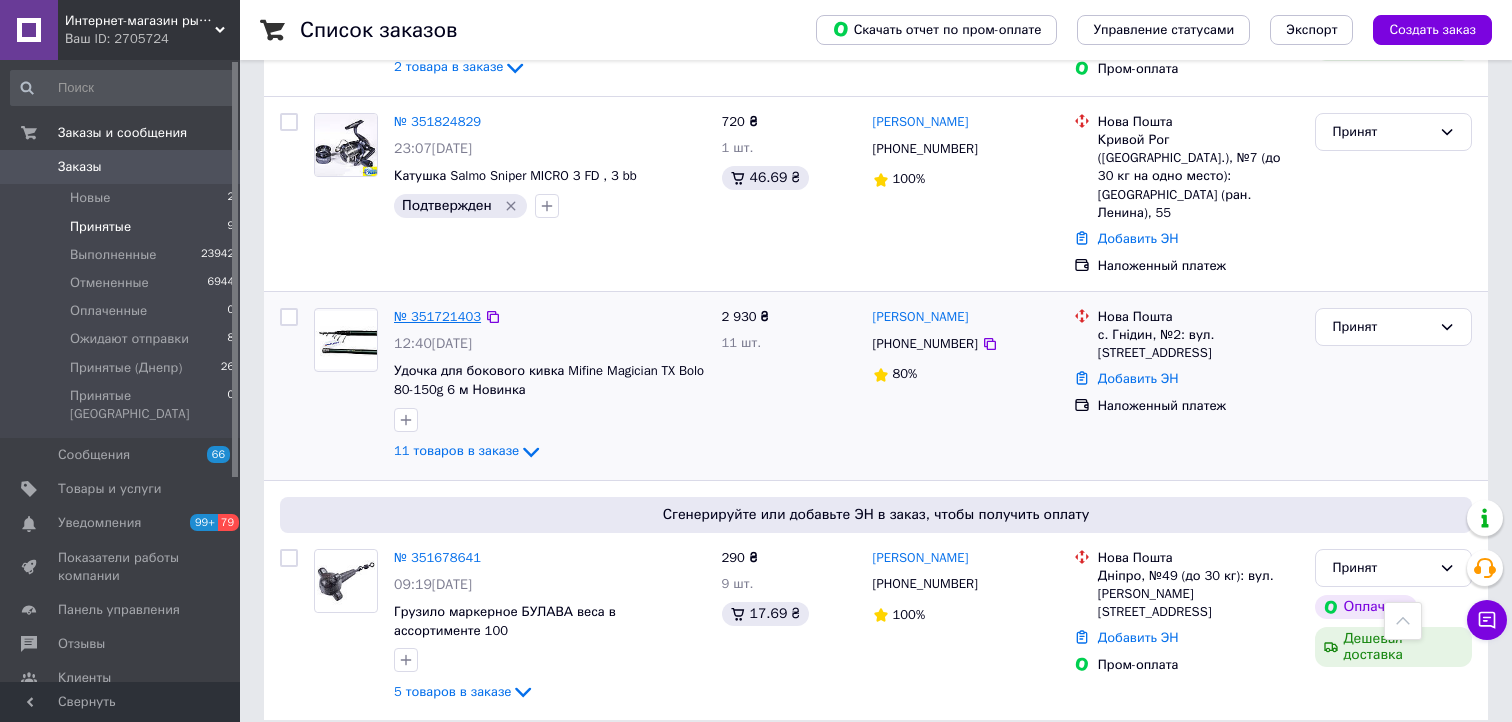 click on "№ 351721403" at bounding box center [437, 316] 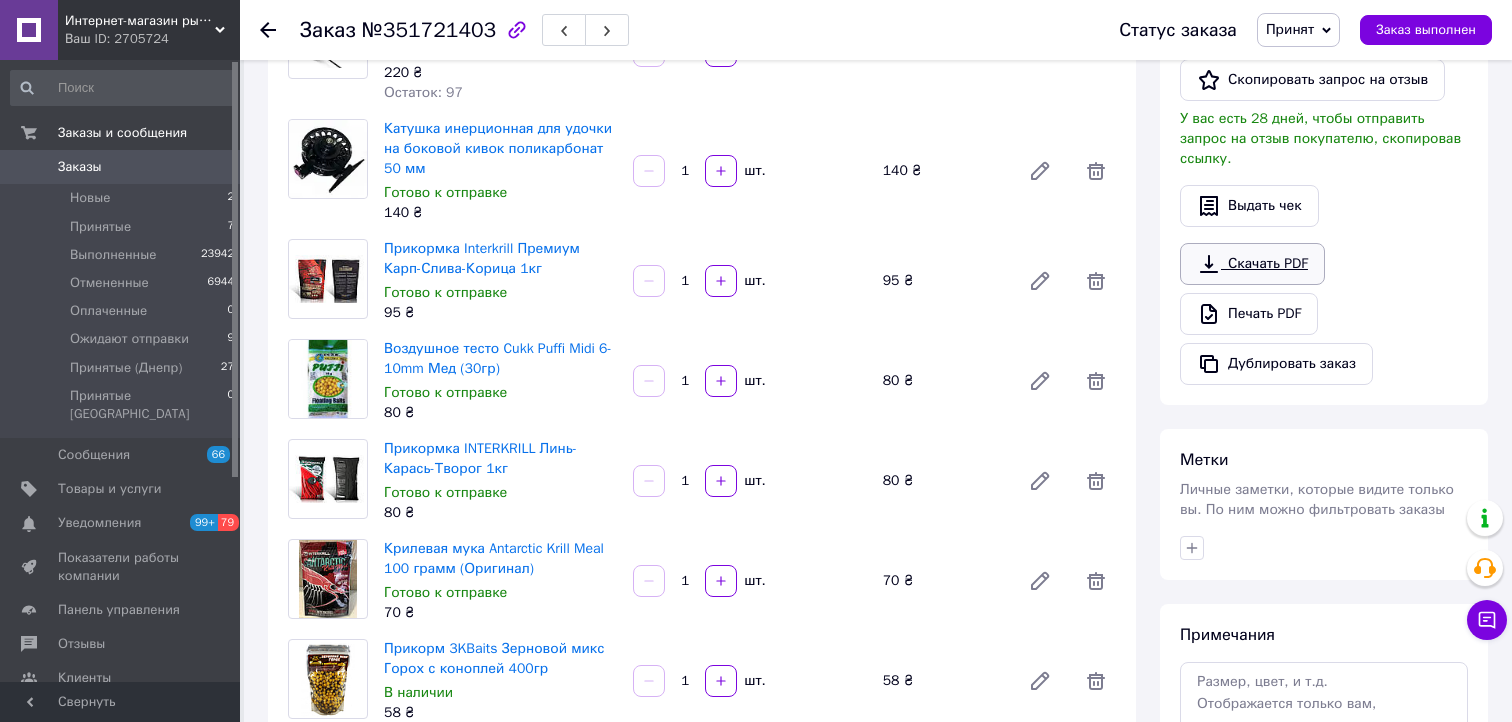 scroll, scrollTop: 292, scrollLeft: 0, axis: vertical 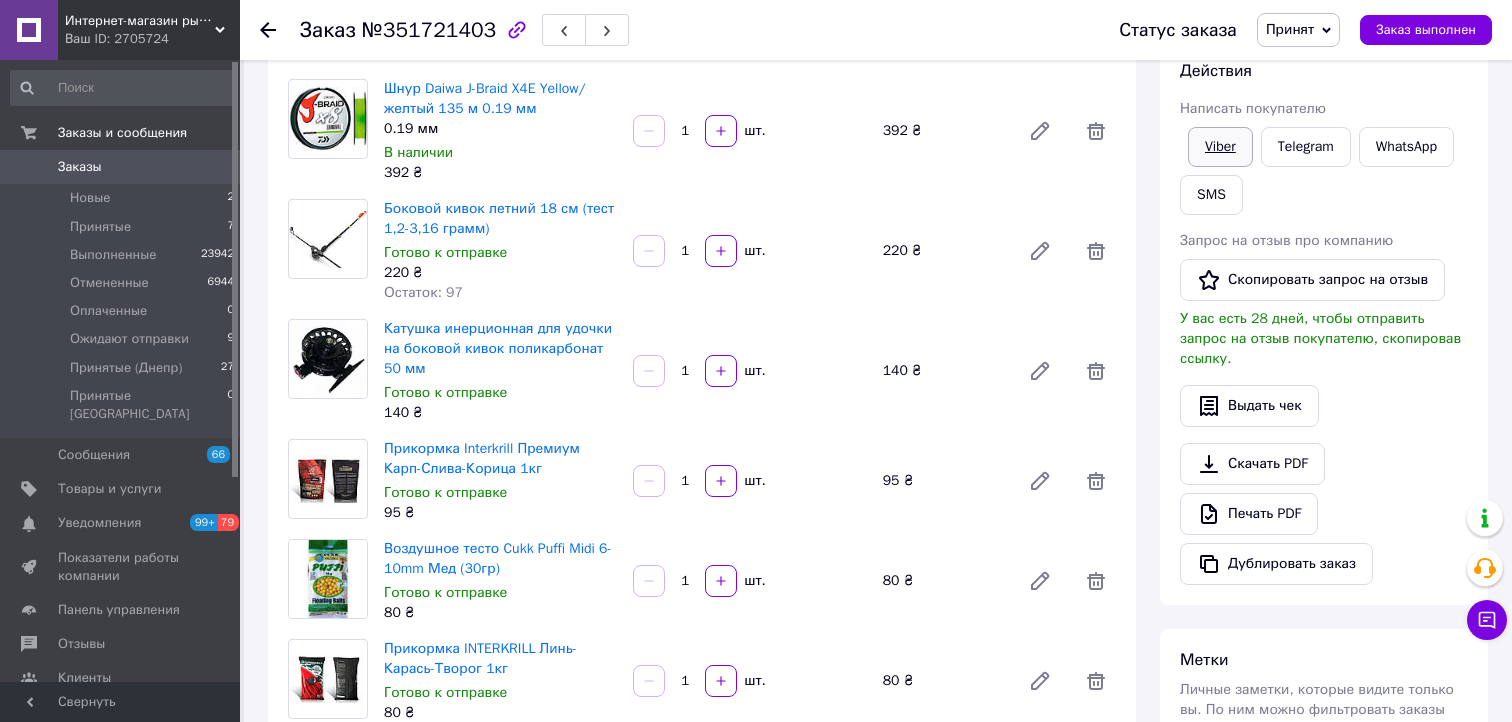 click on "Viber" at bounding box center (1220, 147) 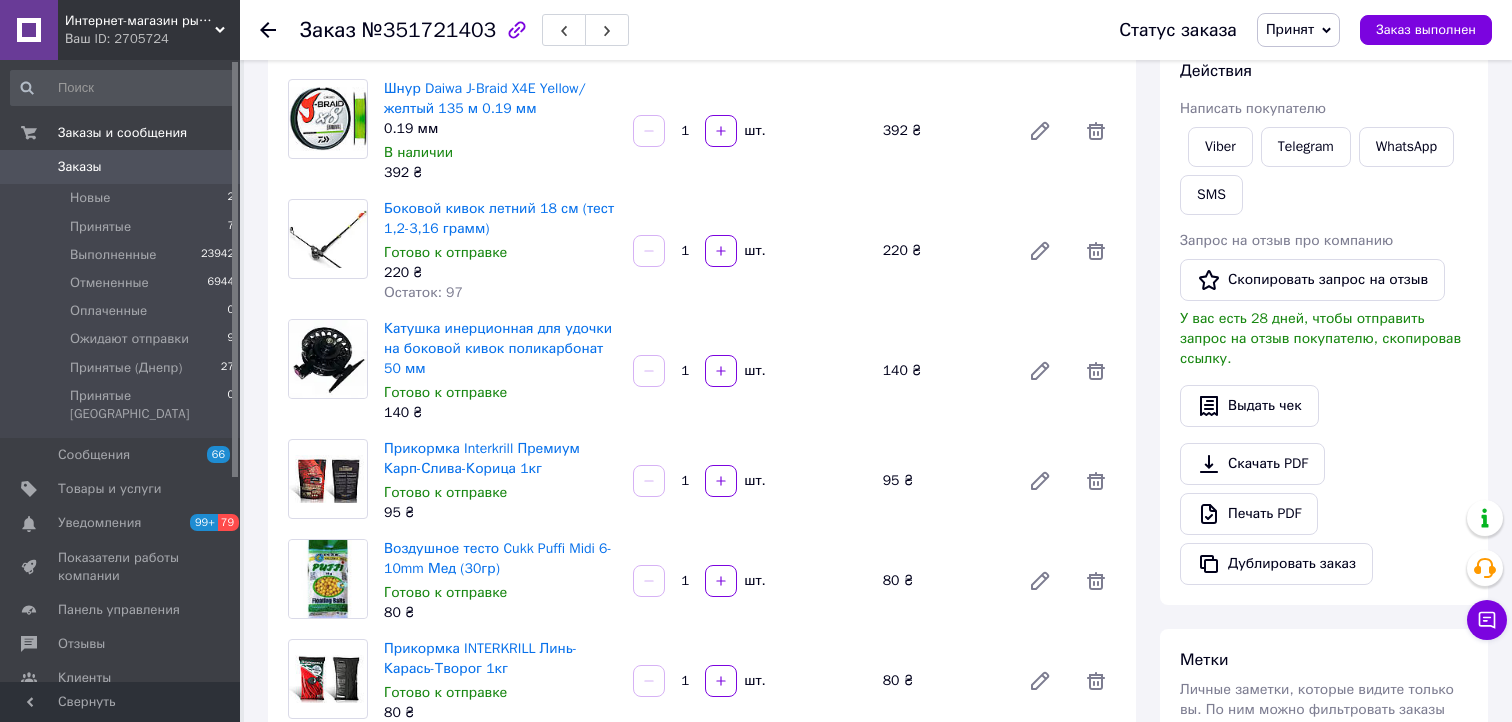 click on "Заказ №351721403 Статус заказа Принят Выполнен Отменен Оплаченный Ожидают отправки Принятые (Днепр) Принятые Одесса Заказ выполнен Заказ с сайта 08.07.2025 | 12:40 Товары в заказе (11) Добавить товар Удочка для бокового кивка Mifine Magician TX Bolo 80-150g 6 м Новинка Готово к отправке 1 695 ₴ Артикул: кивок6 1   шт. 1 695 ₴ Шнур Daiwa J-Braid X4E Yellow/желтый 135 м 0.19 мм 0.19 мм В наличии 392 ₴ 1   шт. 392 ₴ Боковой кивок летний 18 см (тест 1,2-3,16 грамм) Готово к отправке 220 ₴ Остаток: 97 1   шт. 220 ₴ Катушка инерционная для удочки на боковой кивок поликарбонат 50 мм Готово к отправке 140 ₴ 1   шт. 140 ₴ 95 ₴ 1   шт. 95 ₴" at bounding box center (878, 953) 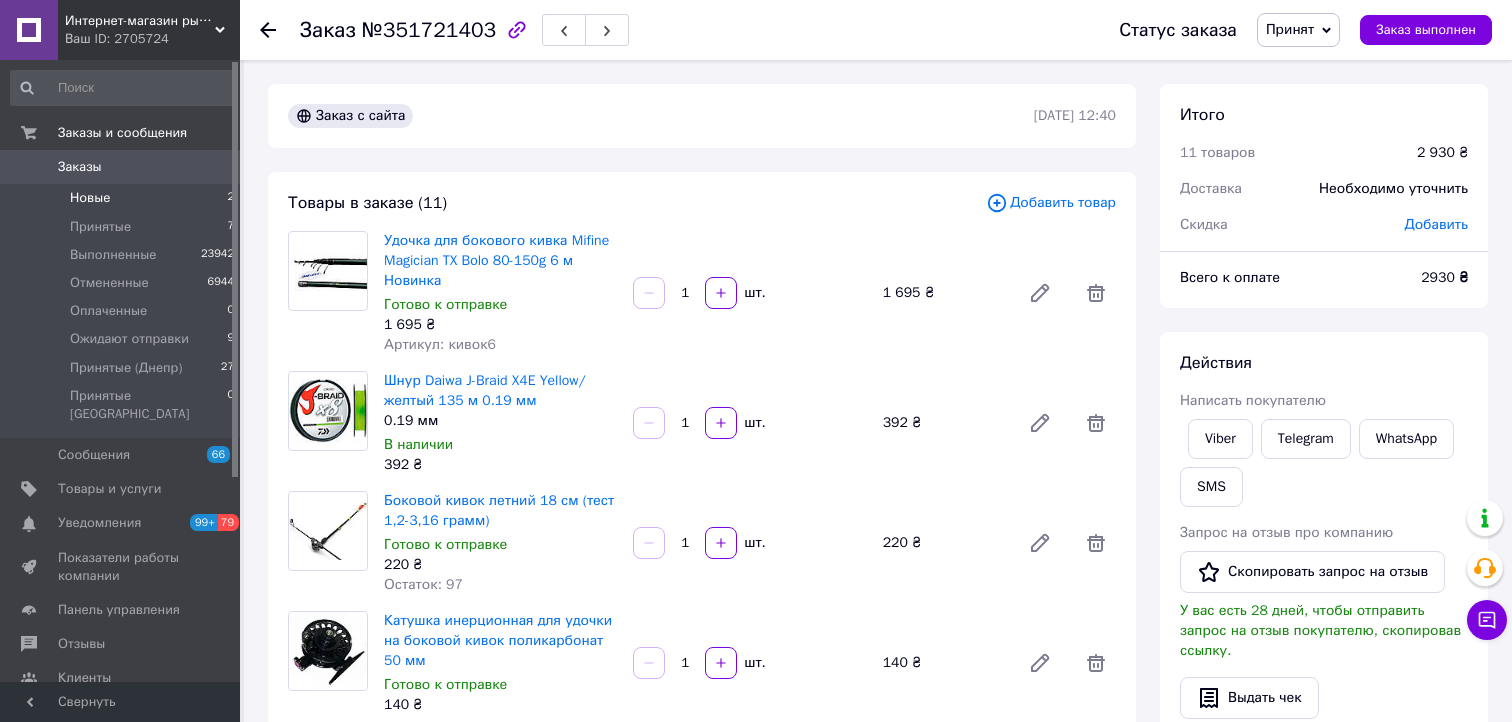 click on "Новые" at bounding box center (90, 198) 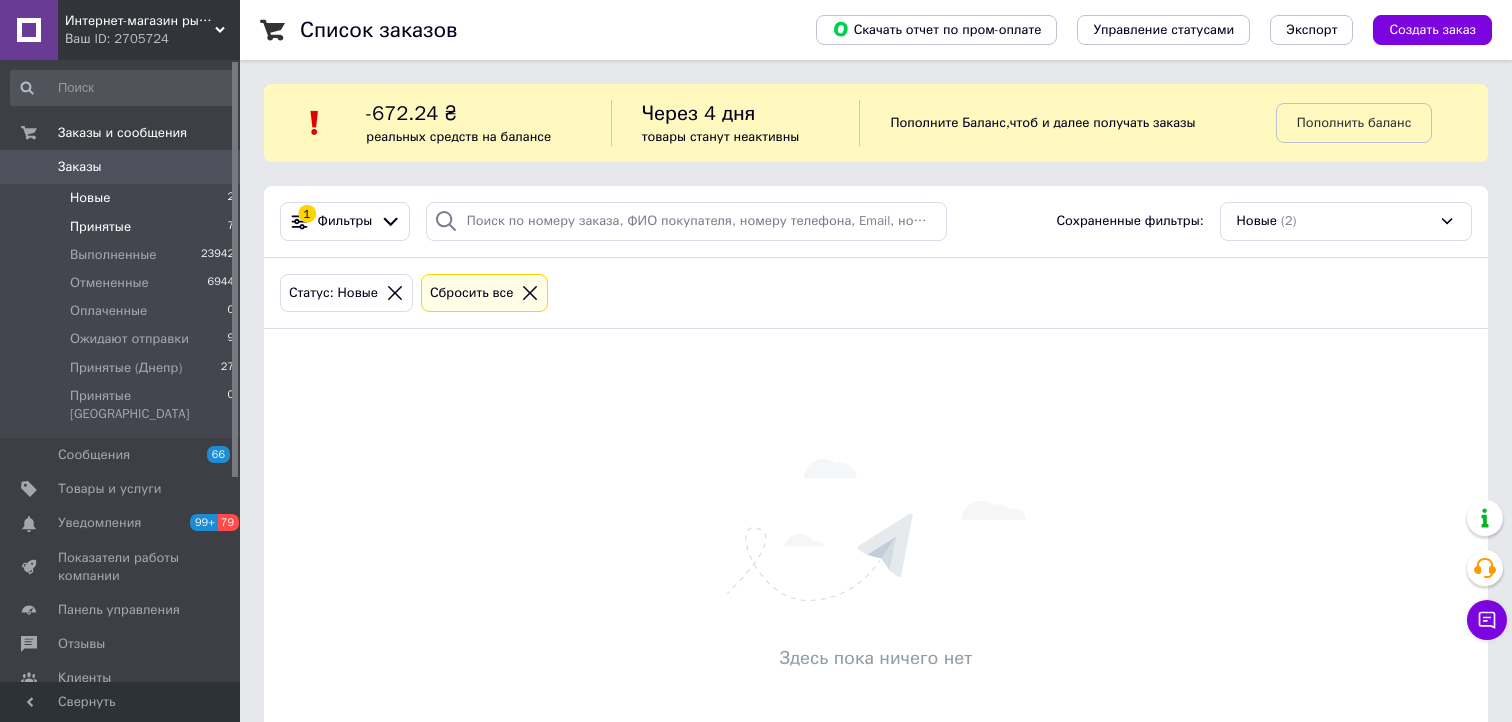 click on "Принятые" at bounding box center [100, 227] 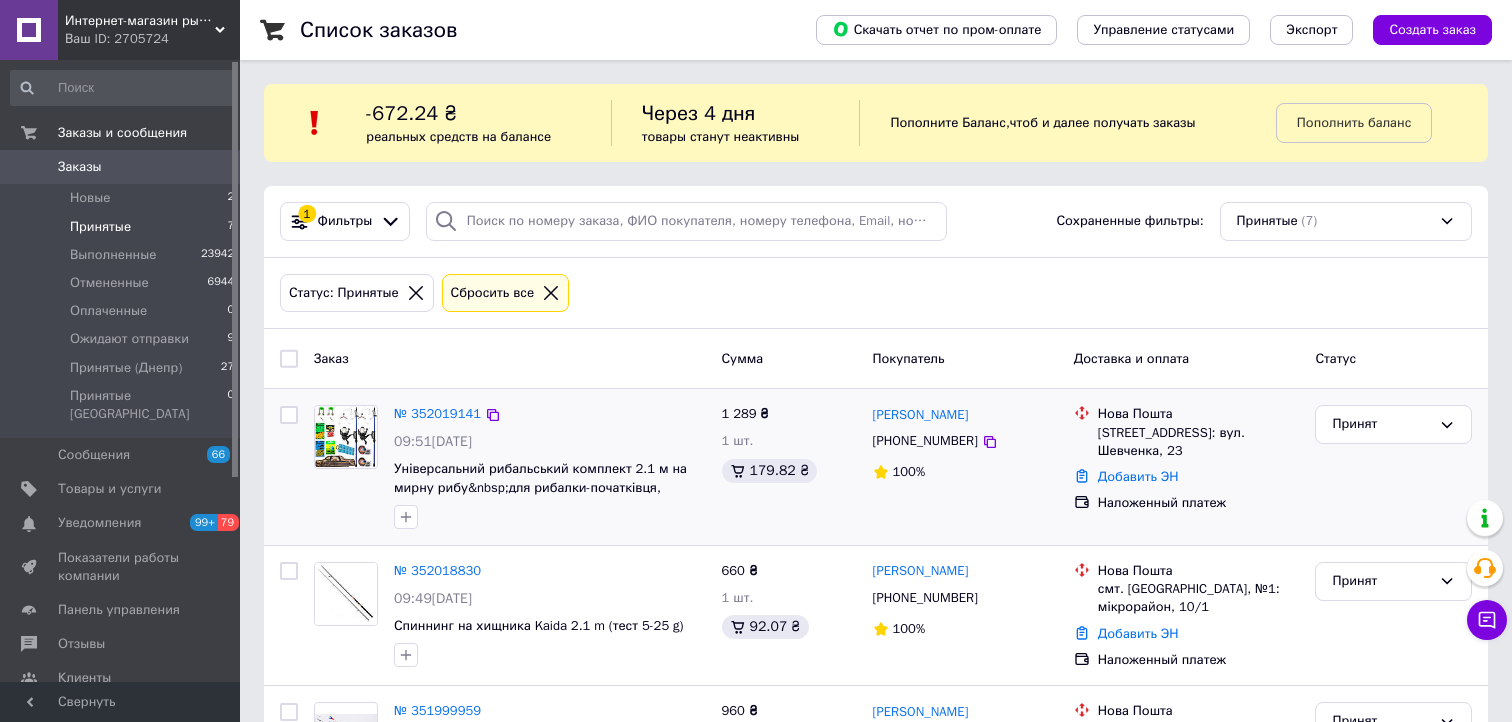 scroll, scrollTop: 100, scrollLeft: 0, axis: vertical 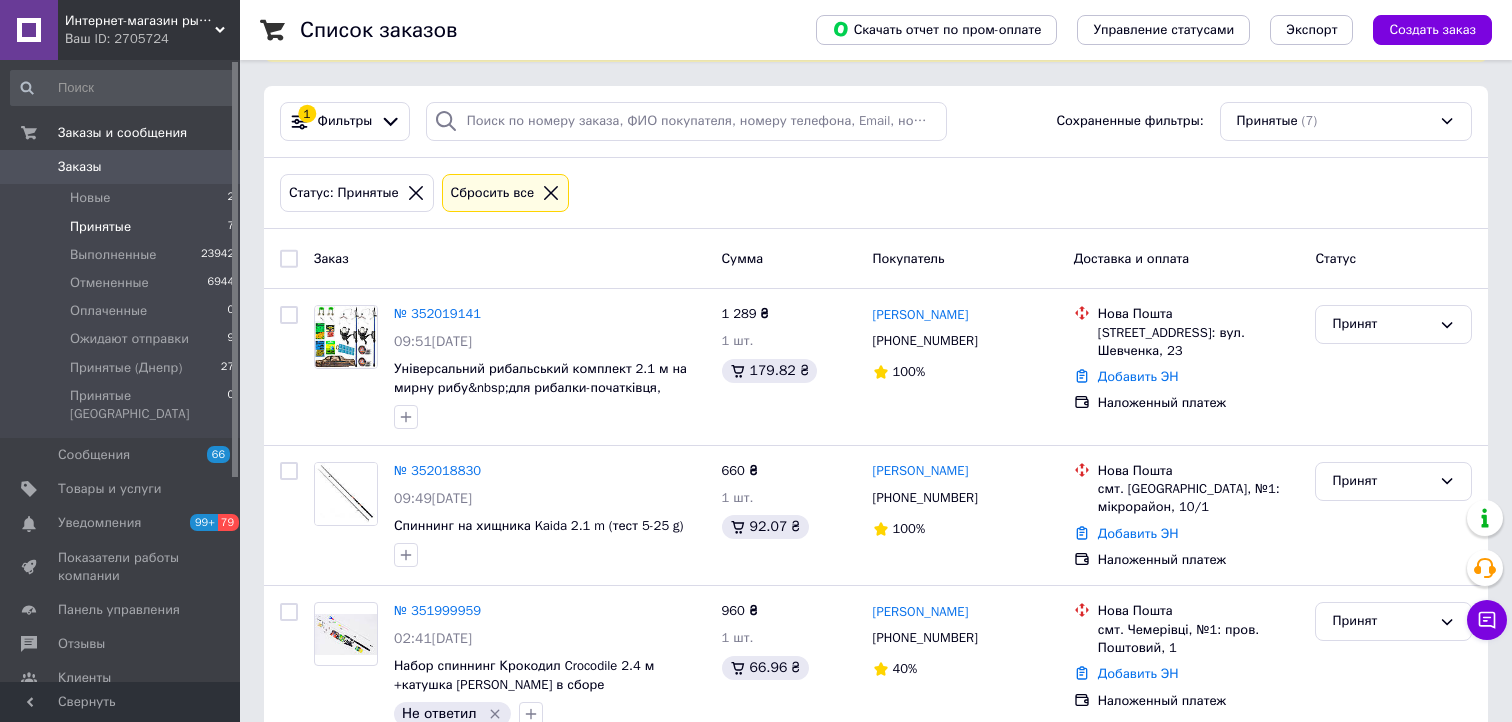 click on "Принятые" at bounding box center (100, 227) 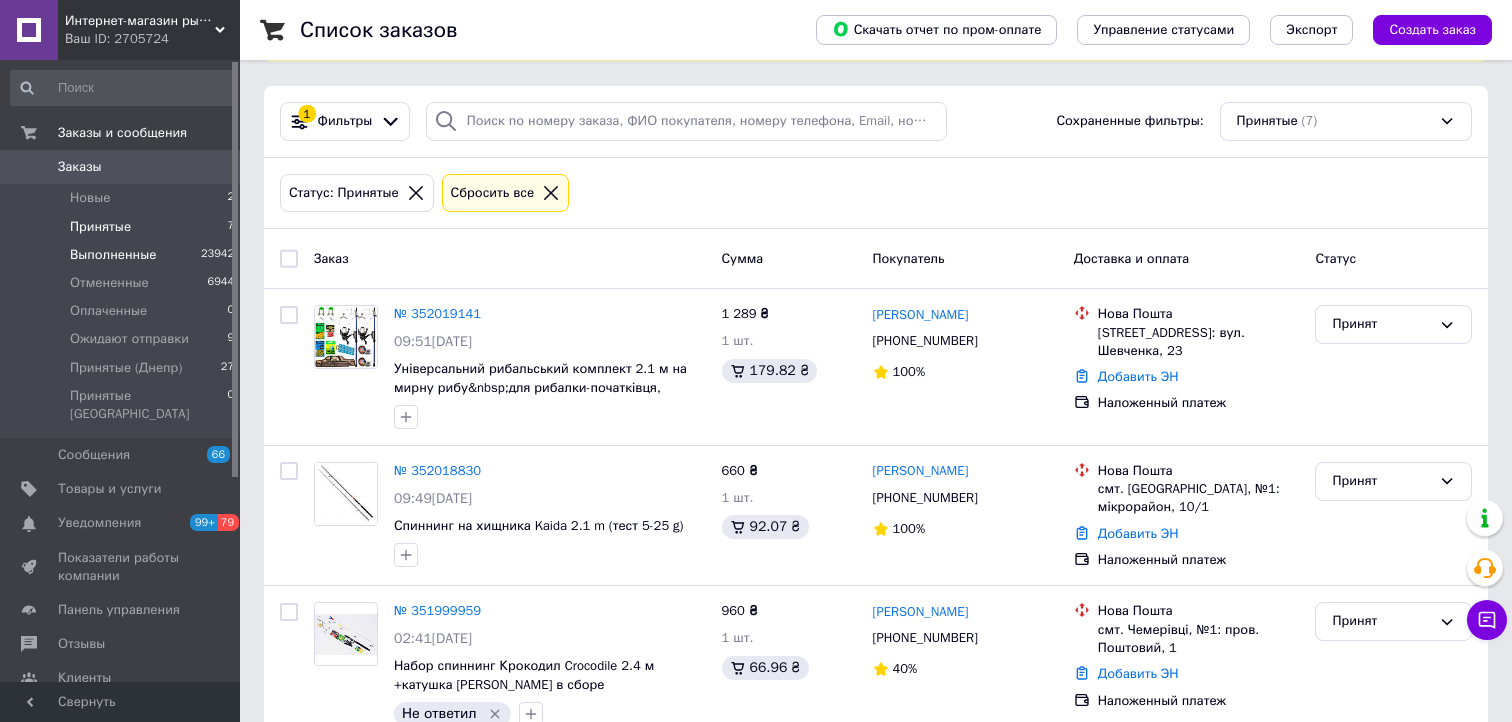 click on "Выполненные" at bounding box center (113, 255) 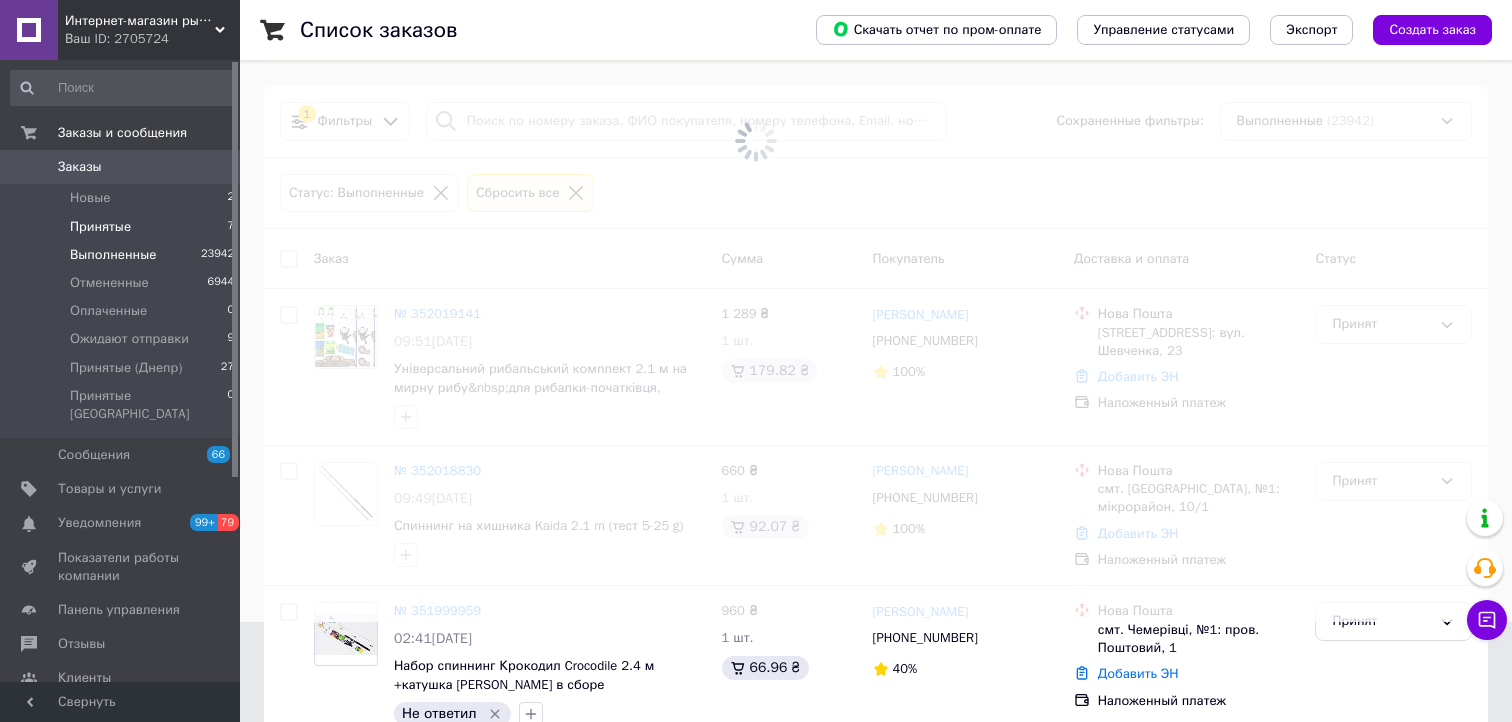 click on "Принятые" at bounding box center [100, 227] 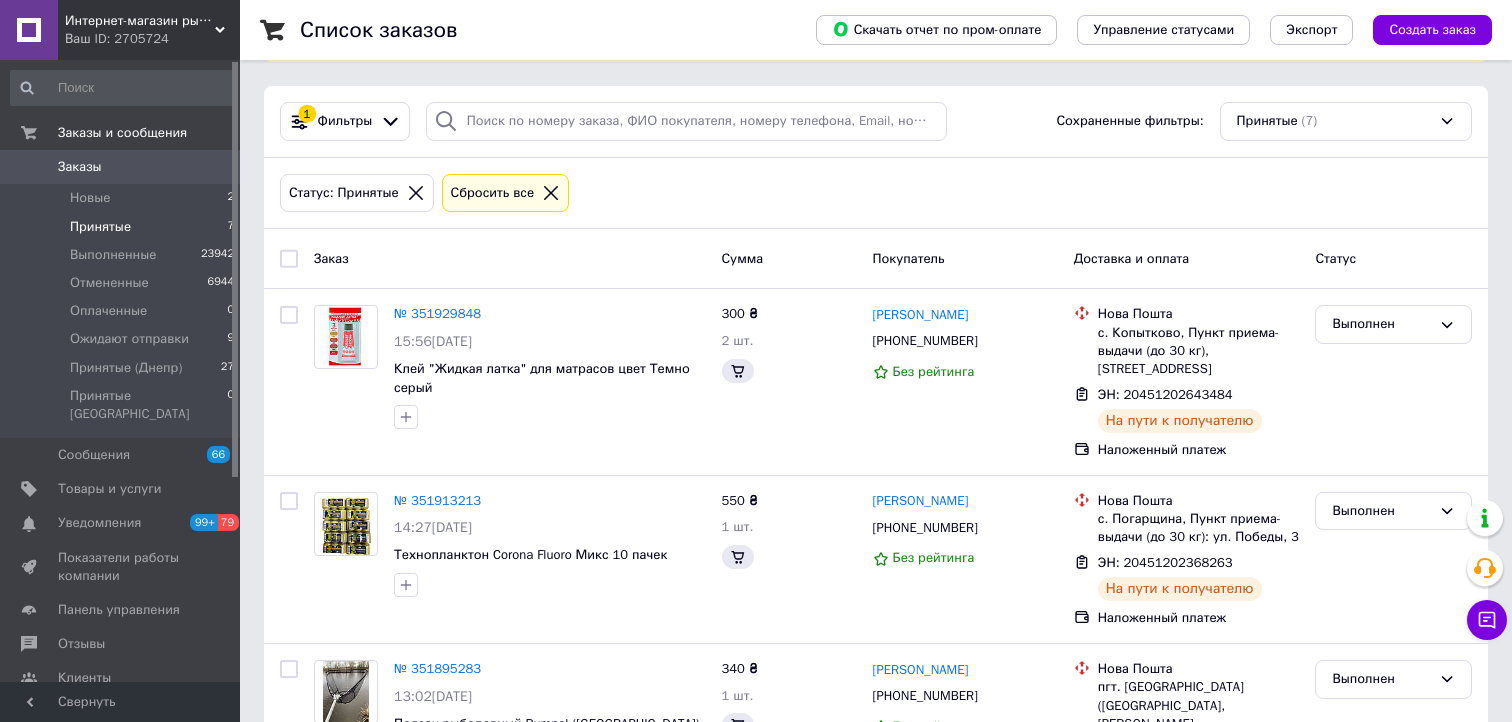 scroll, scrollTop: 0, scrollLeft: 0, axis: both 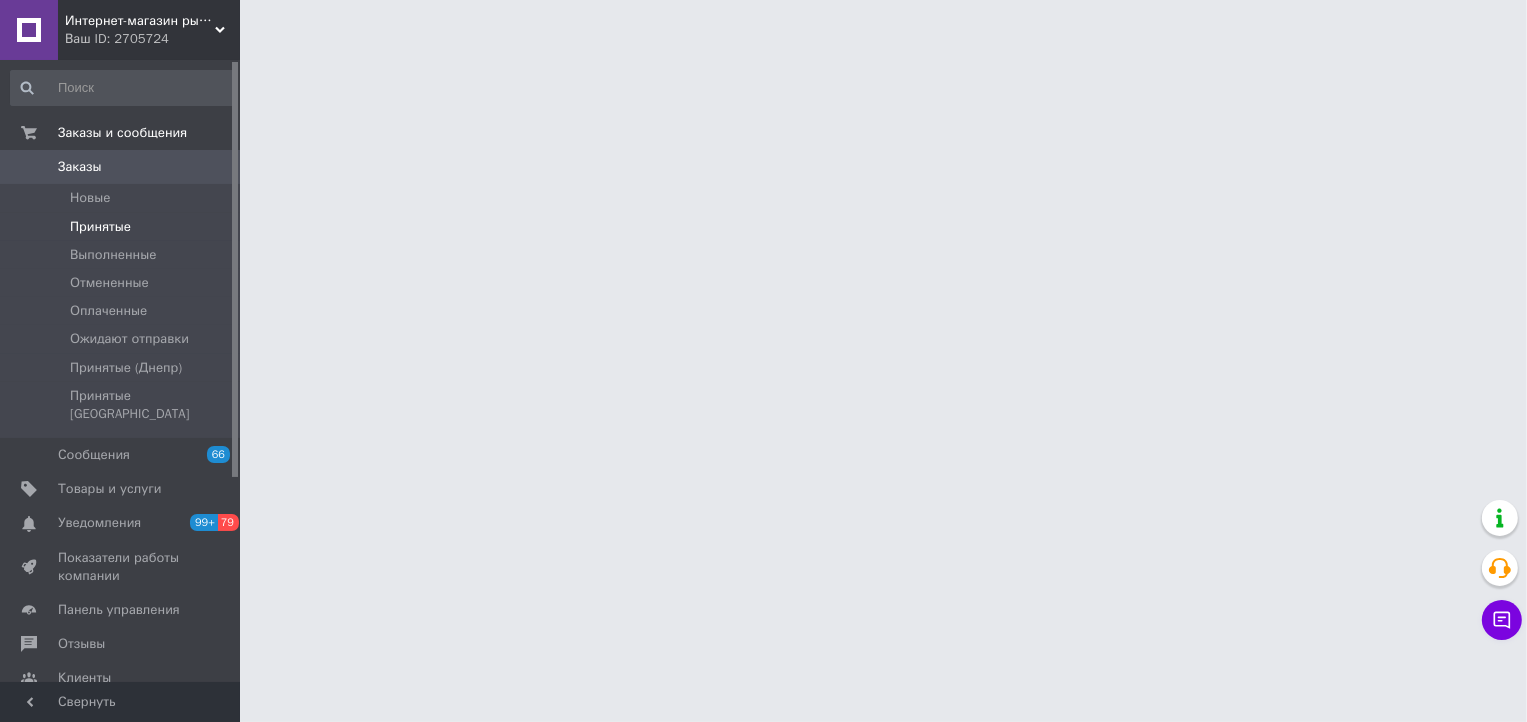 click on "Принятые" at bounding box center (100, 227) 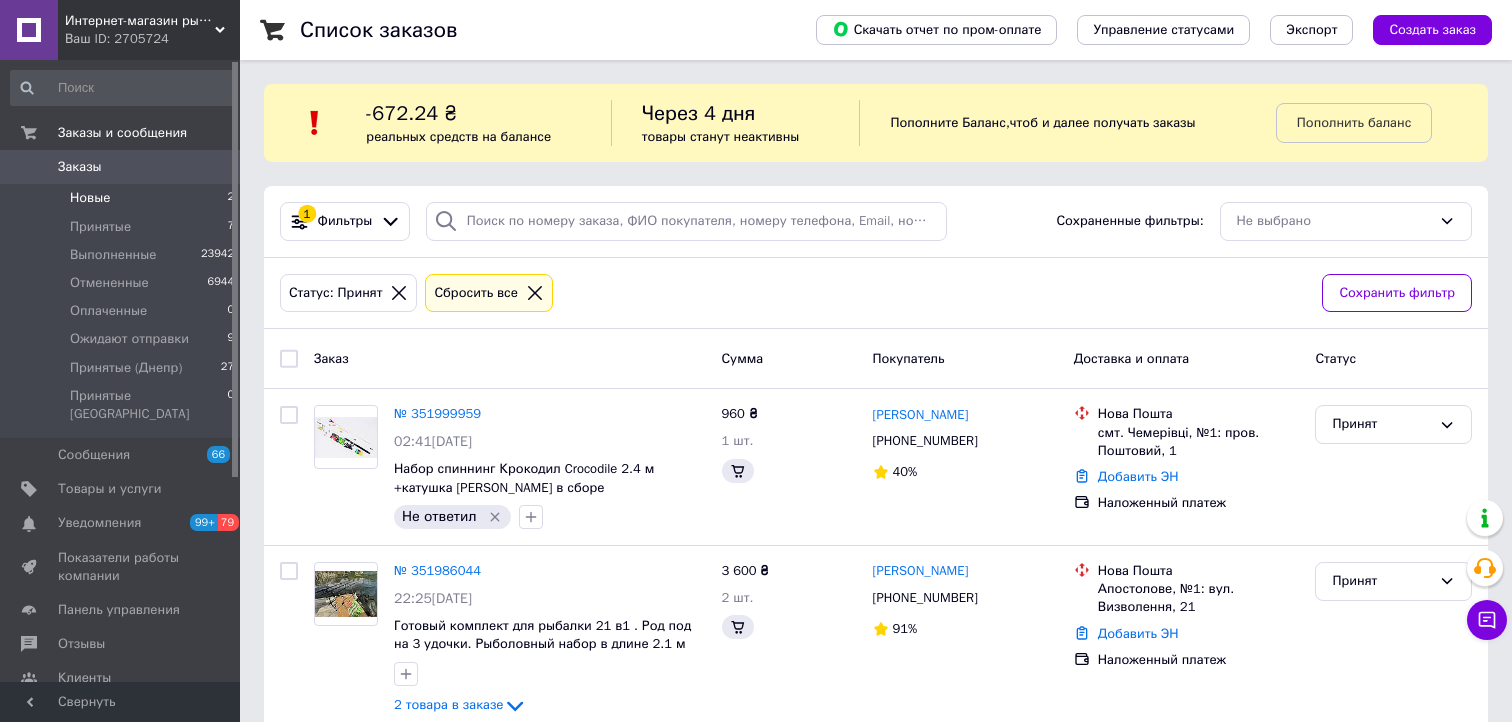 click on "Новые 2" at bounding box center (123, 198) 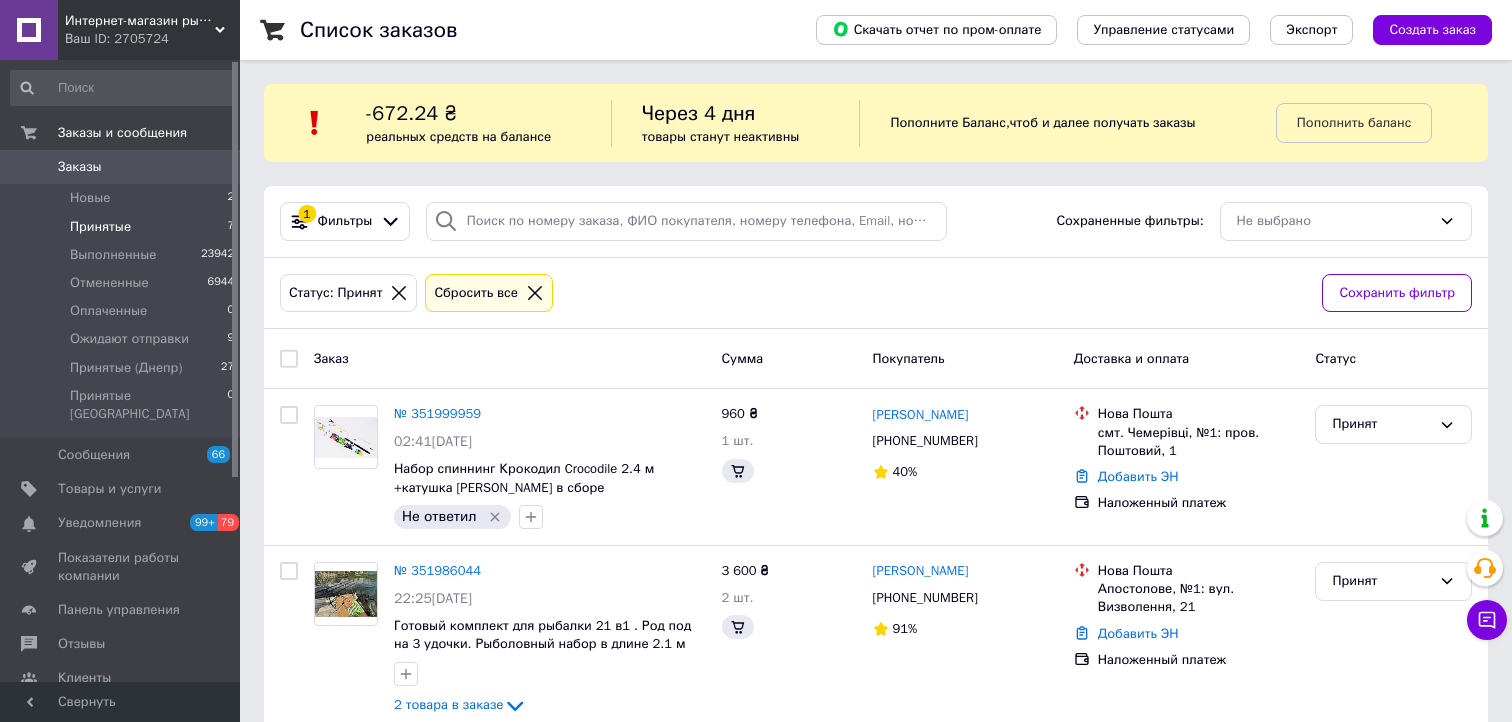 click on "Принятые" at bounding box center (100, 227) 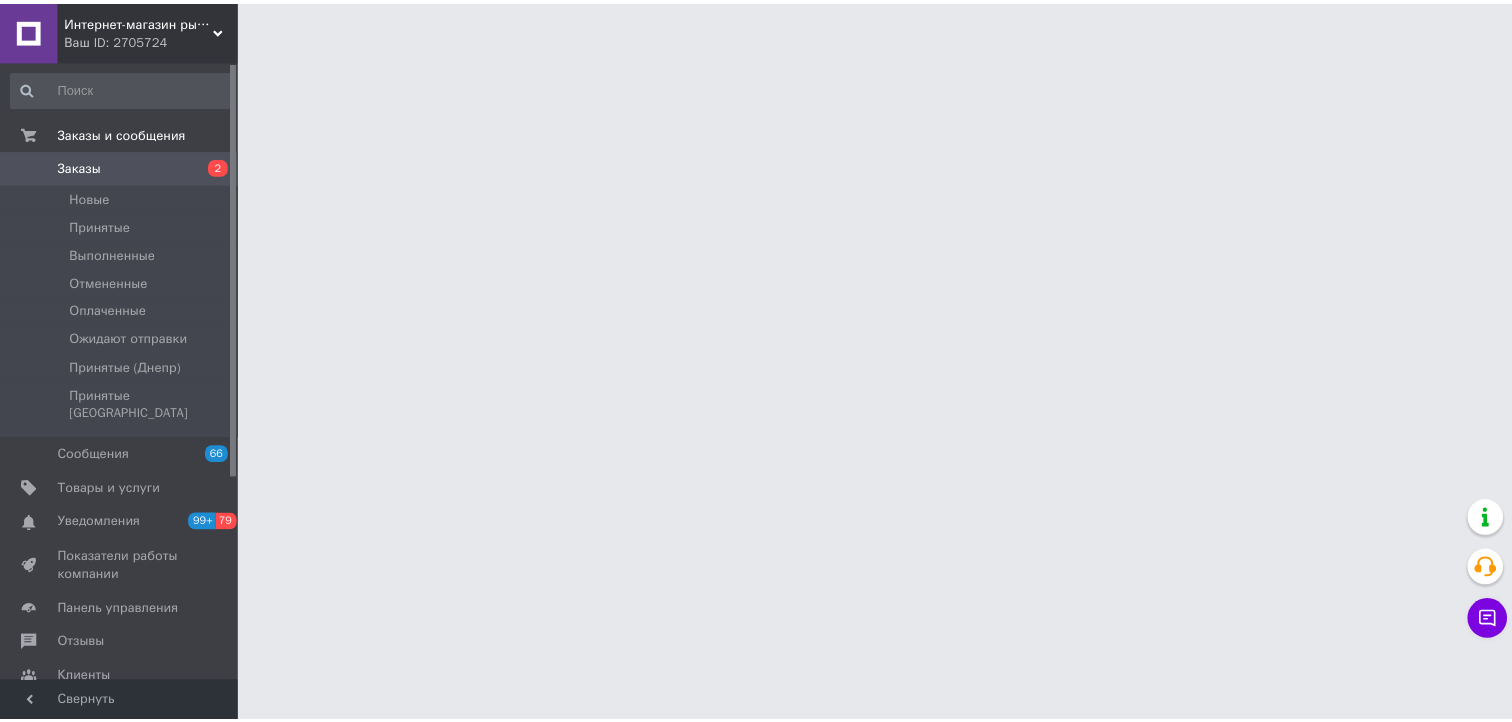 scroll, scrollTop: 0, scrollLeft: 0, axis: both 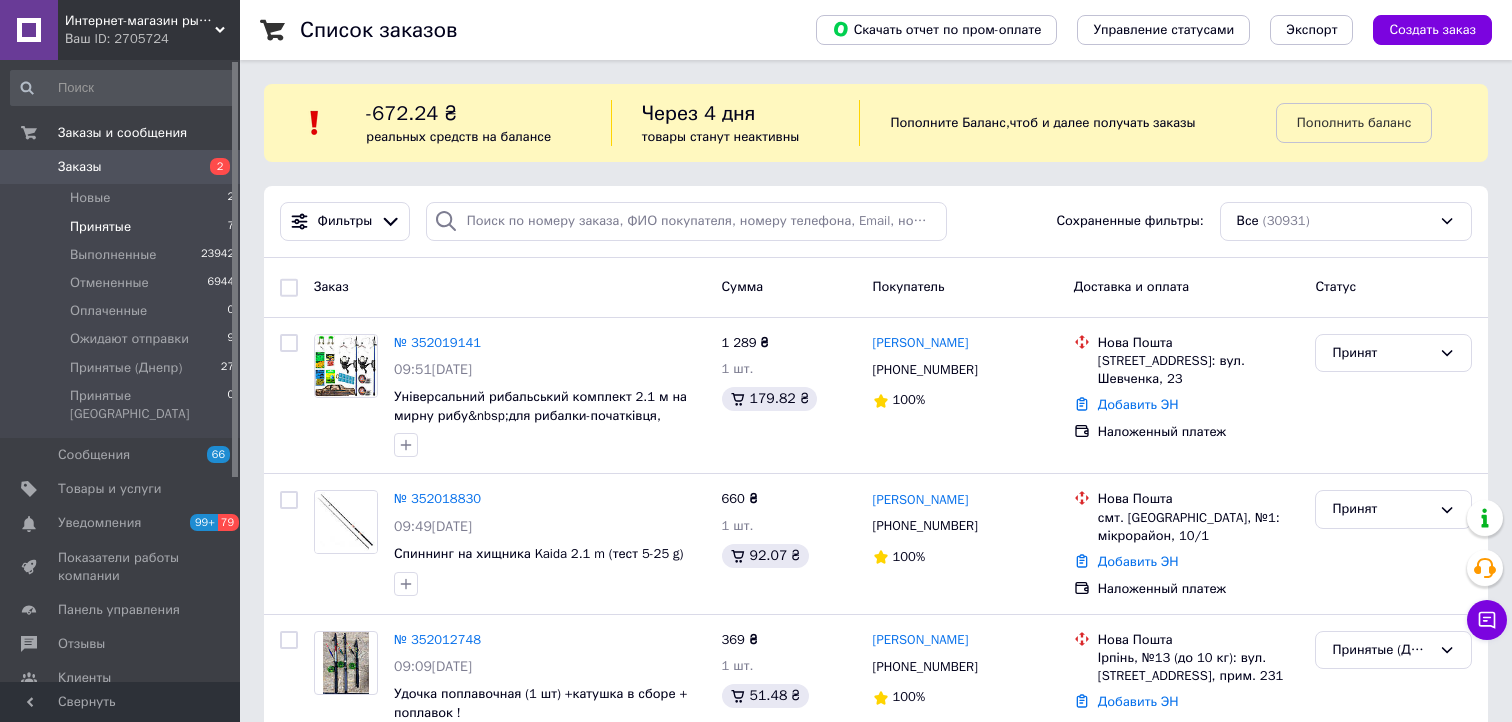 click on "Принятые" at bounding box center (100, 227) 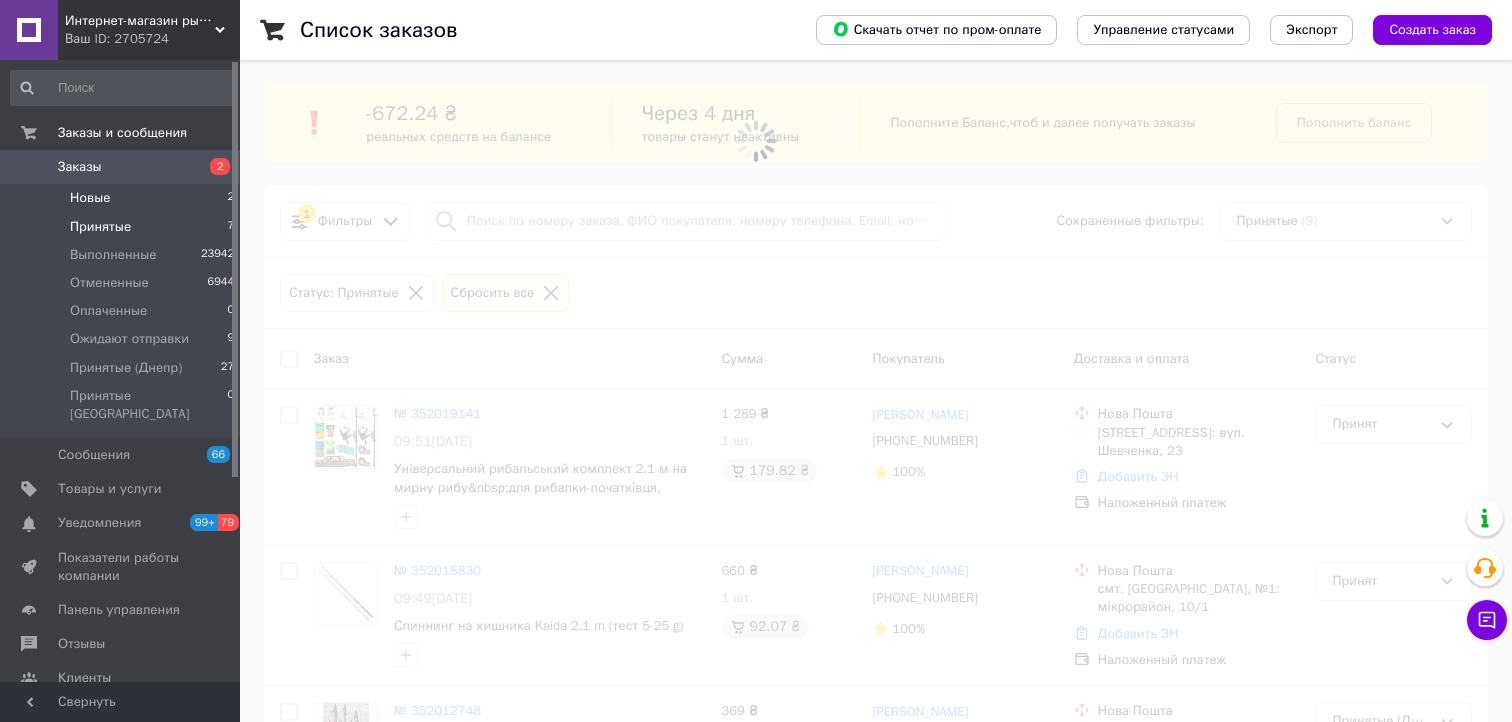 click on "Новые" at bounding box center (90, 198) 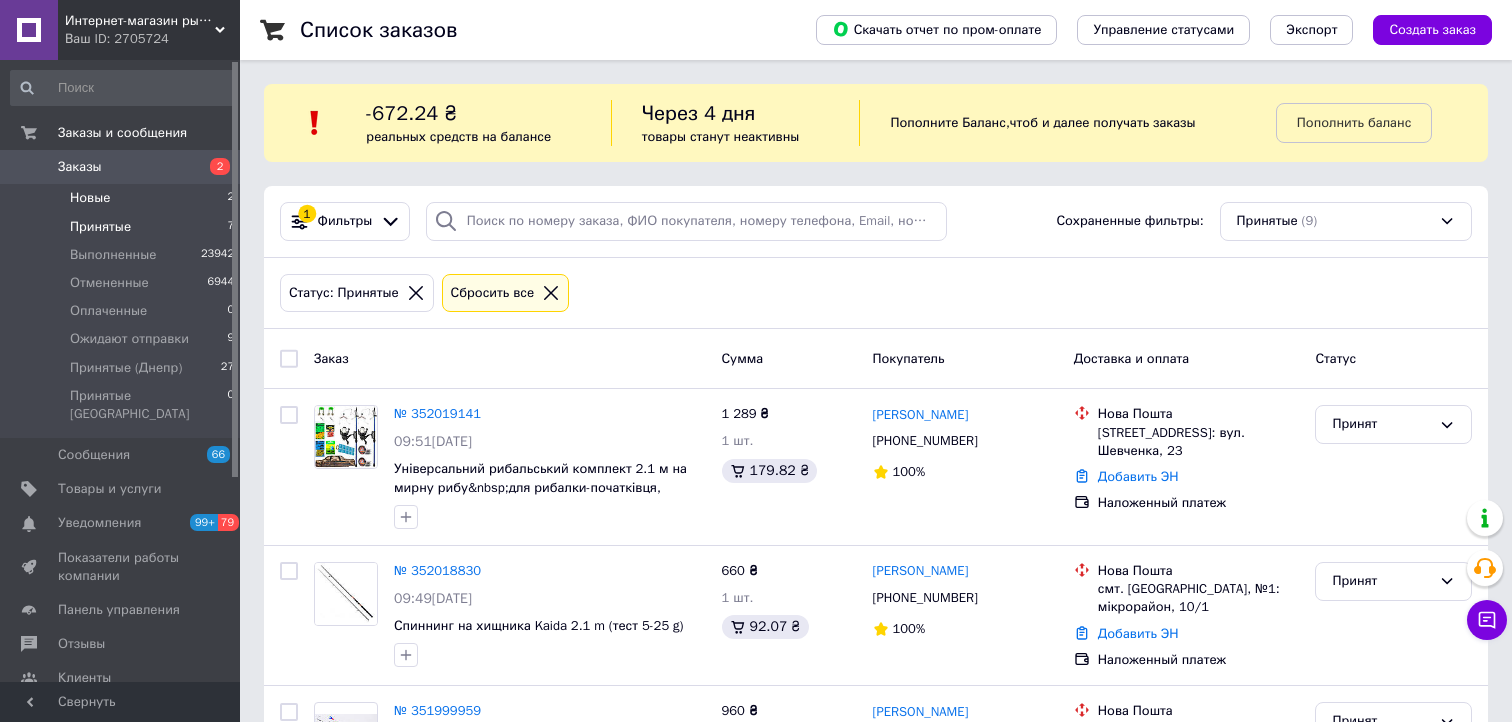 click on "Новые" at bounding box center (90, 198) 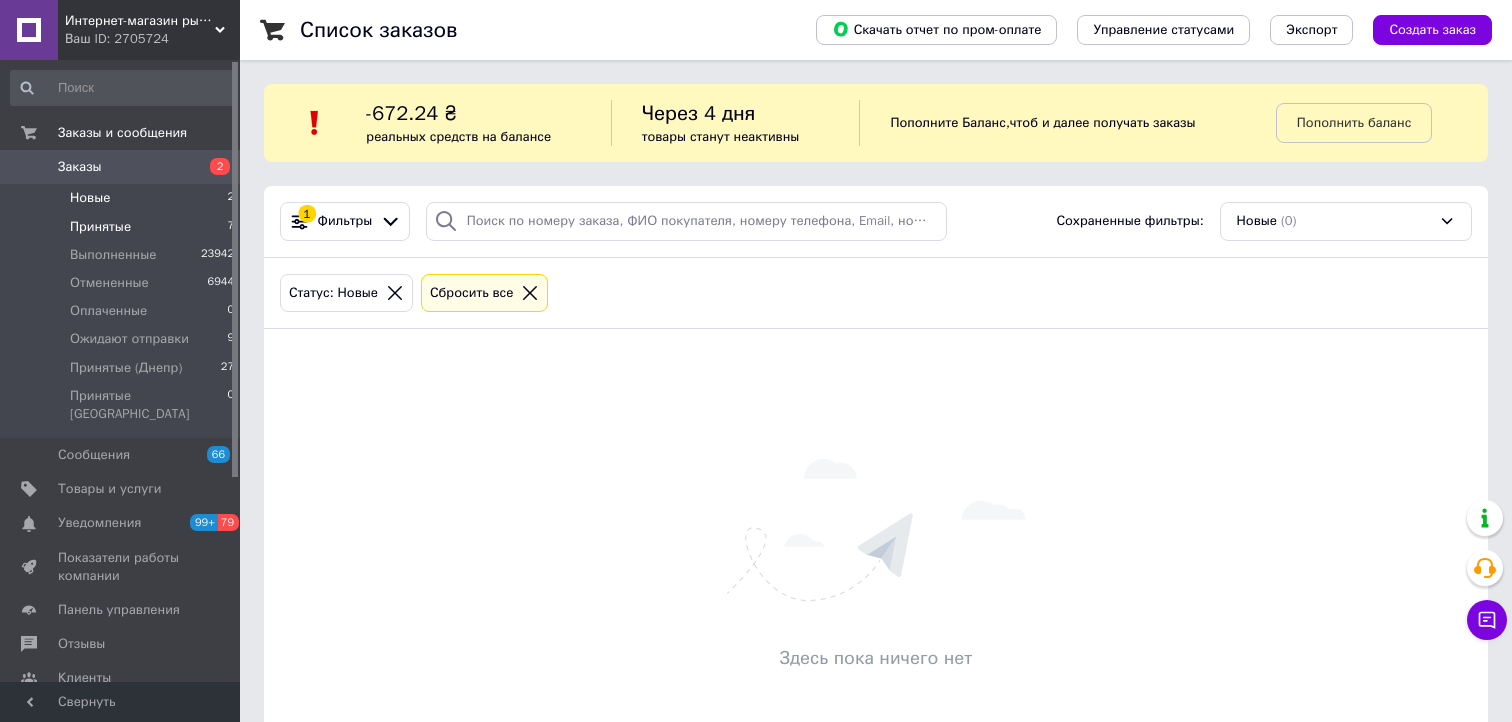 click on "Принятые" at bounding box center (100, 227) 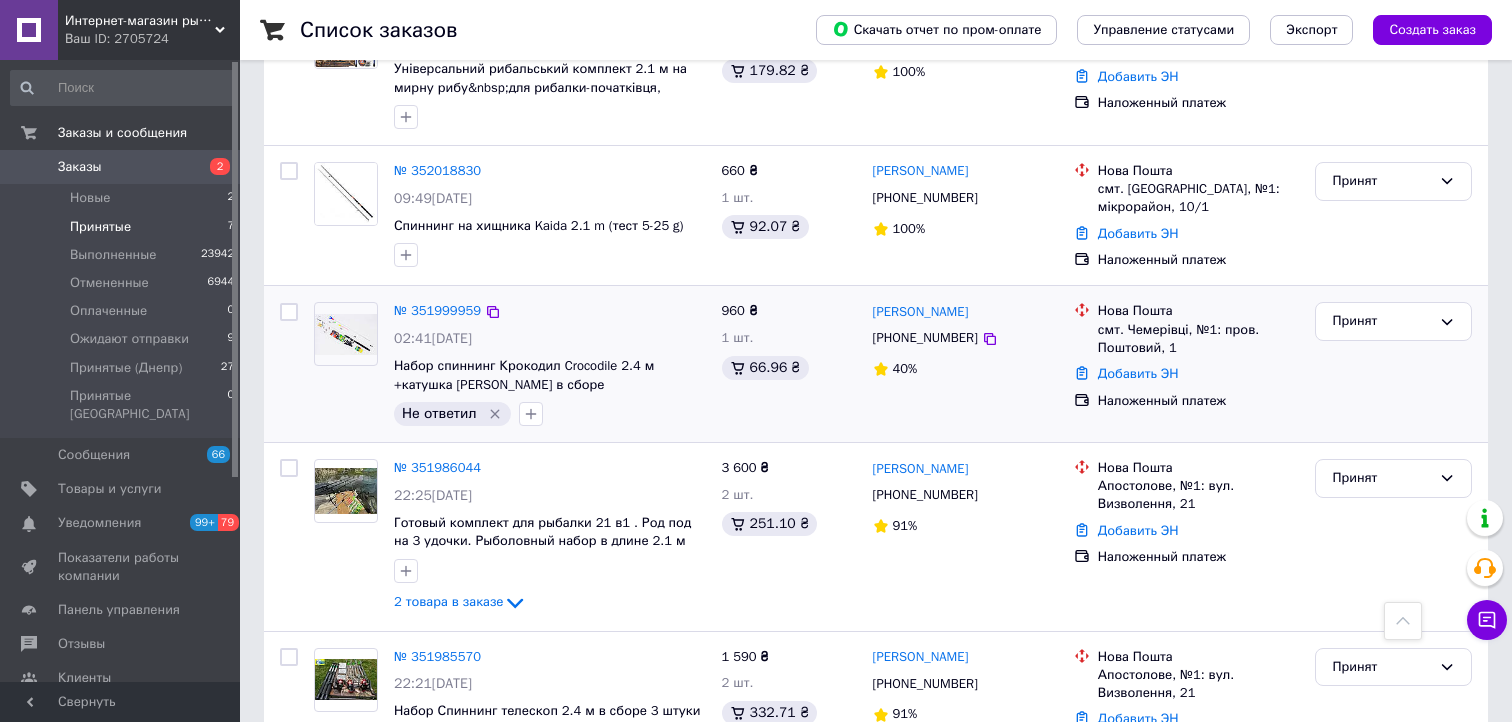 scroll, scrollTop: 500, scrollLeft: 0, axis: vertical 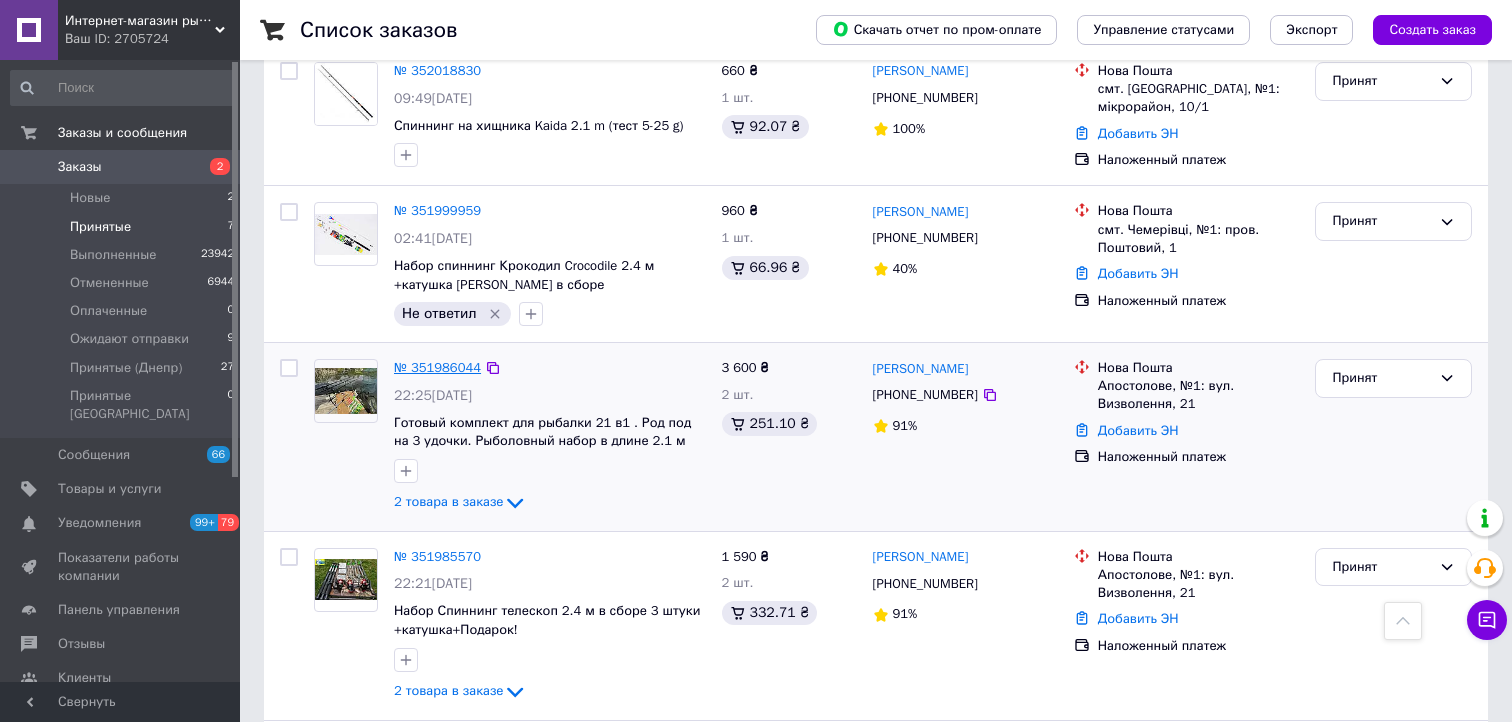 click on "№ 351986044" at bounding box center [437, 367] 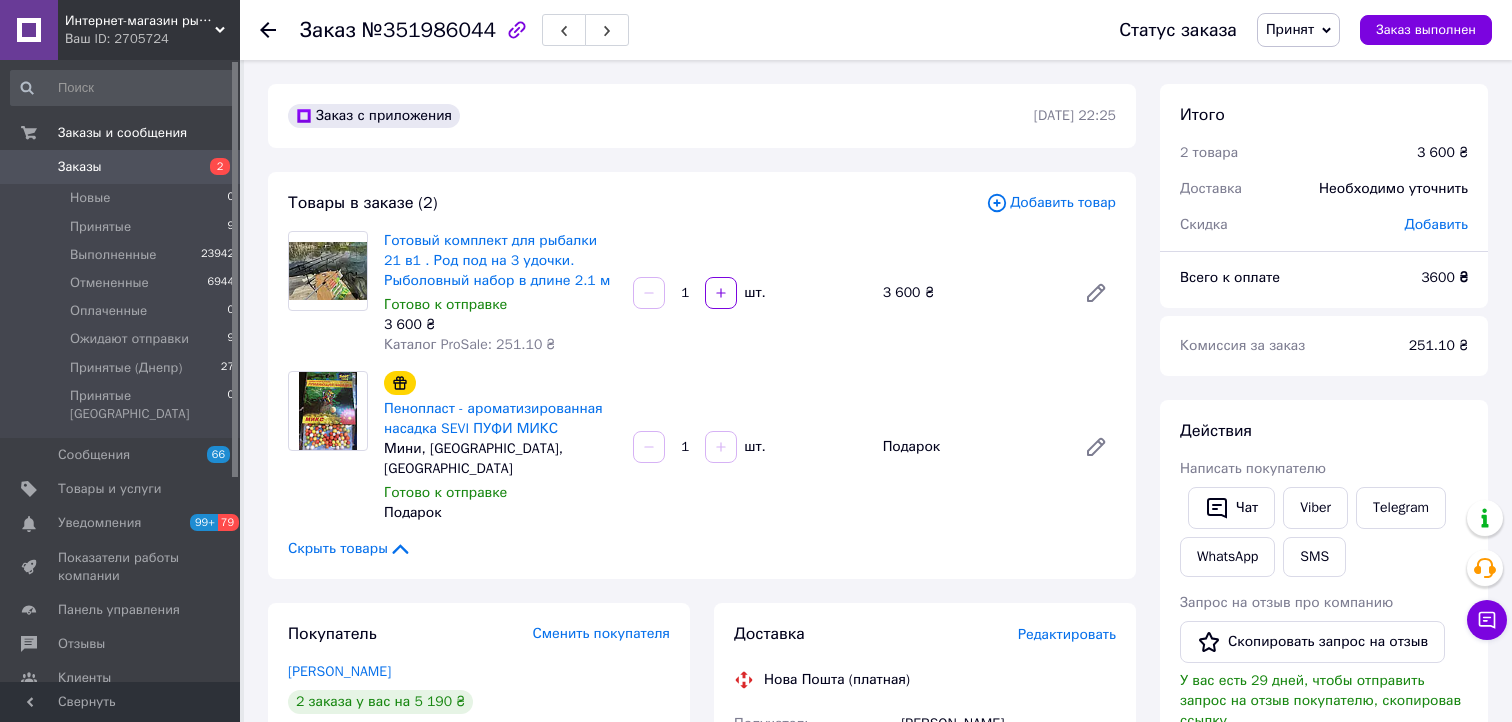 click on "Товары в заказе (2) Добавить товар Готовый комплект для рыбалки 21 в1 . Род под на 3 удочки. Рыболовный набор в длине 2.1 м Готово к отправке 3 600 ₴ Каталог ProSale: 251.10 ₴  1   шт. 3 600 ₴ Пенопласт - ароматизированная насадка SEVI ПУФИ МИКС Мини, Sevi, Украина Готово к отправке Подарок 1   шт. Подарок Скрыть товары" at bounding box center (702, 375) 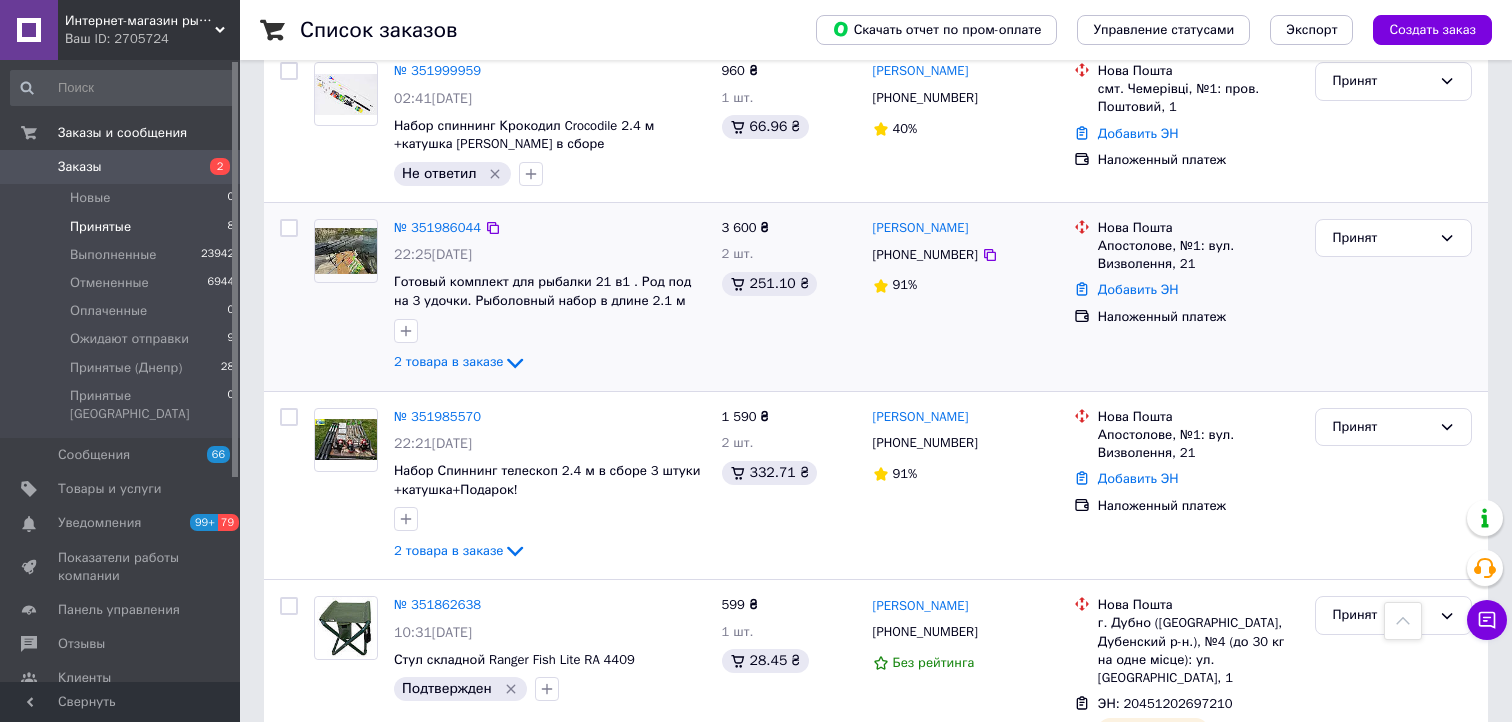 scroll, scrollTop: 400, scrollLeft: 0, axis: vertical 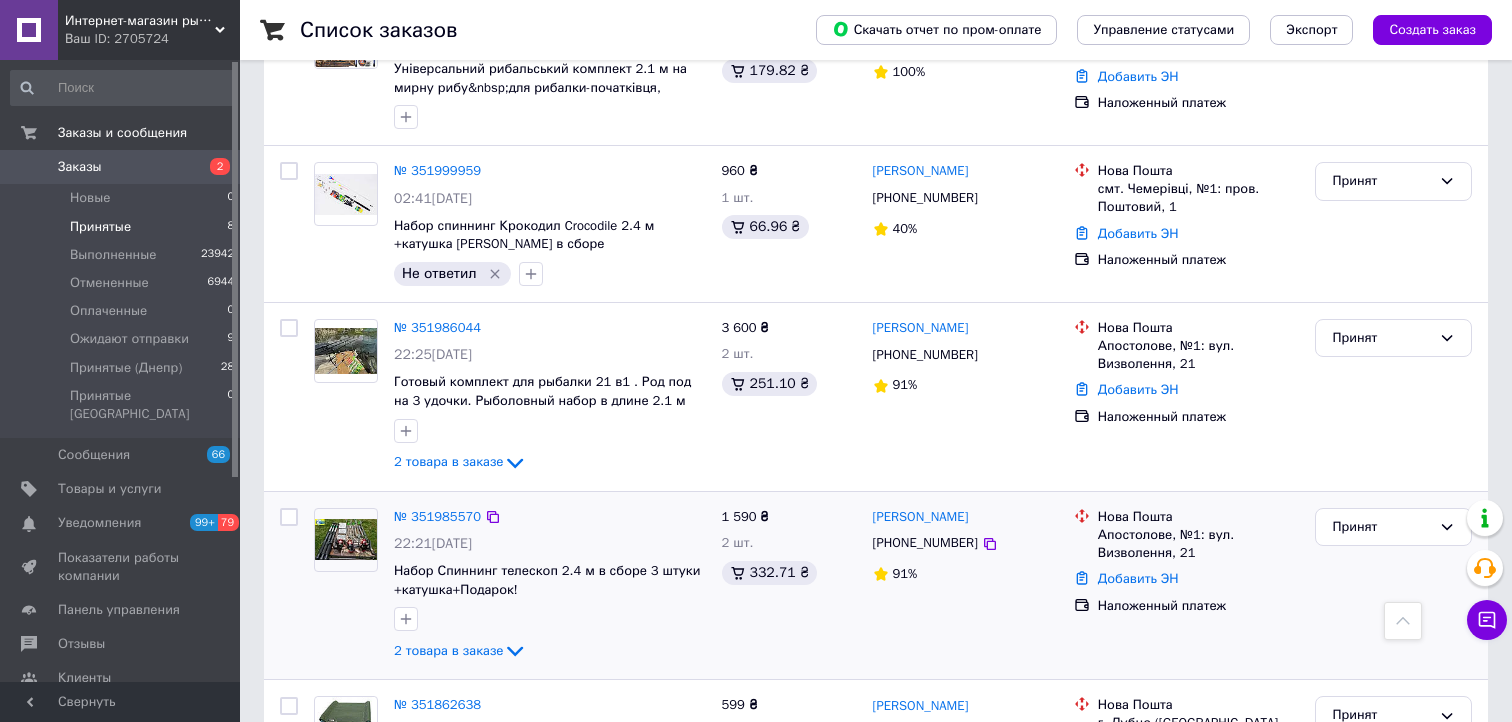 click on "Принят" at bounding box center [1393, 586] 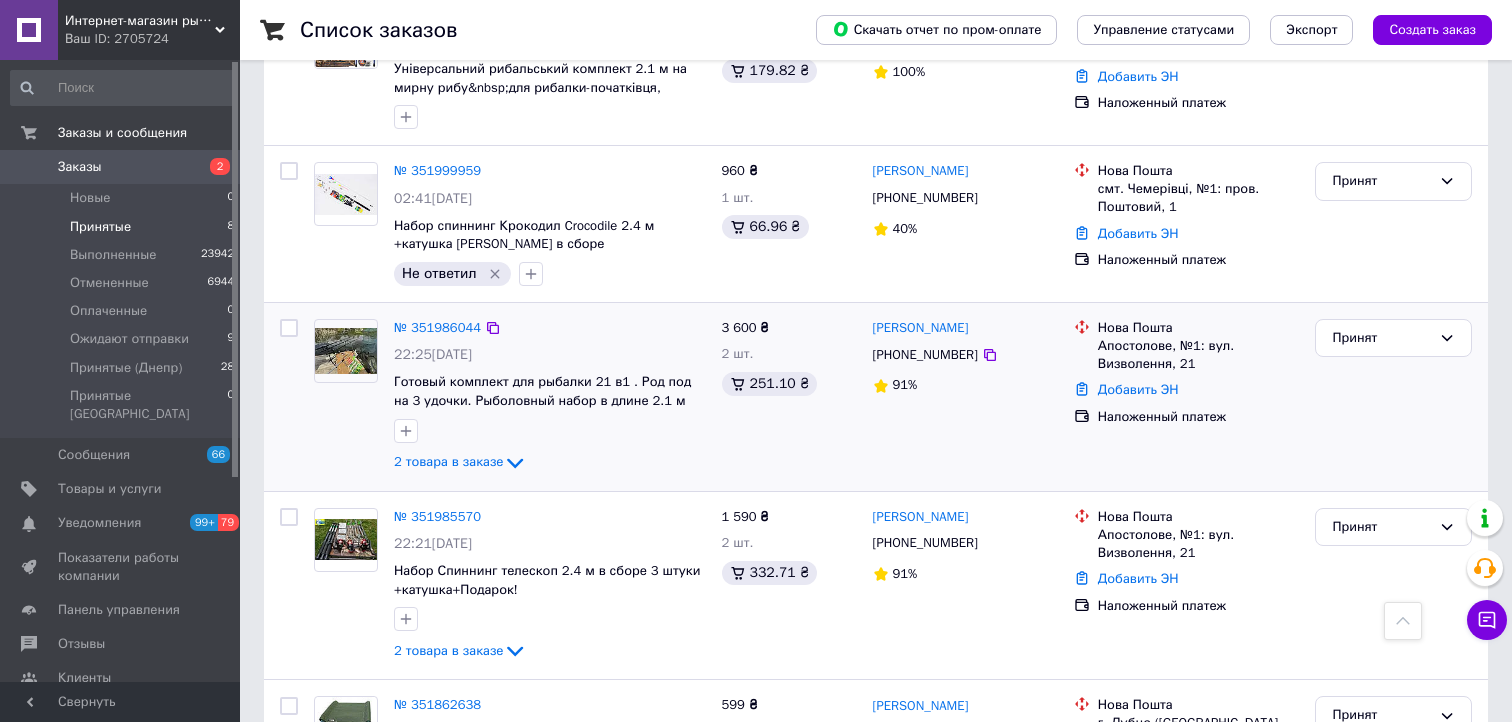 click on "Принят" at bounding box center [1393, 397] 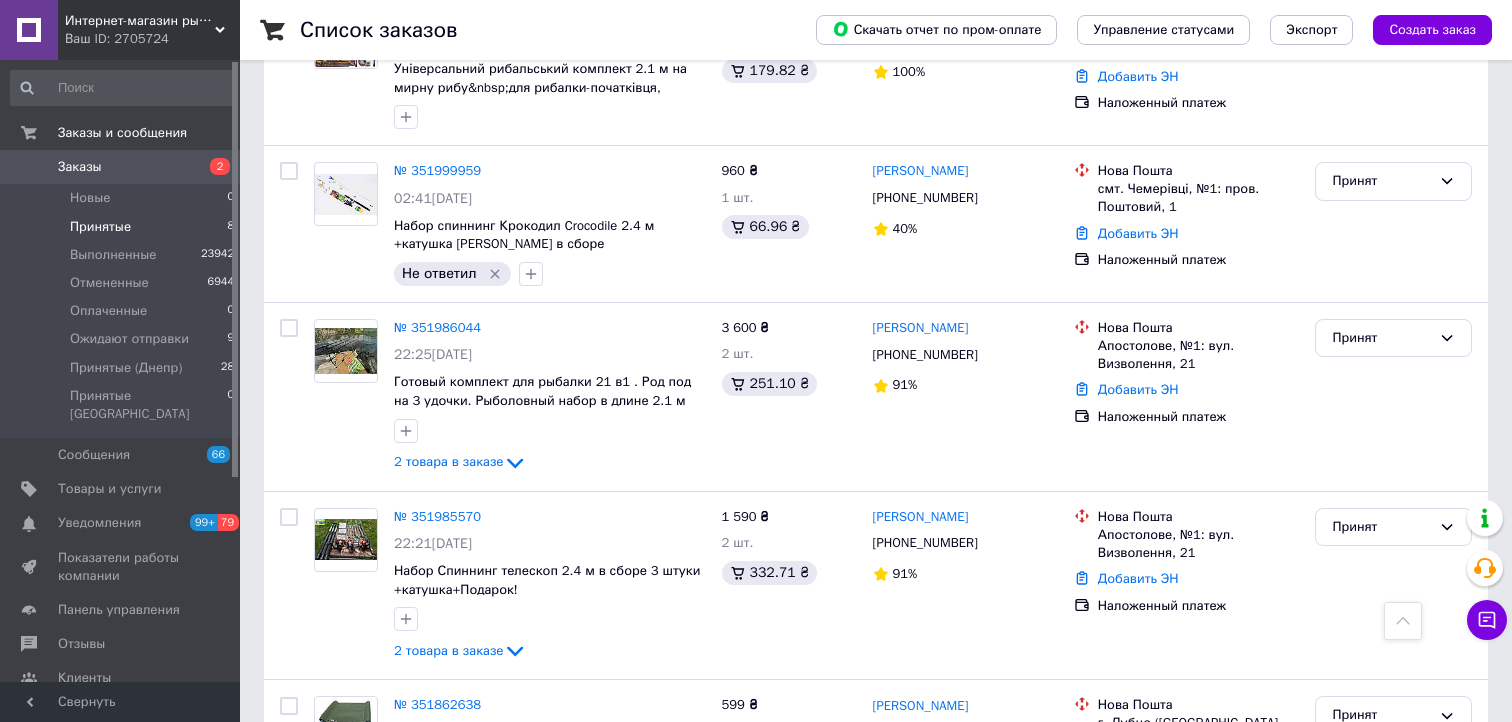 click 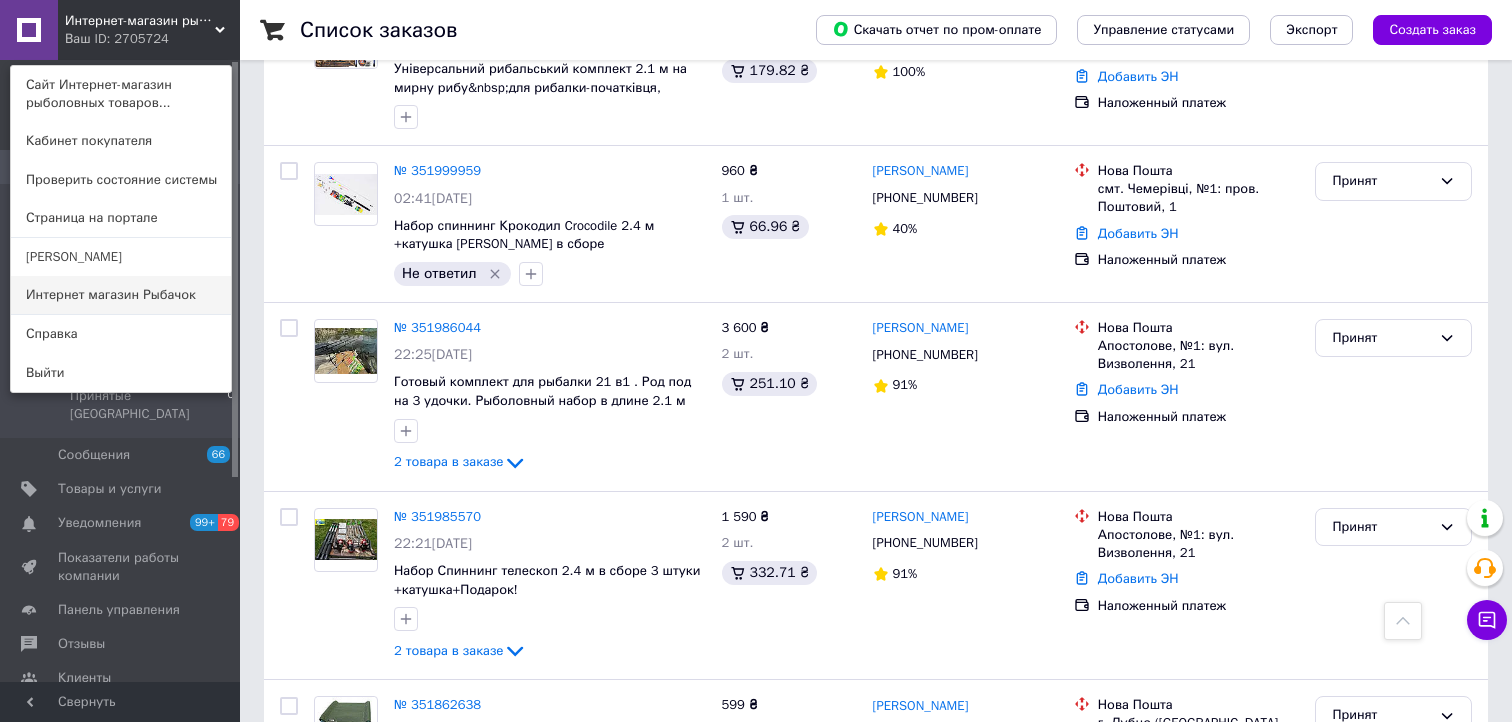 click on "Интернет магазин Рыбачок" at bounding box center [121, 295] 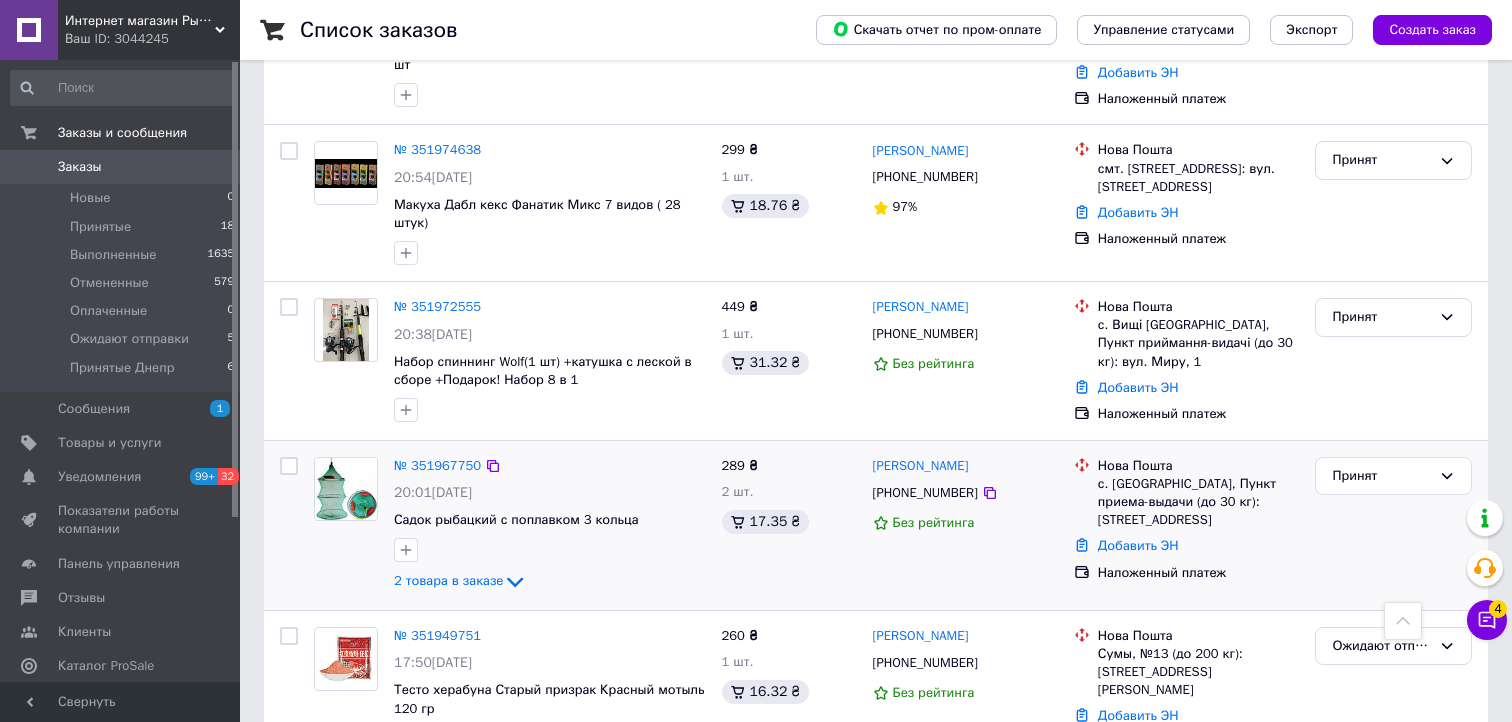 scroll, scrollTop: 1100, scrollLeft: 0, axis: vertical 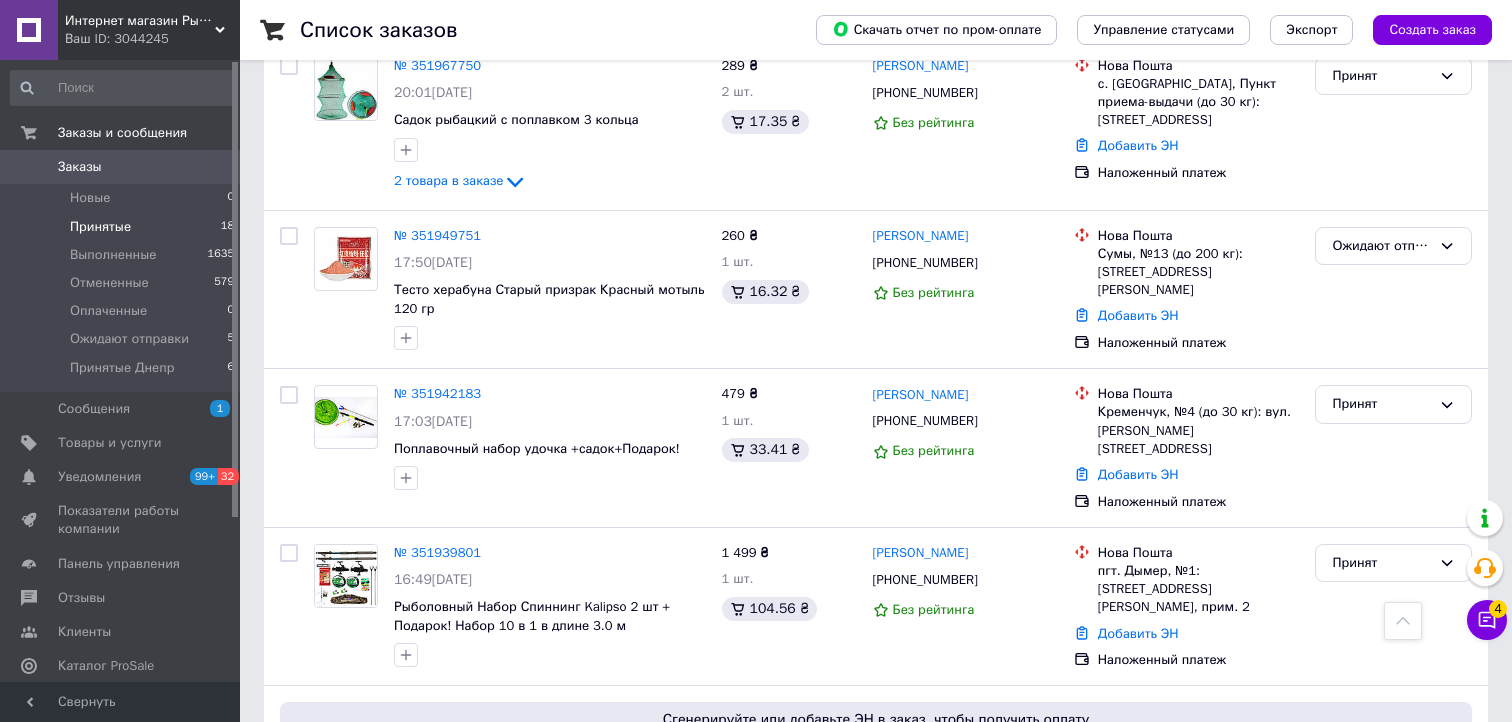 click on "Принятые" at bounding box center (100, 227) 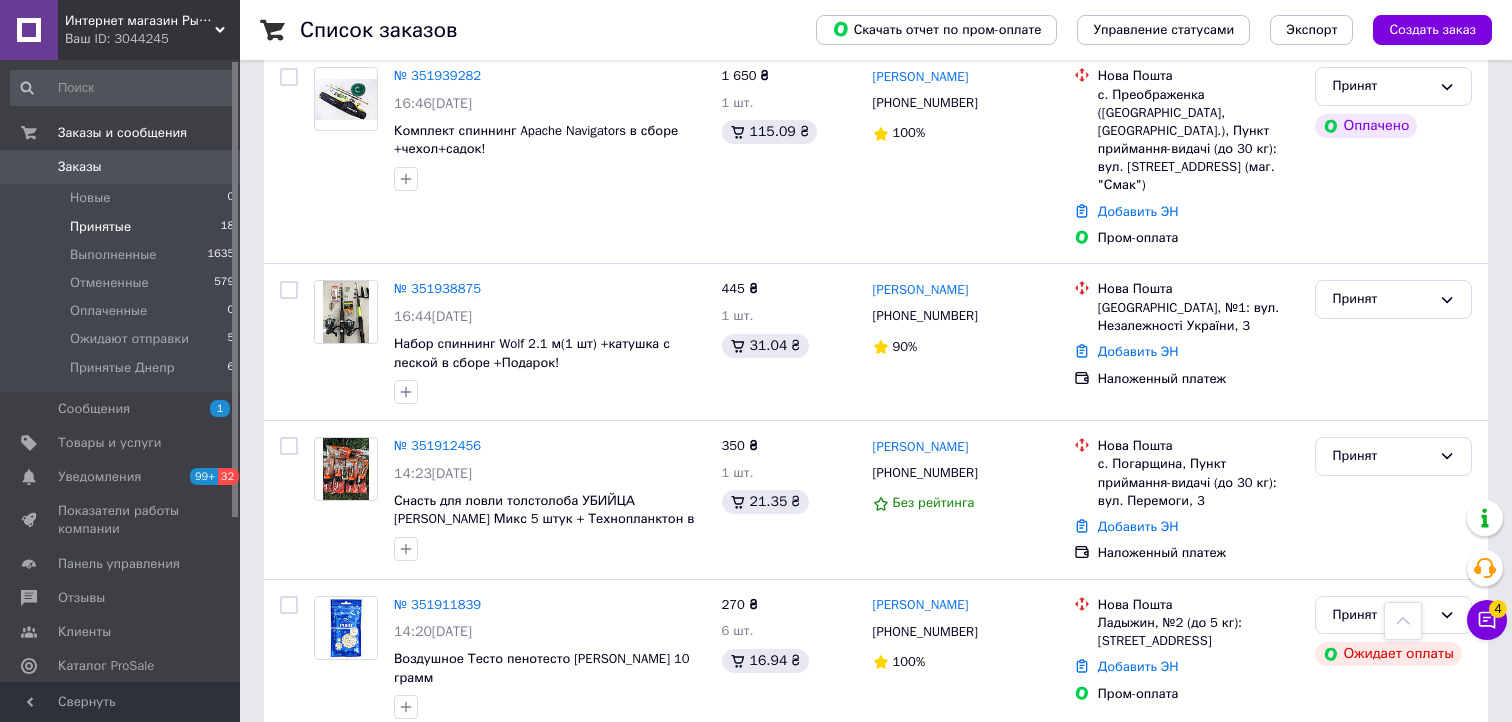 scroll, scrollTop: 1800, scrollLeft: 0, axis: vertical 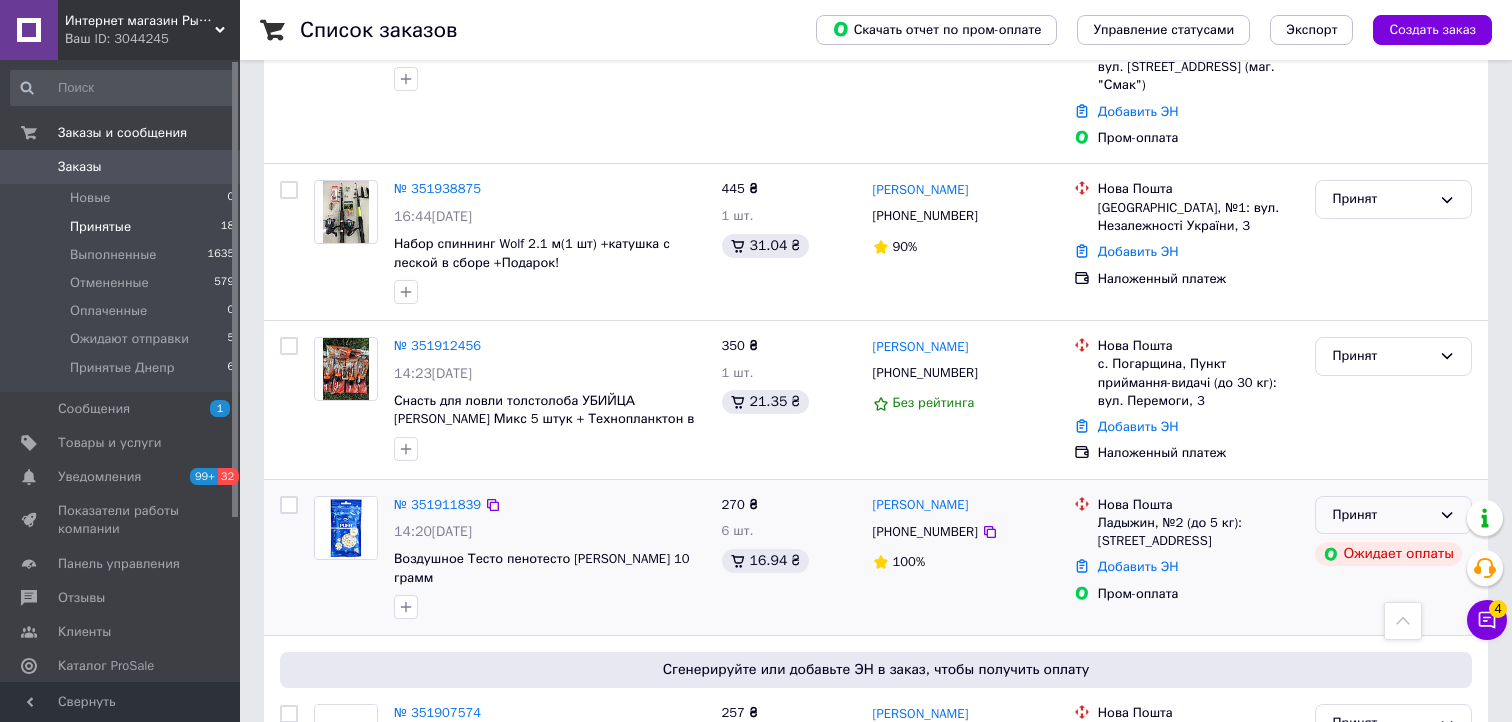 click on "Принят" at bounding box center (1381, 515) 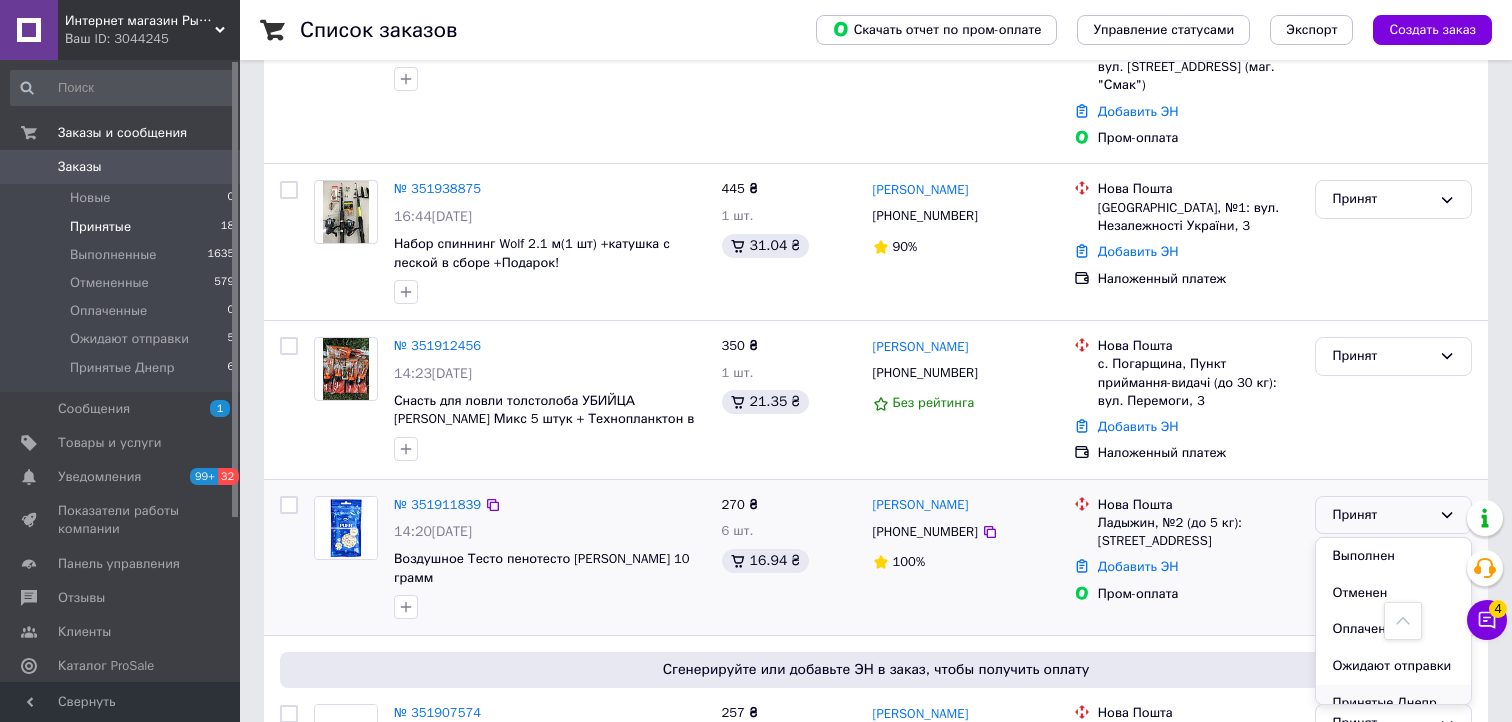 click on "Принятые Днепр" at bounding box center [1393, 703] 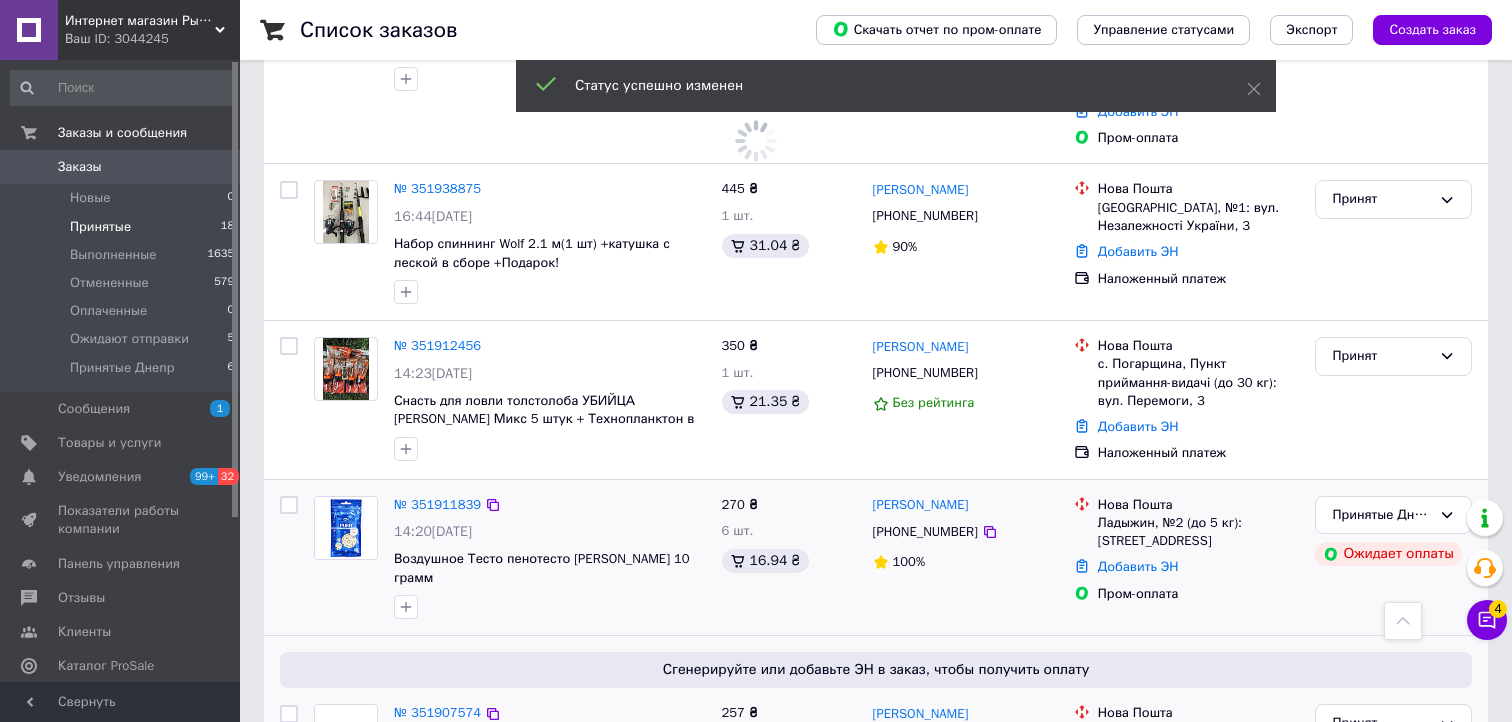 scroll, scrollTop: 2100, scrollLeft: 0, axis: vertical 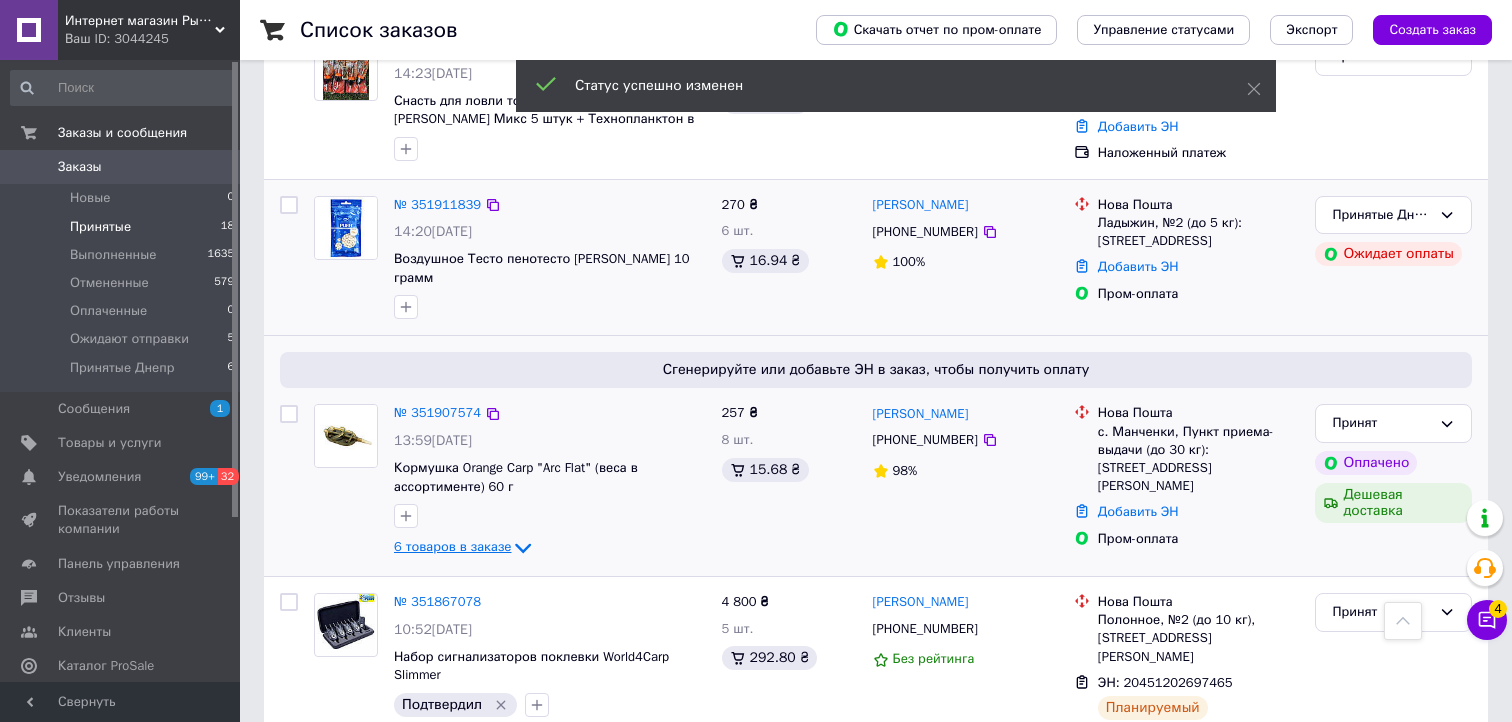 click on "6 товаров в заказе" at bounding box center (452, 547) 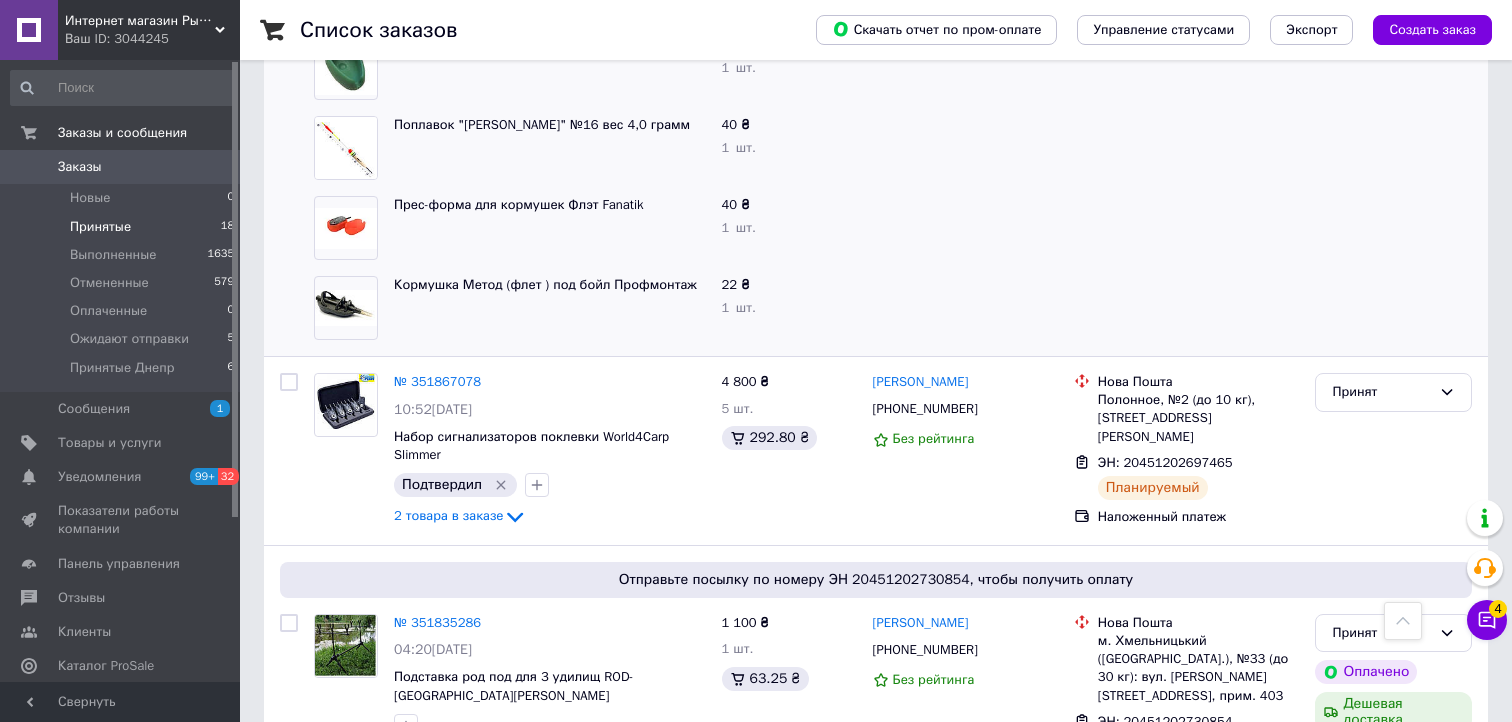 scroll, scrollTop: 2900, scrollLeft: 0, axis: vertical 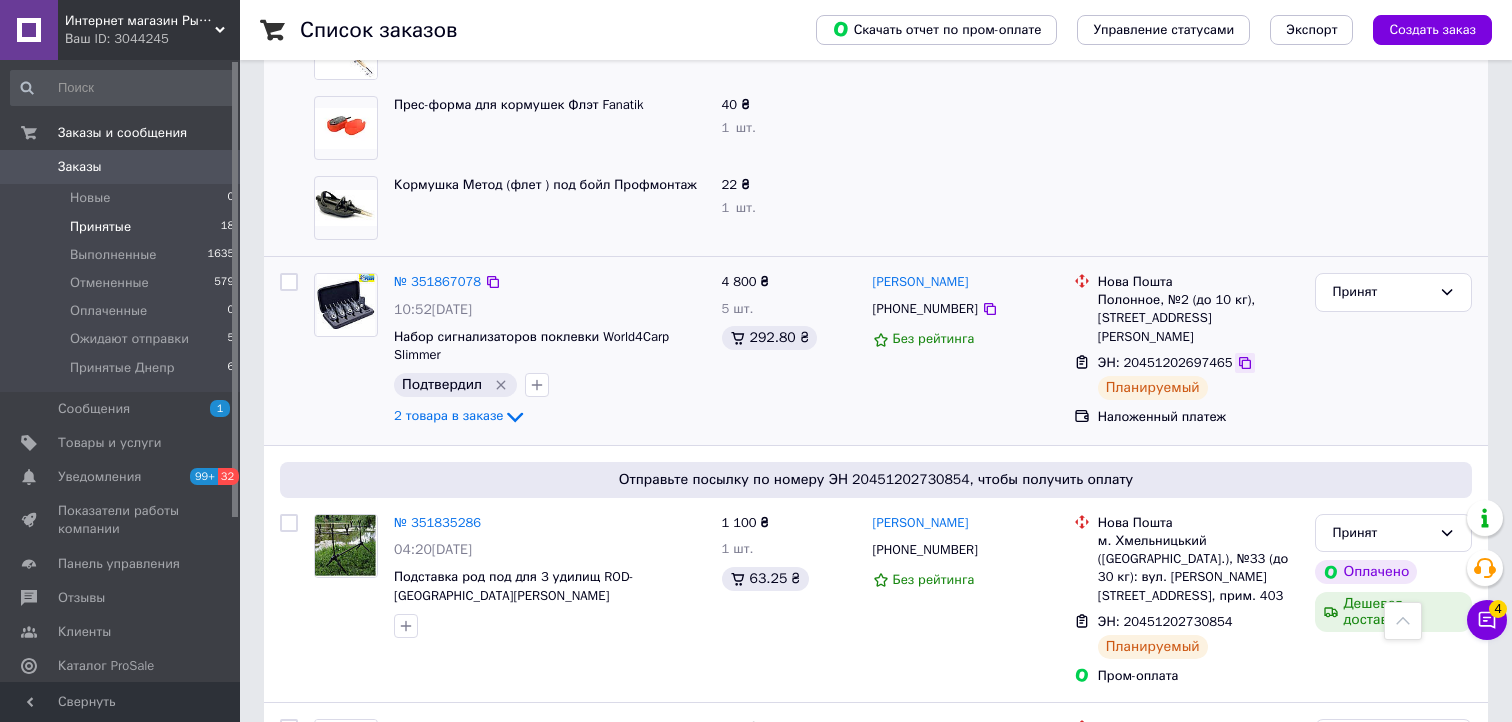 click 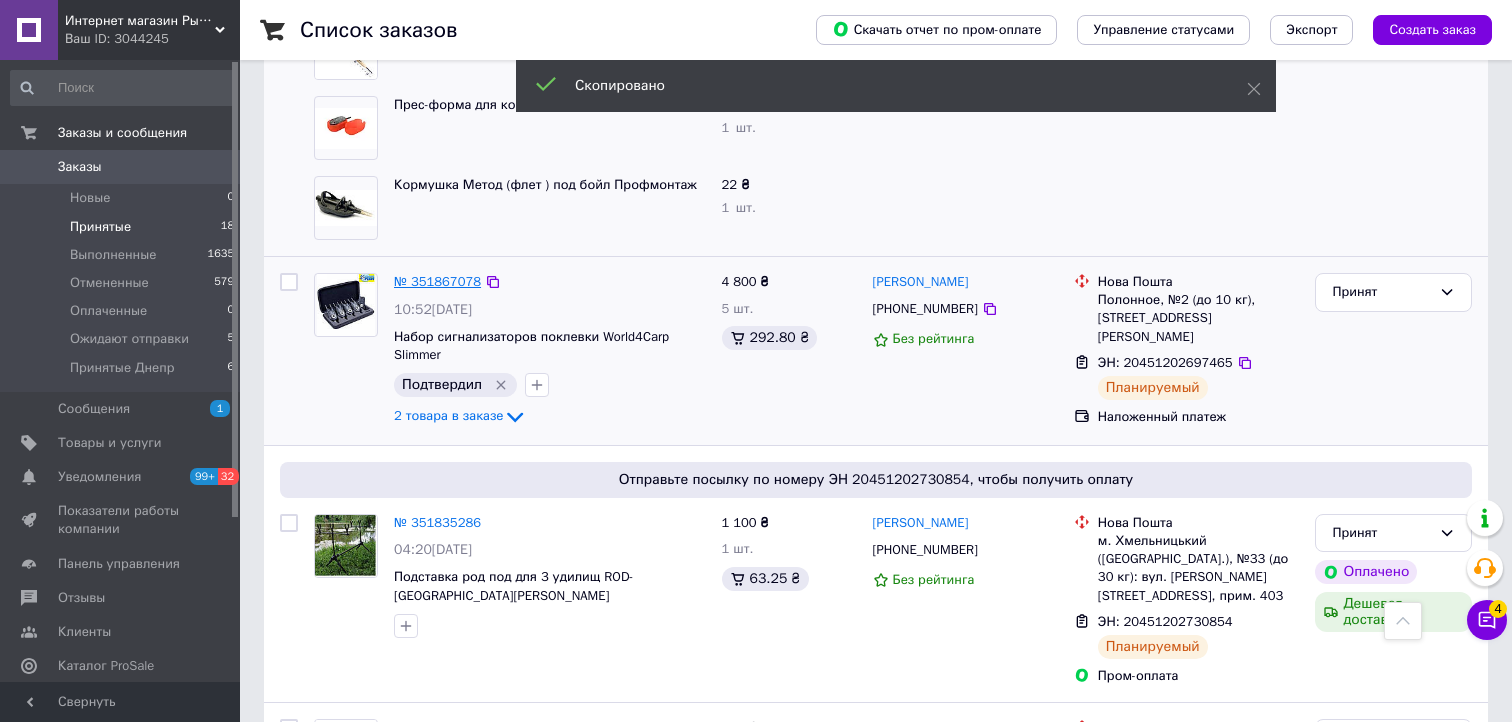 click on "№ 351867078" at bounding box center [437, 281] 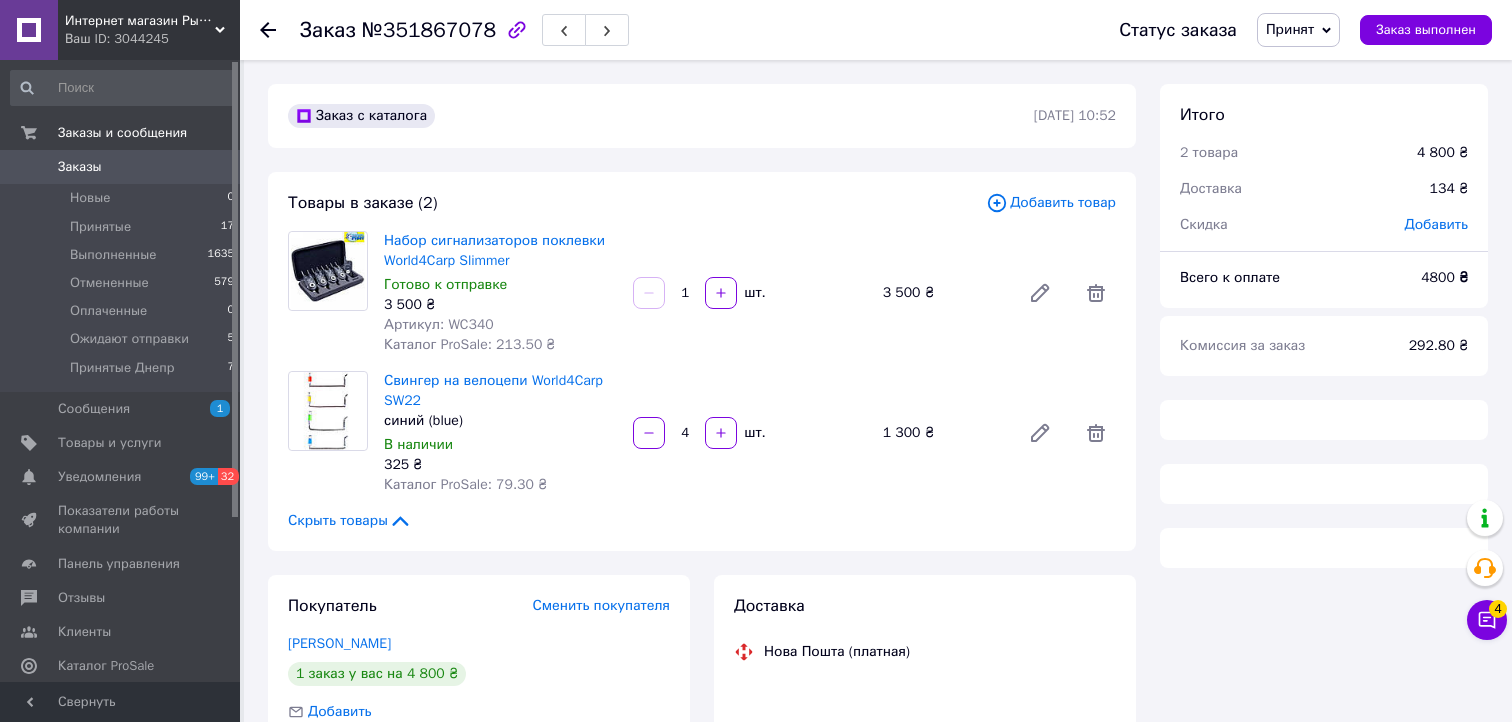 scroll, scrollTop: 300, scrollLeft: 0, axis: vertical 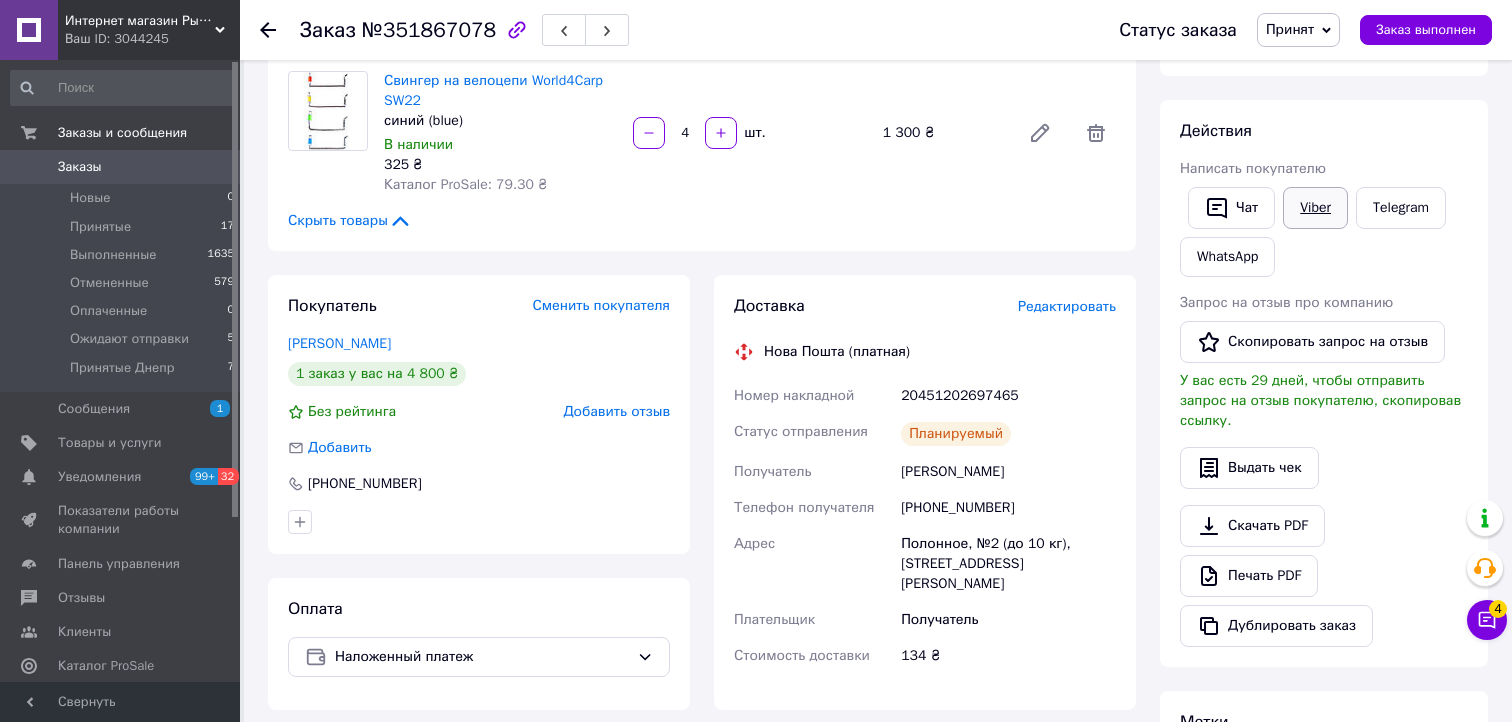 click on "Viber" at bounding box center (1315, 208) 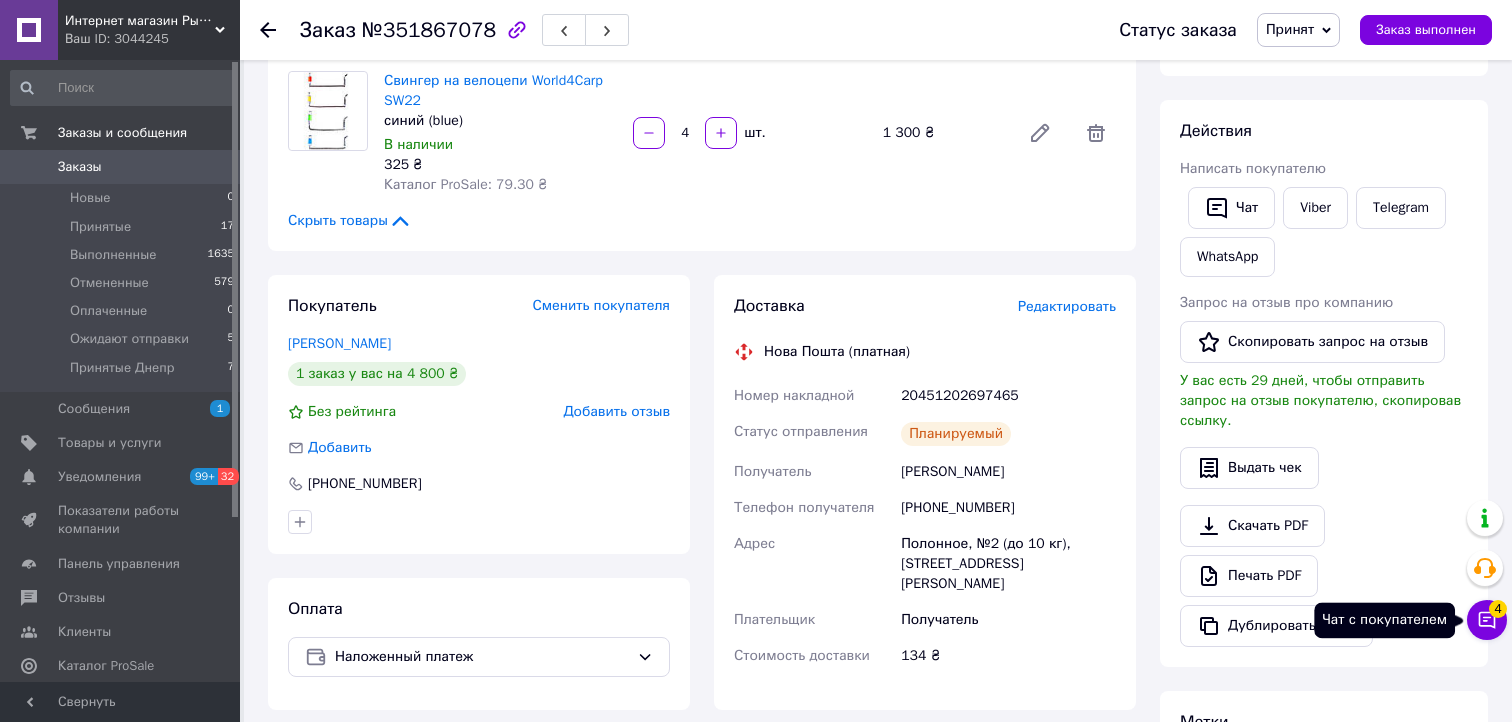 click on "Чат с покупателем 4" at bounding box center (1487, 620) 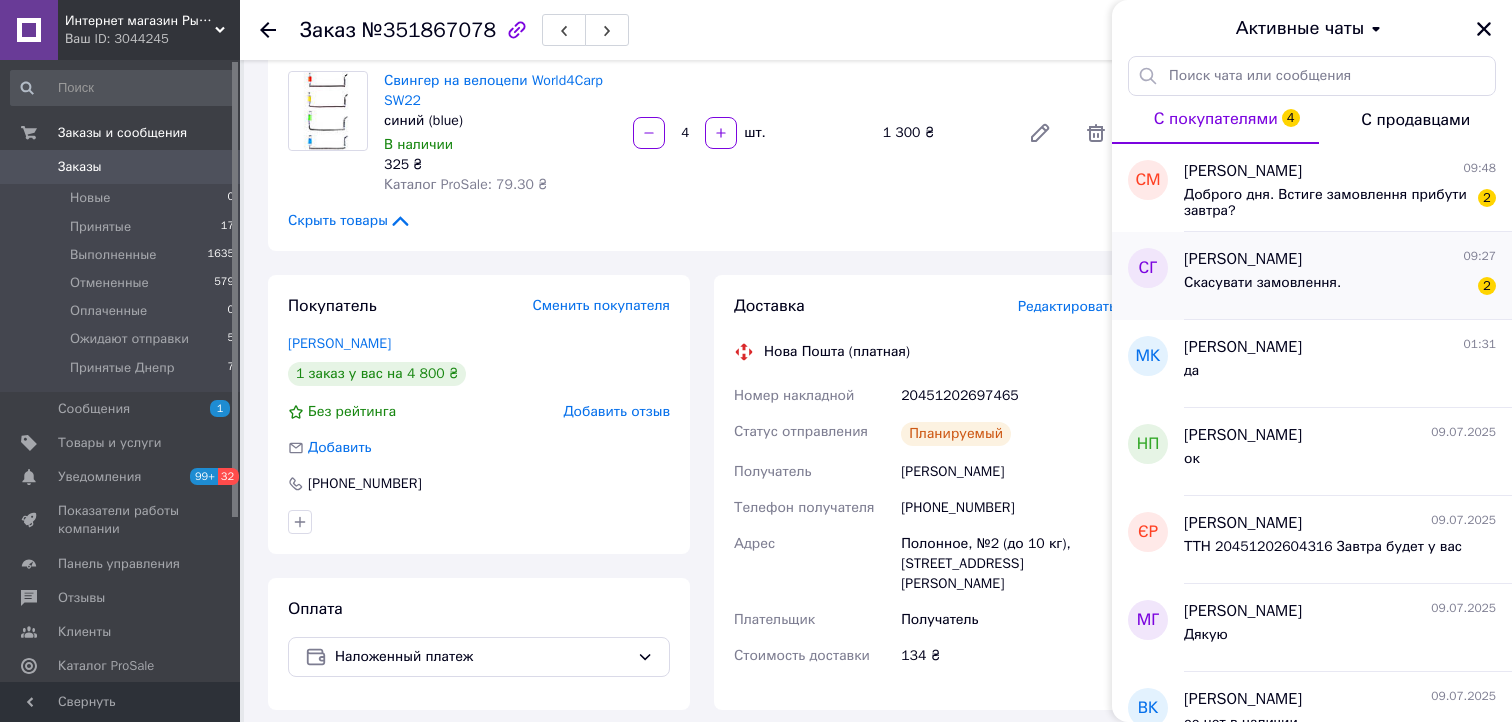 click on "Скасувати замовлення. 2" at bounding box center (1340, 287) 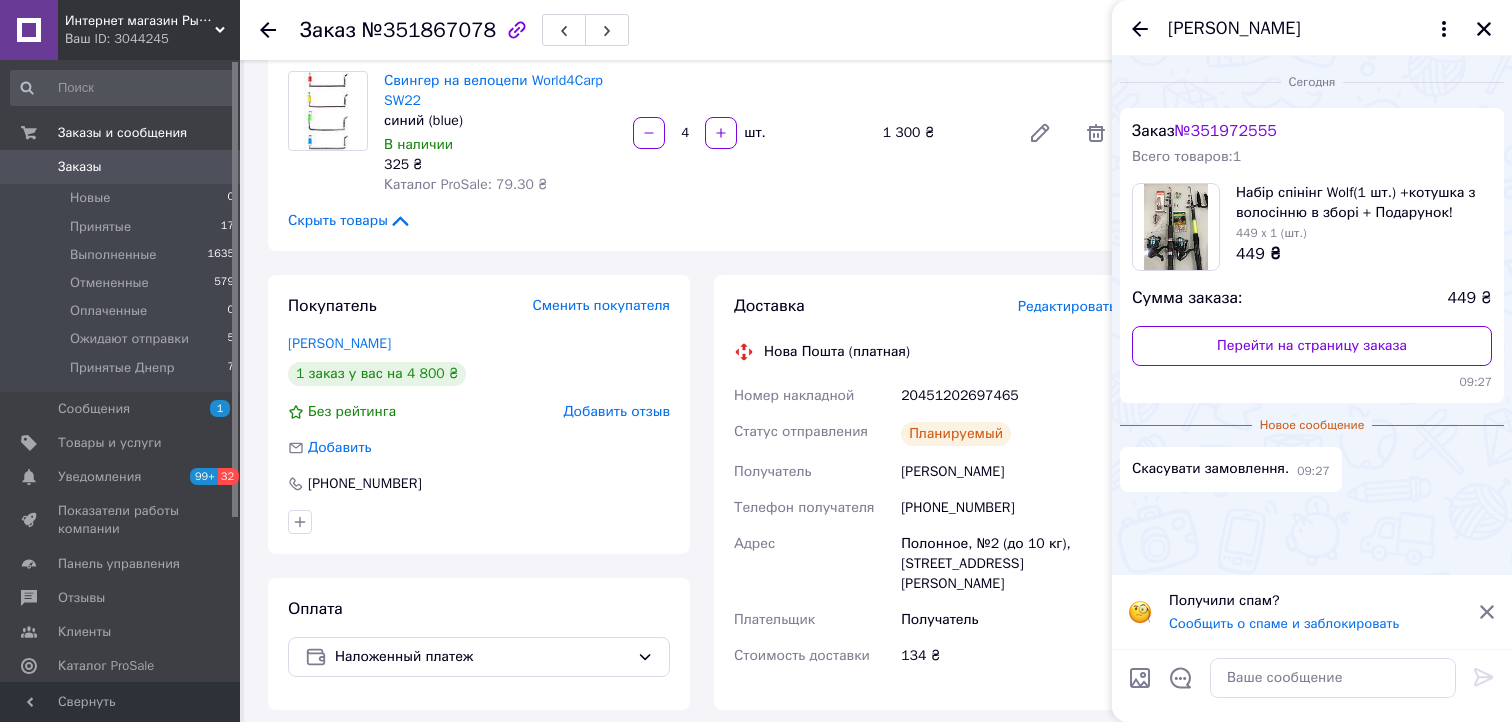 scroll, scrollTop: 500, scrollLeft: 0, axis: vertical 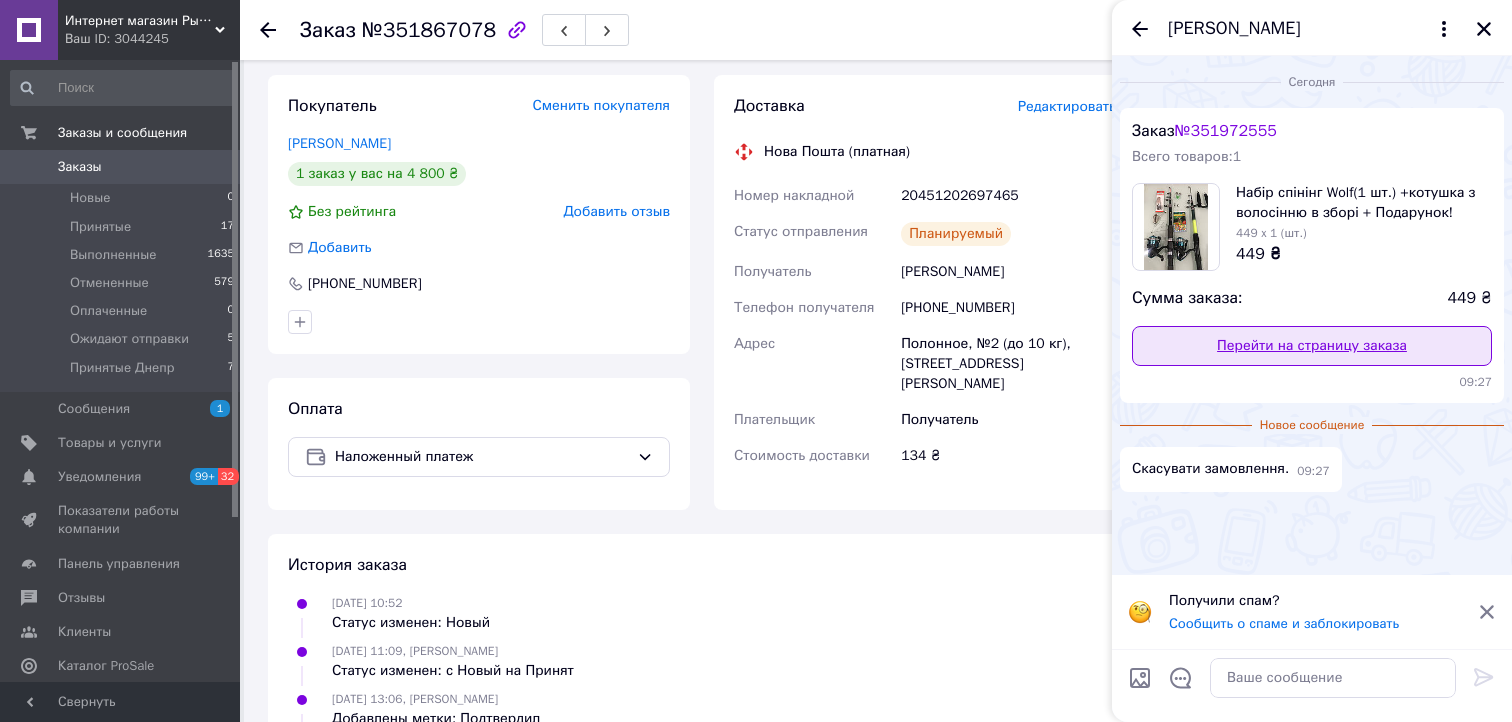 click on "Перейти на страницу заказа" at bounding box center [1312, 346] 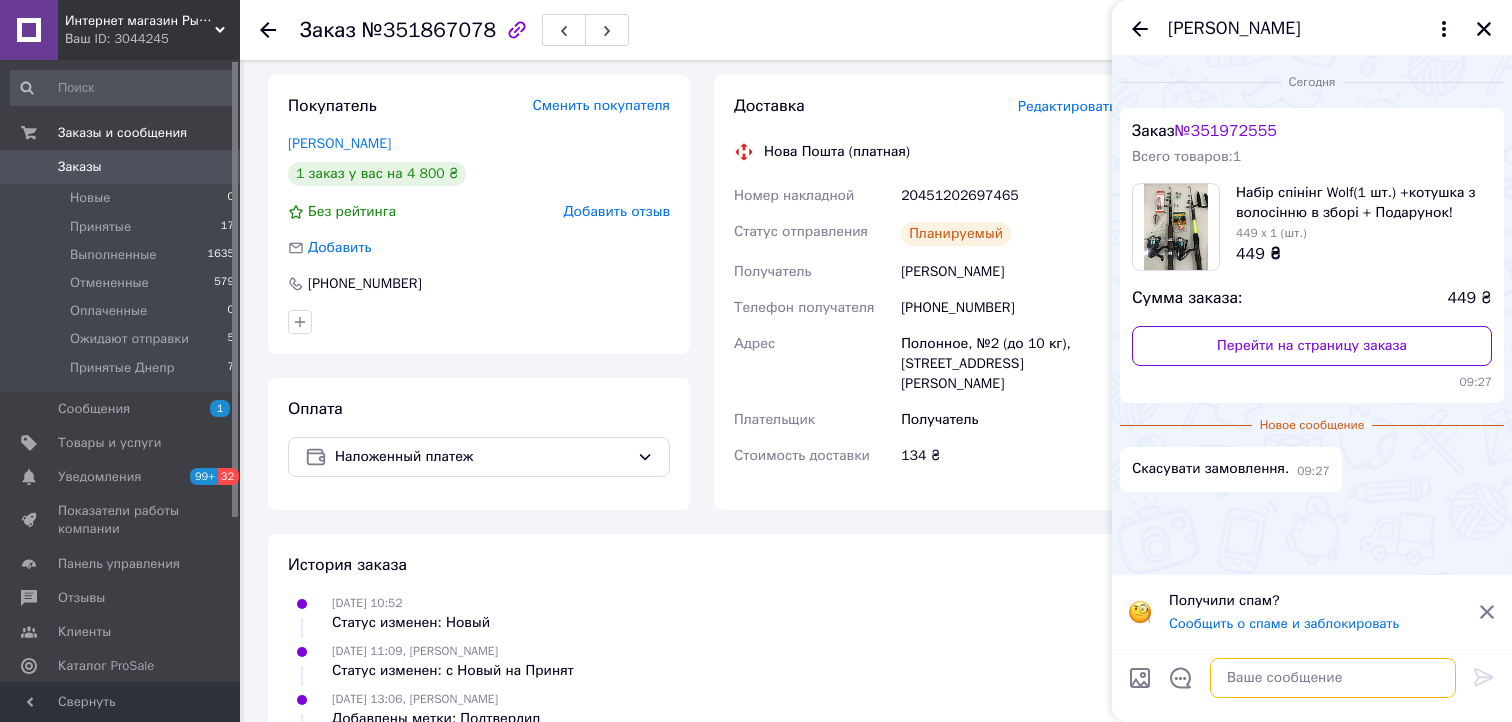 click at bounding box center (1333, 678) 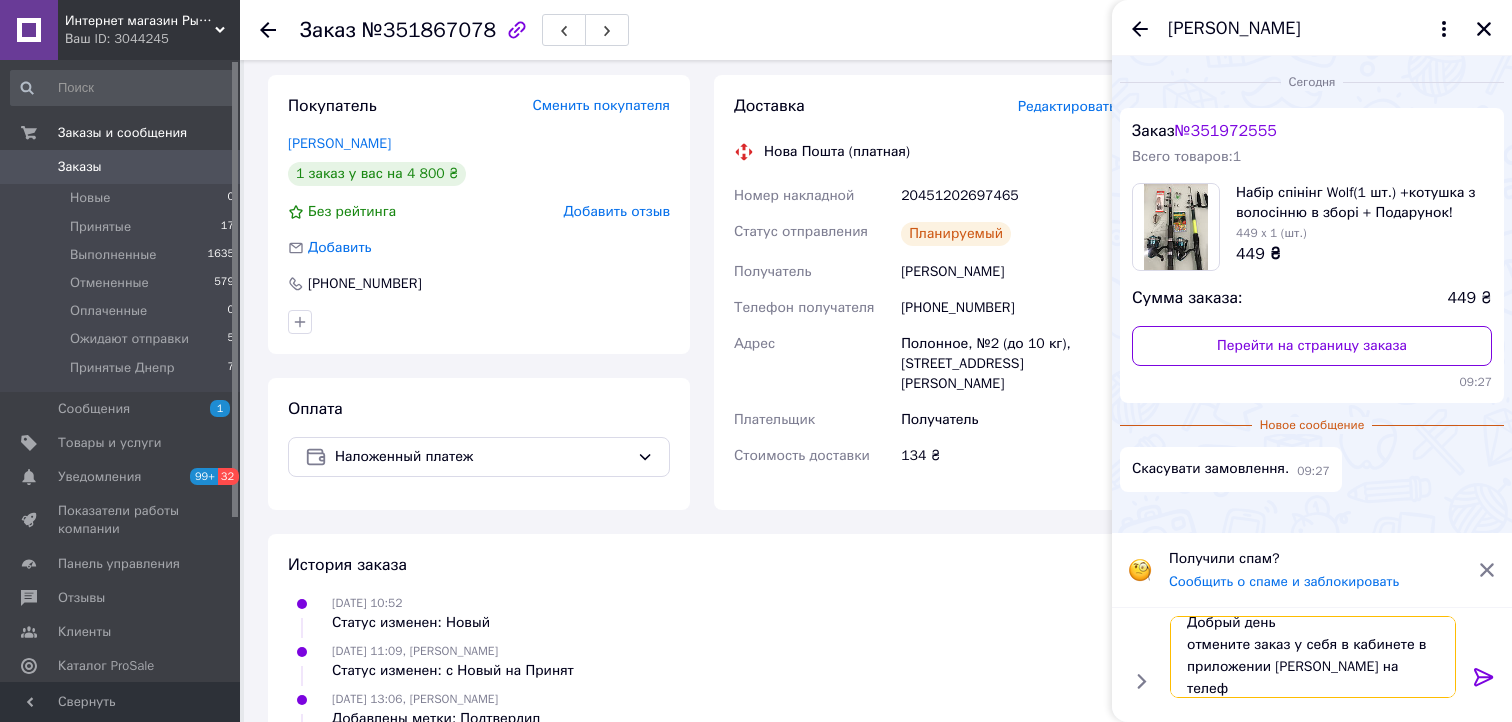 scroll, scrollTop: 1, scrollLeft: 0, axis: vertical 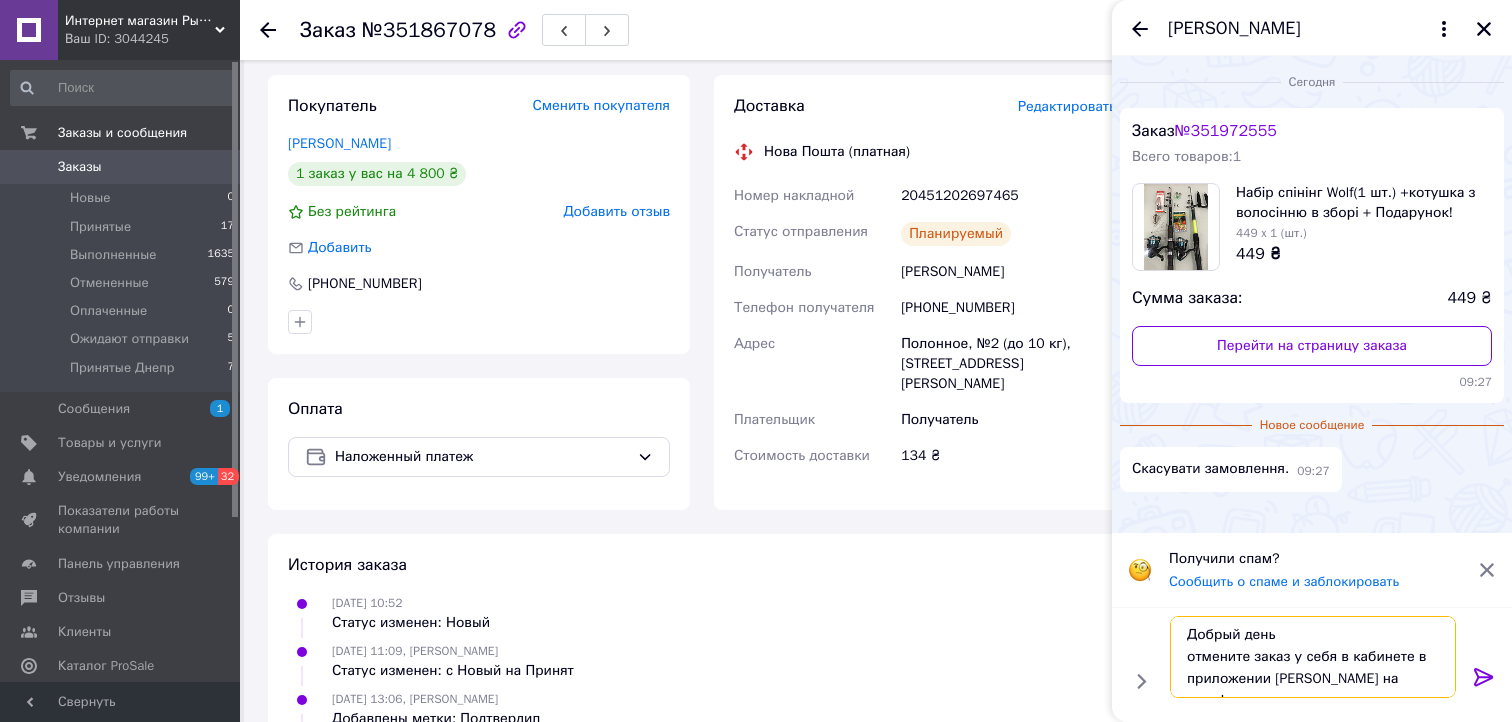 type on "Добрый день
отмените заказ у себя в кабинете в приложении [PERSON_NAME] на телефоне" 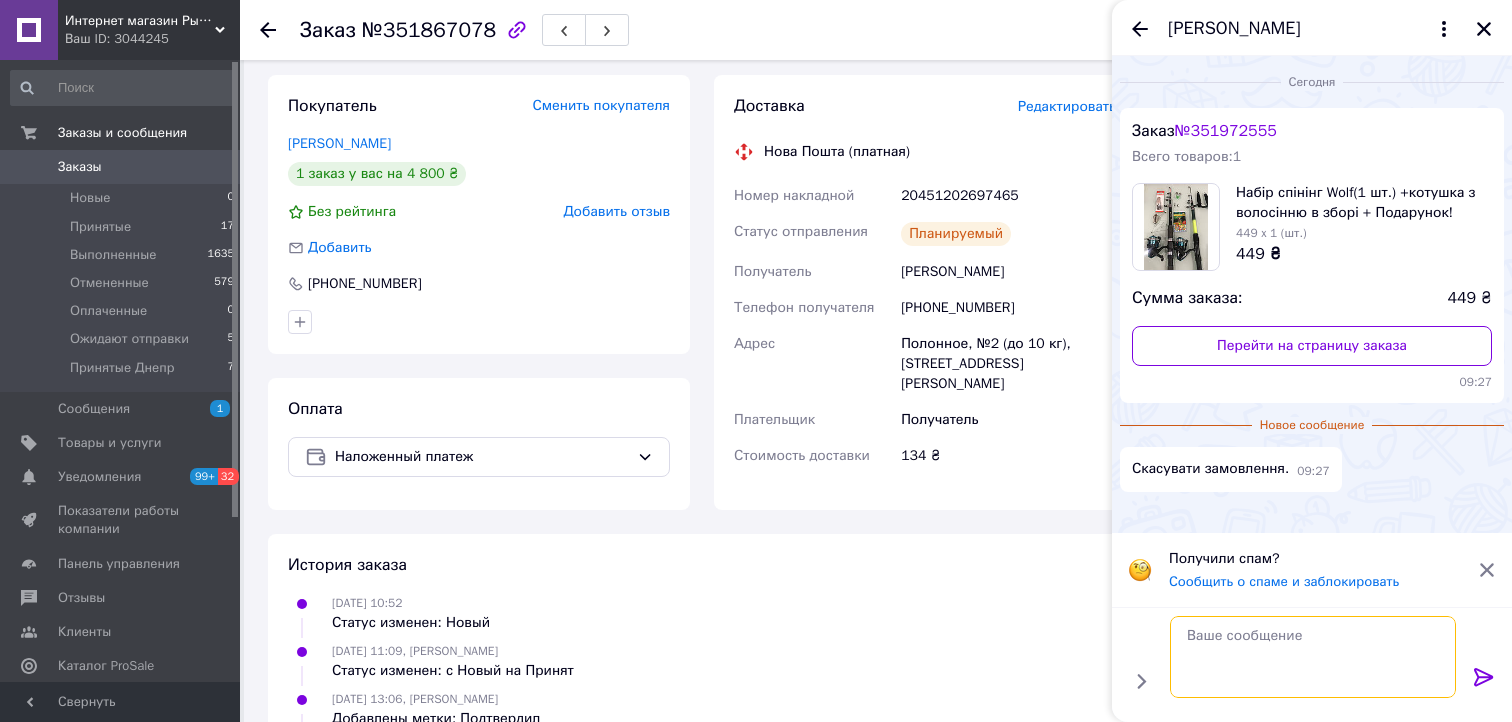 scroll, scrollTop: 0, scrollLeft: 0, axis: both 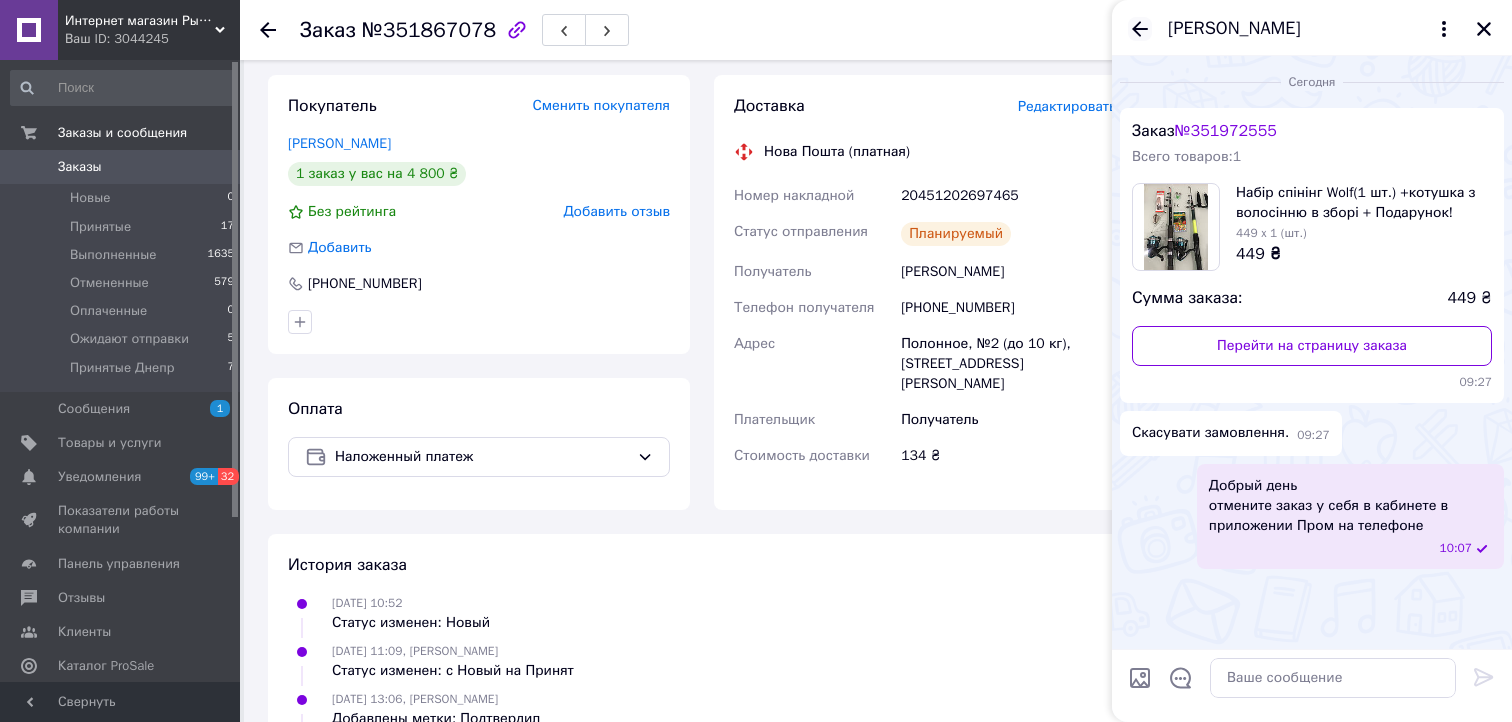 click 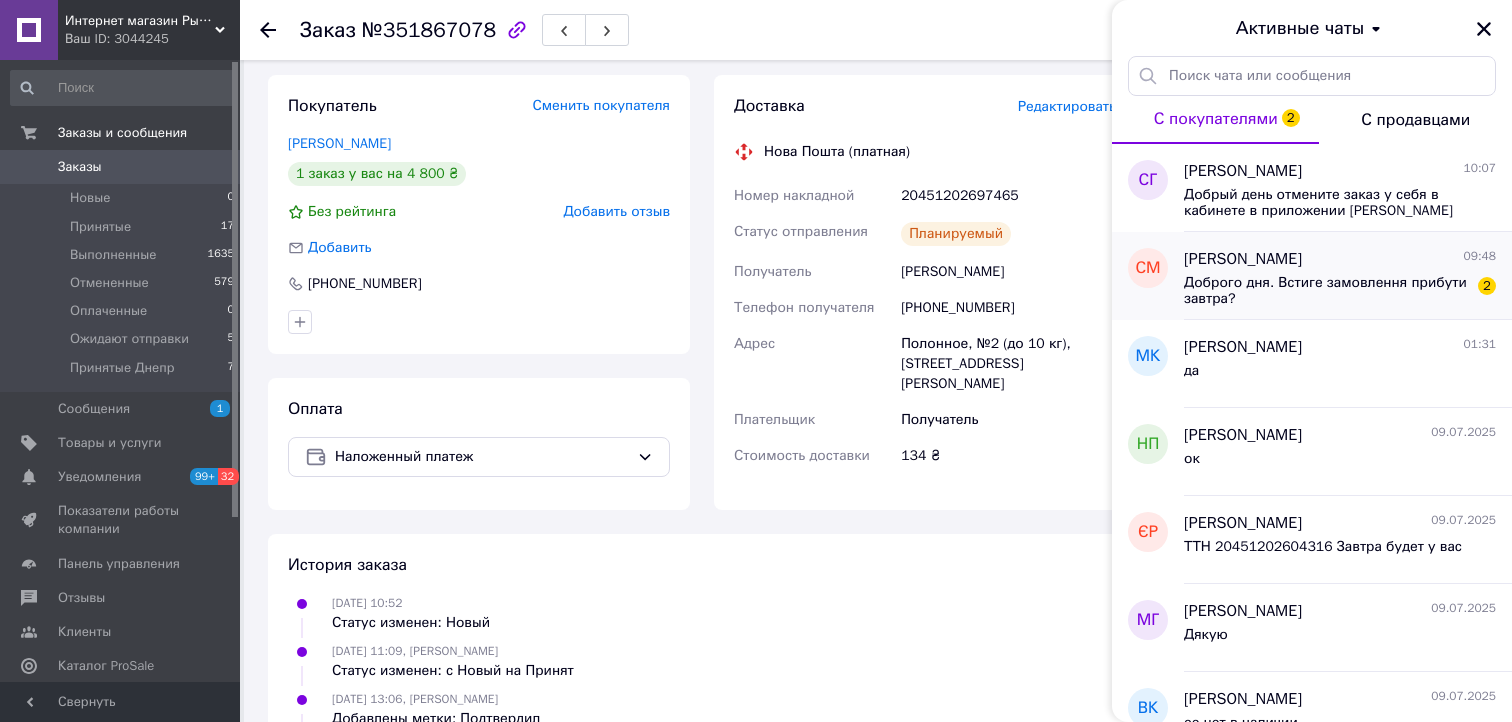 click on "Доброго дня. Встиге замовлення прибути завтра?" at bounding box center (1326, 291) 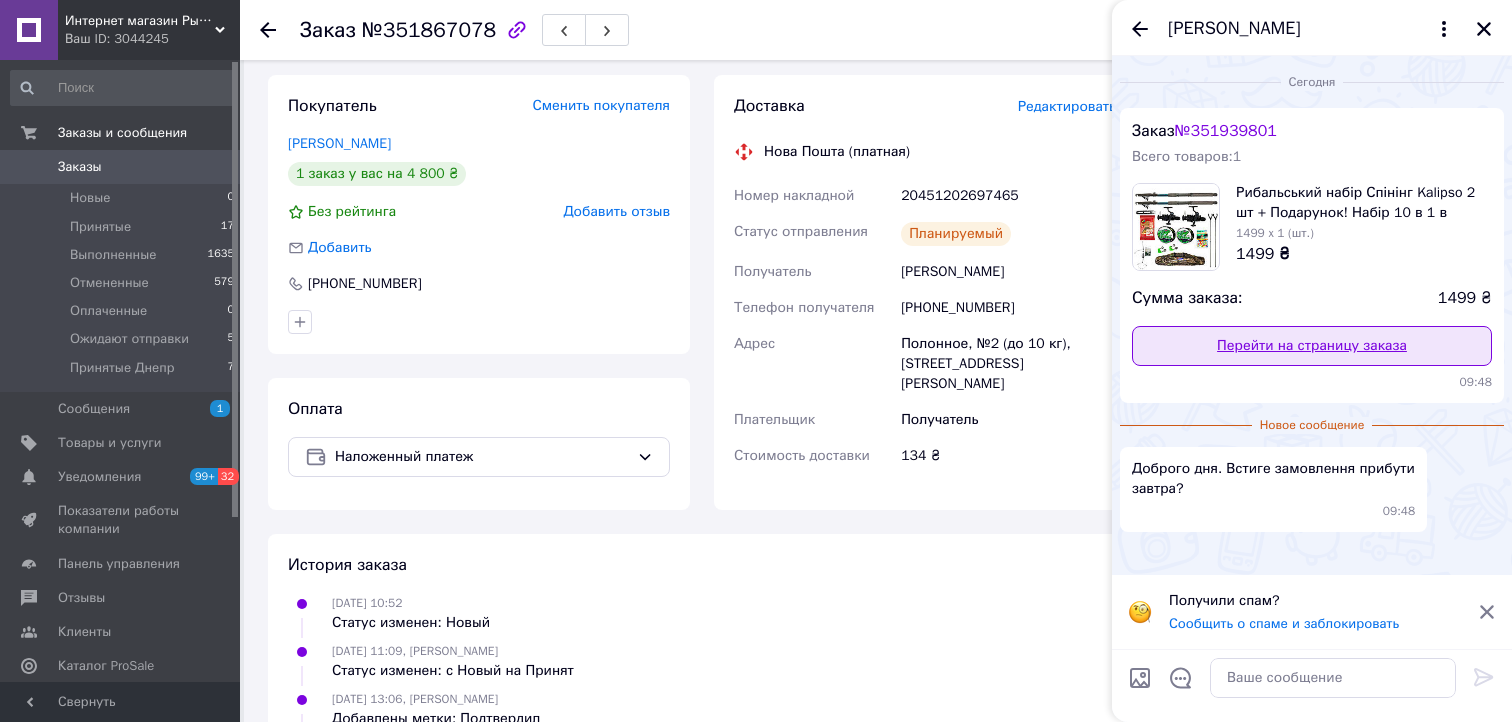 click on "Перейти на страницу заказа" at bounding box center (1312, 346) 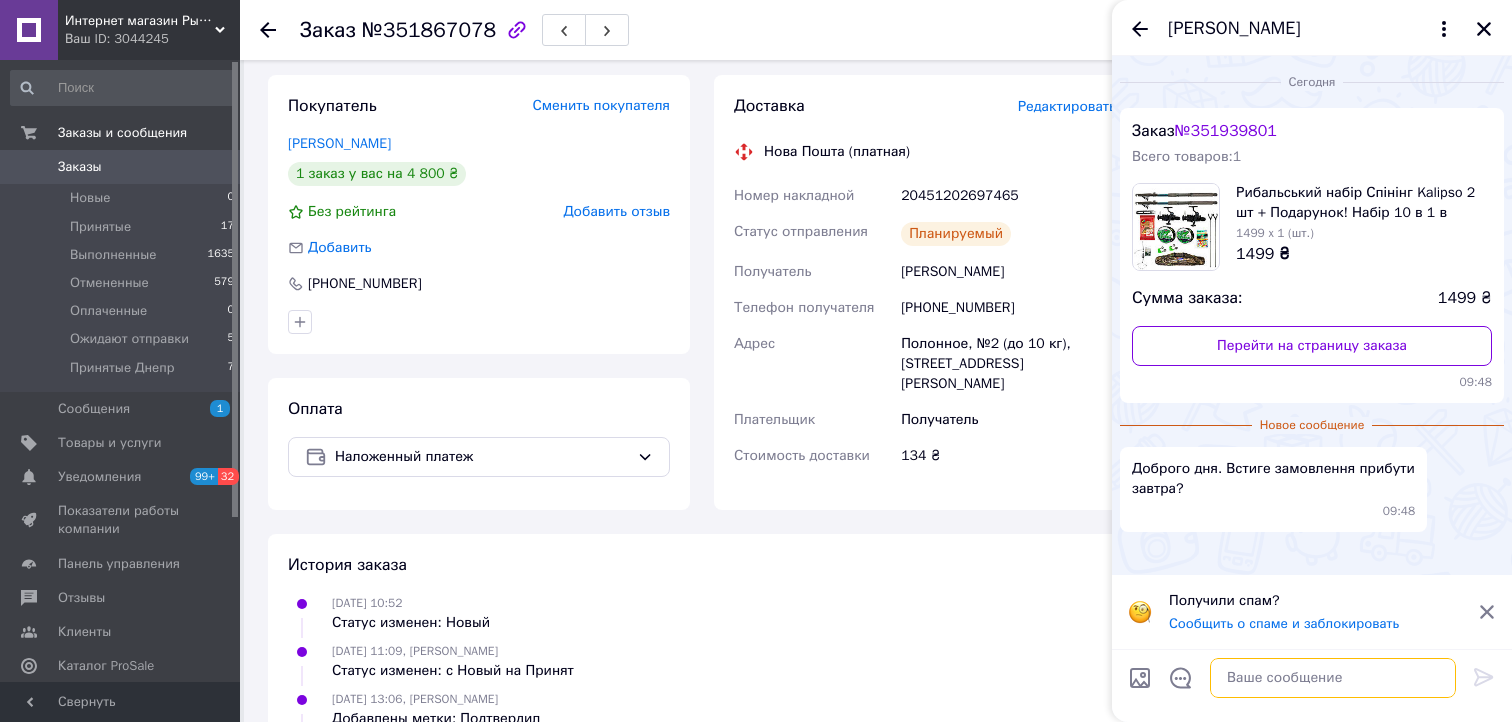 click at bounding box center (1333, 678) 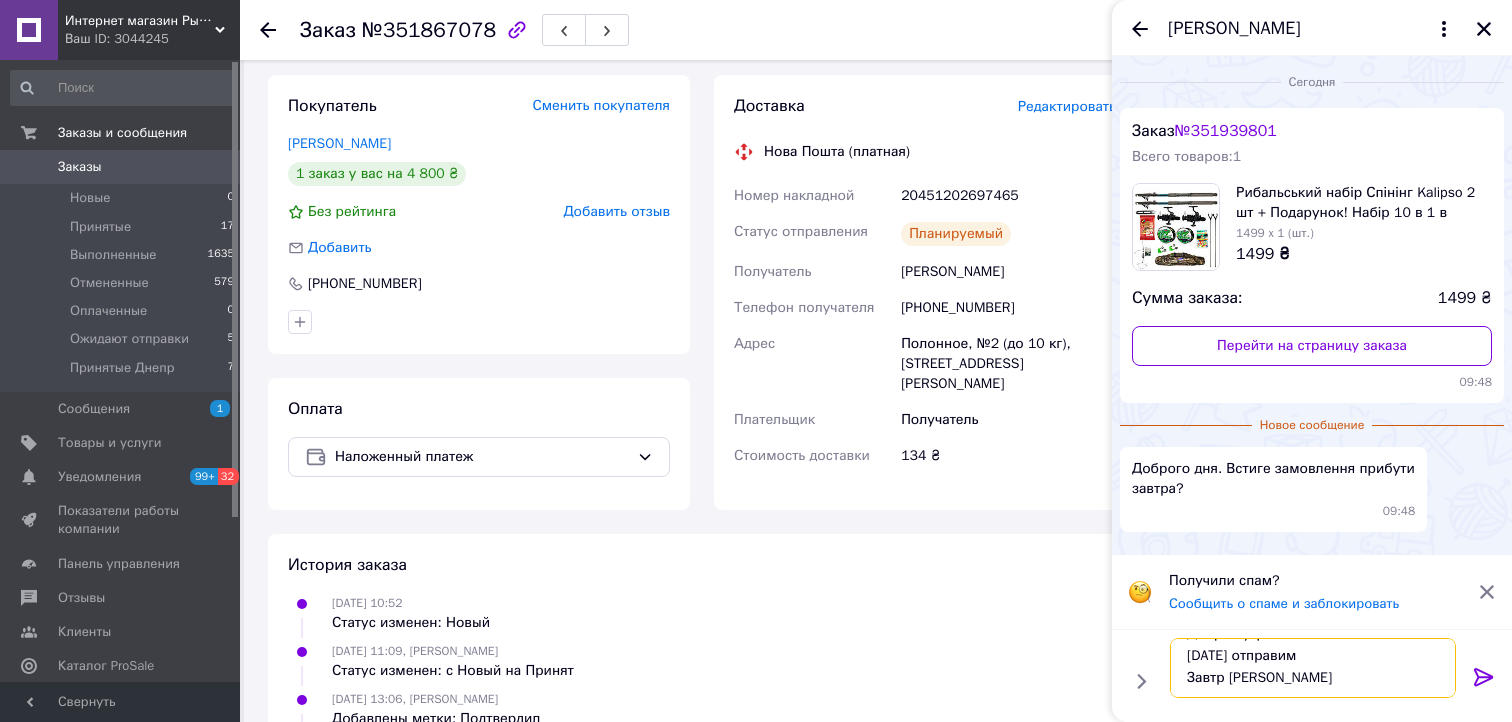 scroll, scrollTop: 24, scrollLeft: 0, axis: vertical 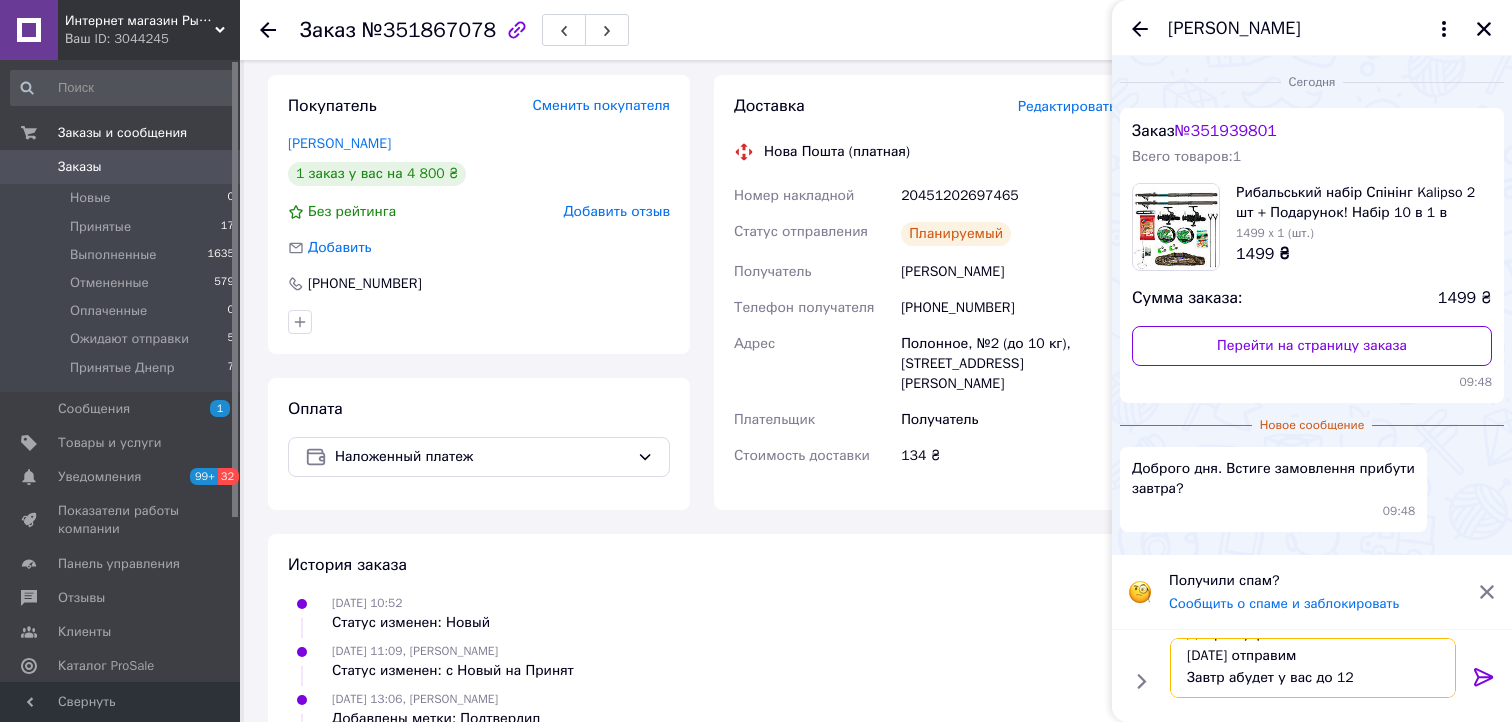click on "Доброе утро
Сегодня отправим
Завтр абудет у вас до 12" at bounding box center [1313, 668] 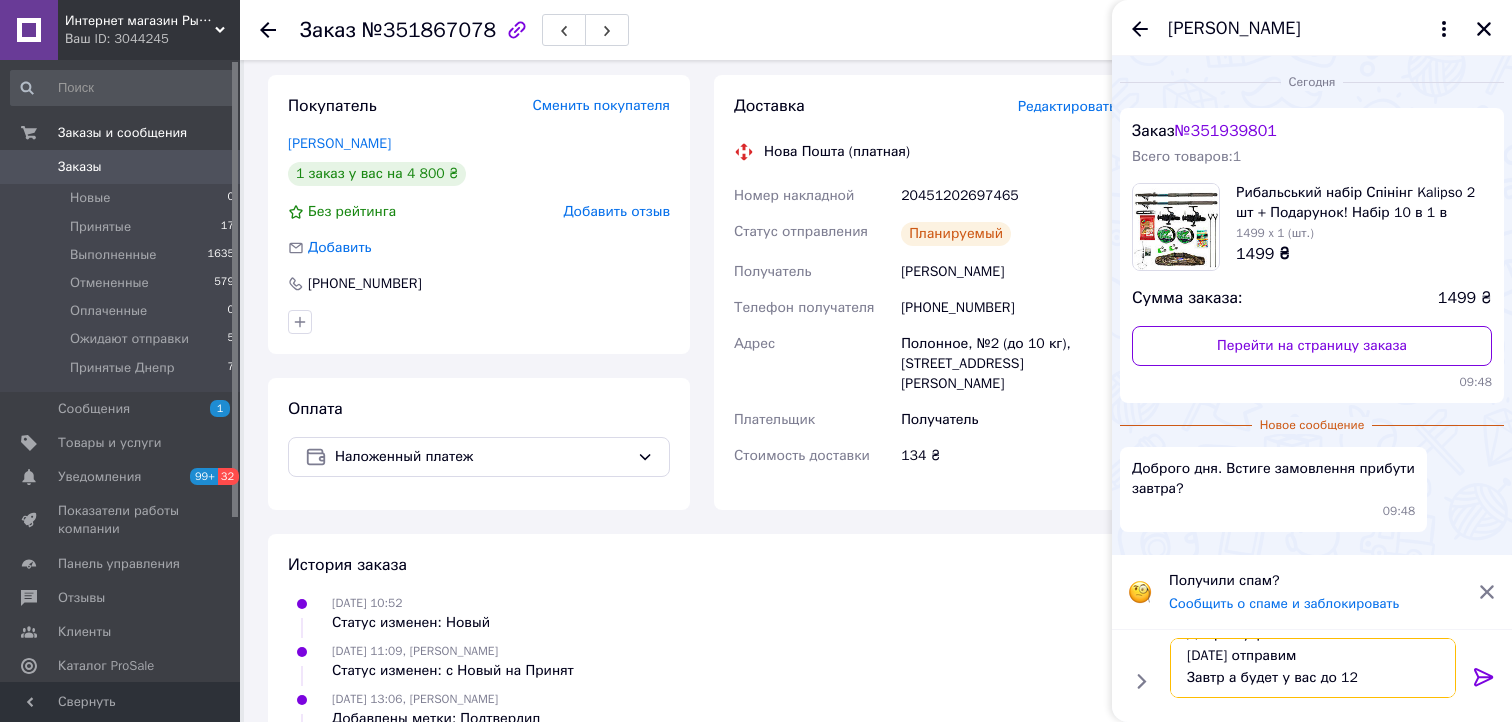 click on "Доброе утро
Сегодня отправим
Завтр а будет у вас до 12" at bounding box center (1313, 668) 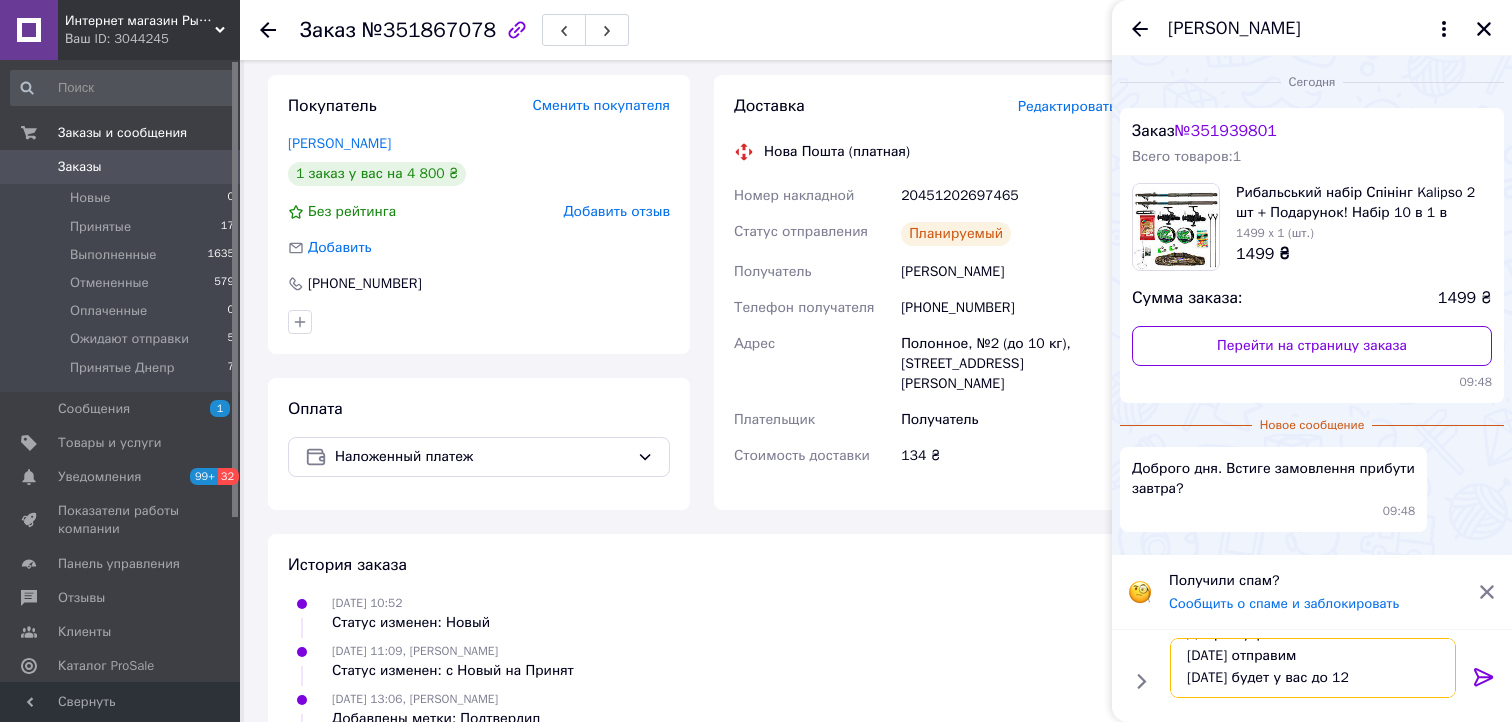 type 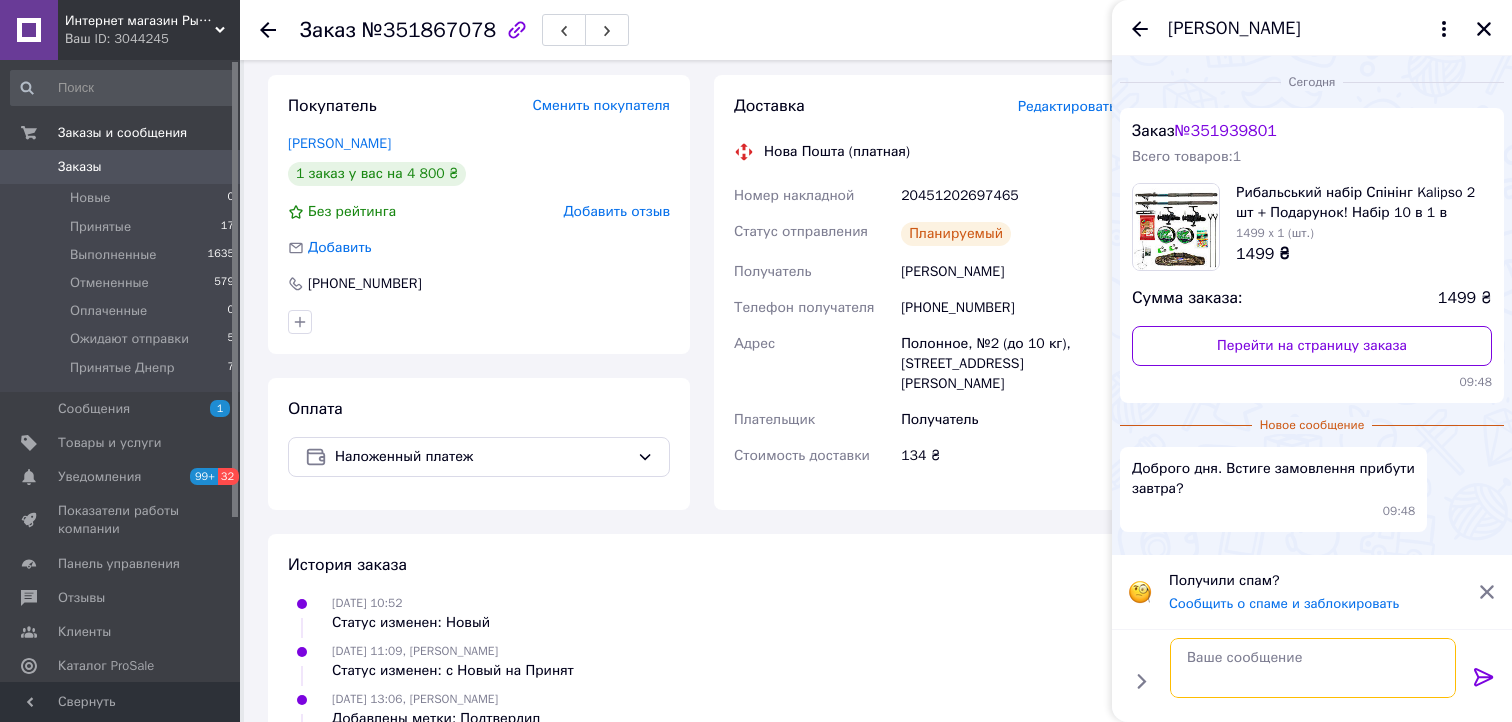 scroll, scrollTop: 0, scrollLeft: 0, axis: both 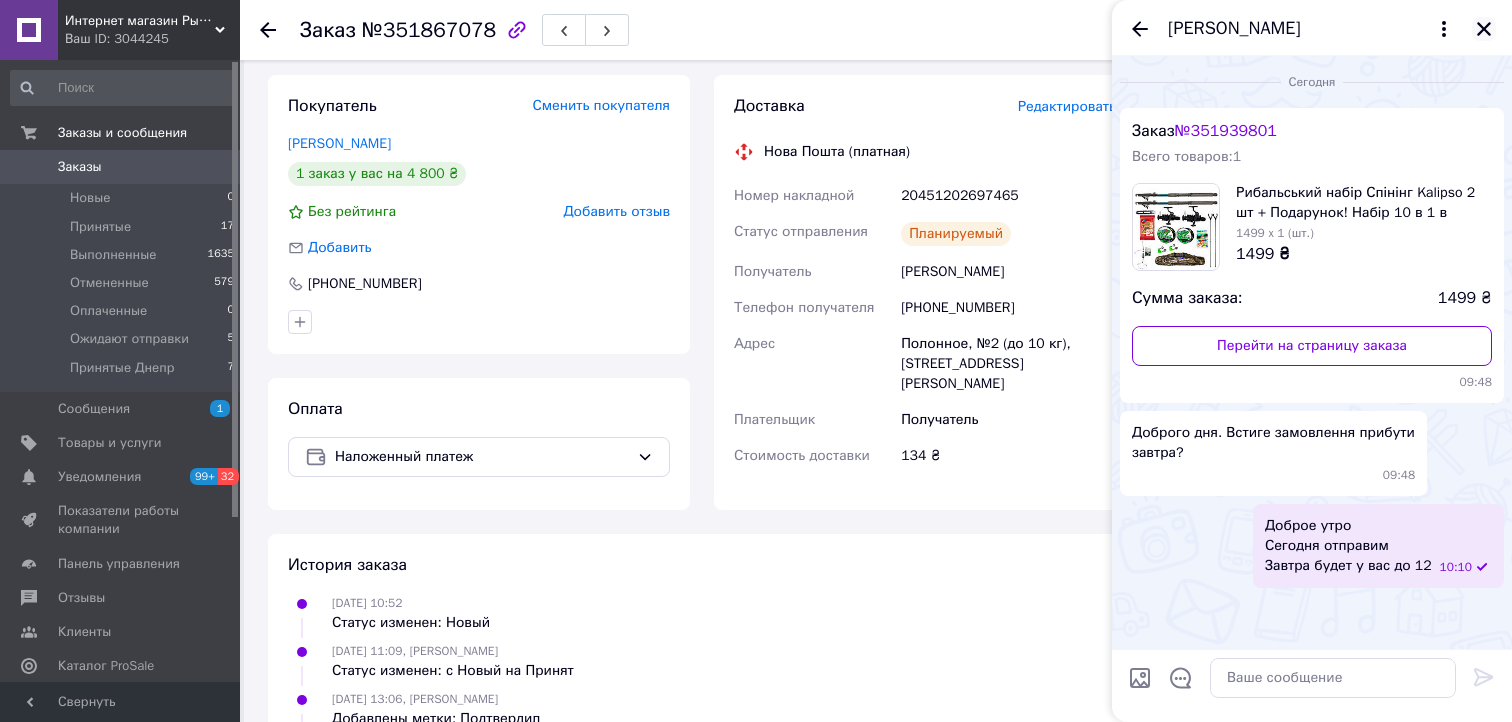 click 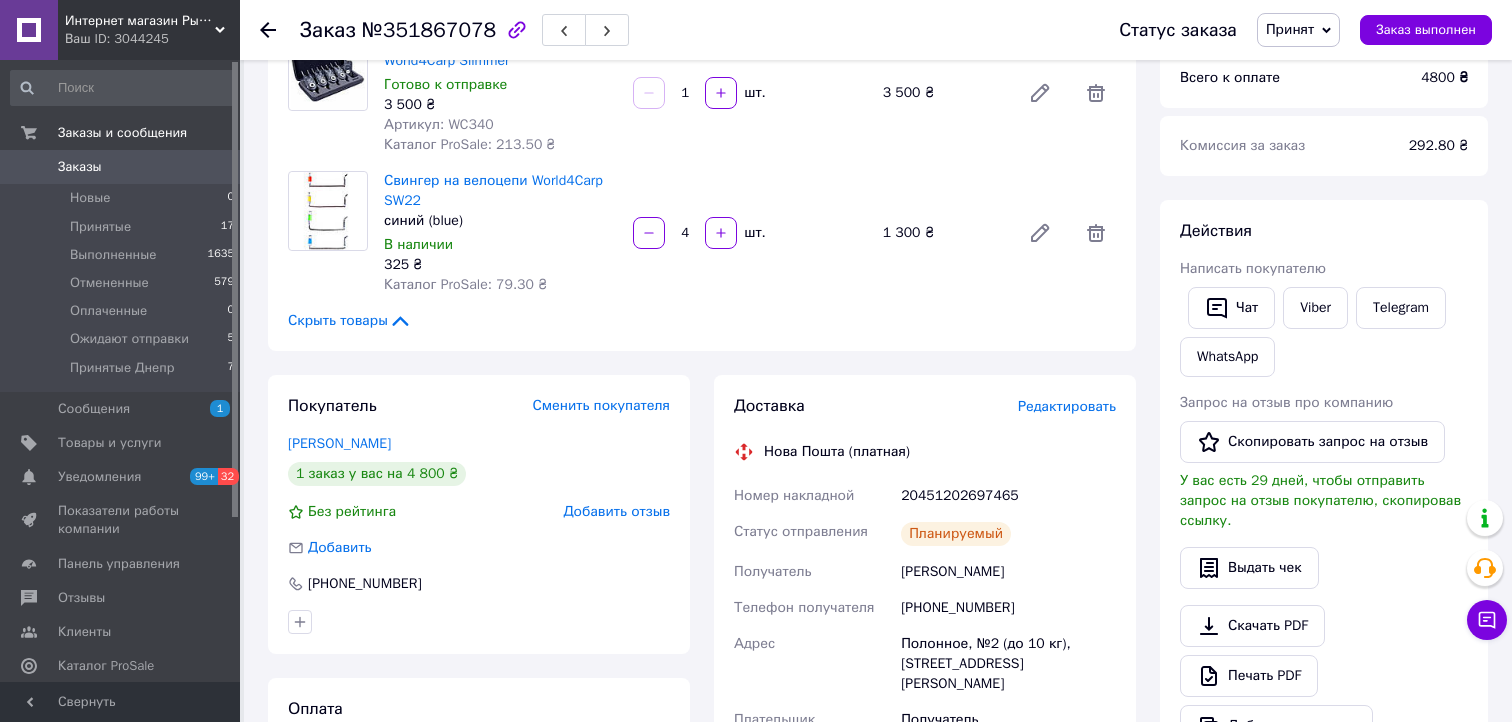 scroll, scrollTop: 0, scrollLeft: 0, axis: both 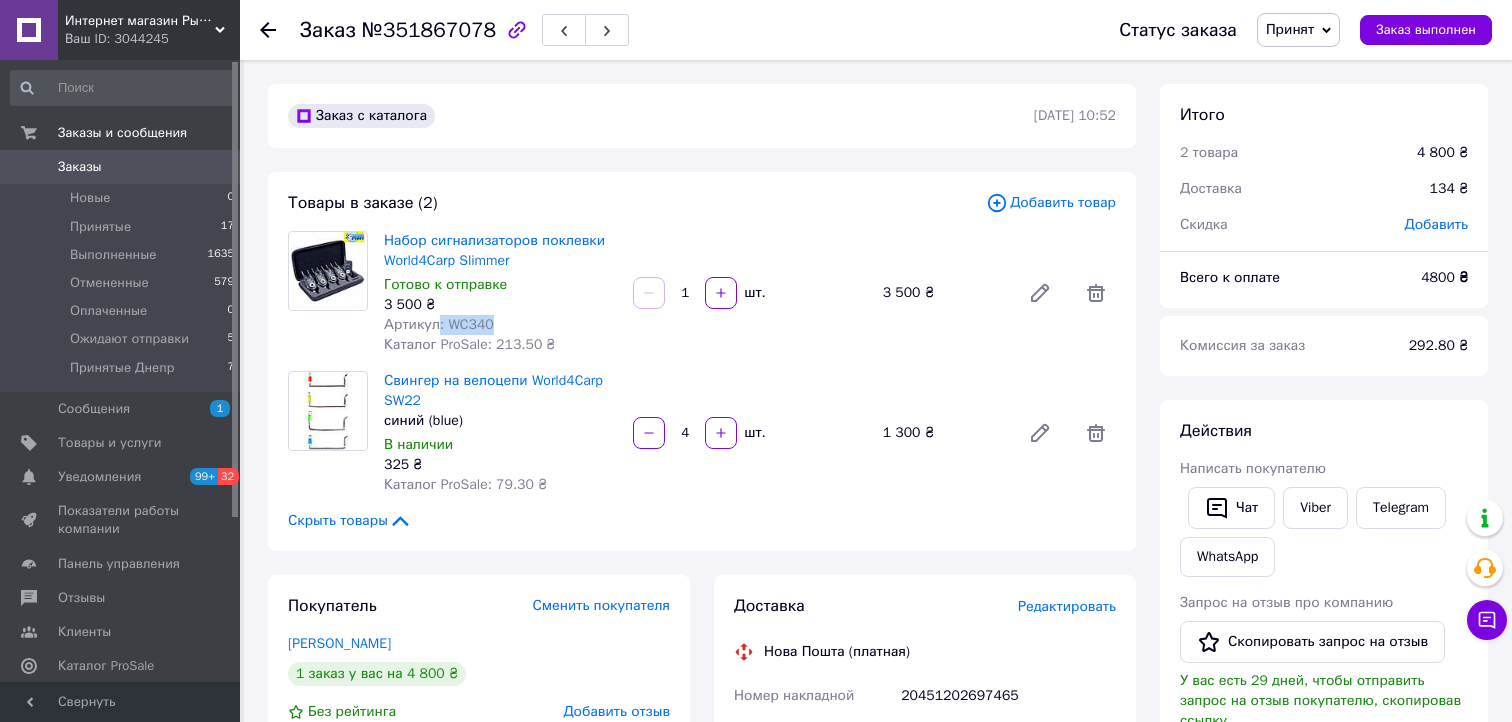 drag, startPoint x: 500, startPoint y: 325, endPoint x: 434, endPoint y: 322, distance: 66.068146 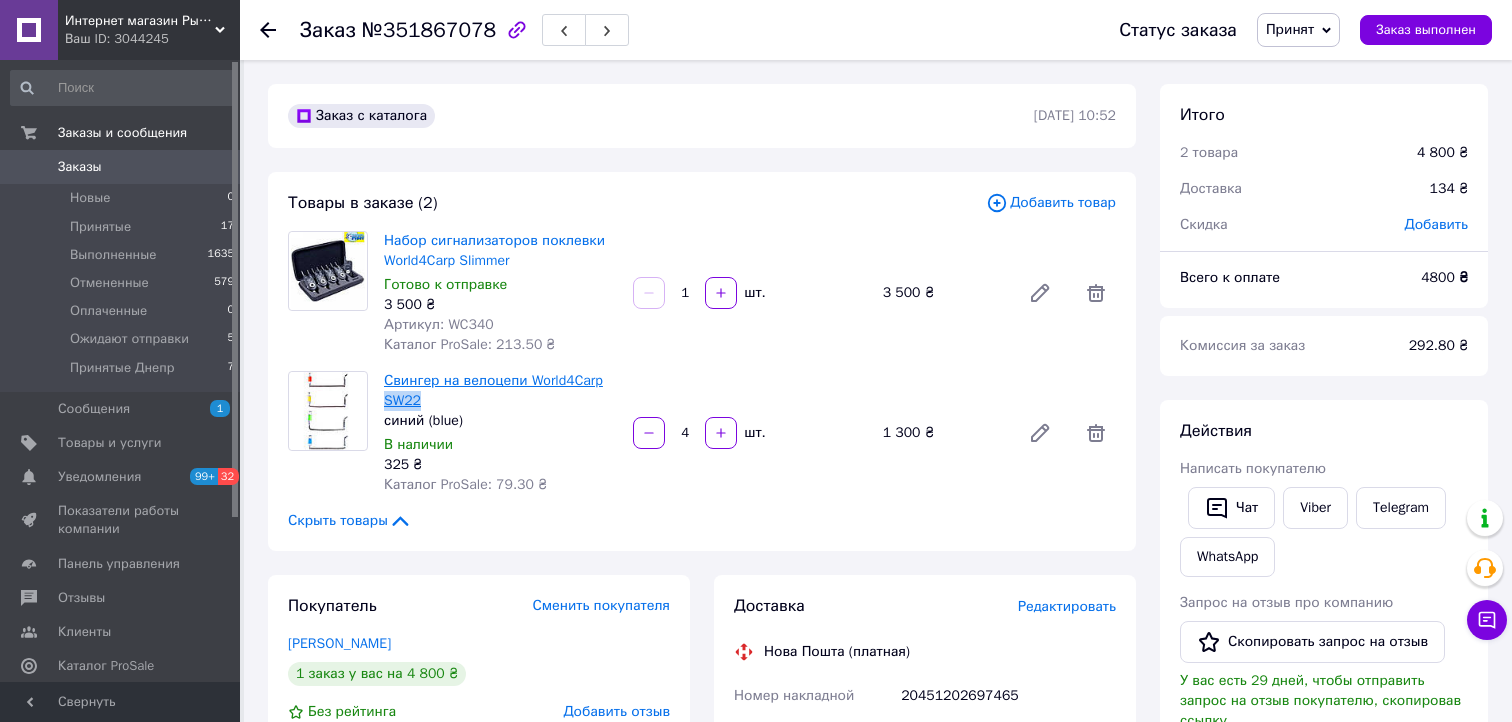 drag, startPoint x: 428, startPoint y: 400, endPoint x: 384, endPoint y: 402, distance: 44.04543 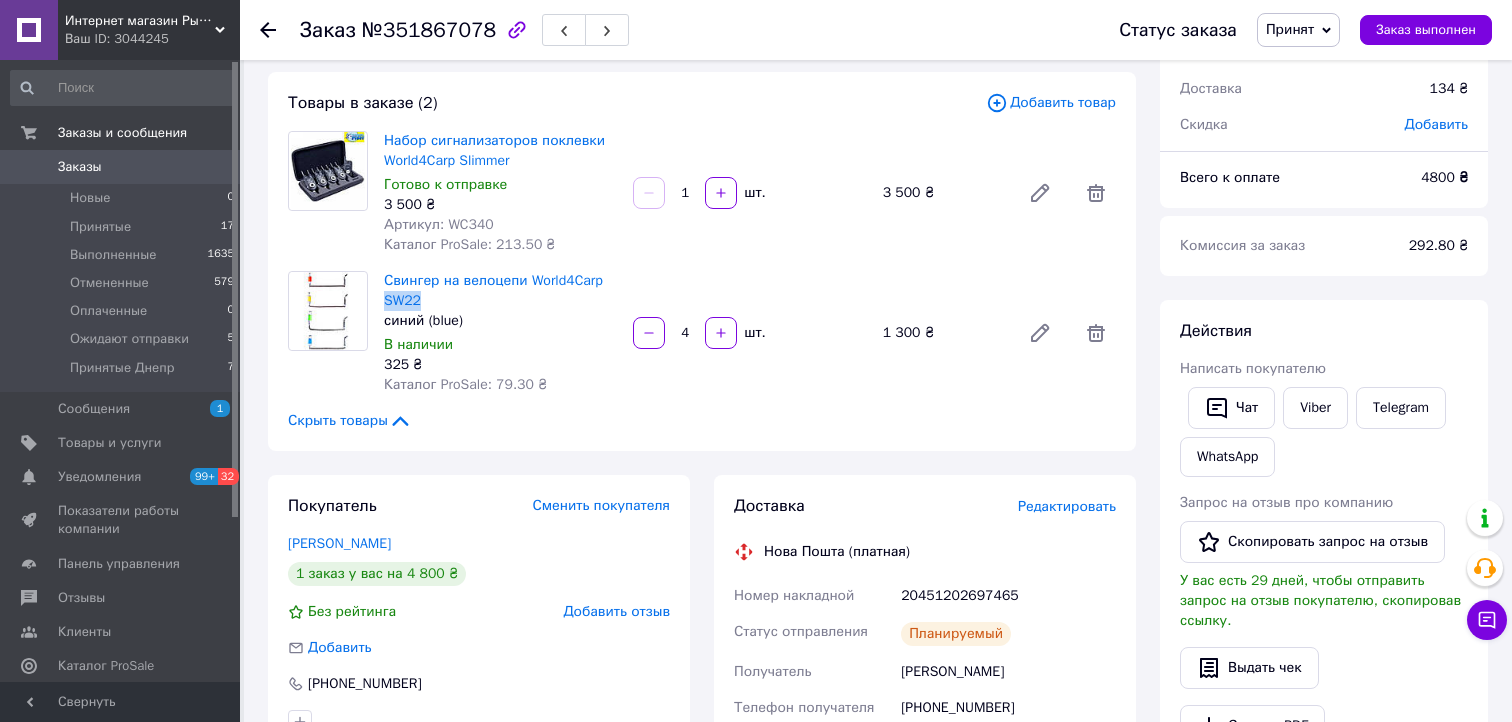 scroll, scrollTop: 200, scrollLeft: 0, axis: vertical 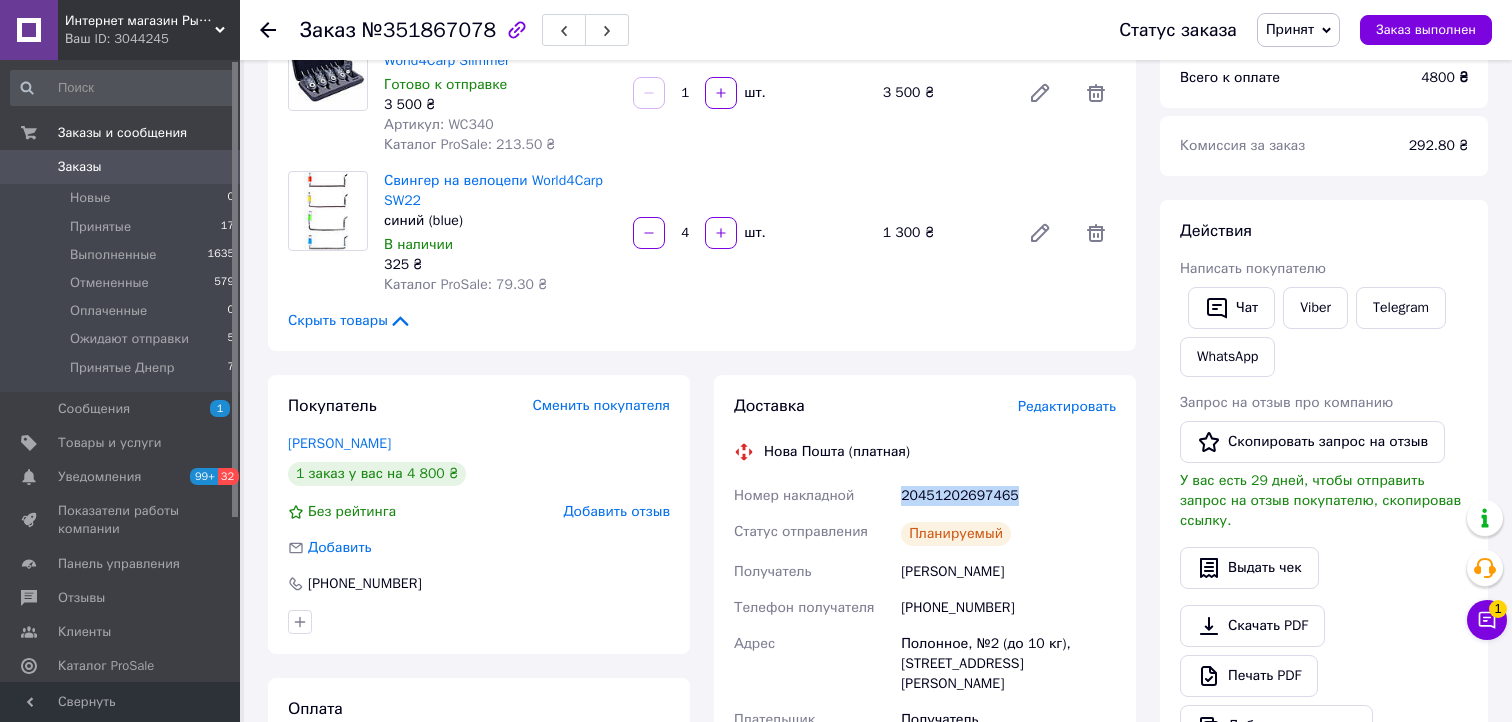 drag, startPoint x: 1017, startPoint y: 497, endPoint x: 895, endPoint y: 489, distance: 122.26202 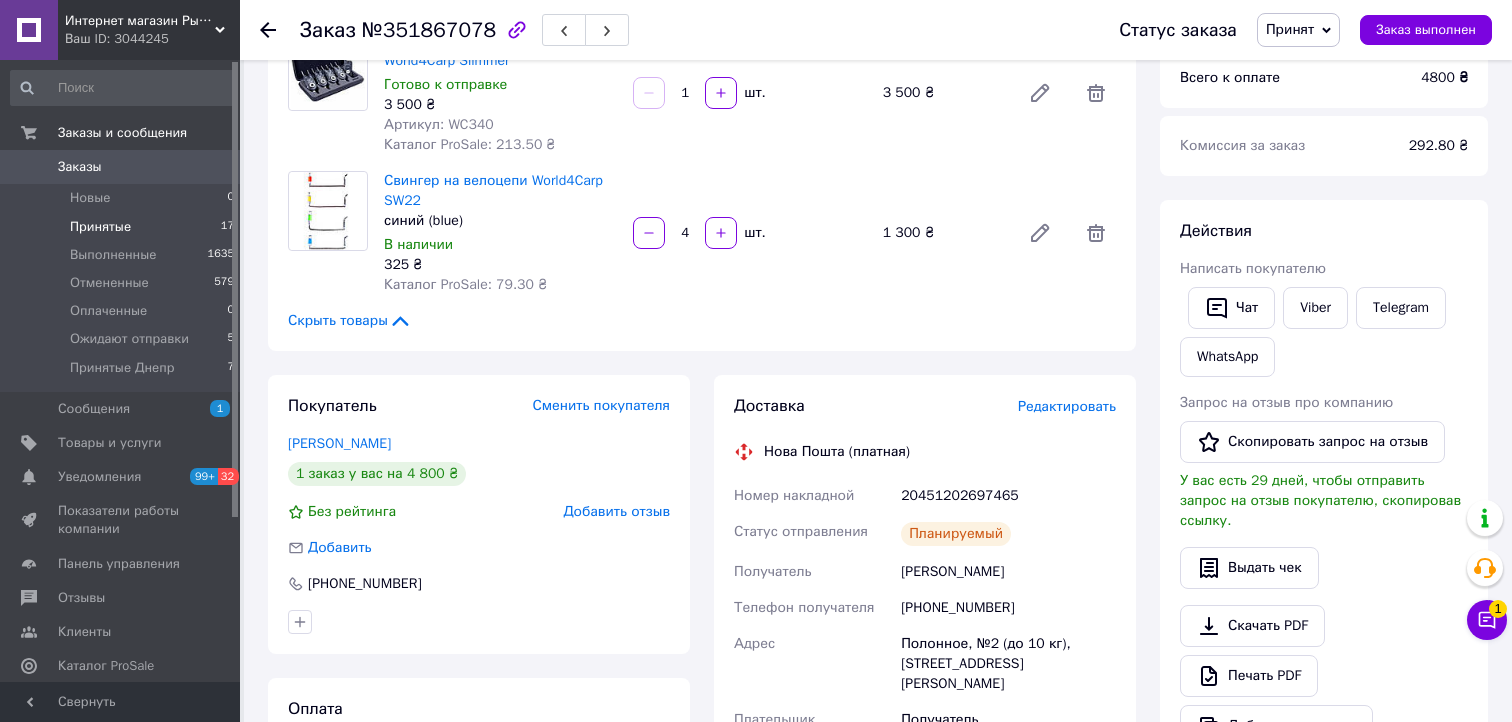click on "Принятые" at bounding box center (100, 227) 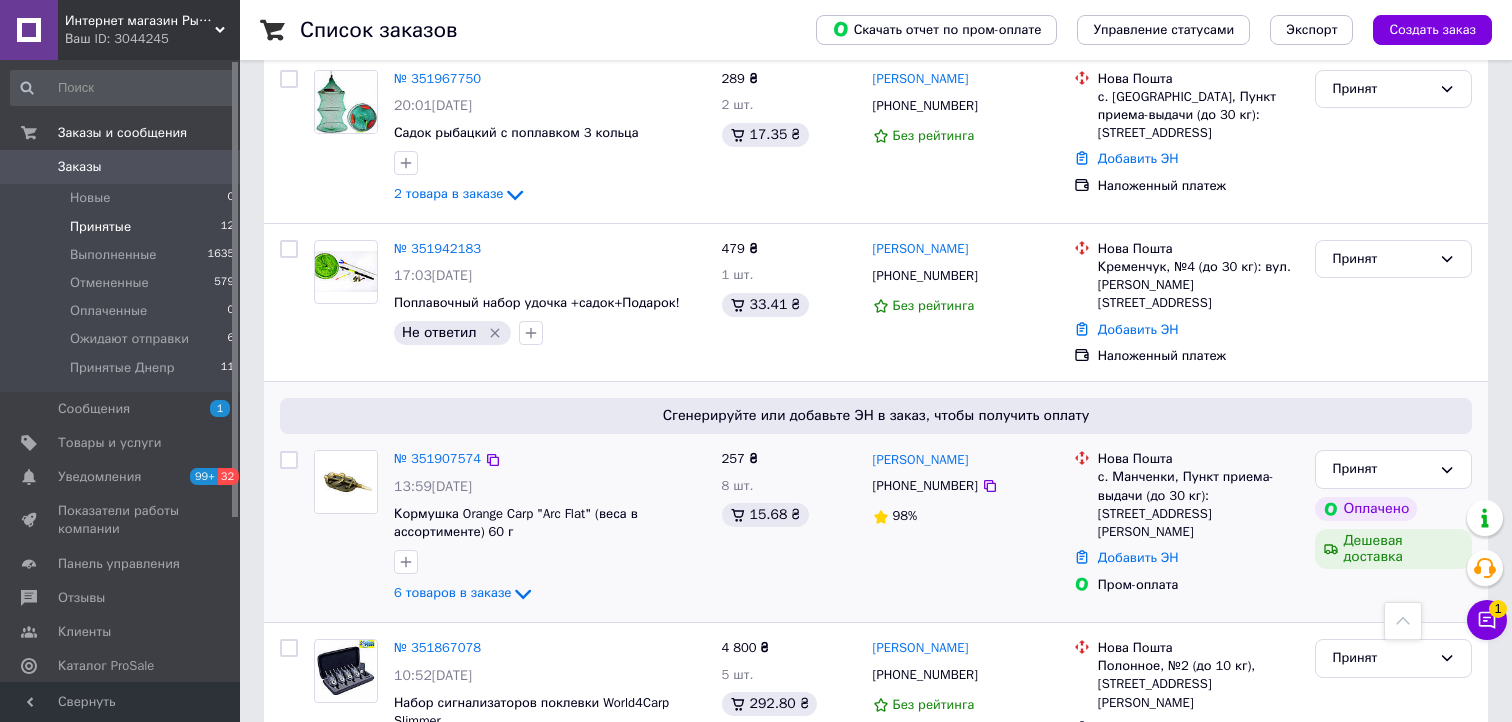 scroll, scrollTop: 1200, scrollLeft: 0, axis: vertical 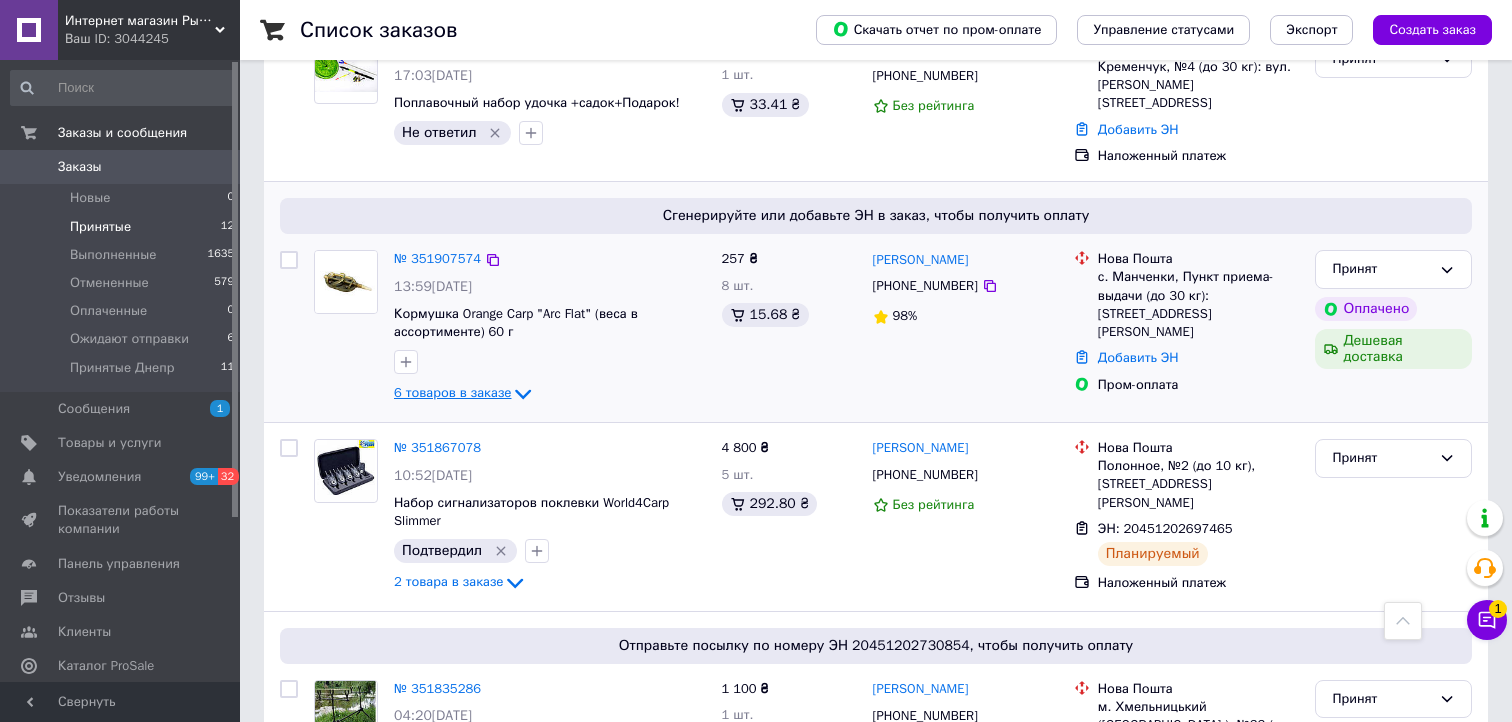 click on "6 товаров в заказе" at bounding box center [452, 393] 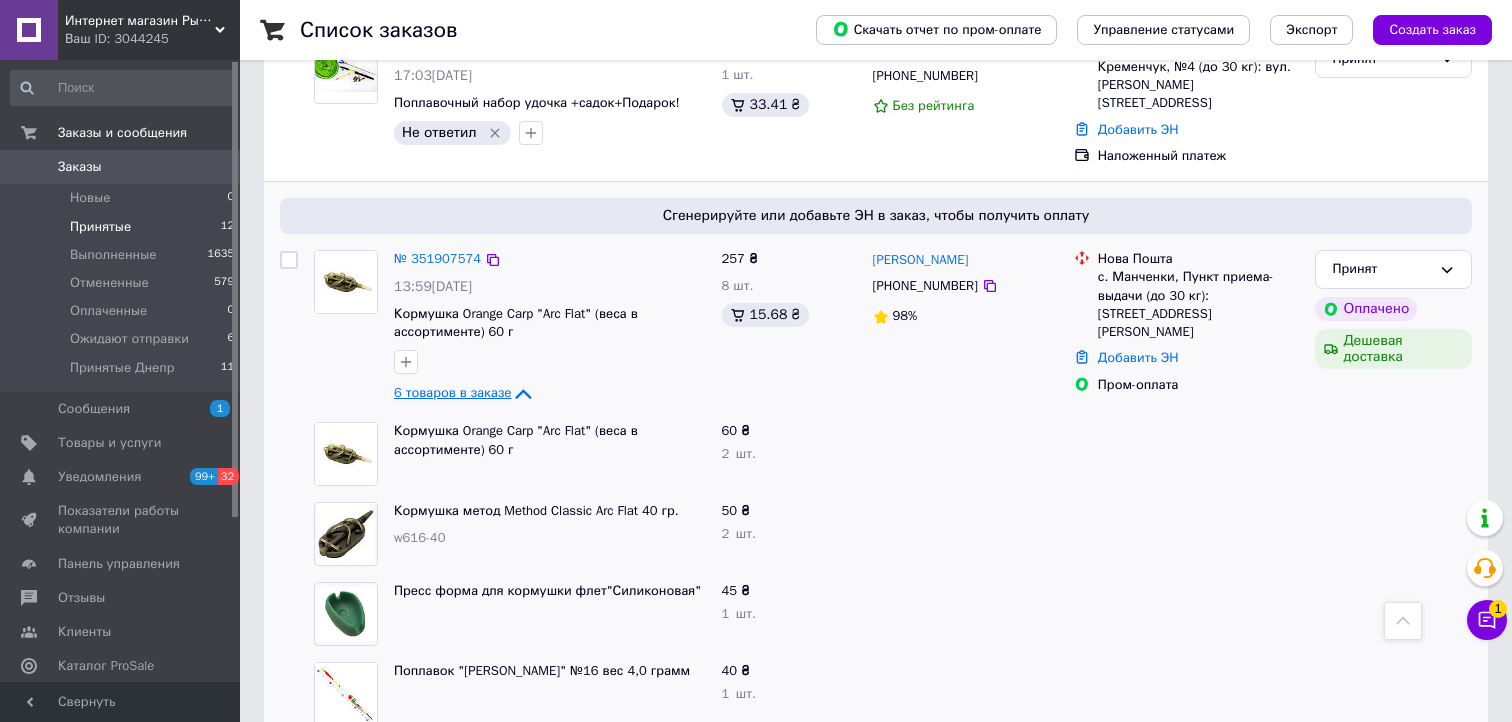 click on "6 товаров в заказе" at bounding box center [452, 393] 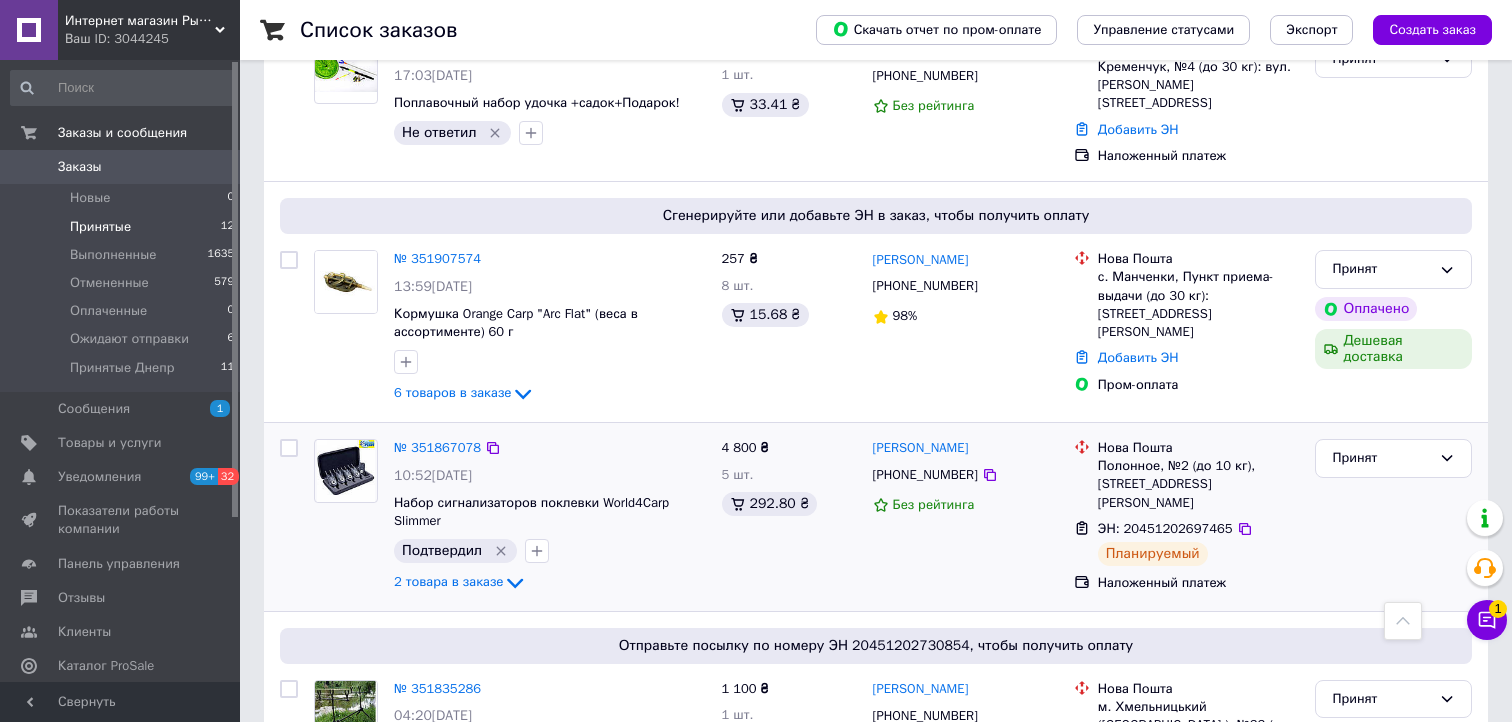 scroll, scrollTop: 1400, scrollLeft: 0, axis: vertical 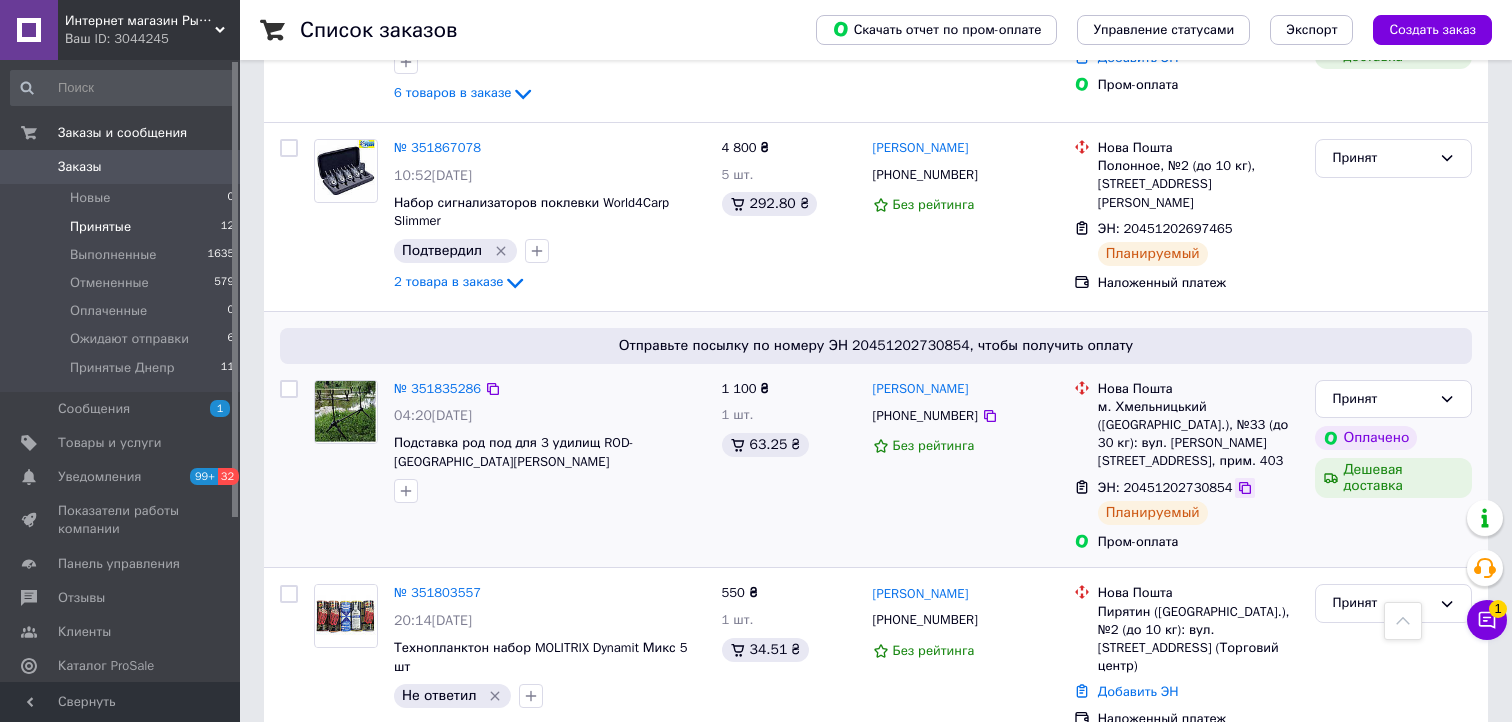 click 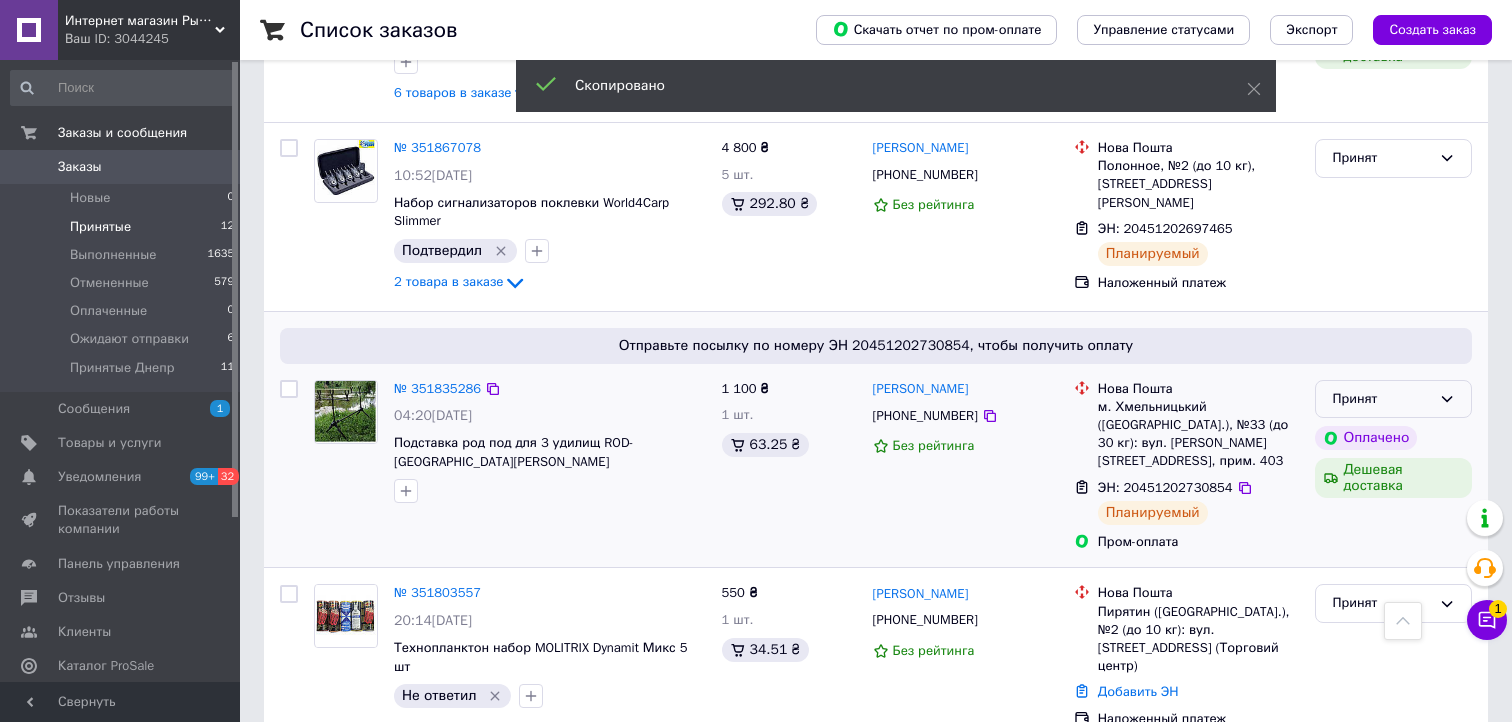 click on "Принят" at bounding box center (1381, 399) 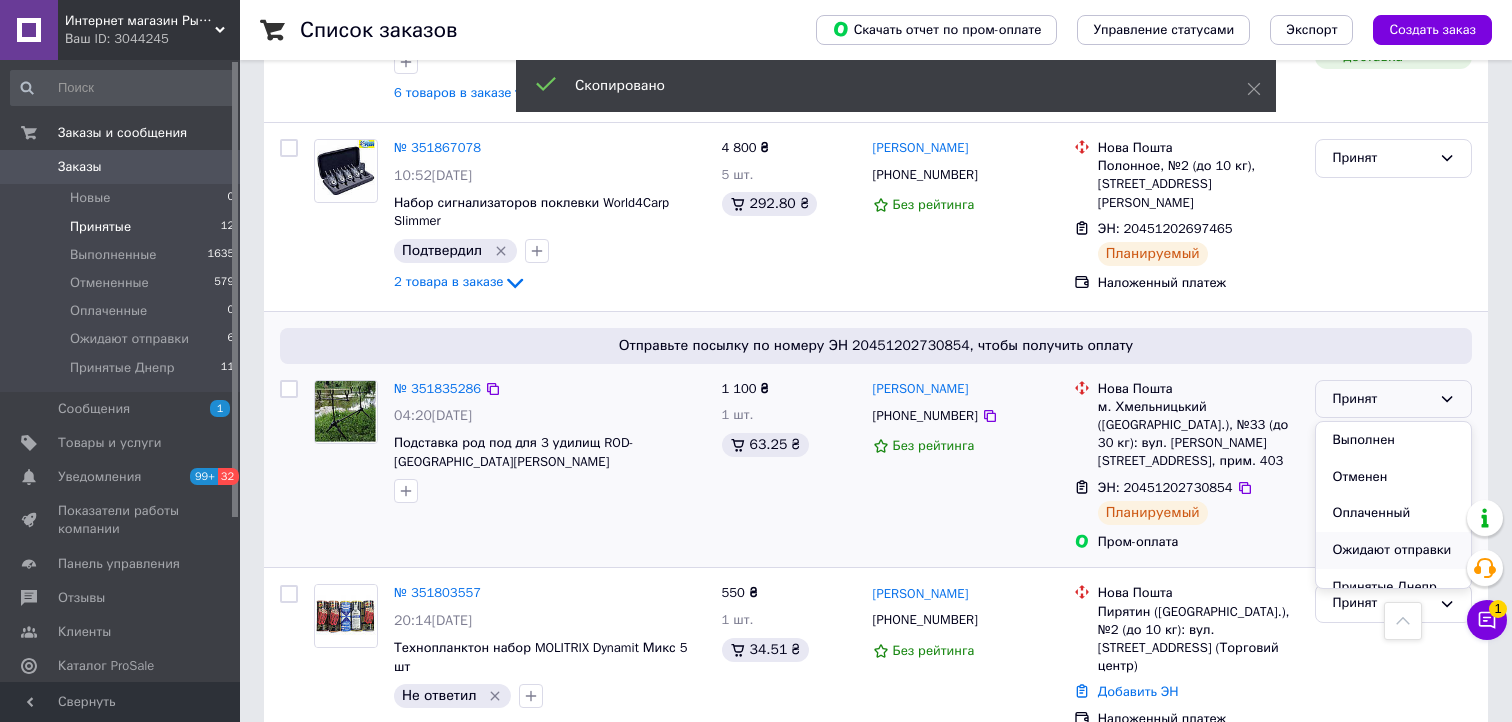 click on "Ожидают отправки" at bounding box center [1393, 550] 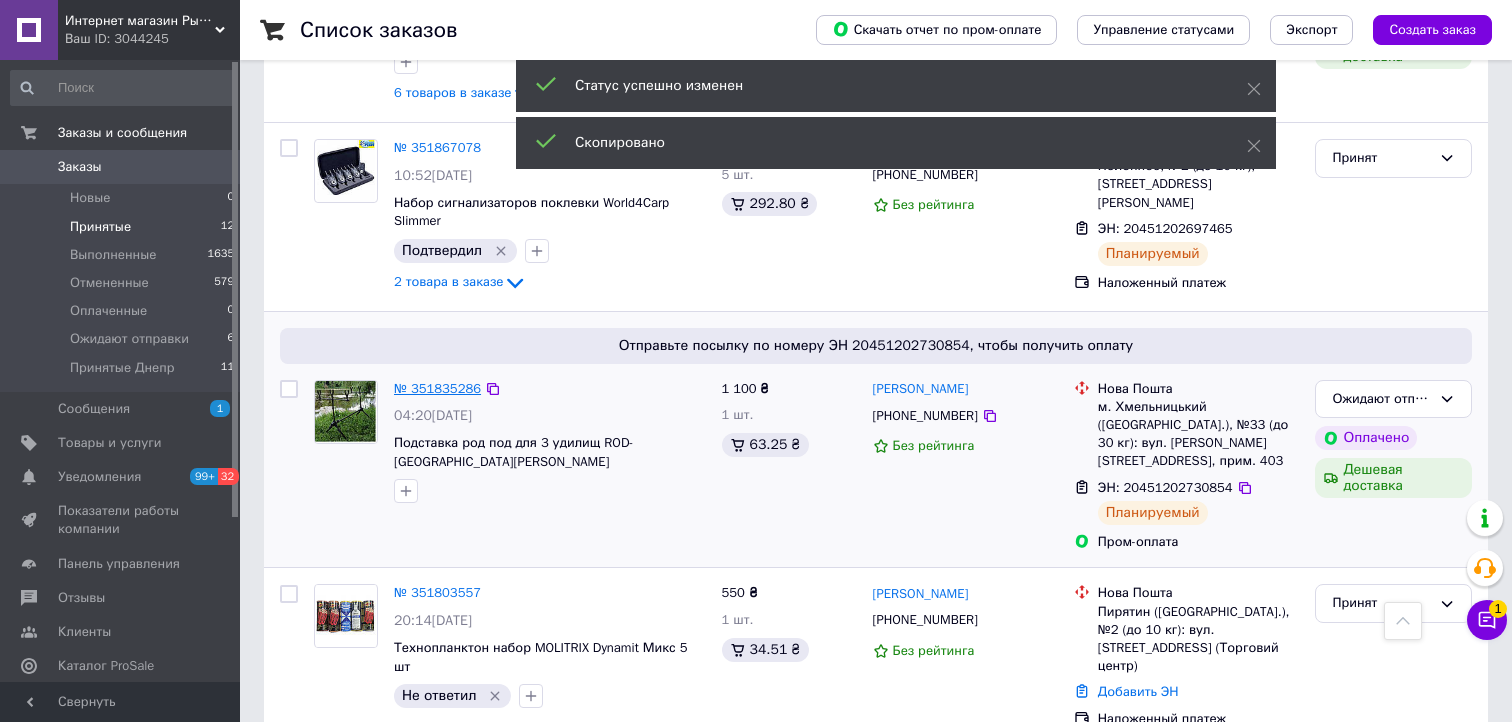 click on "№ 351835286" at bounding box center [437, 388] 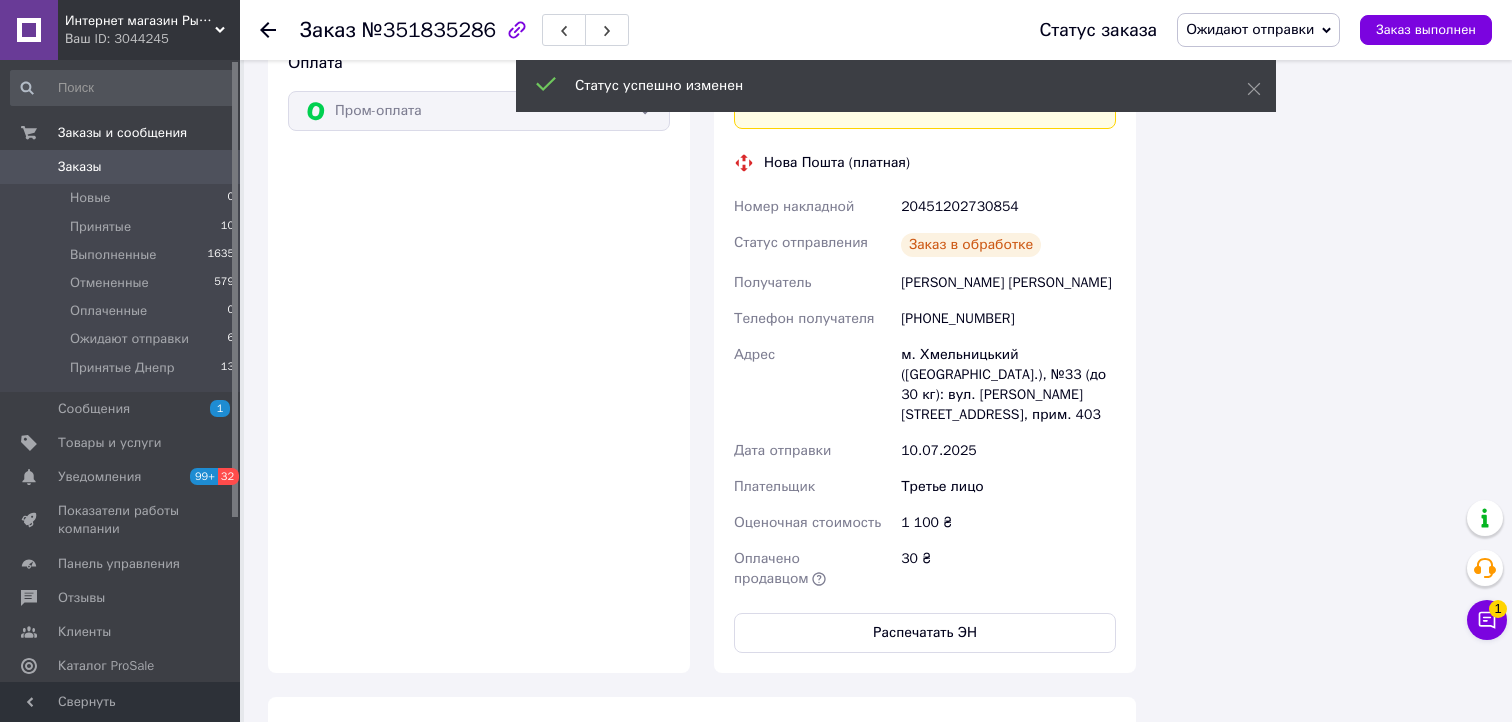 scroll, scrollTop: 1300, scrollLeft: 0, axis: vertical 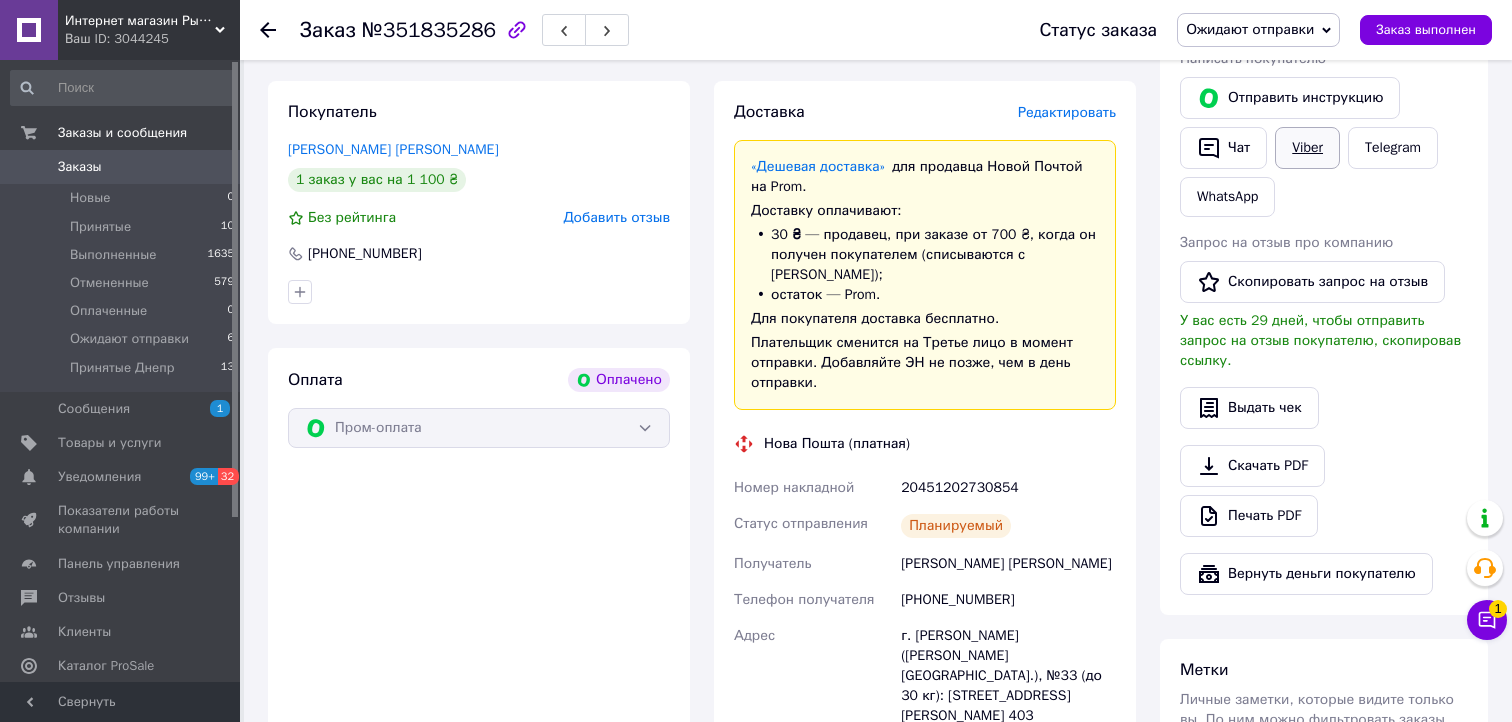 click on "Viber" at bounding box center (1307, 148) 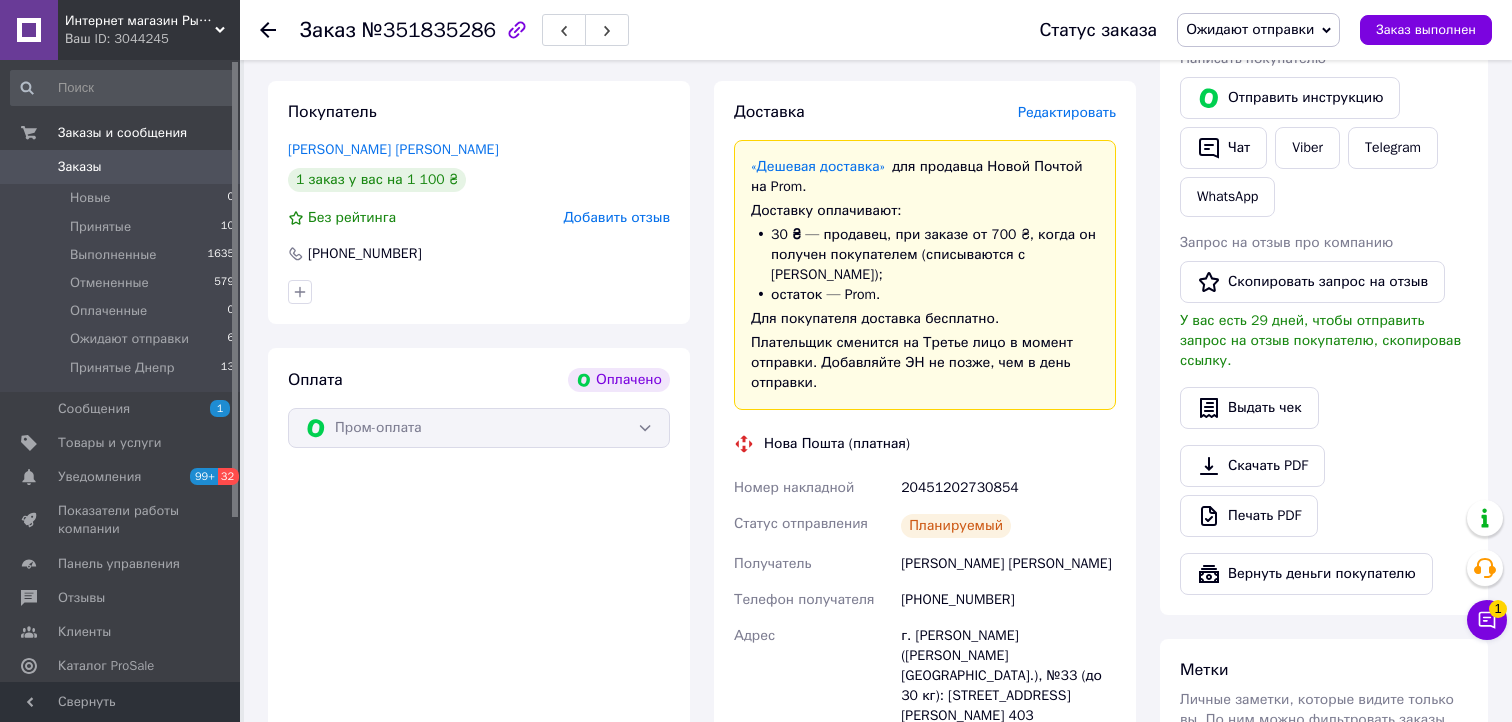click on "Действия Написать покупателю   Отправить инструкцию   Чат Viber Telegram WhatsApp Запрос на отзыв про компанию   Скопировать запрос на отзыв У вас есть 29 дней, чтобы отправить запрос на отзыв покупателю, скопировав ссылку.   Выдать чек   Скачать PDF   Печать PDF   Вернуть деньги покупателю" at bounding box center [1324, 302] 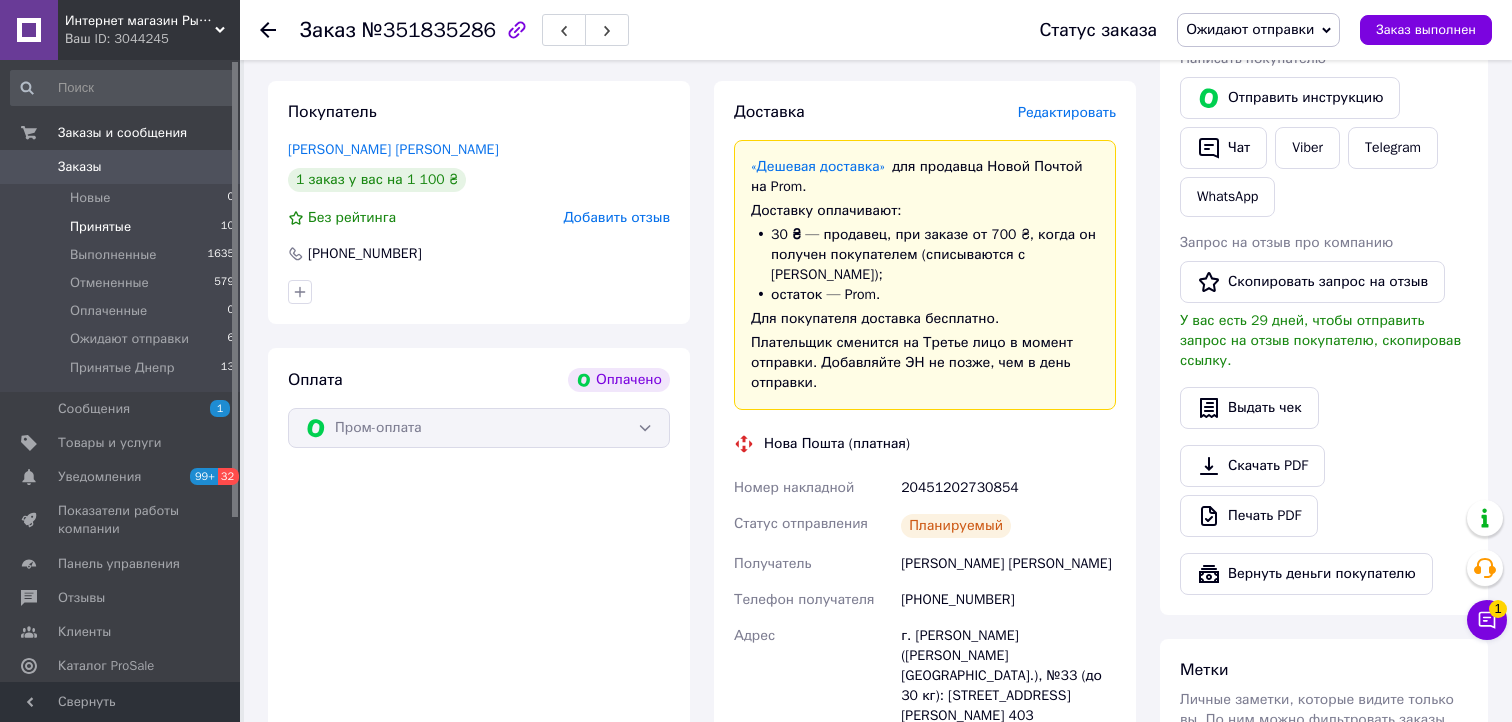 click on "Принятые 10" at bounding box center (123, 227) 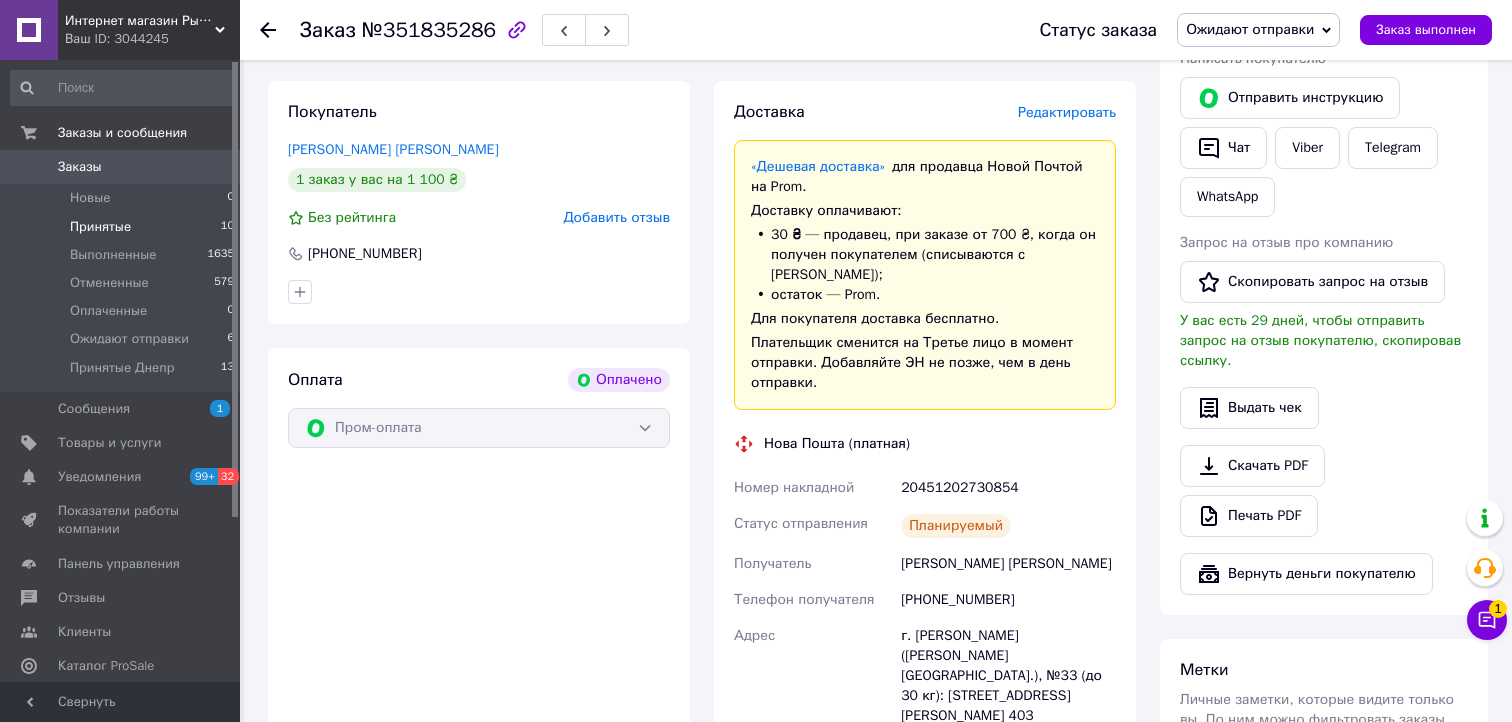 scroll, scrollTop: 0, scrollLeft: 0, axis: both 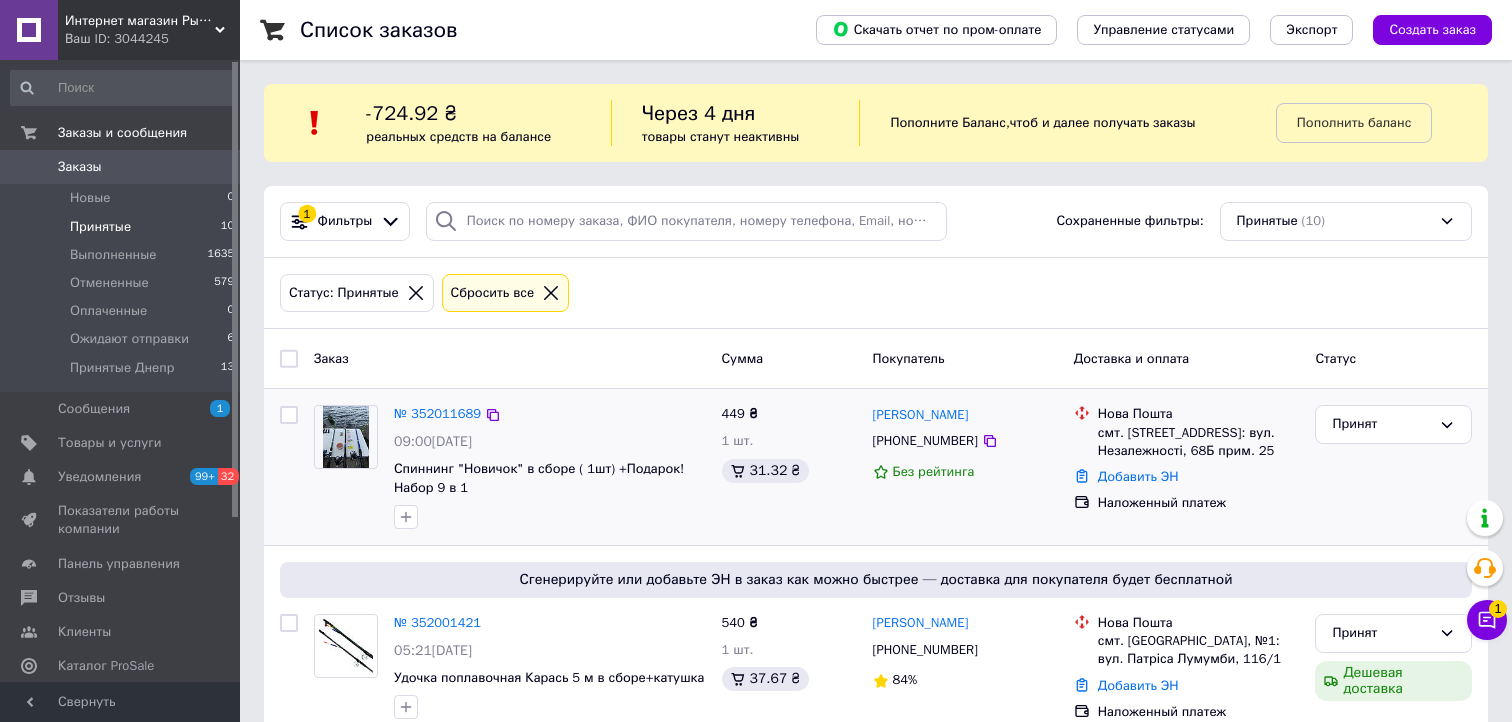 click on "№ 352011689 09:00, 10.07.2025 Спиннинг "Новичок" в сборе ( 1шт)  +Подарок! Набор 9 в 1 449 ₴ 1 шт. 31.32 ₴ Юрій Вегерич +380502979221 Без рейтинга Нова Пошта смт. Стара Вижівка, №1: вул. Незалежності, 68Б прим. 25 Добавить ЭН Наложенный платеж Принят" at bounding box center [876, 467] 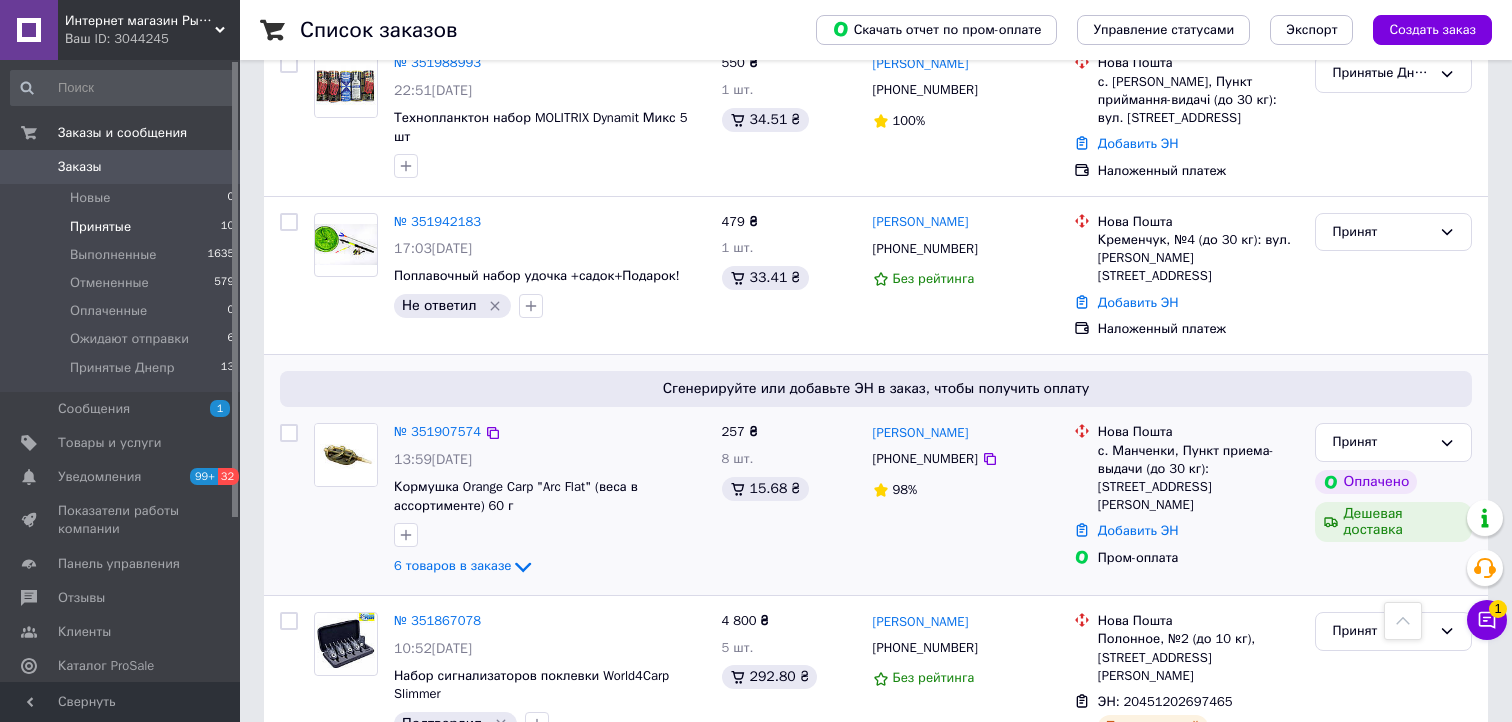 scroll, scrollTop: 1000, scrollLeft: 0, axis: vertical 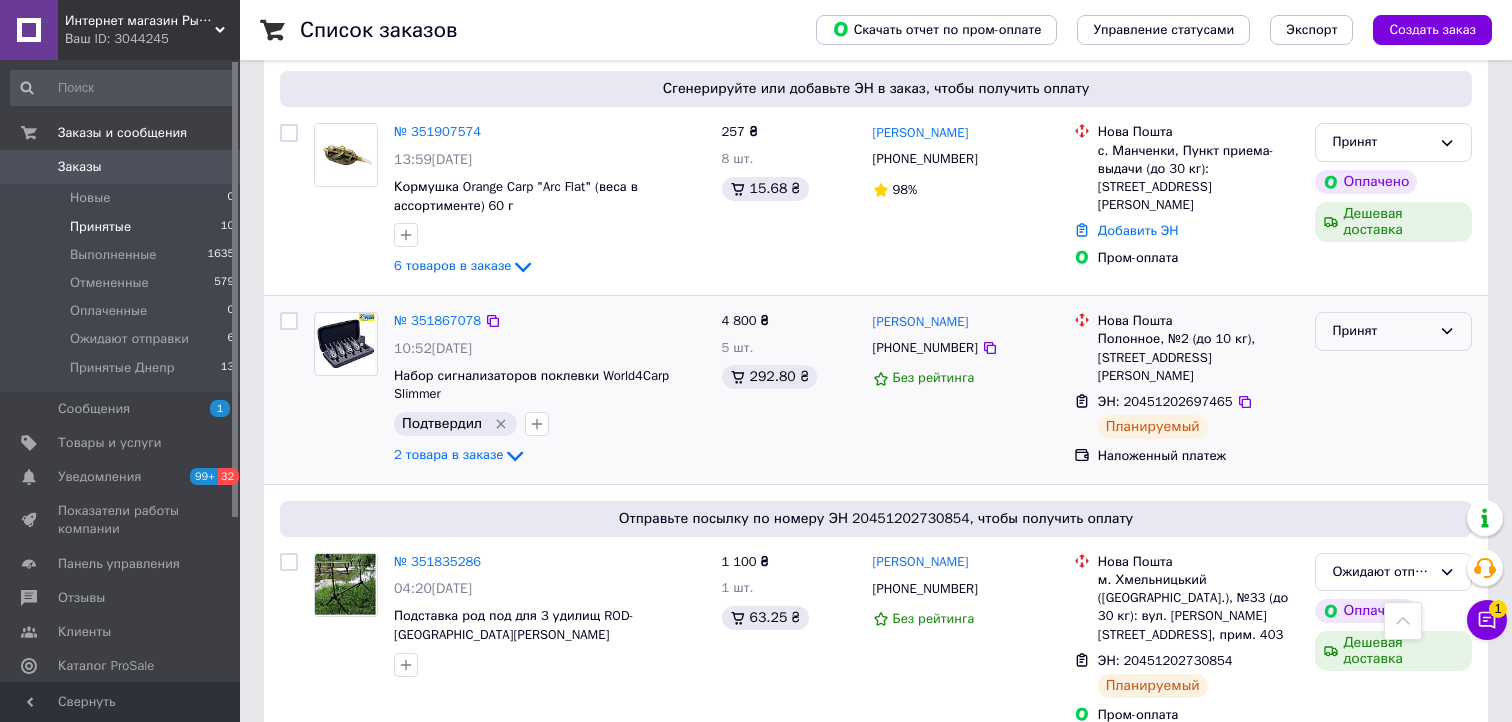 click on "Принят" at bounding box center (1381, 331) 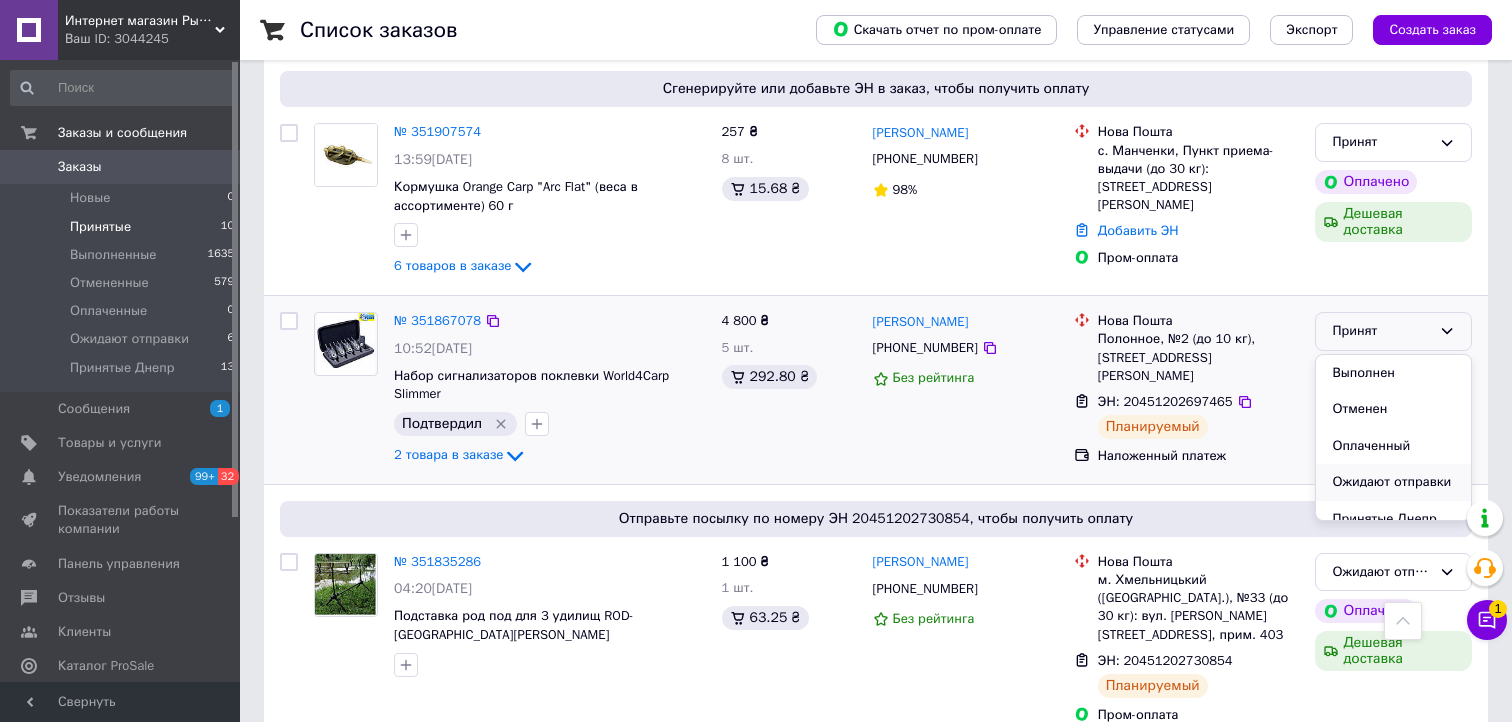 click on "Ожидают отправки" at bounding box center (1393, 482) 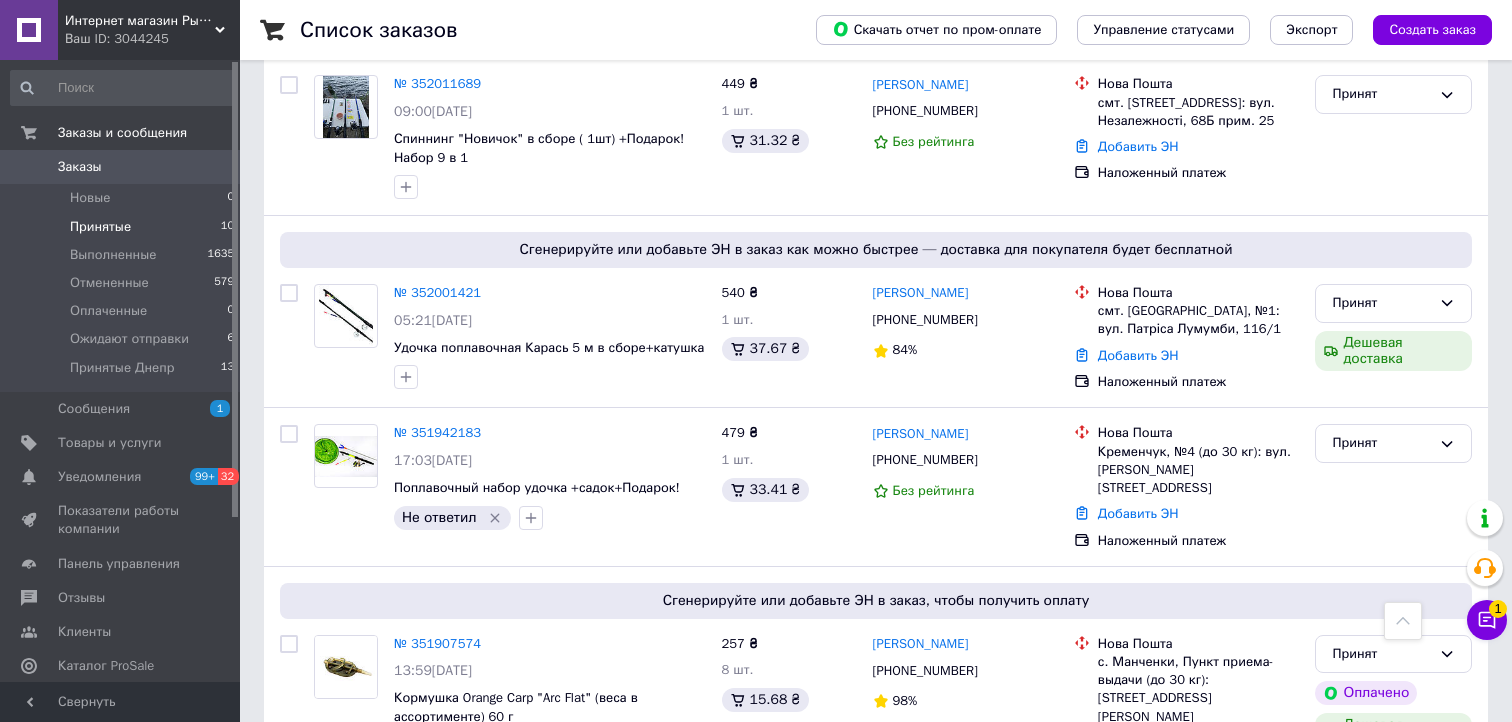 scroll, scrollTop: 130, scrollLeft: 0, axis: vertical 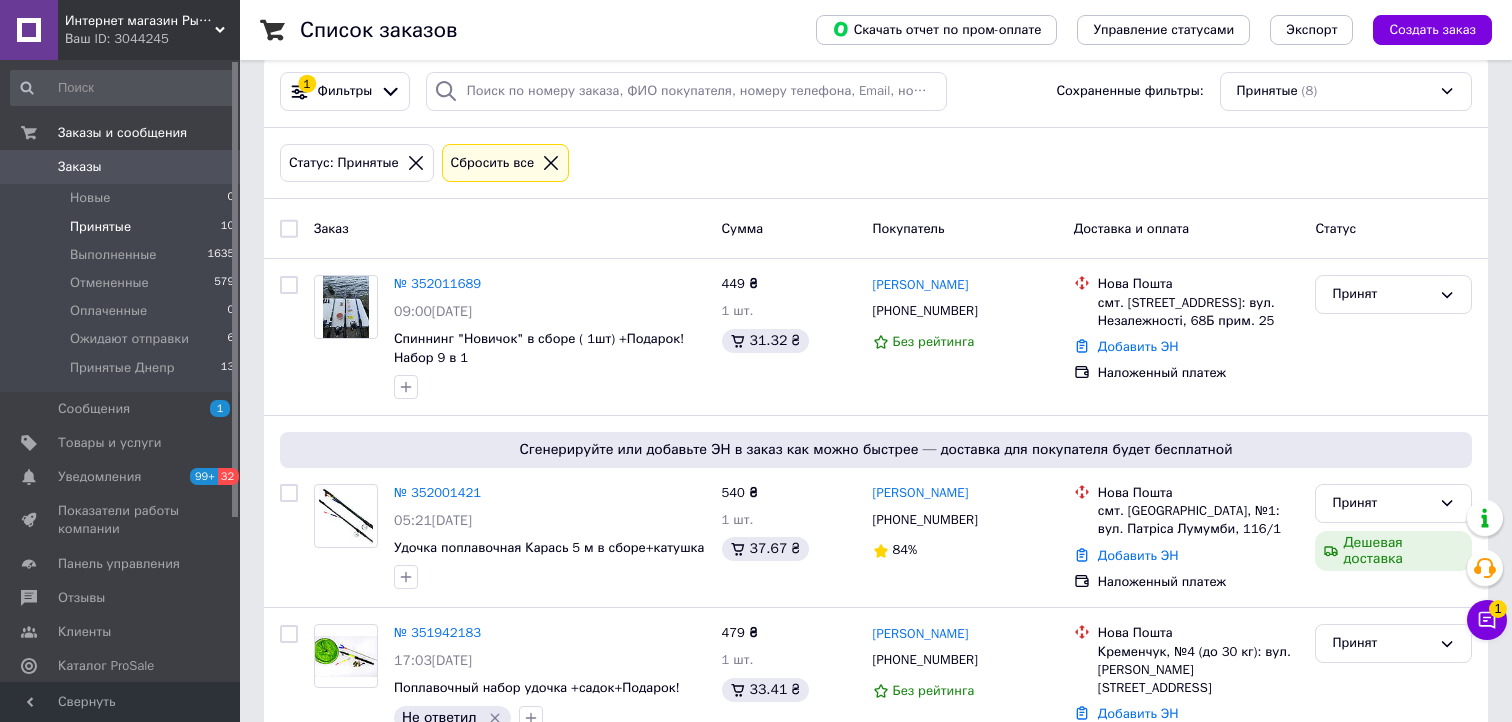 click 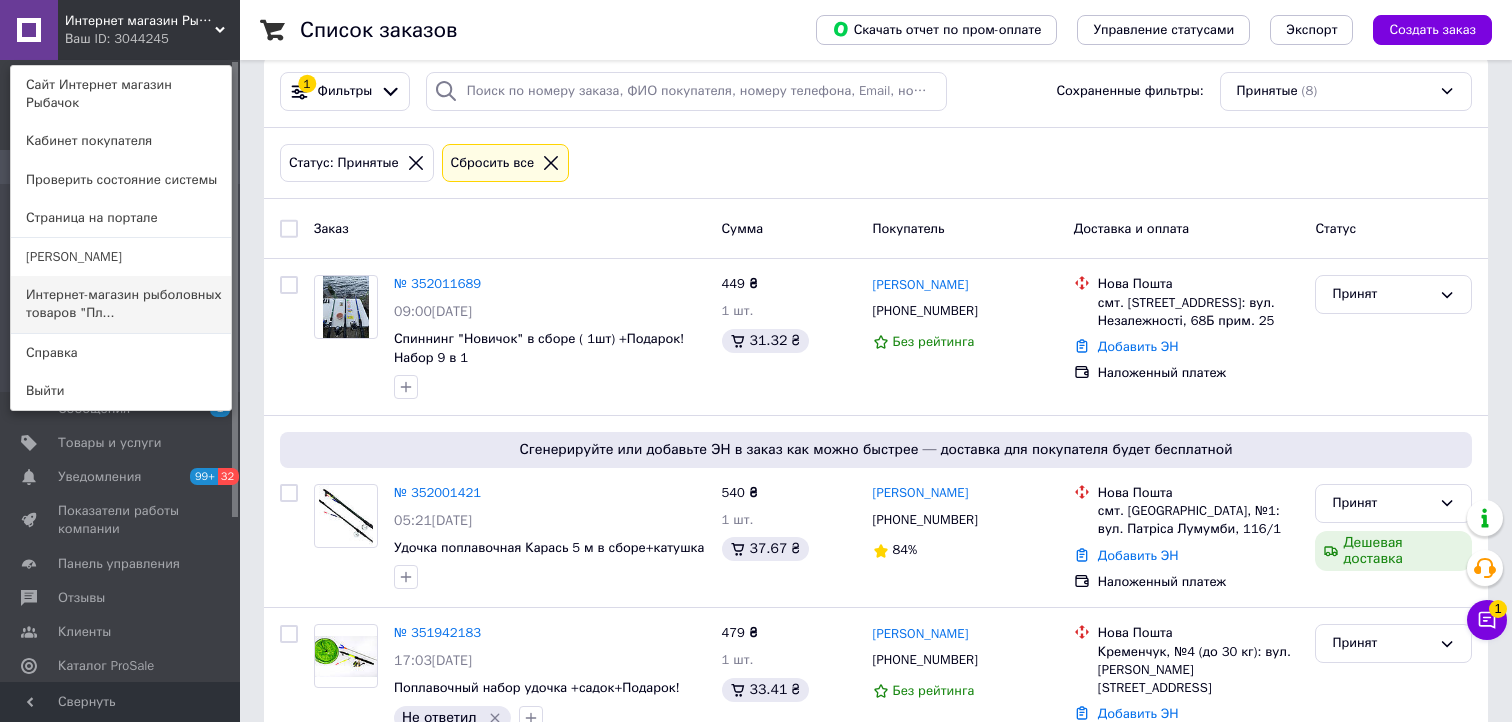 click on "Интернет-магазин рыболовных товаров  "Пл..." at bounding box center (121, 304) 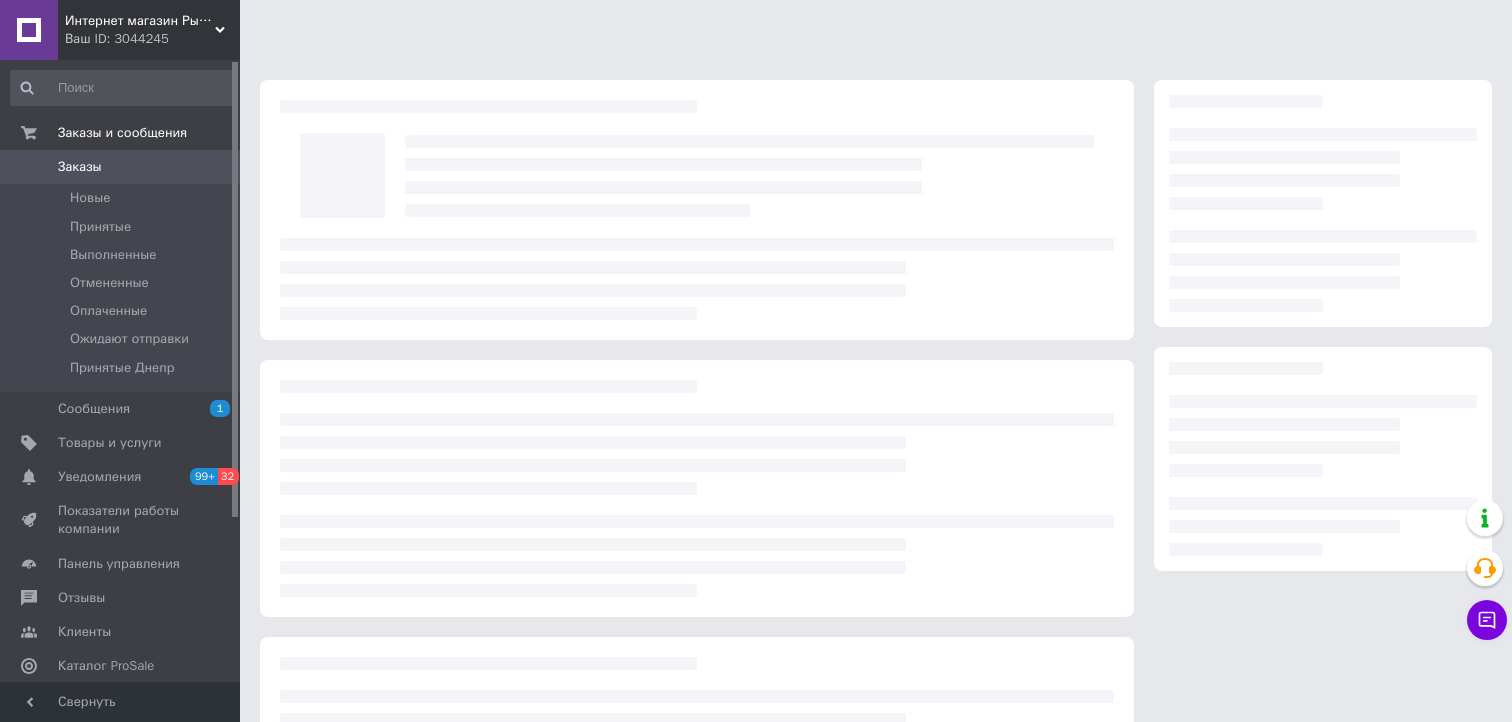 scroll, scrollTop: 0, scrollLeft: 0, axis: both 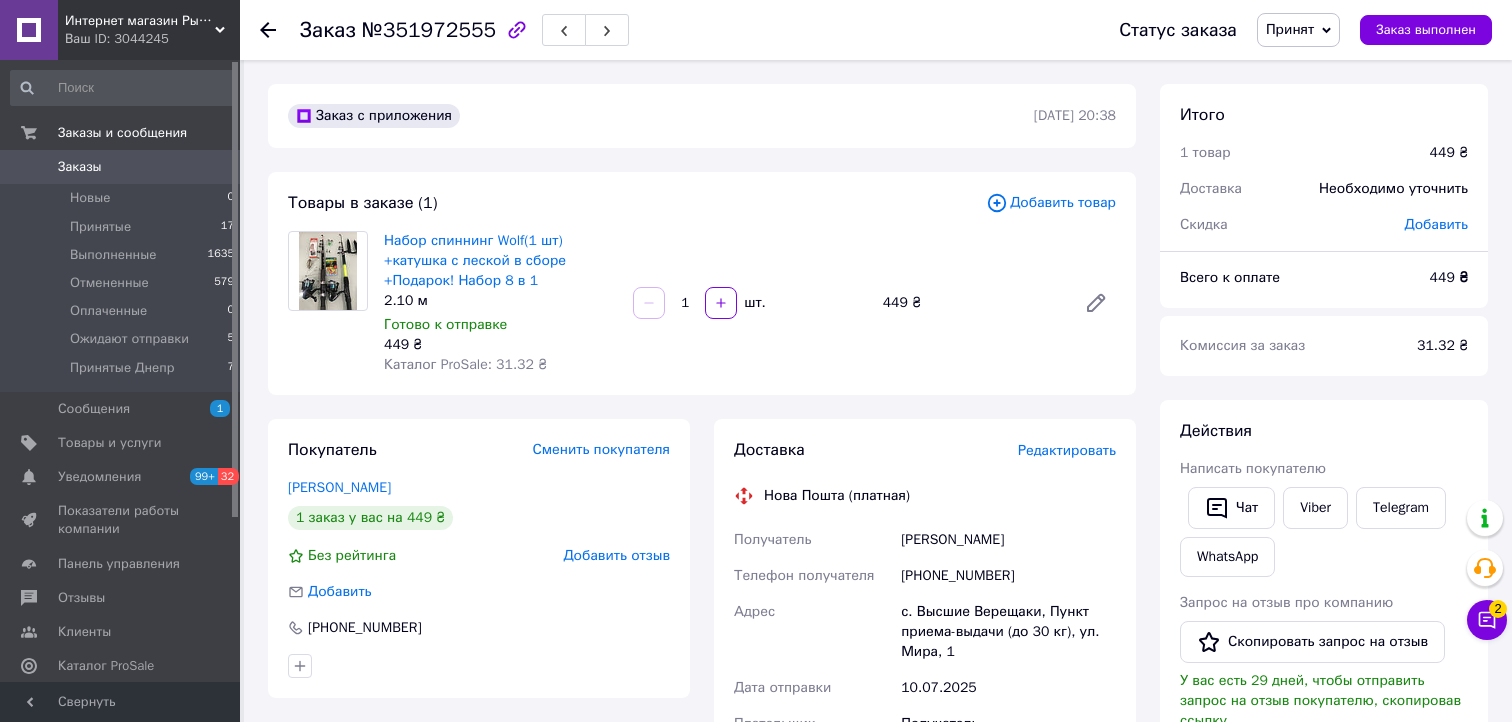 click on "Принят" at bounding box center (1298, 30) 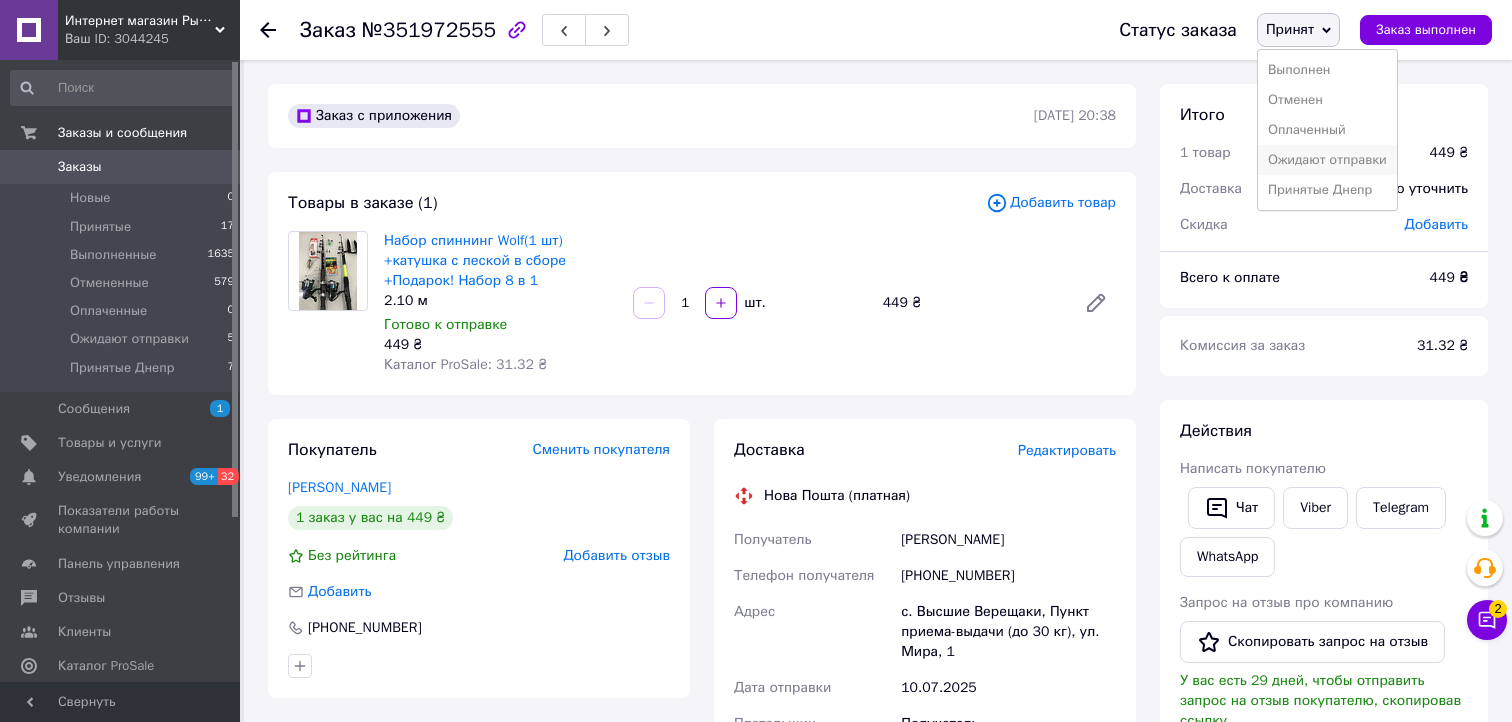 click on "Ожидают отправки" at bounding box center (1327, 160) 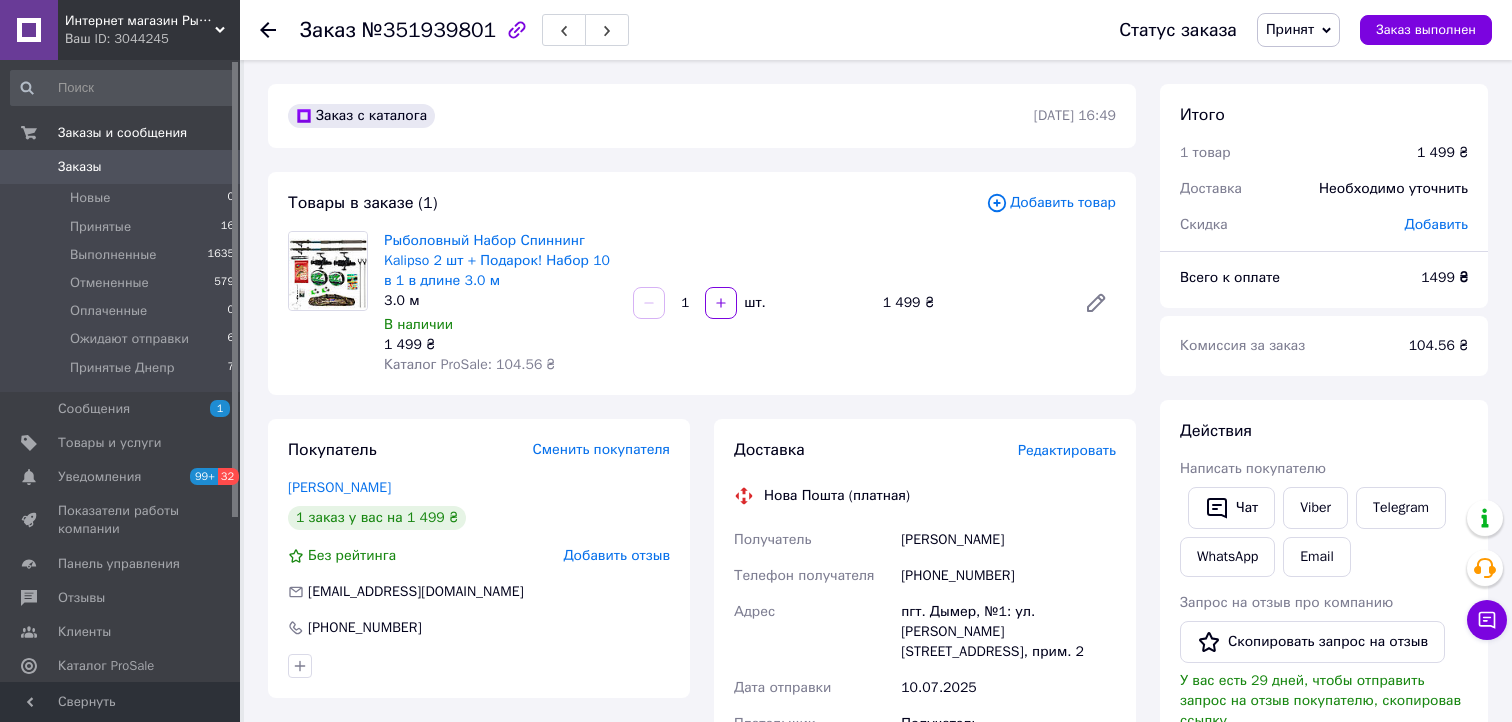 scroll, scrollTop: 100, scrollLeft: 0, axis: vertical 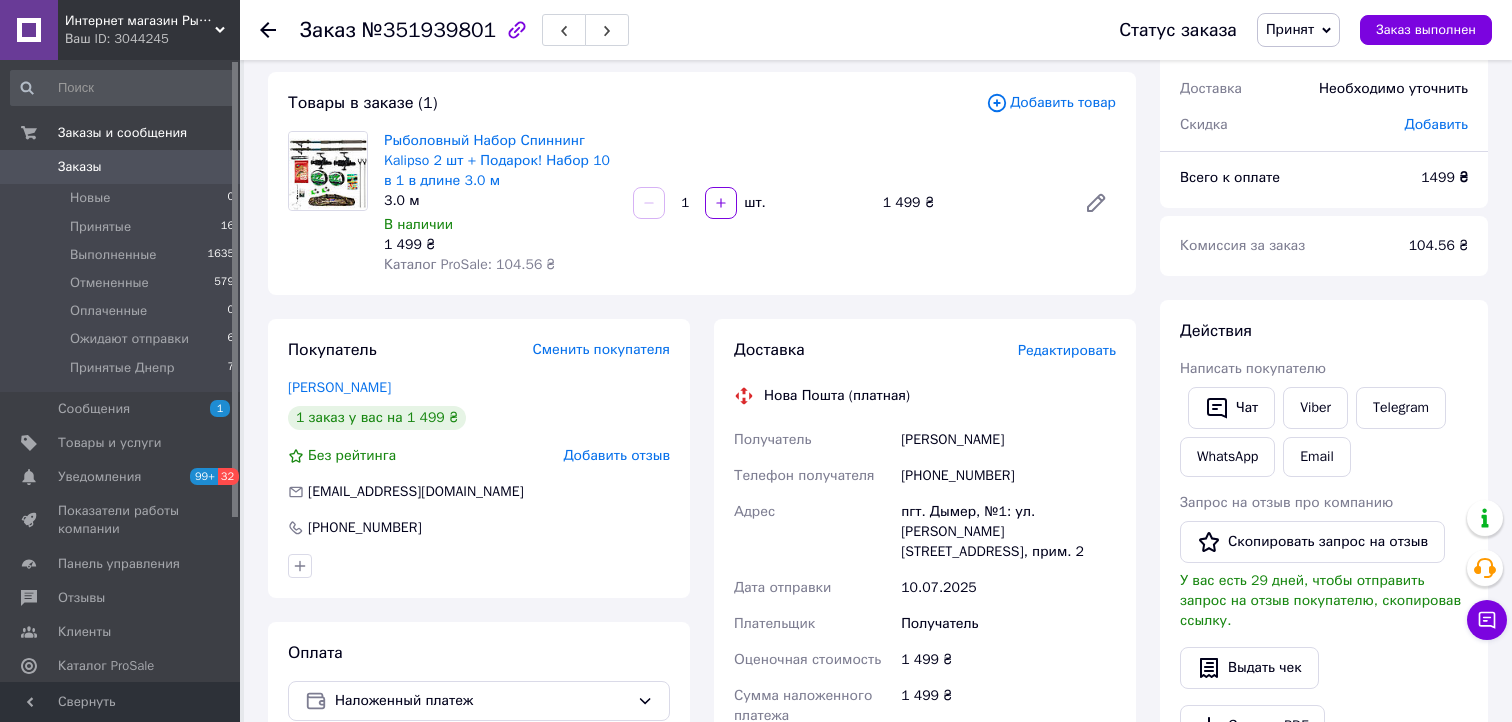 click on "Принят" at bounding box center [1290, 29] 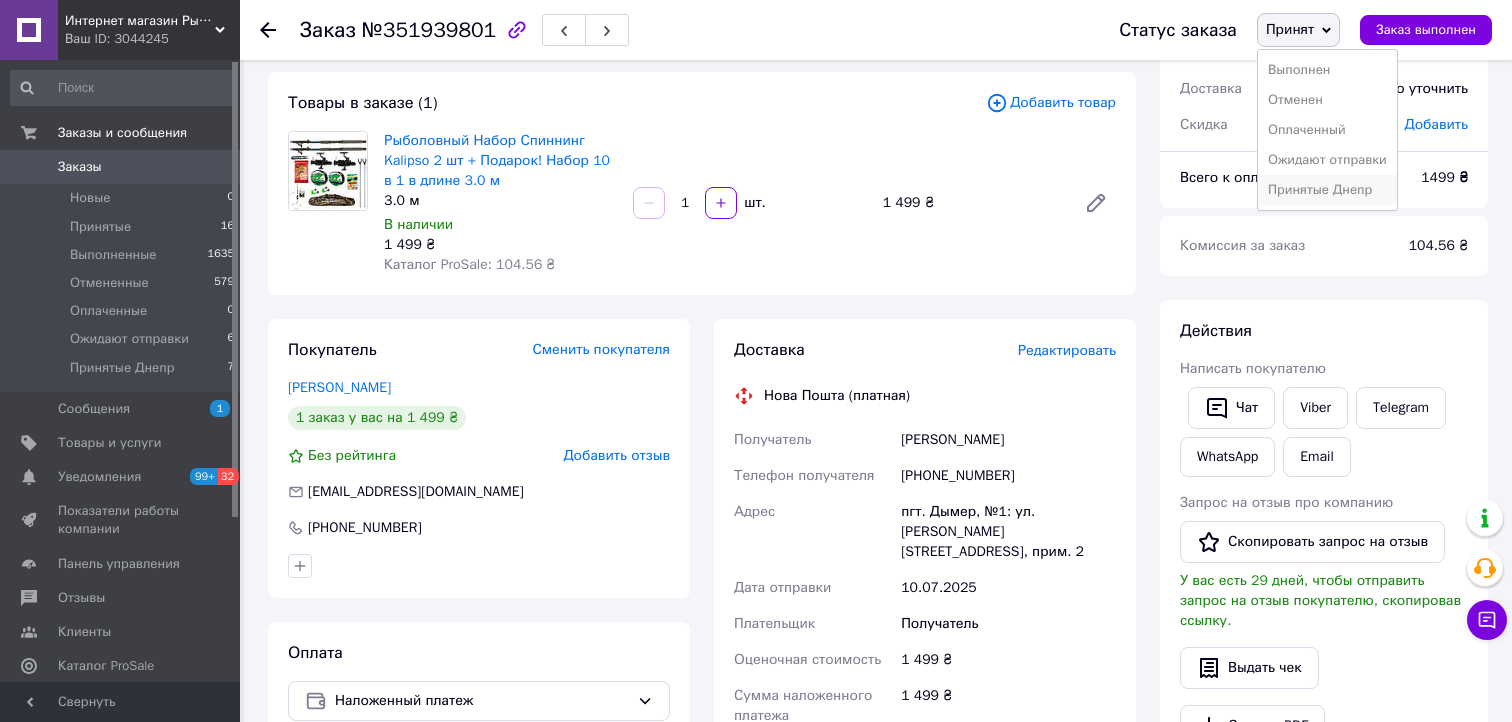 click on "Принятые Днепр" at bounding box center [1327, 190] 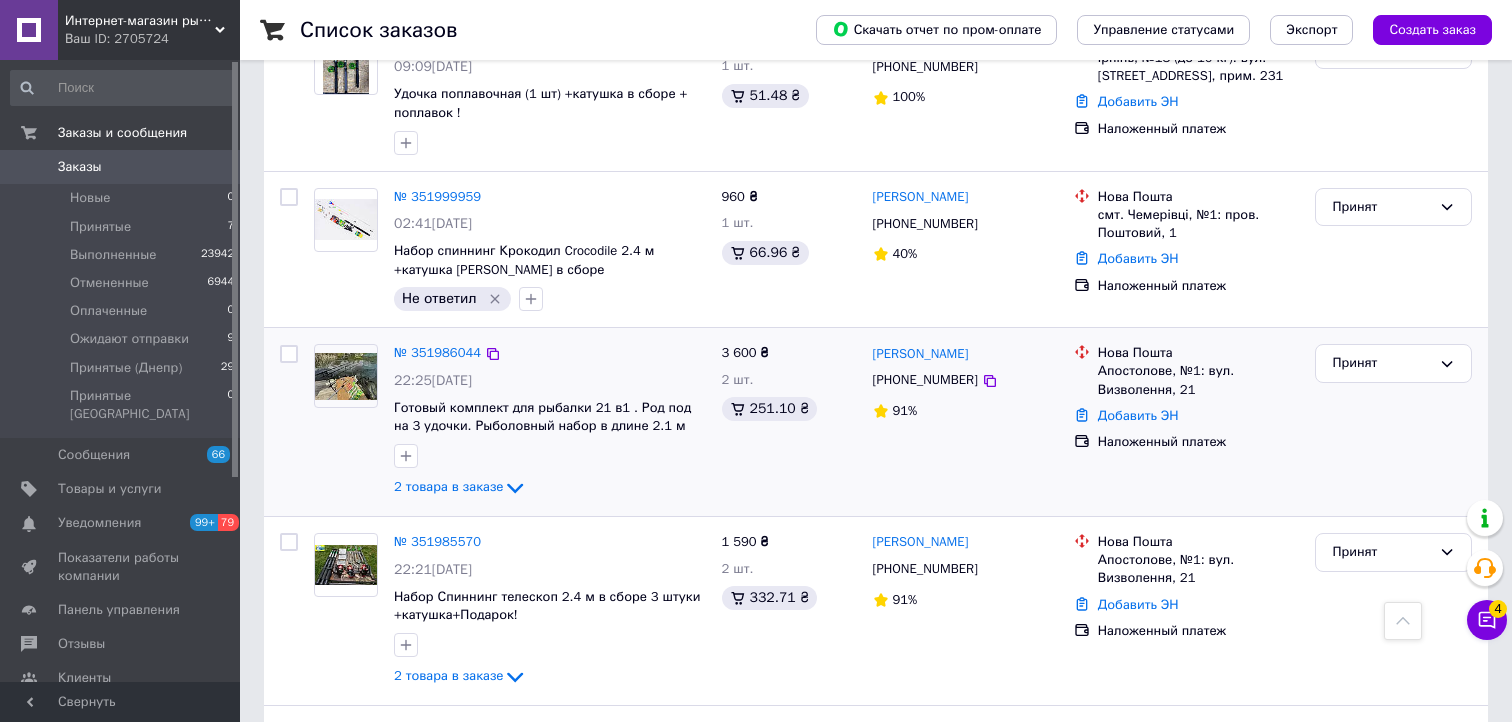 scroll, scrollTop: 800, scrollLeft: 0, axis: vertical 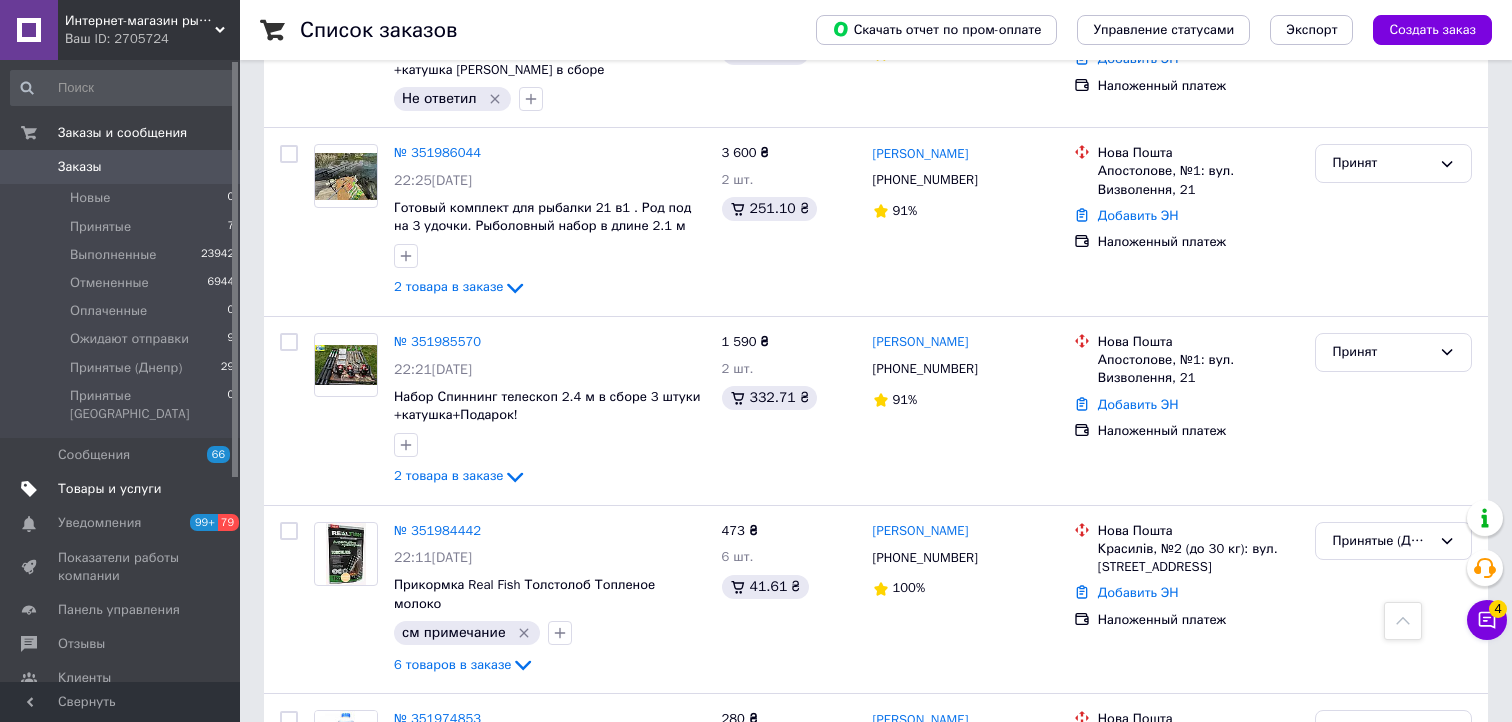 click on "Товары и услуги" at bounding box center [110, 489] 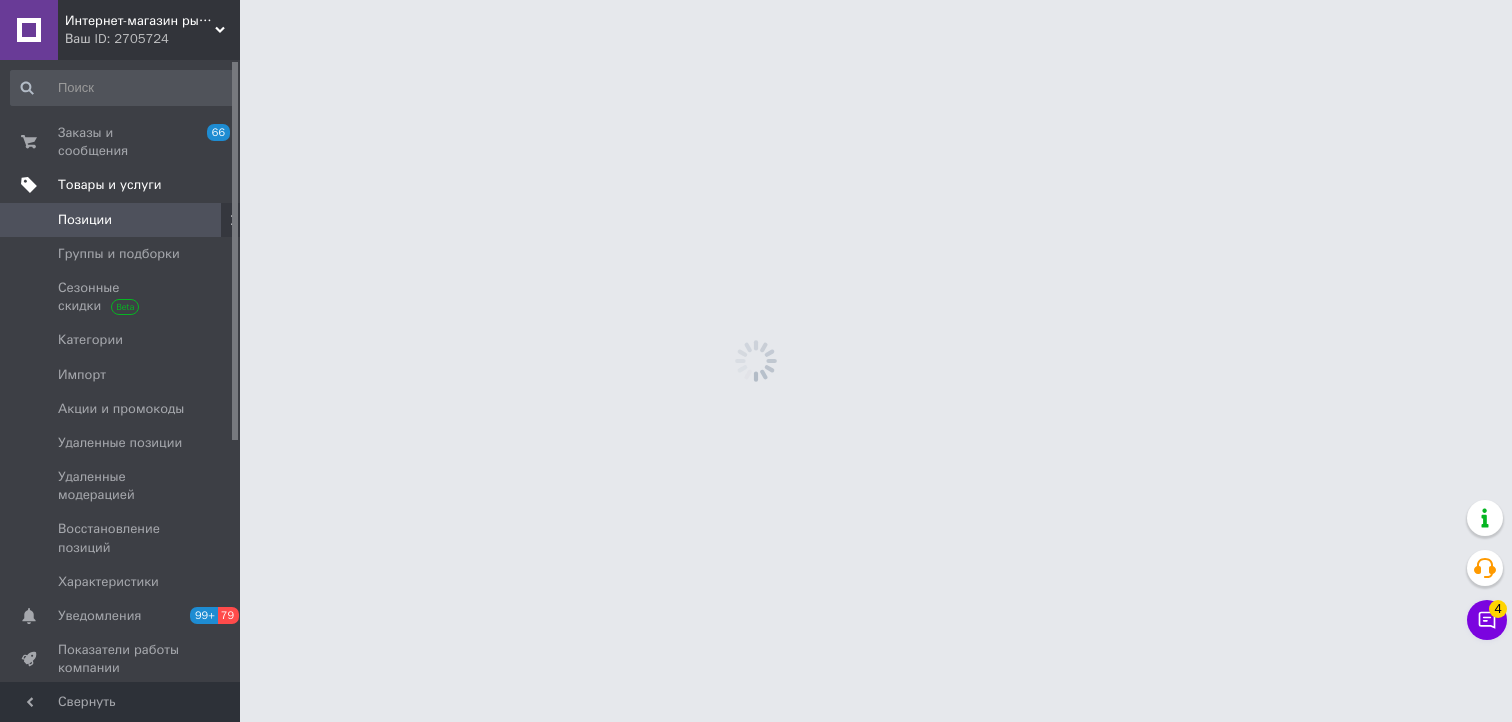 scroll, scrollTop: 0, scrollLeft: 0, axis: both 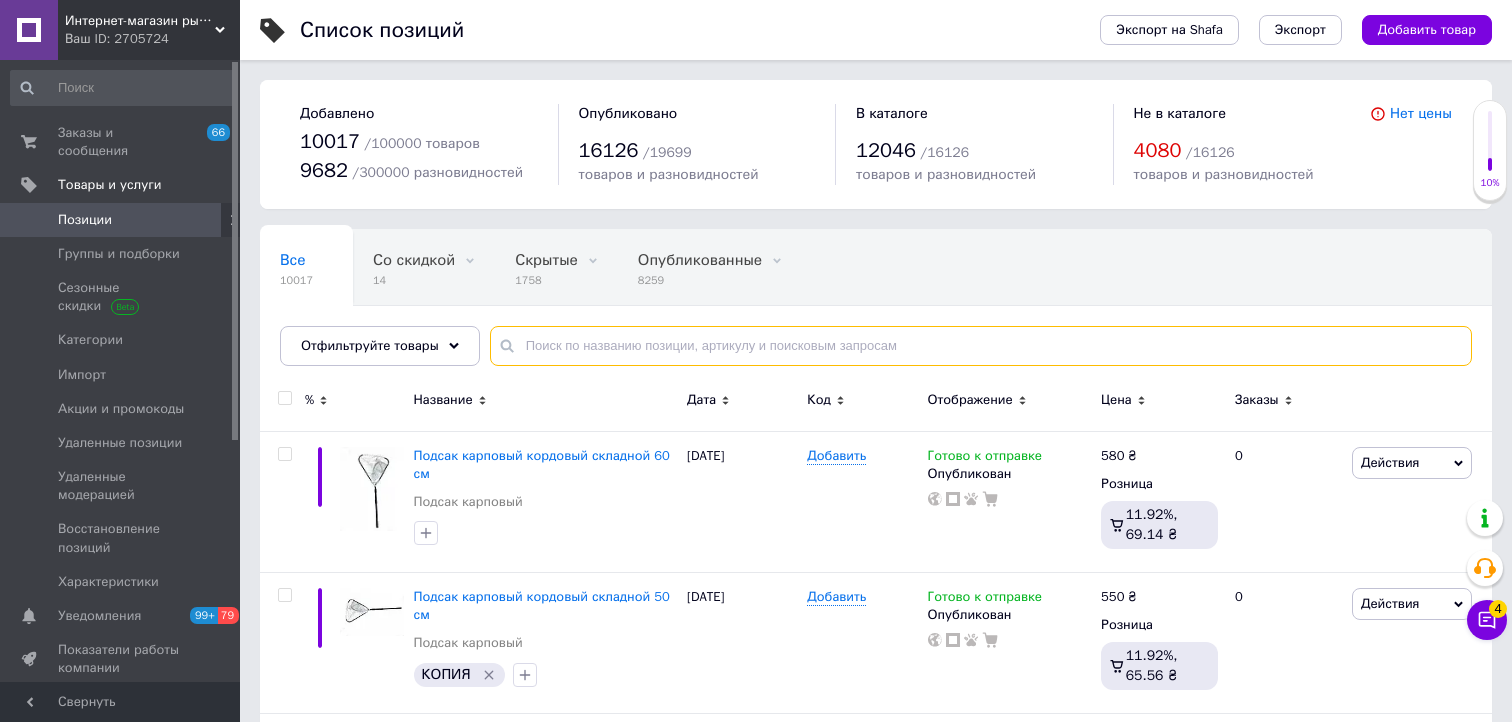 click at bounding box center [981, 346] 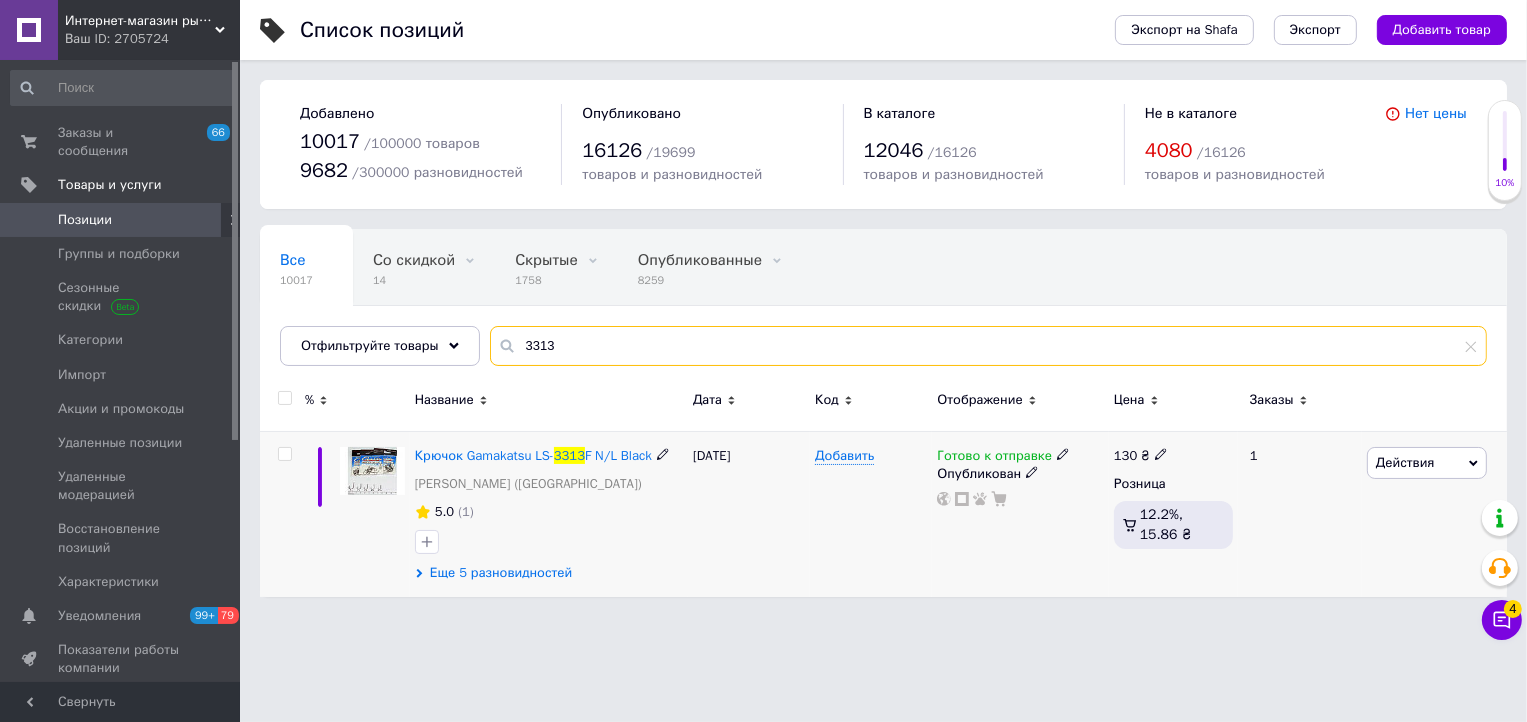 type on "3313" 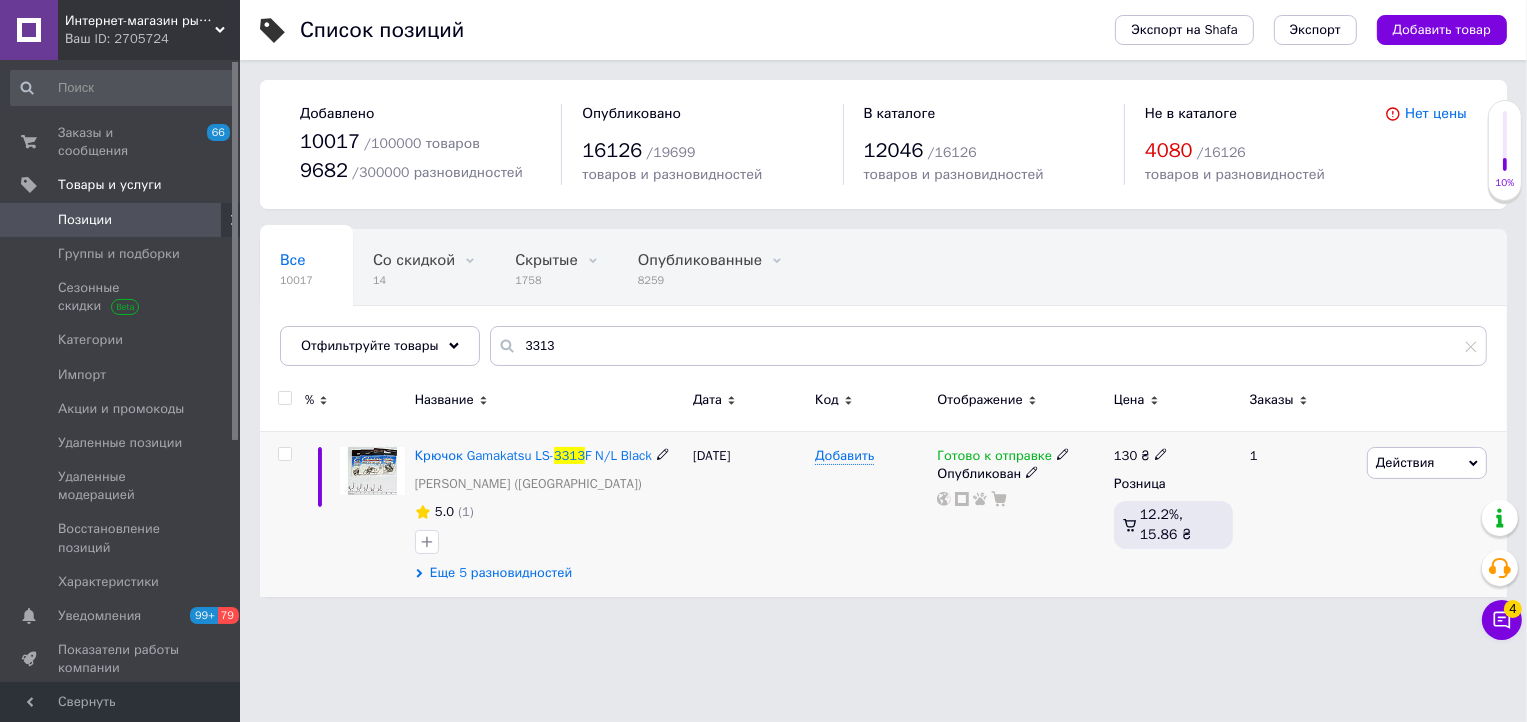 click on "Еще 5 разновидностей" at bounding box center (501, 573) 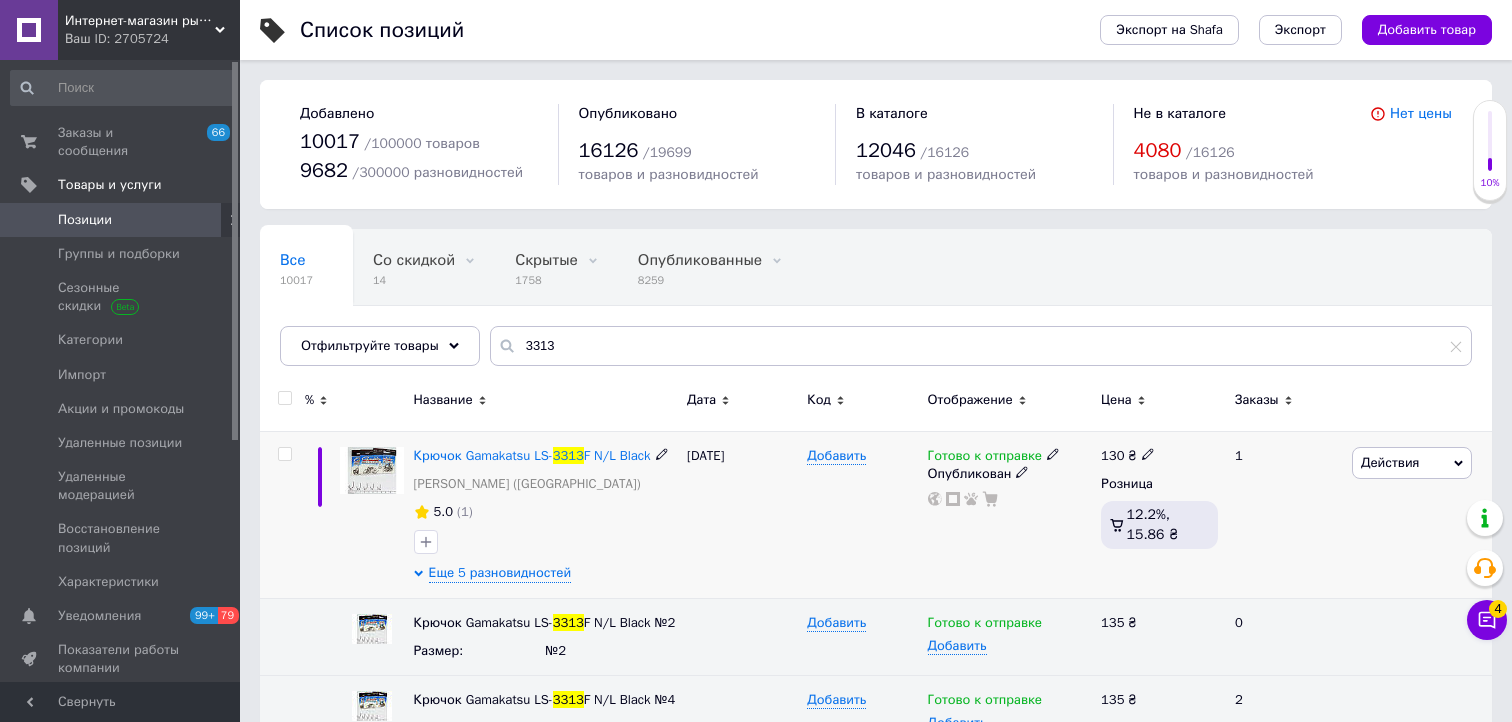 scroll, scrollTop: 200, scrollLeft: 0, axis: vertical 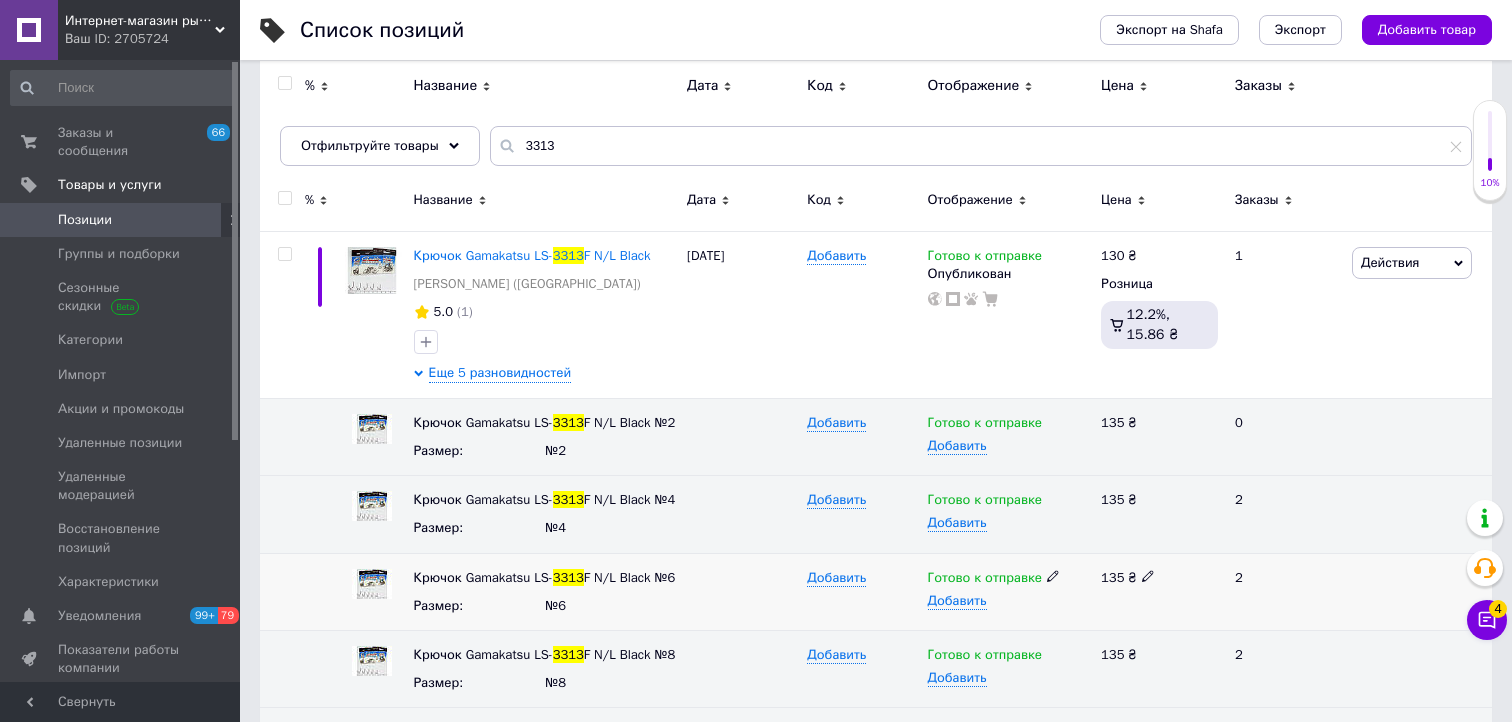 click at bounding box center (1053, 575) 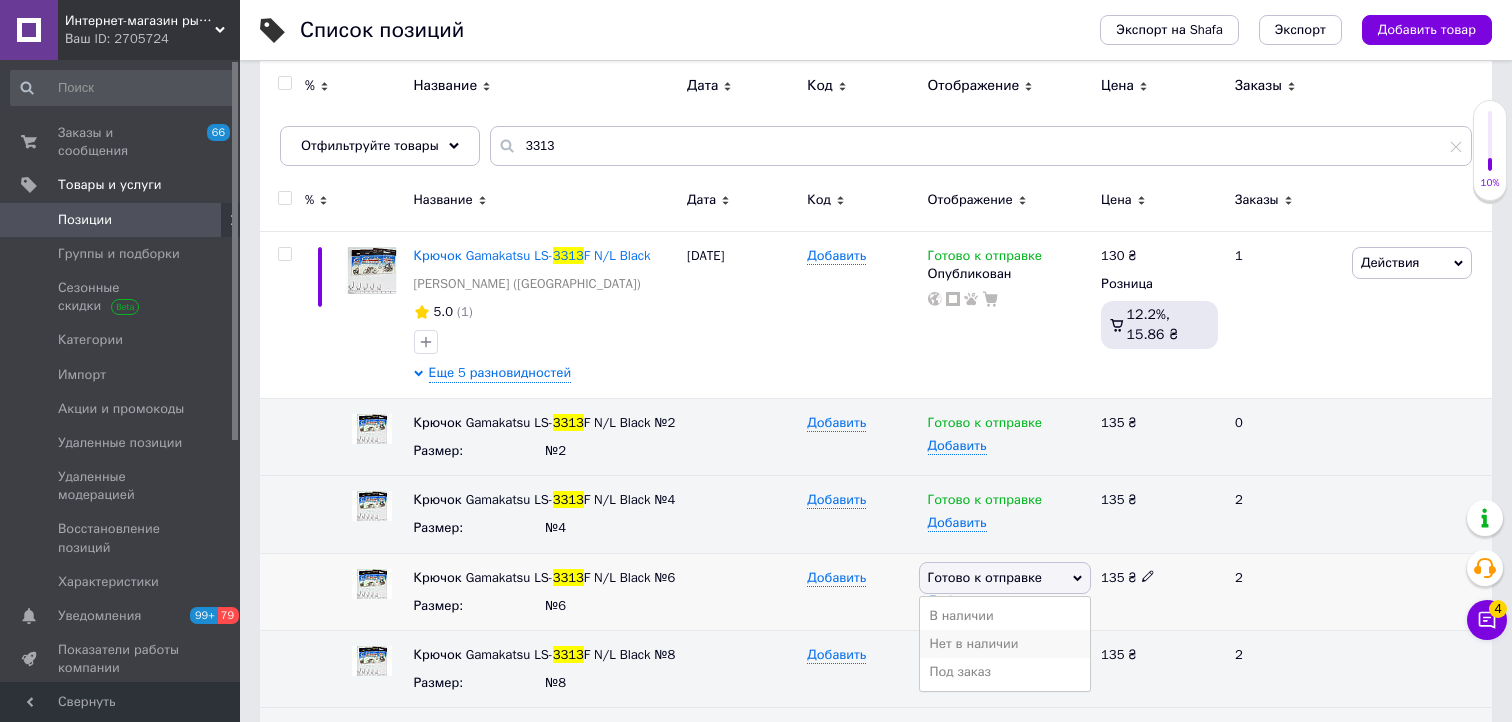 click on "Нет в наличии" at bounding box center [1005, 644] 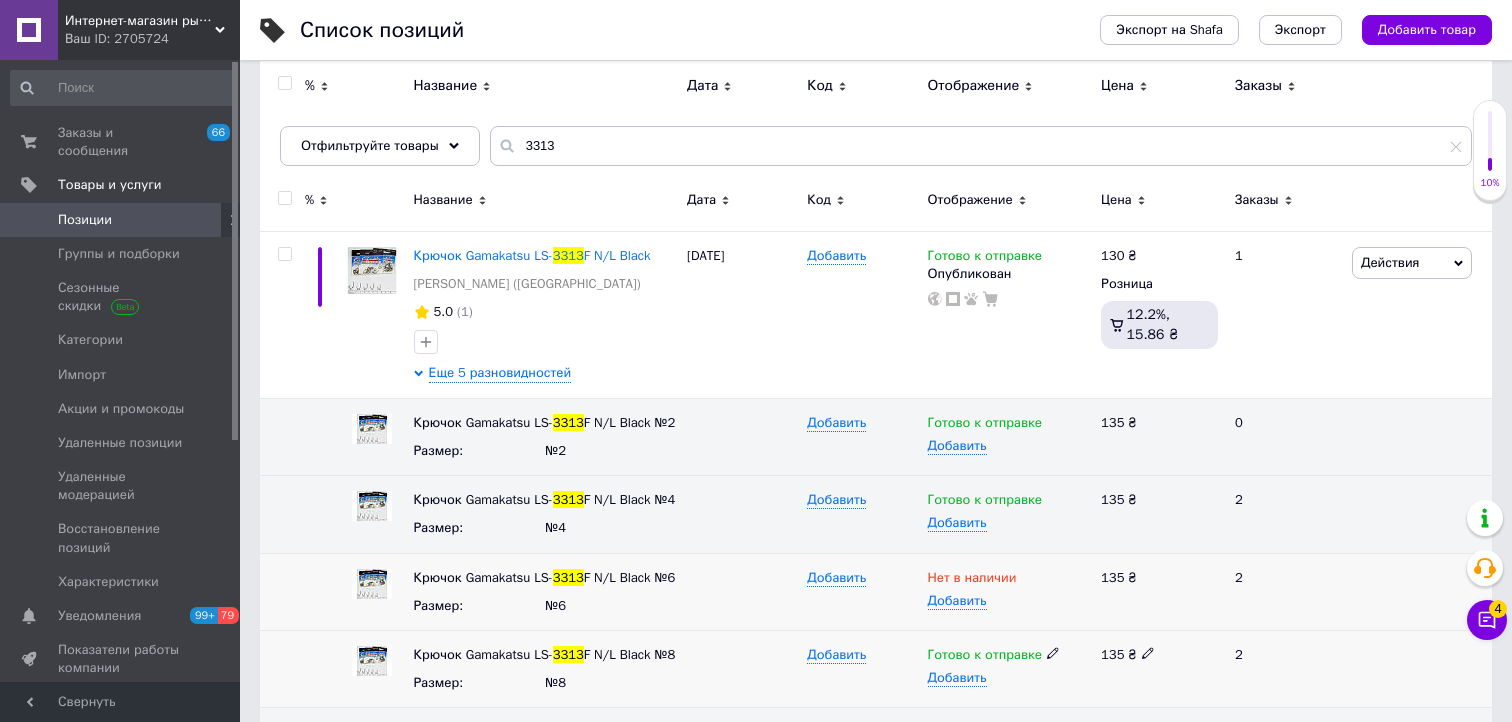 click 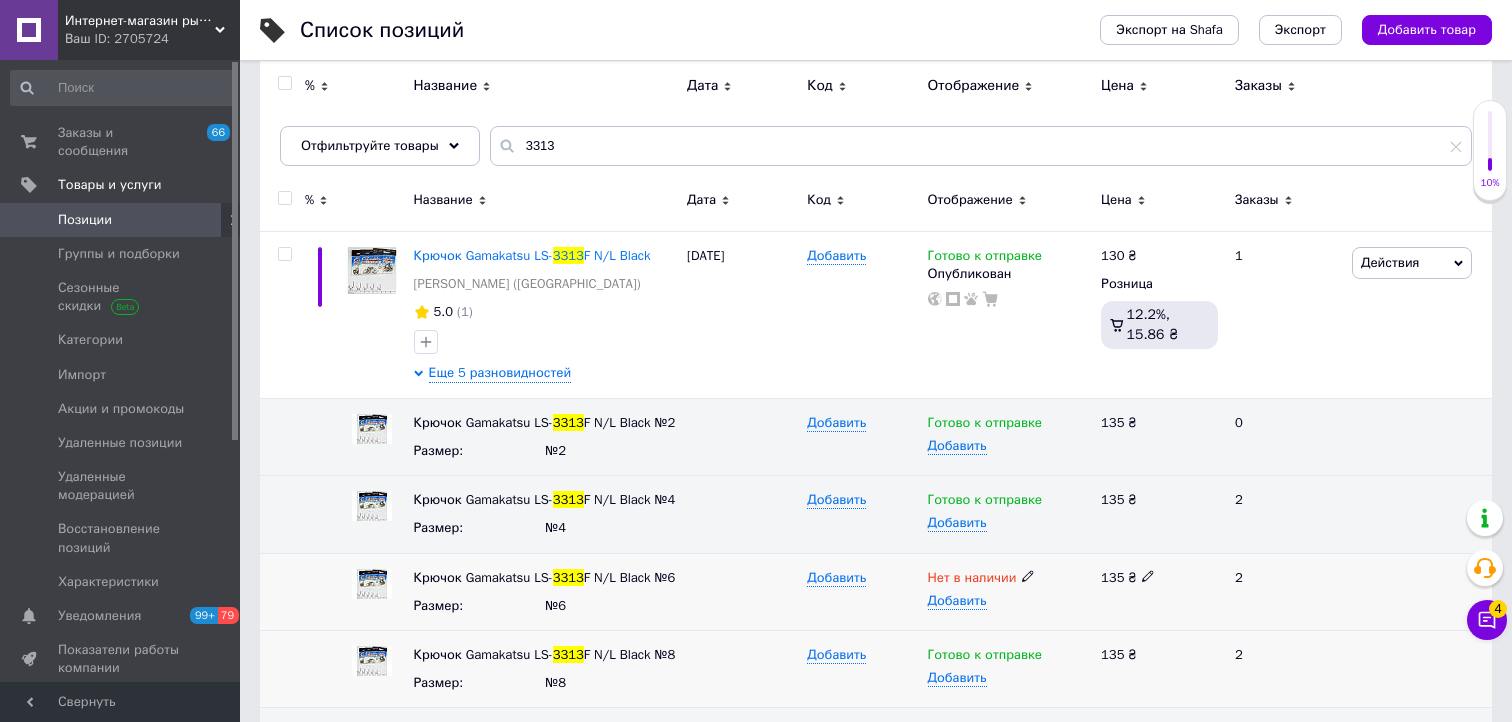 scroll, scrollTop: 280, scrollLeft: 0, axis: vertical 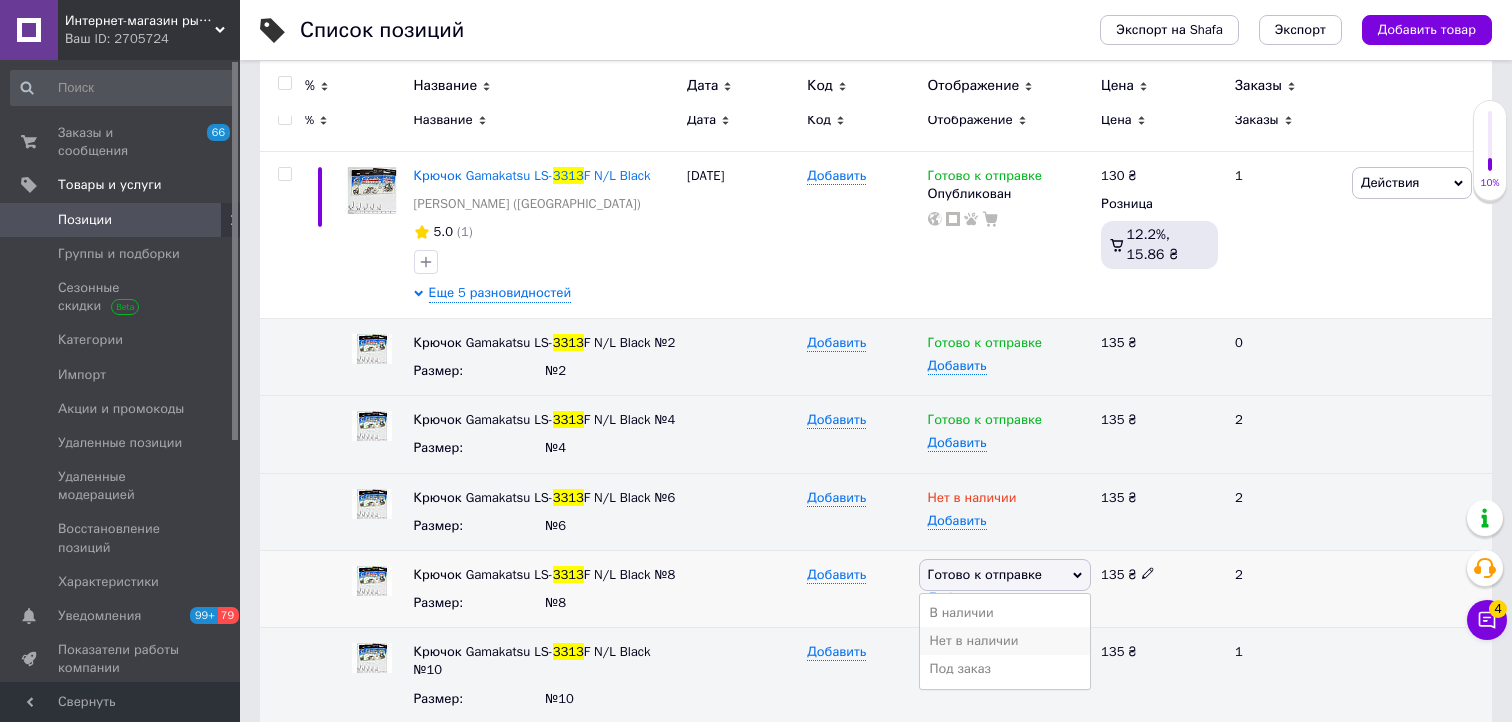 click on "Нет в наличии" at bounding box center (1005, 641) 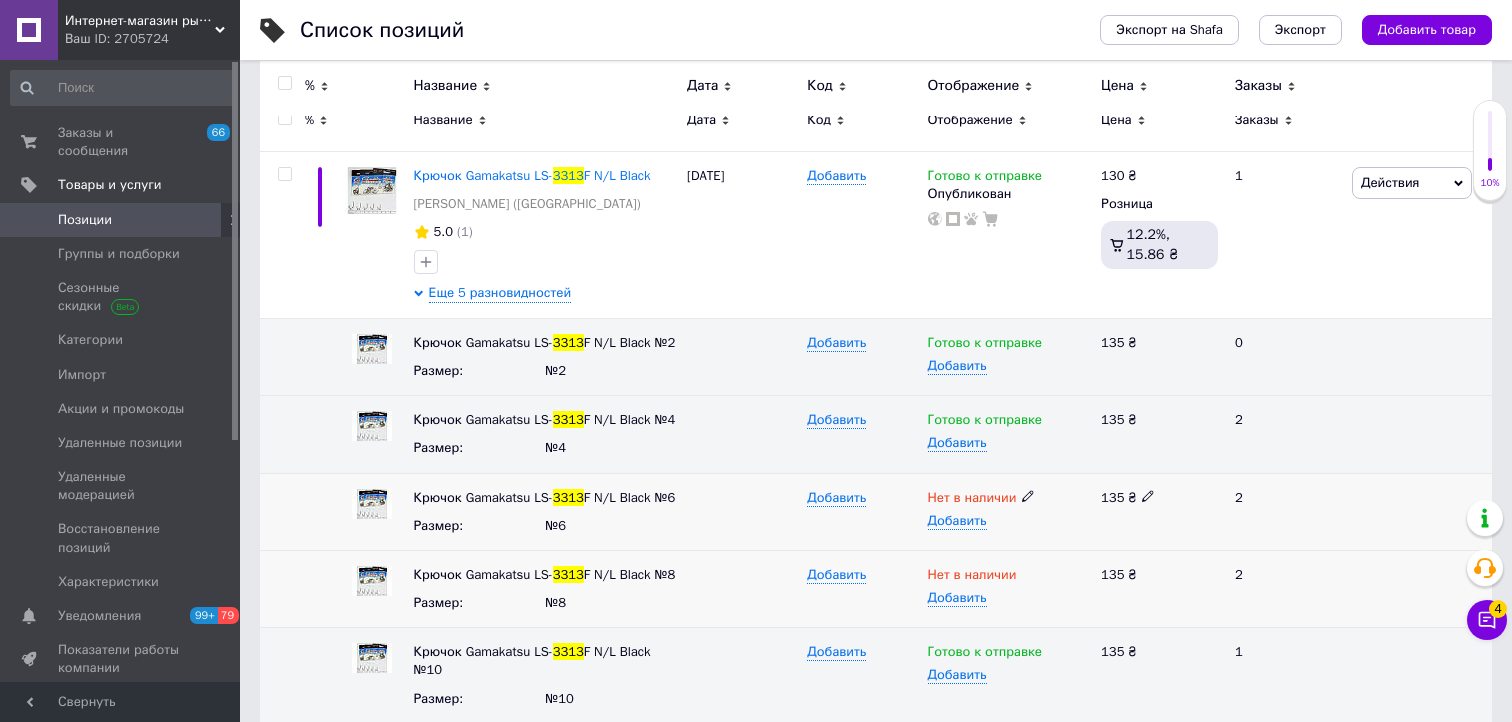 click at bounding box center (742, 511) 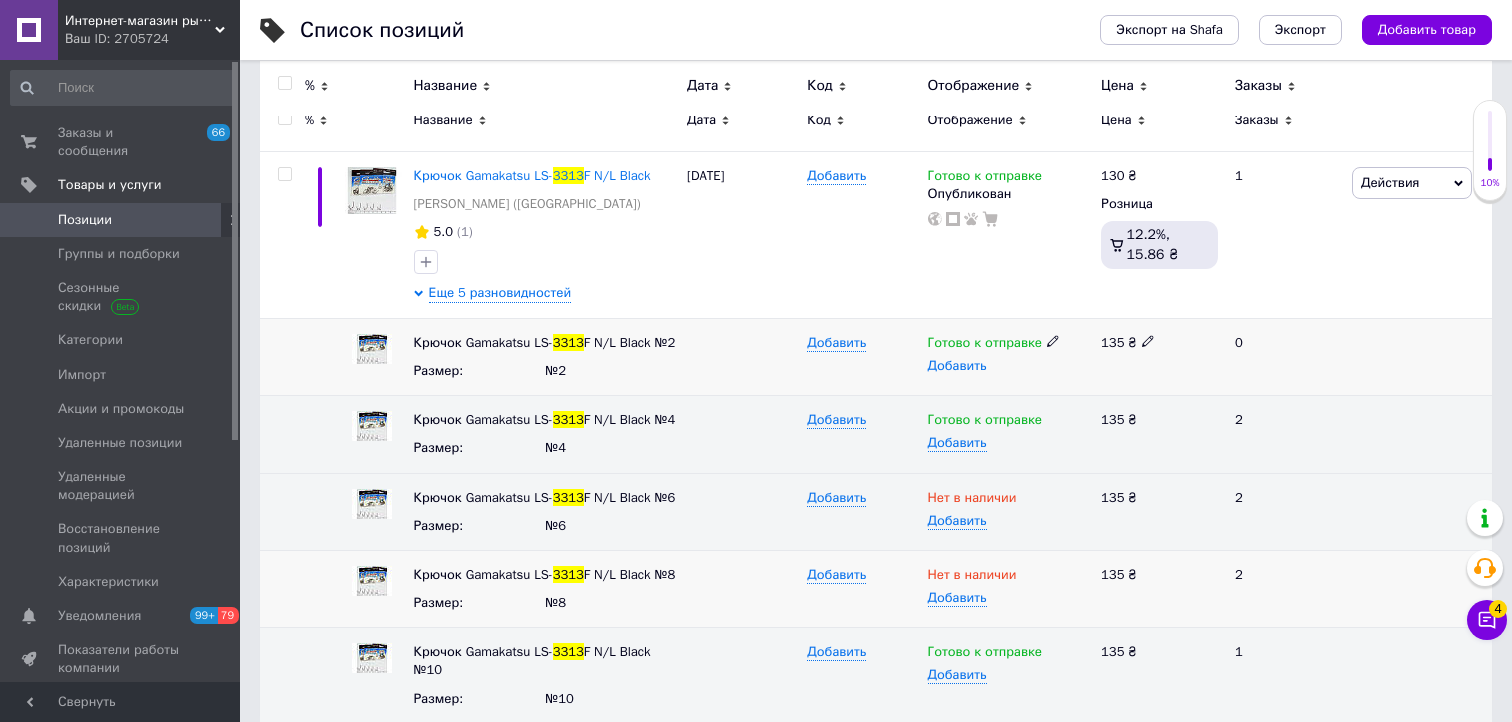 scroll, scrollTop: 0, scrollLeft: 0, axis: both 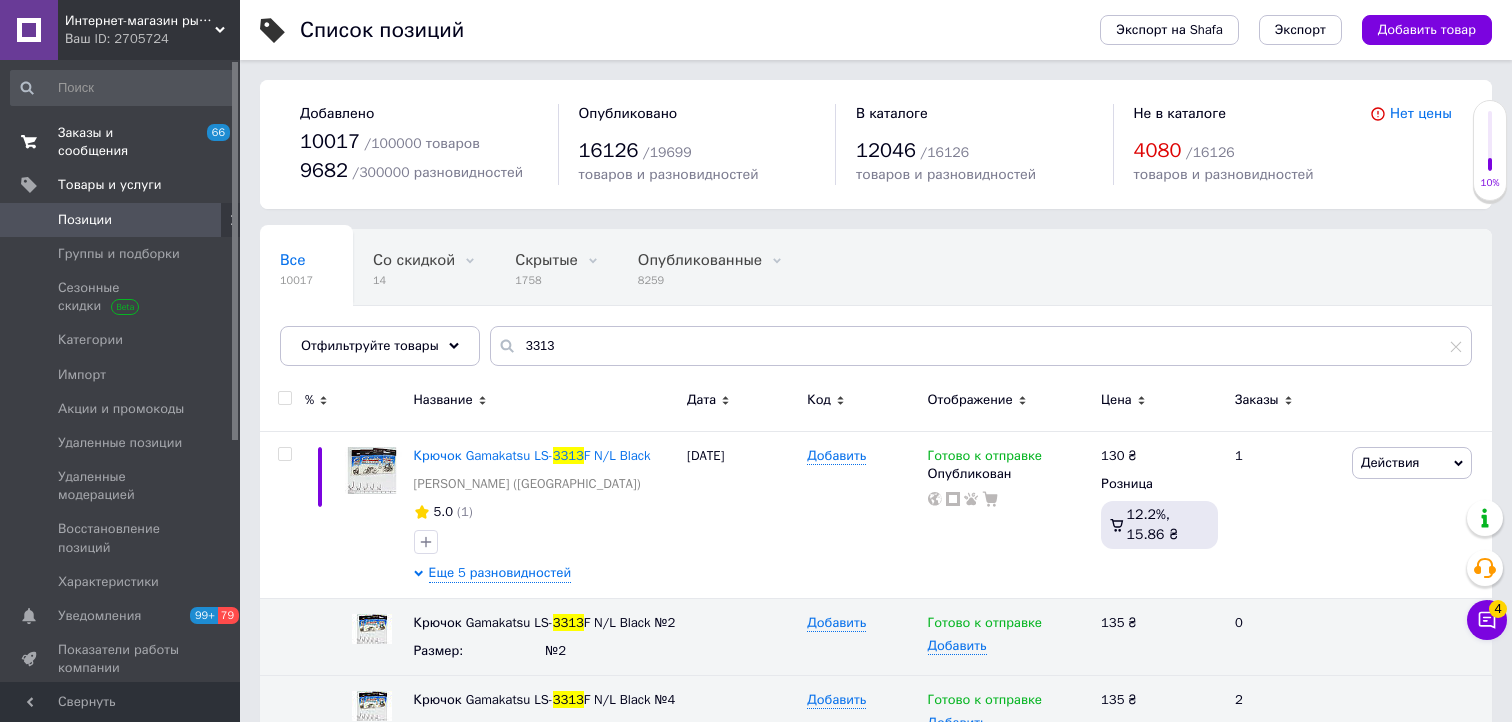 click on "Заказы и сообщения" at bounding box center [121, 142] 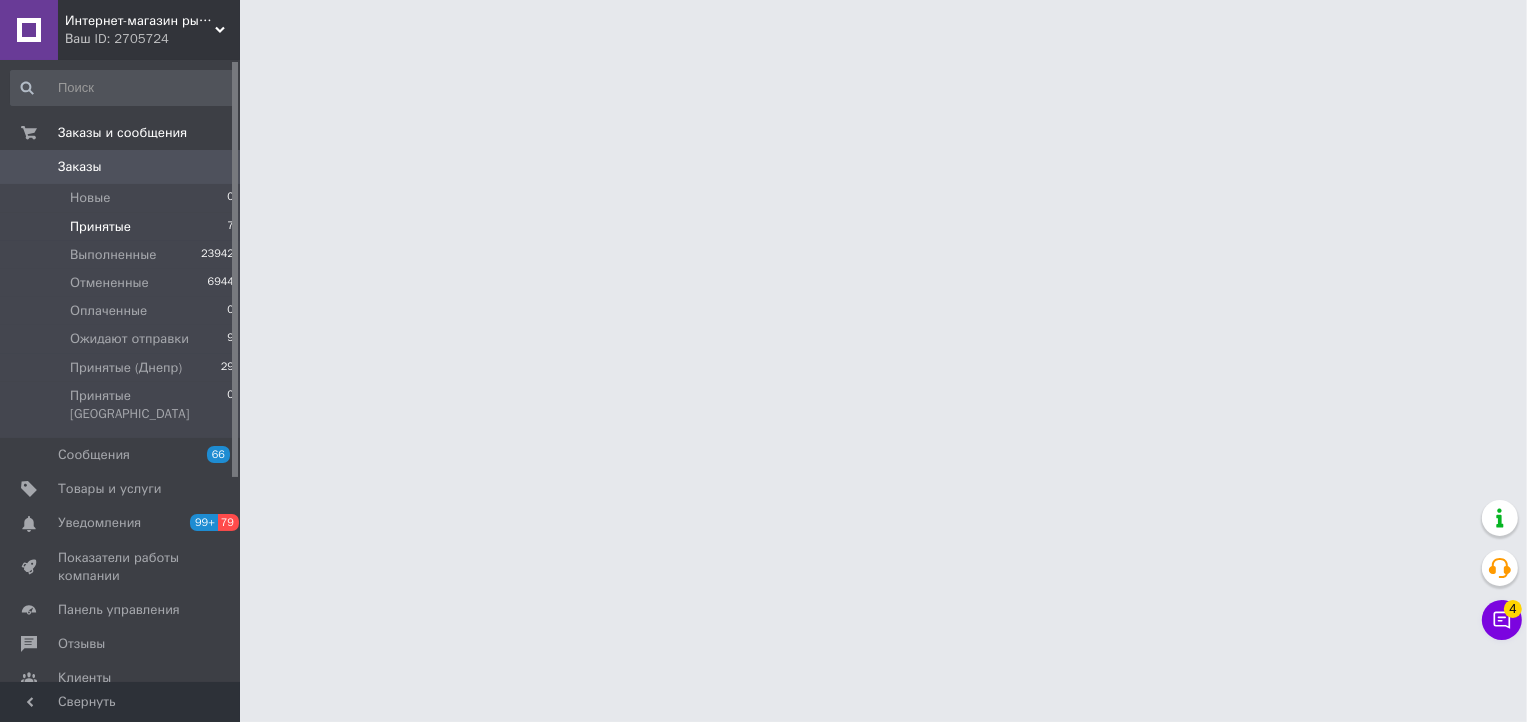 click on "Принятые" at bounding box center [100, 227] 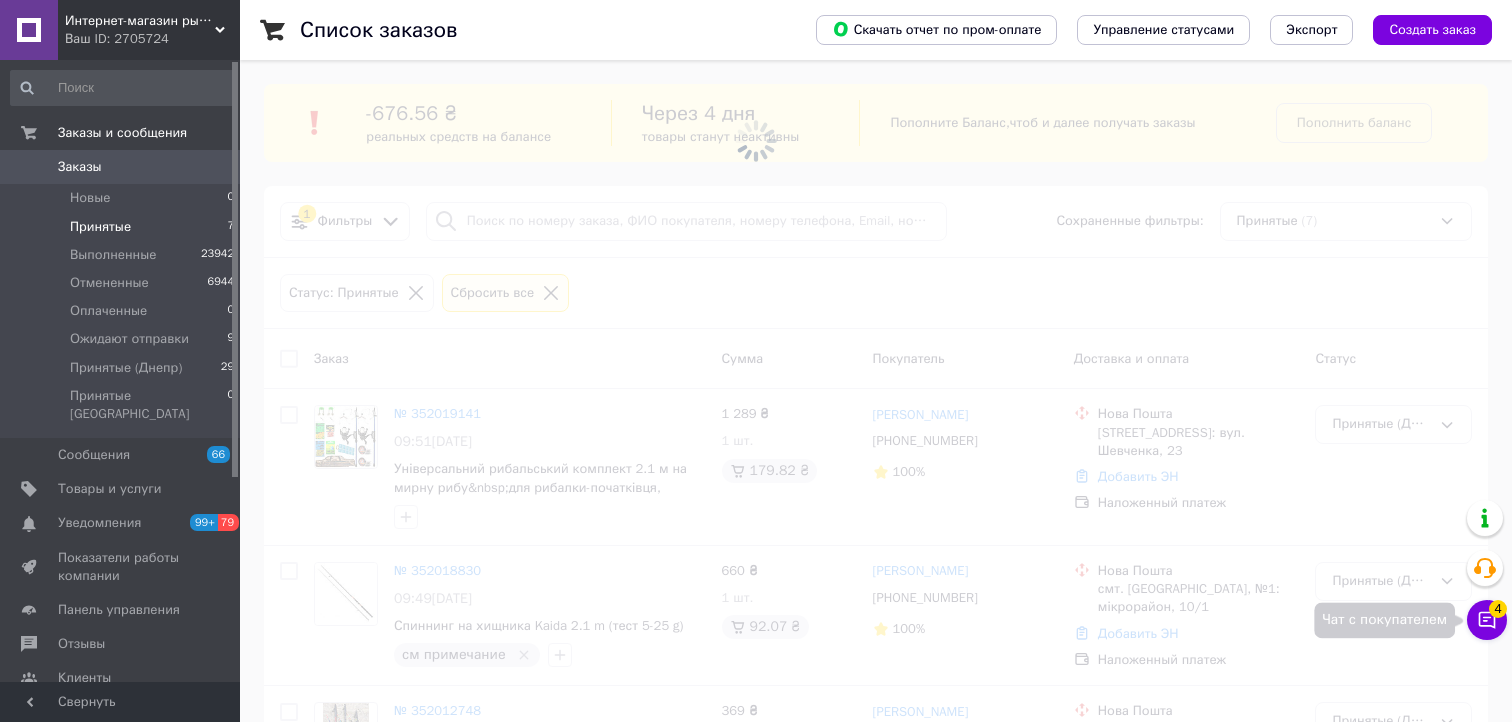 click on "4" at bounding box center [1498, 609] 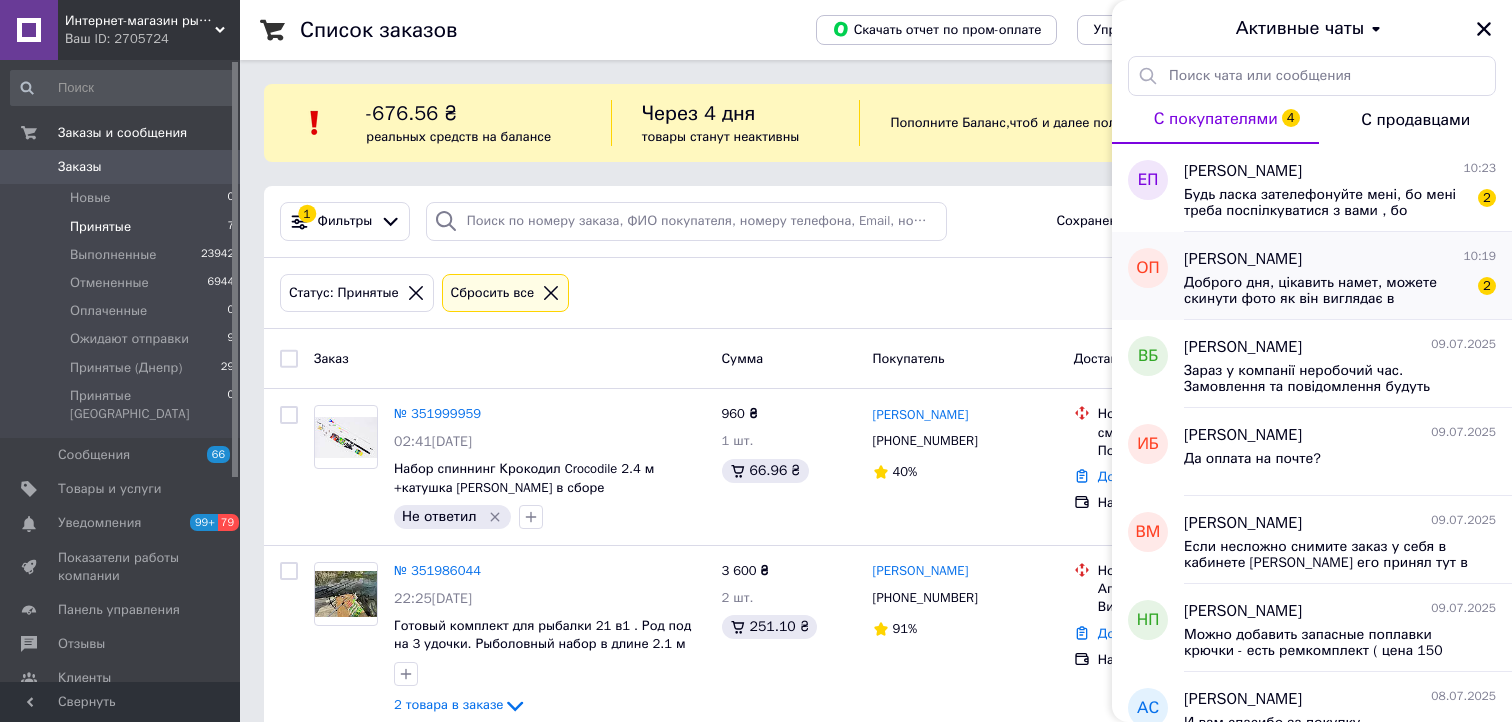 click on "Доброго дня, цікавить намет, можете скинути фото як він виглядає в складеному стані" at bounding box center [1326, 291] 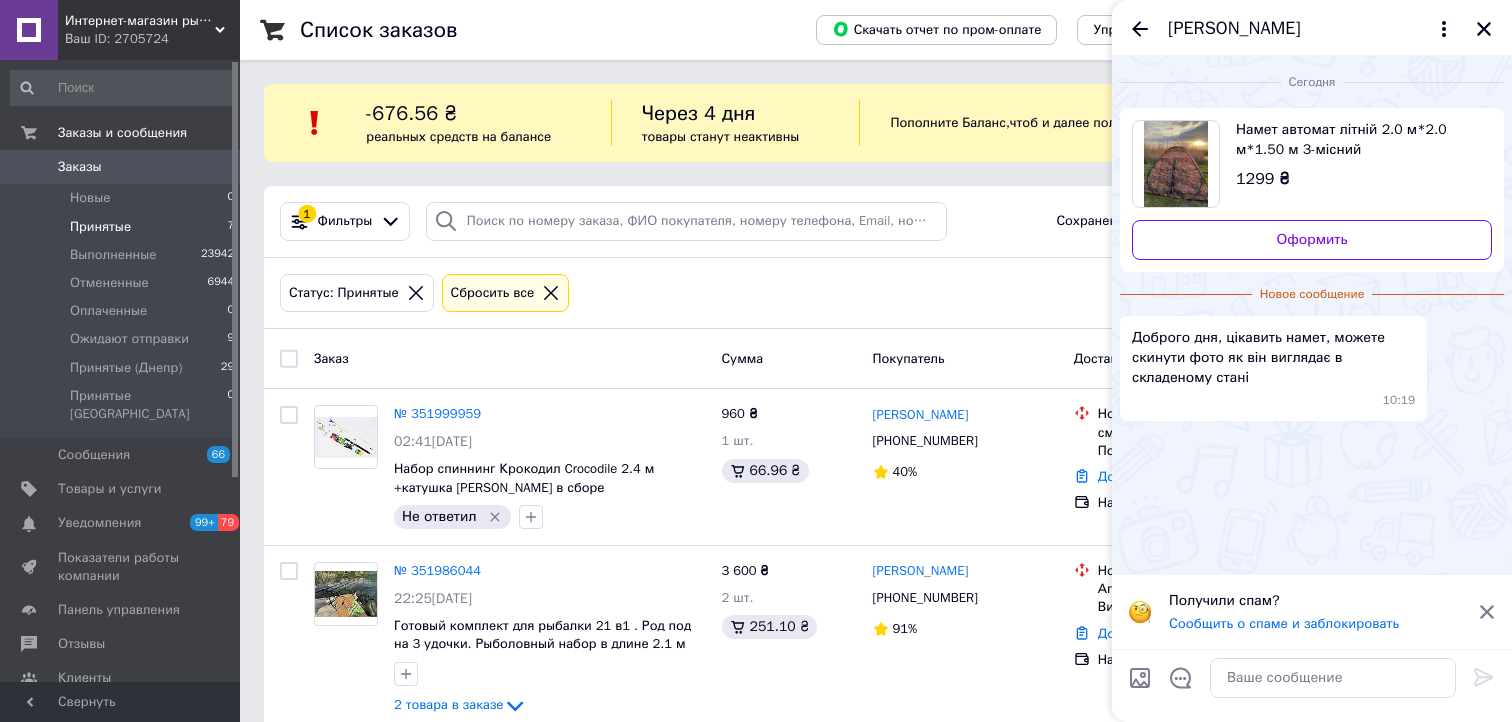 click at bounding box center (1140, 678) 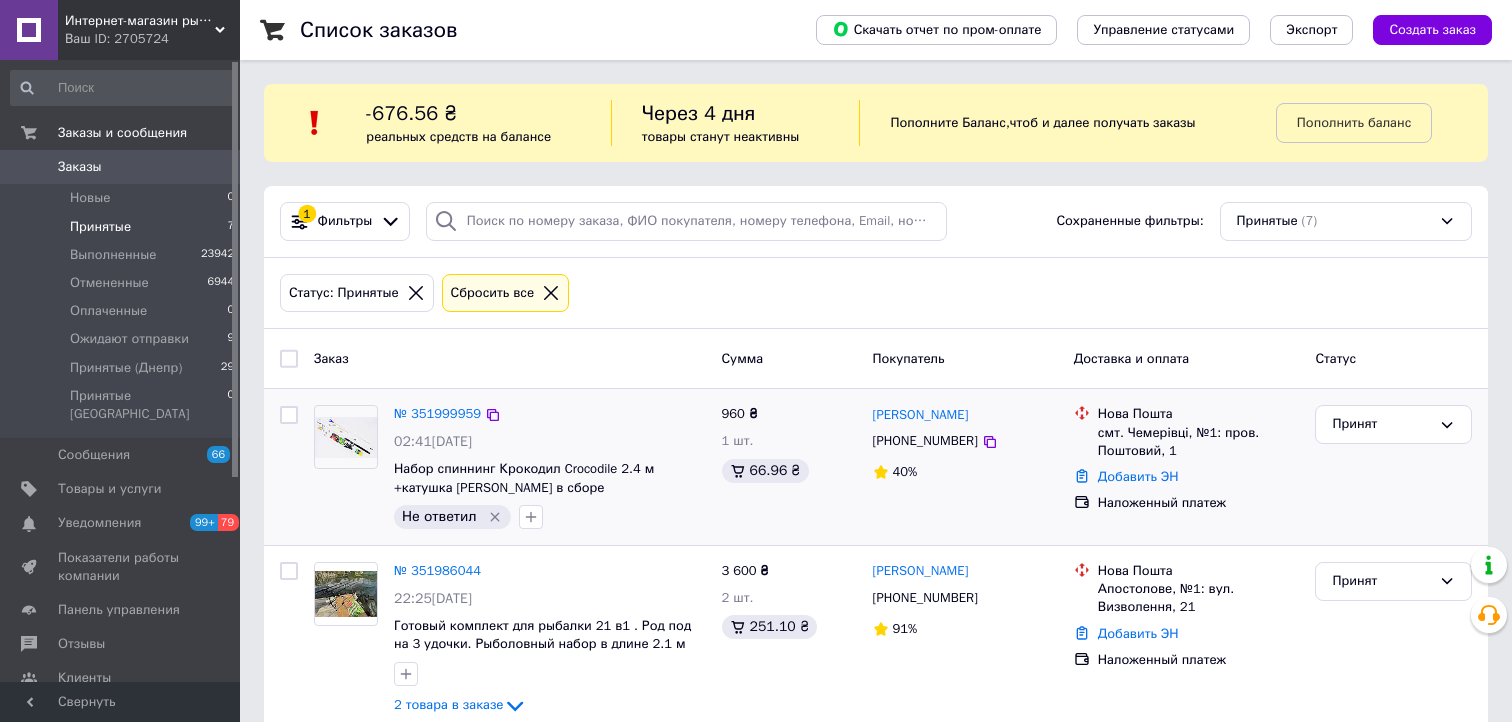 click on "№ 351999959" at bounding box center (437, 414) 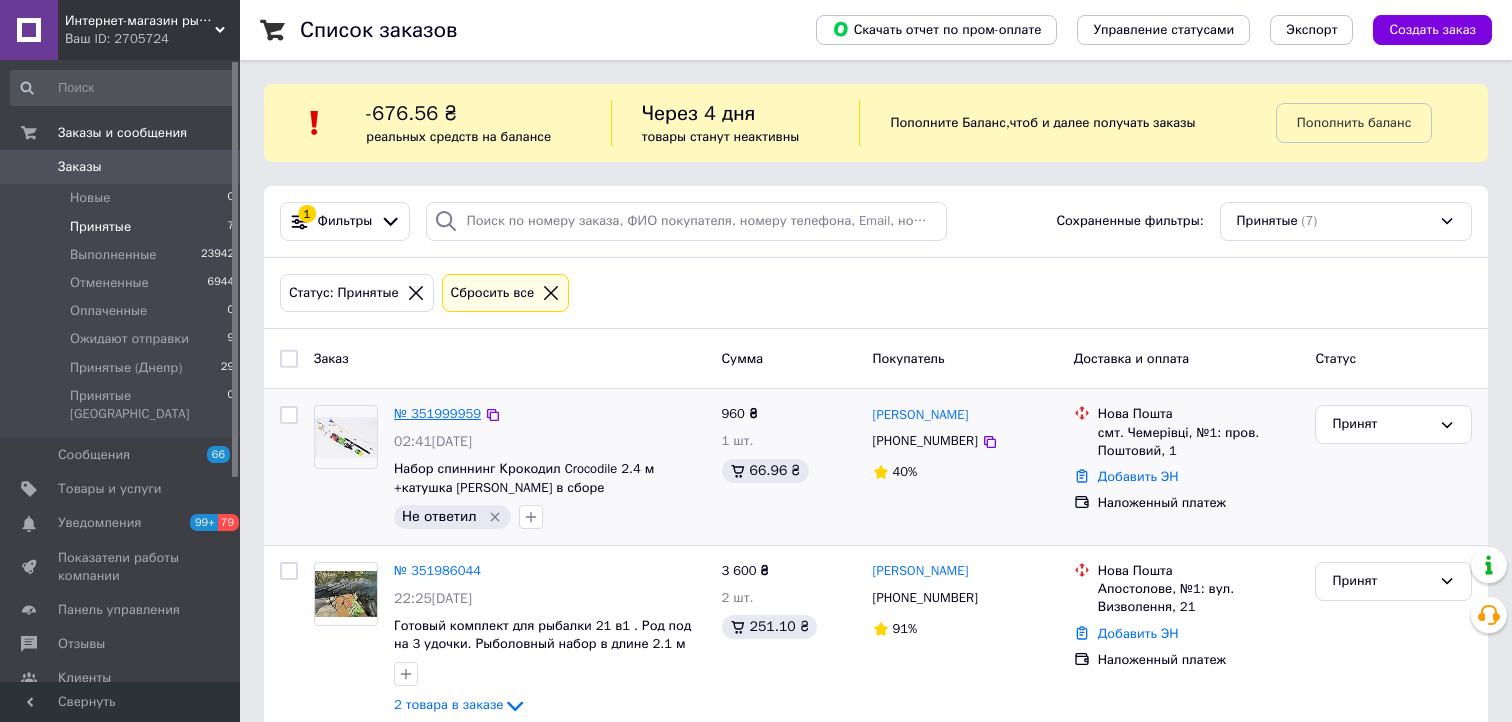 click on "№ 351999959" at bounding box center (437, 413) 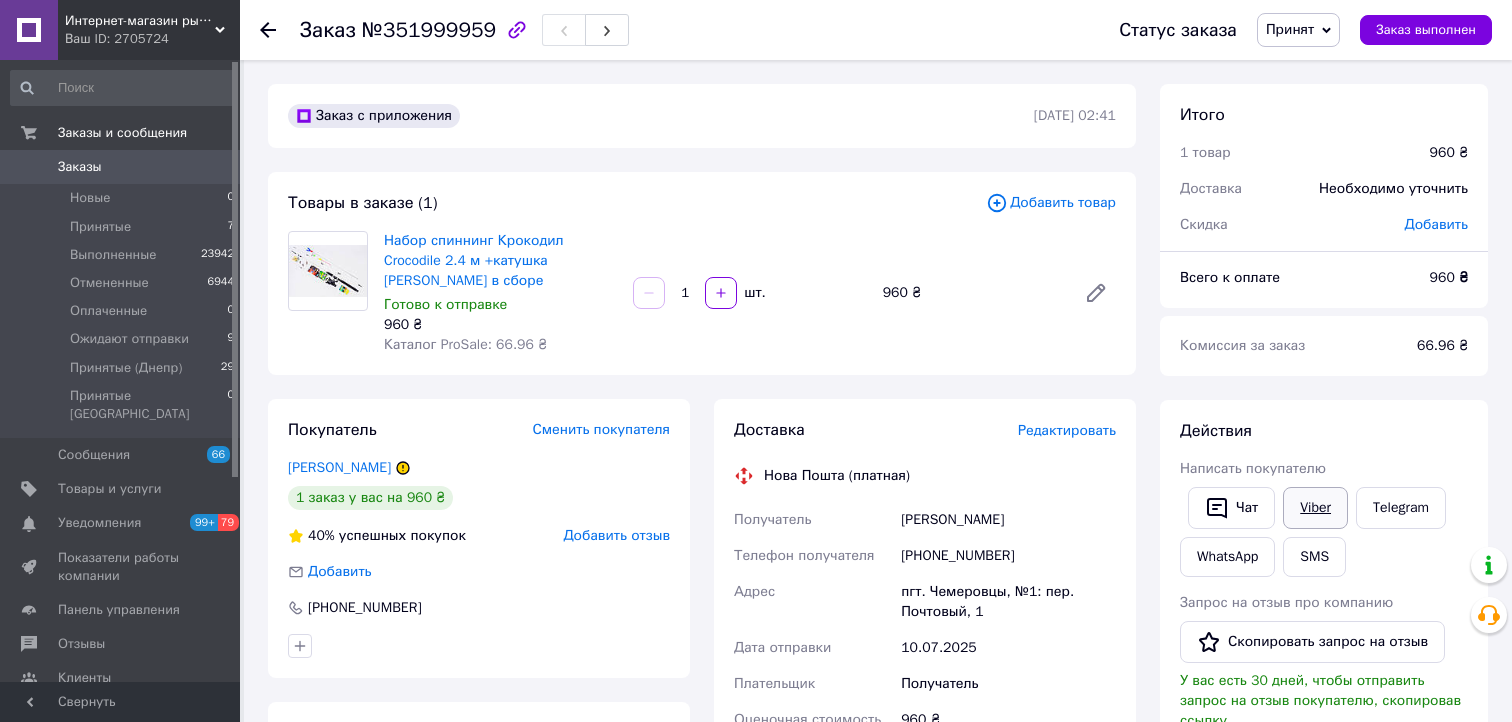 click on "Viber" at bounding box center (1315, 508) 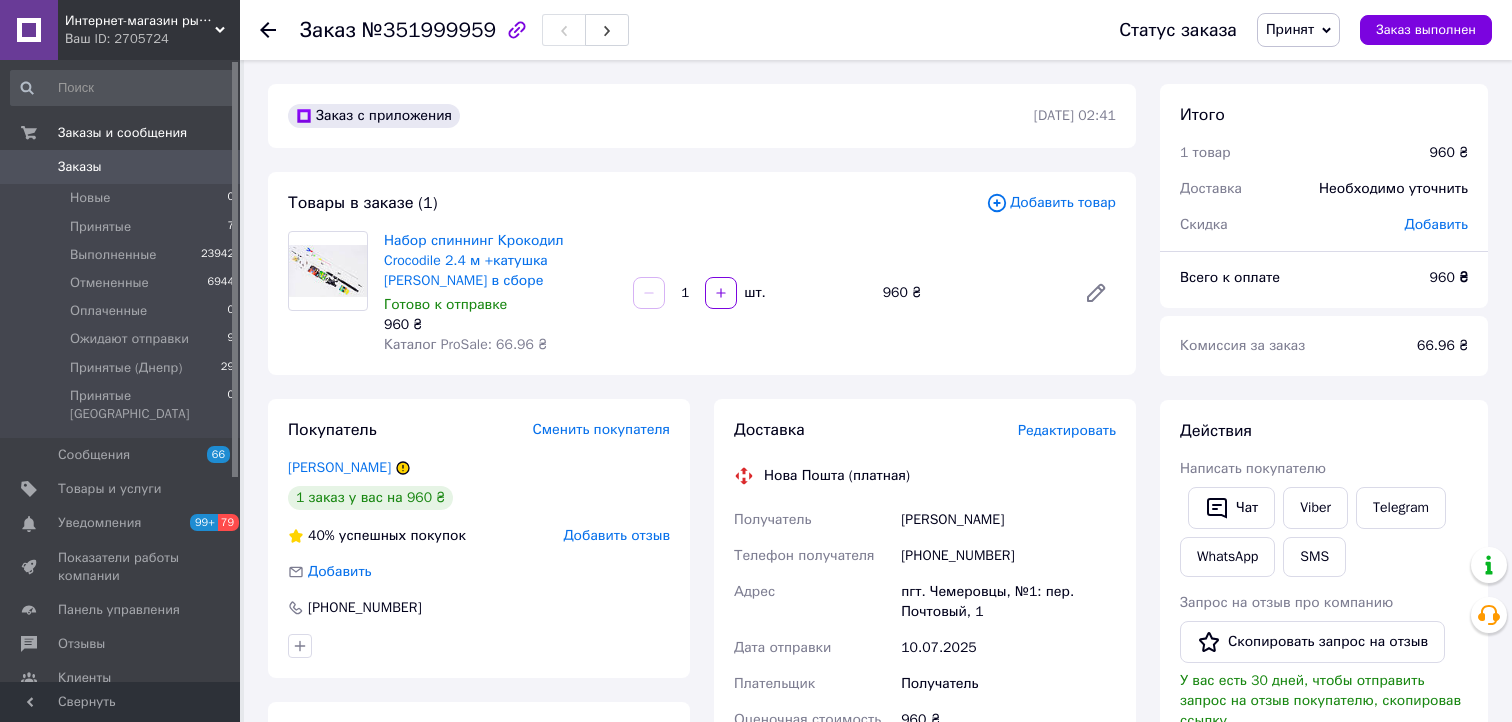 click on "Действия" at bounding box center (1324, 431) 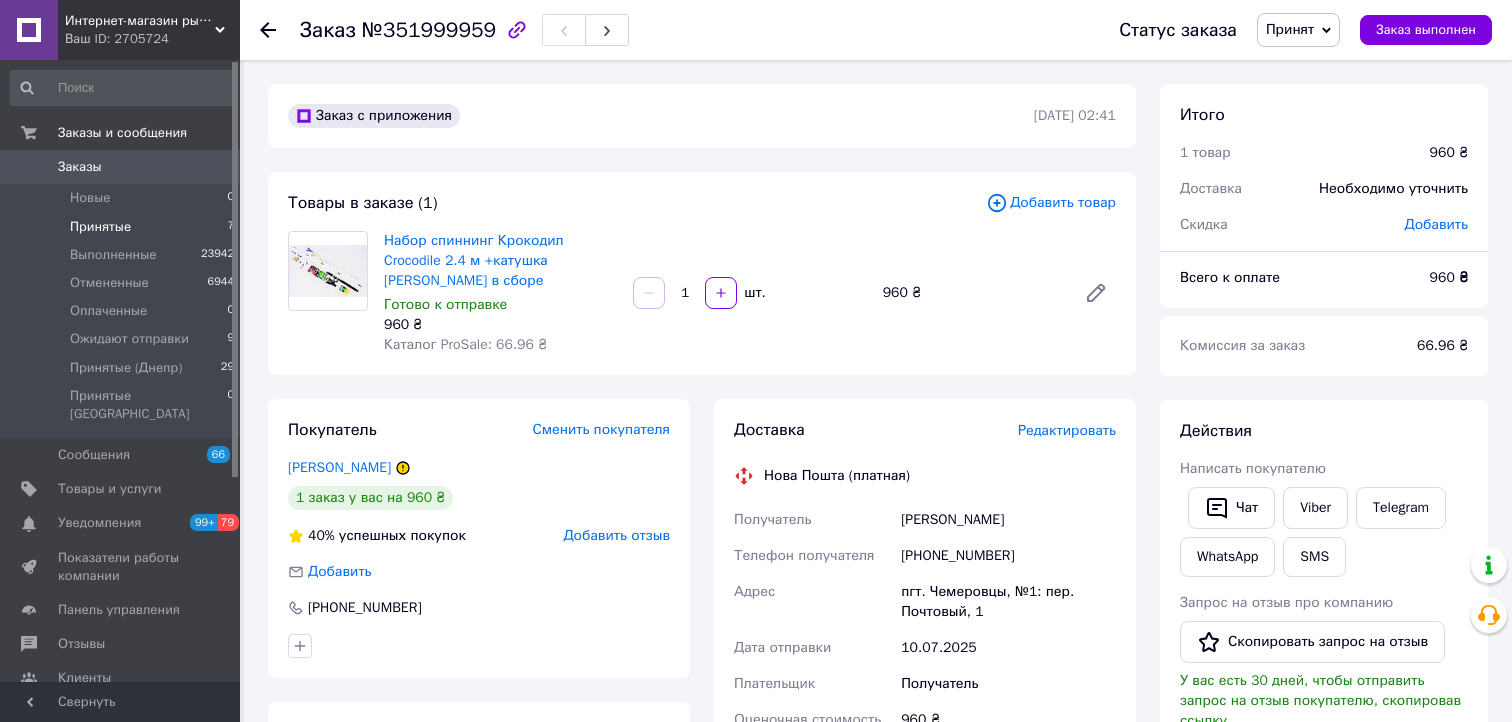 click on "Принятые" at bounding box center [100, 227] 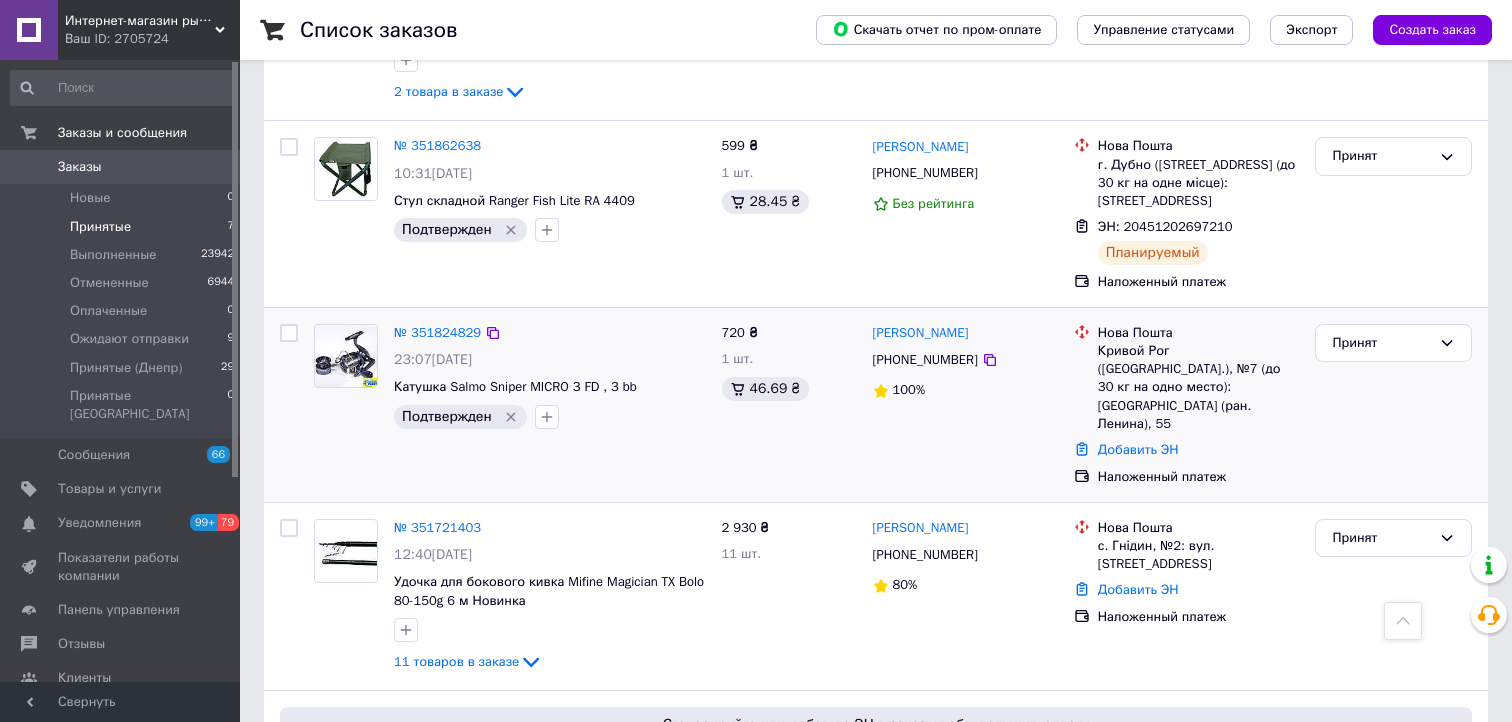 scroll, scrollTop: 800, scrollLeft: 0, axis: vertical 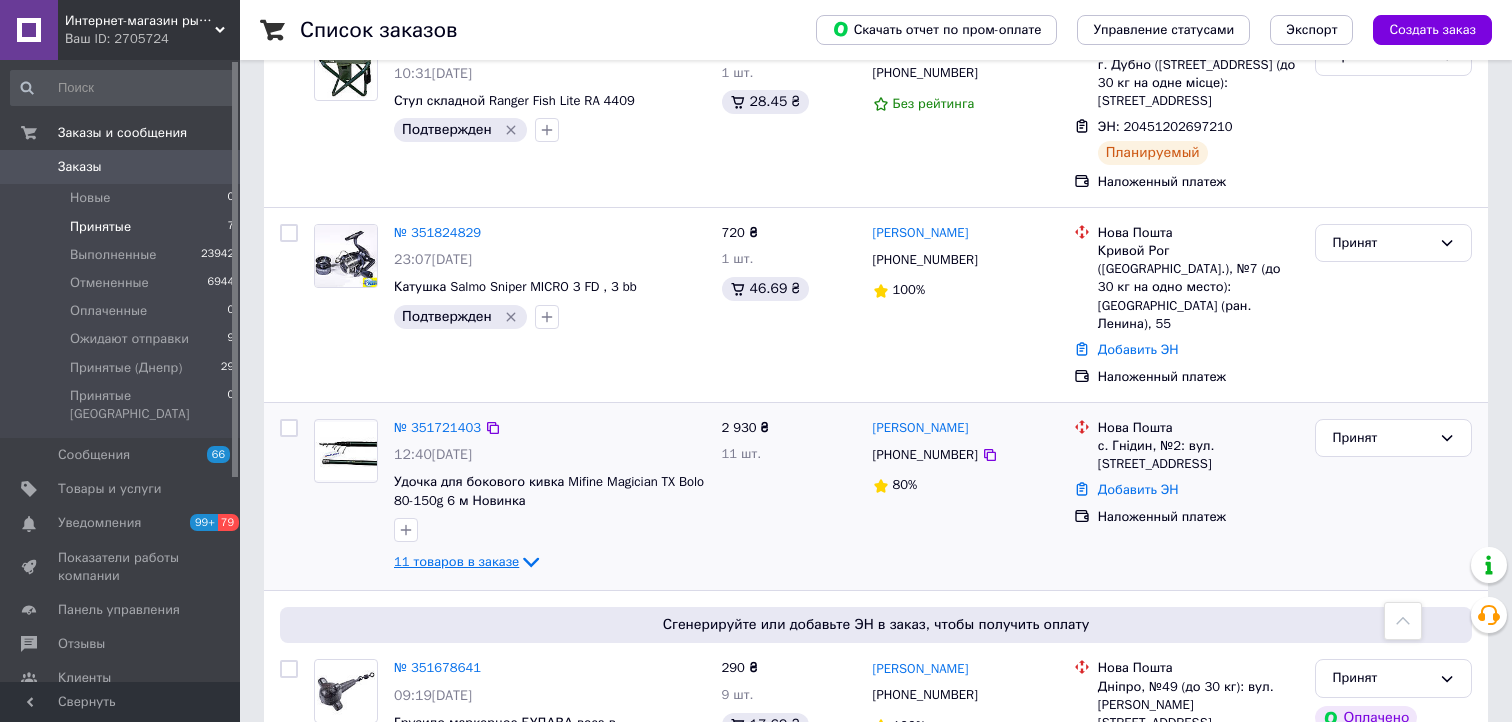 click on "11 товаров в заказе" at bounding box center (456, 561) 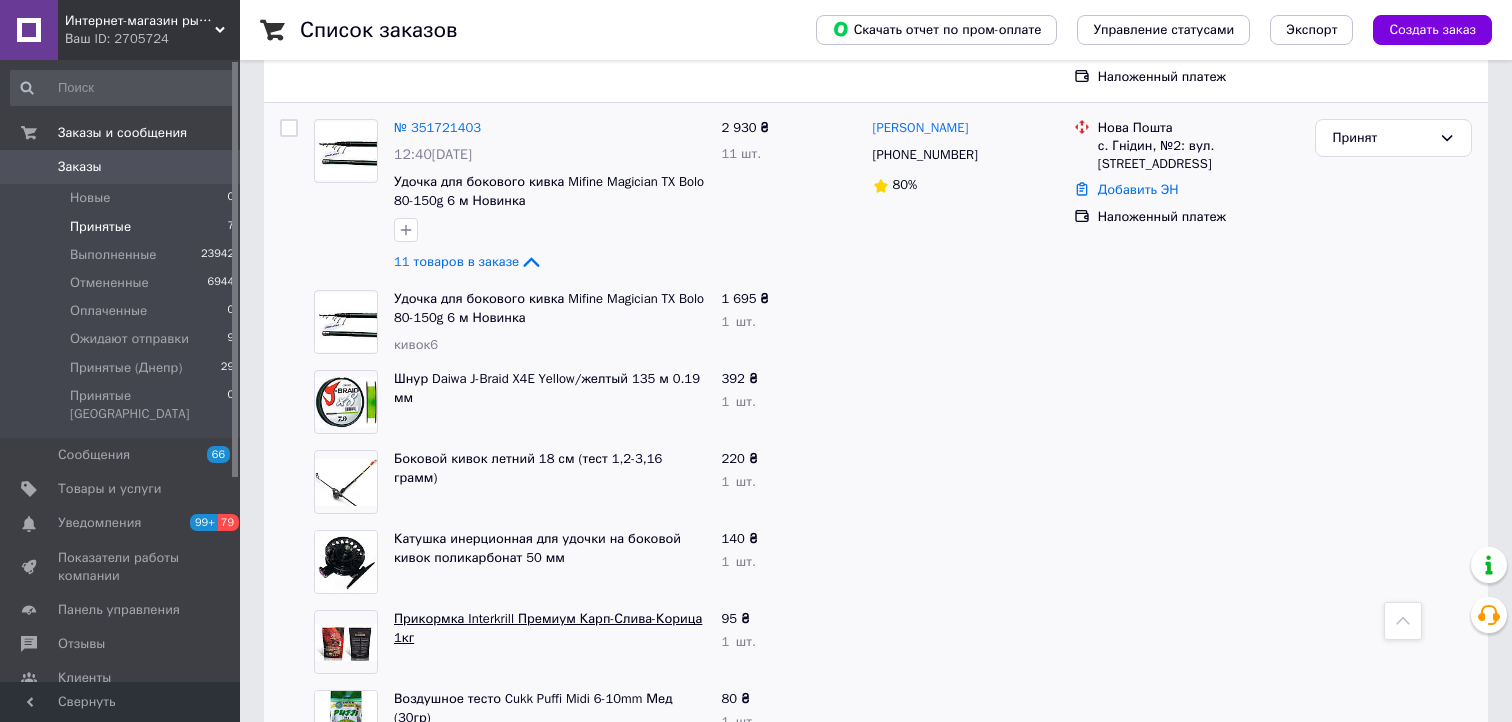 scroll, scrollTop: 1200, scrollLeft: 0, axis: vertical 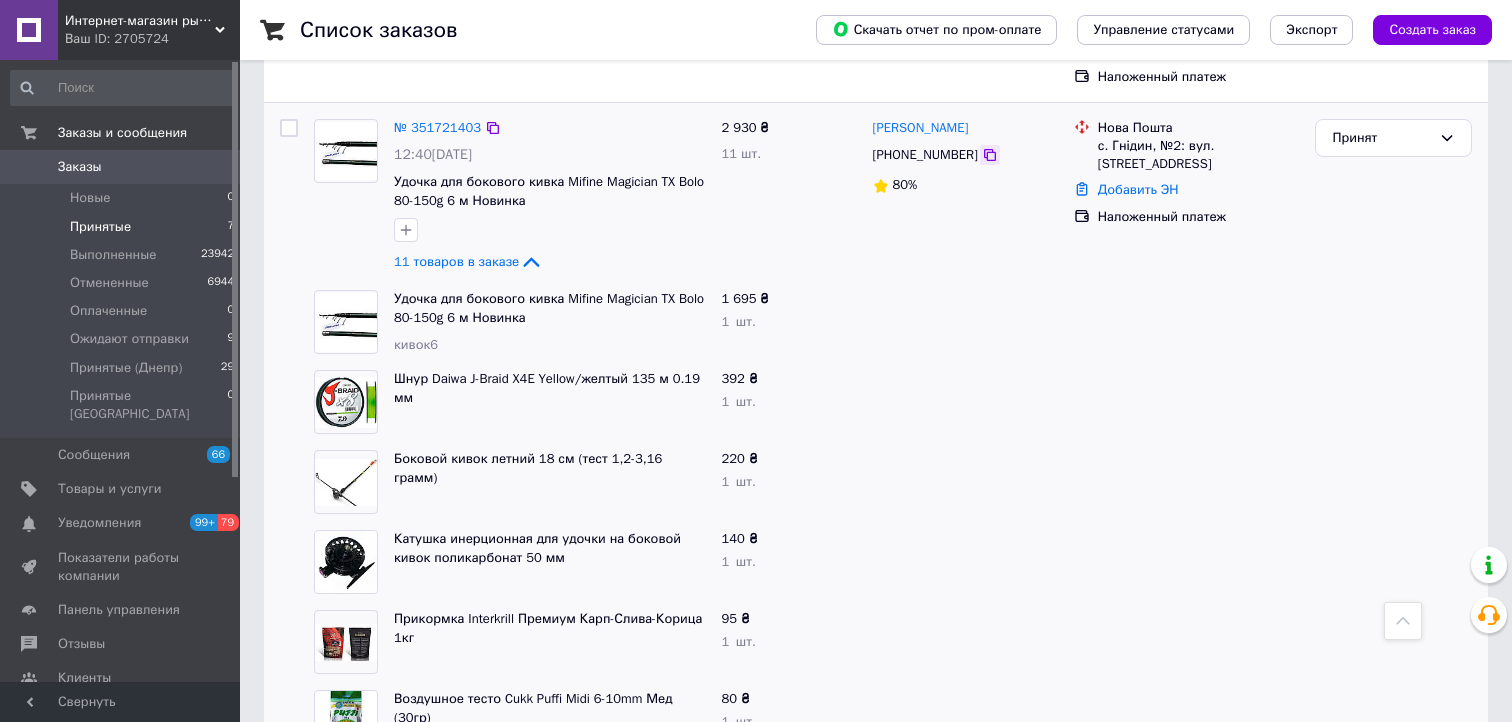 click 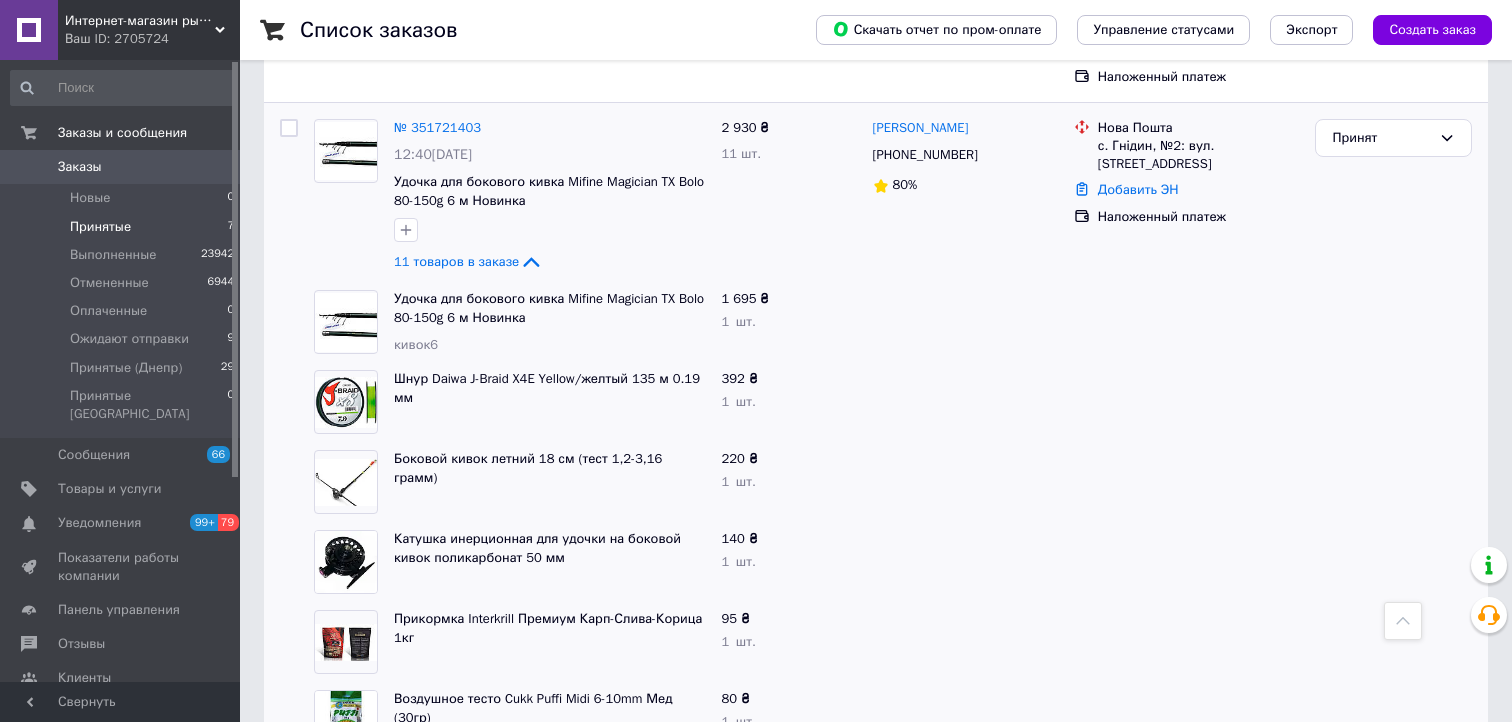 click on "№ 351721403 12:40, 08.07.2025 Удочка для бокового кивка Mifine Magician TX Bolo 80-150g 6 м Новинка 11 товаров в заказе 2 930 ₴ 11 шт. Олександр Ромась +380630505150 80% Нова Пошта с. Гнідин, №2: вул. Заводська, 4-а Добавить ЭН Наложенный платеж Принят Удочка для бокового кивка Mifine Magician TX Bolo 80-150g 6 м Новинка кивок6 1 695 ₴ 1   шт. Шнур Daiwa J-Braid X4E Yellow/желтый 135 м 0.19 мм 392 ₴ 1   шт. Боковой кивок летний 18 см (тест 1,2-3,16 грамм) 220 ₴ 1   шт. Катушка инерционная для удочки на боковой кивок поликарбонат 50 мм 140 ₴ 1   шт. Прикормка Interkrill Премиум Карп-Слива-Корица 1кг 95 ₴ 1   шт. Воздушное тесто Cukk Puffi Midi 6-10mm Мед (30гр) 80 ₴ 1 1" at bounding box center [876, 637] 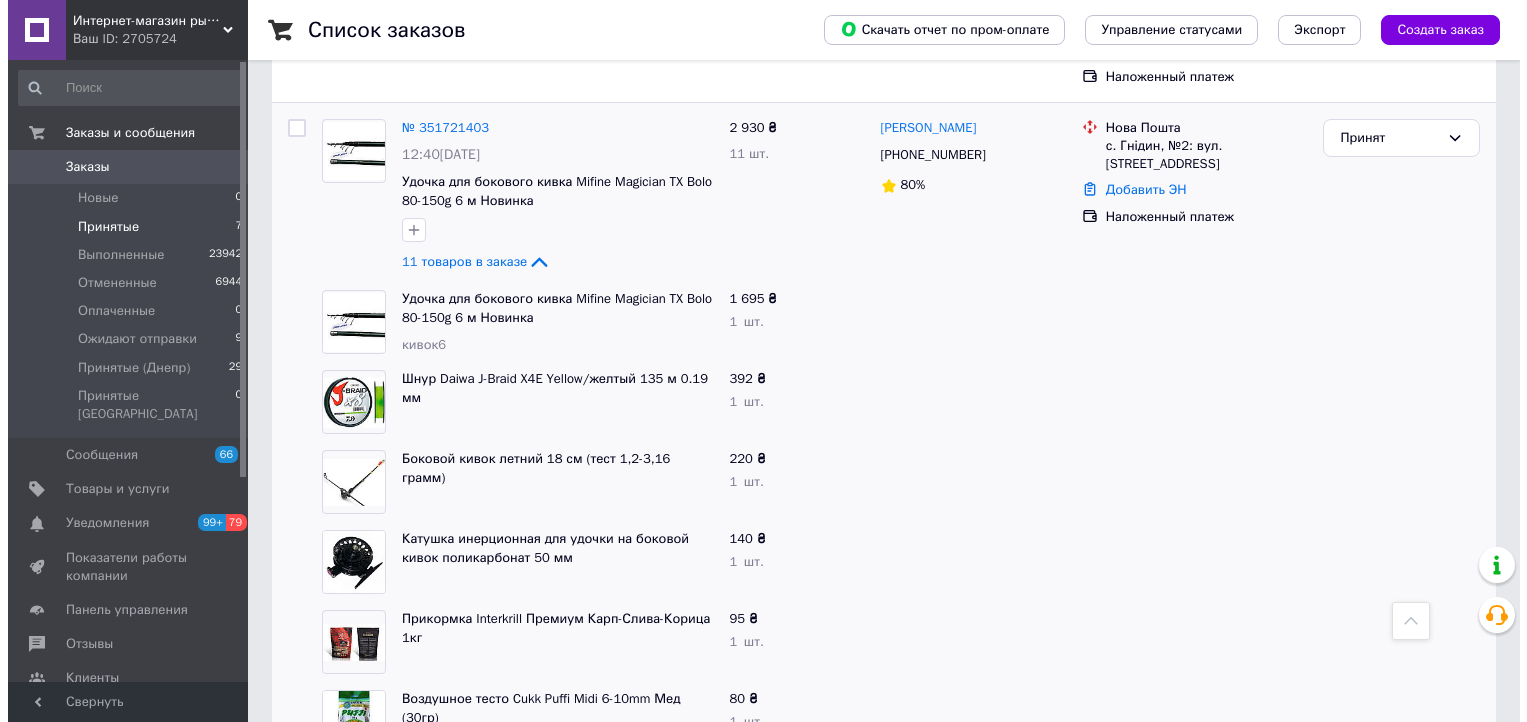 scroll, scrollTop: 0, scrollLeft: 0, axis: both 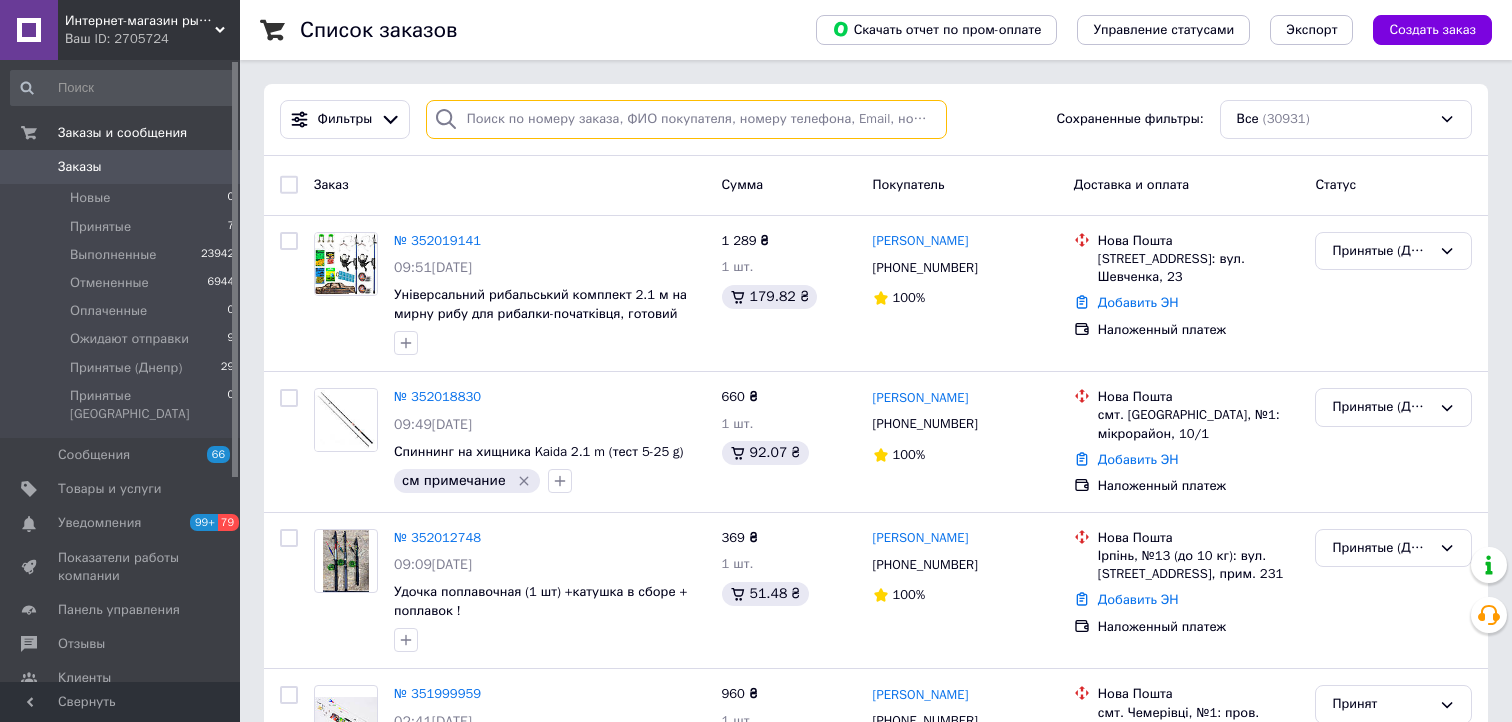 paste on "[PHONE_NUMBER]" 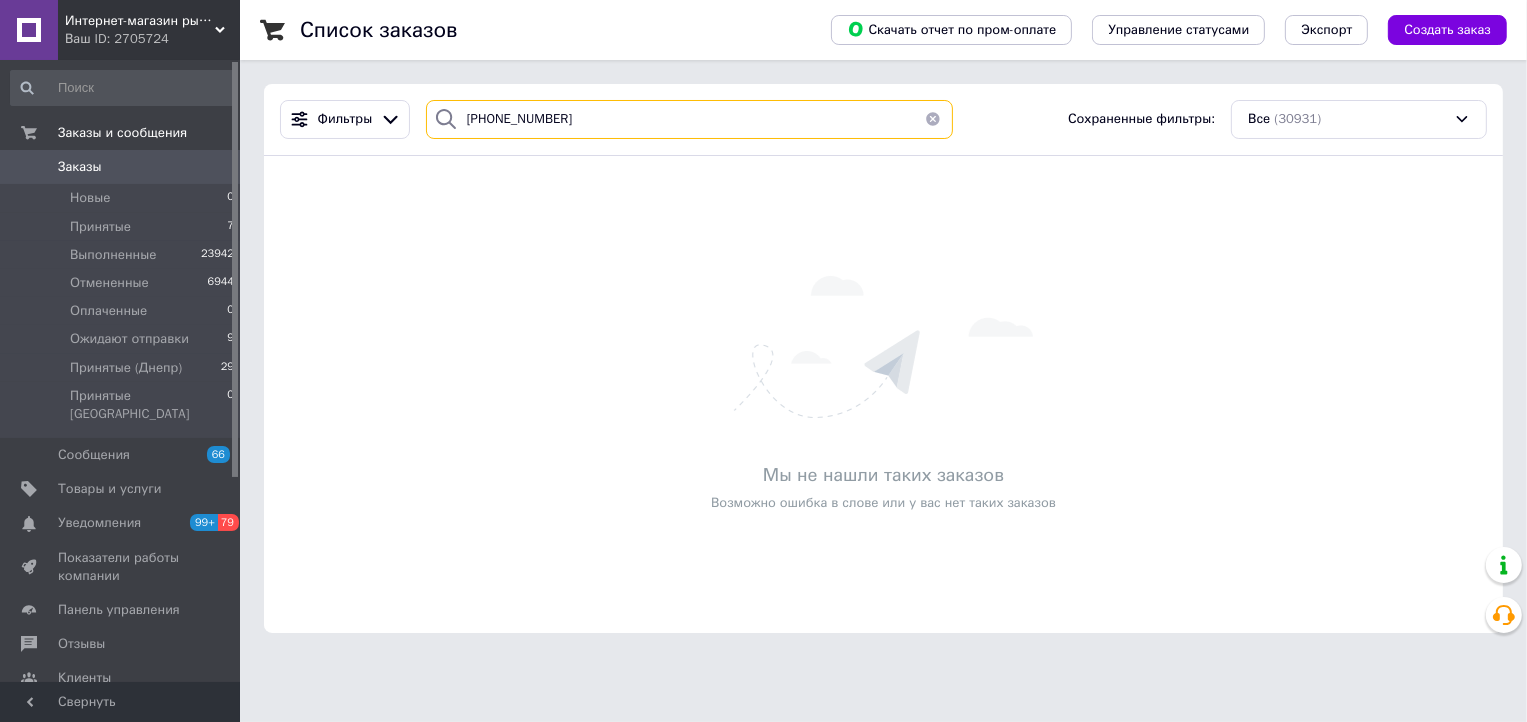 type on "[PHONE_NUMBER]" 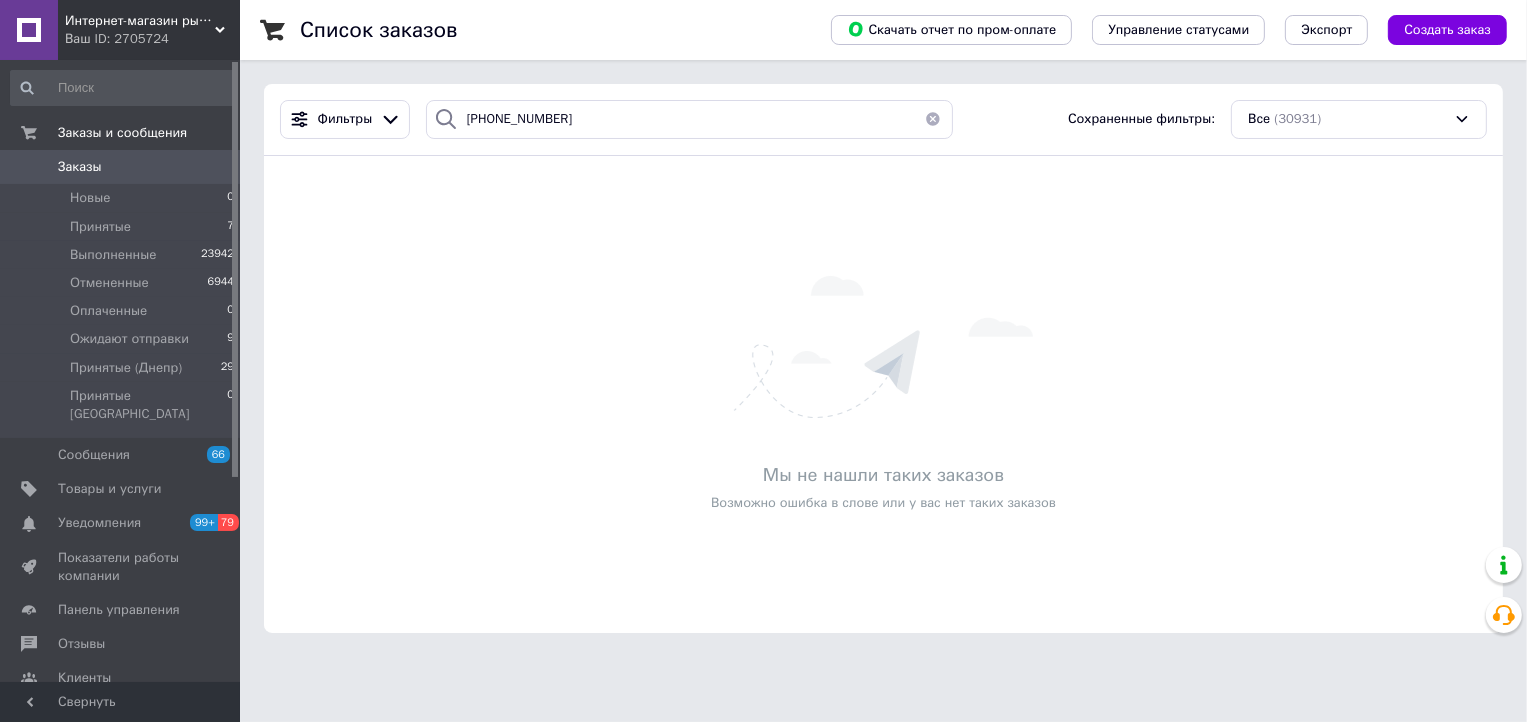 click on "Ваш ID: 2705724" at bounding box center (152, 39) 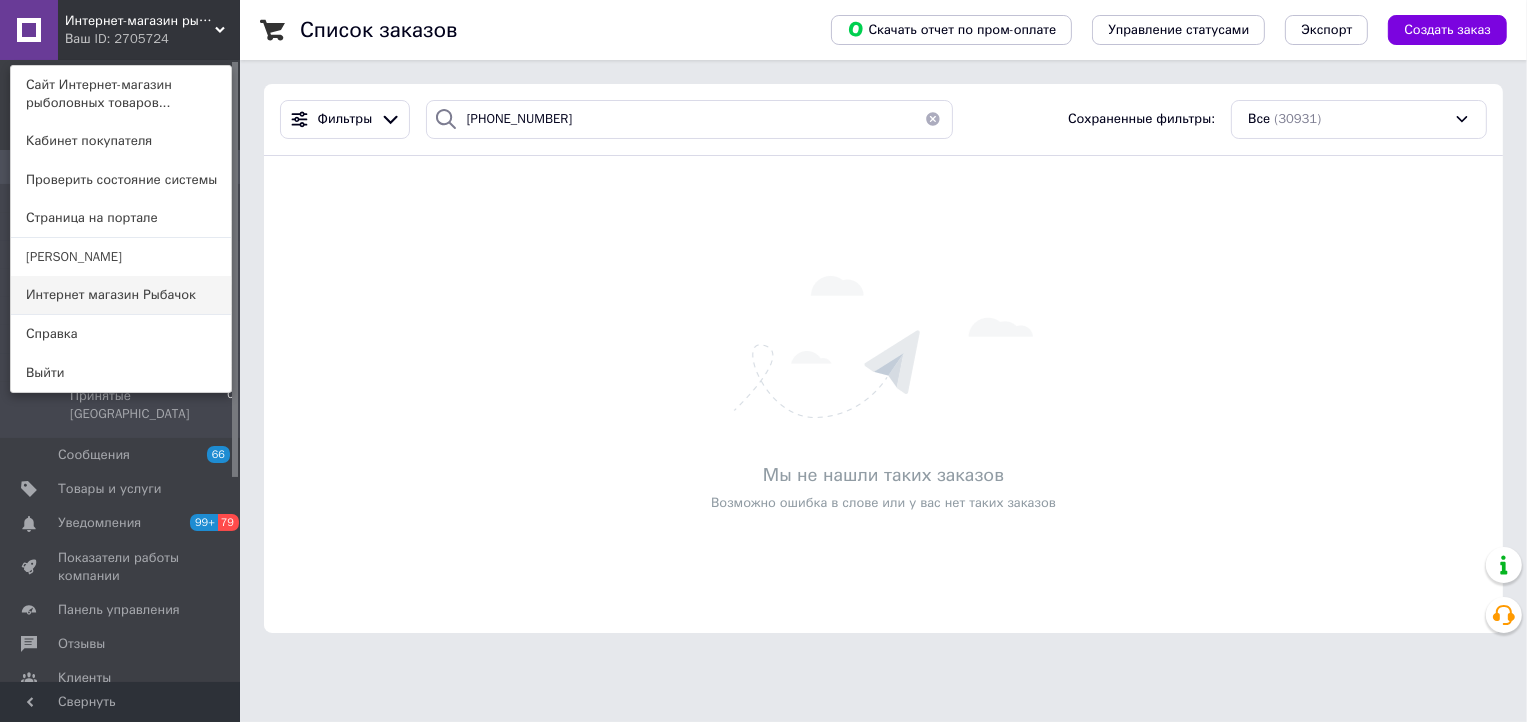 click on "Интернет магазин Рыбачок" at bounding box center [121, 295] 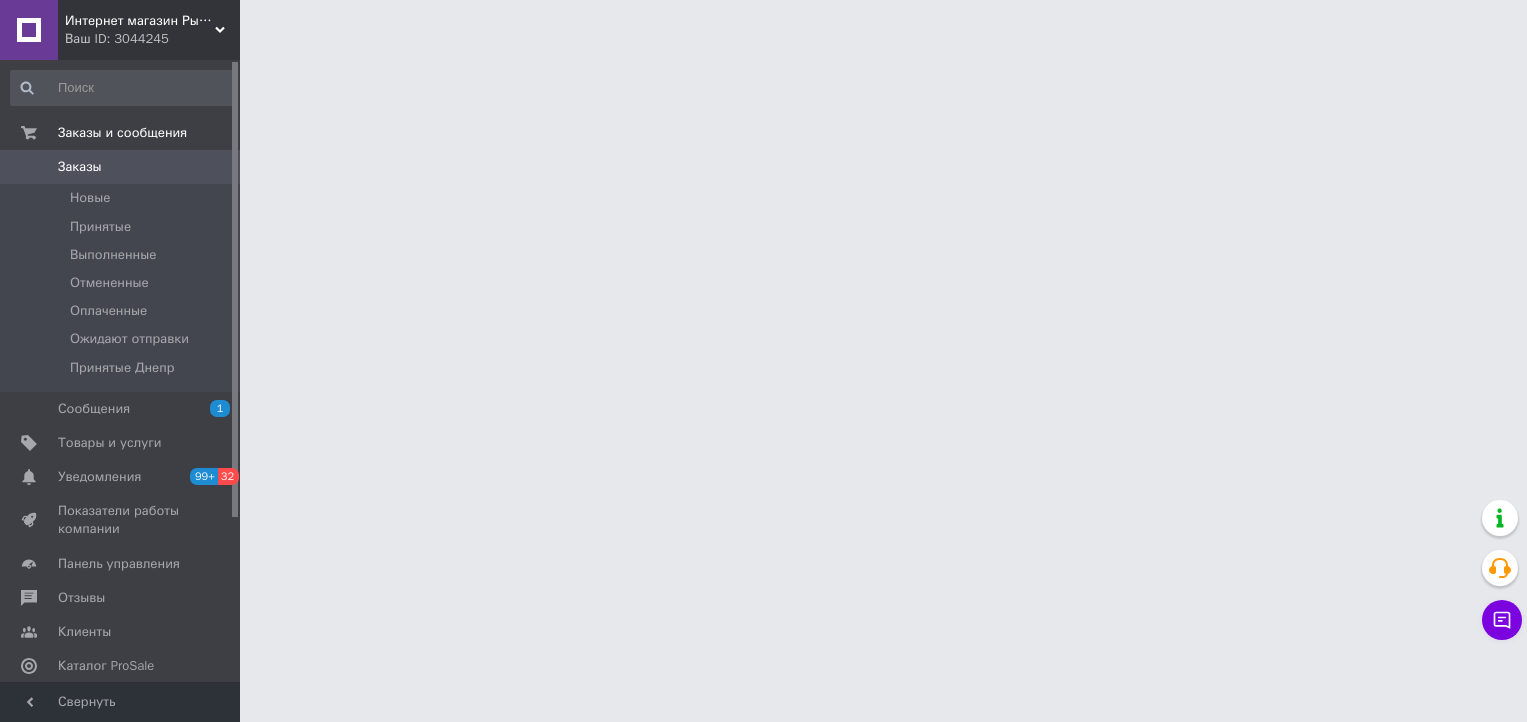 scroll, scrollTop: 0, scrollLeft: 0, axis: both 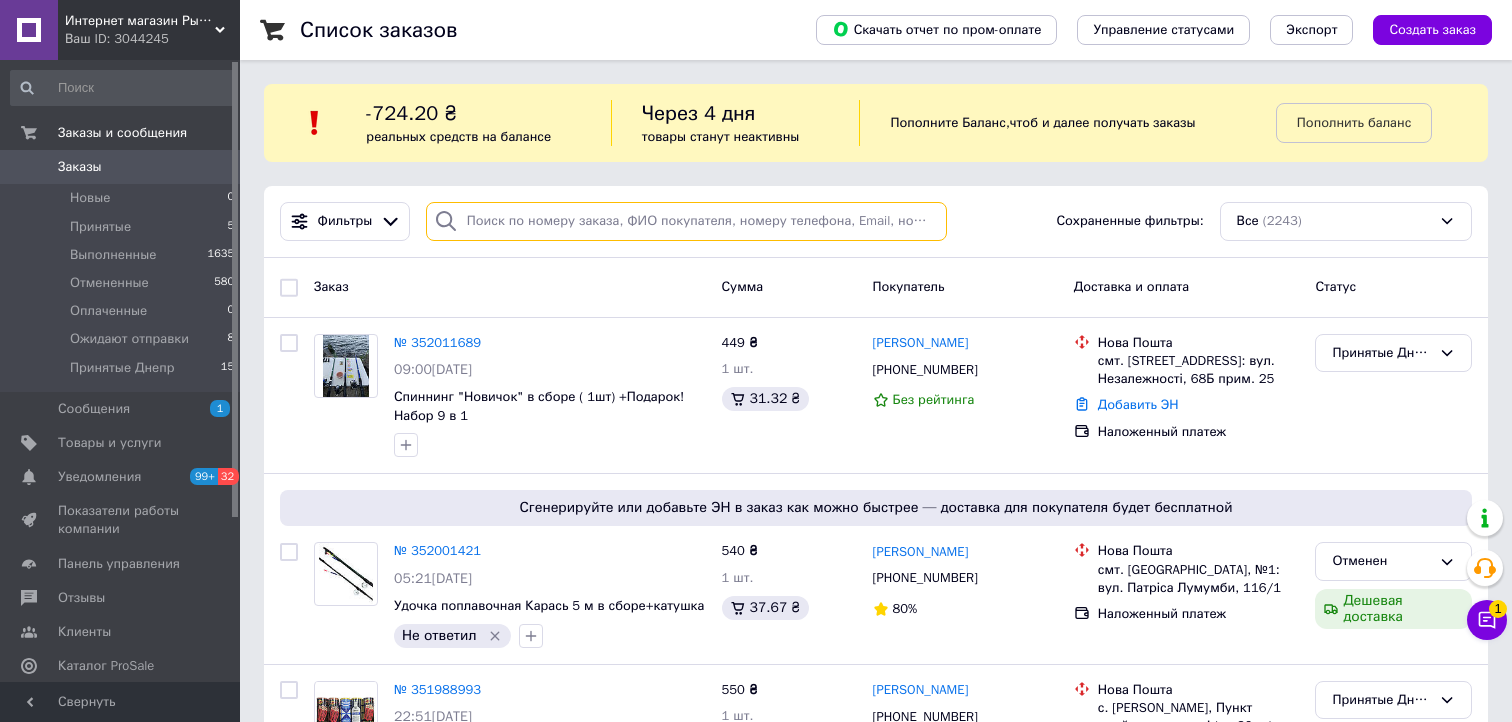 paste on "[PHONE_NUMBER]" 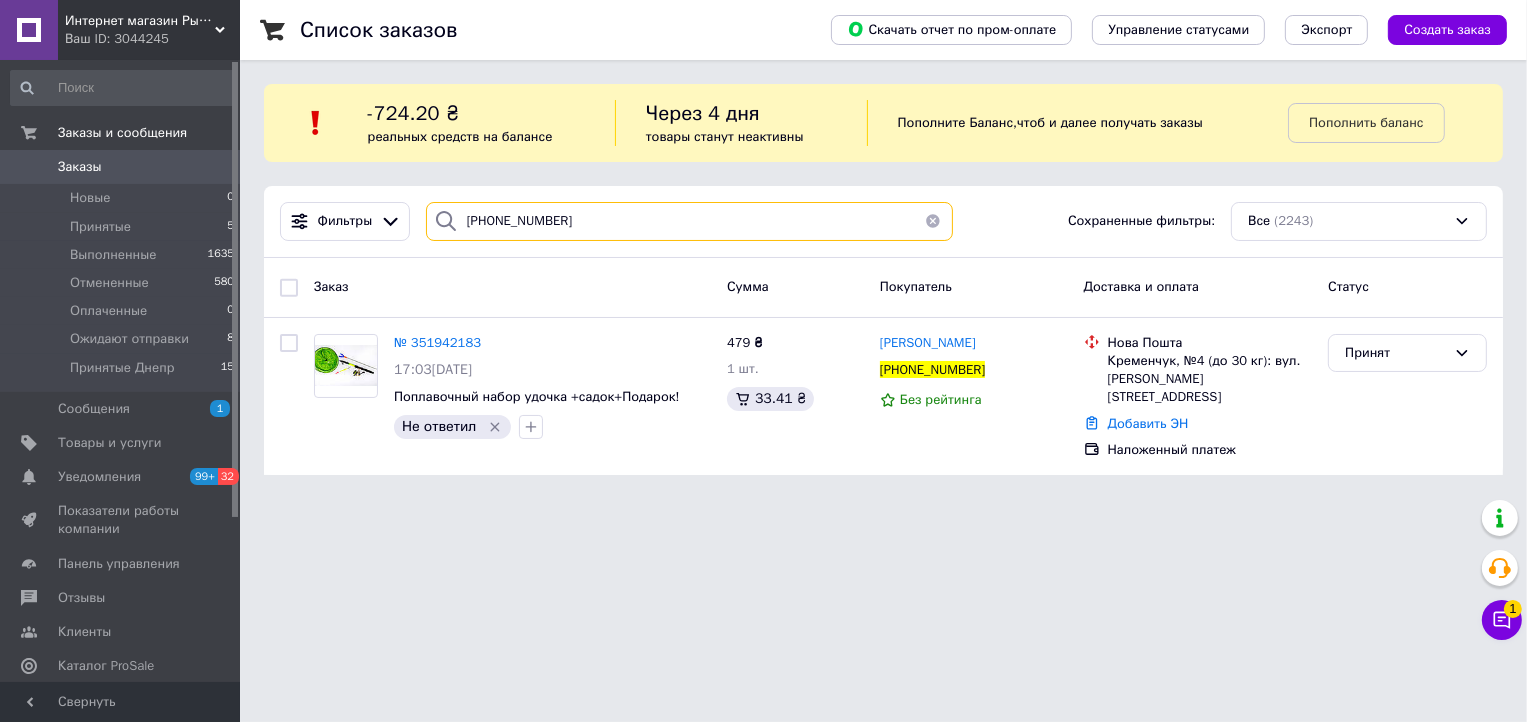 type on "[PHONE_NUMBER]" 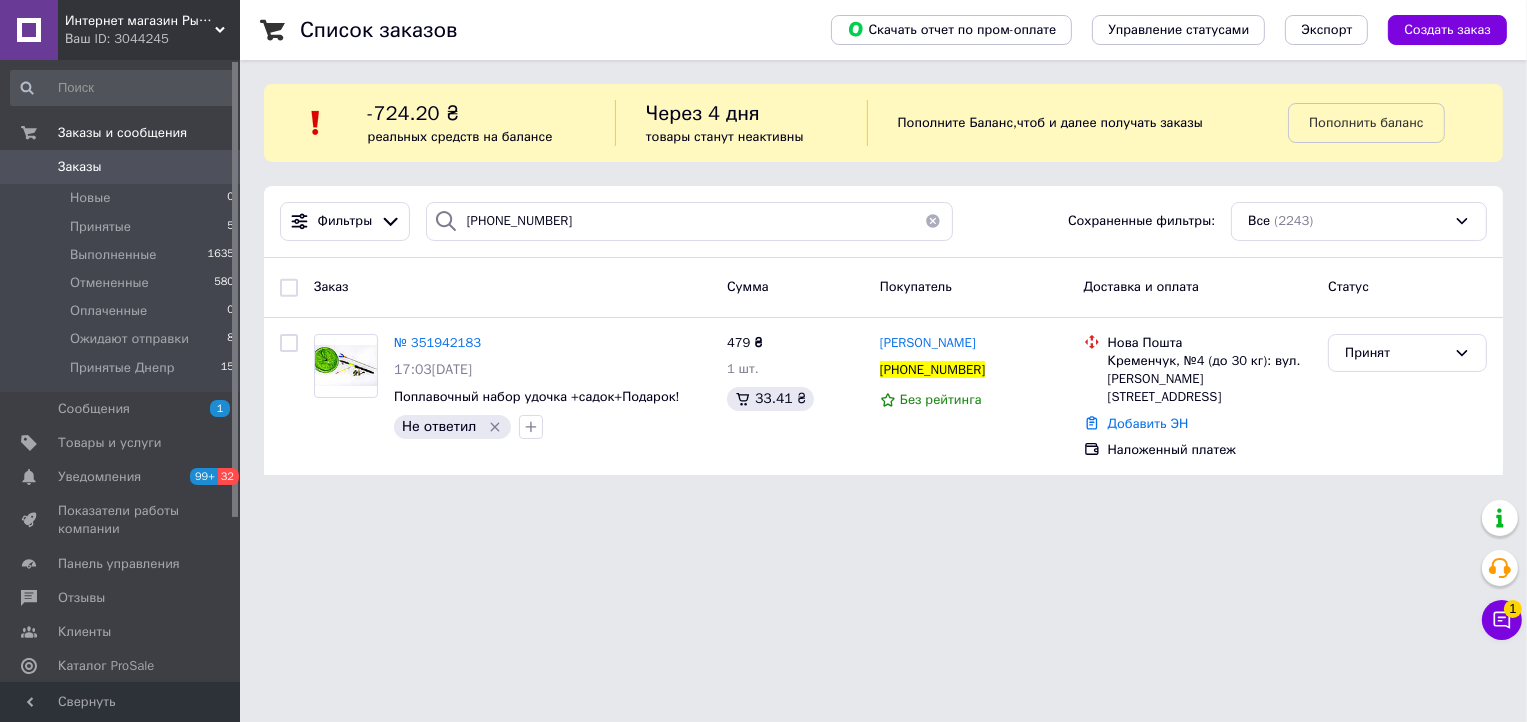 click on "Интернет магазин [PERSON_NAME] Ваш ID: 3044245 Сайт Интернет магазин [PERSON_NAME] Кабинет покупателя Проверить состояние системы Страница на портале [PERSON_NAME] Интернет-магазин рыболовных товаров  "Пл... Справка Выйти Заказы и сообщения Заказы 0 Новые 0 Принятые 5 Выполненные 1635 Отмененные 580 Оплаченные 0 Ожидают отправки 8 Принятые Днепр 15 Сообщения 1 Товары и услуги Уведомления 99+ 32 Показатели работы компании Панель управления Отзывы Клиенты Каталог ProSale Аналитика Управление сайтом Кошелек компании Маркет Prom топ" at bounding box center (763, 249) 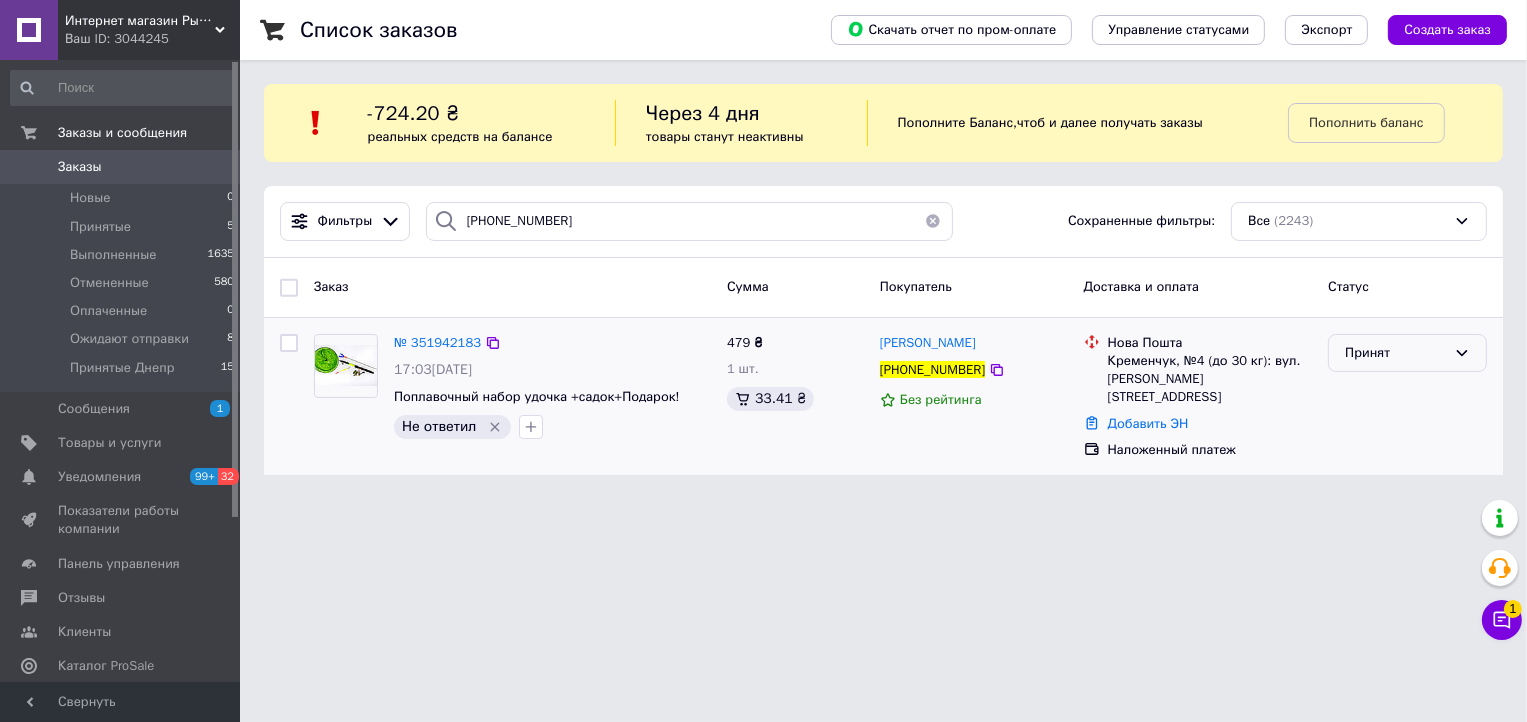 click on "Принят" at bounding box center (1407, 353) 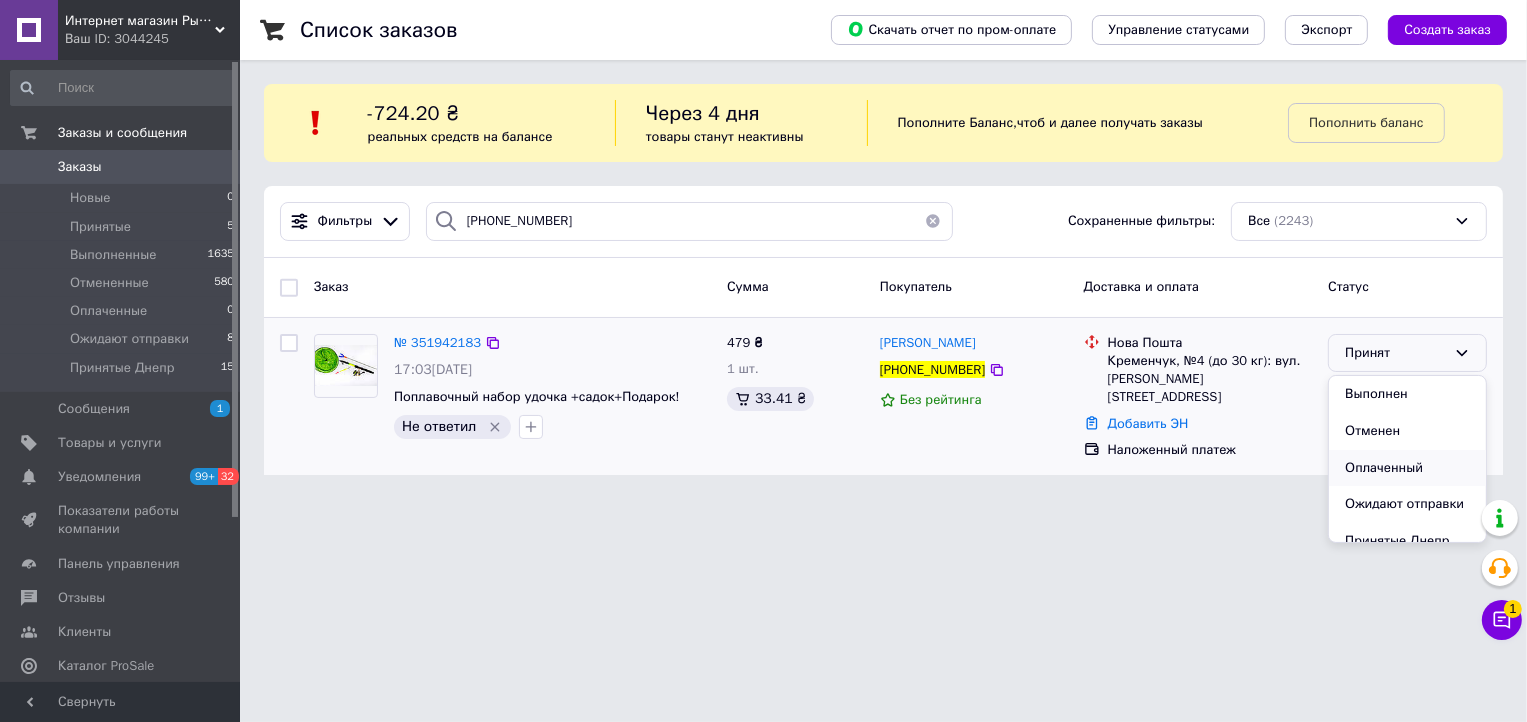 scroll, scrollTop: 17, scrollLeft: 0, axis: vertical 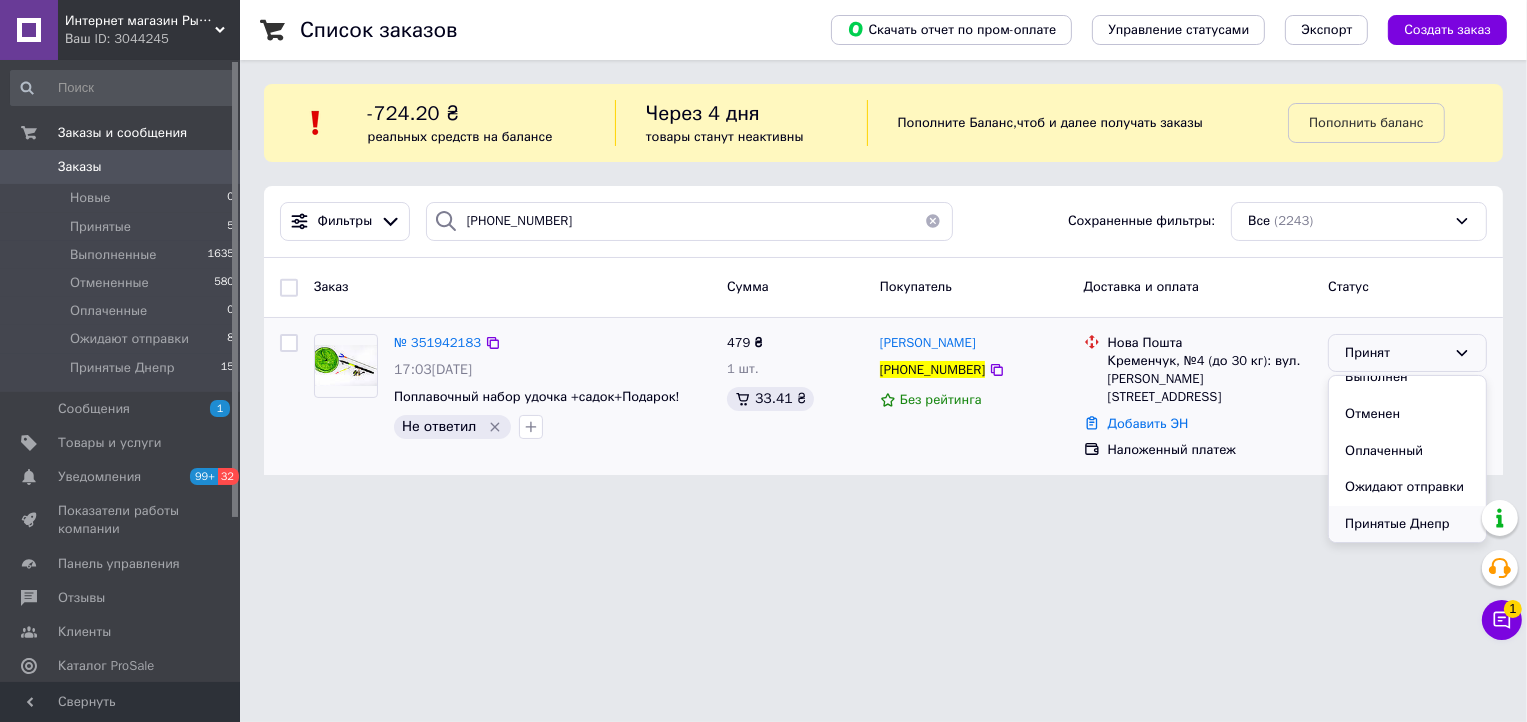 click on "Принятые Днепр" at bounding box center (1407, 524) 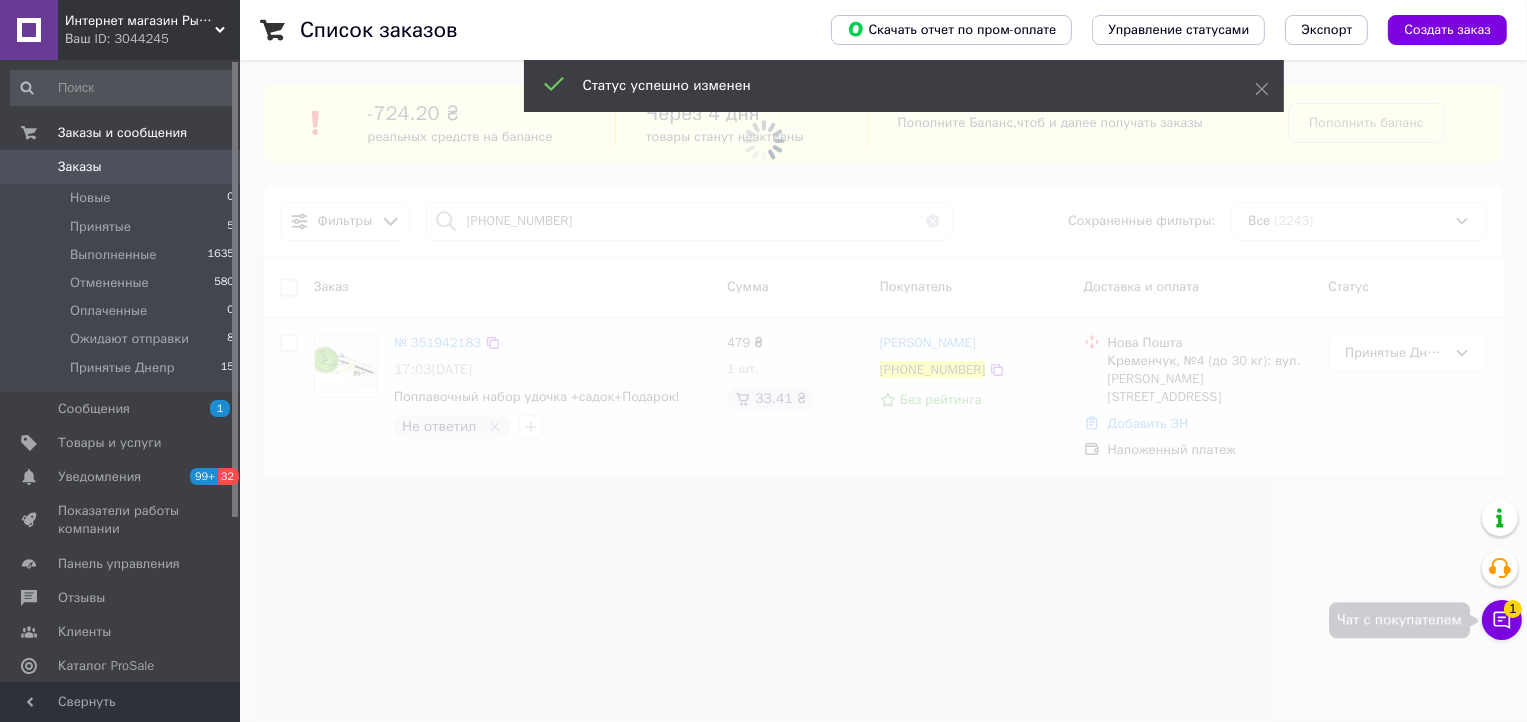 click 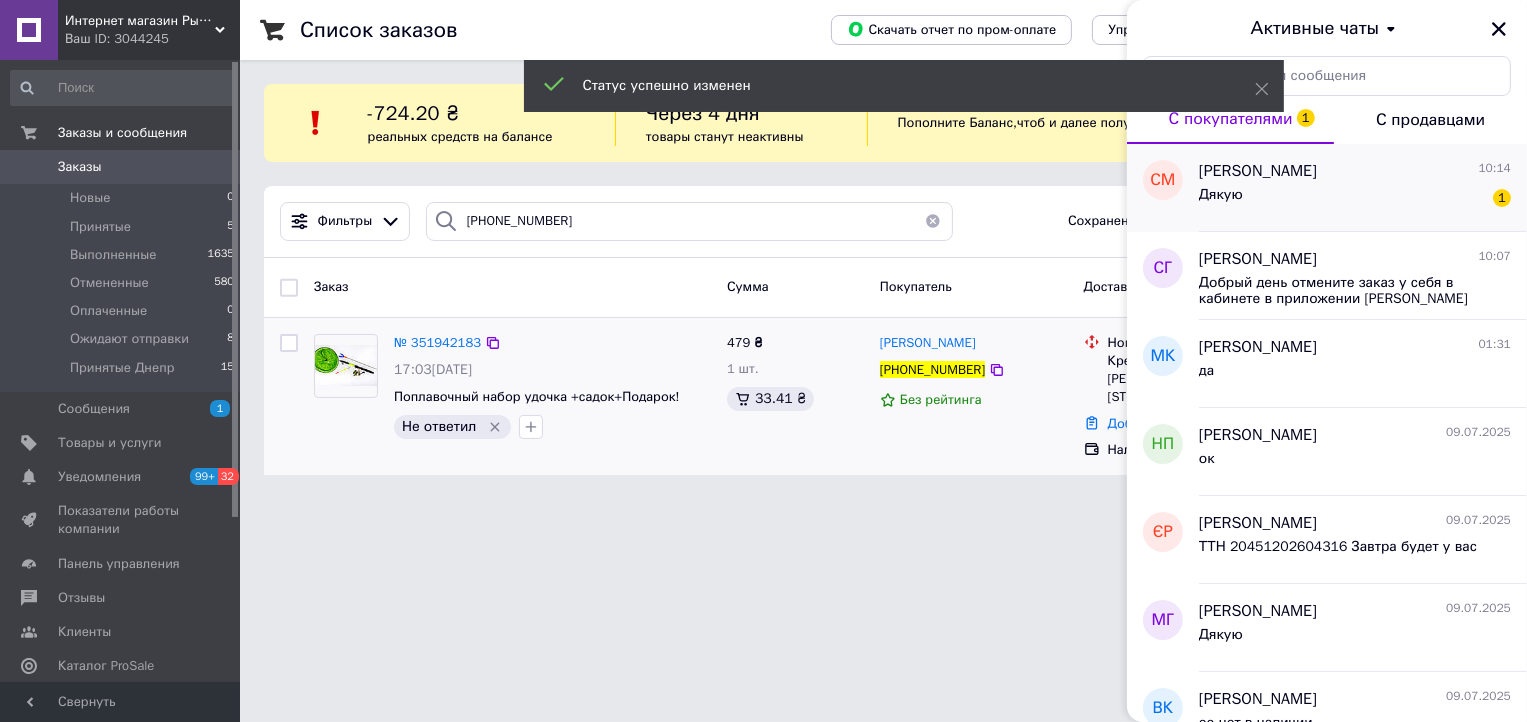 click on "Дякую 1" at bounding box center (1355, 199) 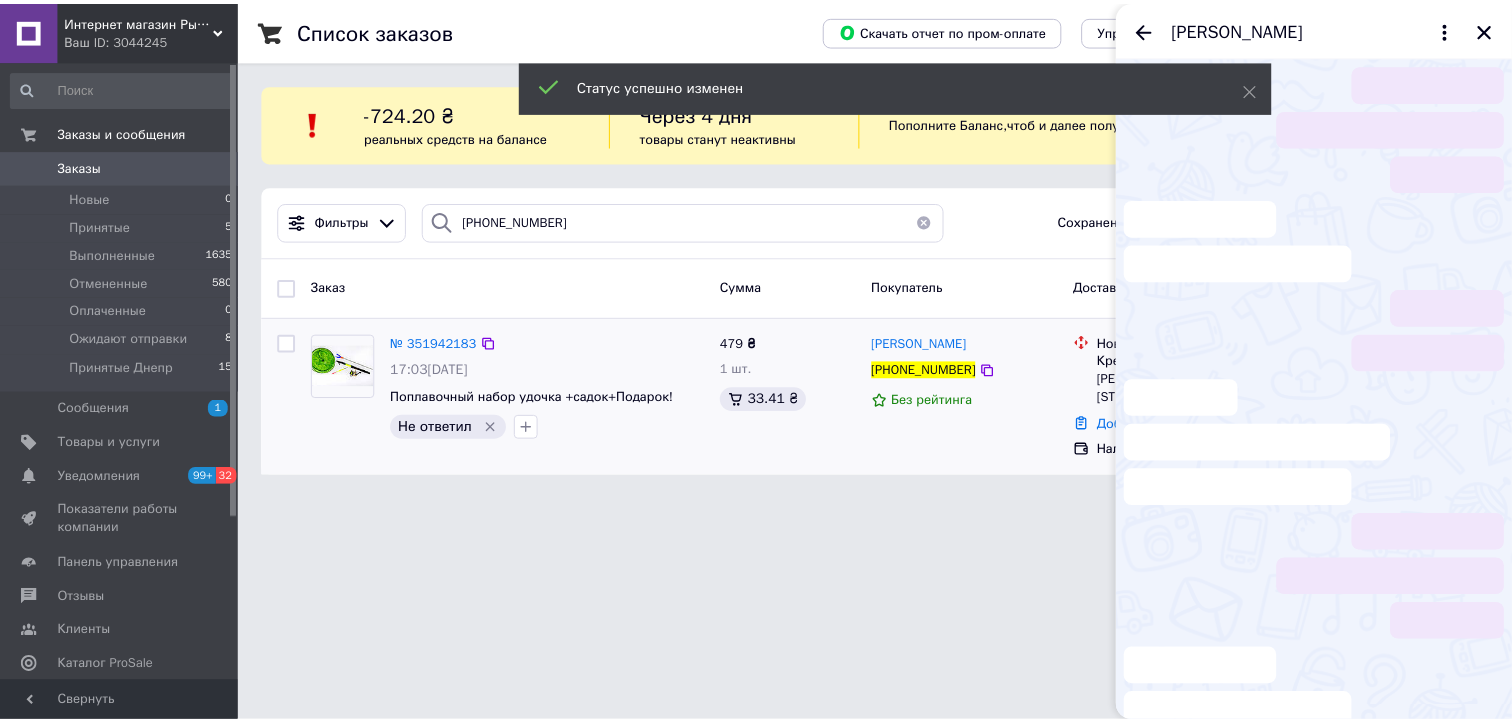 scroll, scrollTop: 36, scrollLeft: 0, axis: vertical 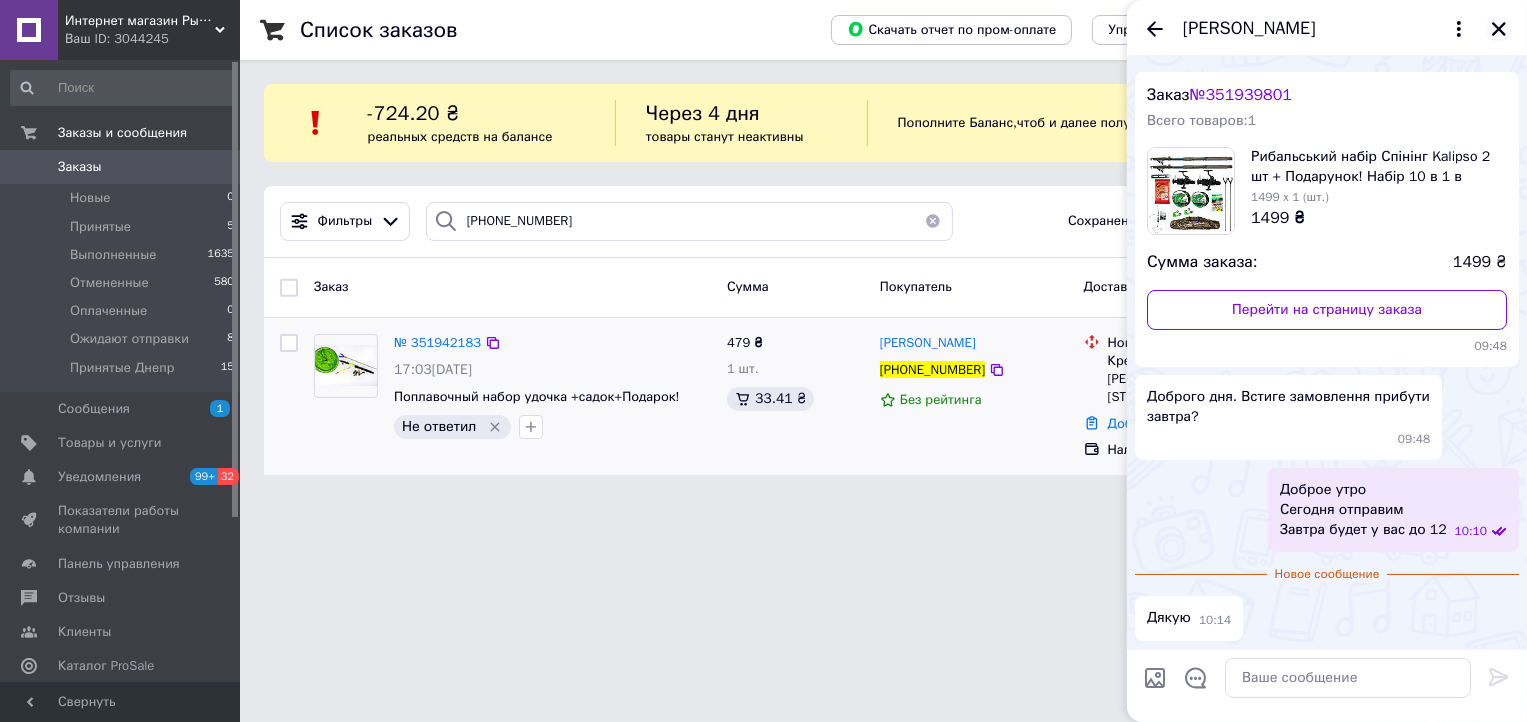 click 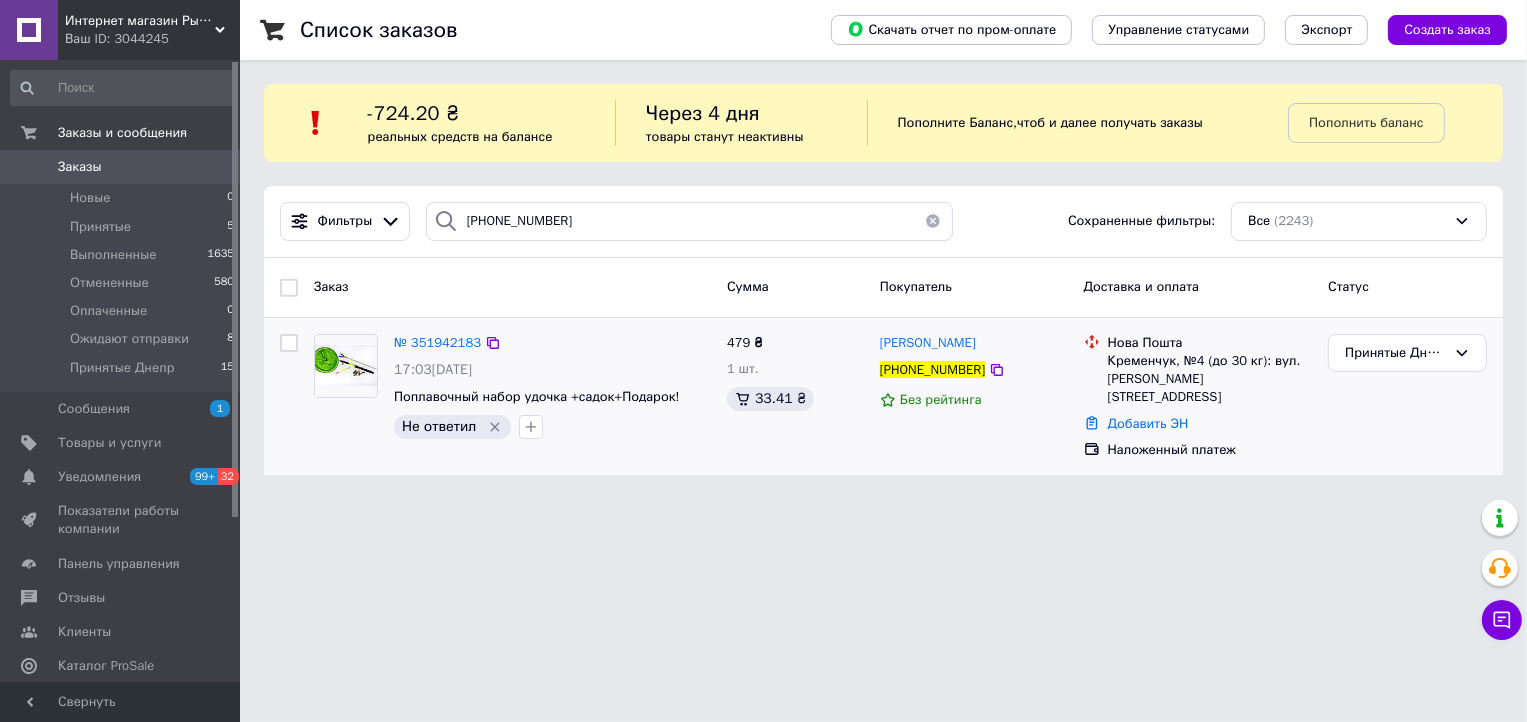 click on "Интернет магазин [PERSON_NAME] Ваш ID: 3044245 Сайт Интернет магазин [PERSON_NAME] Кабинет покупателя Проверить состояние системы Страница на портале [PERSON_NAME] Интернет-магазин рыболовных товаров  "Пл... Справка Выйти Заказы и сообщения Заказы 0 Новые 0 Принятые 5 Выполненные 1635 Отмененные 580 Оплаченные 0 Ожидают отправки 8 Принятые Днепр 15 Сообщения 1 Товары и услуги Уведомления 99+ 32 Показатели работы компании Панель управления Отзывы Клиенты Каталог ProSale Аналитика Управление сайтом Кошелек компании Маркет Prom топ" at bounding box center (763, 249) 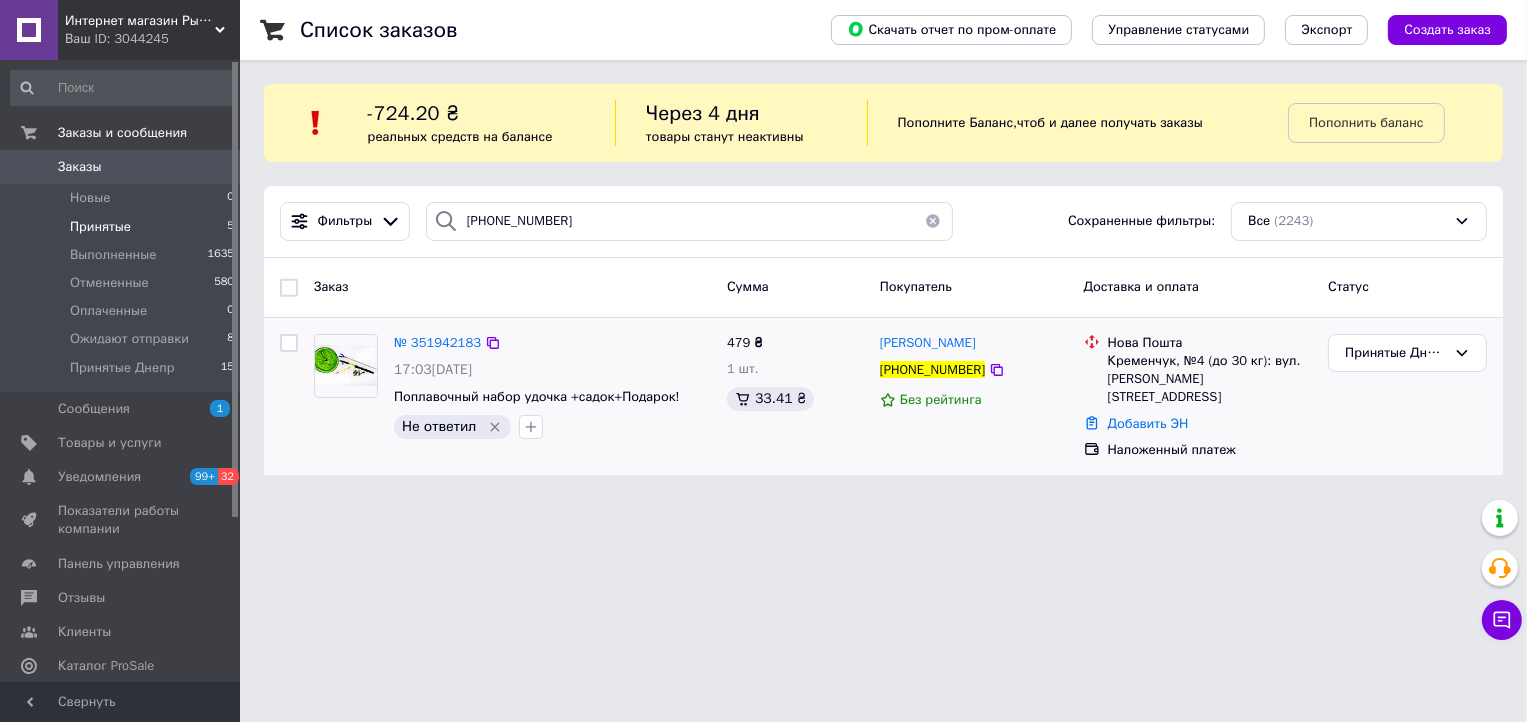 click on "Принятые" at bounding box center [100, 227] 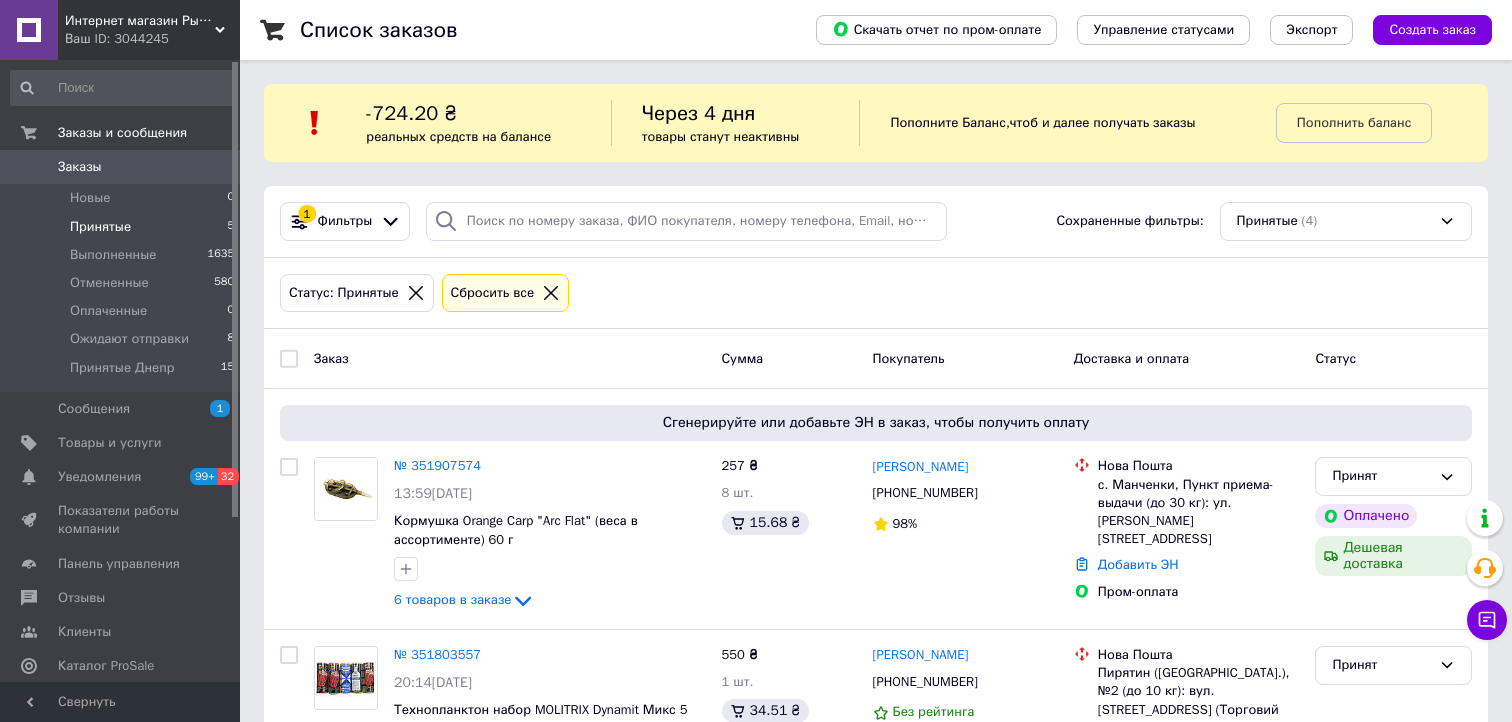 scroll, scrollTop: 200, scrollLeft: 0, axis: vertical 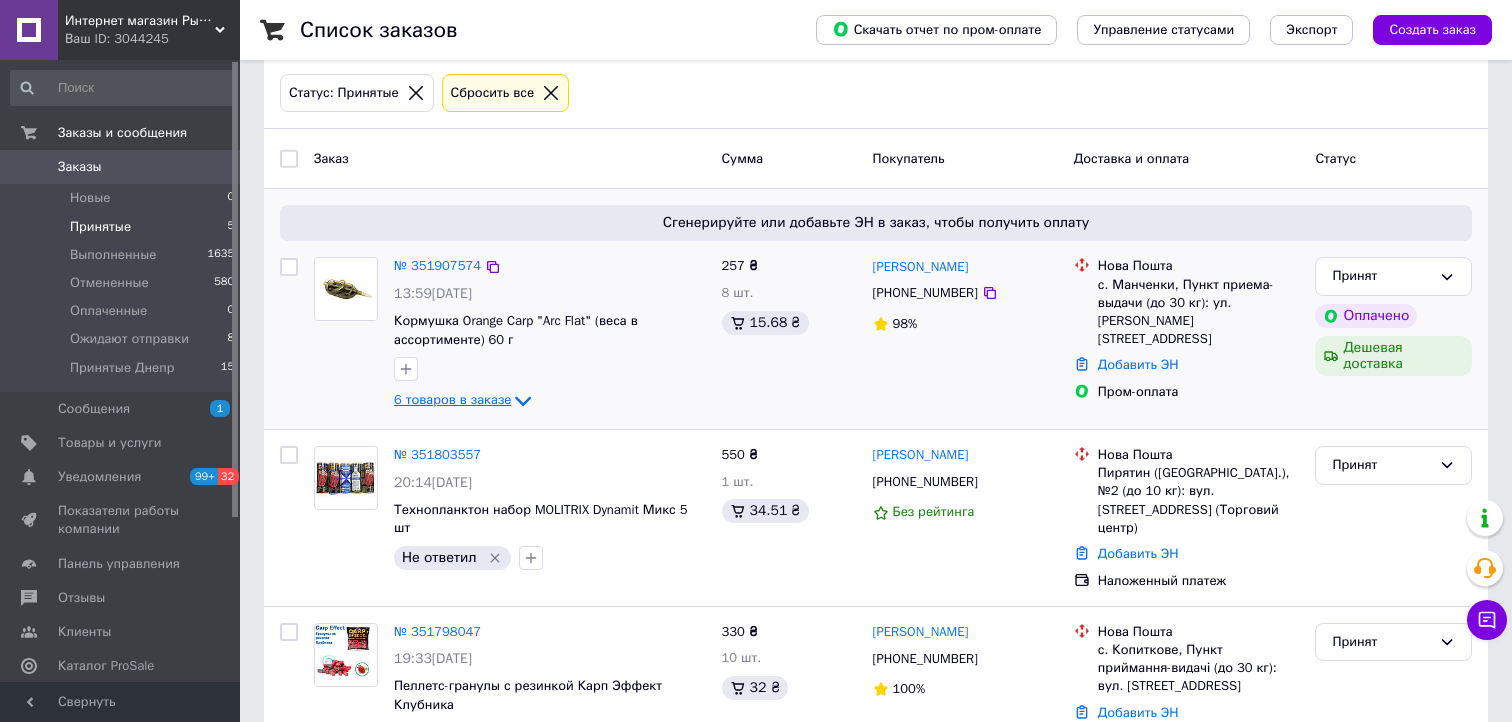 click on "6 товаров в заказе" at bounding box center (452, 400) 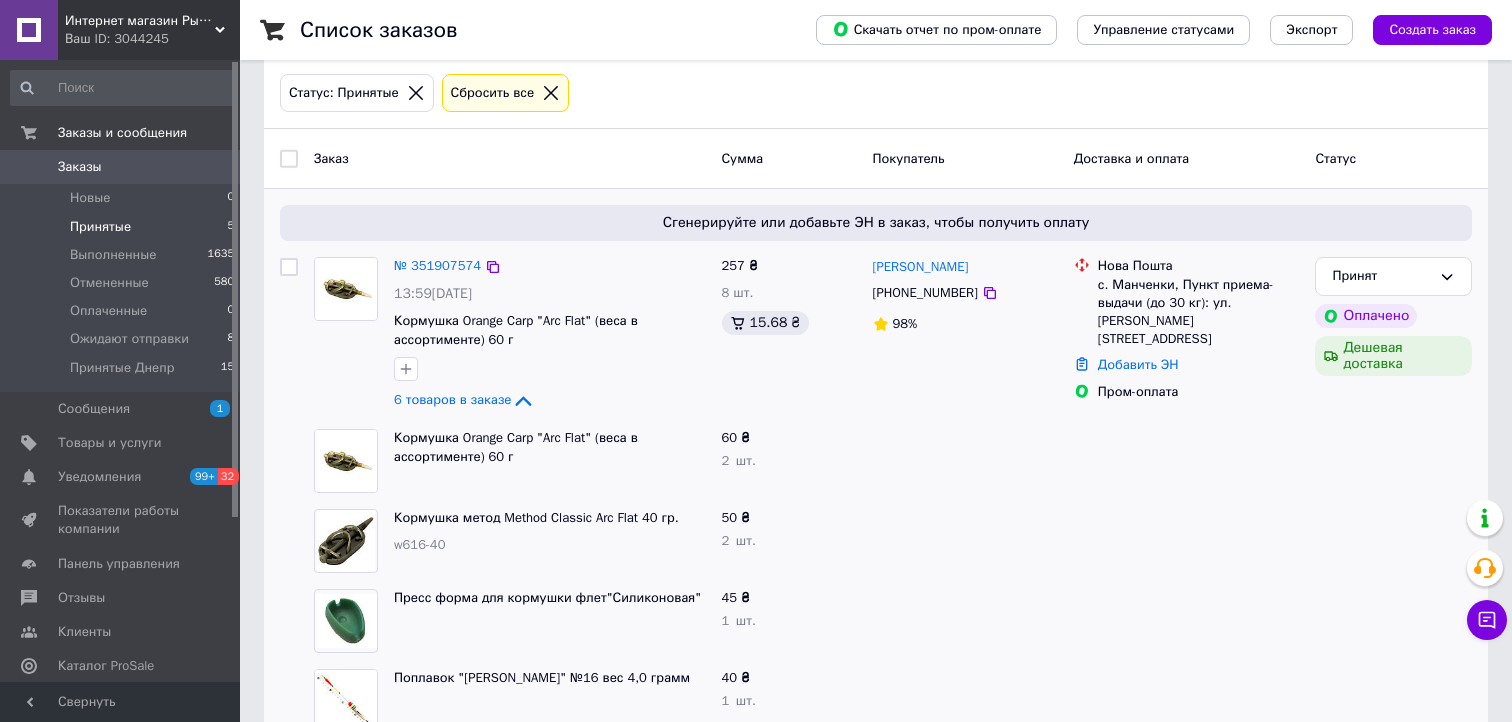 scroll, scrollTop: 400, scrollLeft: 0, axis: vertical 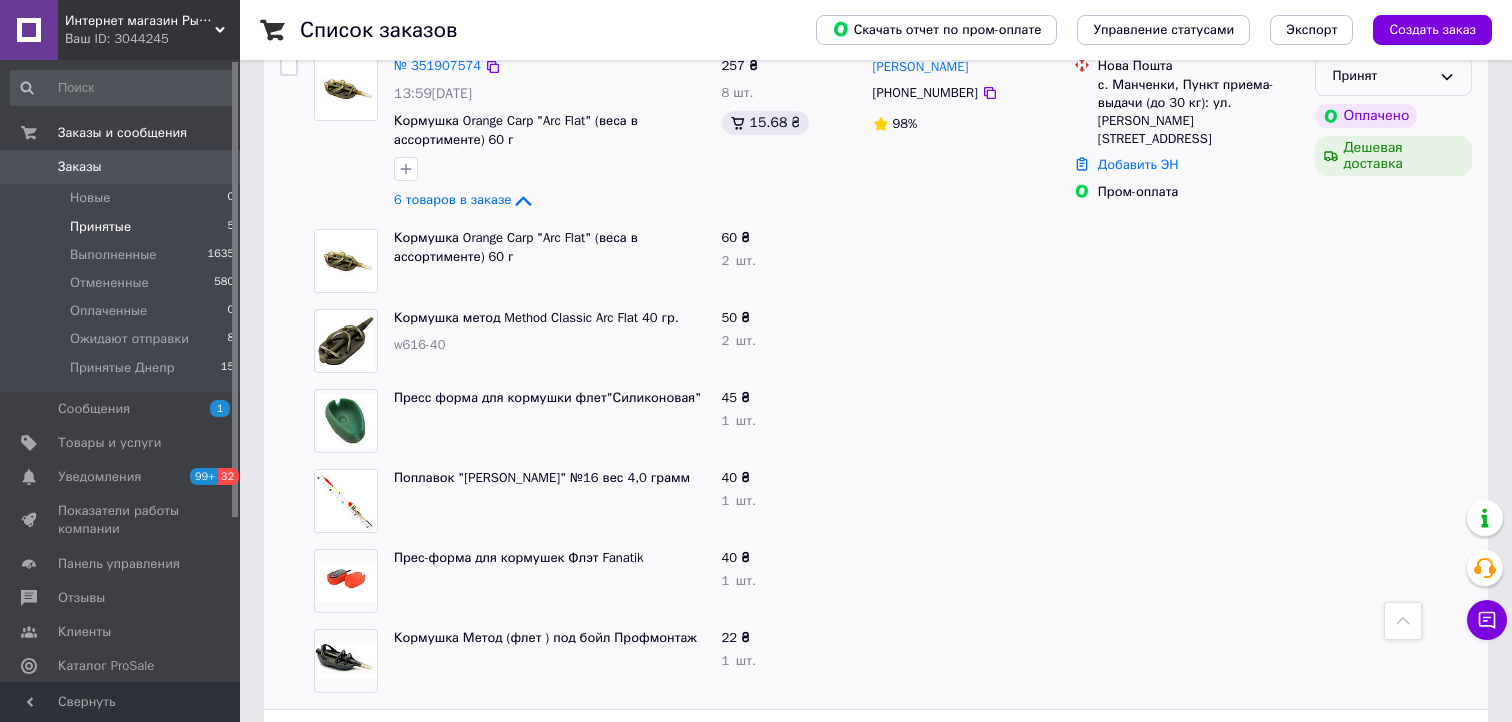 click on "Принят" at bounding box center [1381, 76] 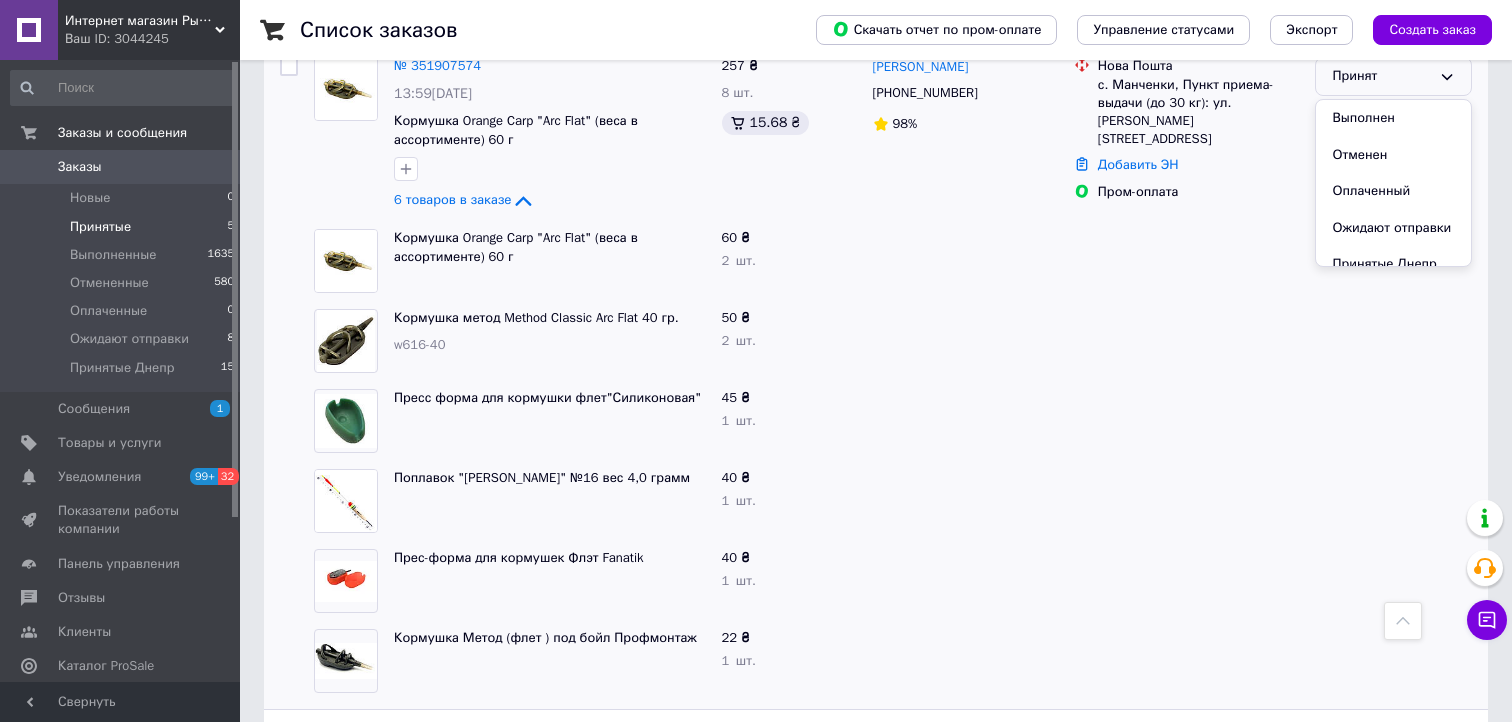 click at bounding box center [1393, 261] 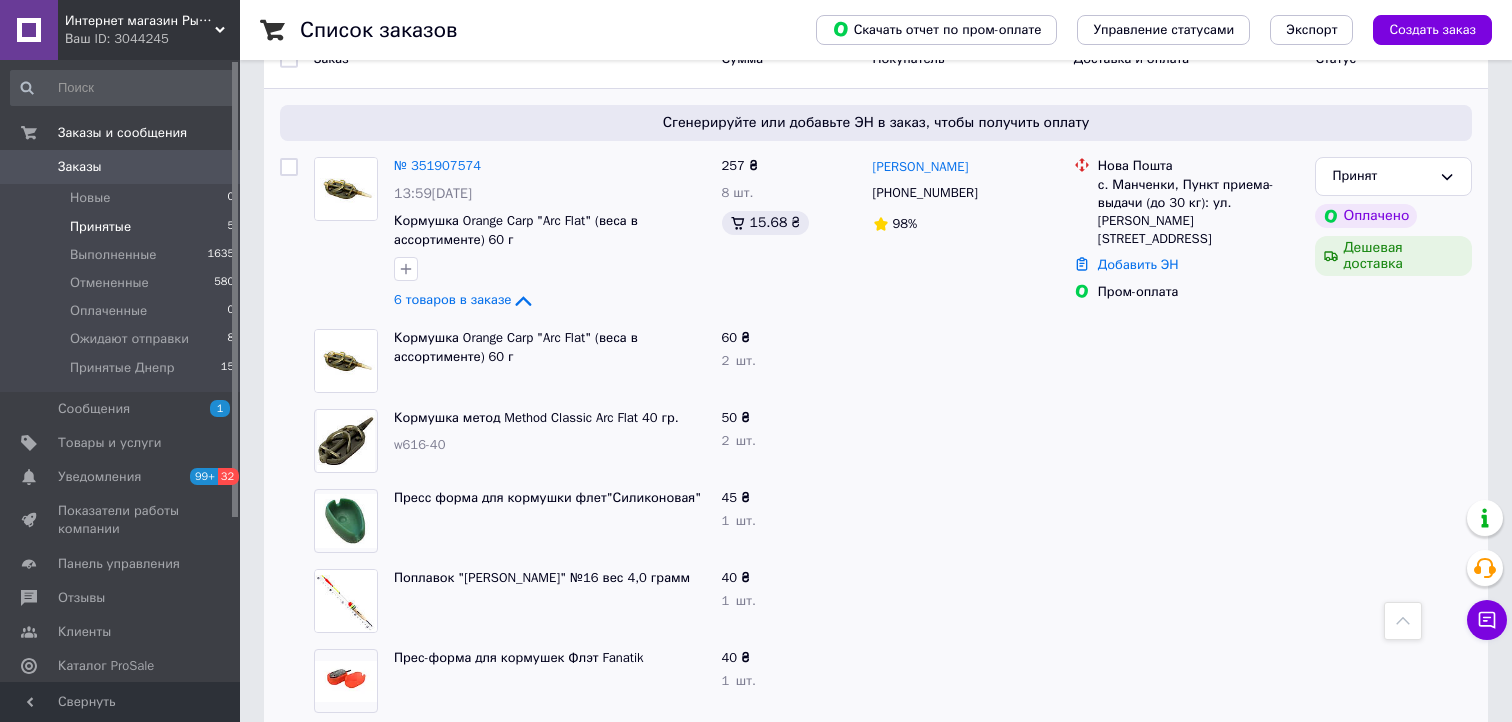 scroll, scrollTop: 200, scrollLeft: 0, axis: vertical 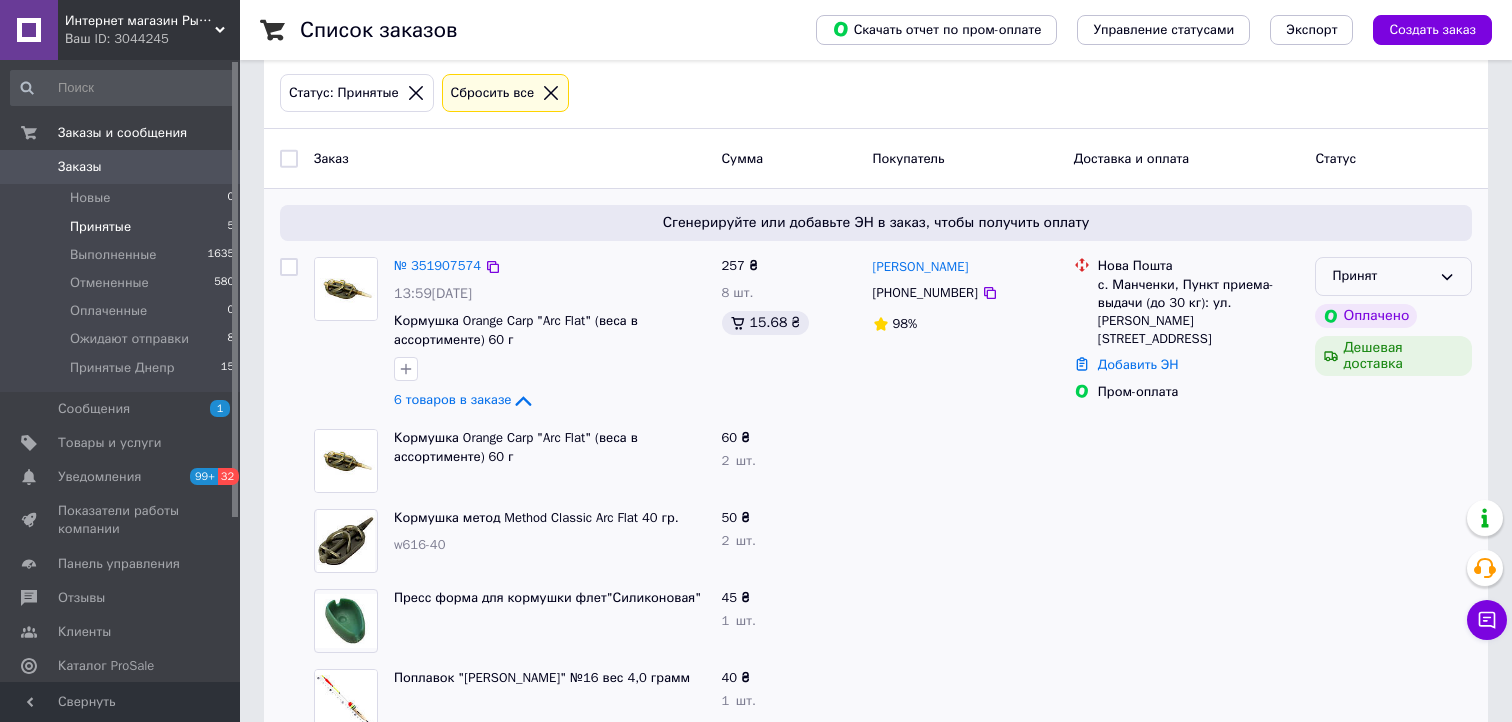click on "Принят" at bounding box center [1381, 276] 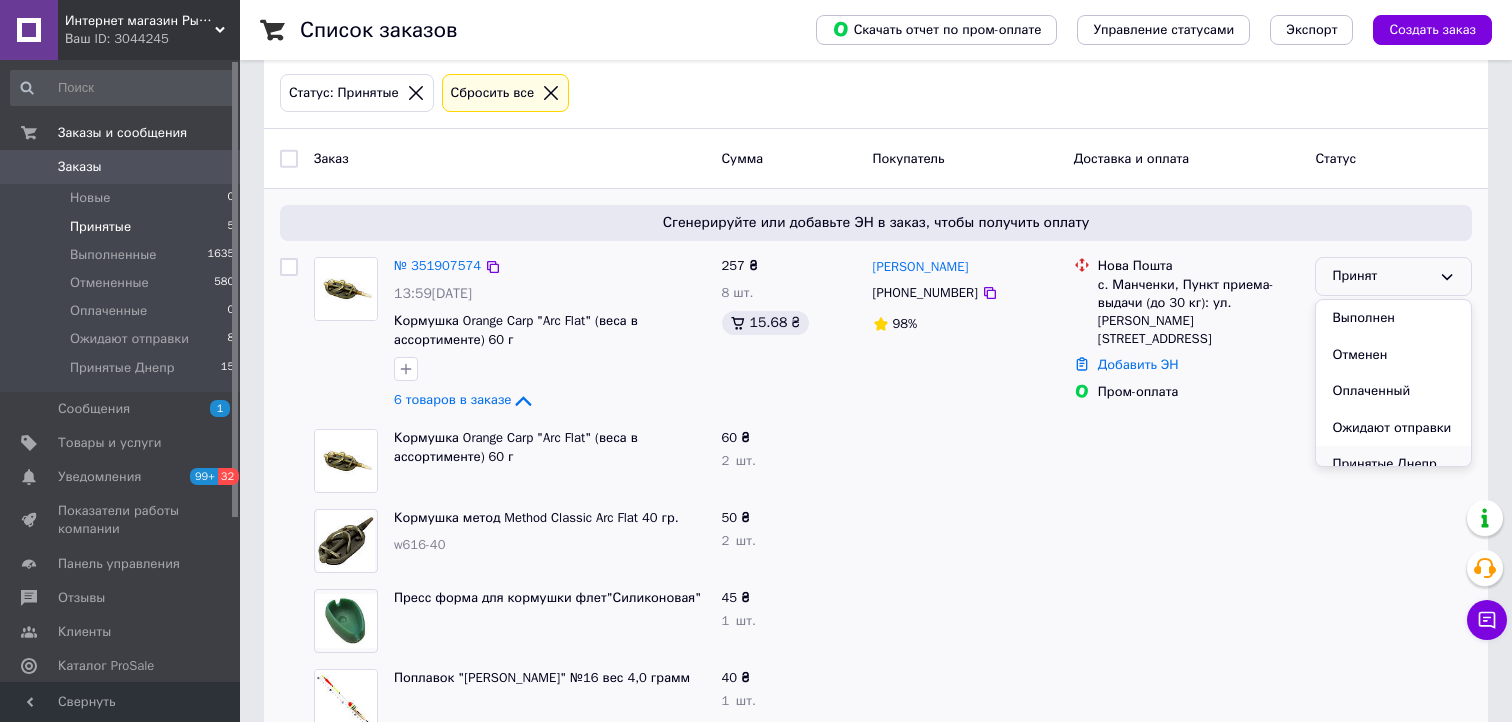 click on "Принятые Днепр" at bounding box center [1393, 464] 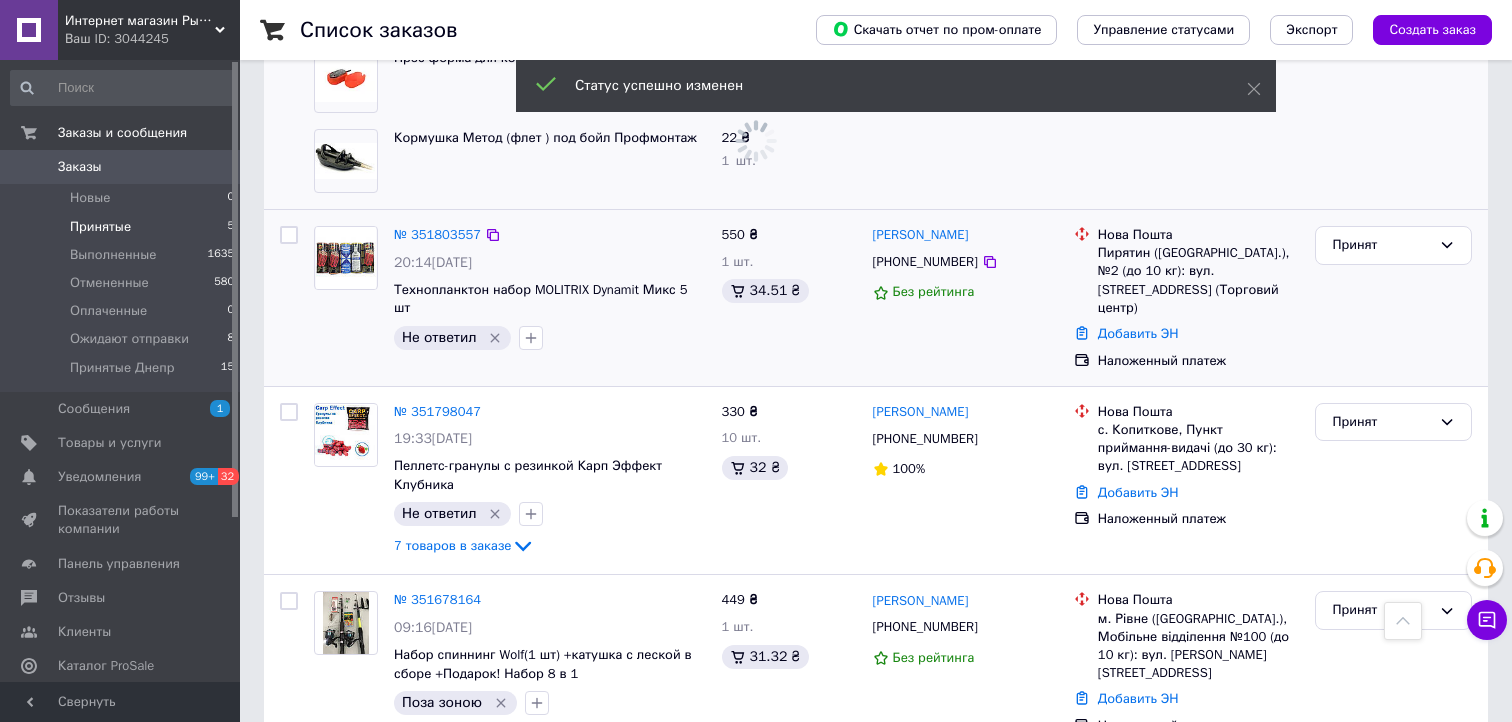 scroll, scrollTop: 932, scrollLeft: 0, axis: vertical 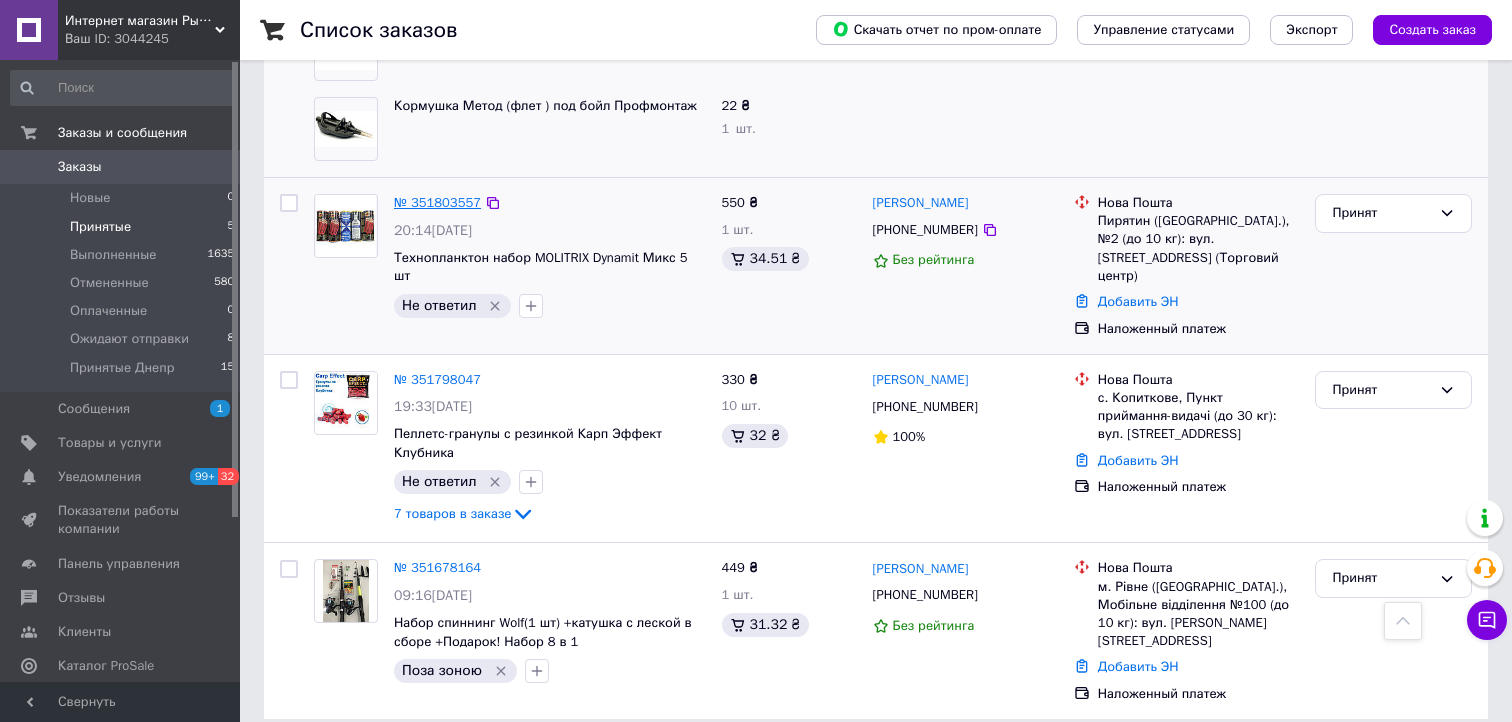 click on "№ 351803557" at bounding box center (437, 202) 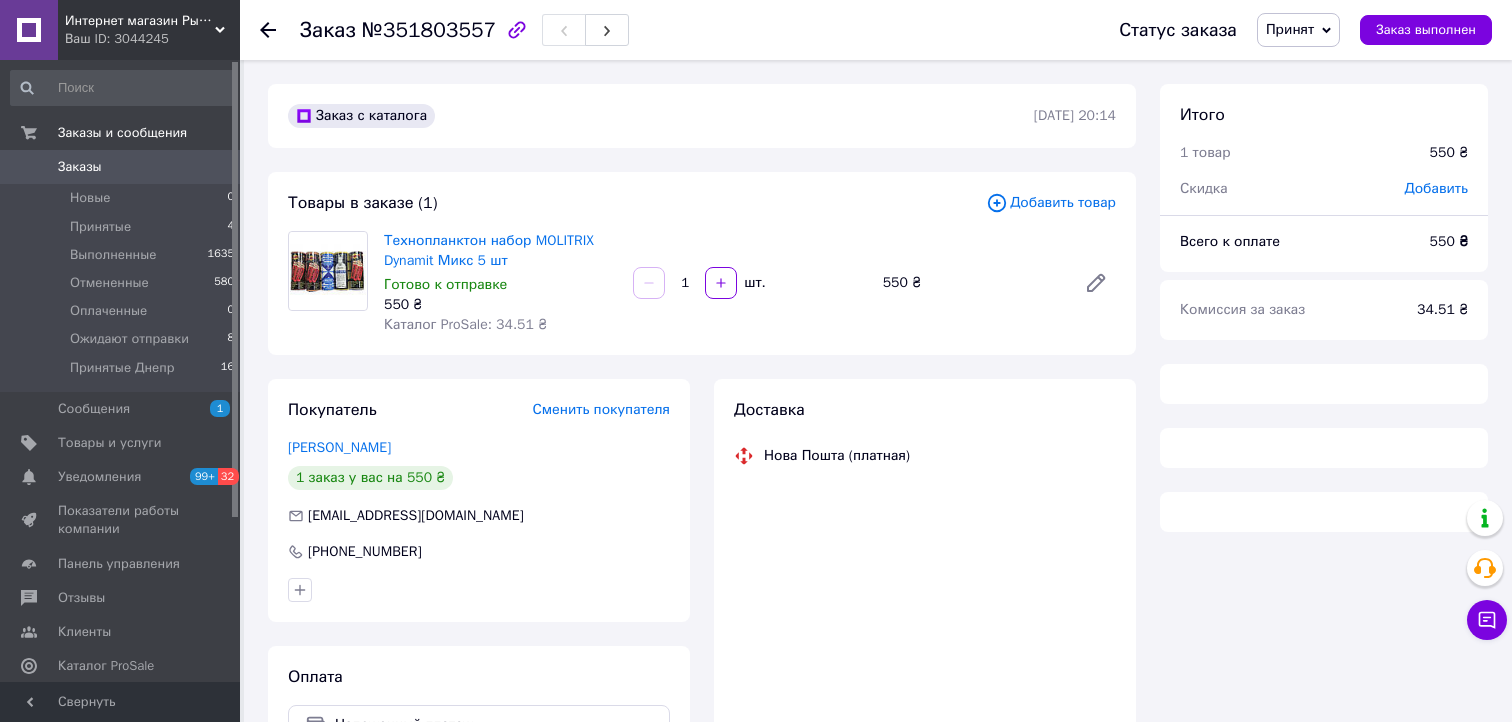 scroll, scrollTop: 131, scrollLeft: 0, axis: vertical 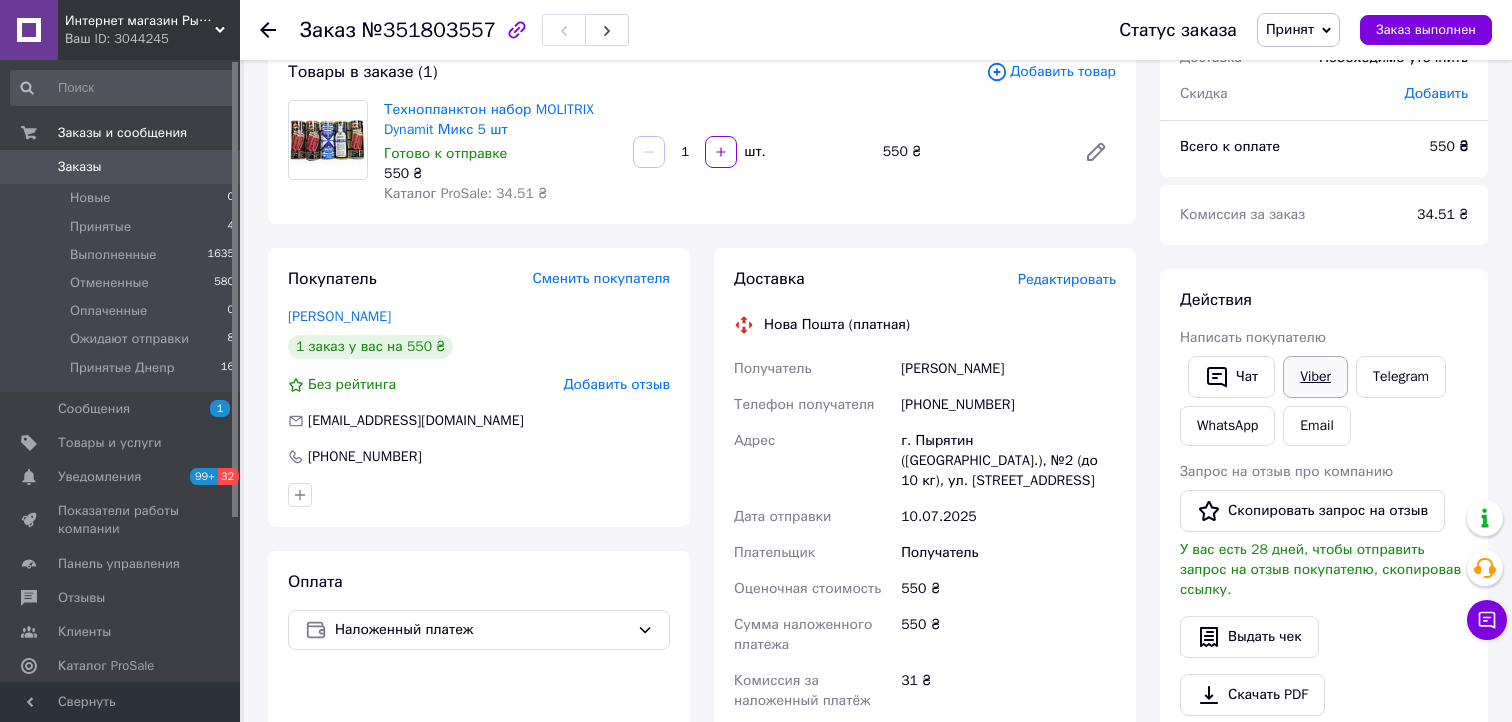 click on "Viber" at bounding box center (1315, 377) 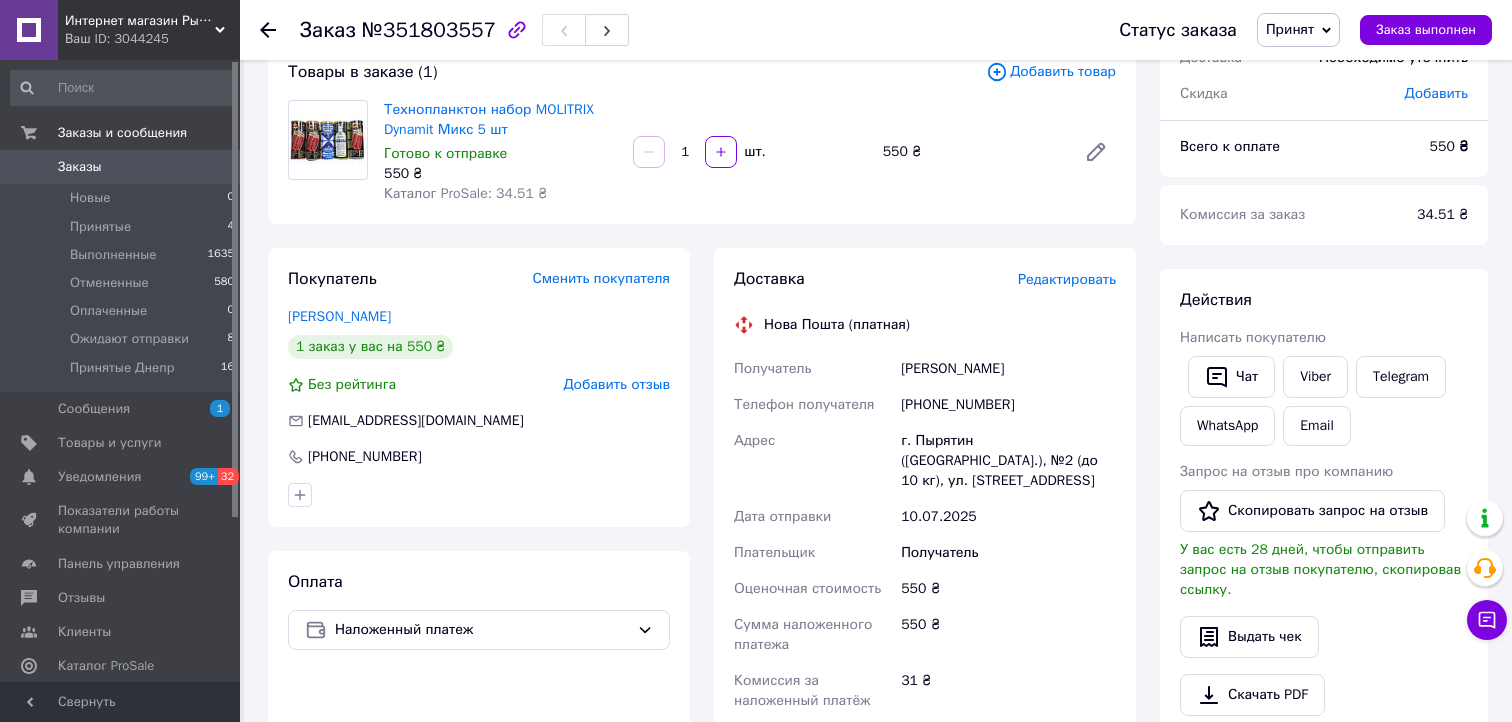 click on "Выдать чек" at bounding box center (1324, 637) 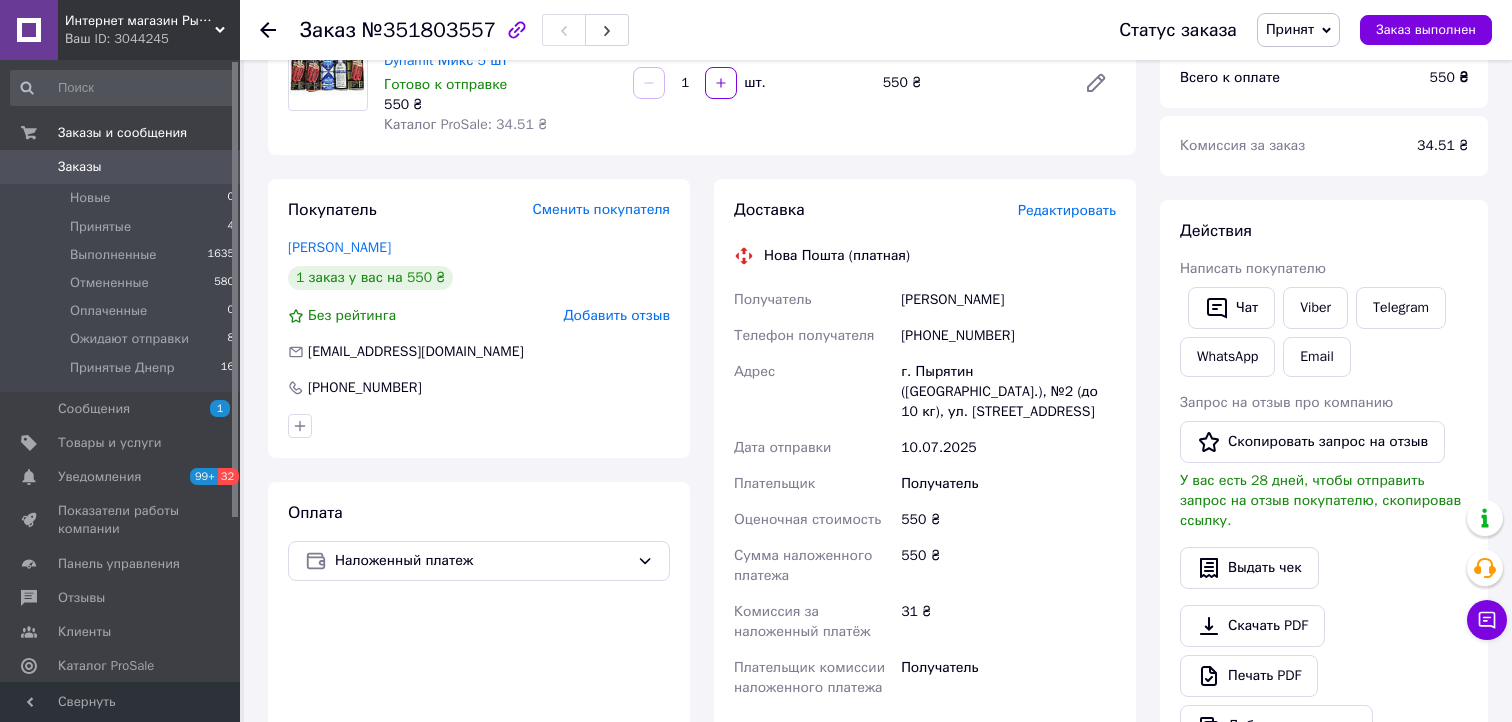 scroll, scrollTop: 100, scrollLeft: 0, axis: vertical 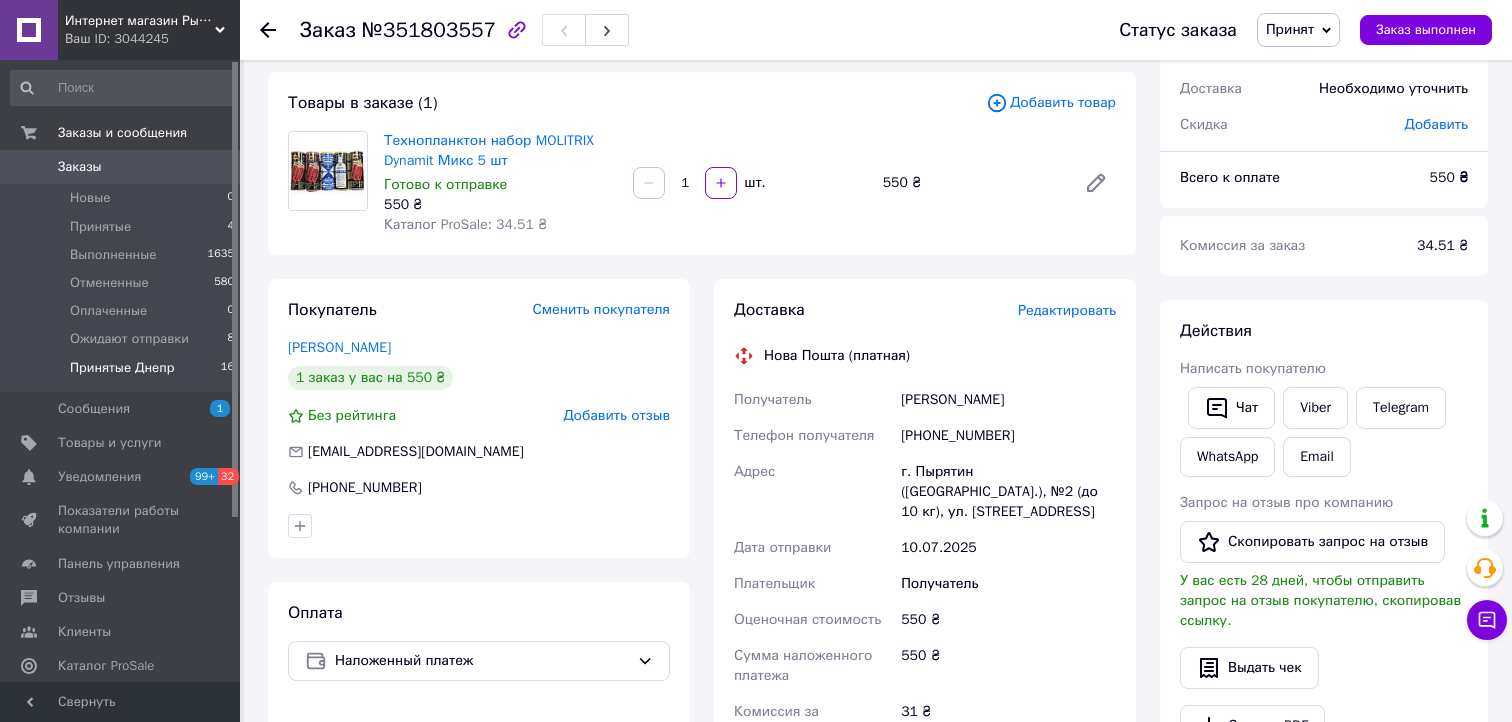 click on "Принятые Днепр" at bounding box center (122, 368) 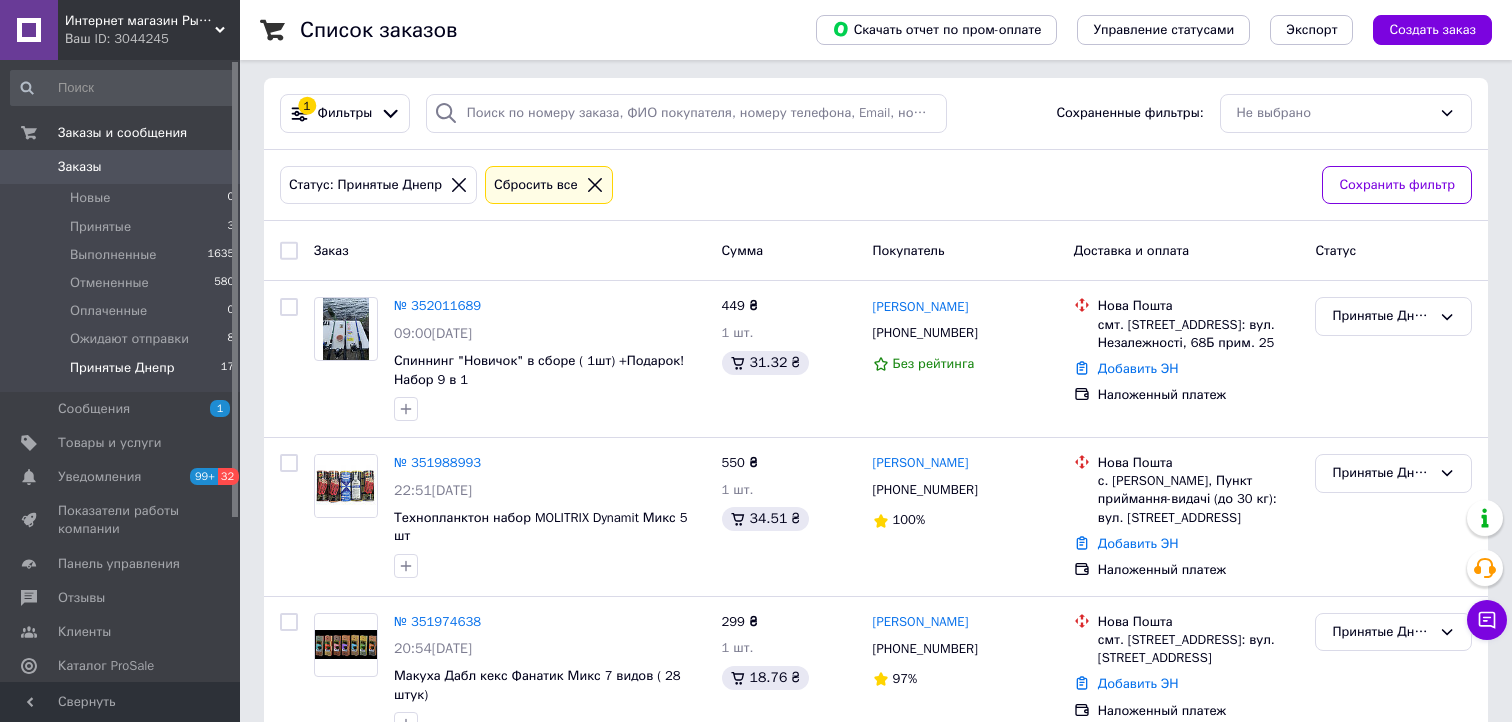 scroll, scrollTop: 8, scrollLeft: 0, axis: vertical 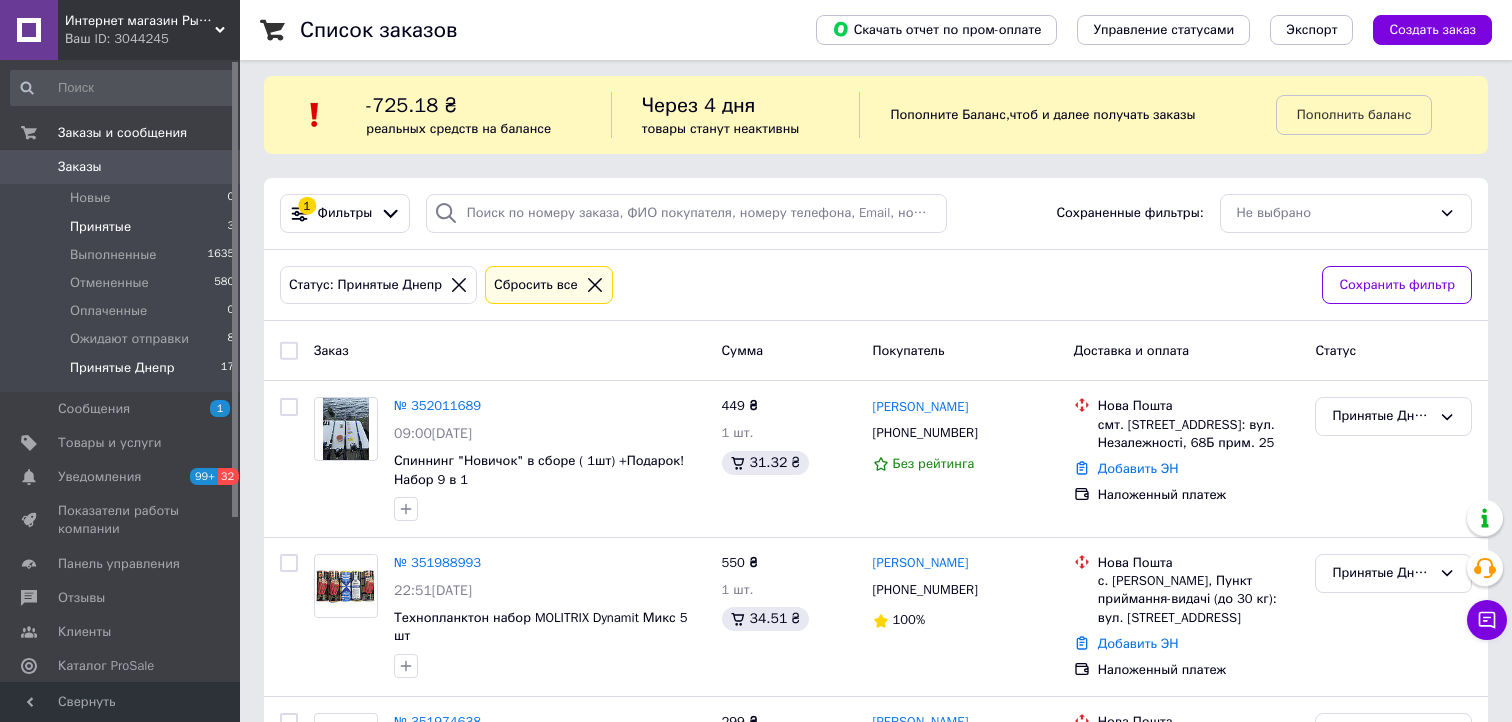 click on "Принятые" at bounding box center [100, 227] 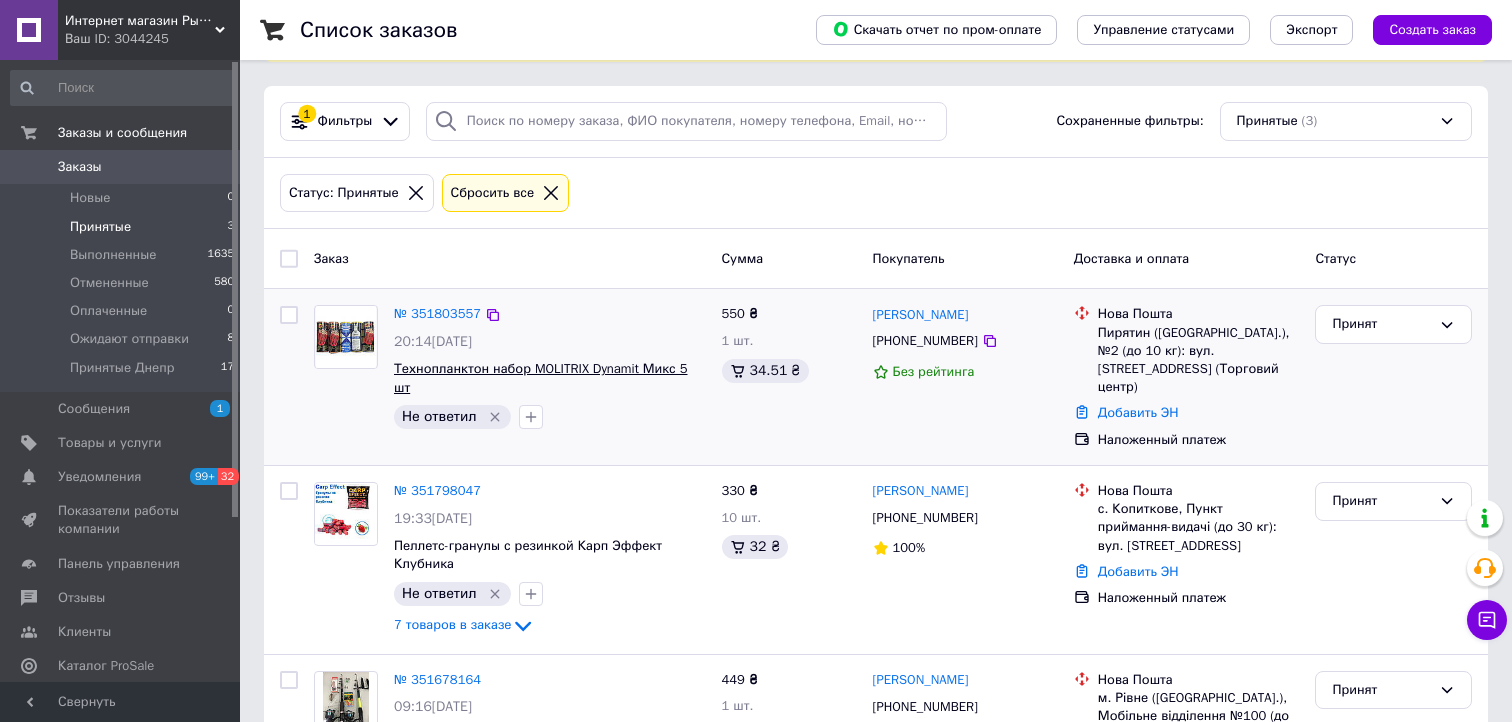 scroll, scrollTop: 212, scrollLeft: 0, axis: vertical 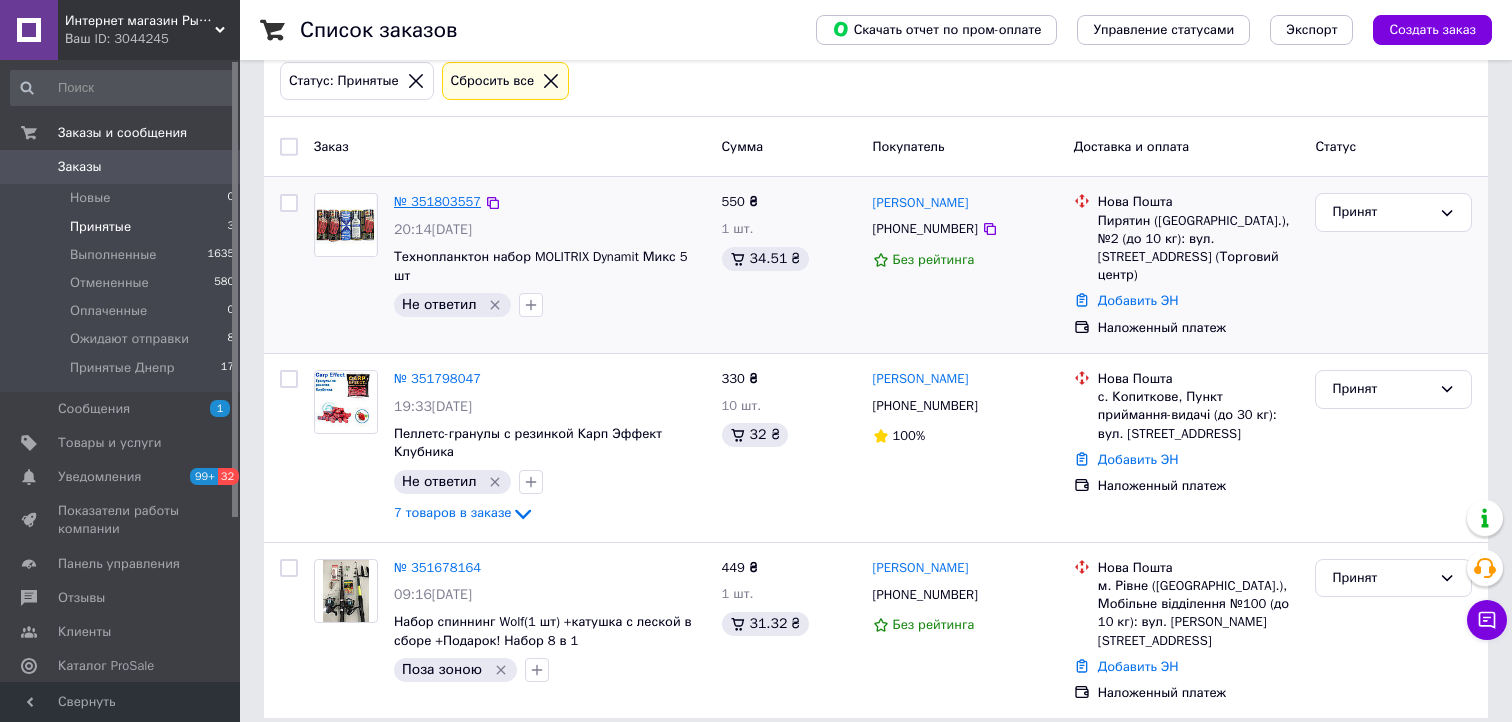 click on "№ 351803557" at bounding box center [437, 201] 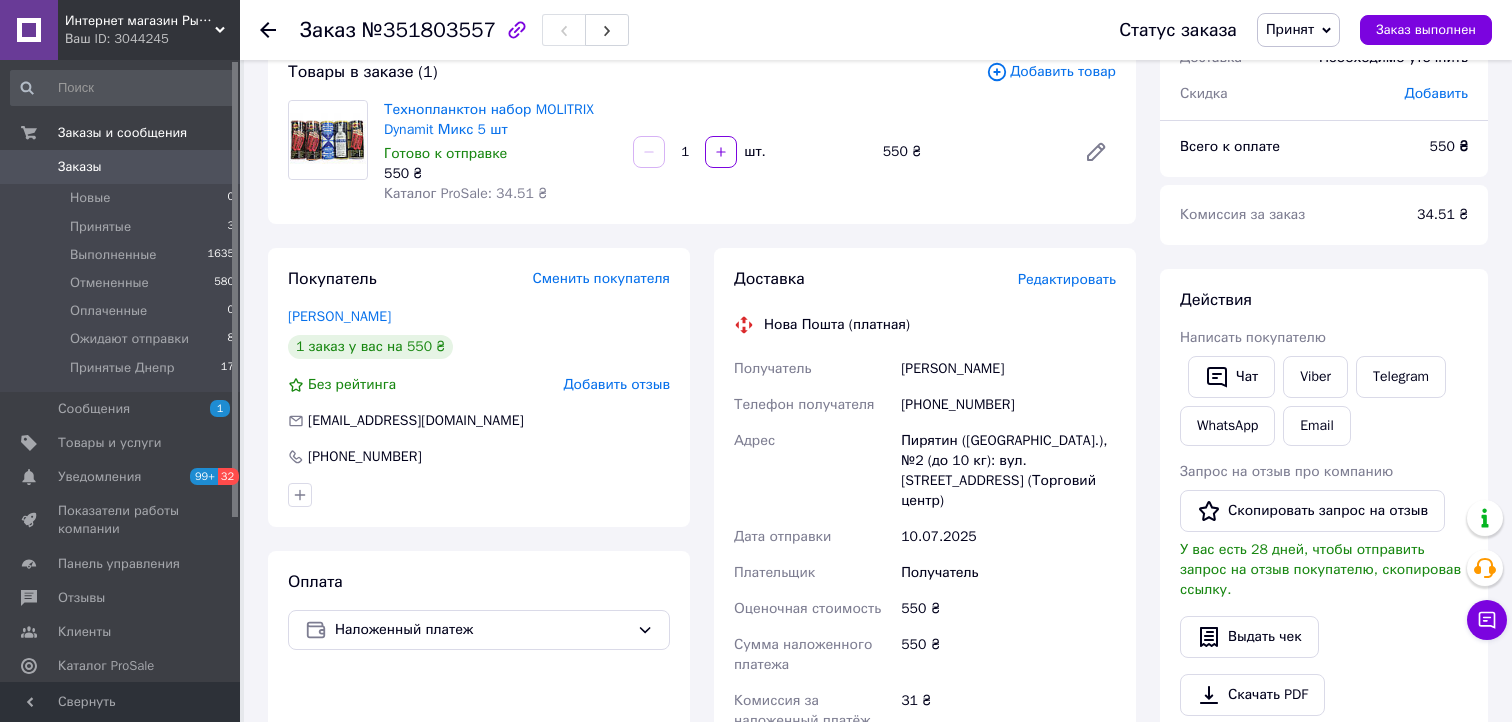scroll, scrollTop: 212, scrollLeft: 0, axis: vertical 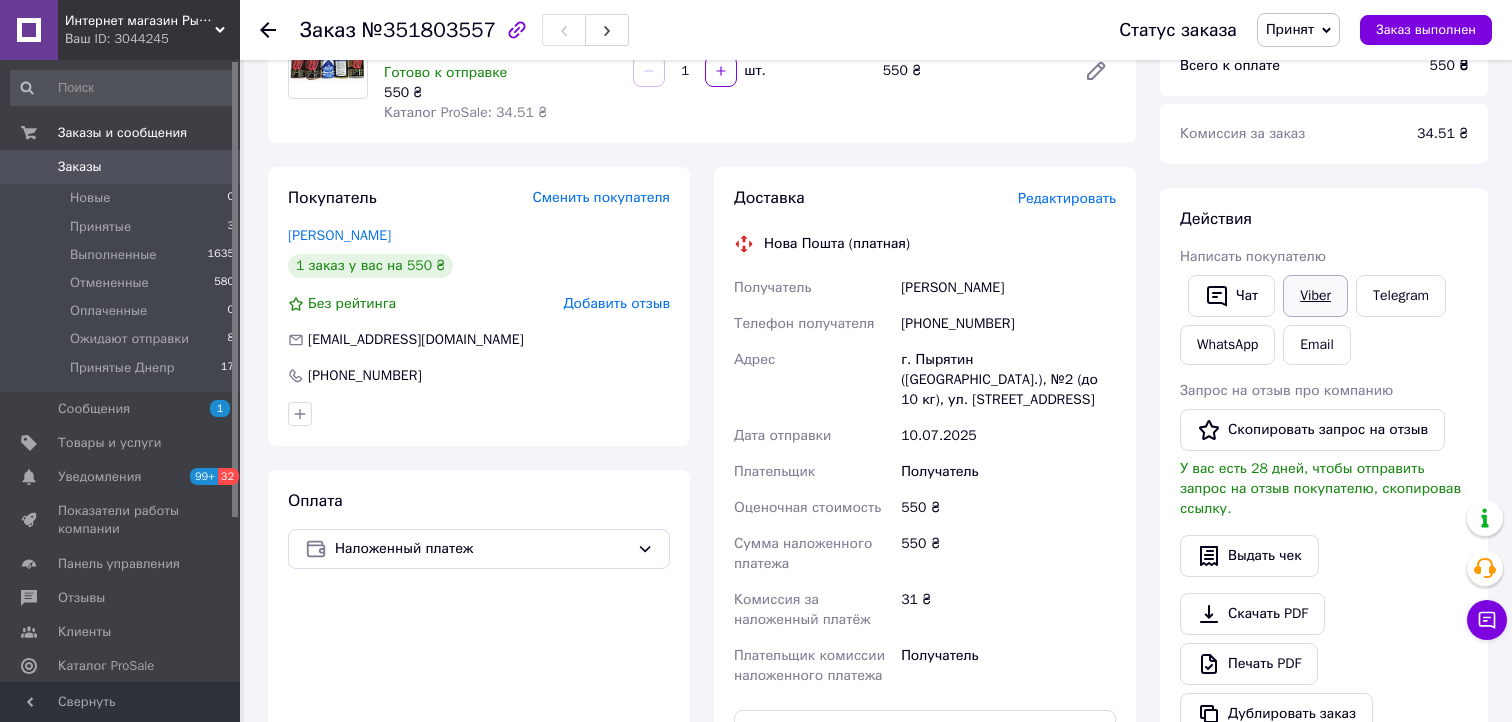 click on "Viber" at bounding box center [1315, 296] 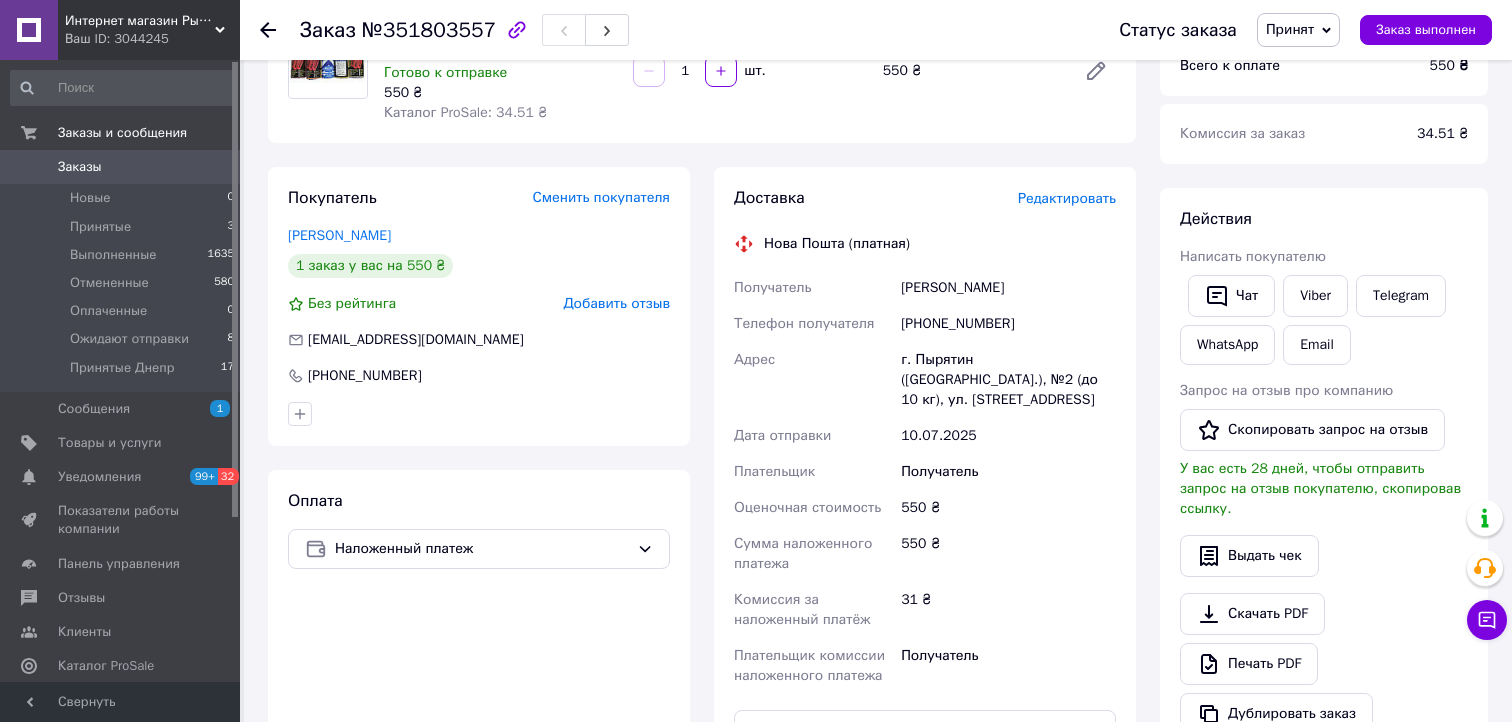 click on "Выдать чек" at bounding box center [1324, 556] 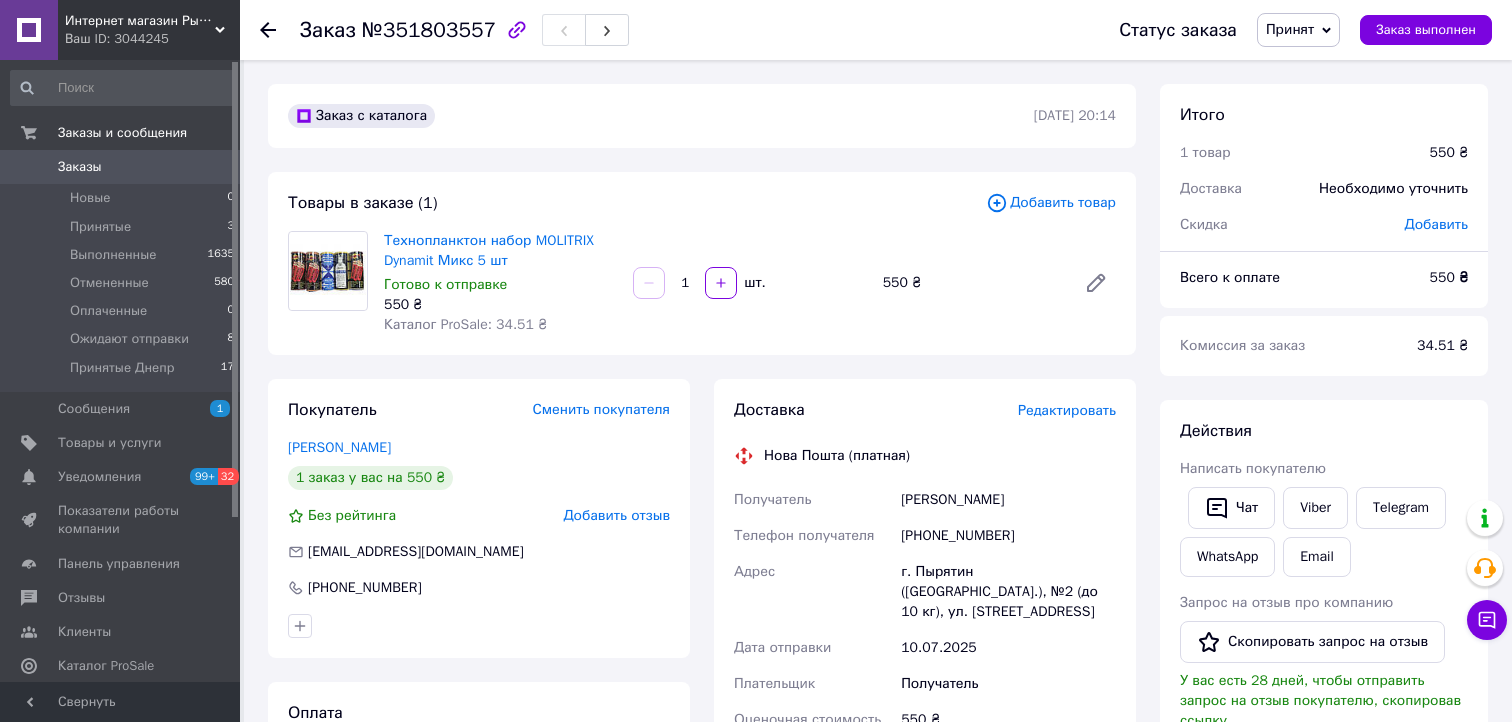 click on "Принят" at bounding box center (1290, 29) 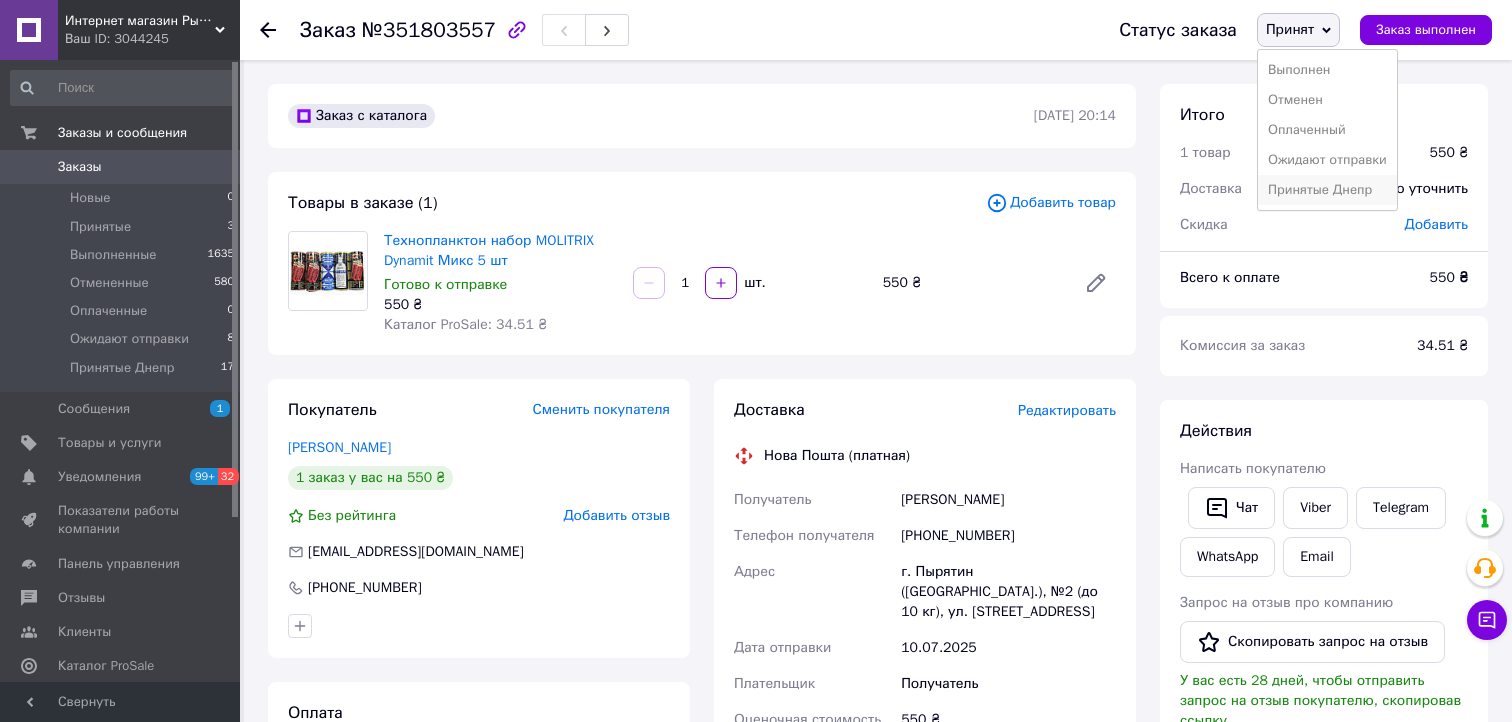 click on "Принятые Днепр" at bounding box center [1327, 190] 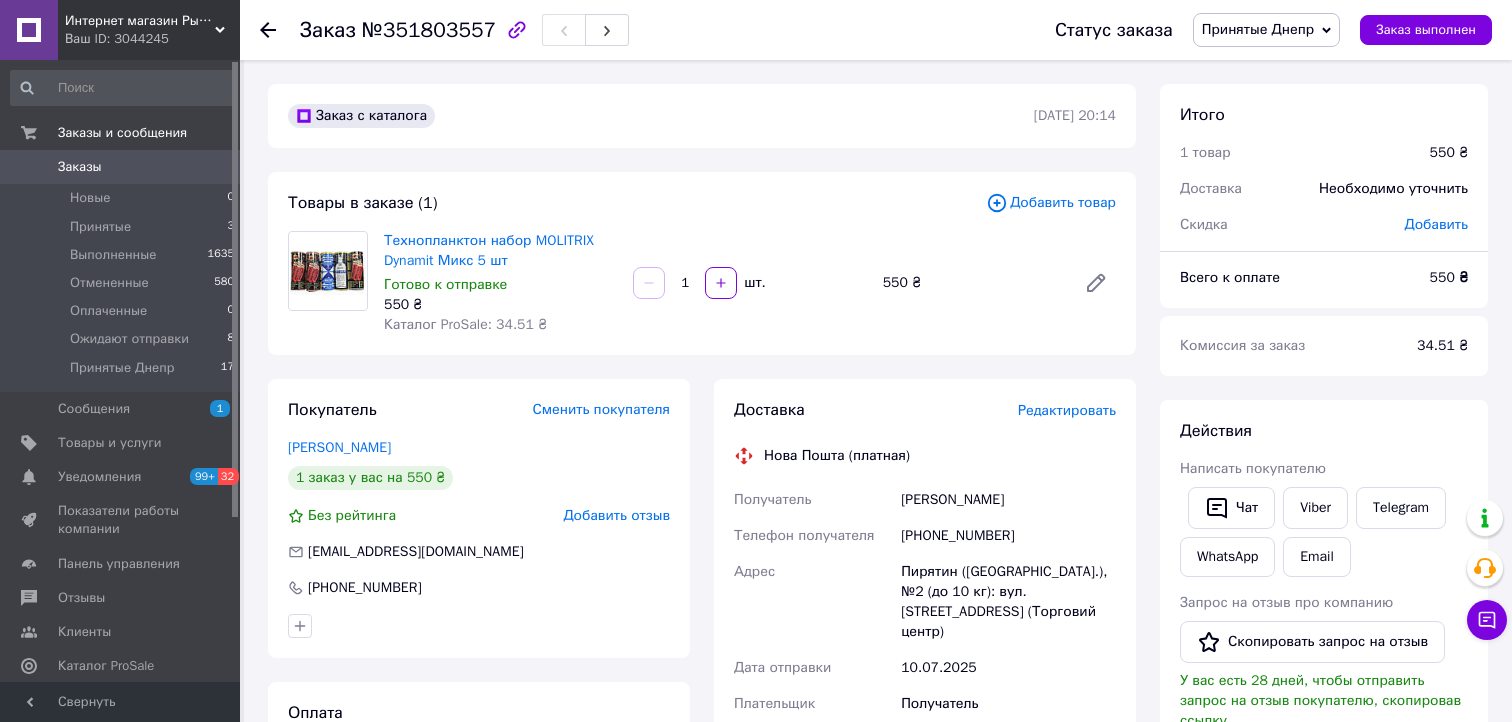 click on "Ваш ID: 3044245" at bounding box center (152, 39) 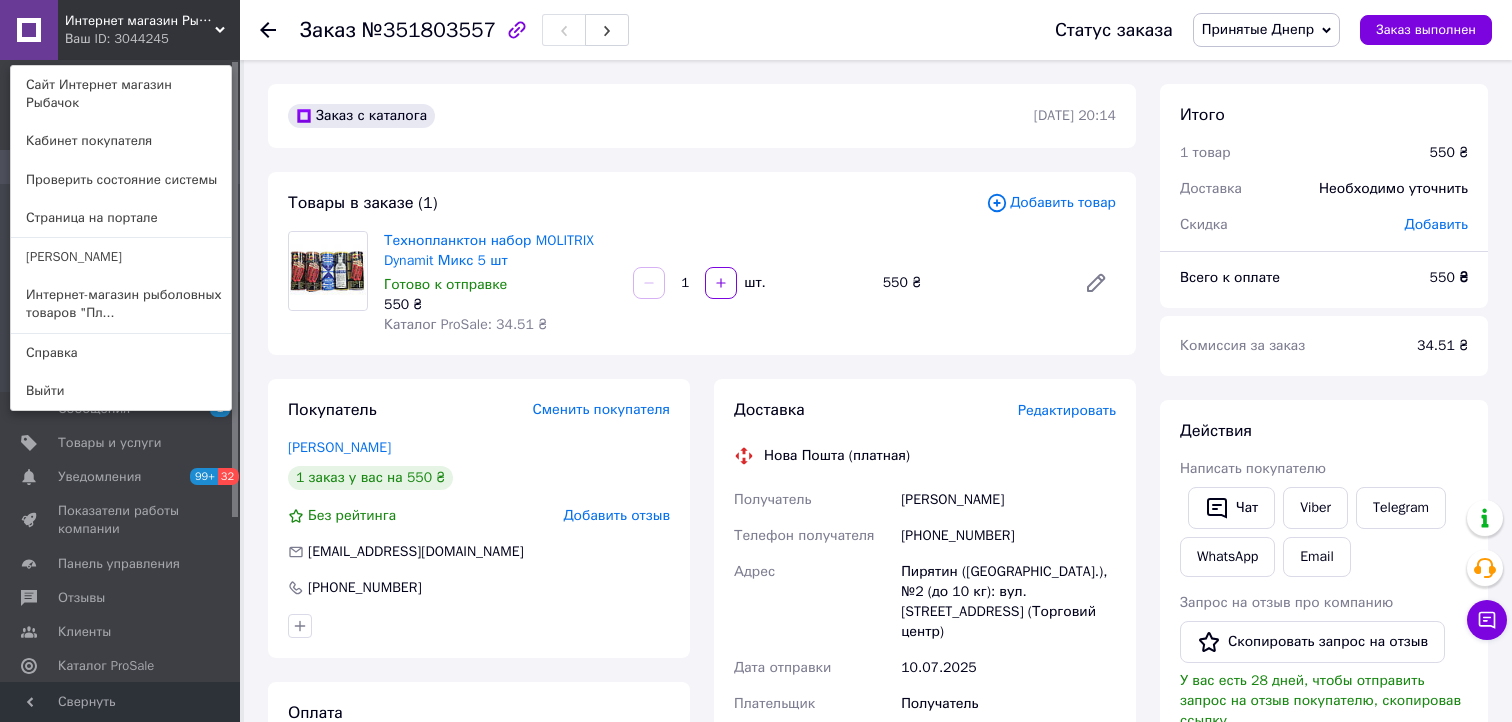 click on "Интернет-магазин рыболовных товаров  "Пл..." at bounding box center [121, 304] 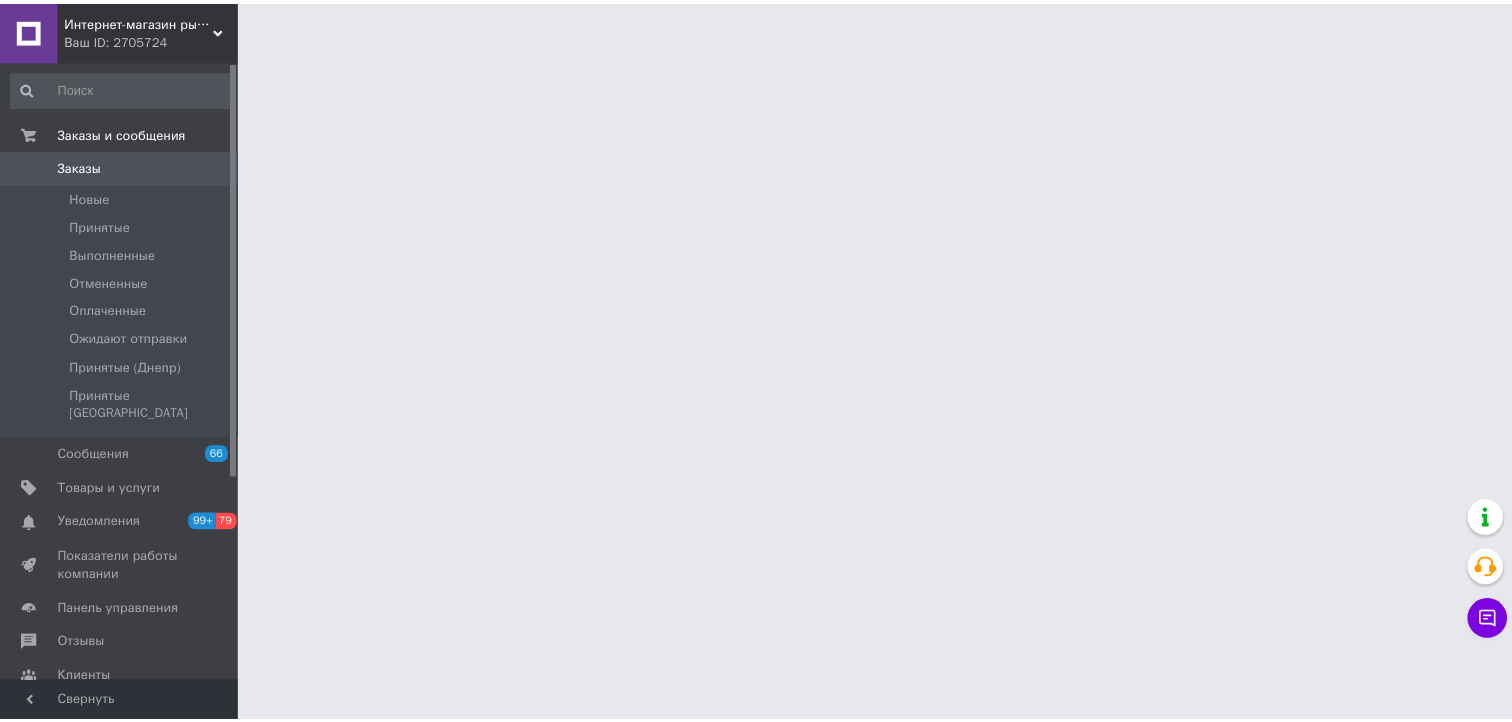 scroll, scrollTop: 0, scrollLeft: 0, axis: both 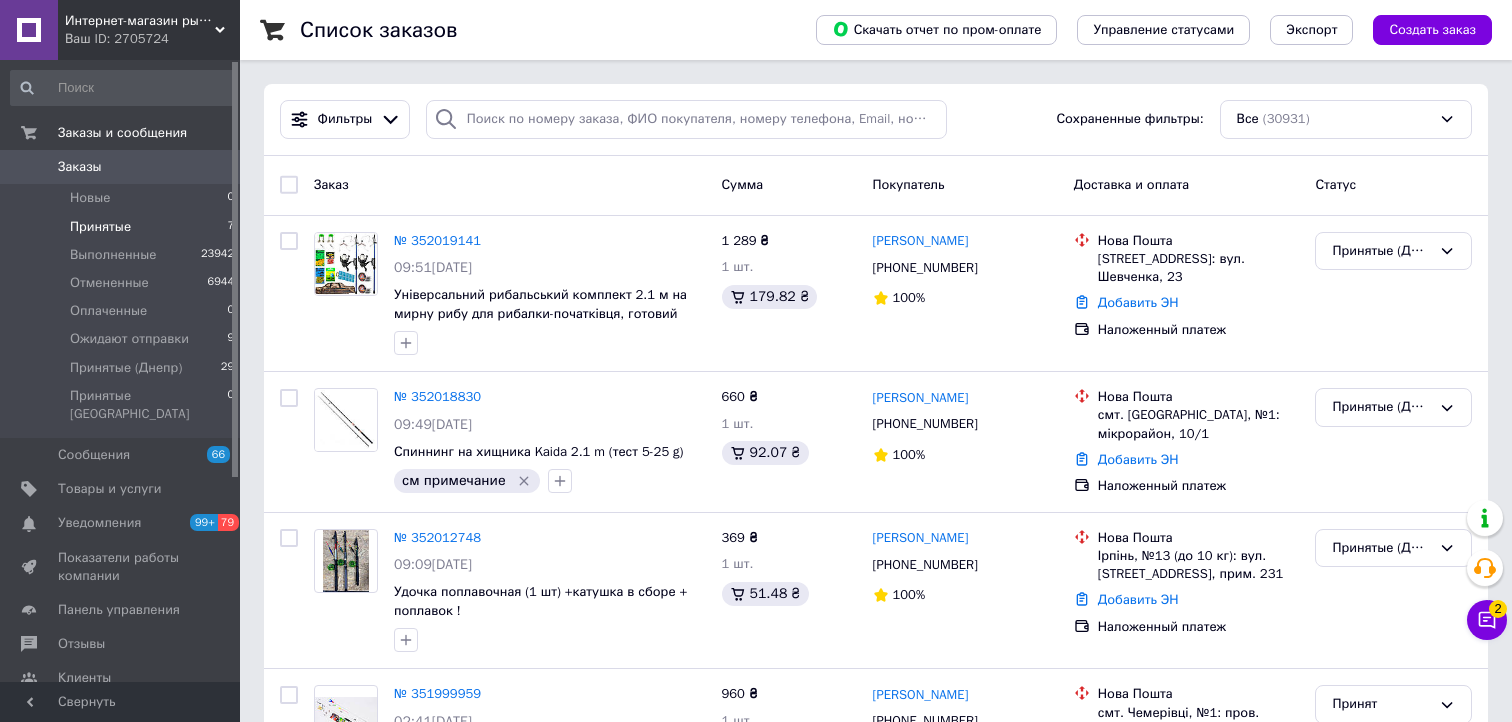 click on "Принятые" at bounding box center (100, 227) 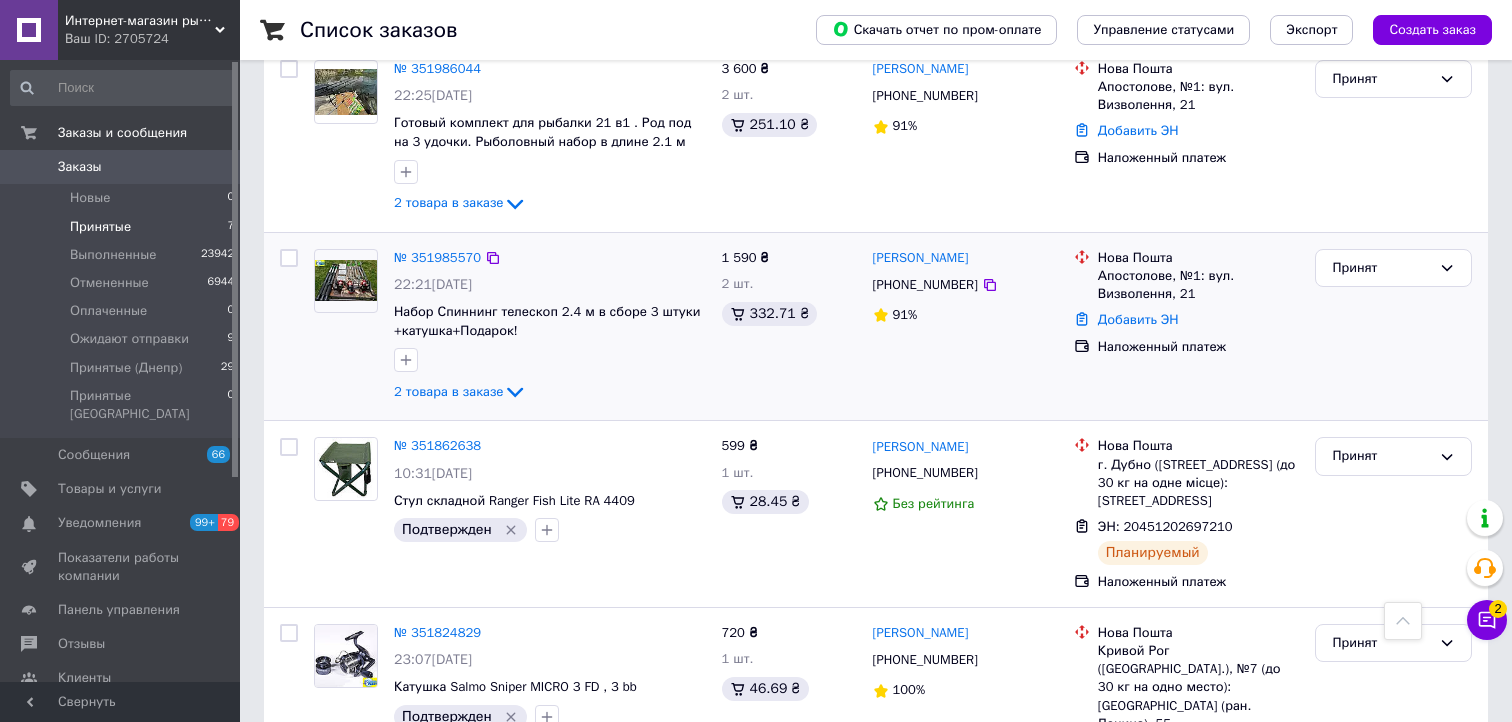 scroll, scrollTop: 300, scrollLeft: 0, axis: vertical 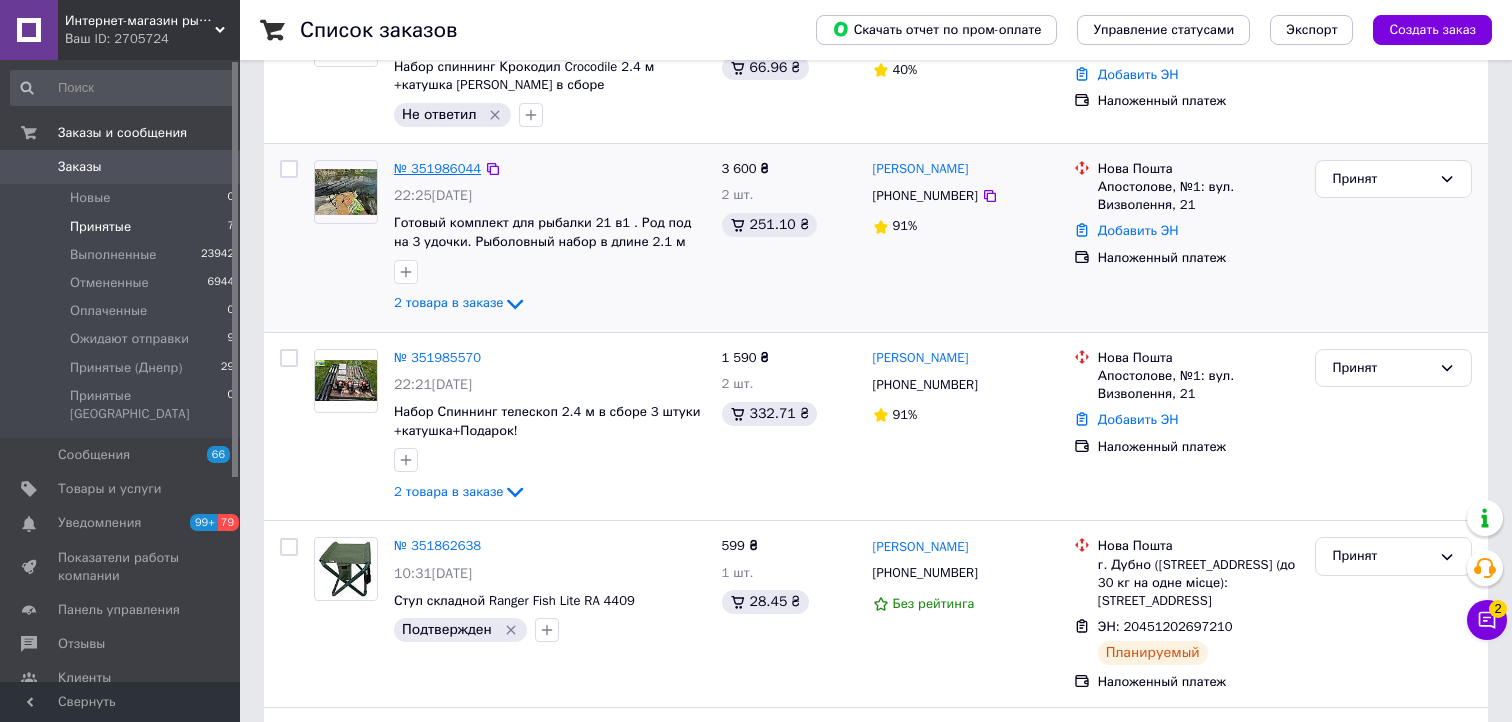 click on "№ 351986044" at bounding box center (437, 168) 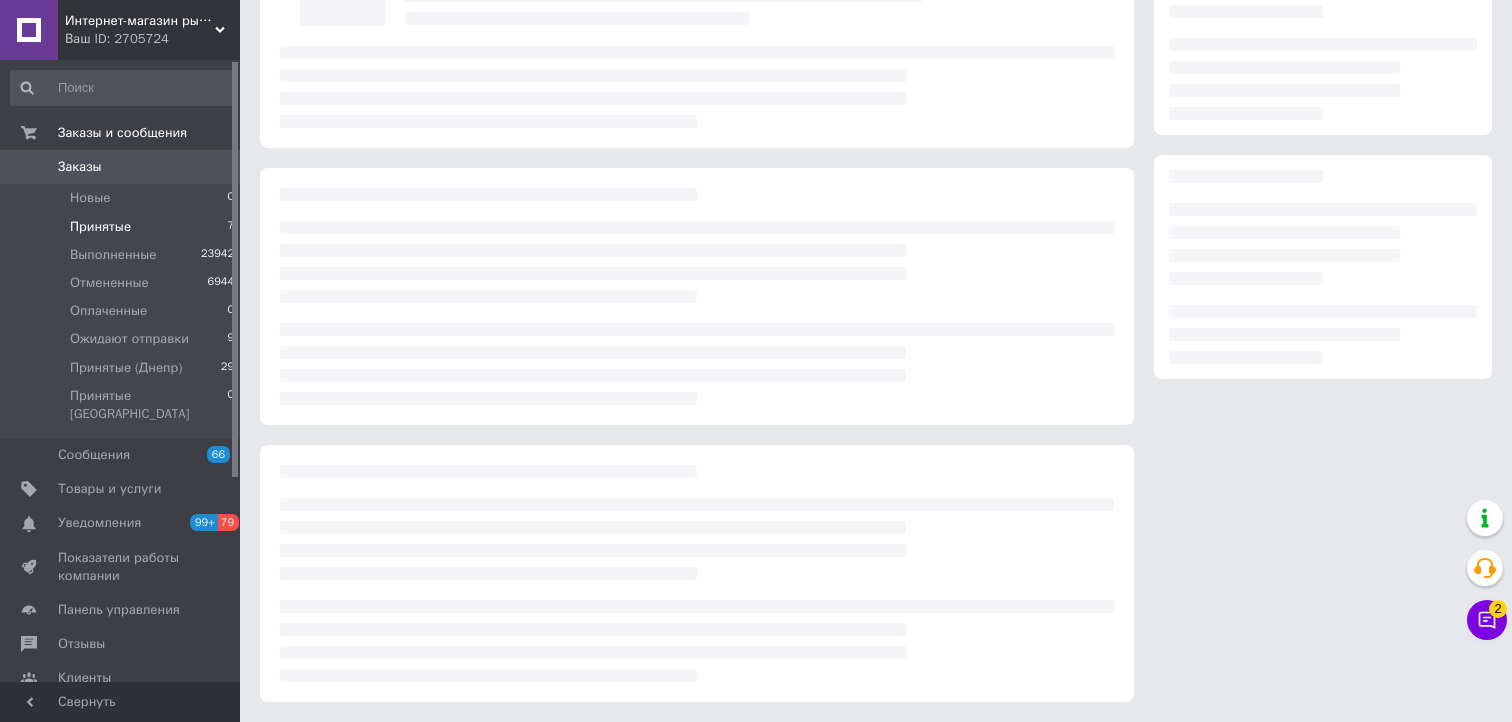 scroll, scrollTop: 0, scrollLeft: 0, axis: both 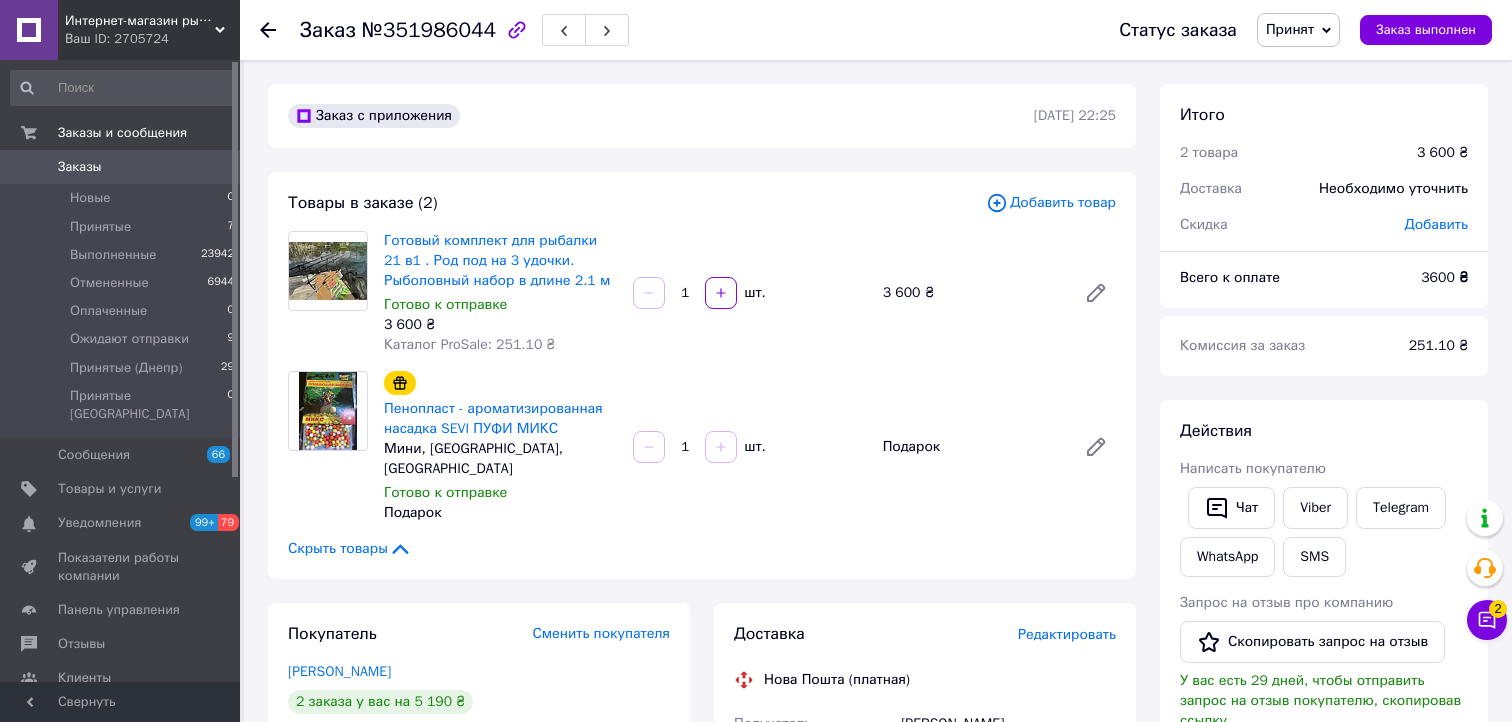 click 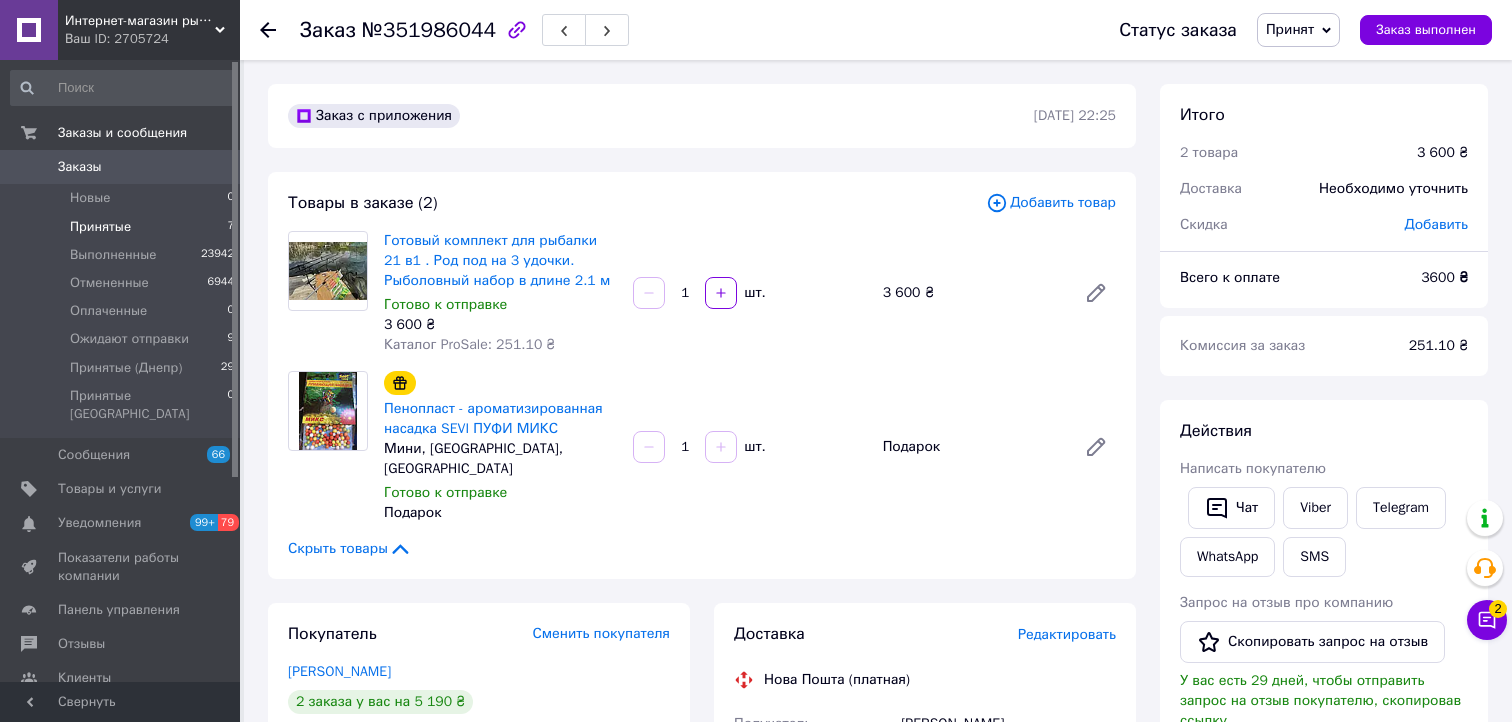 click on "Принятые" at bounding box center [100, 227] 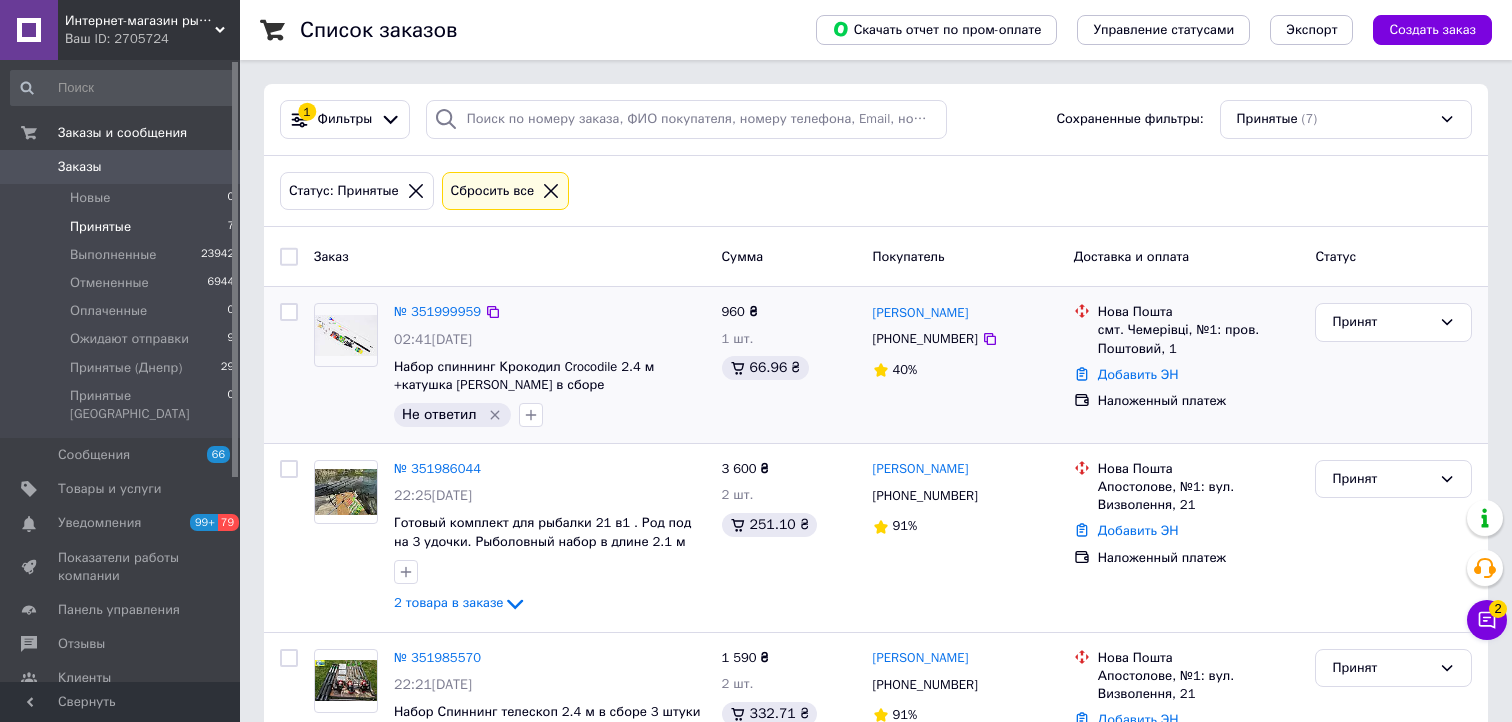 scroll, scrollTop: 200, scrollLeft: 0, axis: vertical 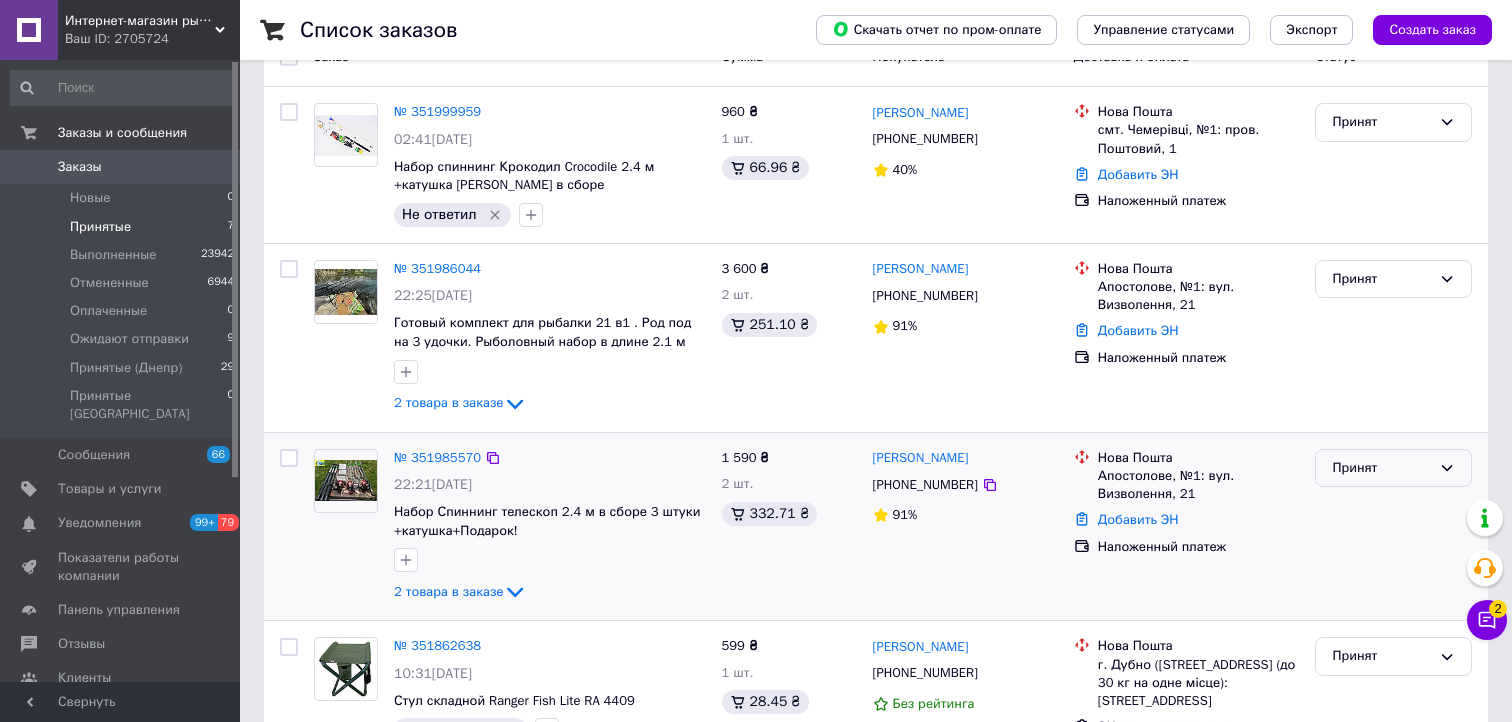 click on "Принят" at bounding box center [1393, 468] 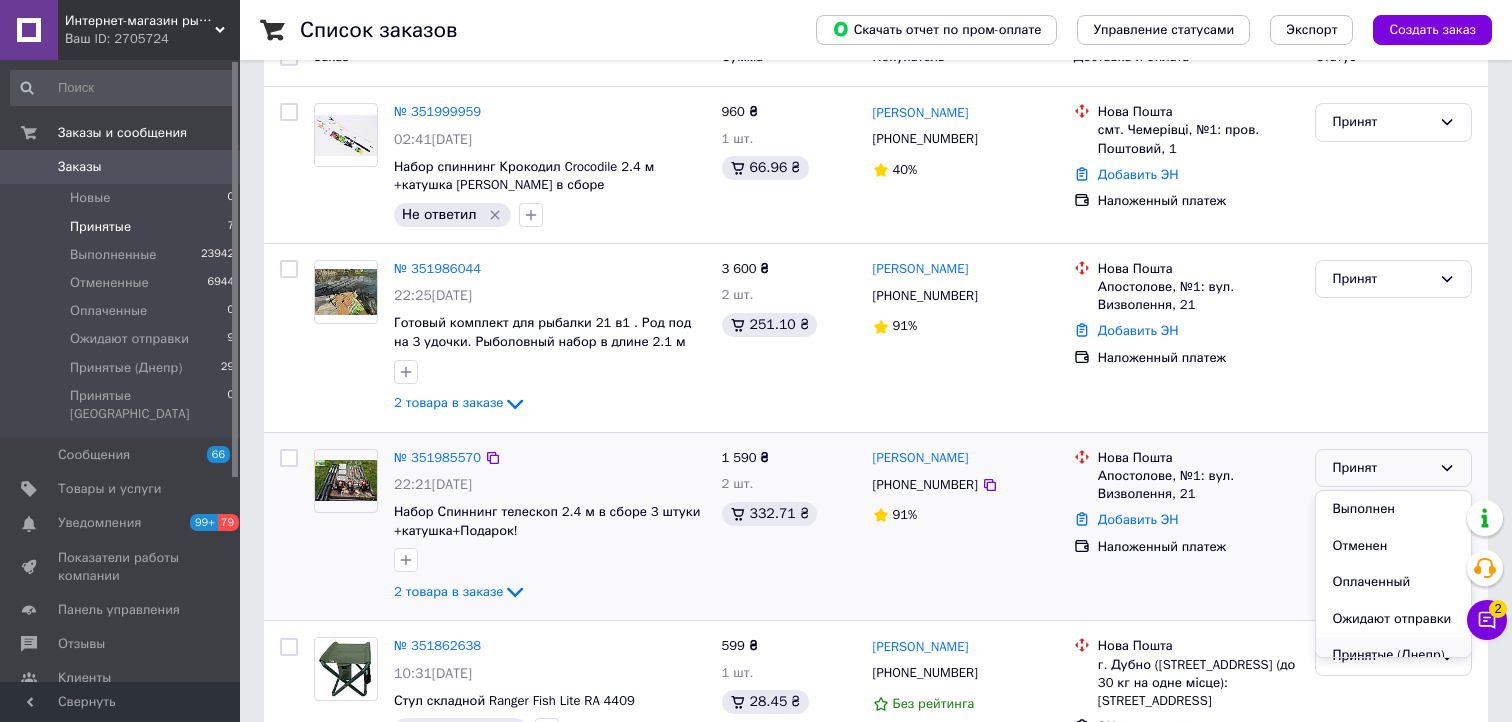 click on "Принятые (Днепр)" at bounding box center [1393, 655] 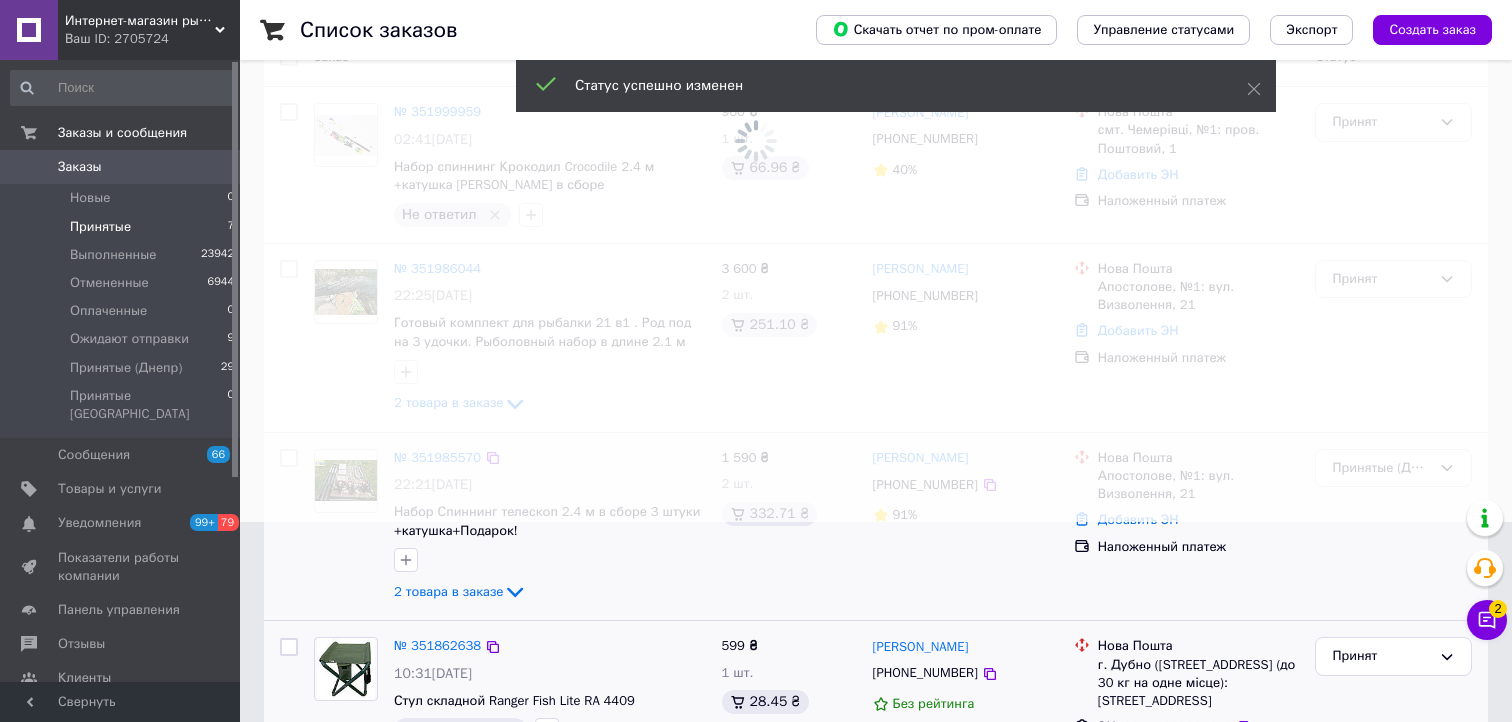 scroll, scrollTop: 600, scrollLeft: 0, axis: vertical 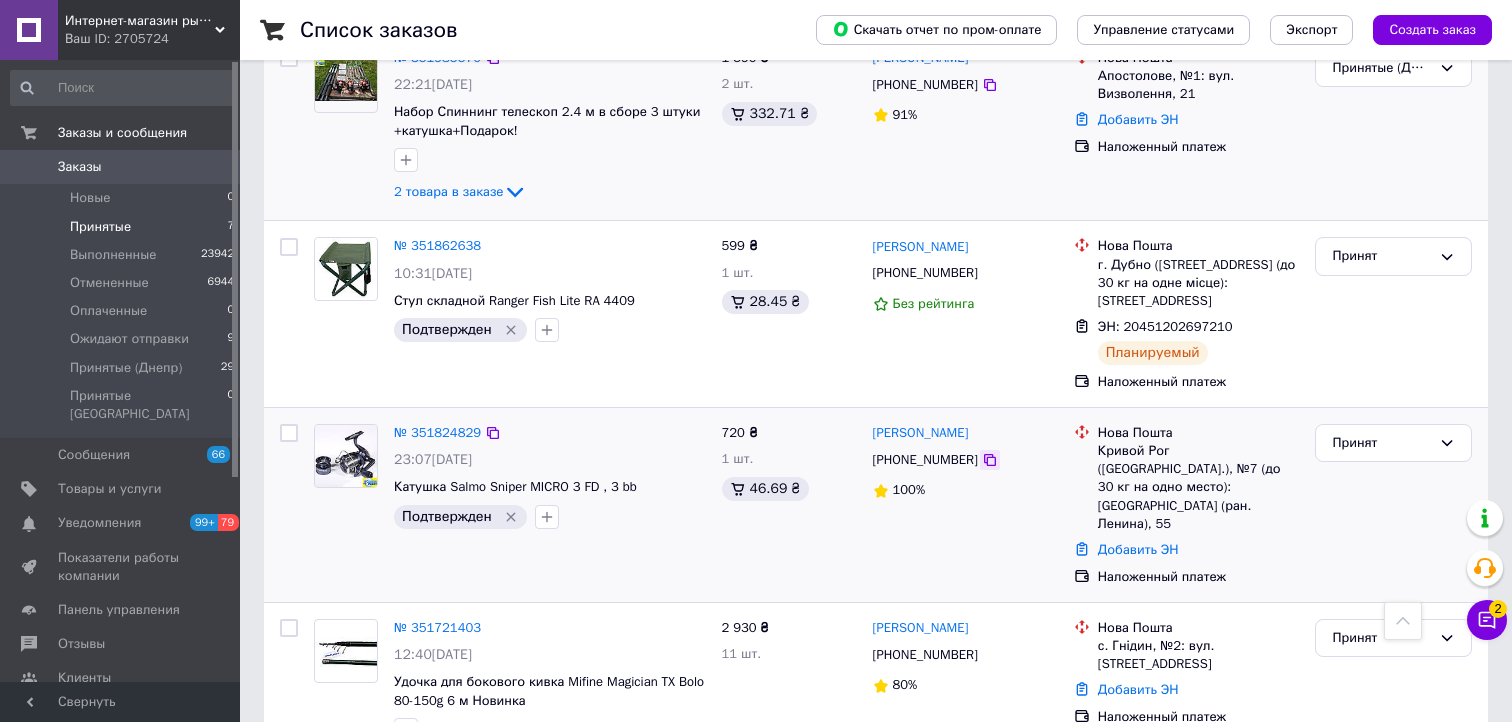 click 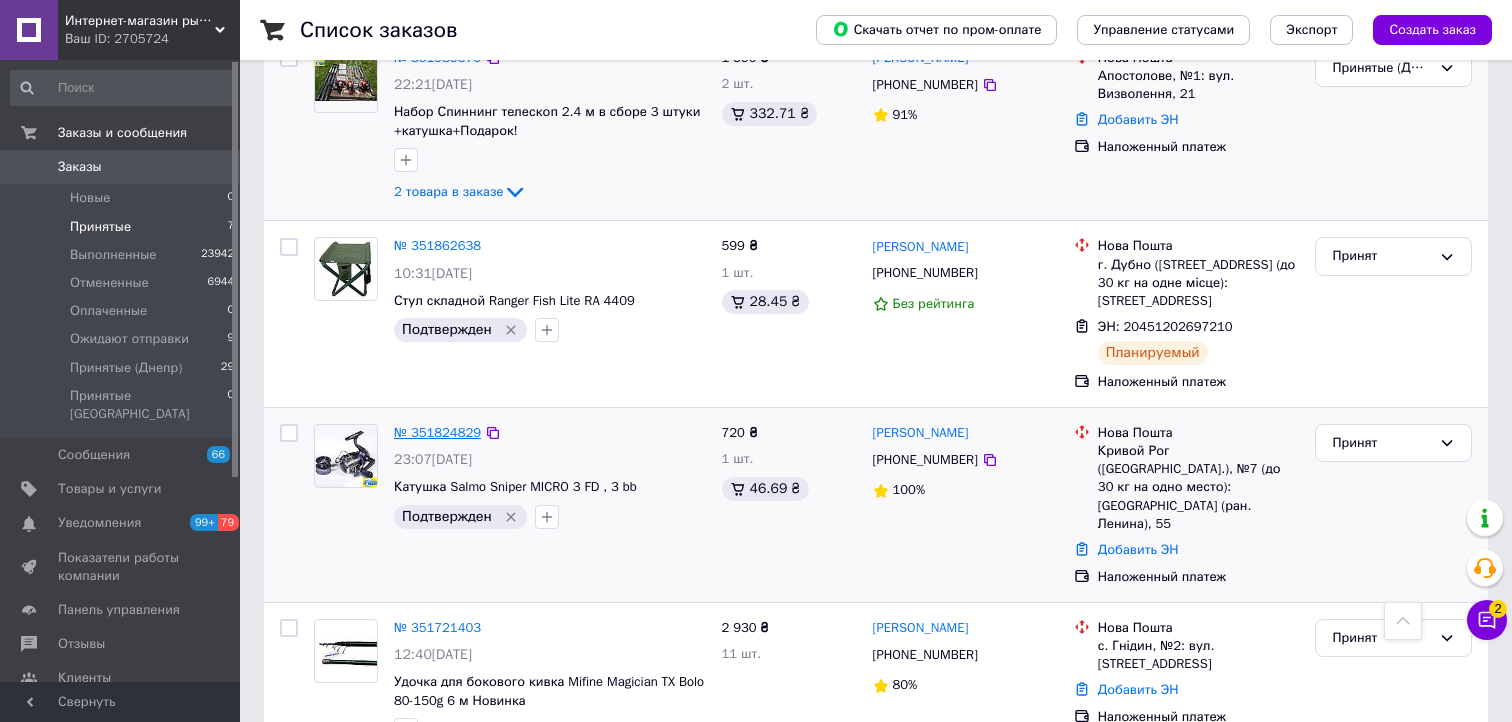 scroll, scrollTop: 900, scrollLeft: 0, axis: vertical 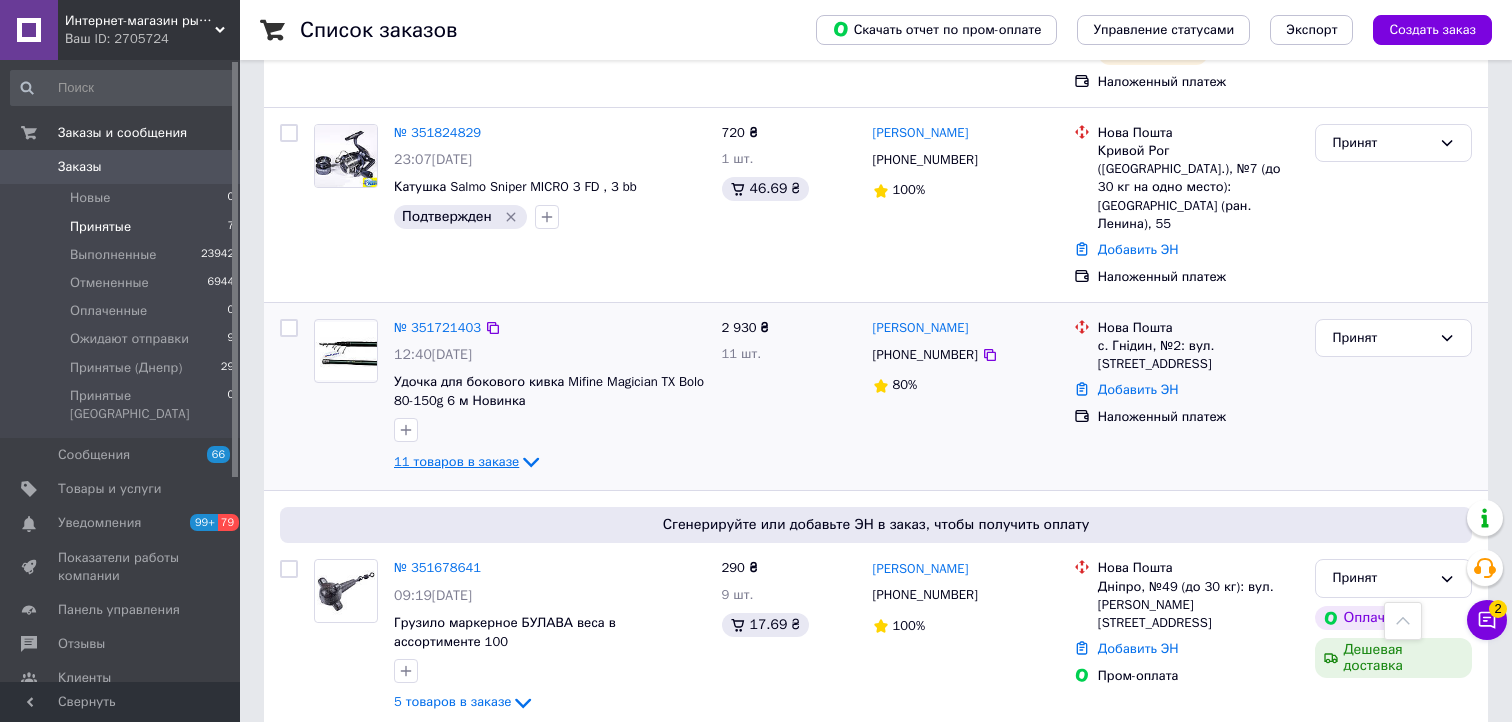 click on "11 товаров в заказе" at bounding box center [456, 461] 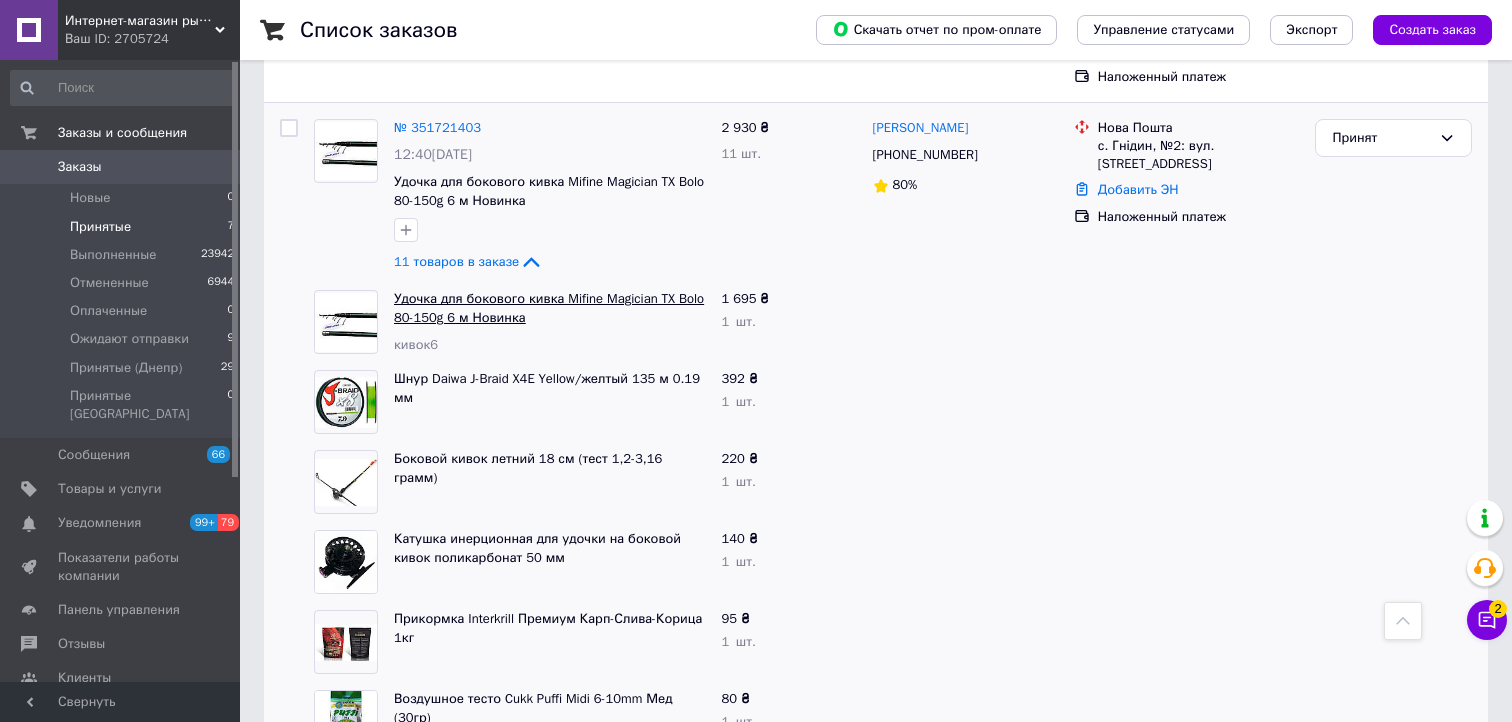 scroll, scrollTop: 1000, scrollLeft: 0, axis: vertical 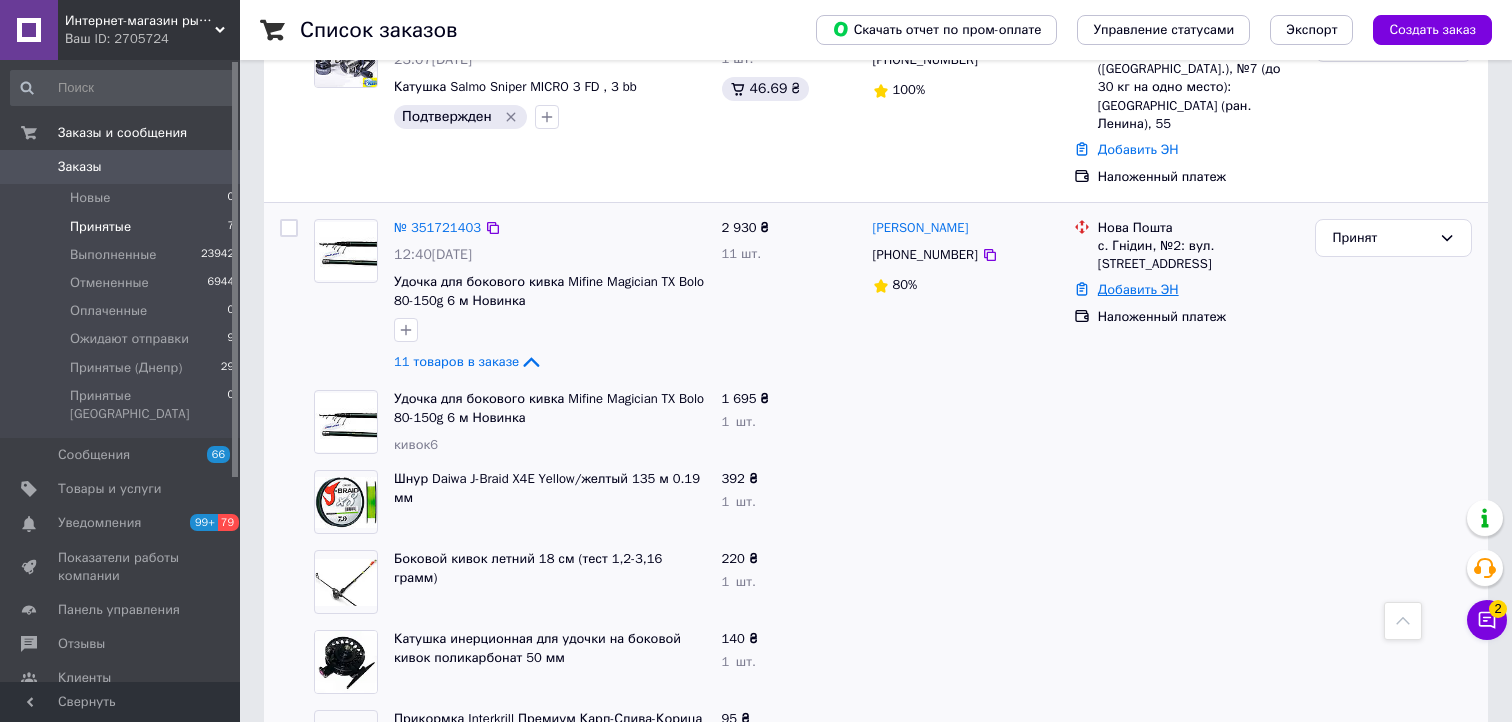 click on "Добавить ЭН" at bounding box center (1138, 289) 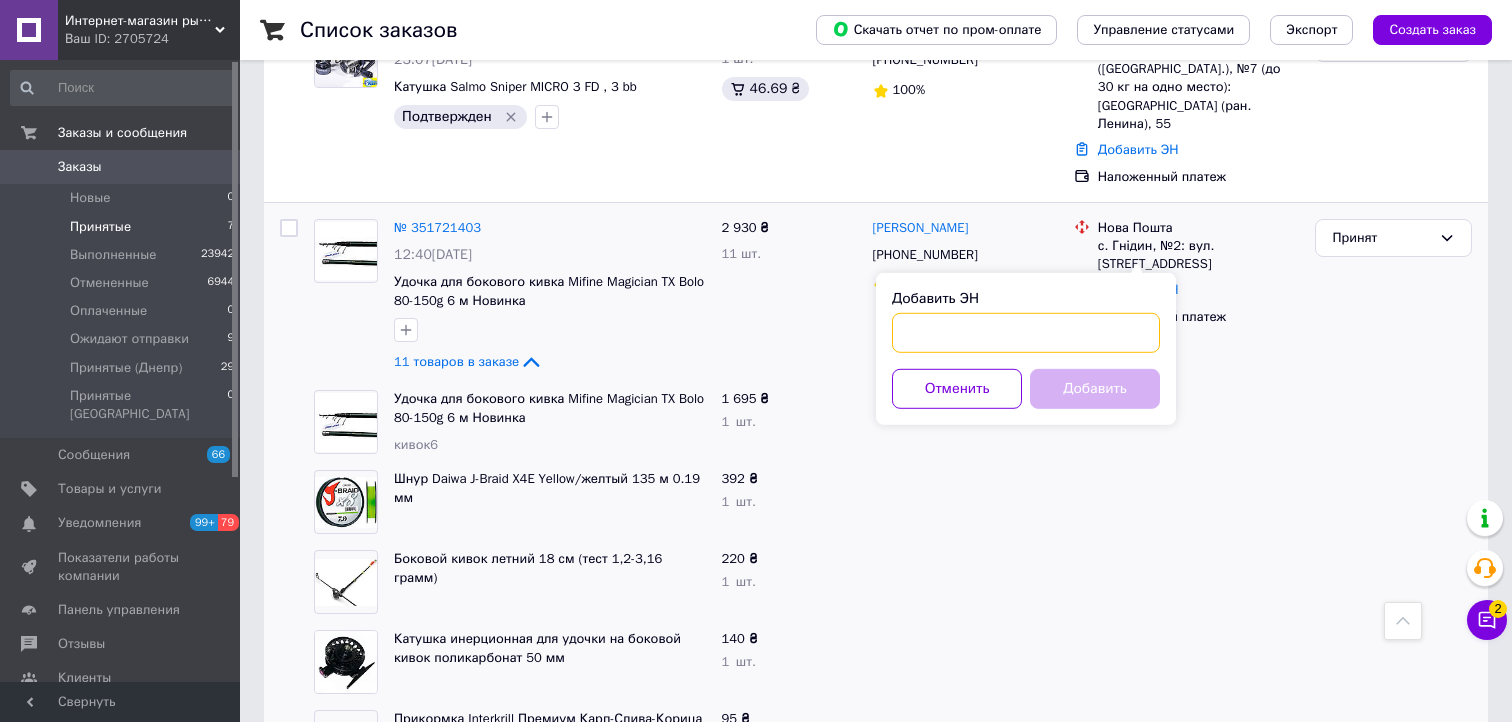 click on "Добавить ЭН" at bounding box center [1026, 333] 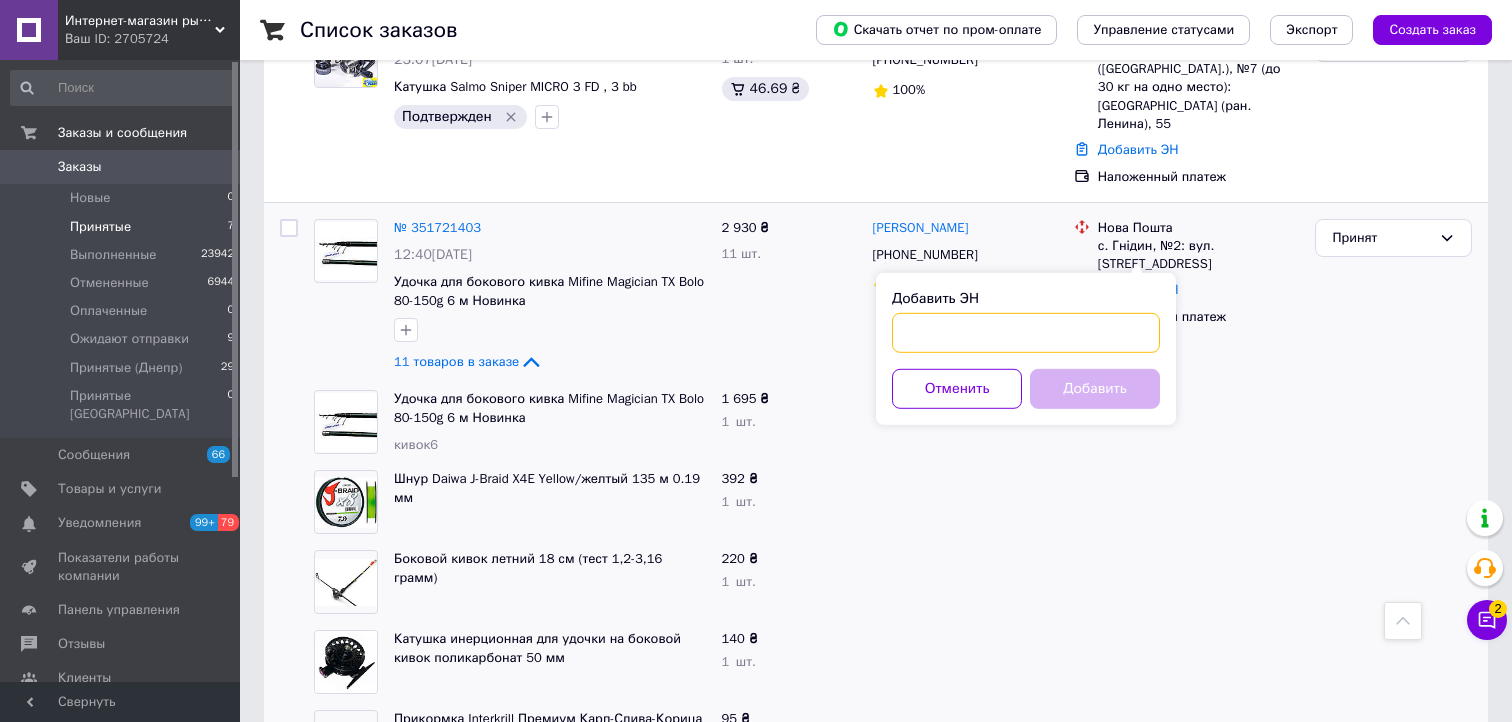 paste on "20451202867109" 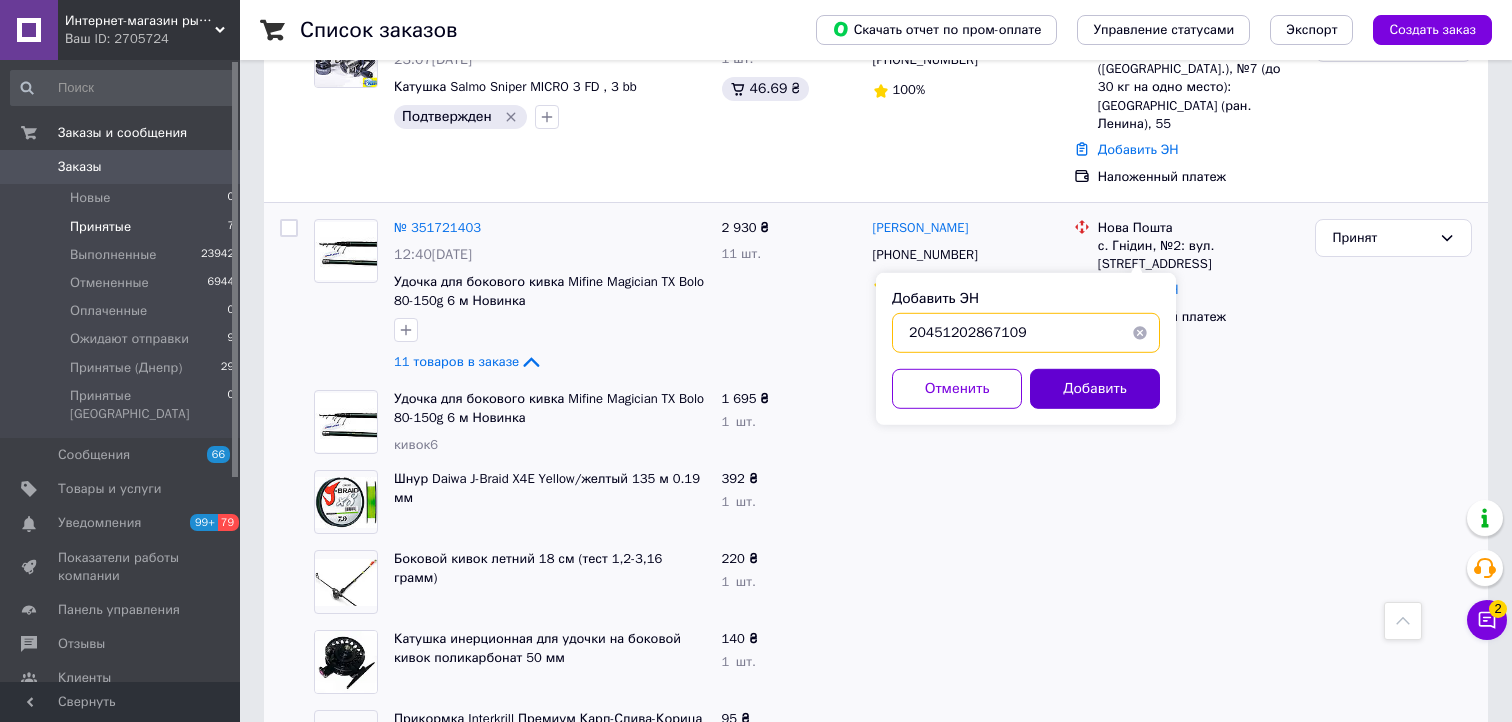 type on "20451202867109" 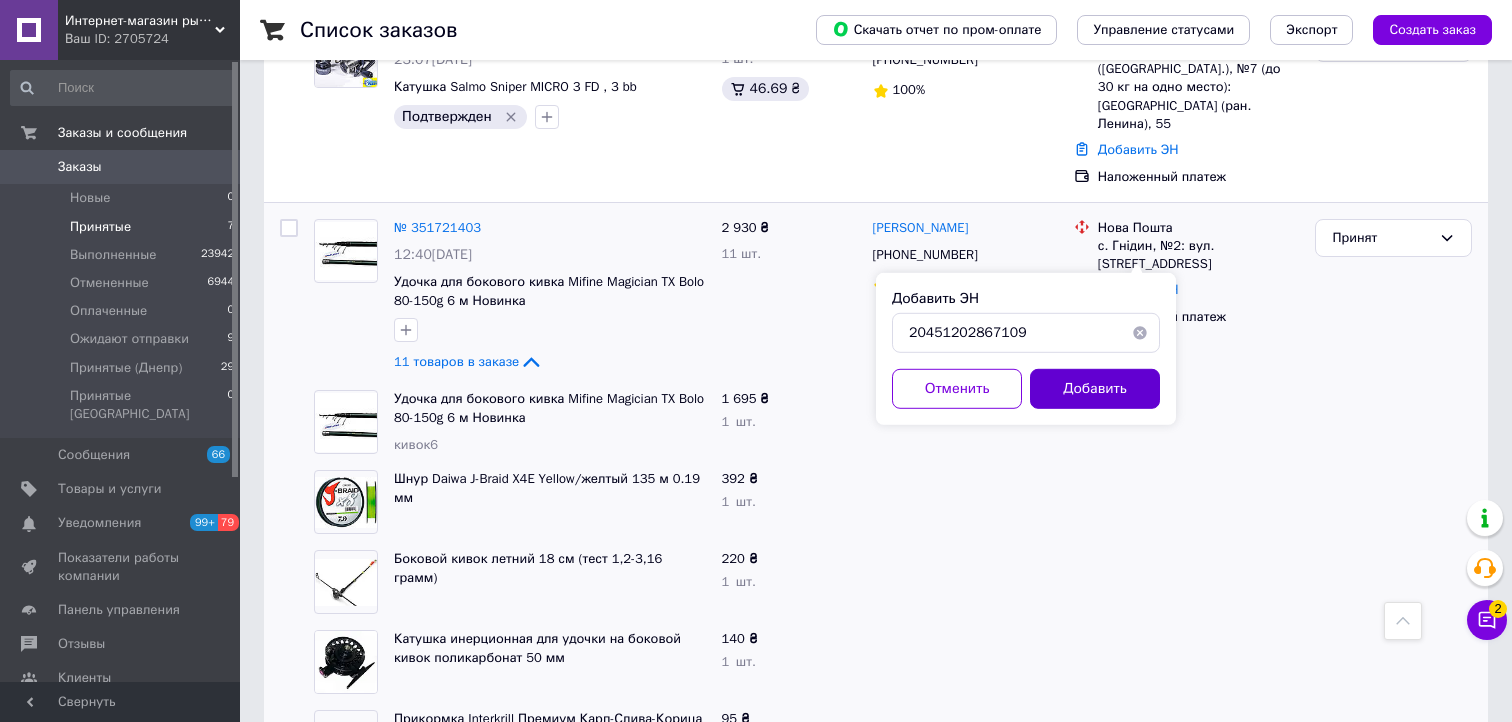 click on "Добавить" at bounding box center (1095, 389) 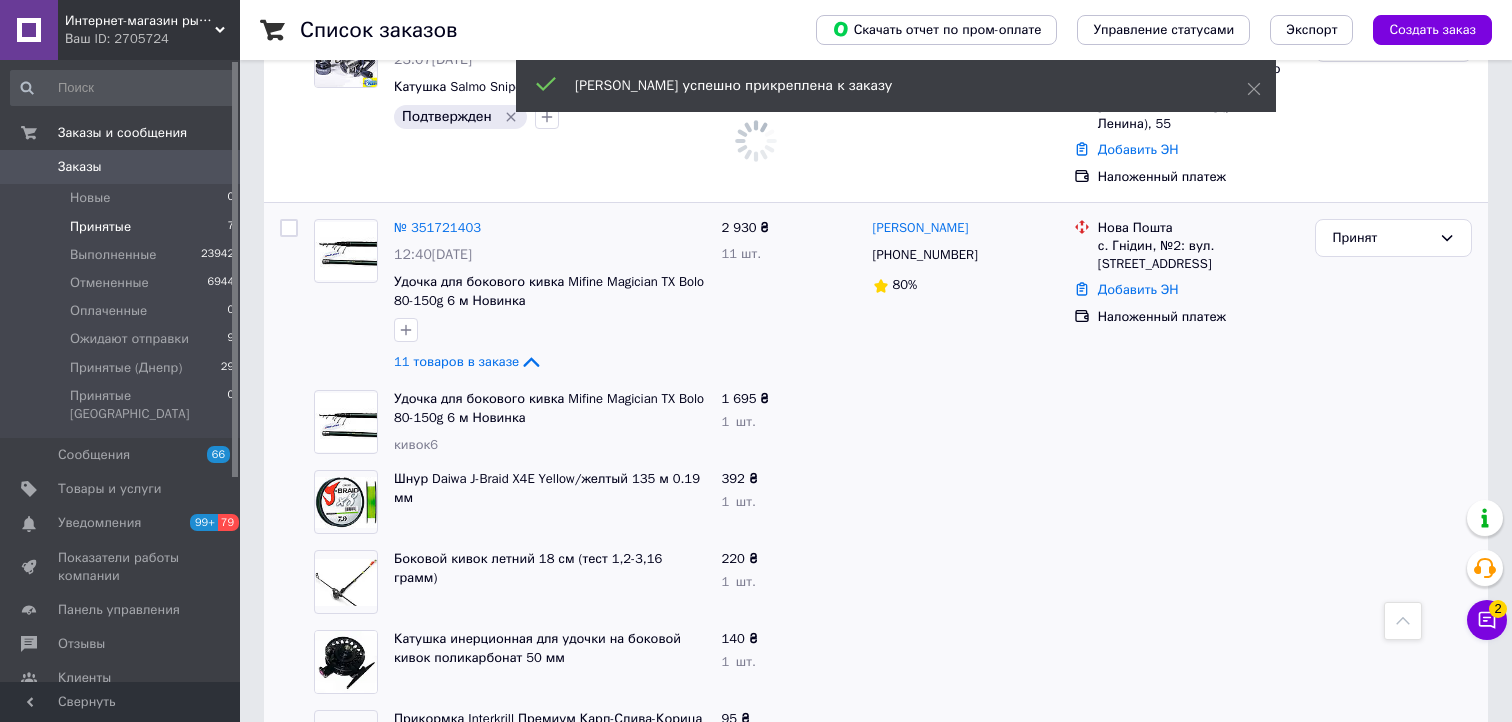 scroll, scrollTop: 812, scrollLeft: 0, axis: vertical 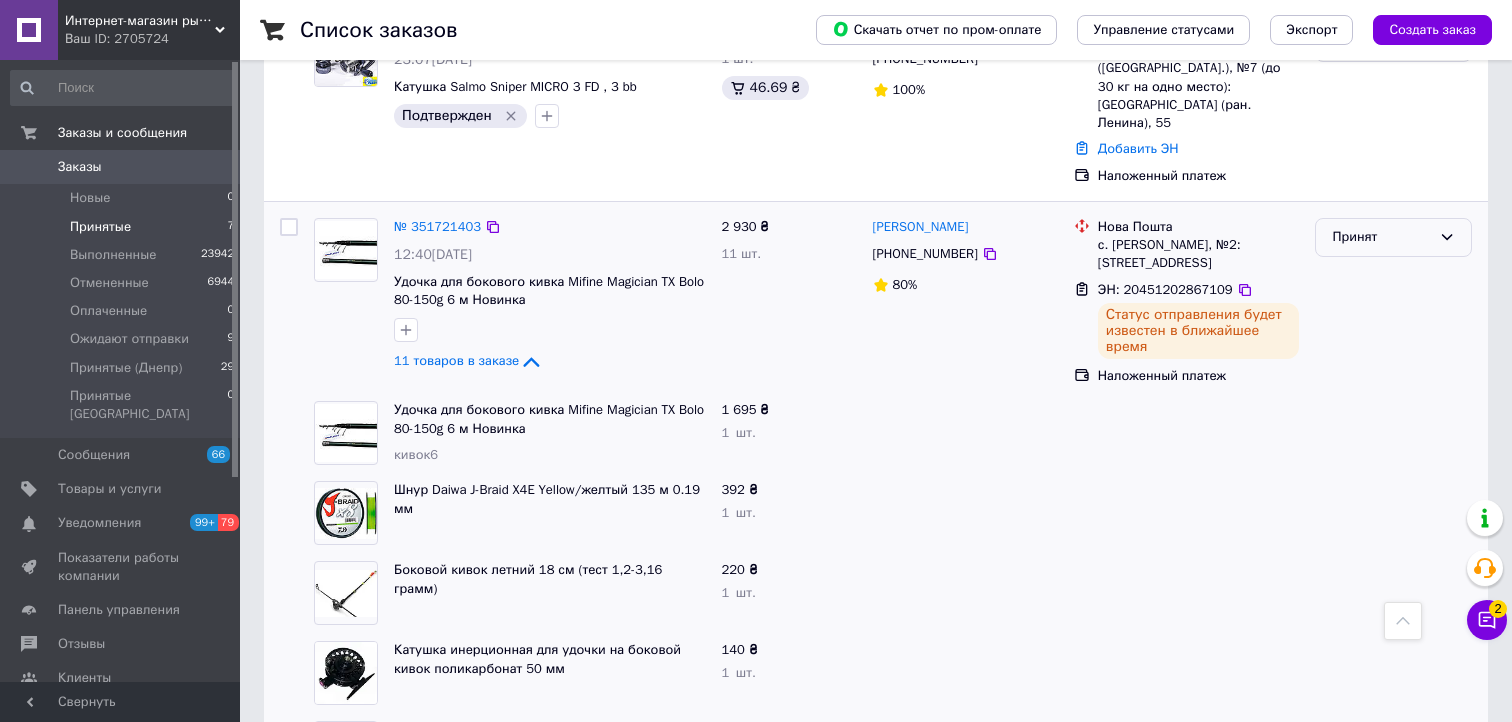 click on "Принят" at bounding box center (1381, 237) 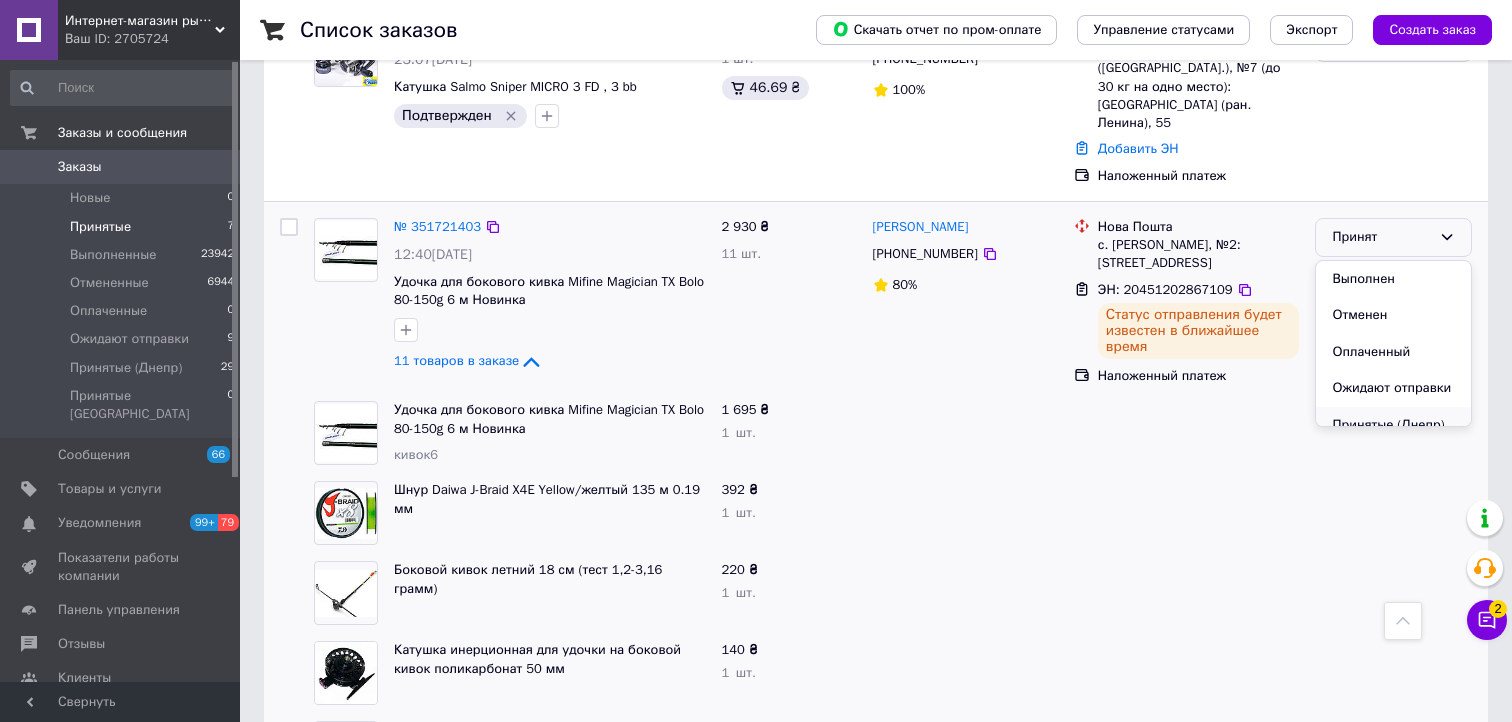 click on "Принятые (Днепр)" at bounding box center (1393, 425) 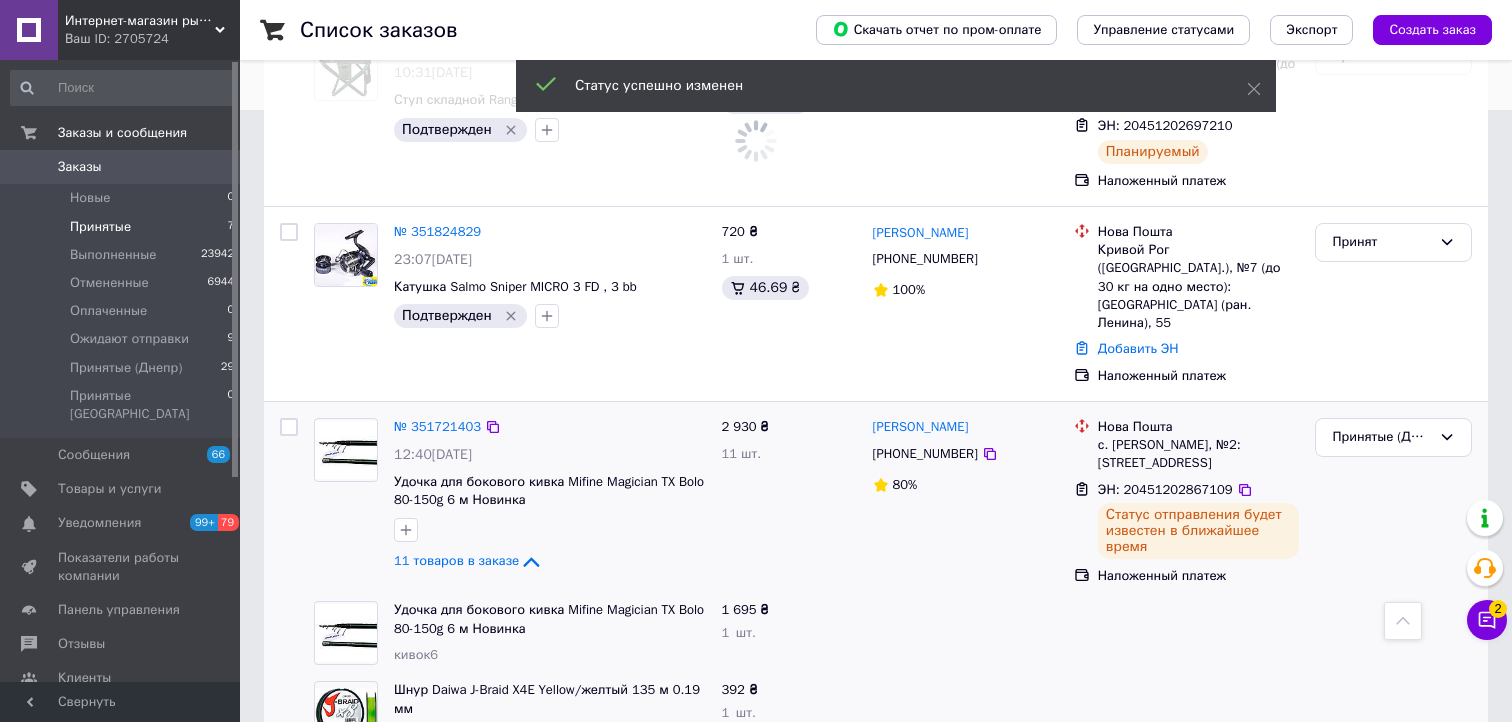 scroll, scrollTop: 512, scrollLeft: 0, axis: vertical 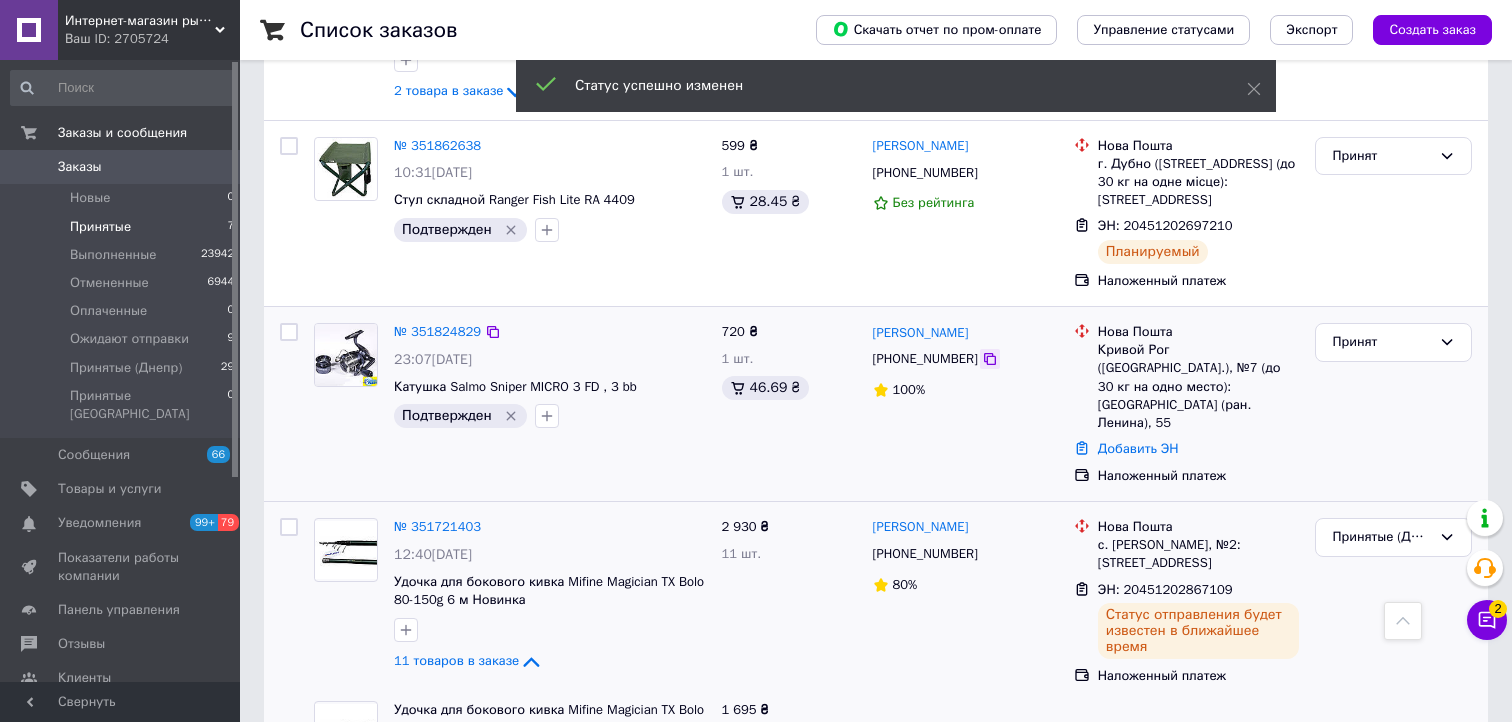 click 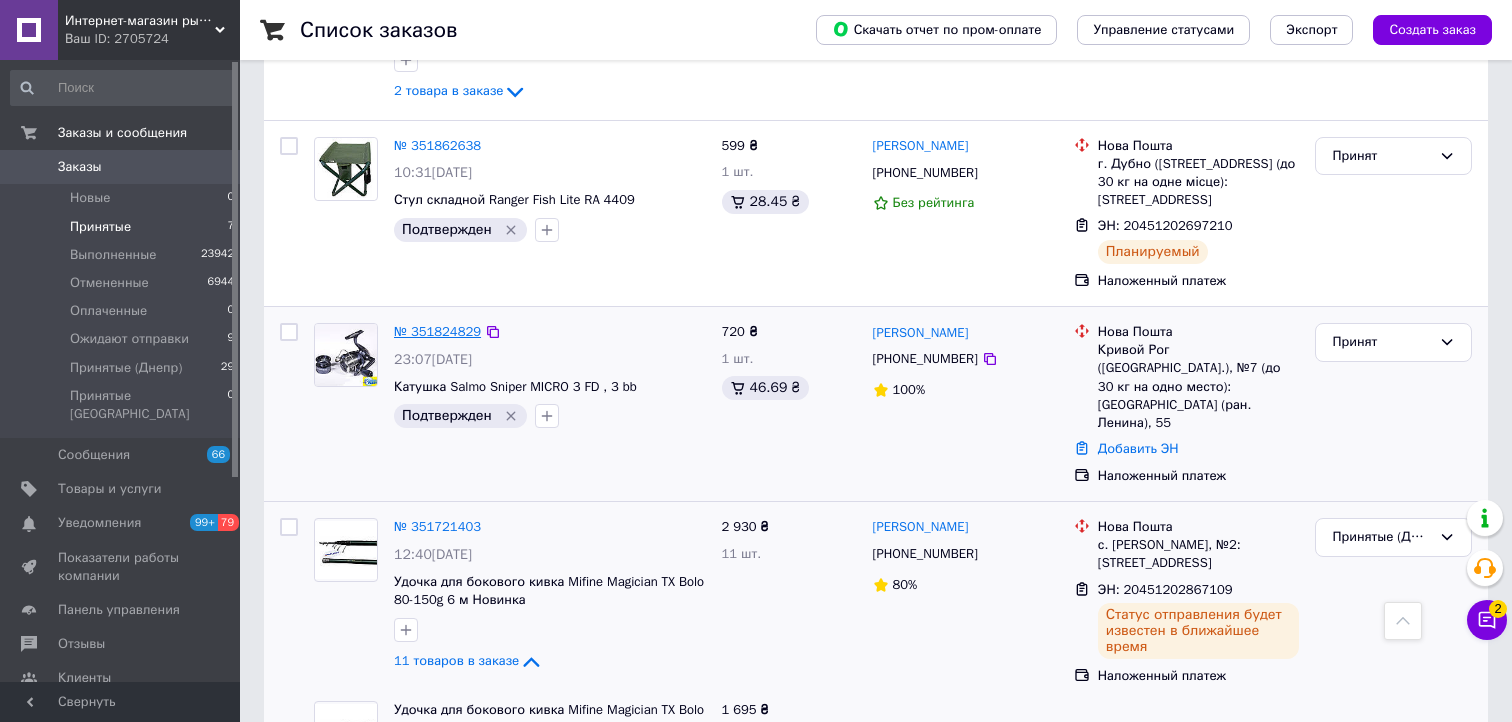click on "№ 351824829" at bounding box center [437, 331] 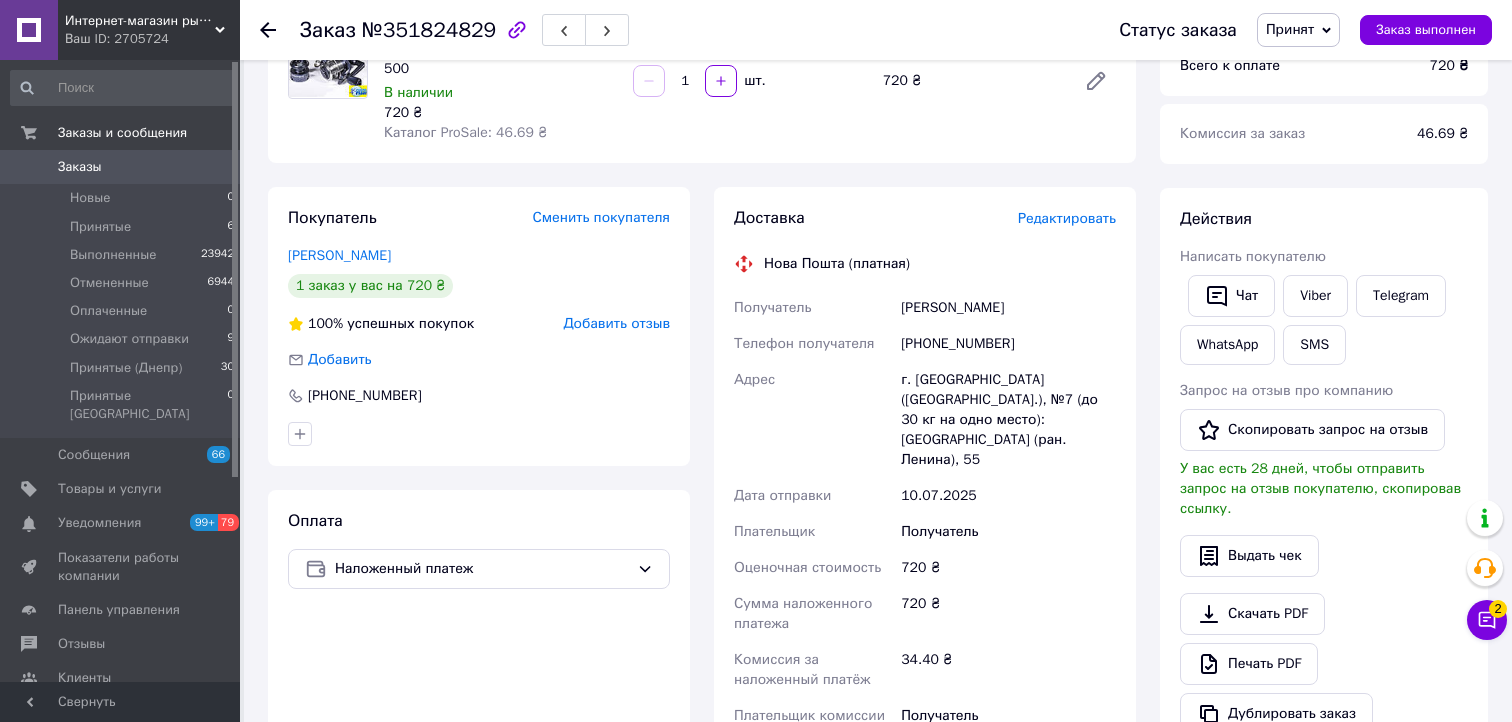 scroll, scrollTop: 112, scrollLeft: 0, axis: vertical 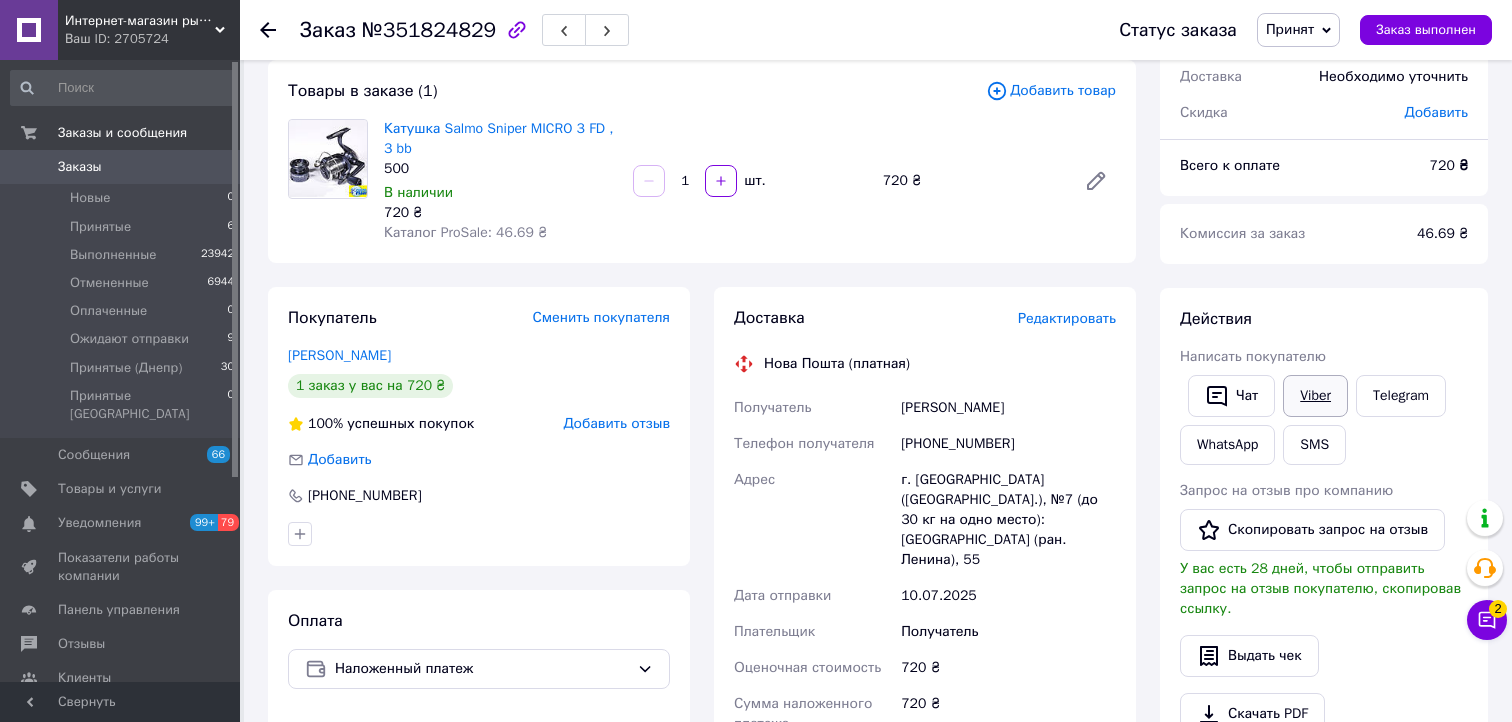 click on "Viber" at bounding box center (1315, 396) 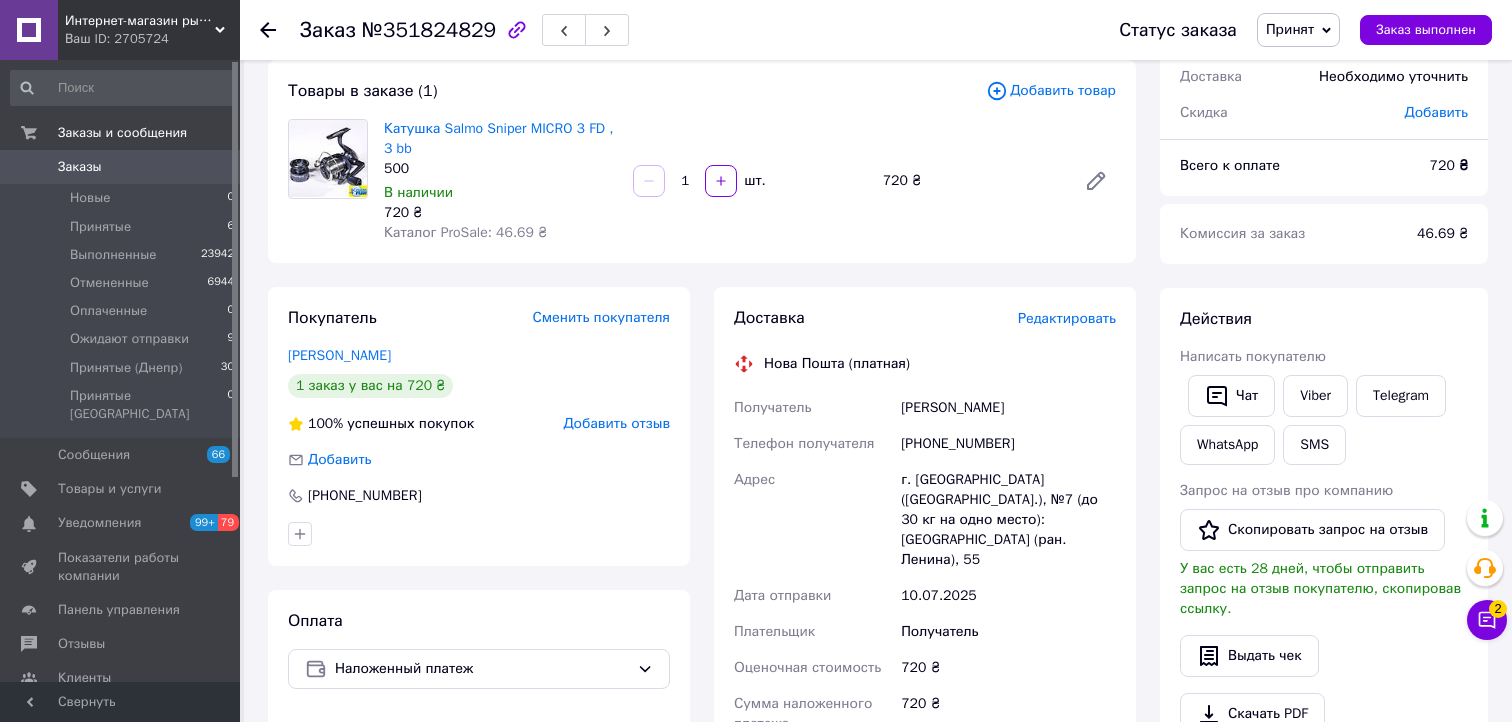 click on "Чат Viber Telegram WhatsApp SMS" at bounding box center (1324, 420) 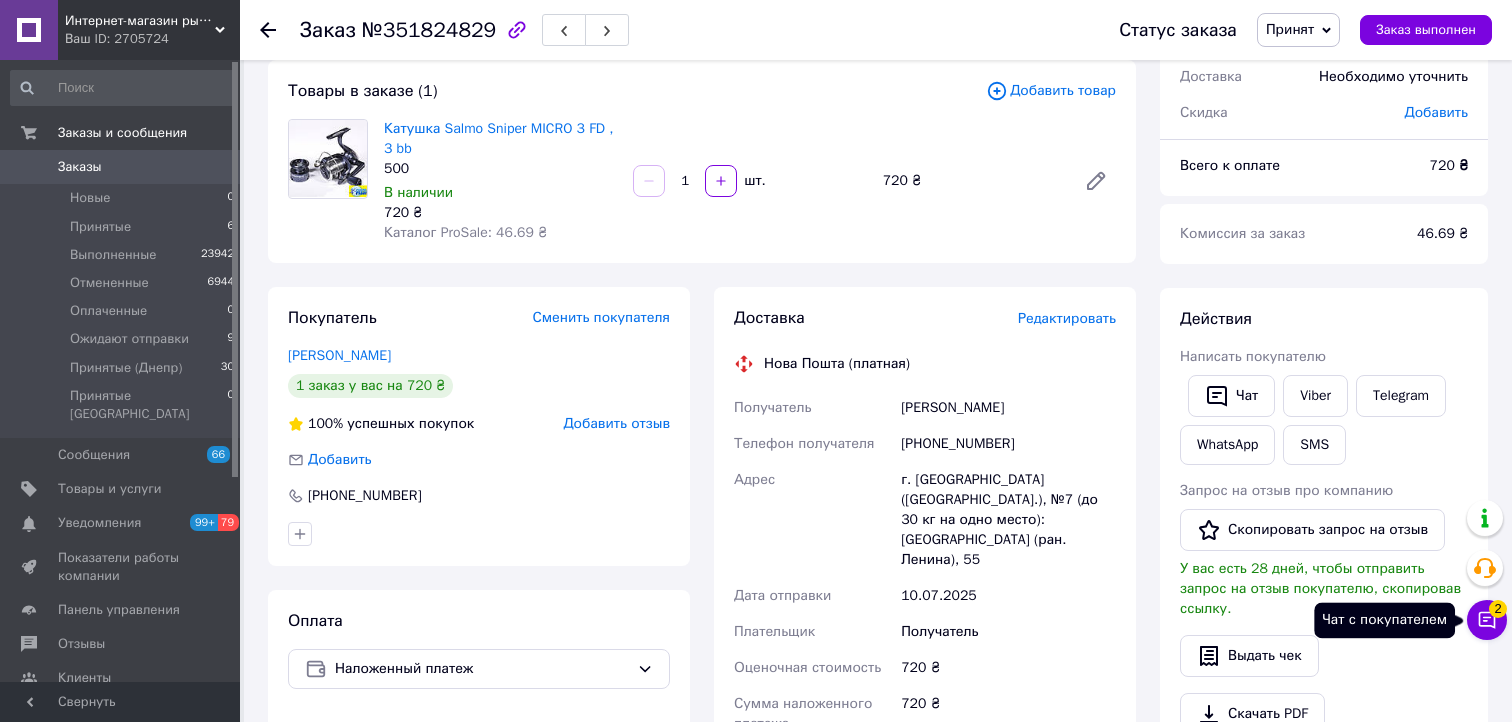 click 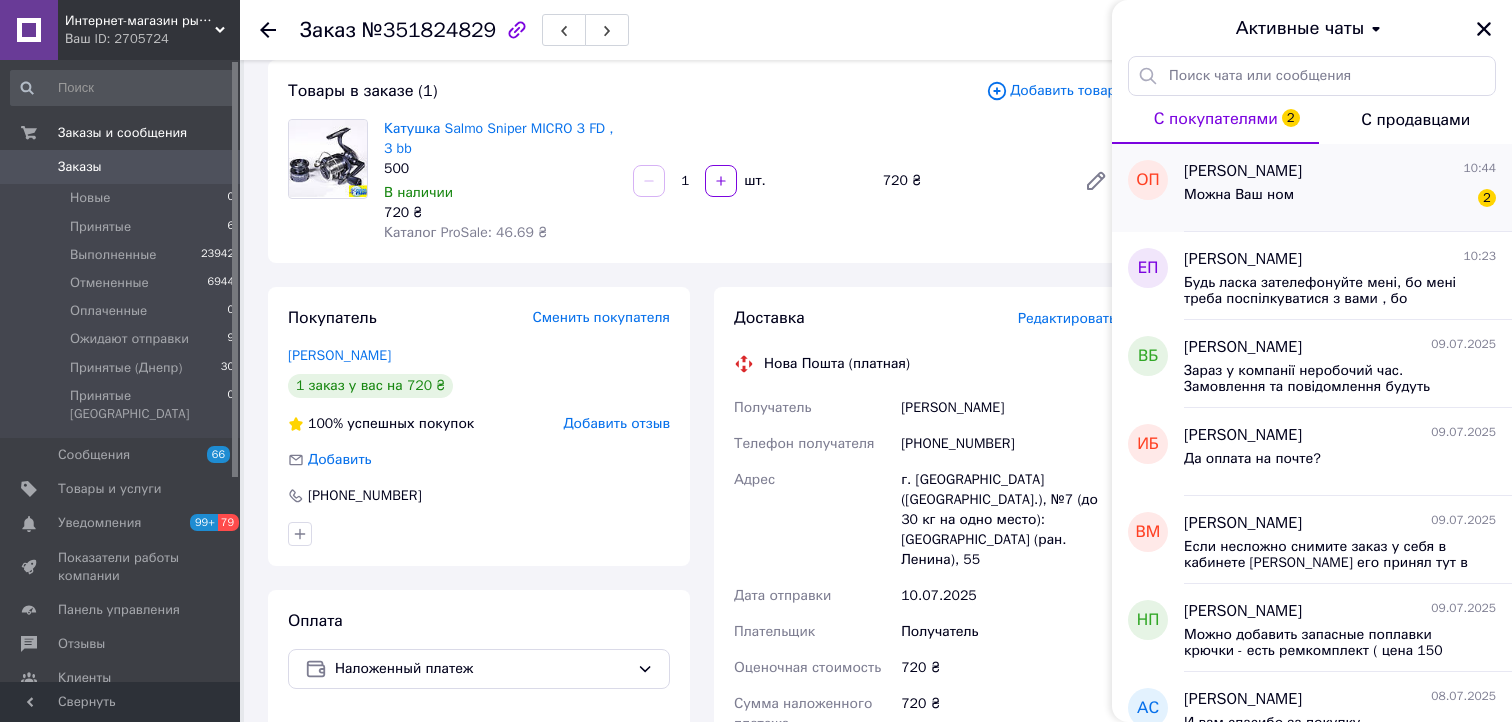 click on "Можна Ваш ном 2" at bounding box center (1340, 199) 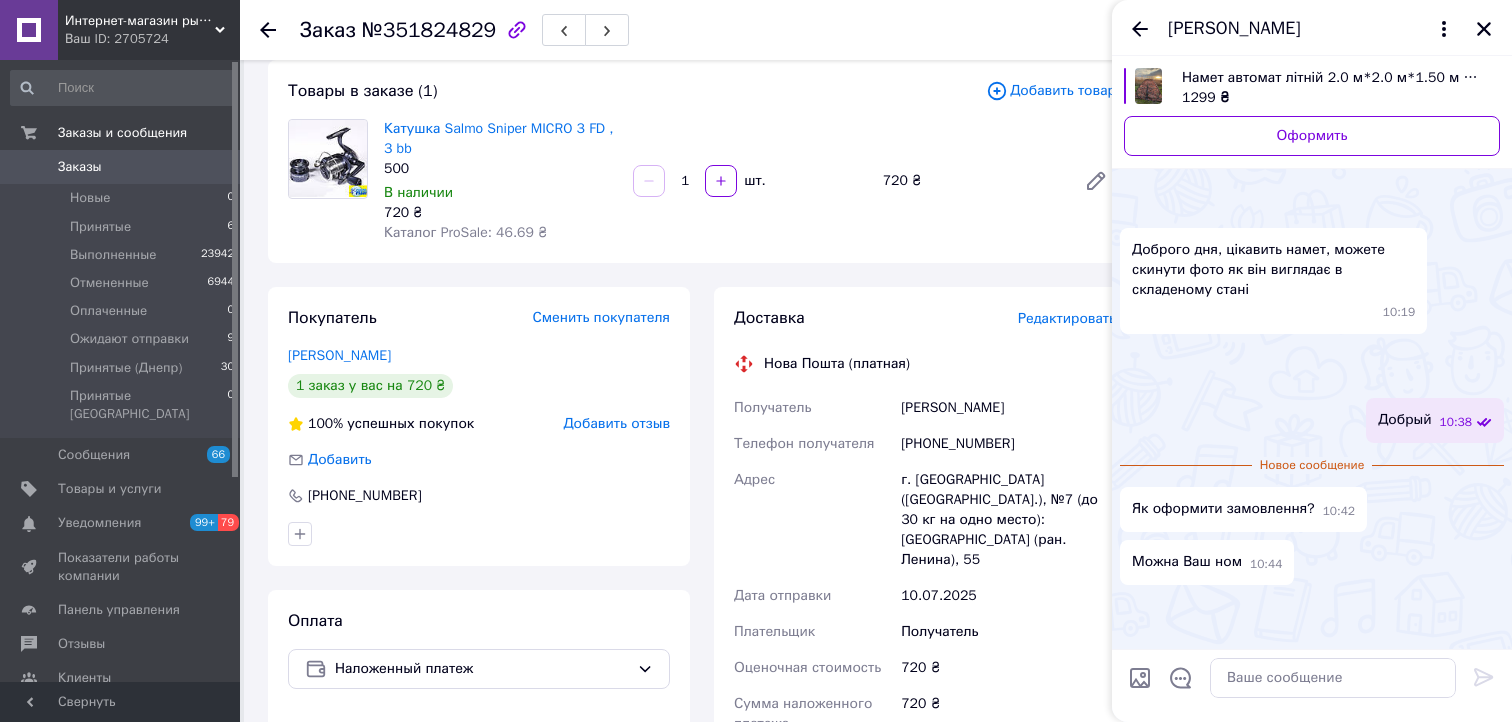 scroll, scrollTop: 504, scrollLeft: 0, axis: vertical 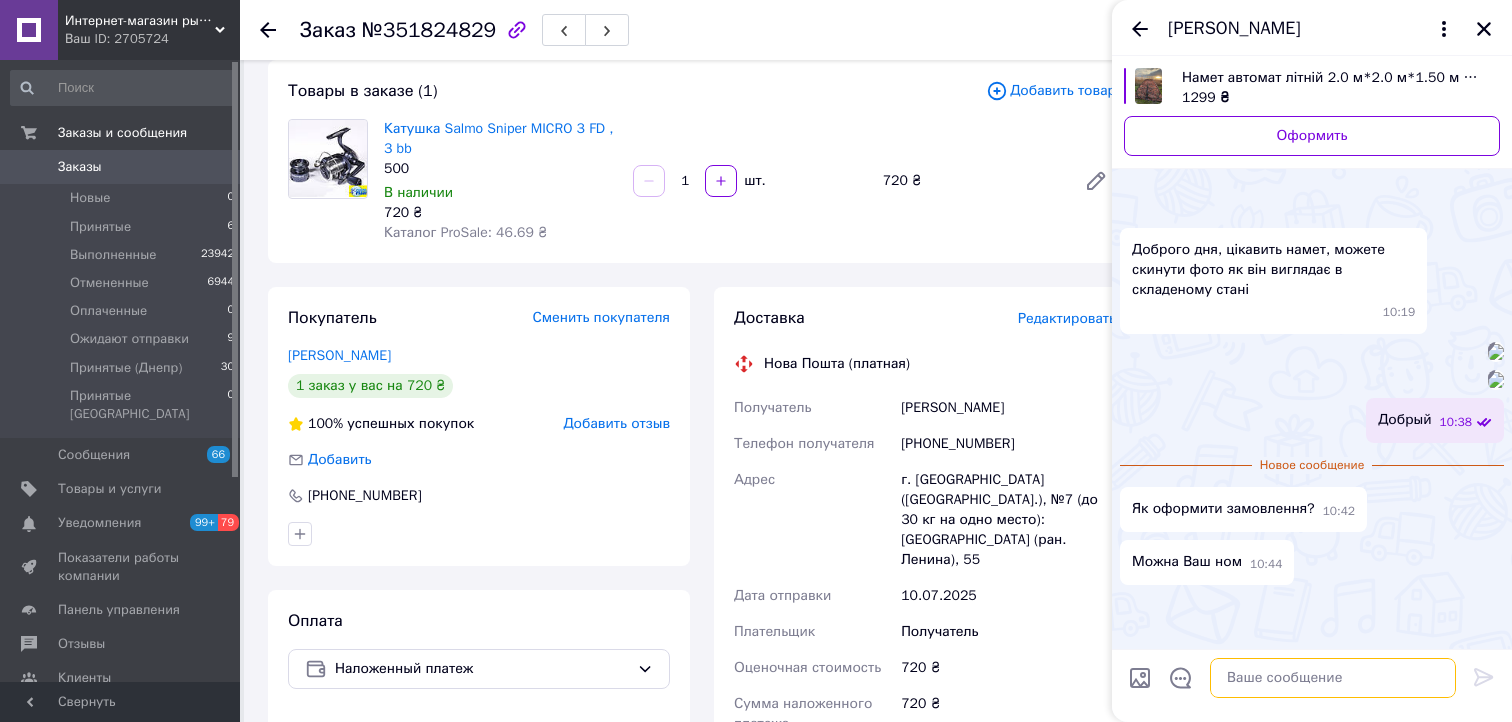 click at bounding box center (1333, 678) 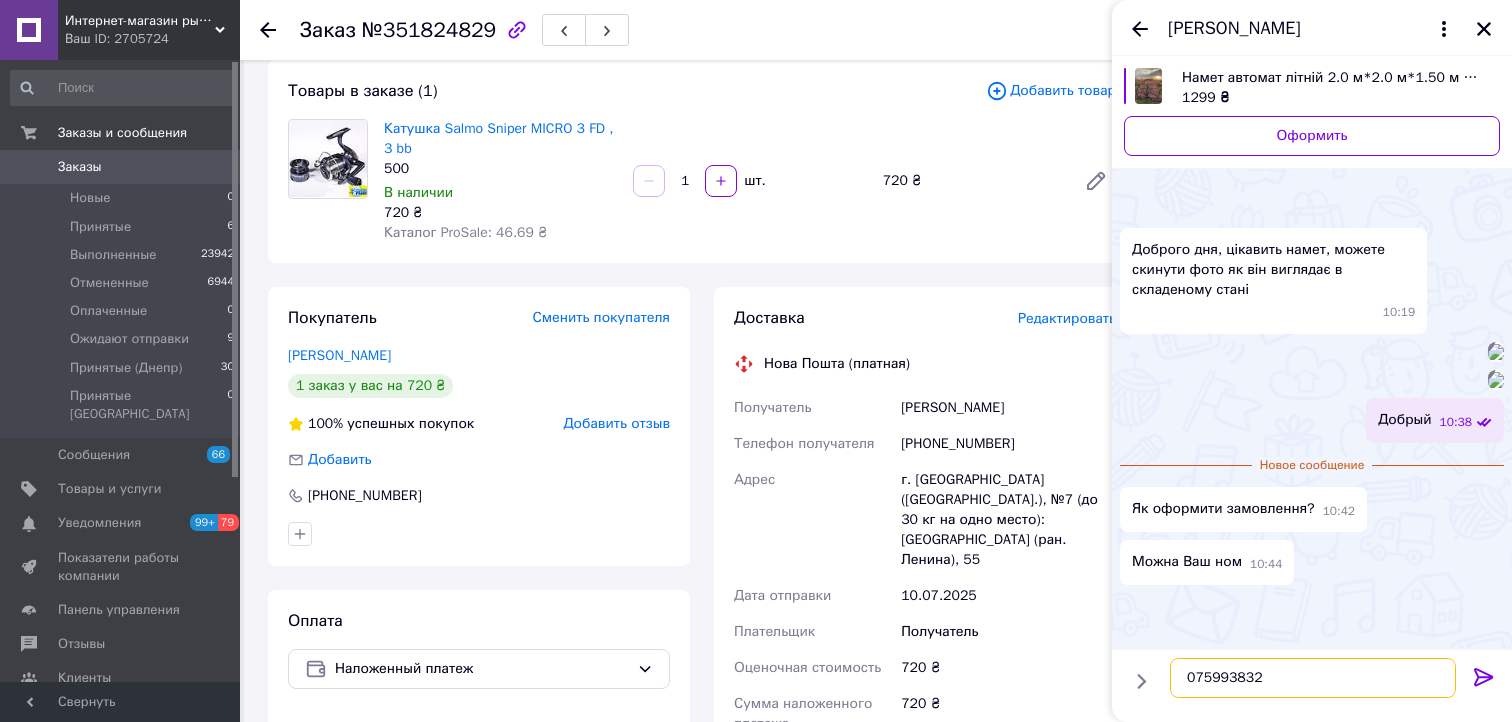 click on "075993832" at bounding box center [1313, 678] 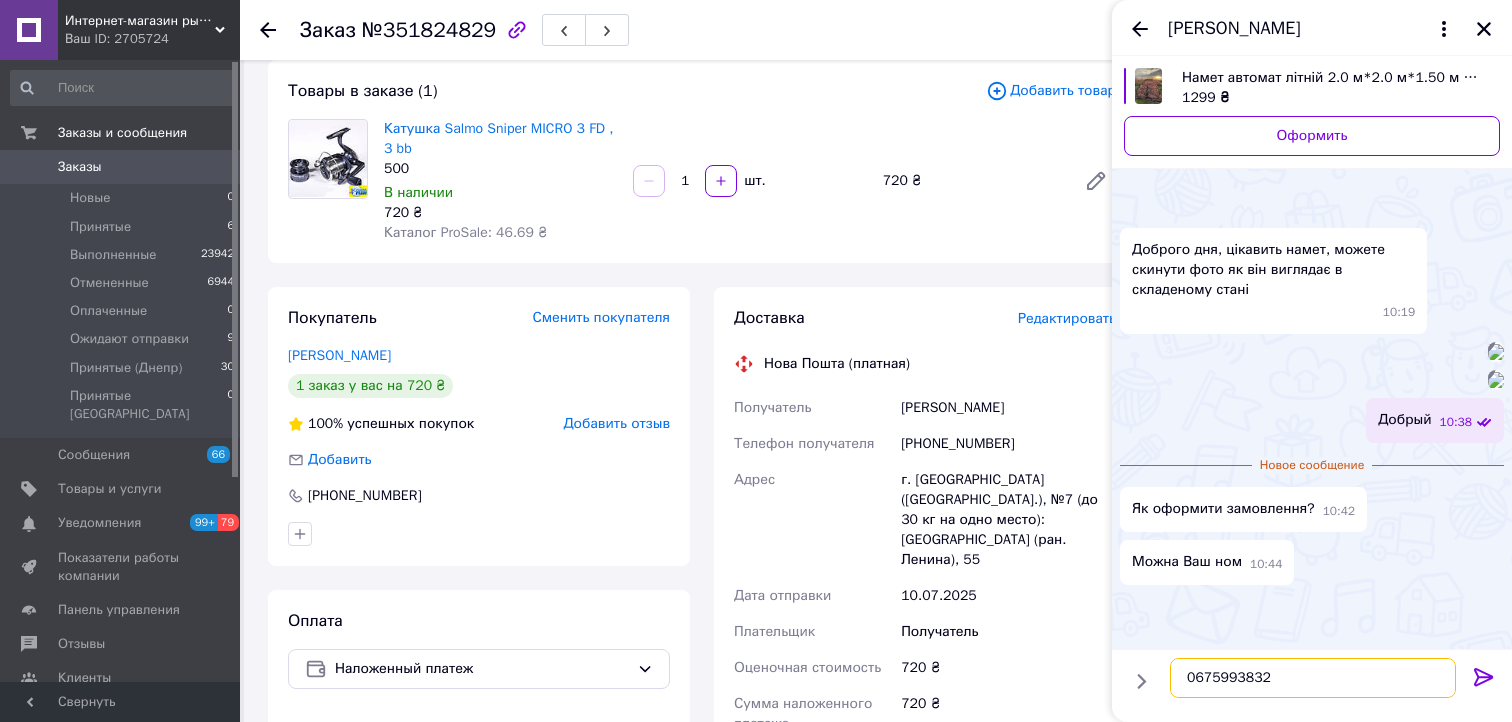 type on "0675993832" 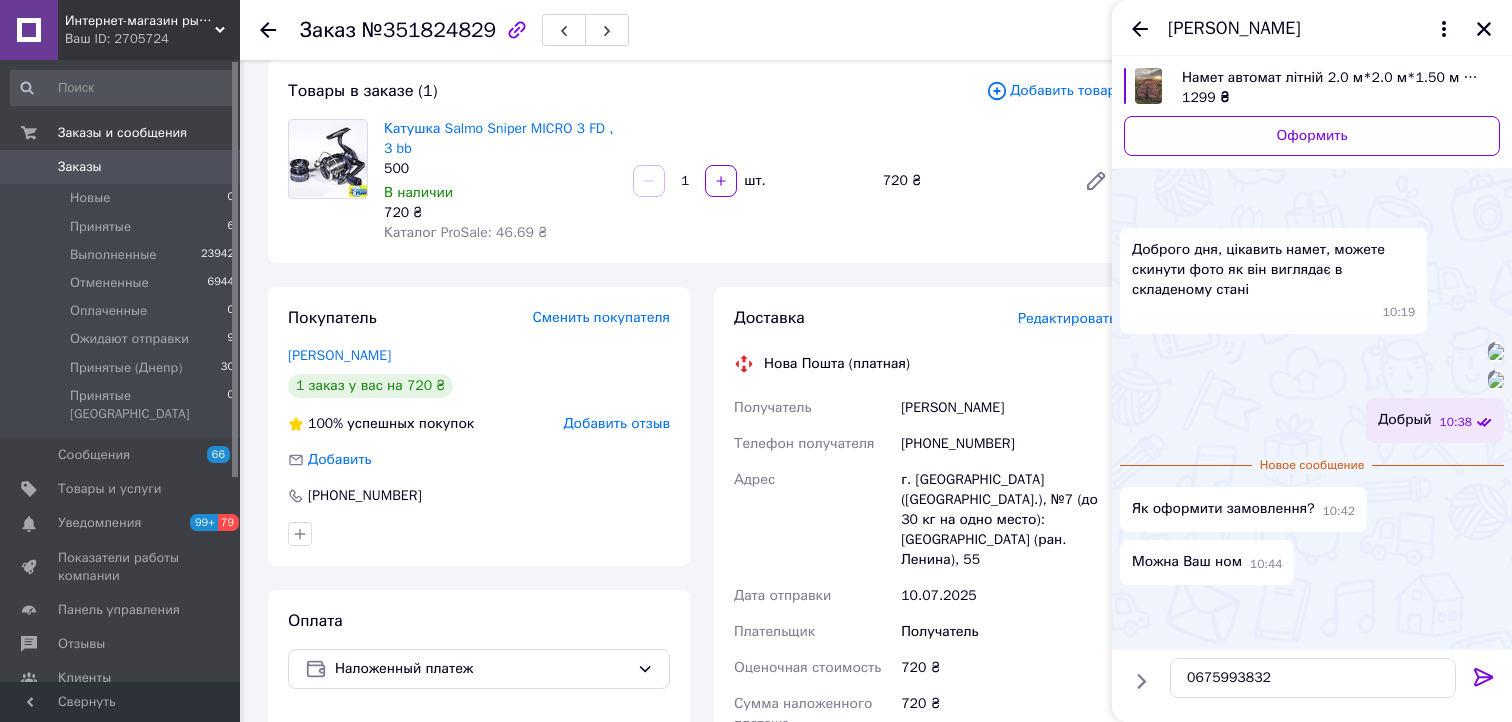 click 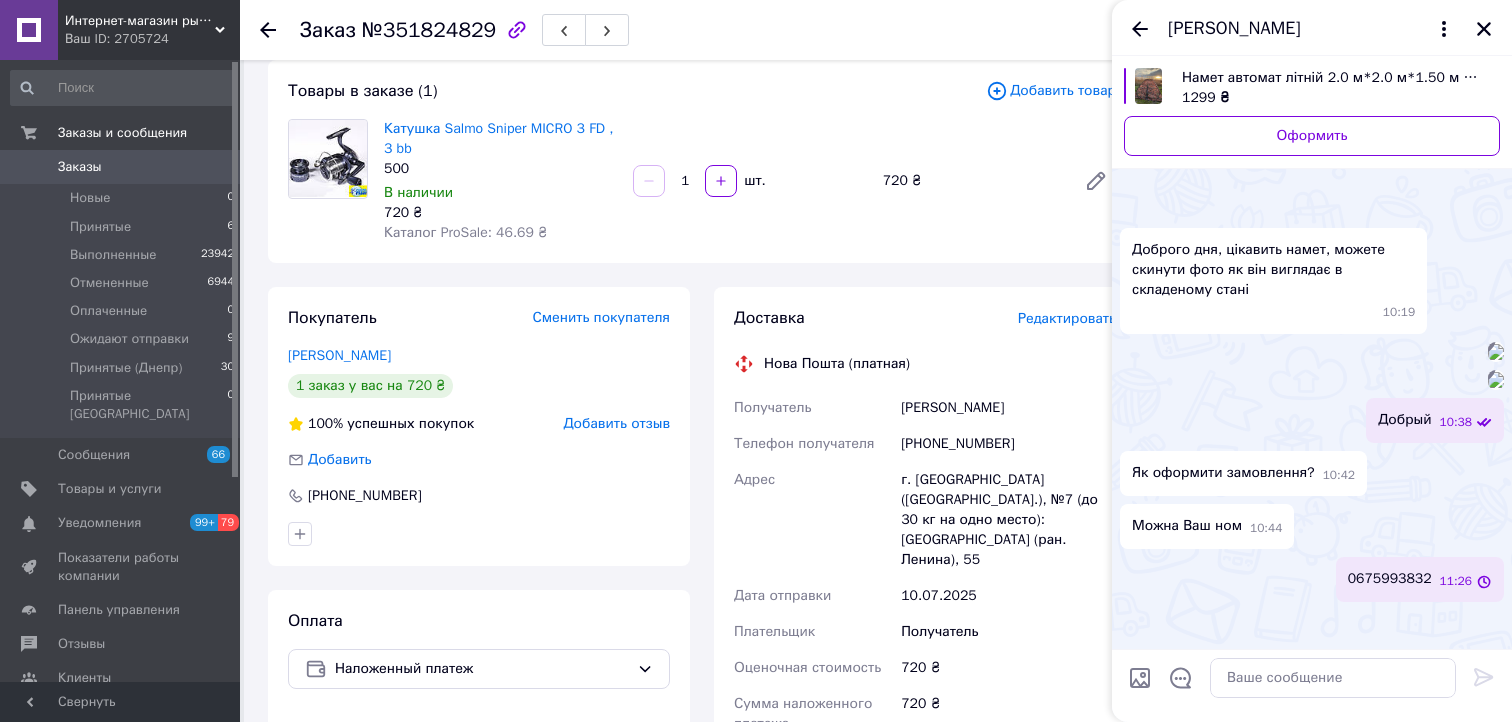 scroll, scrollTop: 520, scrollLeft: 0, axis: vertical 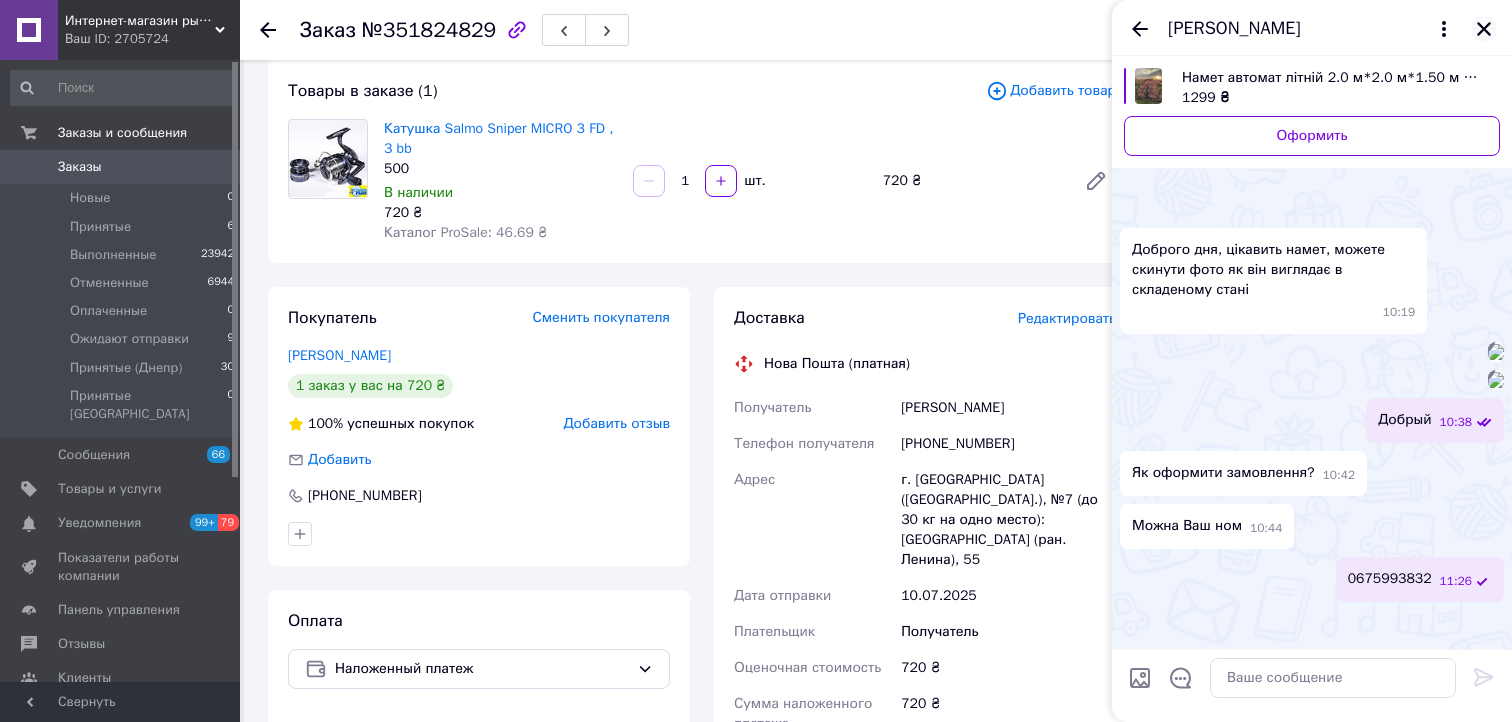 click 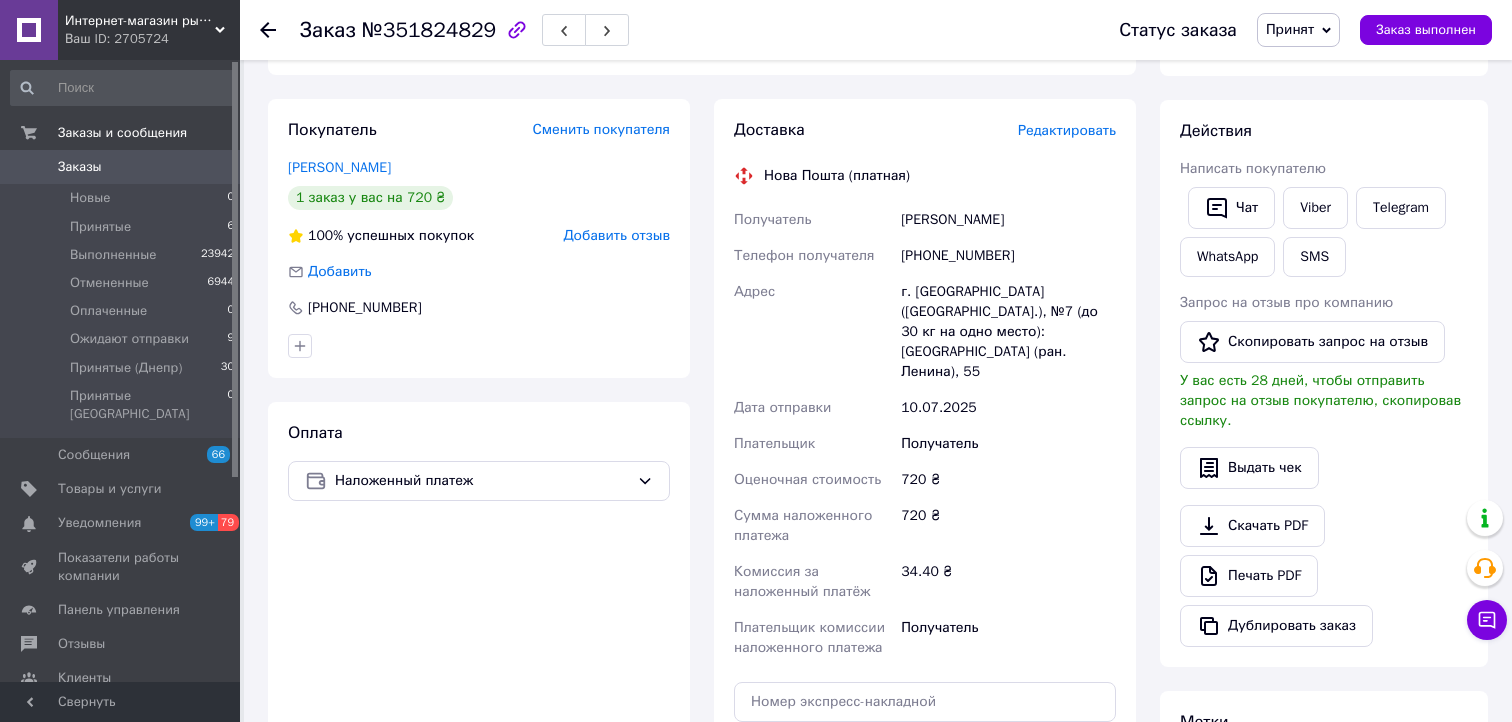 scroll, scrollTop: 500, scrollLeft: 0, axis: vertical 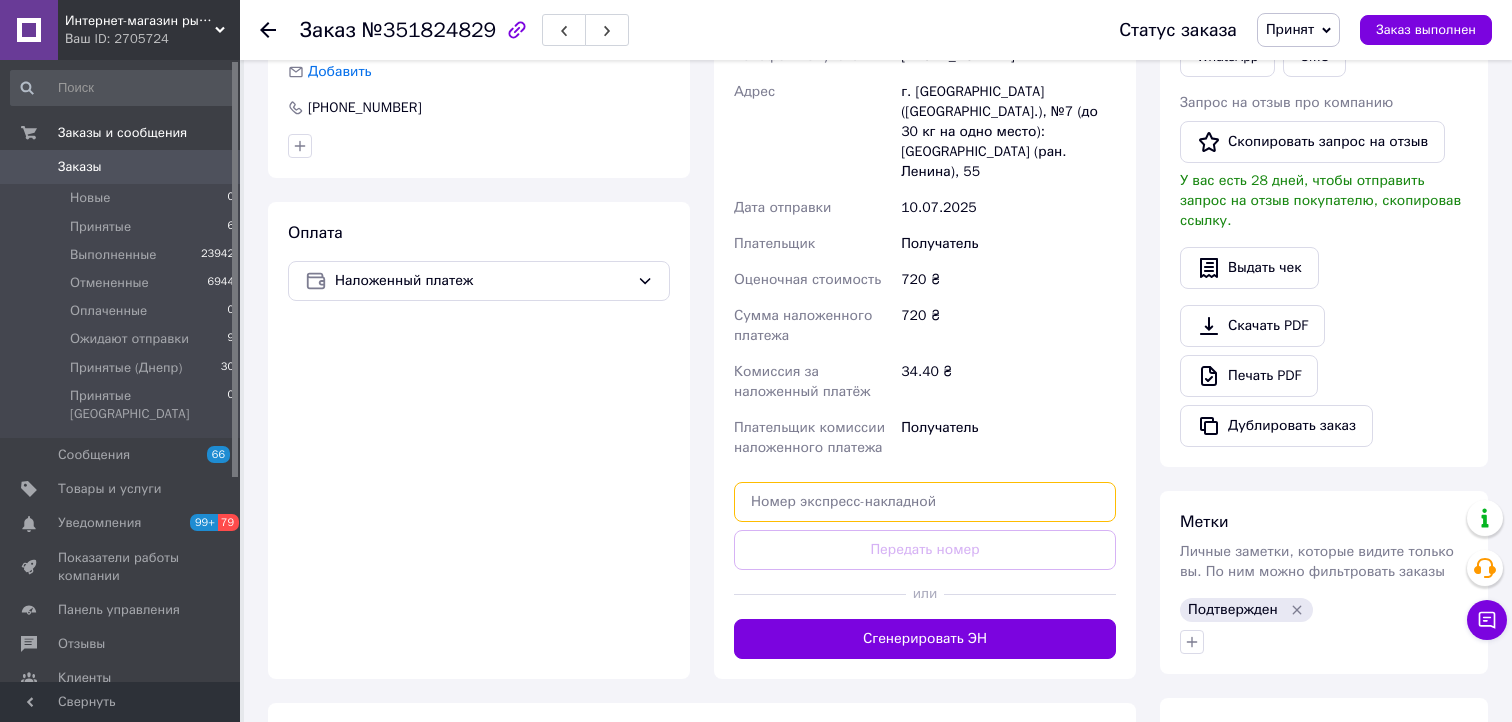 click at bounding box center [925, 502] 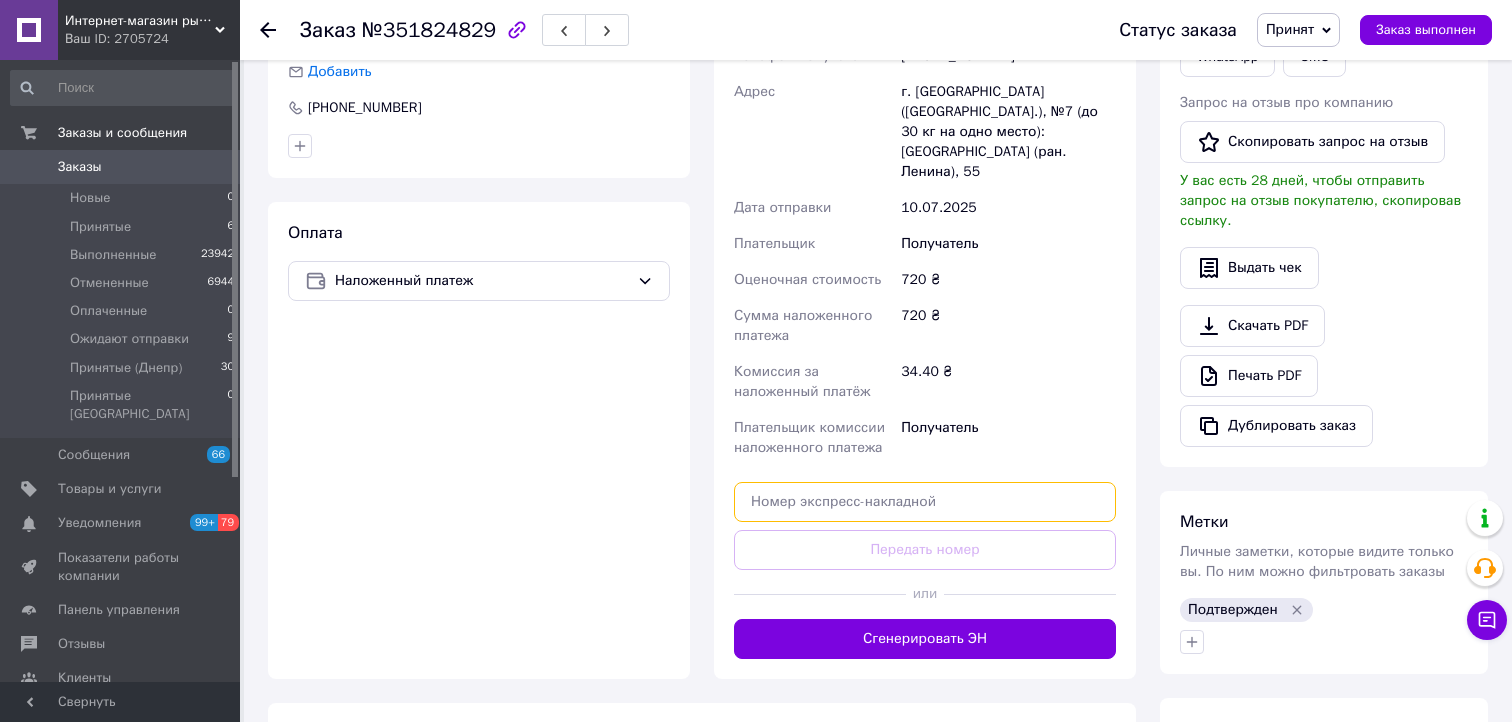 paste on "20451202869617" 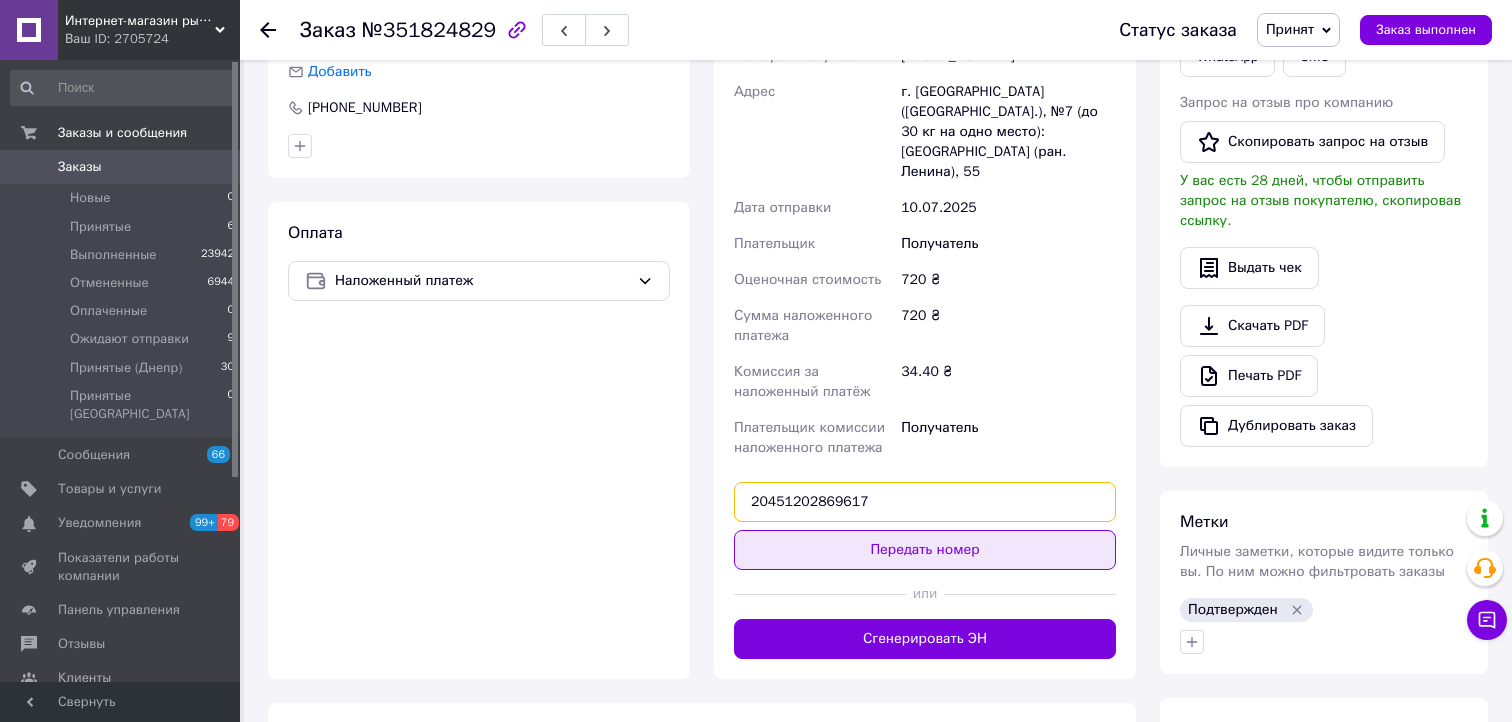 type on "20451202869617" 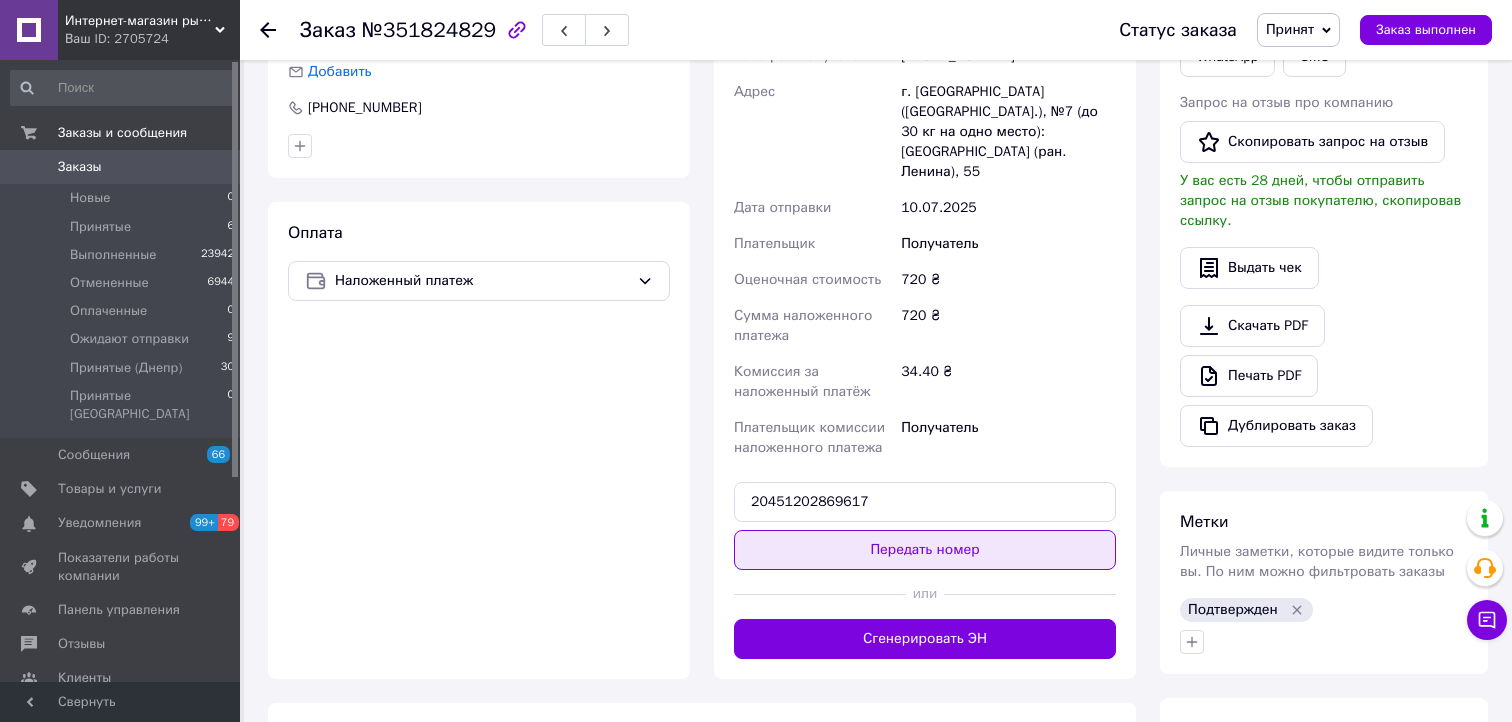 click on "Передать номер" at bounding box center (925, 550) 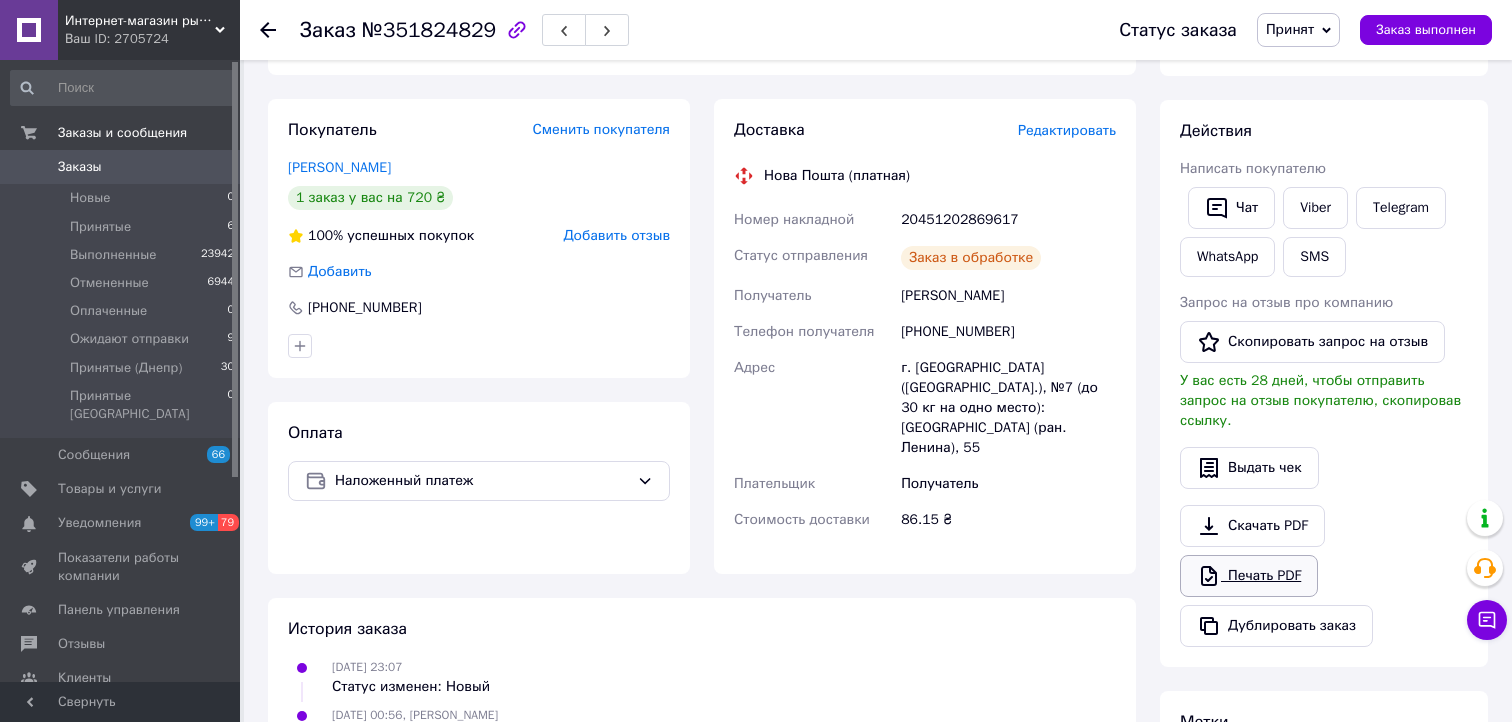 scroll, scrollTop: 200, scrollLeft: 0, axis: vertical 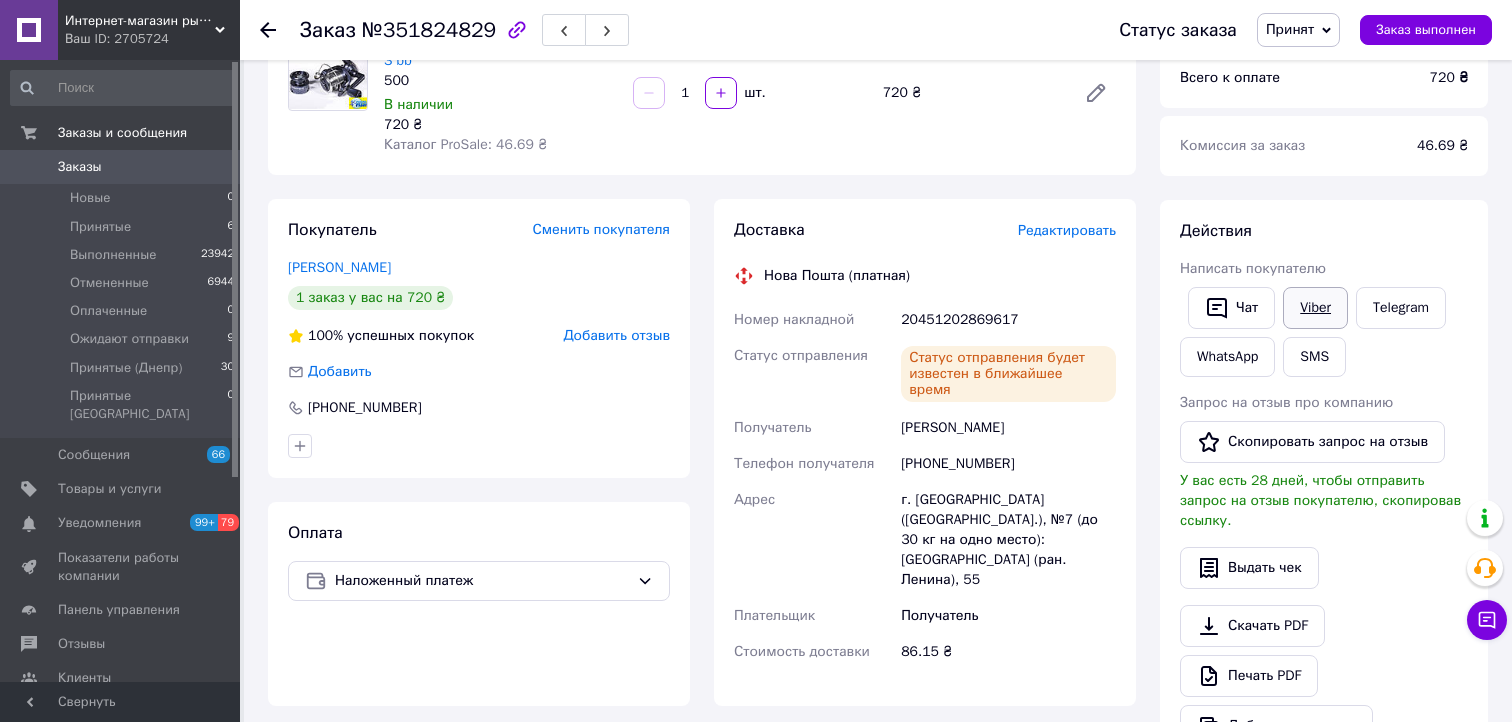 click on "Viber" at bounding box center (1315, 308) 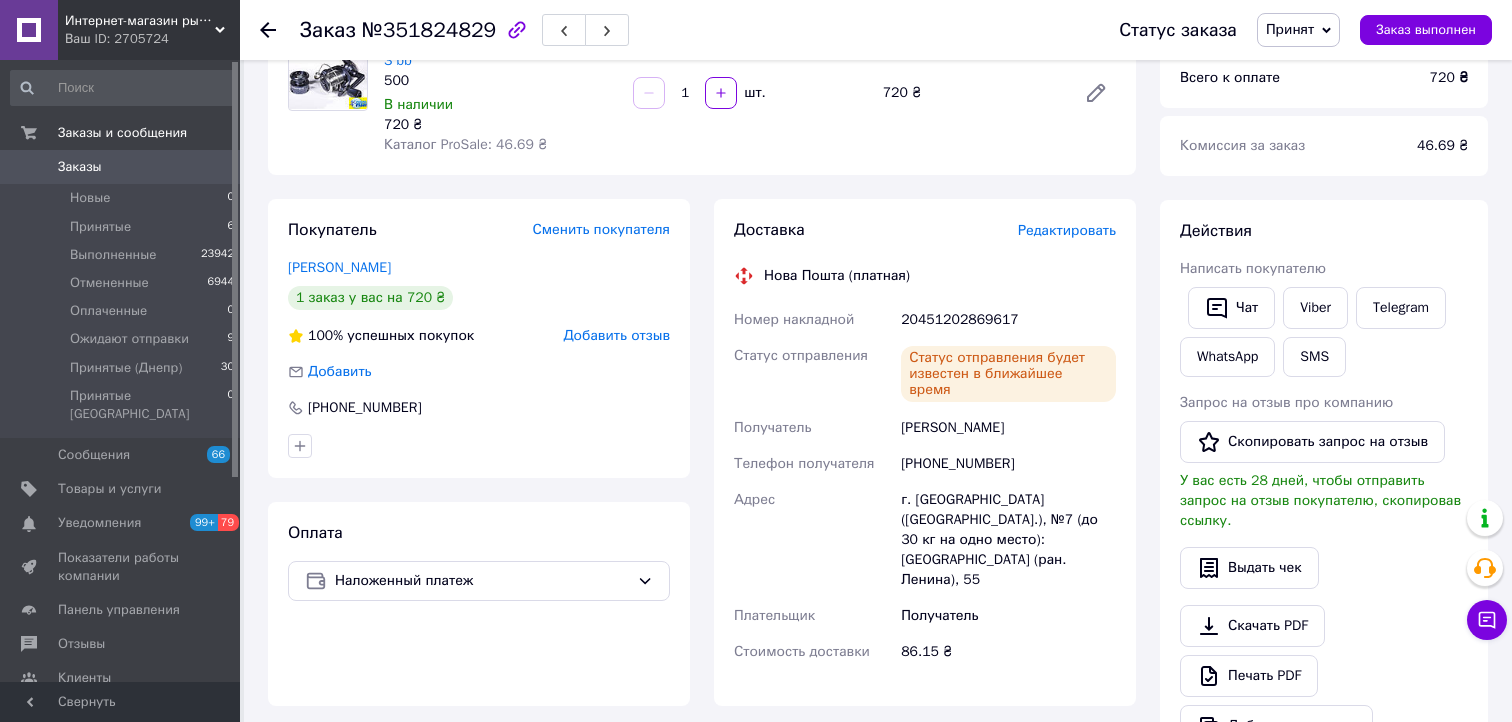 click on "Покупатель Сменить покупателя Федоряка александр 1 заказ у вас на 720 ₴ 100%   успешных покупок Добавить отзыв Добавить +380675631360" at bounding box center [479, 338] 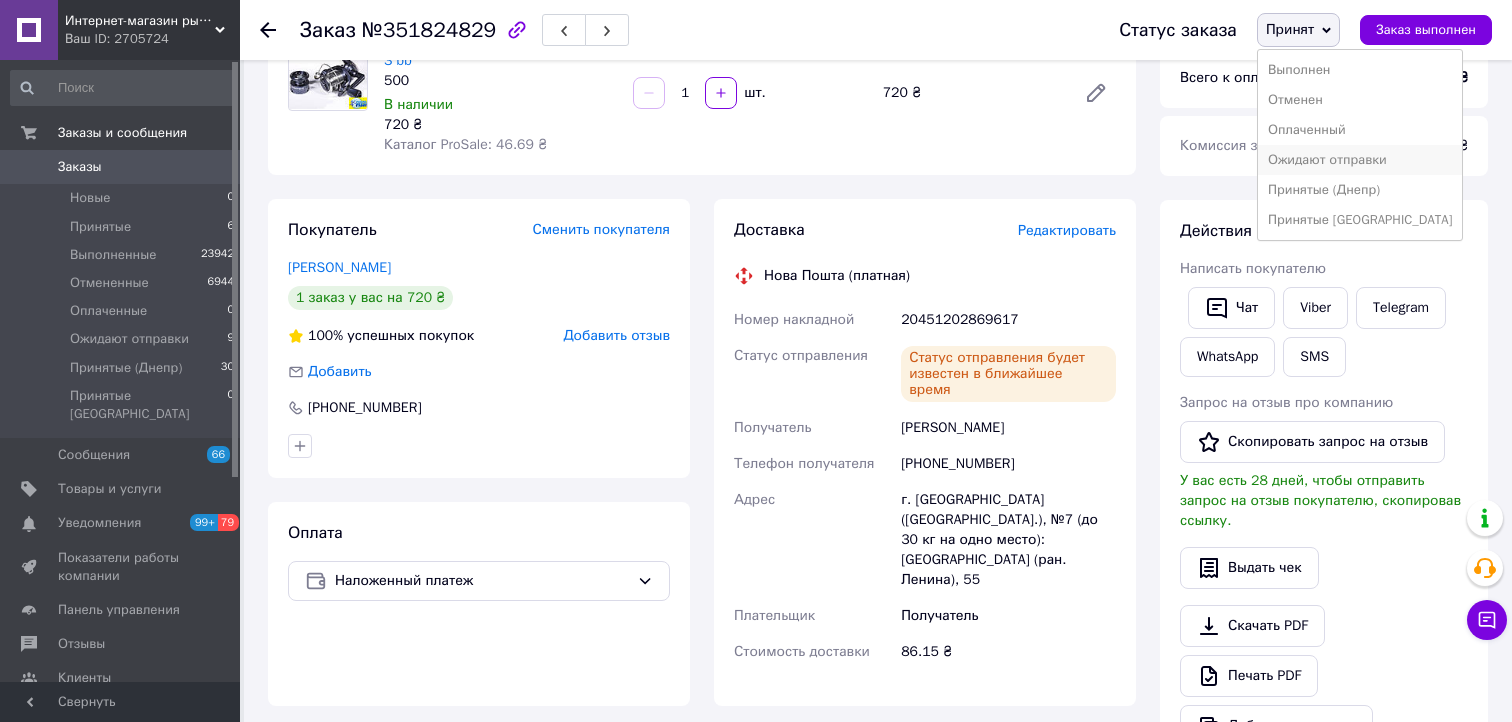click on "Ожидают отправки" at bounding box center (1360, 160) 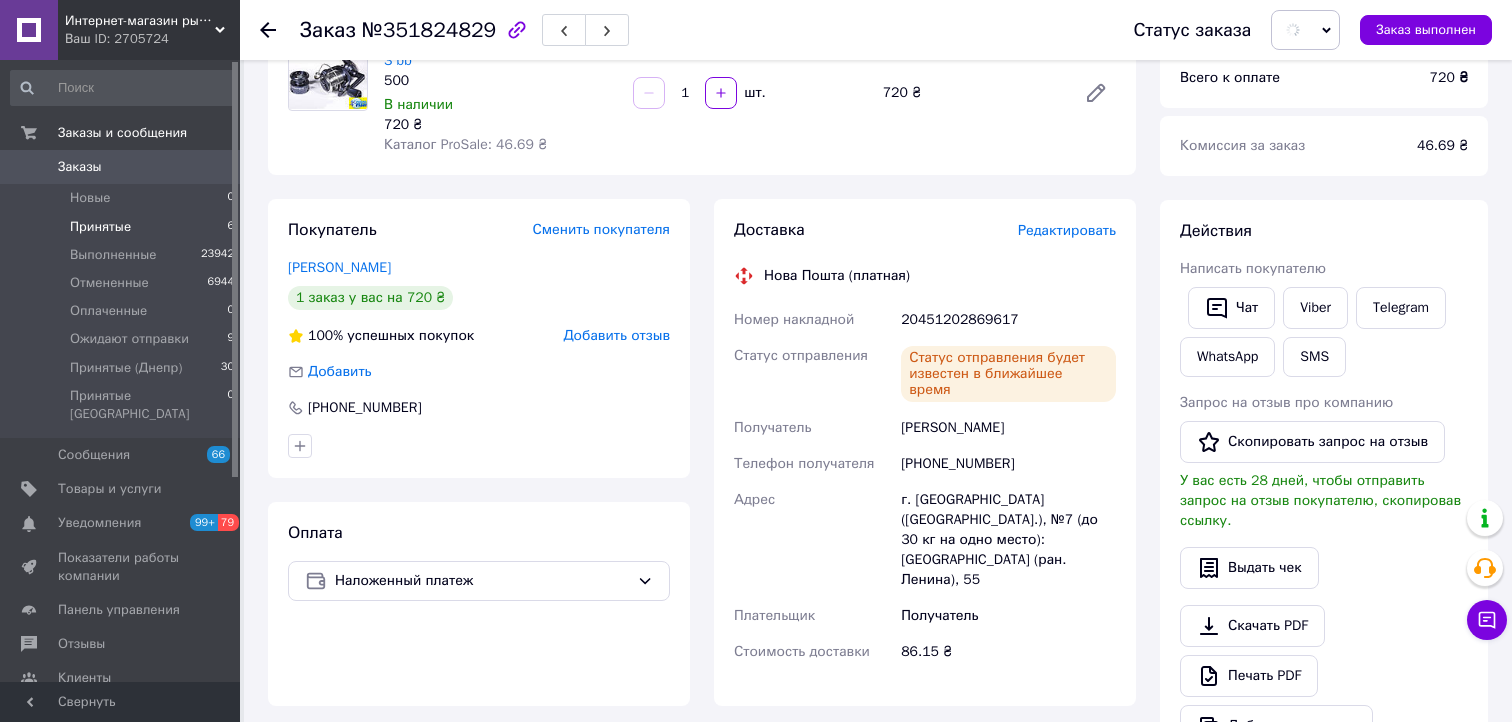 click on "Принятые" at bounding box center (100, 227) 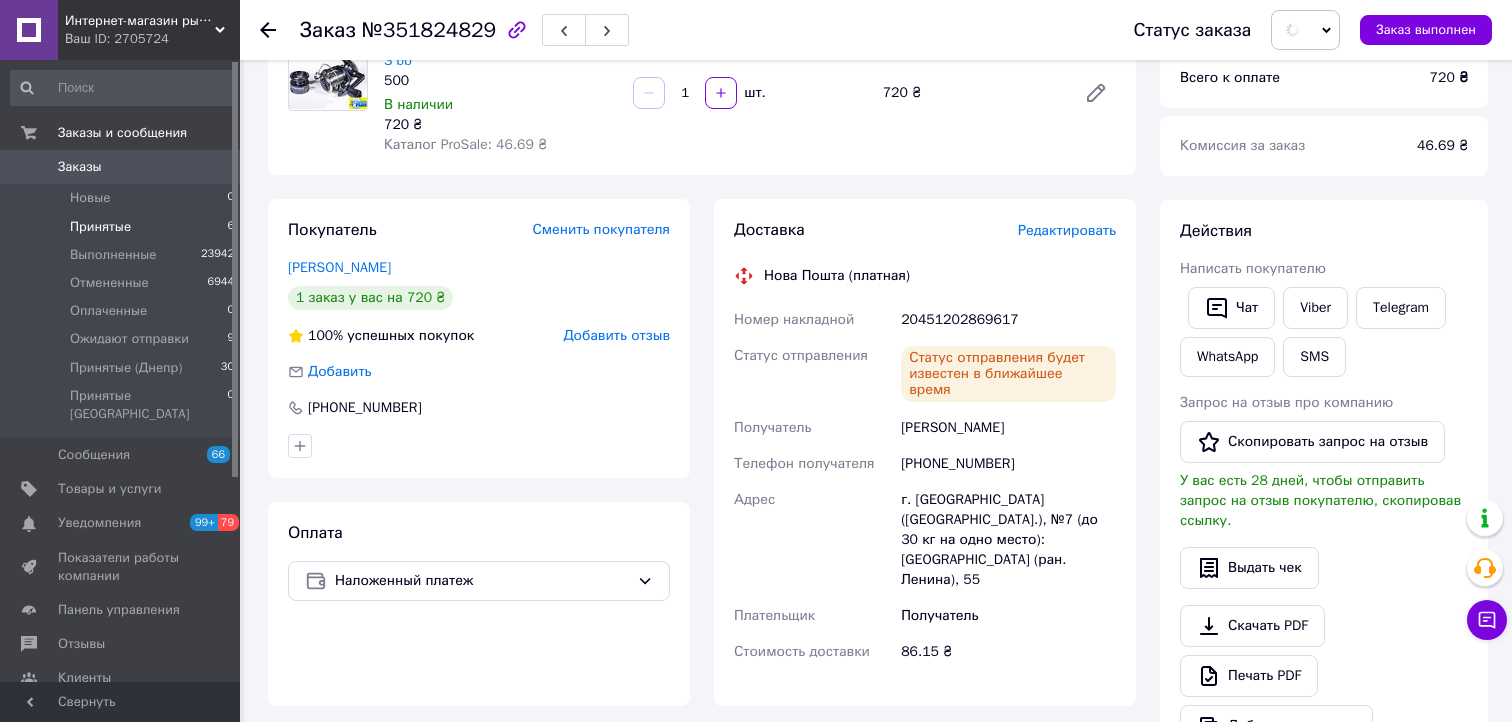 scroll, scrollTop: 0, scrollLeft: 0, axis: both 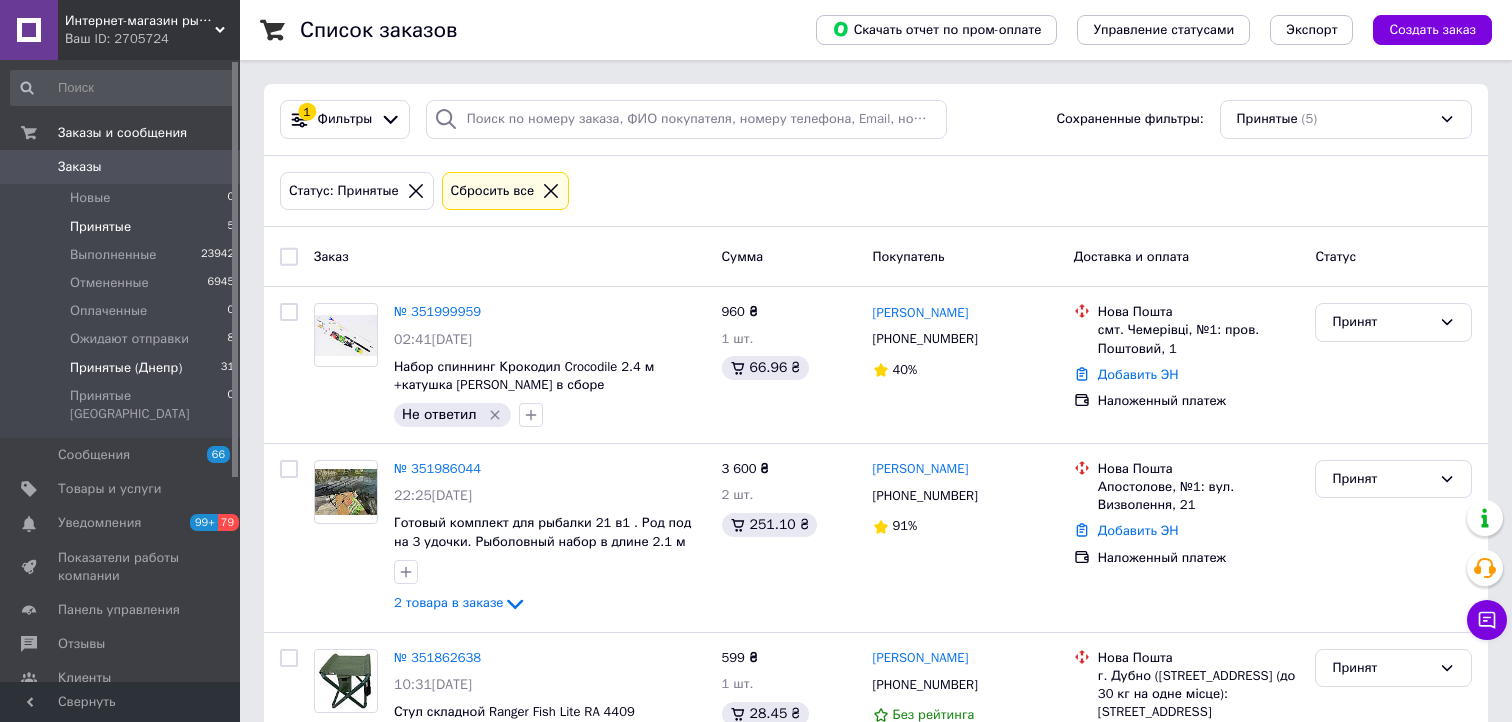 click on "Принятые (Днепр)" at bounding box center [126, 368] 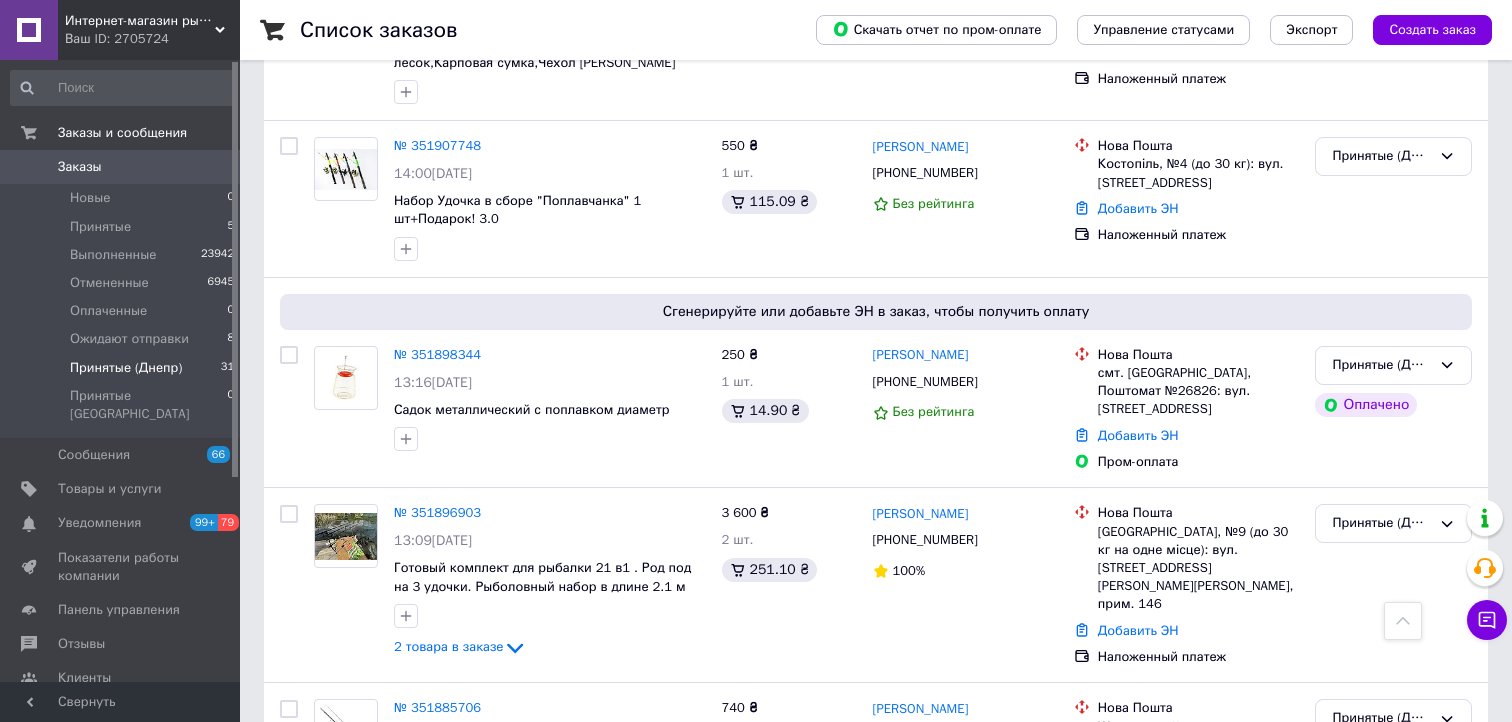 scroll, scrollTop: 1700, scrollLeft: 0, axis: vertical 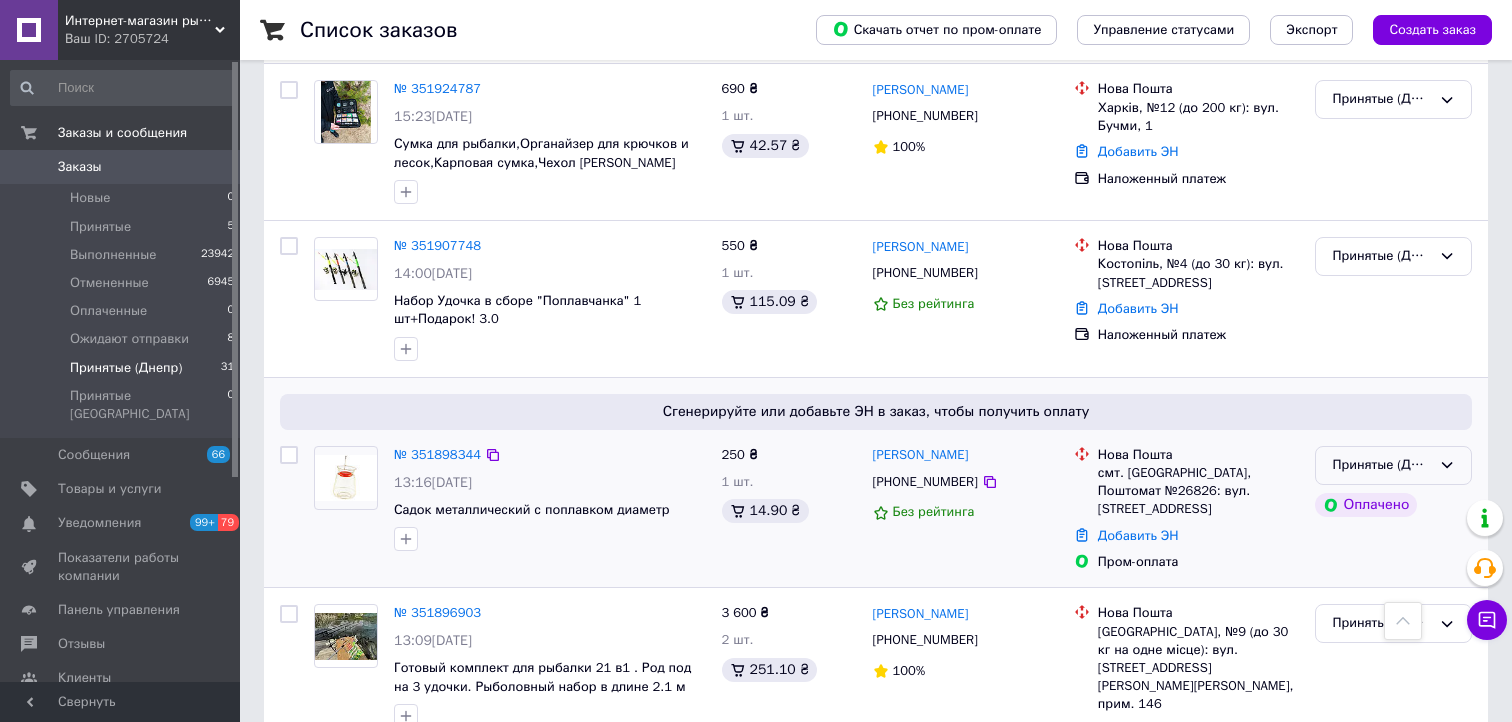 click on "Принятые (Днепр)" at bounding box center [1381, 465] 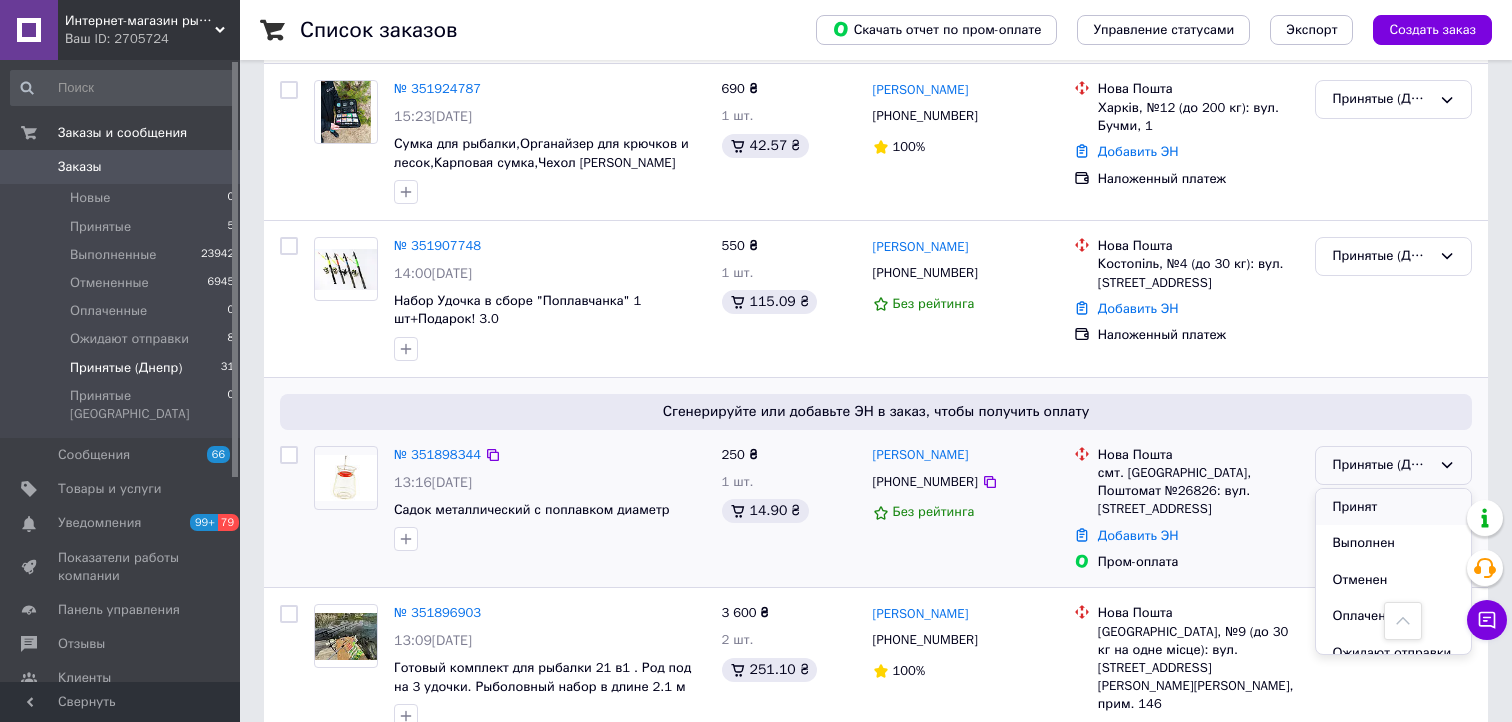 click on "Принят" at bounding box center (1393, 507) 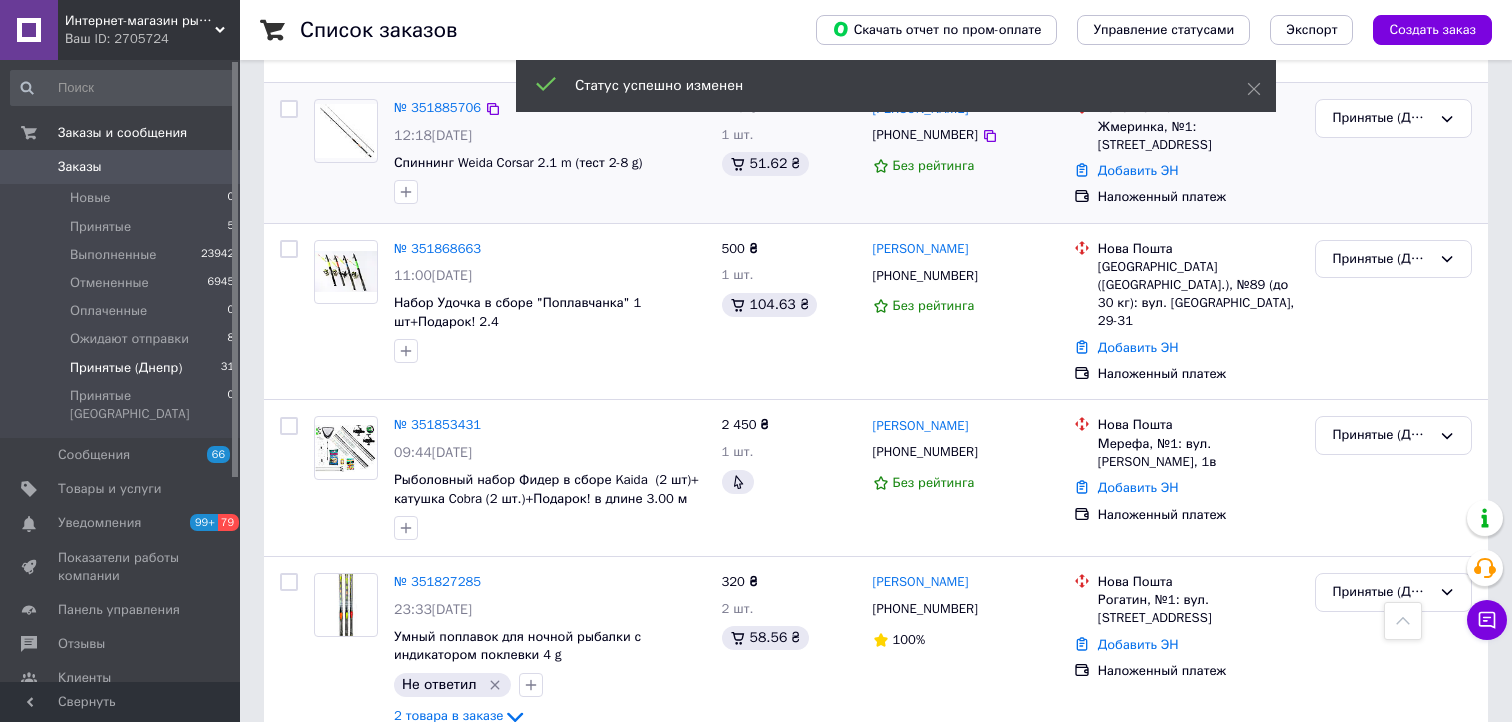 scroll, scrollTop: 2500, scrollLeft: 0, axis: vertical 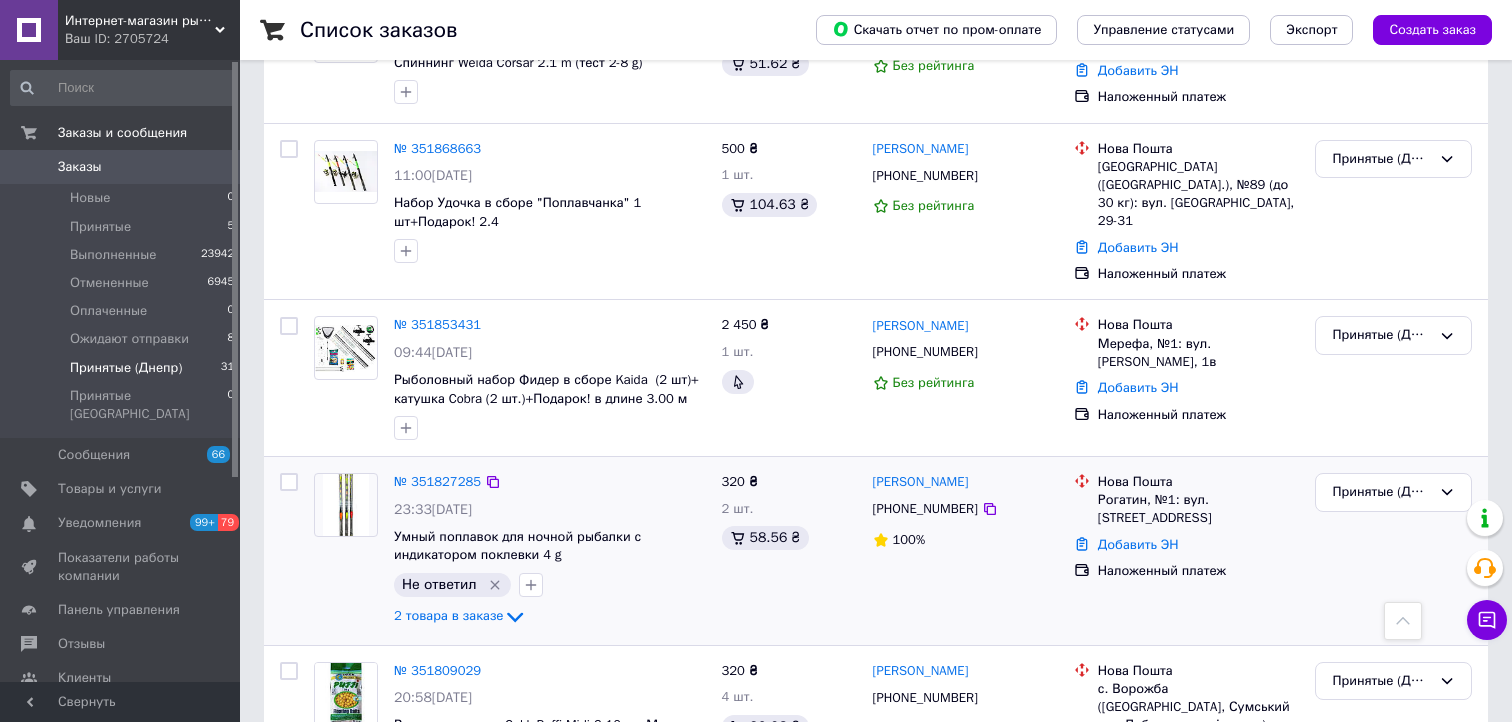 click 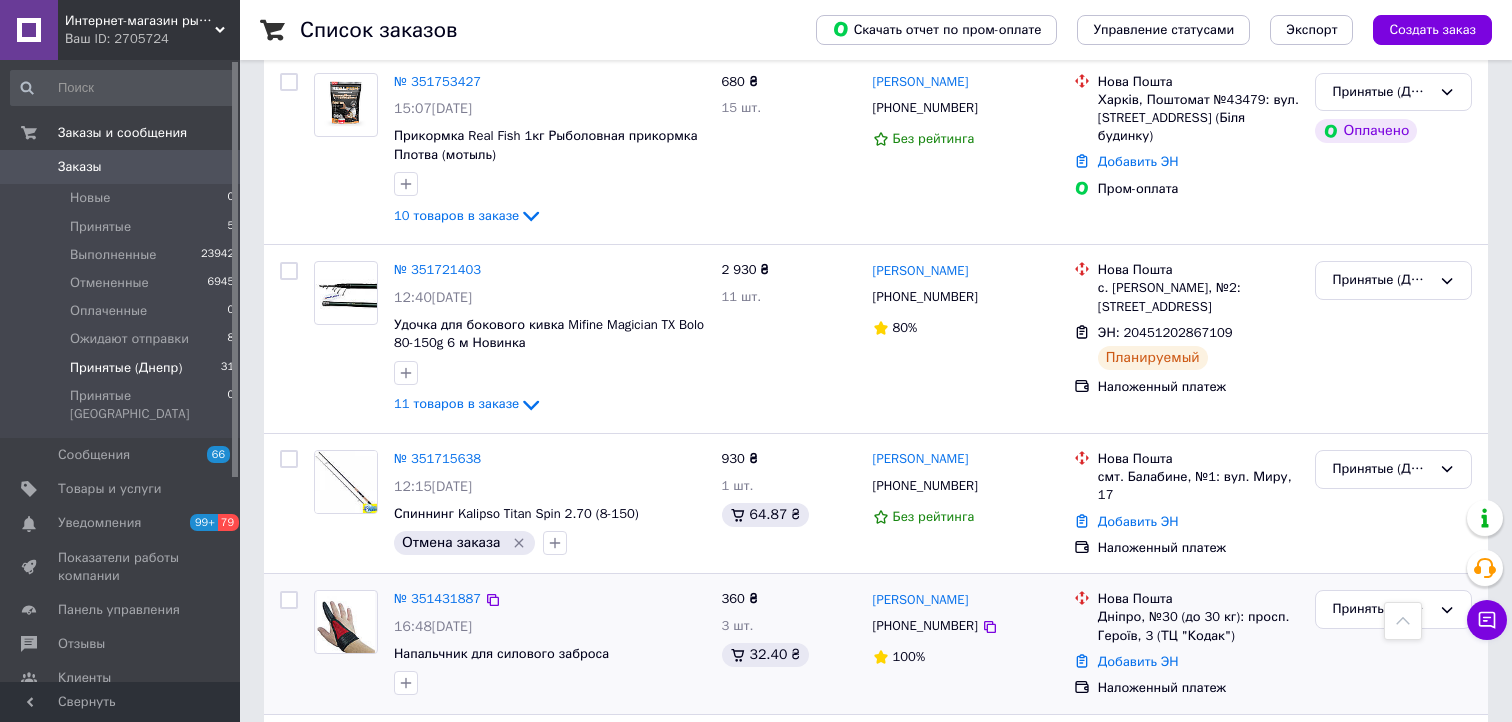 scroll, scrollTop: 4900, scrollLeft: 0, axis: vertical 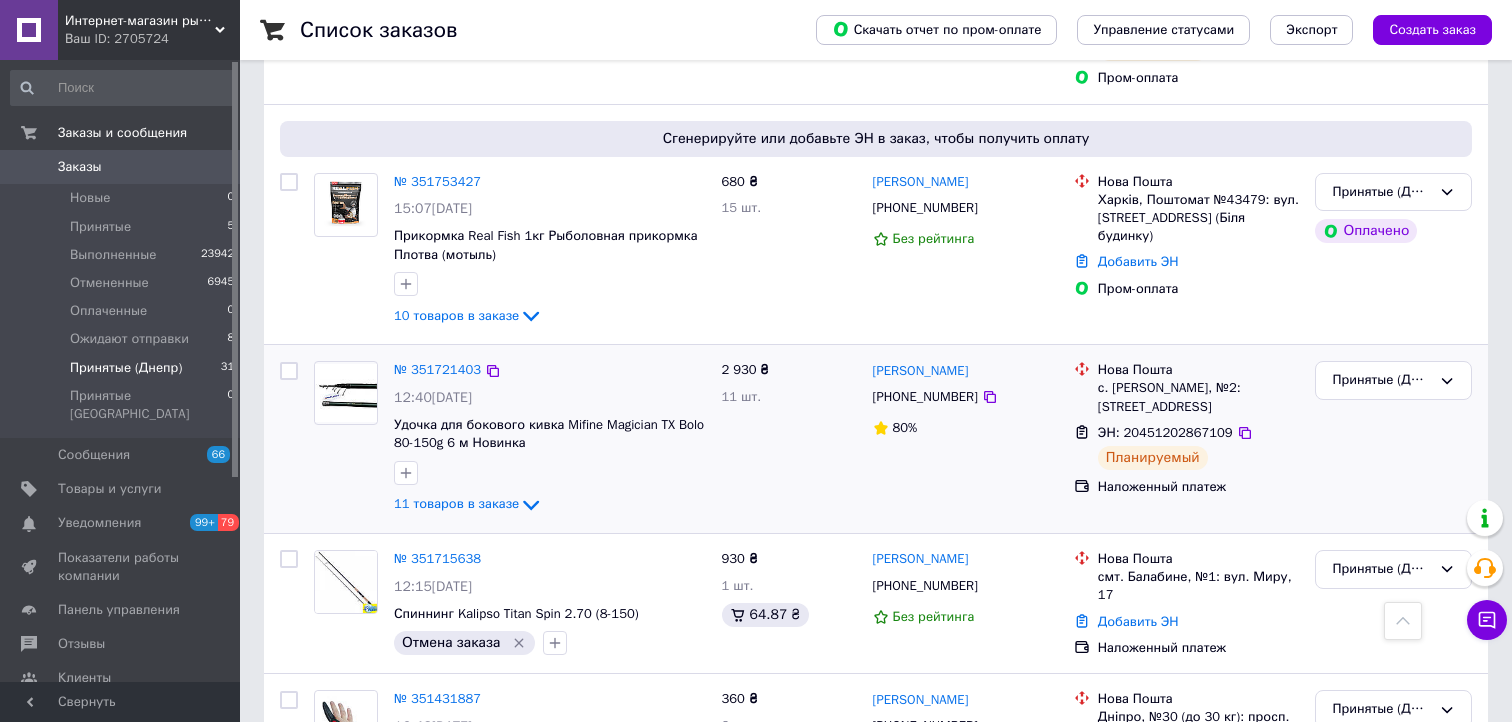click on "11 товаров в заказе" 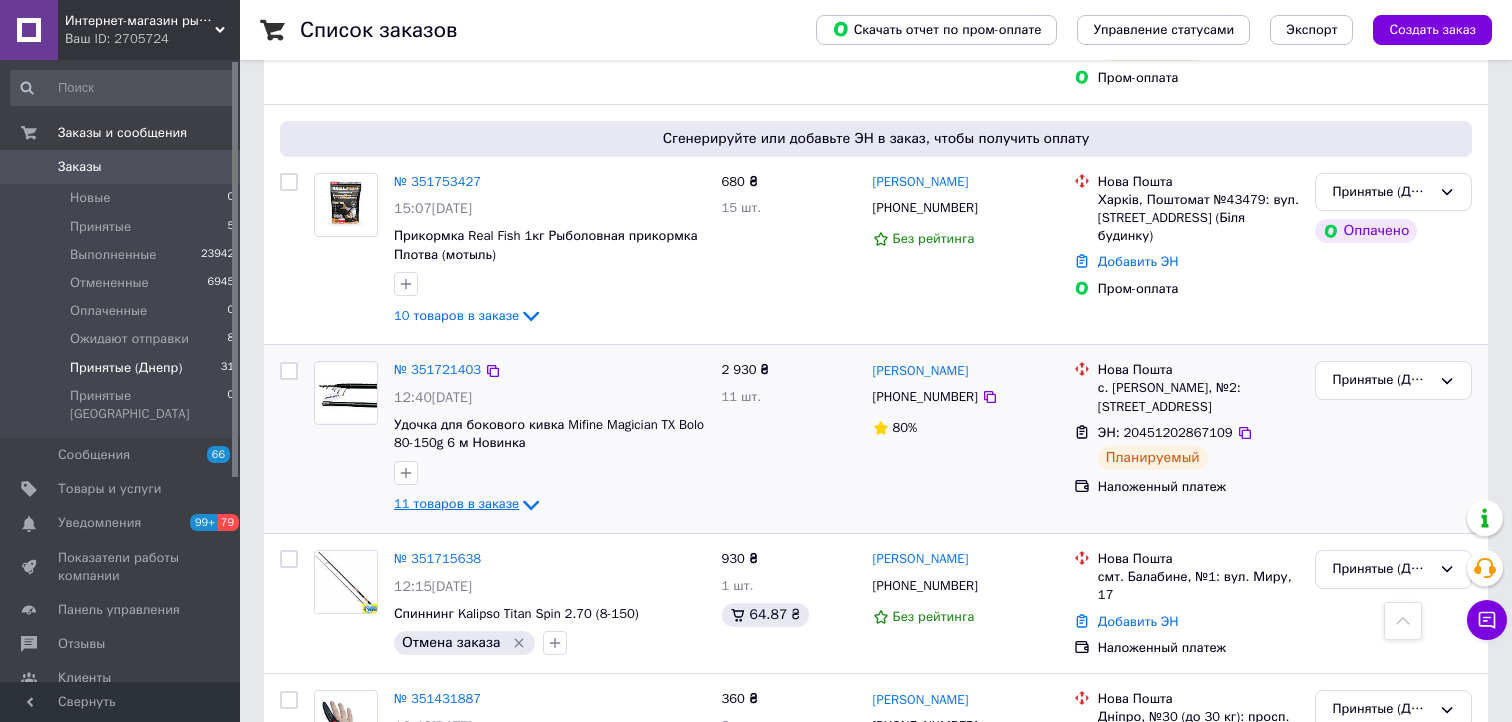 click on "11 товаров в заказе" at bounding box center (456, 504) 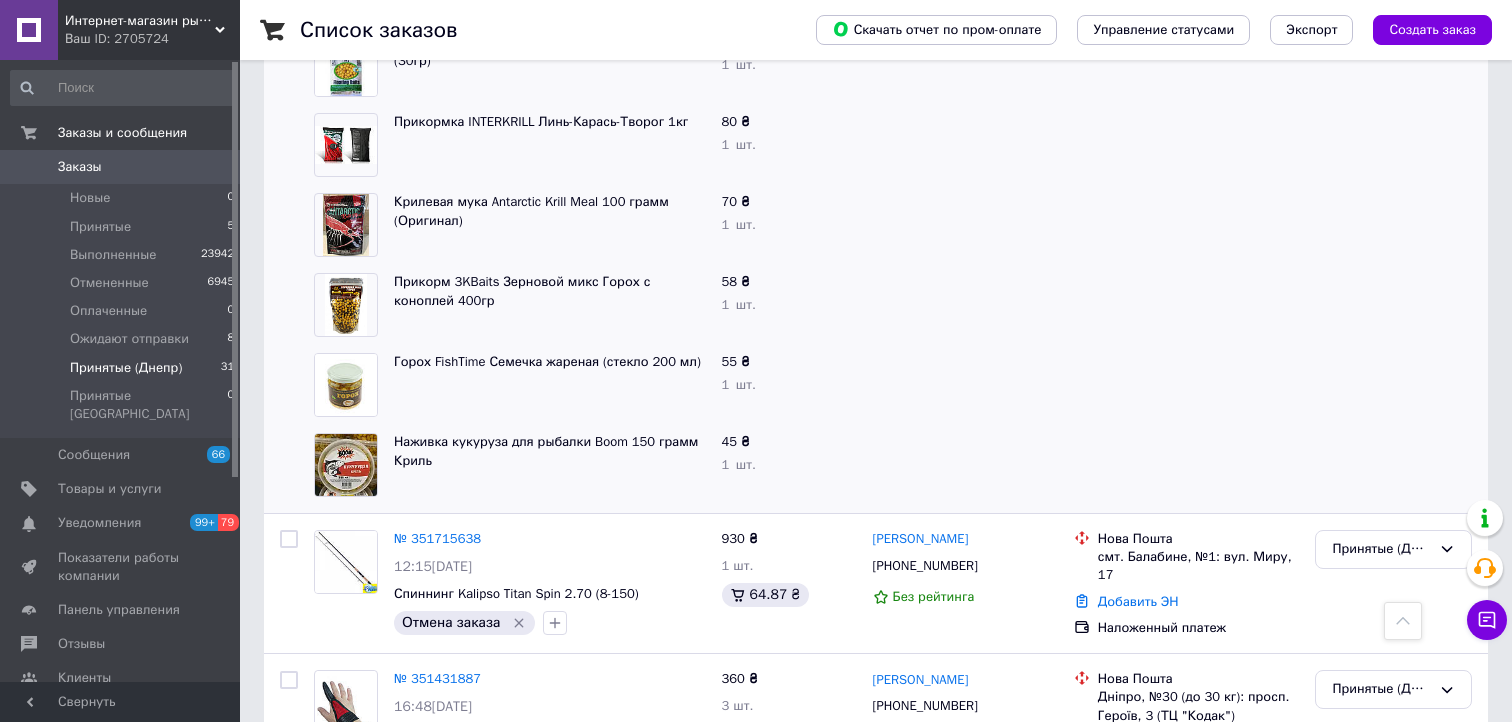 scroll, scrollTop: 6137, scrollLeft: 0, axis: vertical 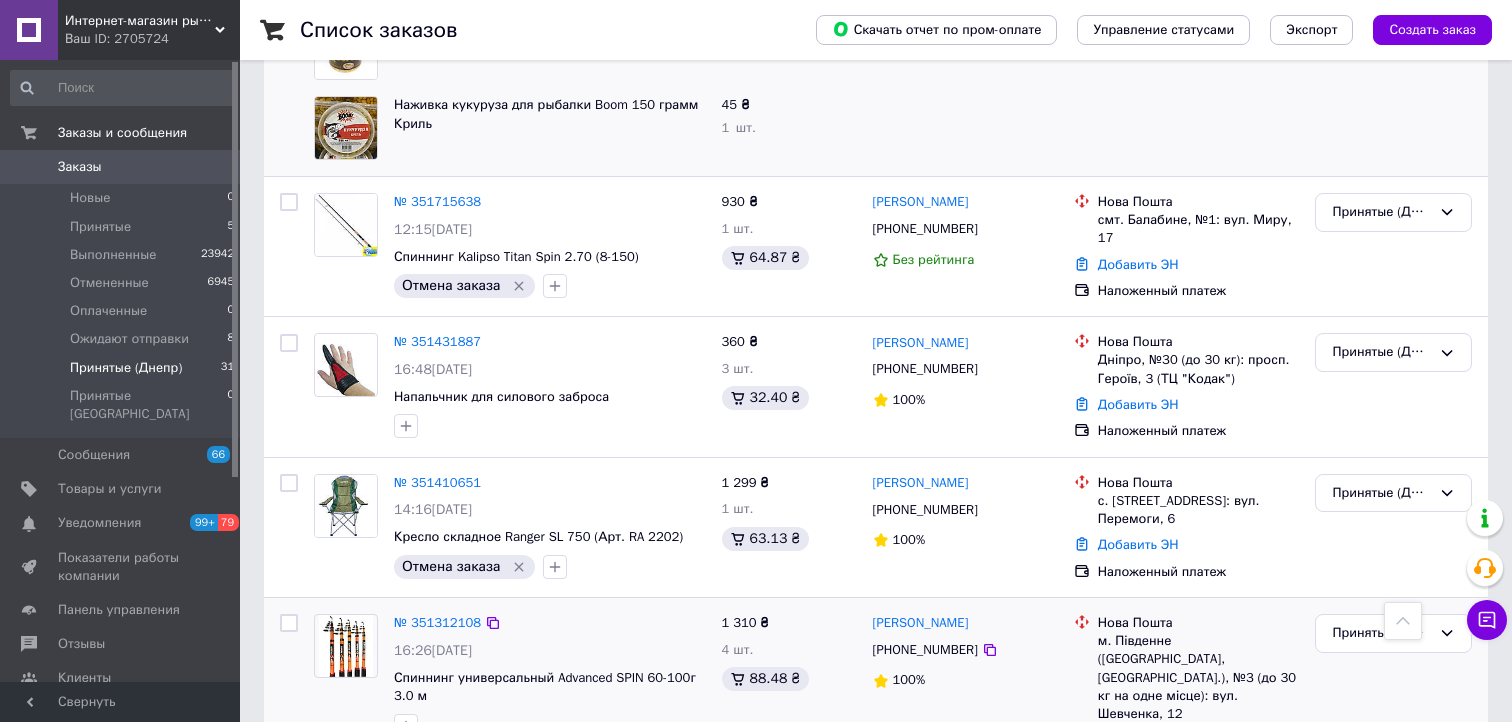 click on "2 товара в заказе" at bounding box center [448, 756] 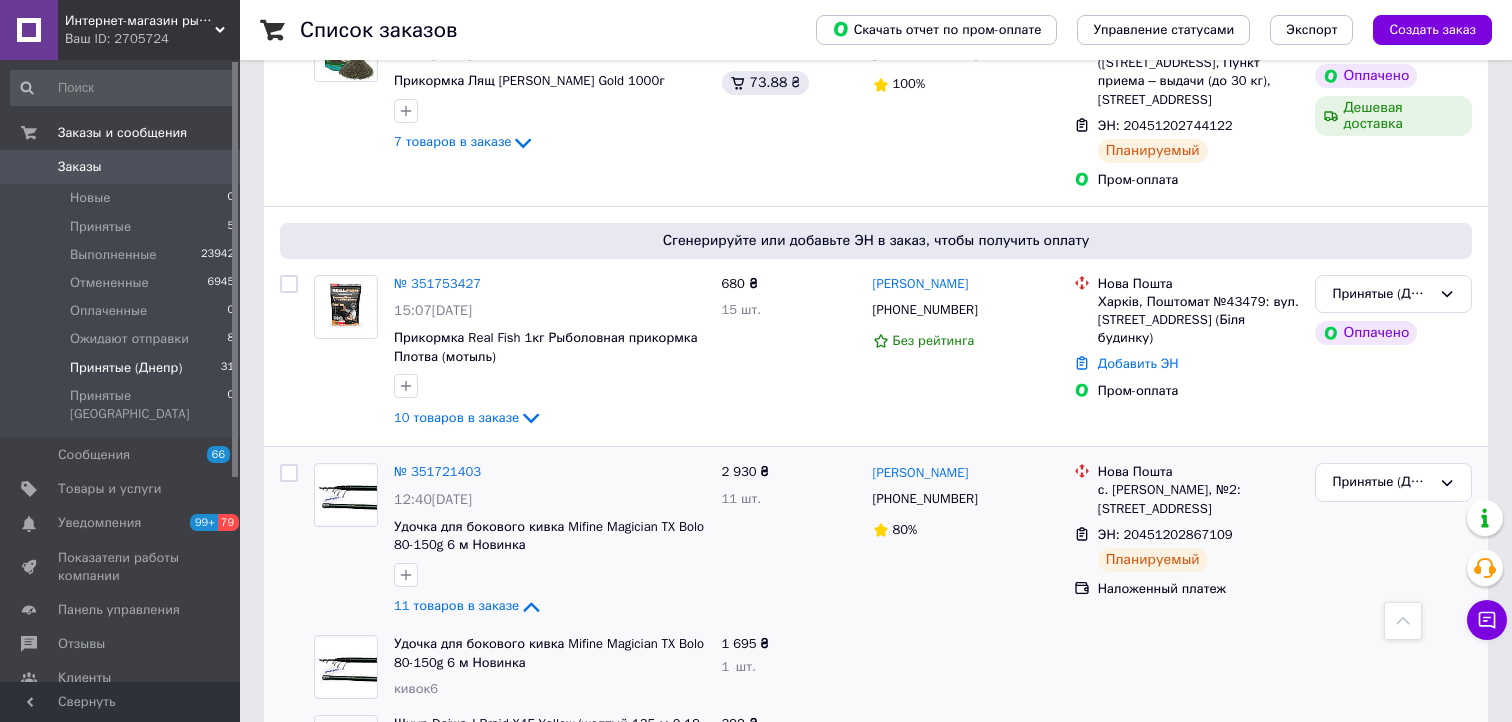 scroll, scrollTop: 4598, scrollLeft: 0, axis: vertical 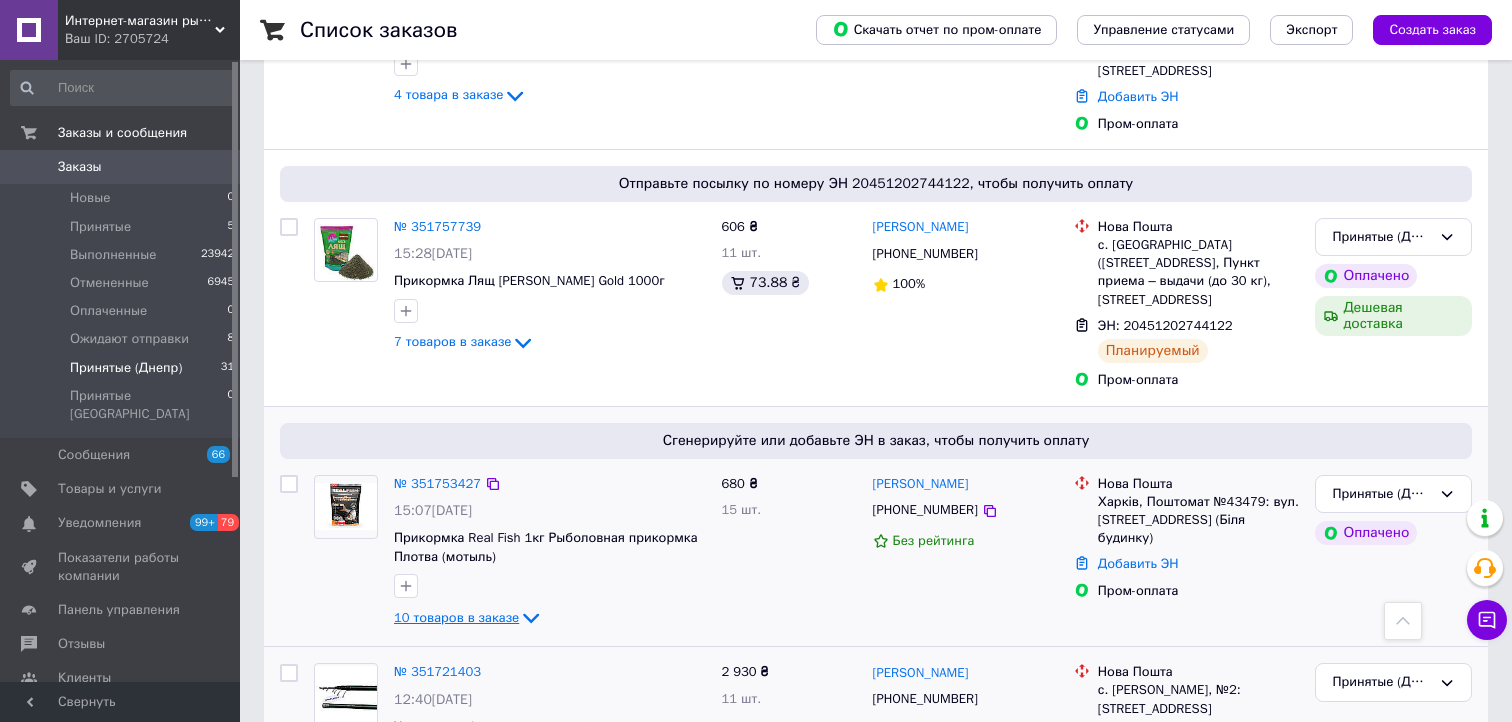 click on "10 товаров в заказе" at bounding box center (456, 617) 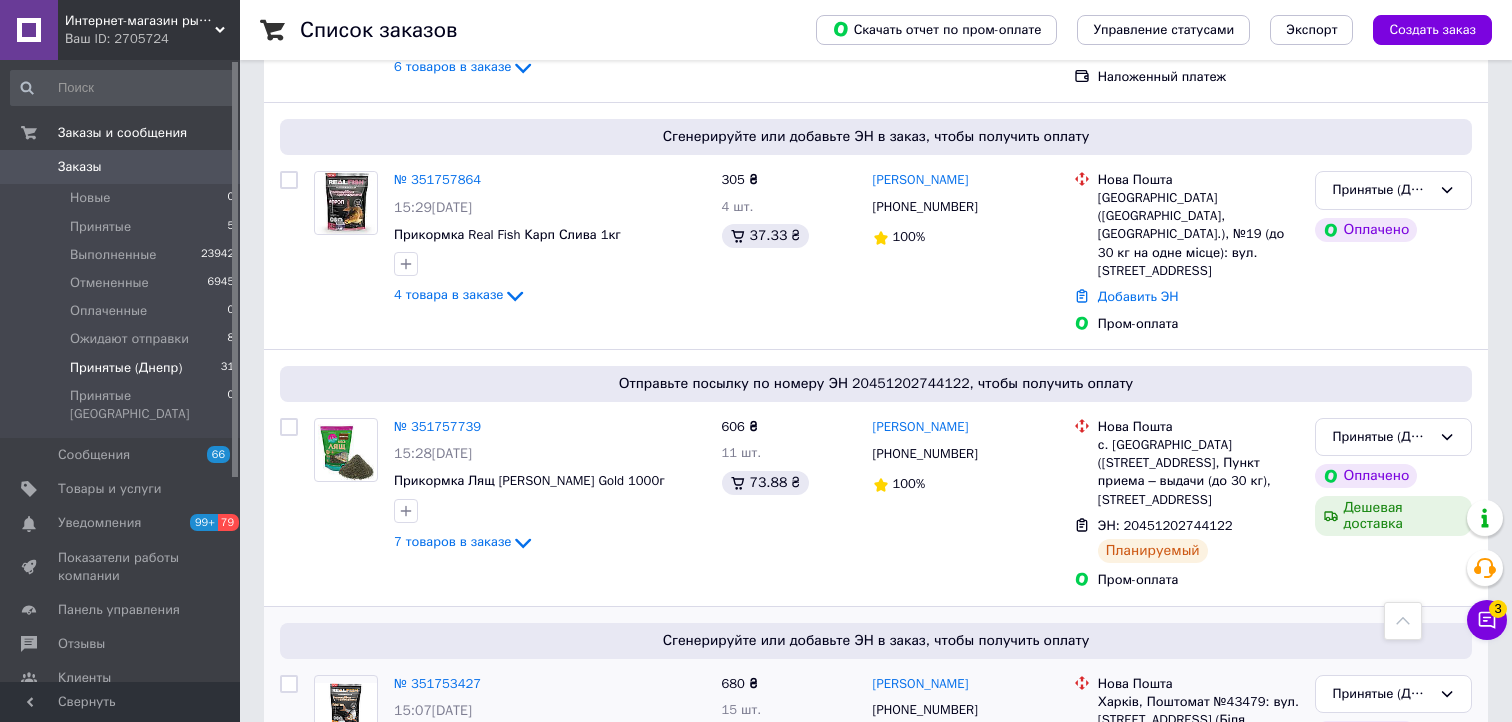 scroll, scrollTop: 4298, scrollLeft: 0, axis: vertical 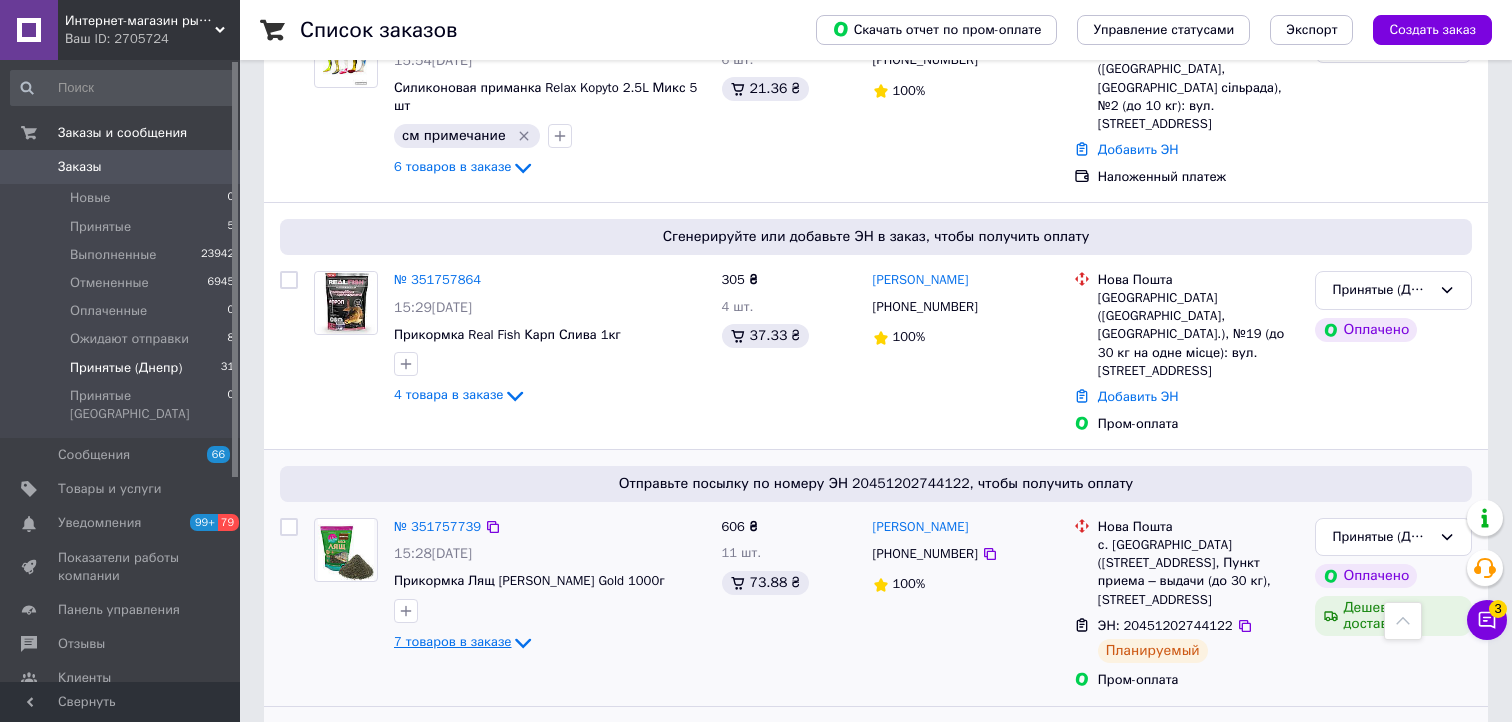 click on "7 товаров в заказе" at bounding box center (452, 642) 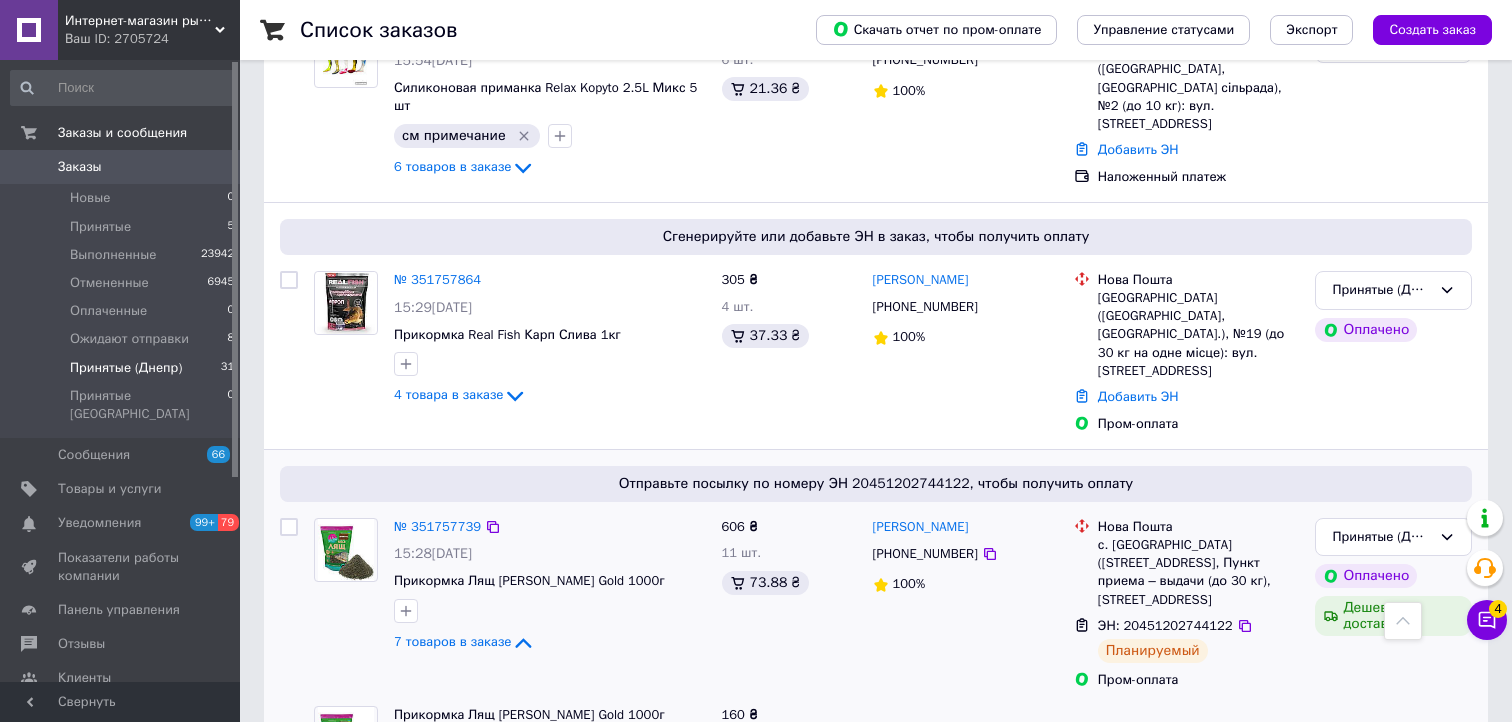 scroll, scrollTop: 4198, scrollLeft: 0, axis: vertical 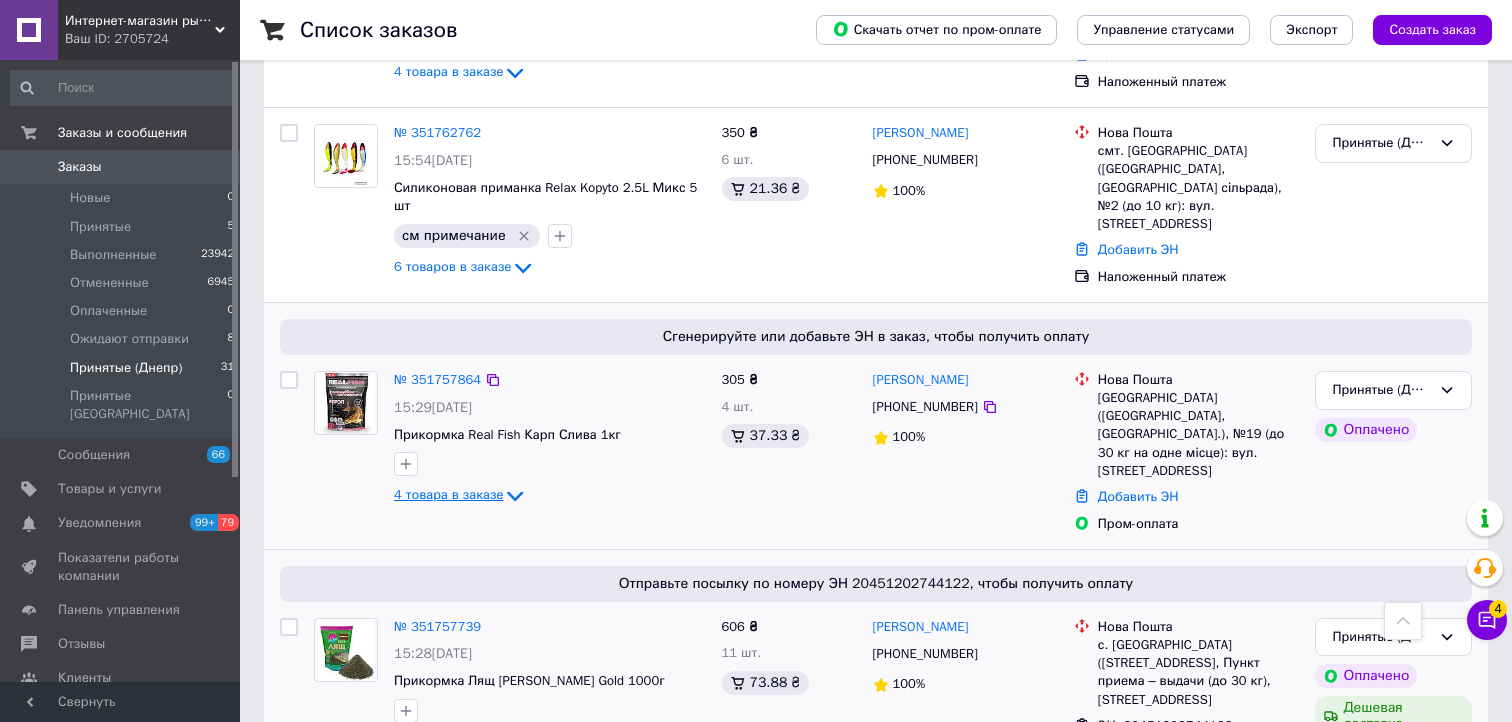 click on "4 товара в заказе" at bounding box center [448, 495] 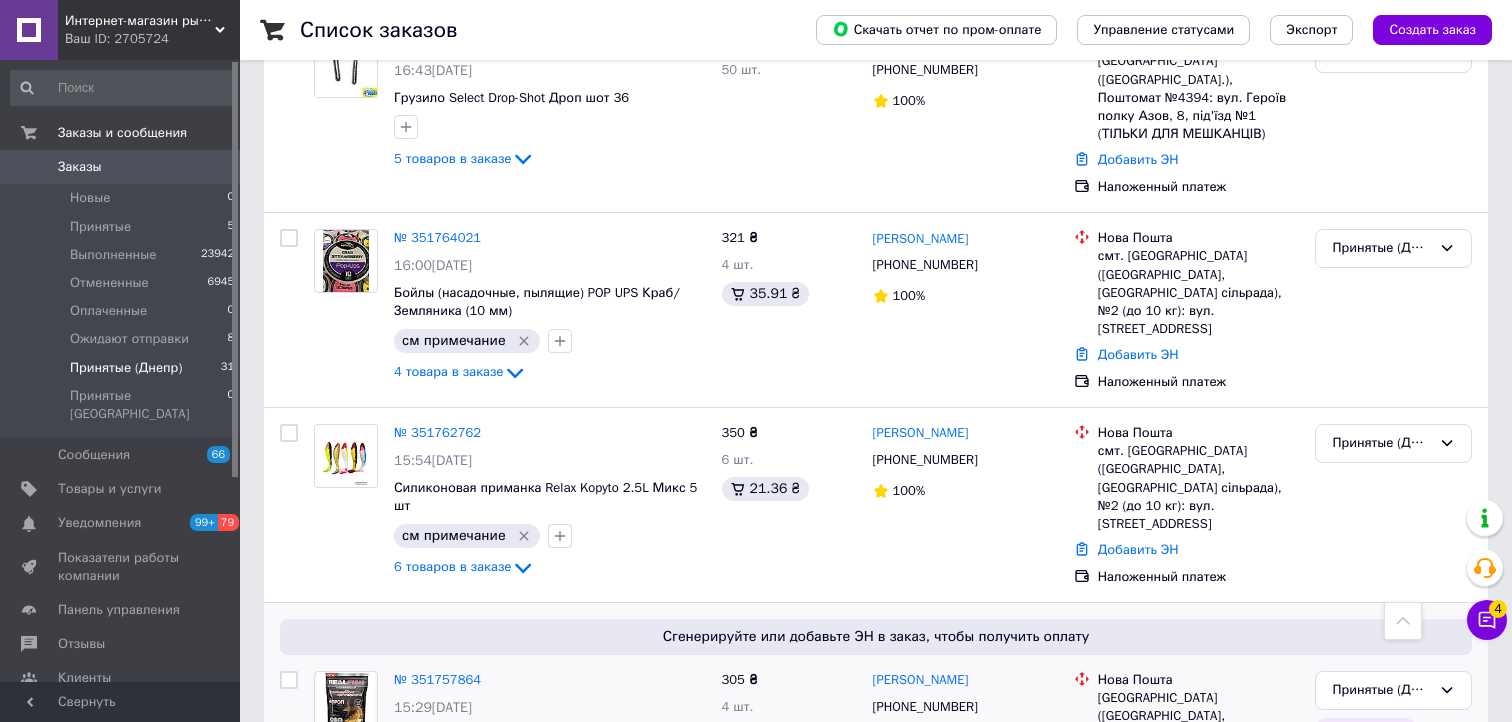 scroll, scrollTop: 3698, scrollLeft: 0, axis: vertical 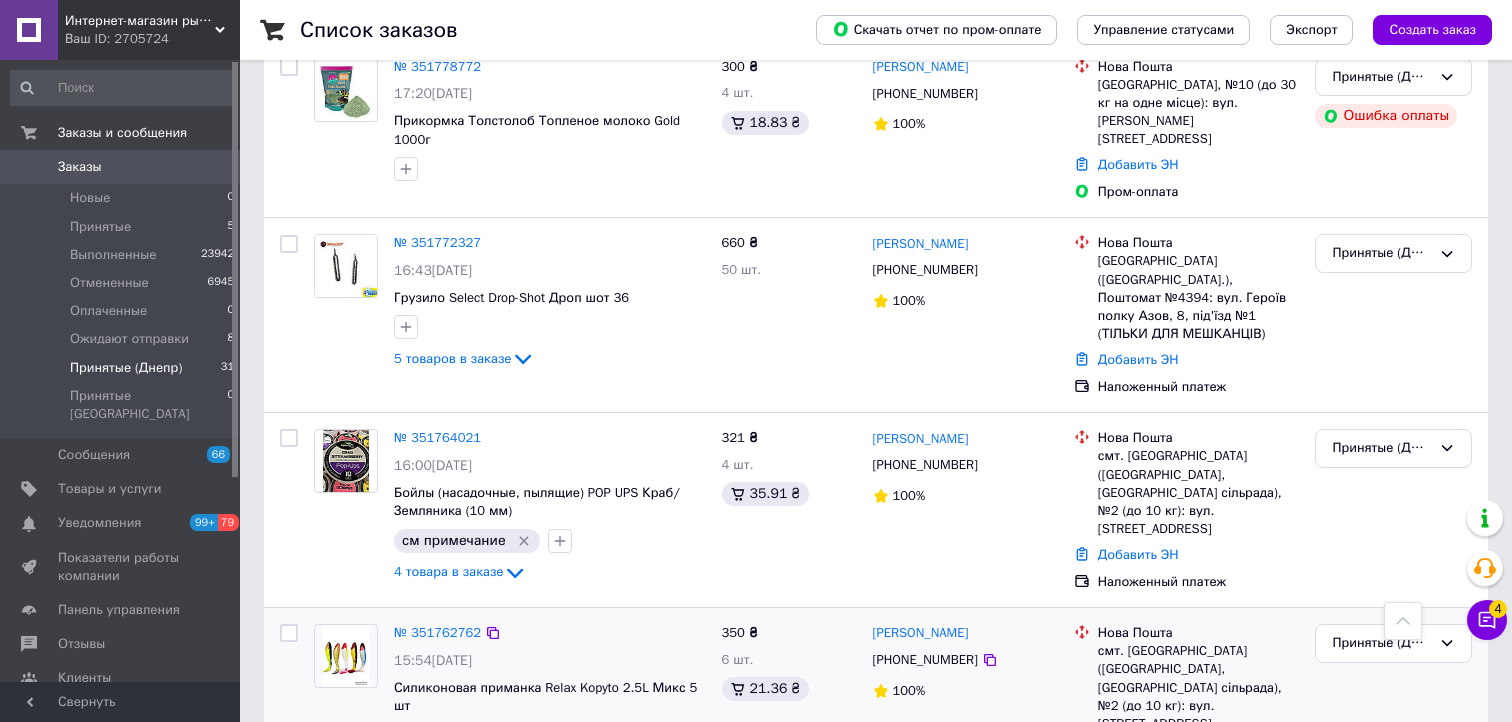 click on "6 товаров в заказе" at bounding box center [452, 766] 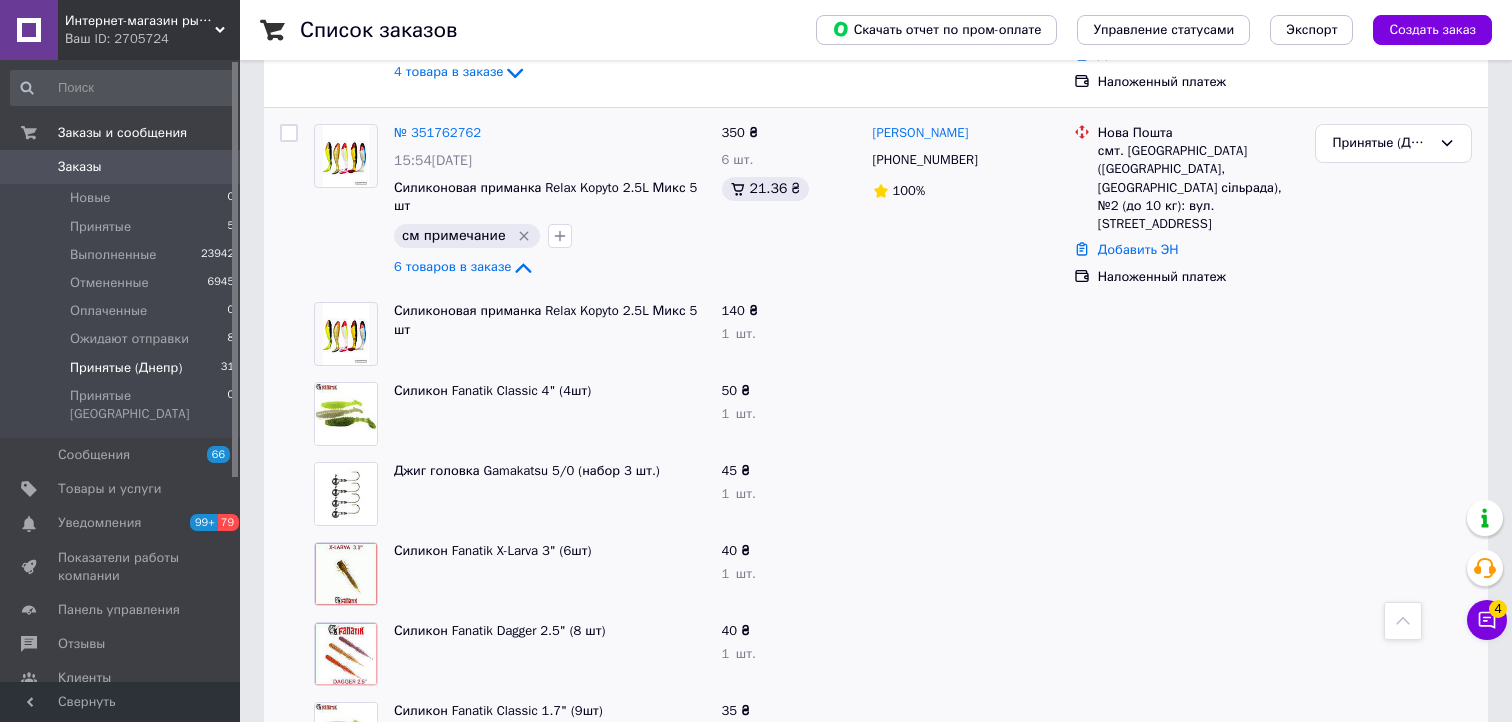 scroll, scrollTop: 3898, scrollLeft: 0, axis: vertical 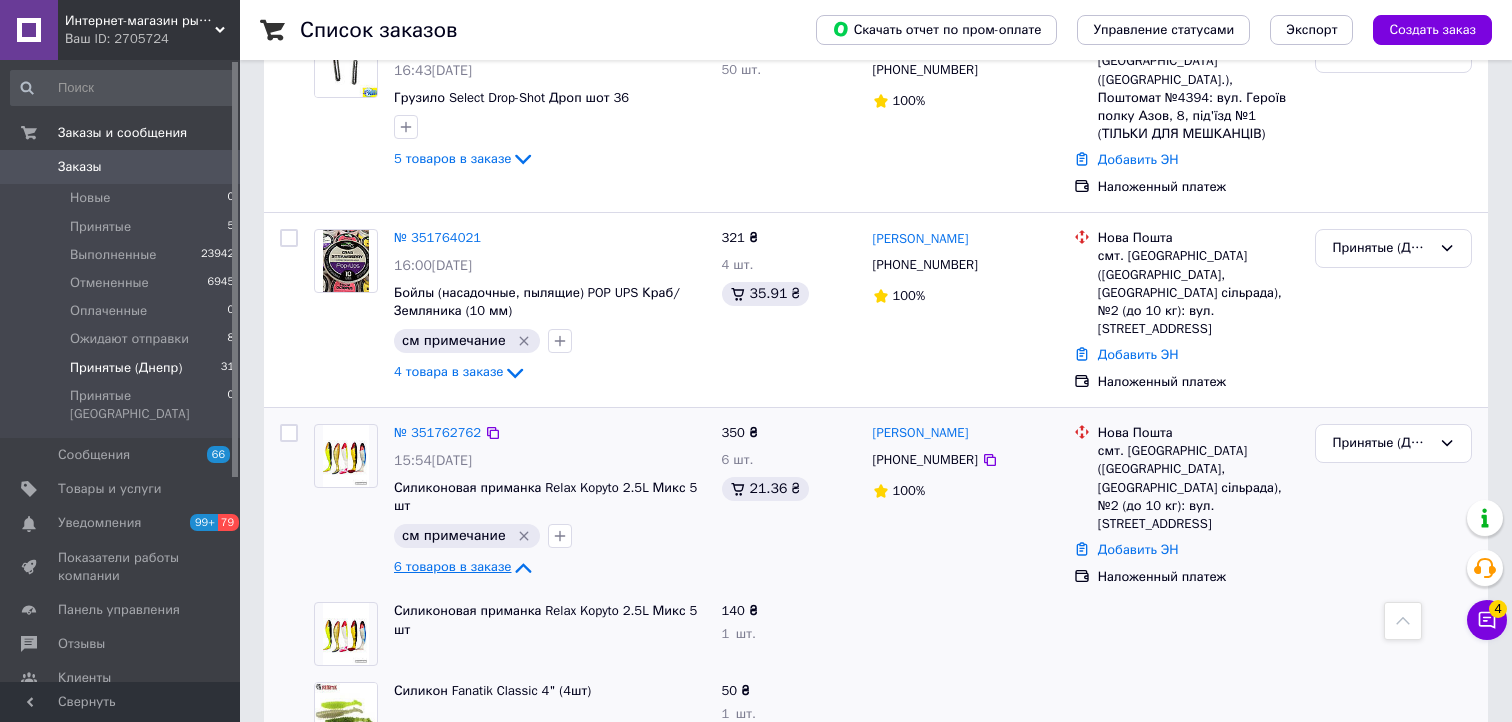 click on "6 товаров в заказе" at bounding box center (452, 566) 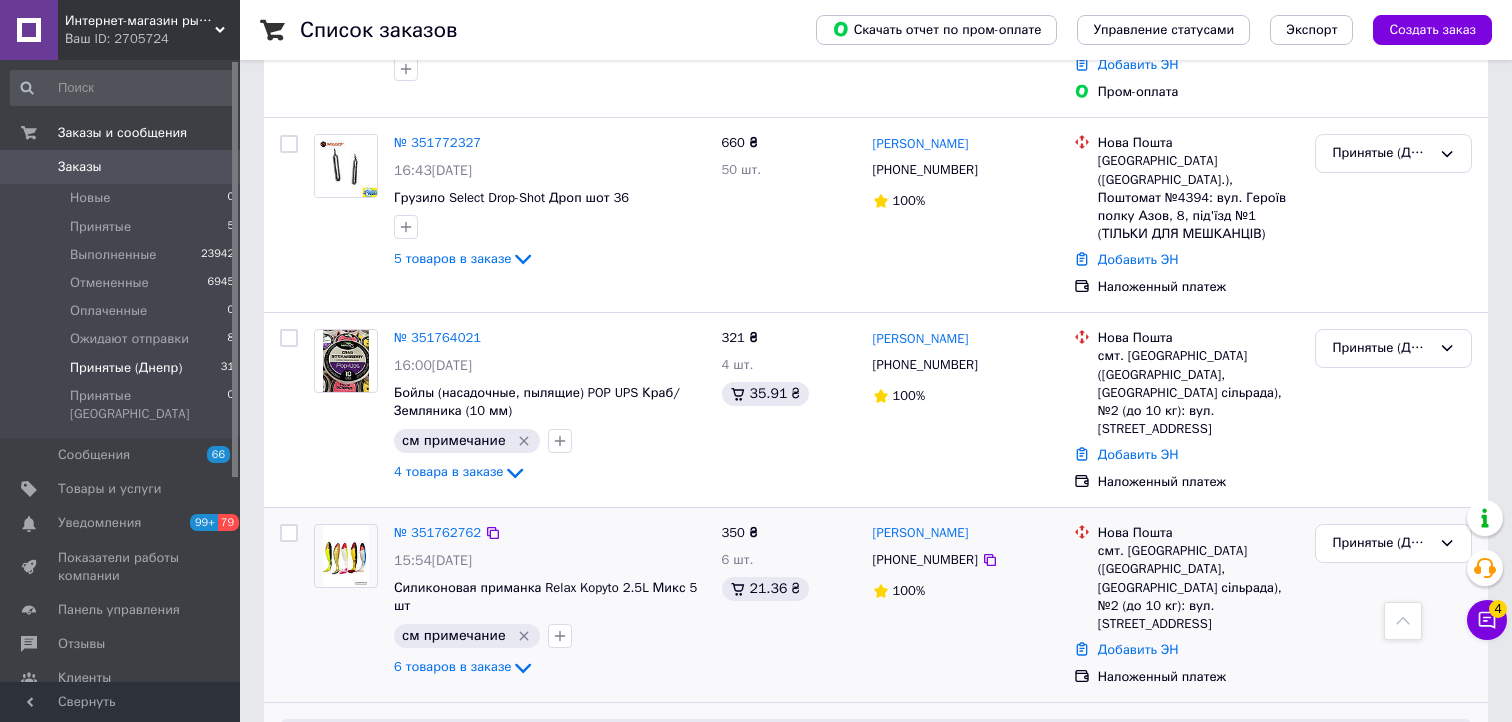 scroll, scrollTop: 3698, scrollLeft: 0, axis: vertical 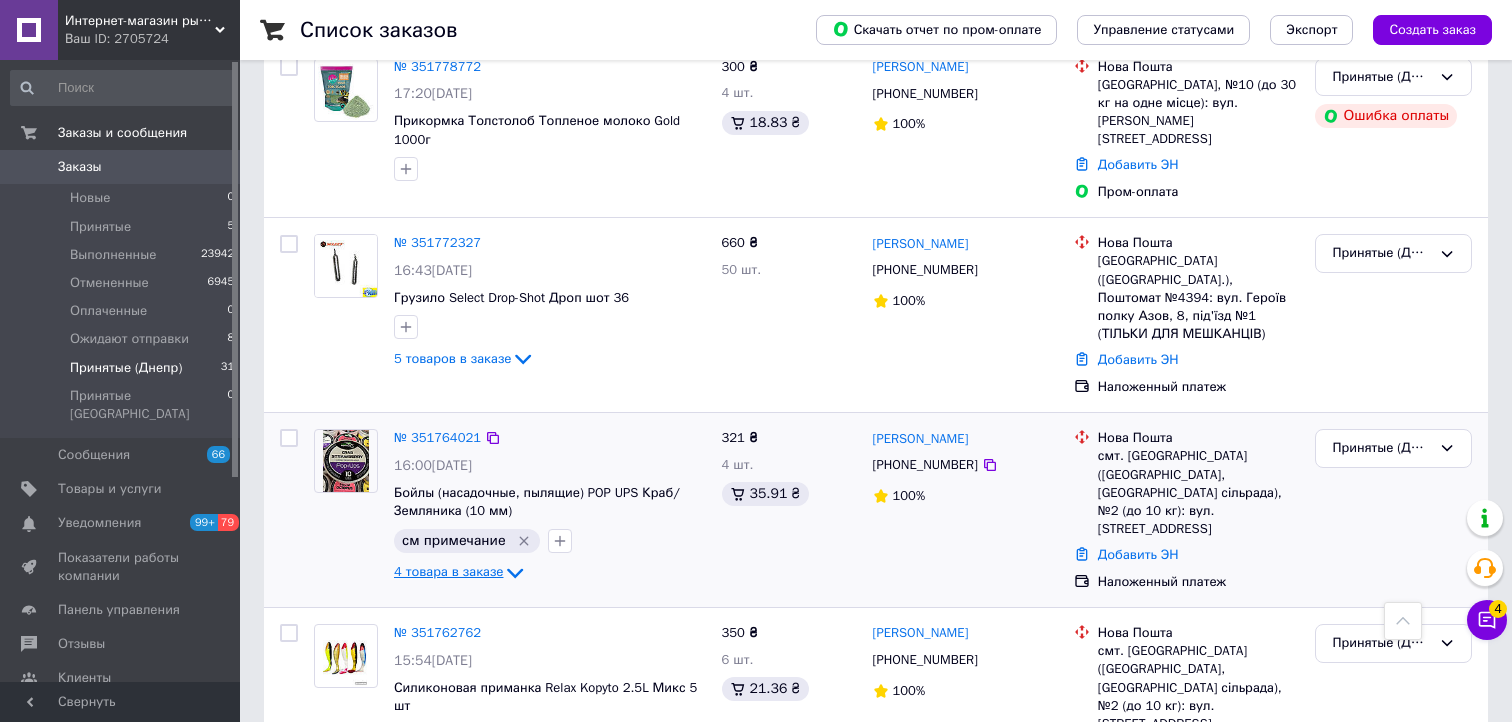 click on "4 товара в заказе" at bounding box center [448, 572] 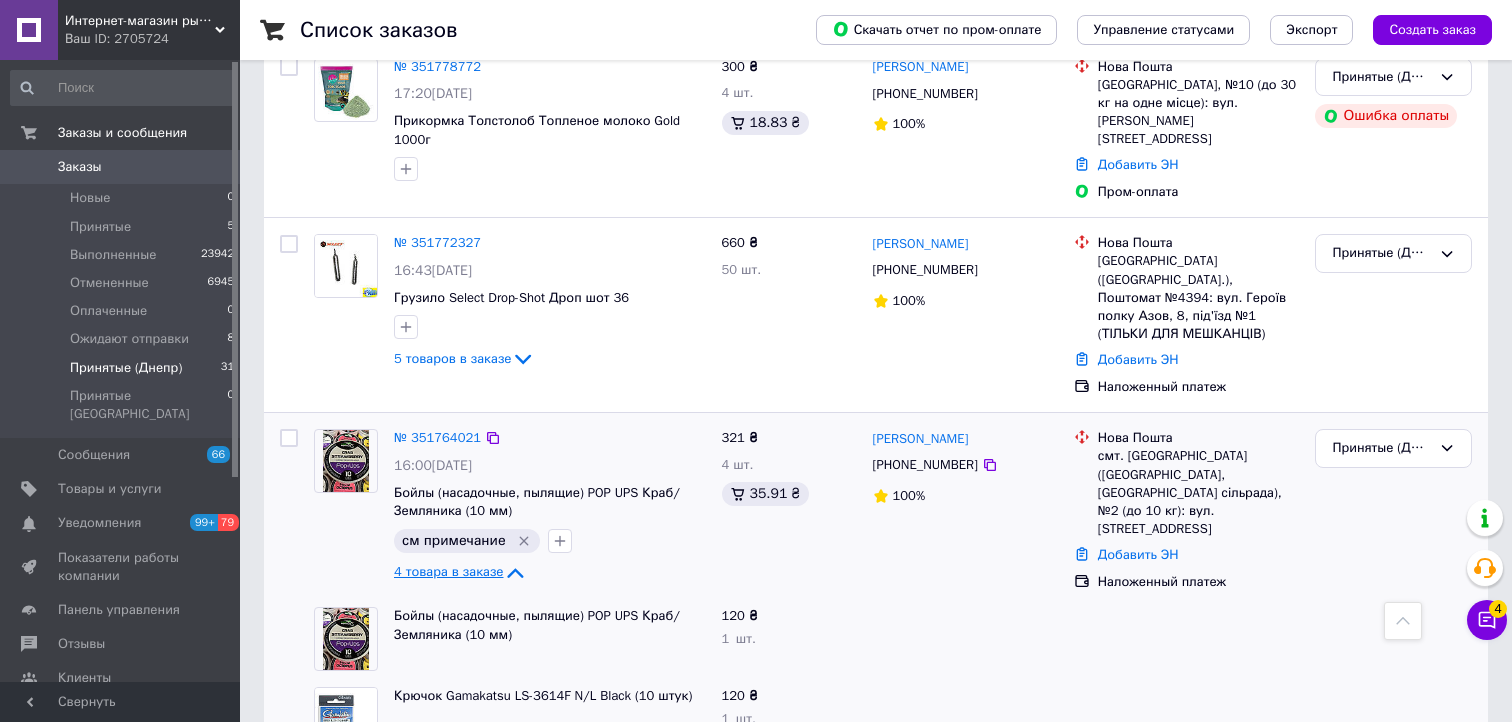 scroll, scrollTop: 3798, scrollLeft: 0, axis: vertical 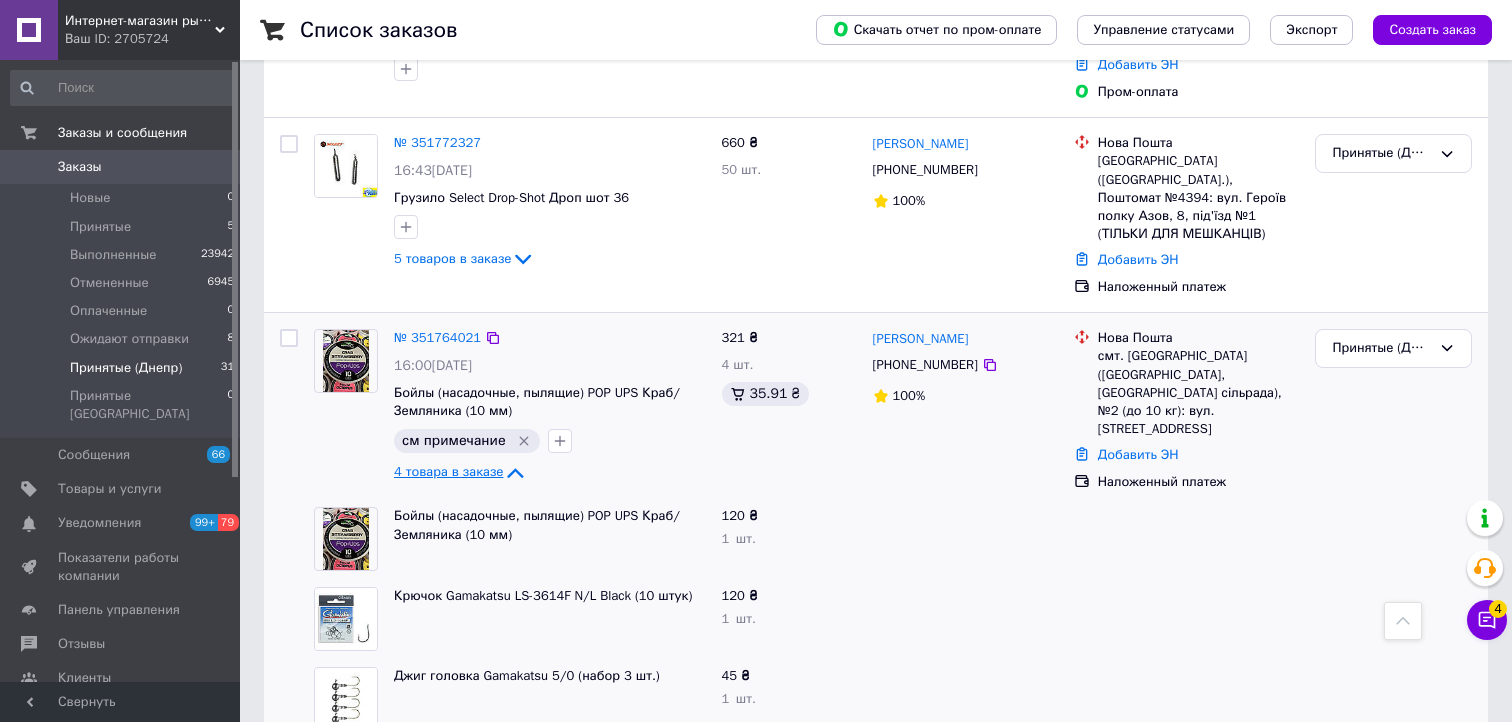 click on "4 товара в заказе" at bounding box center [448, 472] 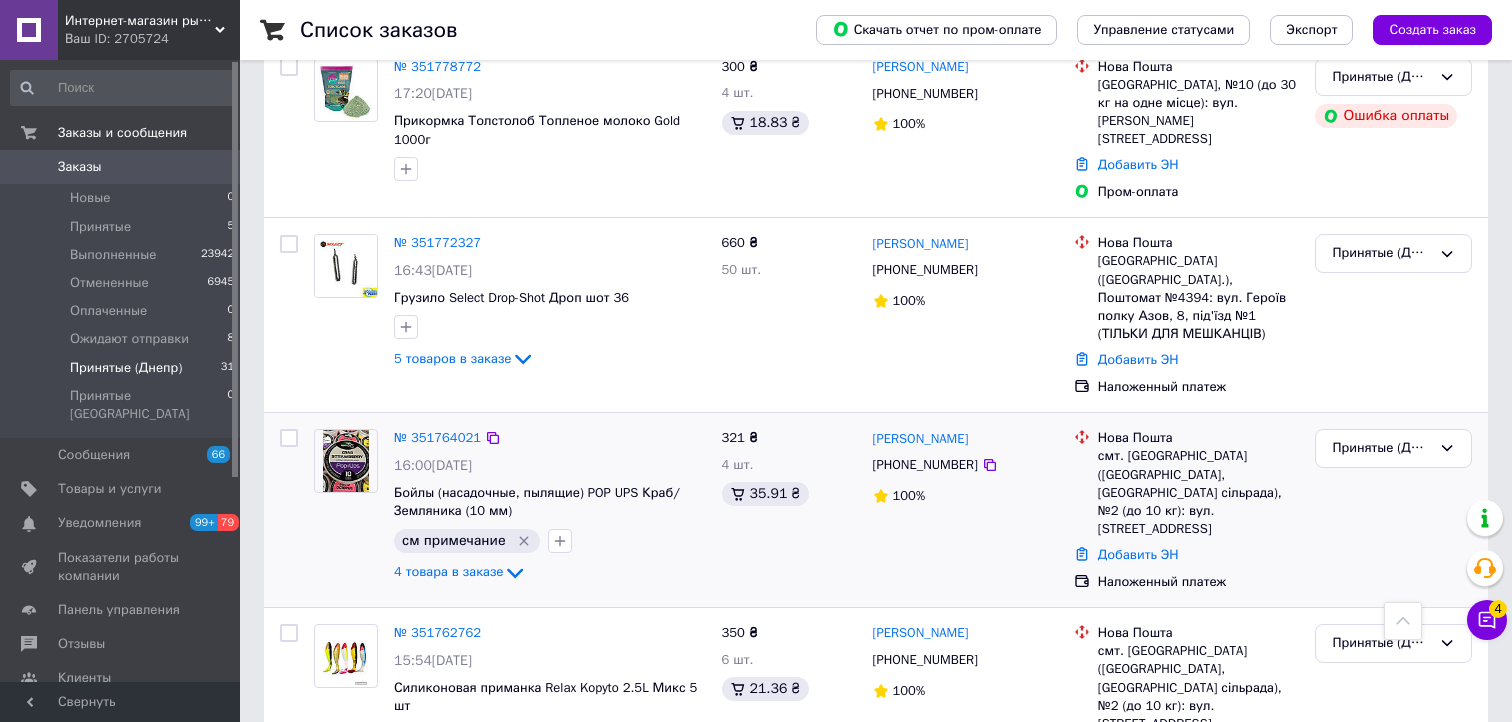 scroll, scrollTop: 3598, scrollLeft: 0, axis: vertical 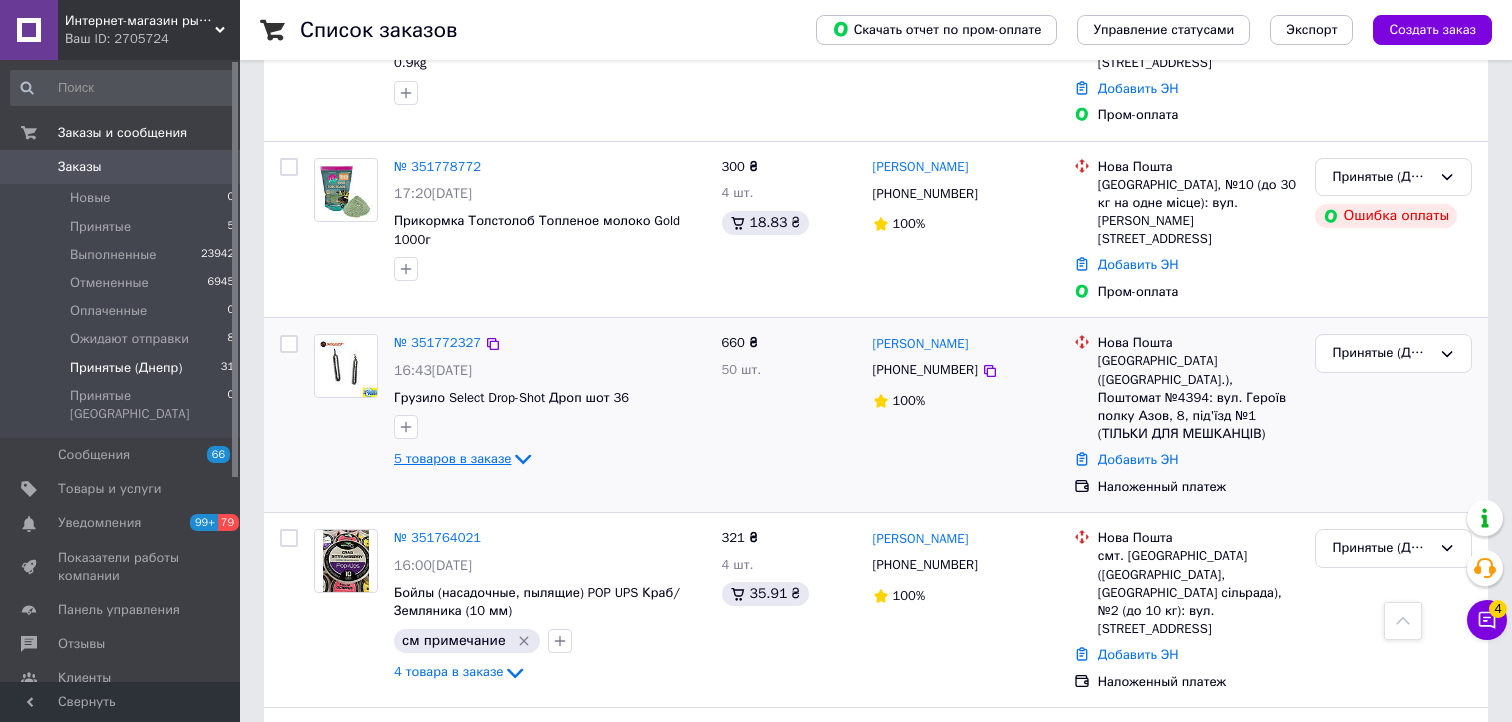 click on "5 товаров в заказе" at bounding box center (452, 458) 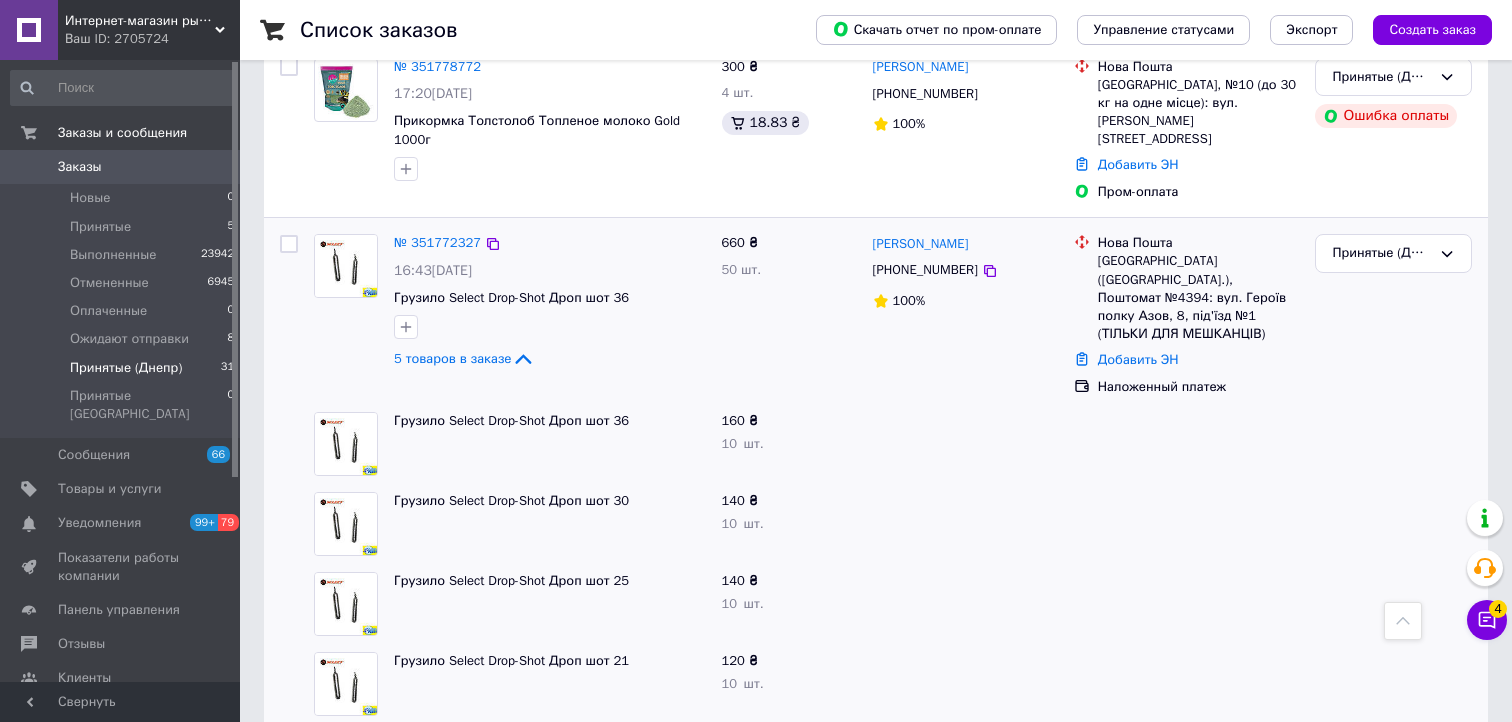 scroll, scrollTop: 3798, scrollLeft: 0, axis: vertical 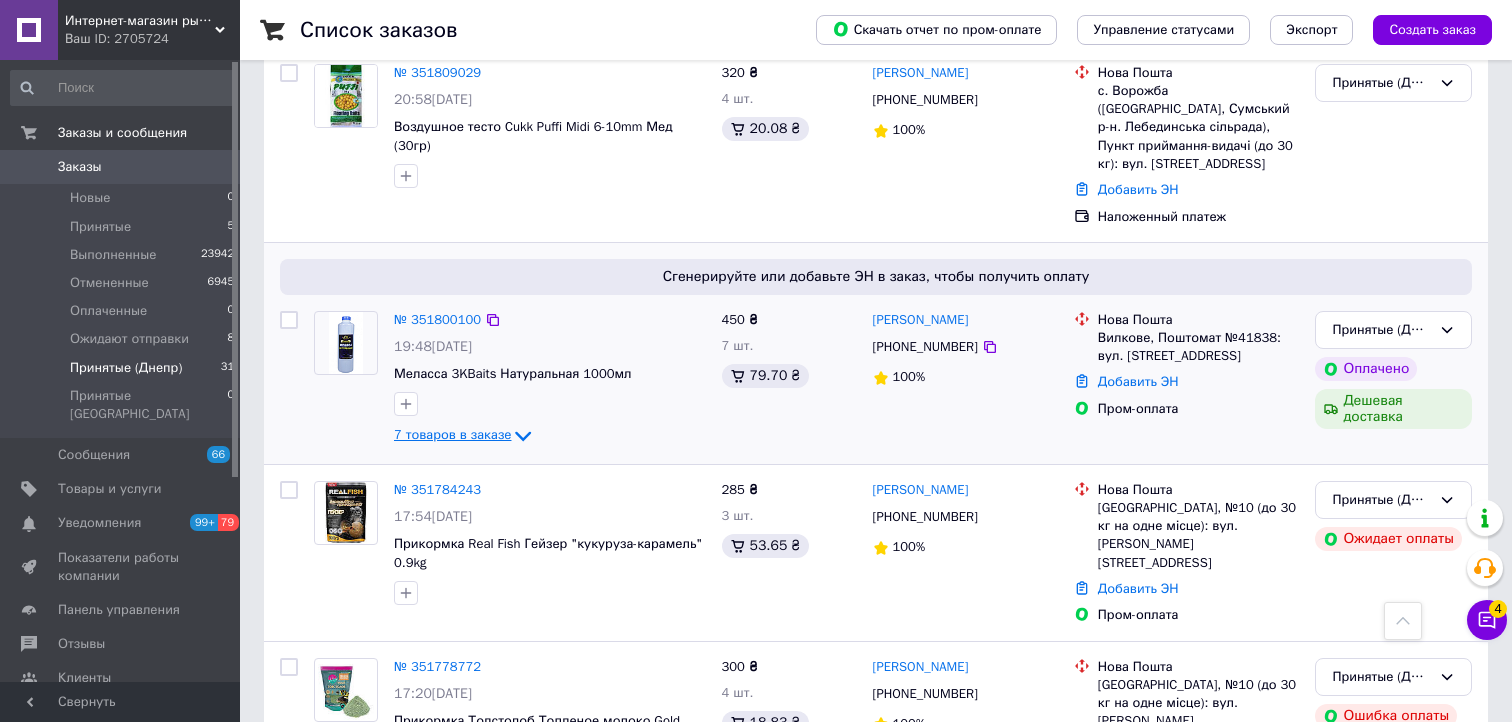 click on "7 товаров в заказе" at bounding box center (452, 435) 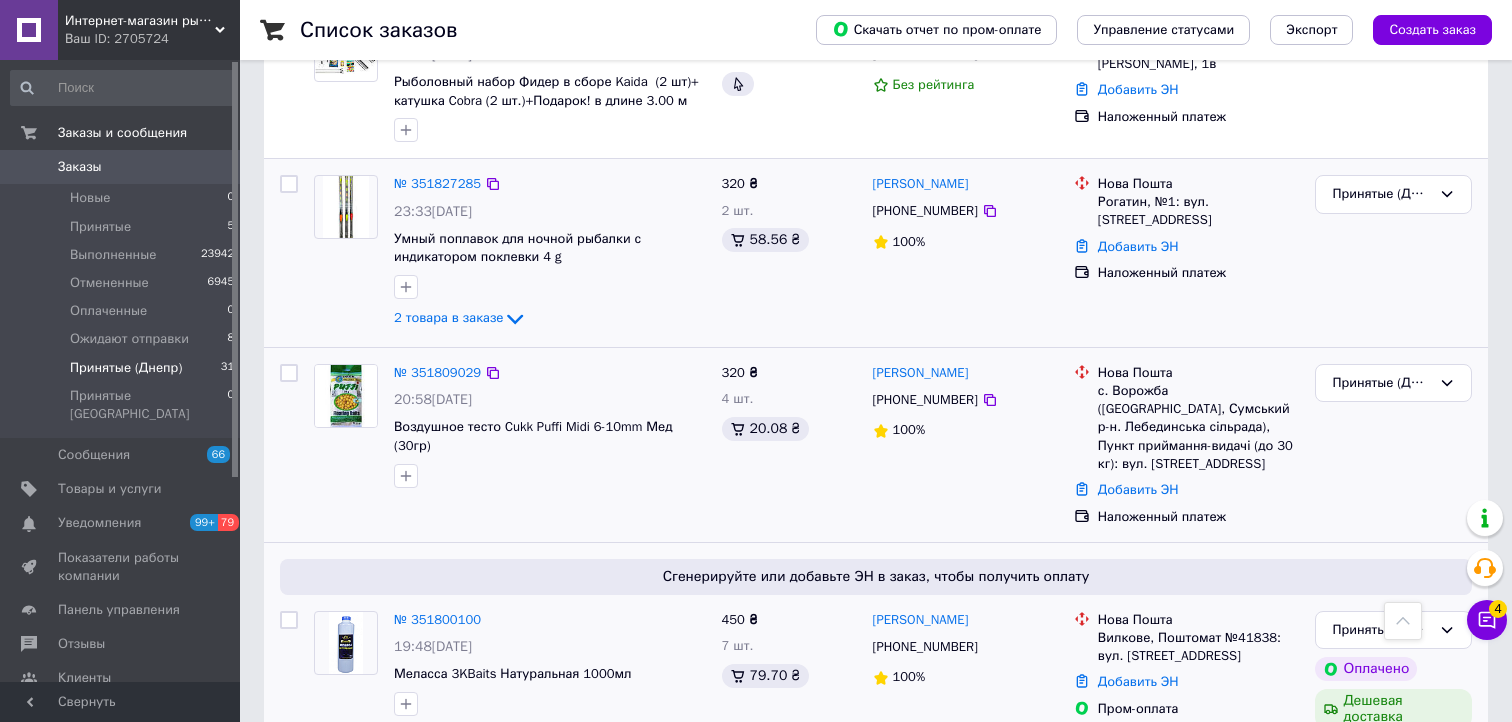 scroll, scrollTop: 2698, scrollLeft: 0, axis: vertical 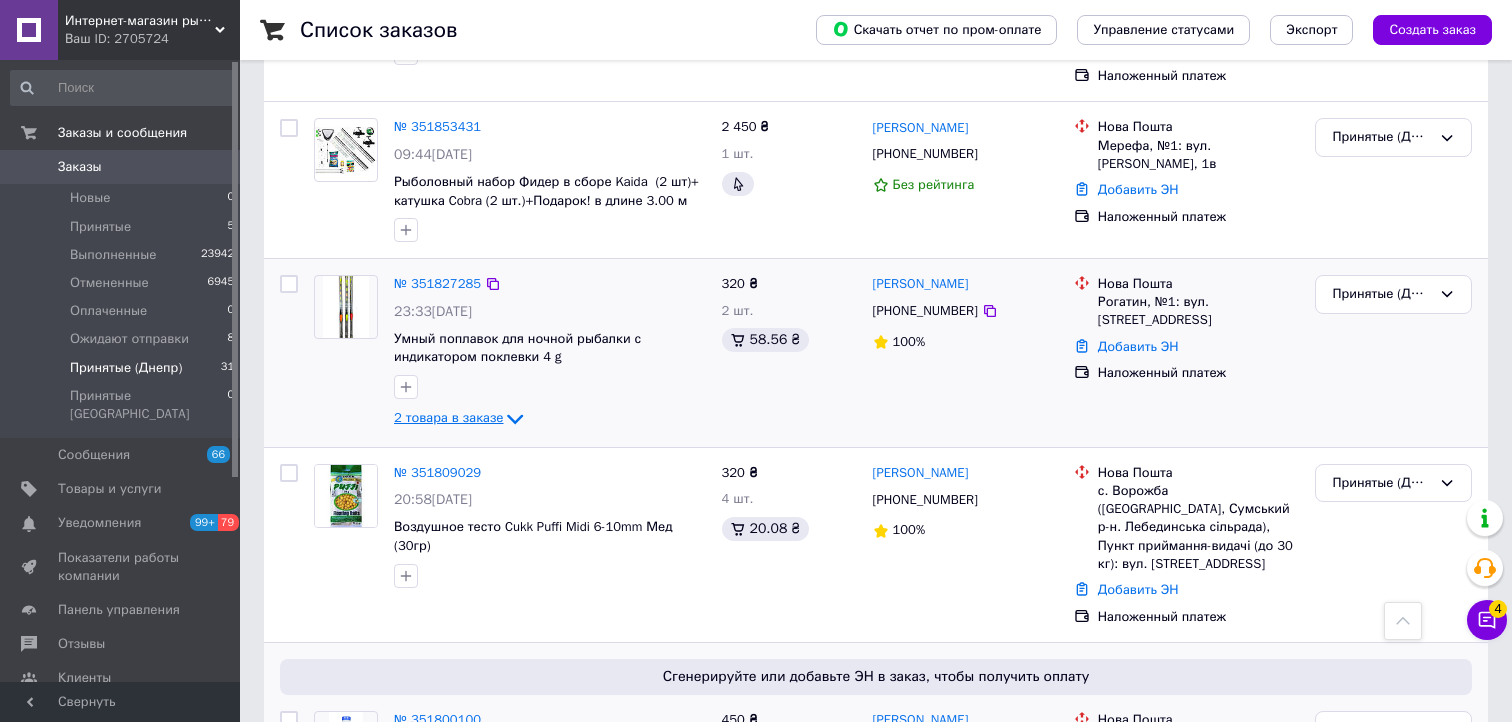 click on "2 товара в заказе" at bounding box center (448, 418) 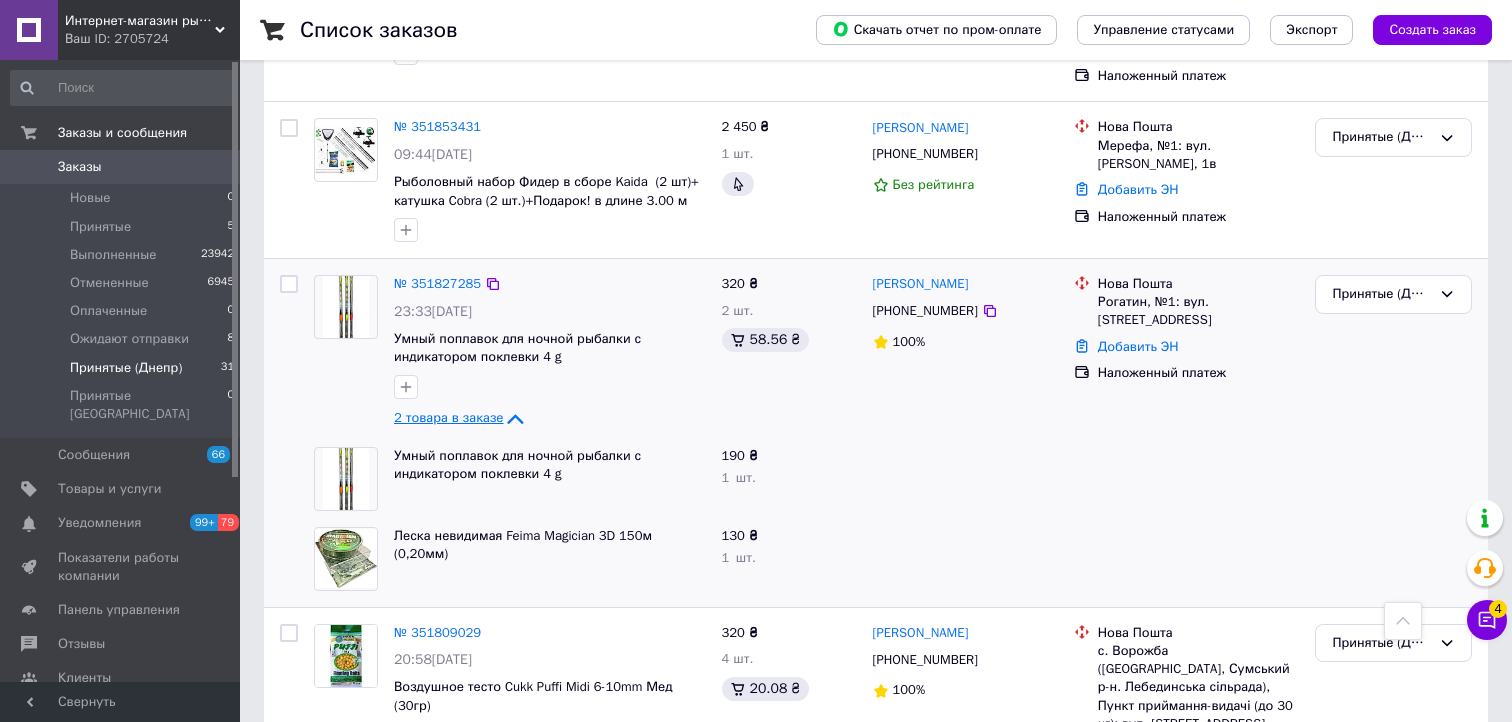 click on "2 товара в заказе" at bounding box center (448, 418) 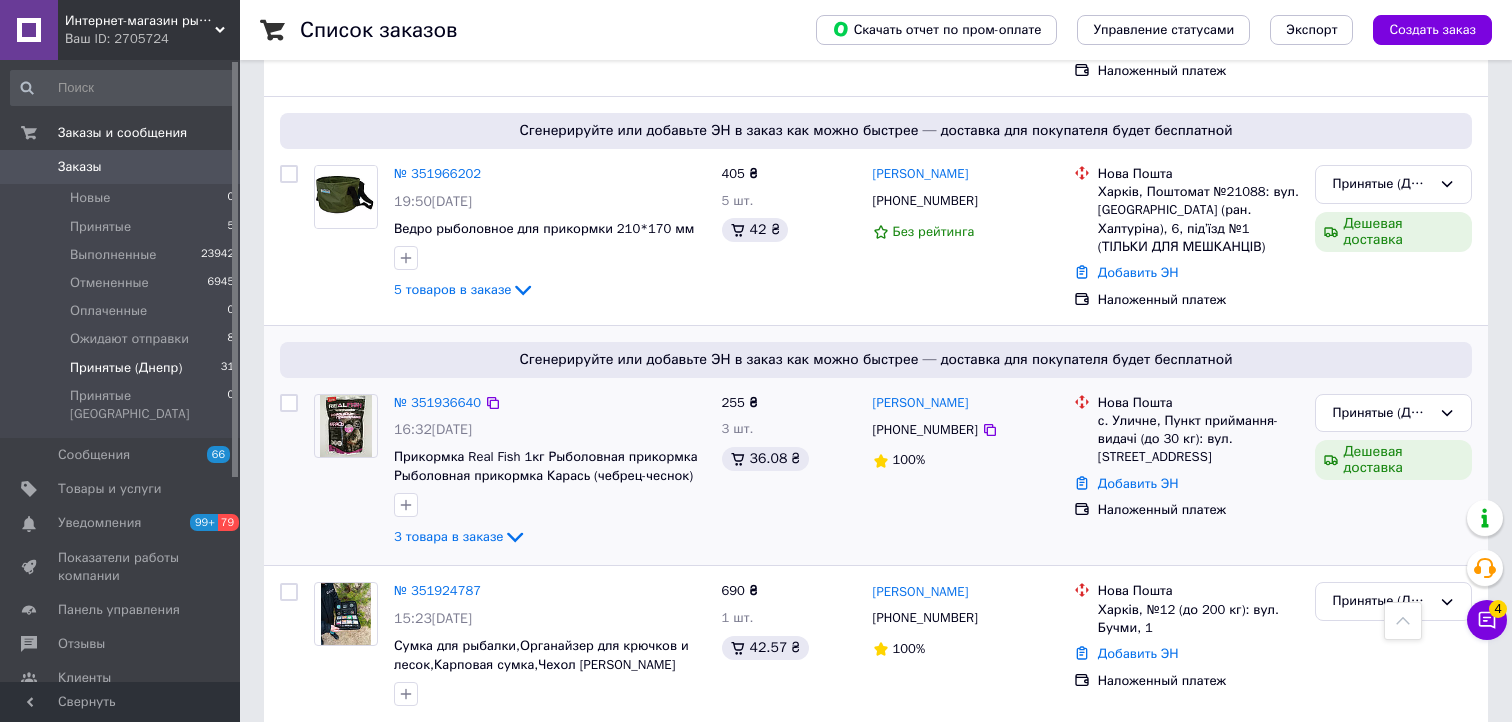 scroll, scrollTop: 1098, scrollLeft: 0, axis: vertical 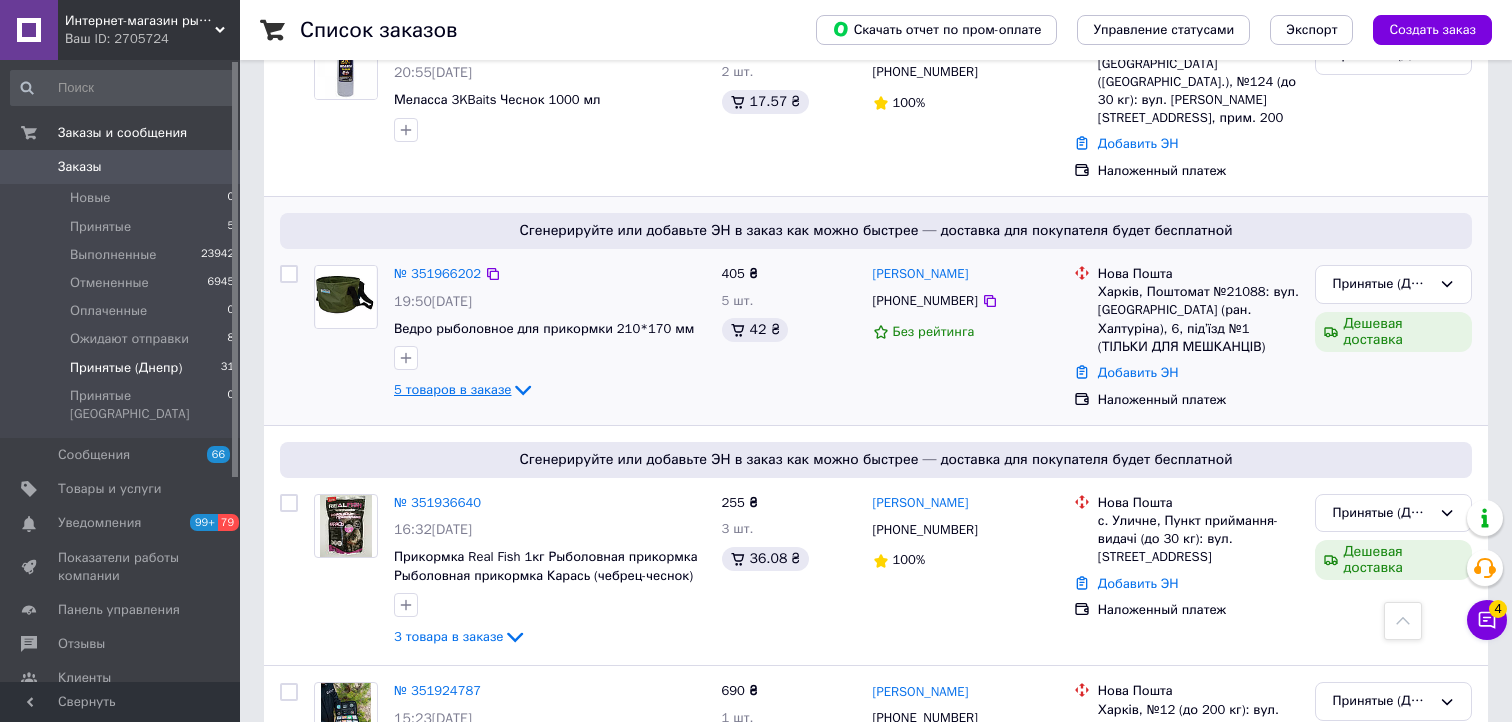 click on "5 товаров в заказе" at bounding box center [452, 389] 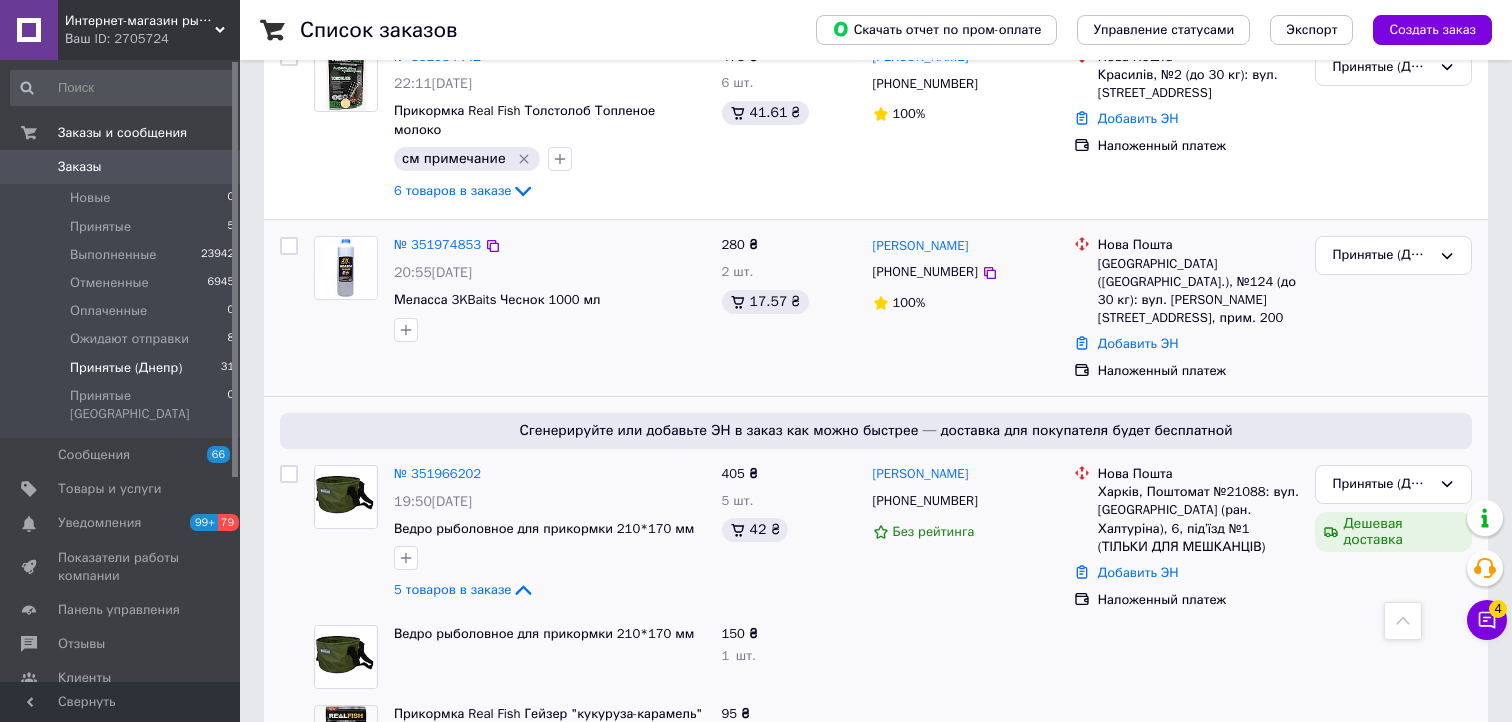 scroll, scrollTop: 698, scrollLeft: 0, axis: vertical 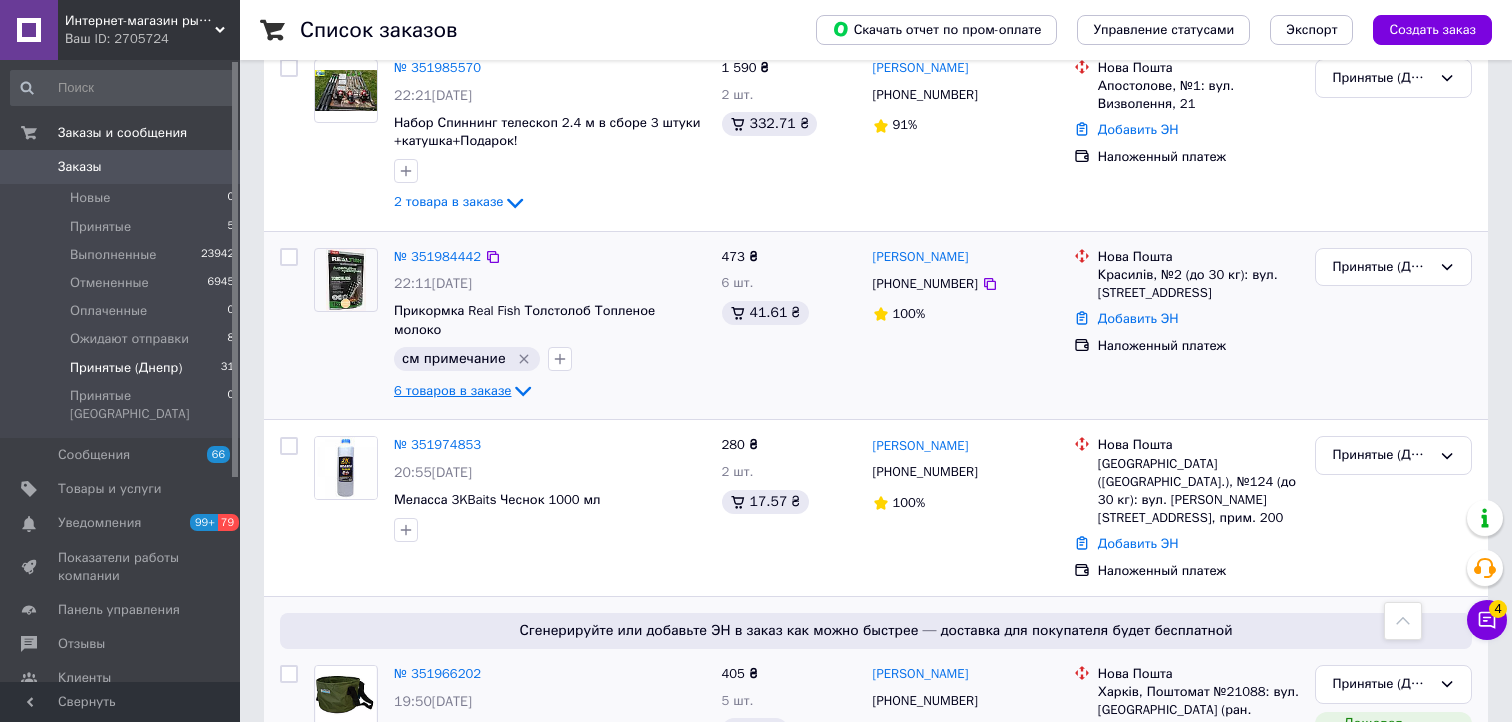 click on "6 товаров в заказе" at bounding box center [452, 390] 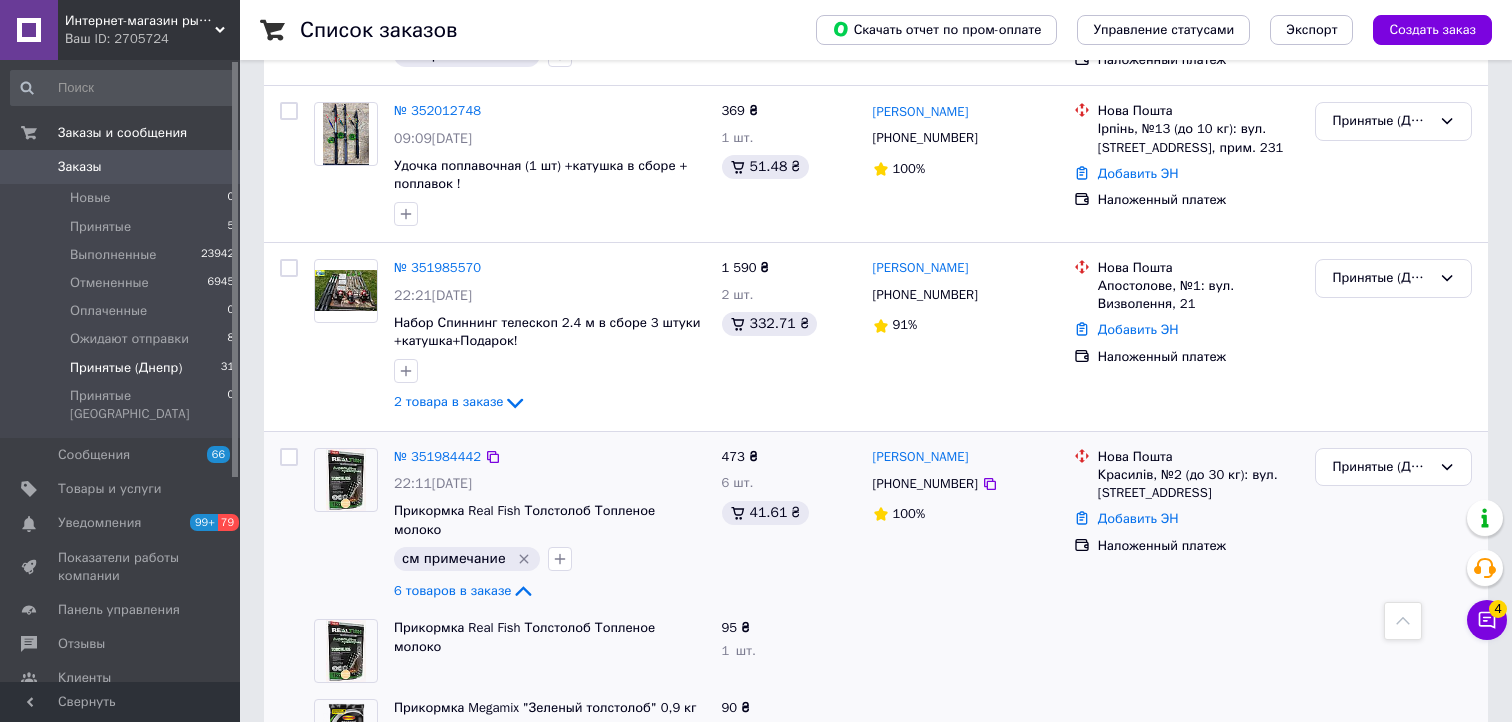 scroll, scrollTop: 398, scrollLeft: 0, axis: vertical 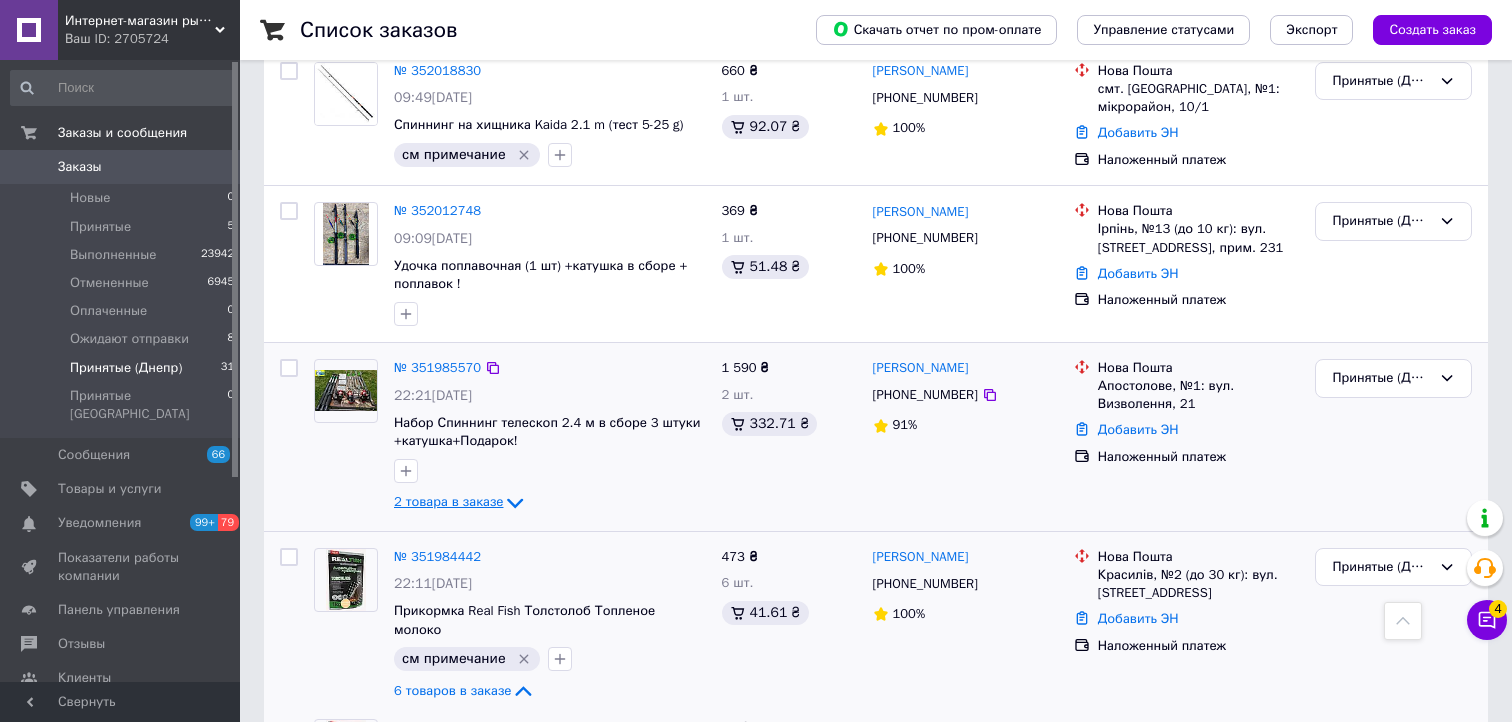 click on "2 товара в заказе" at bounding box center (448, 501) 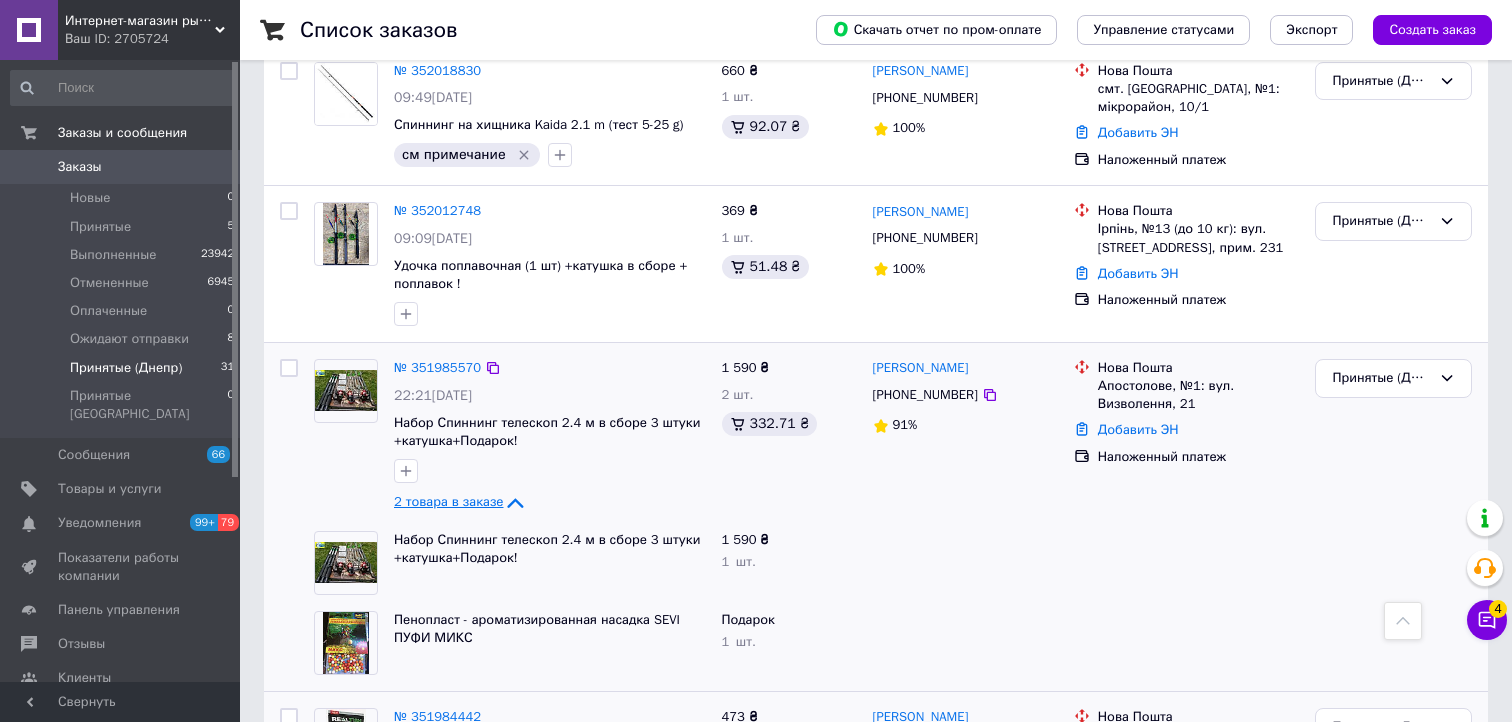 click on "2 товара в заказе" at bounding box center (448, 501) 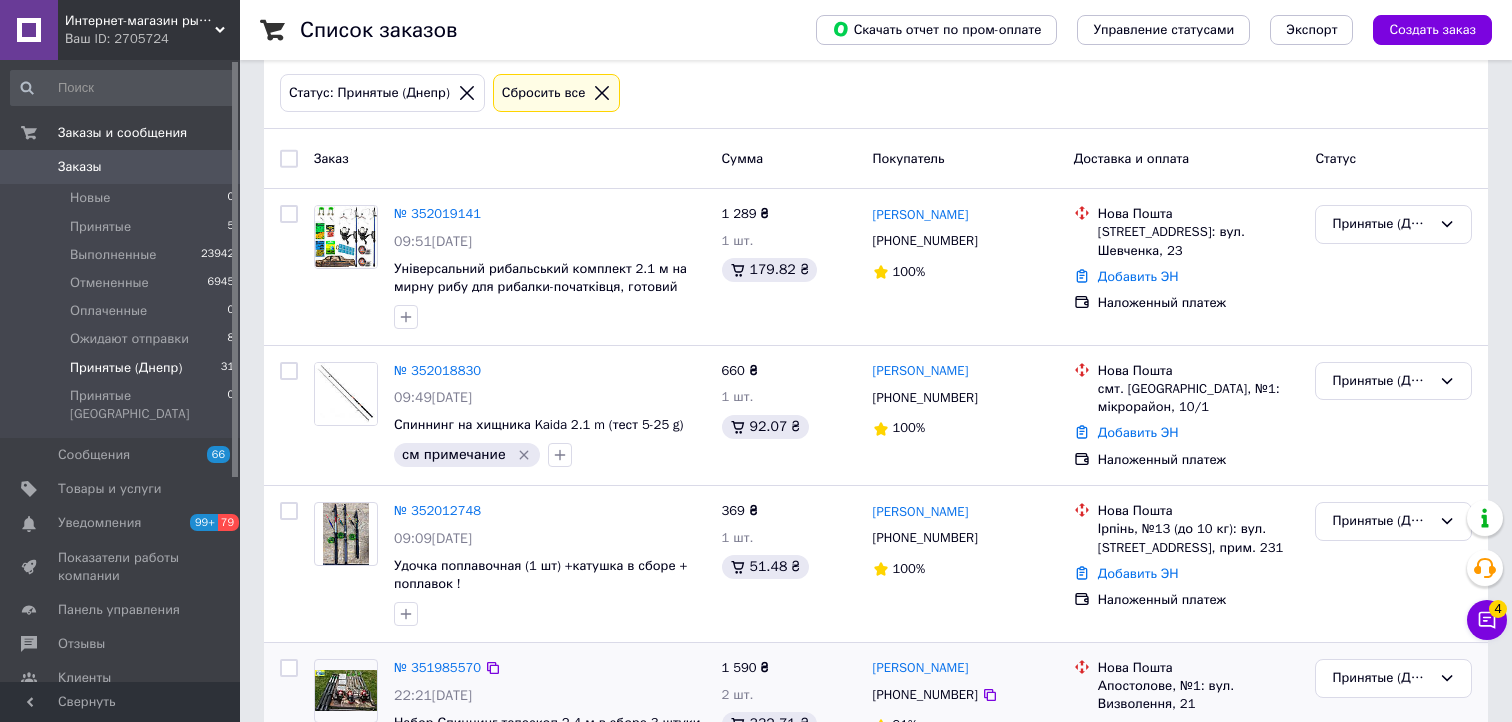 scroll, scrollTop: 0, scrollLeft: 0, axis: both 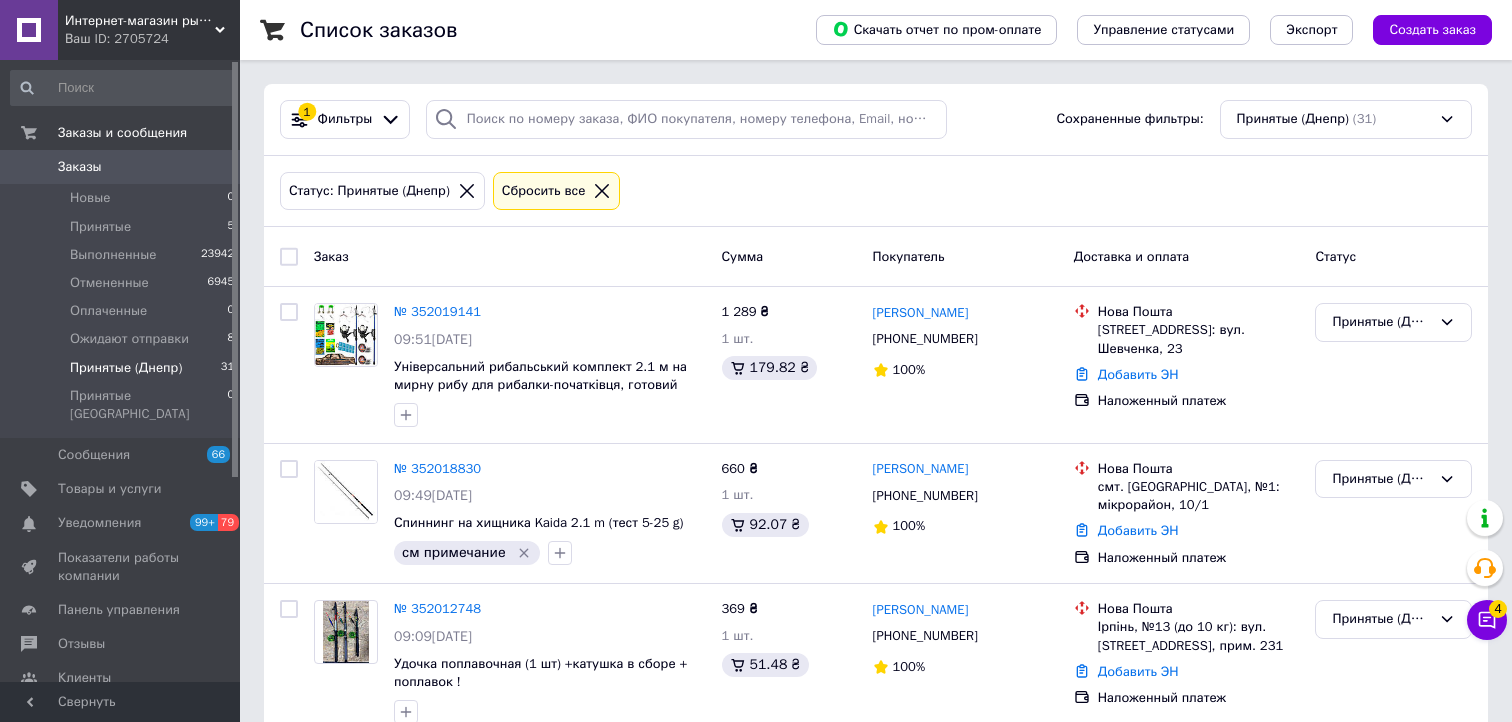 click 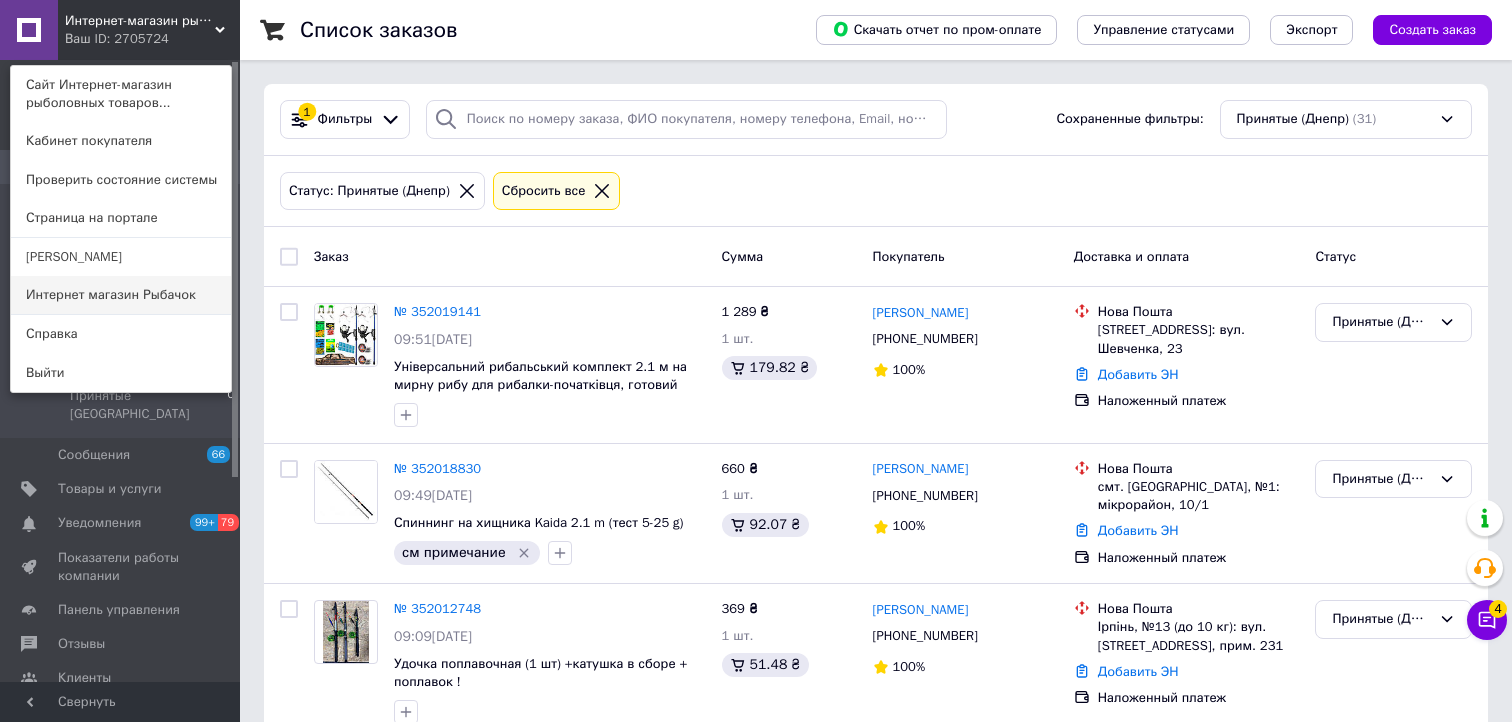 click on "Интернет магазин Рыбачок" at bounding box center (121, 295) 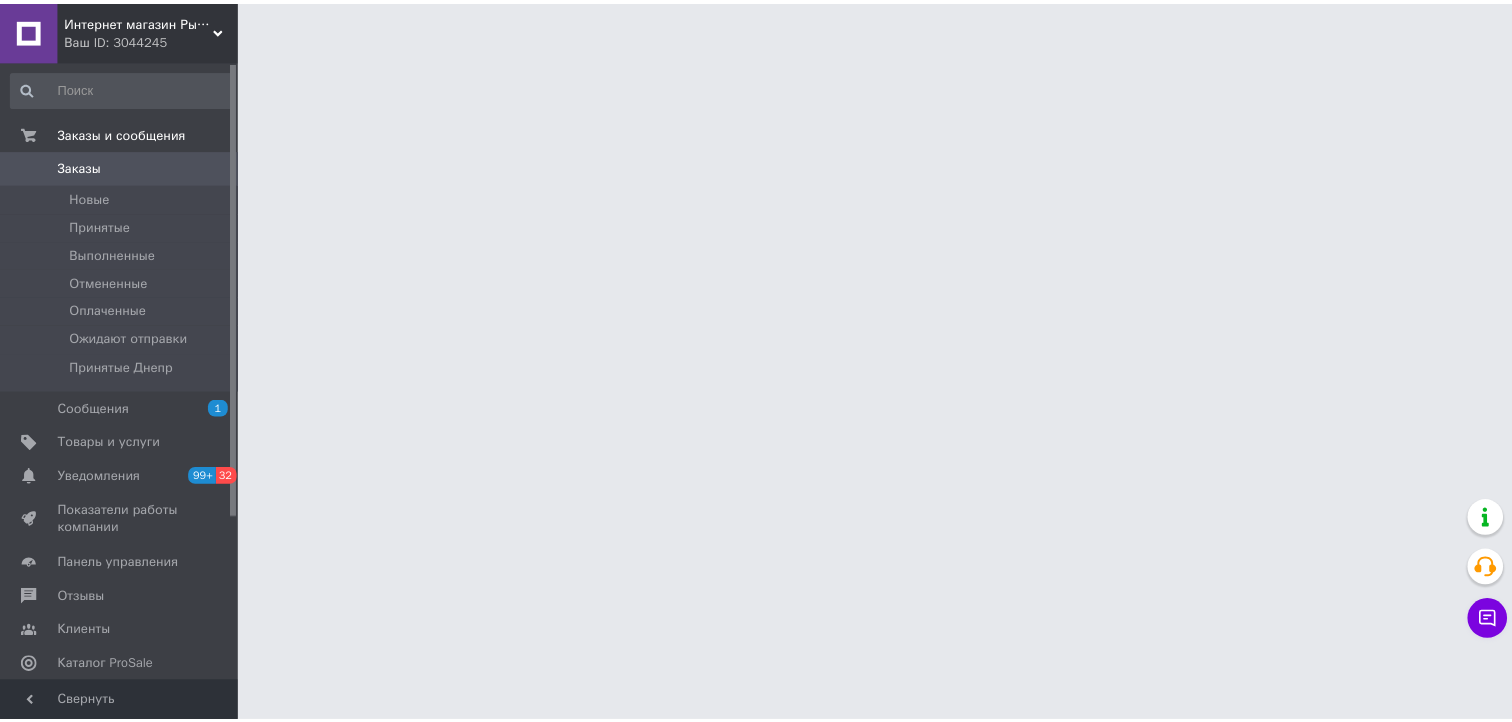 scroll, scrollTop: 0, scrollLeft: 0, axis: both 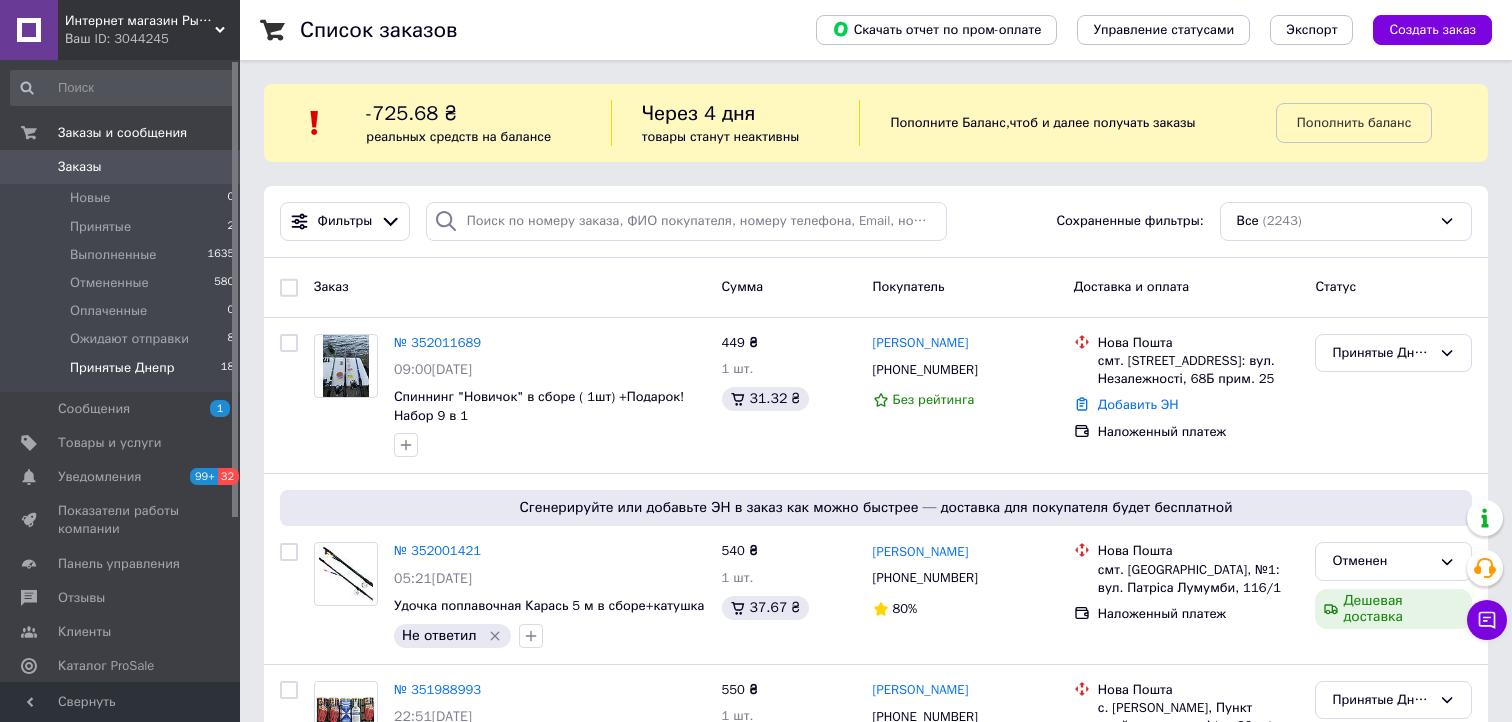 click on "Принятые Днепр" at bounding box center (122, 368) 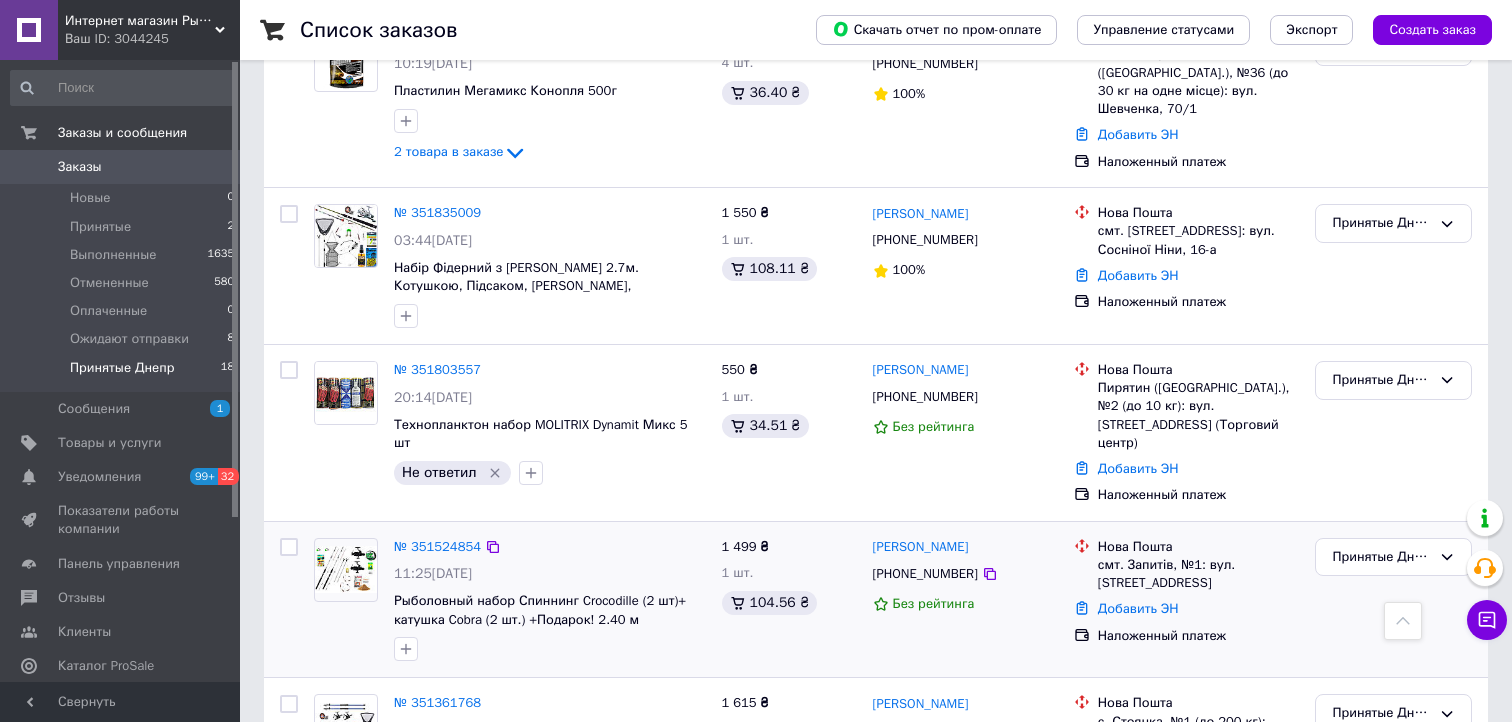 scroll, scrollTop: 2607, scrollLeft: 0, axis: vertical 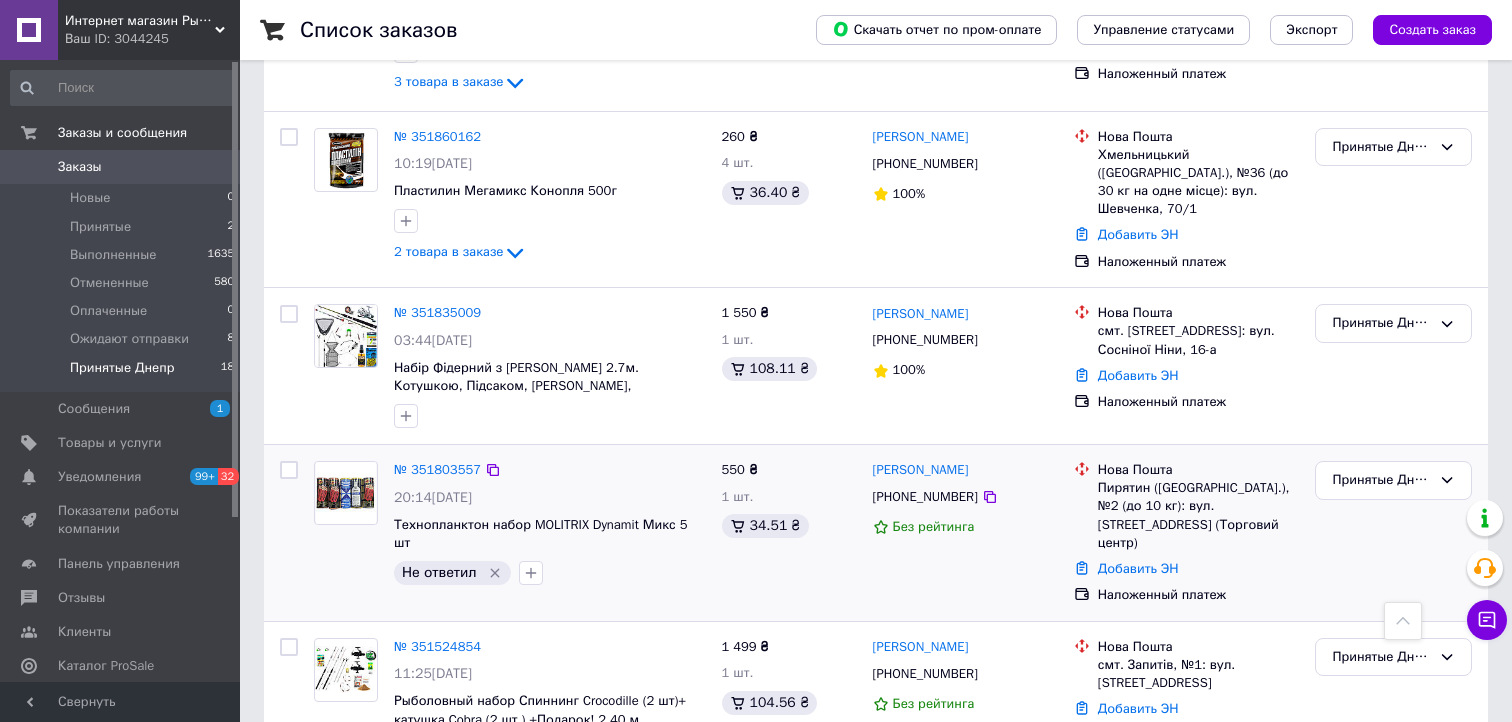 click 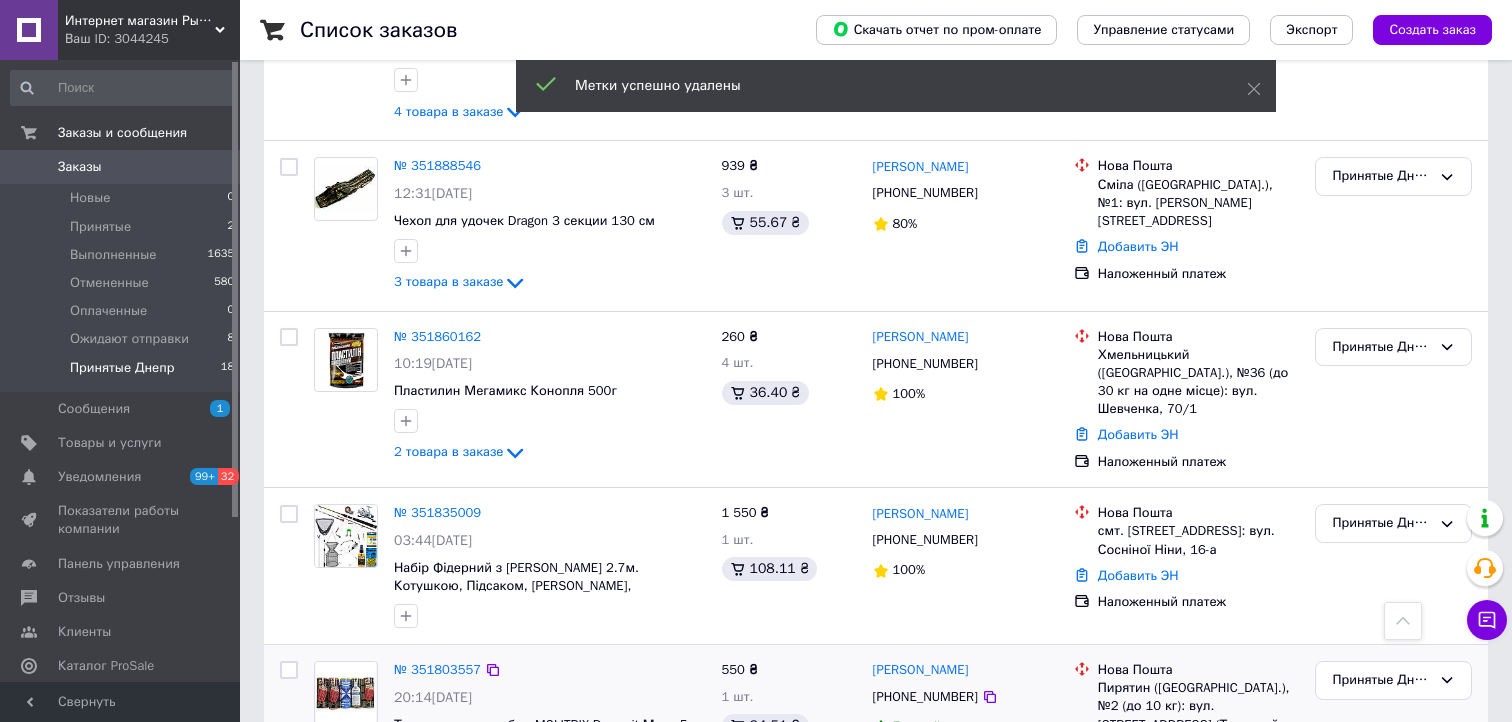 scroll, scrollTop: 2307, scrollLeft: 0, axis: vertical 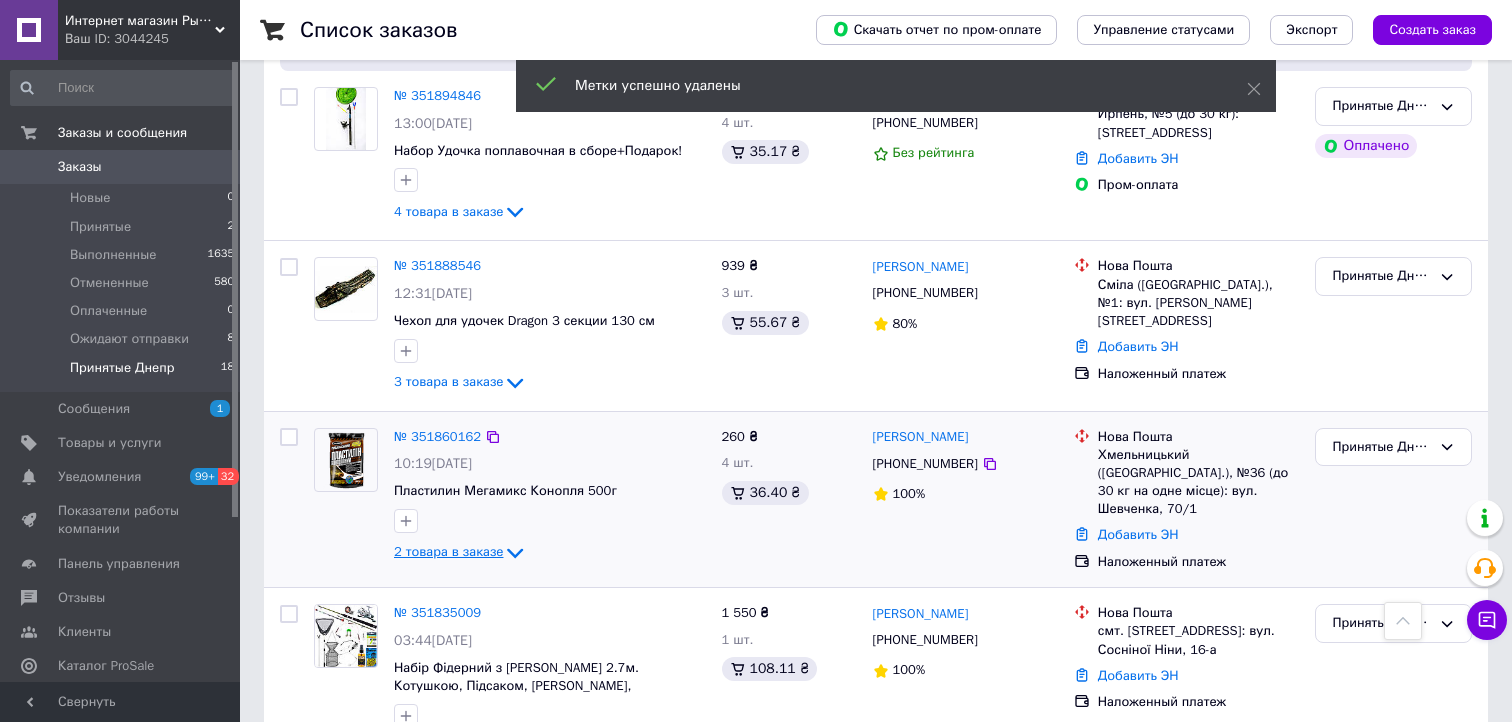 click on "2 товара в заказе" at bounding box center (448, 551) 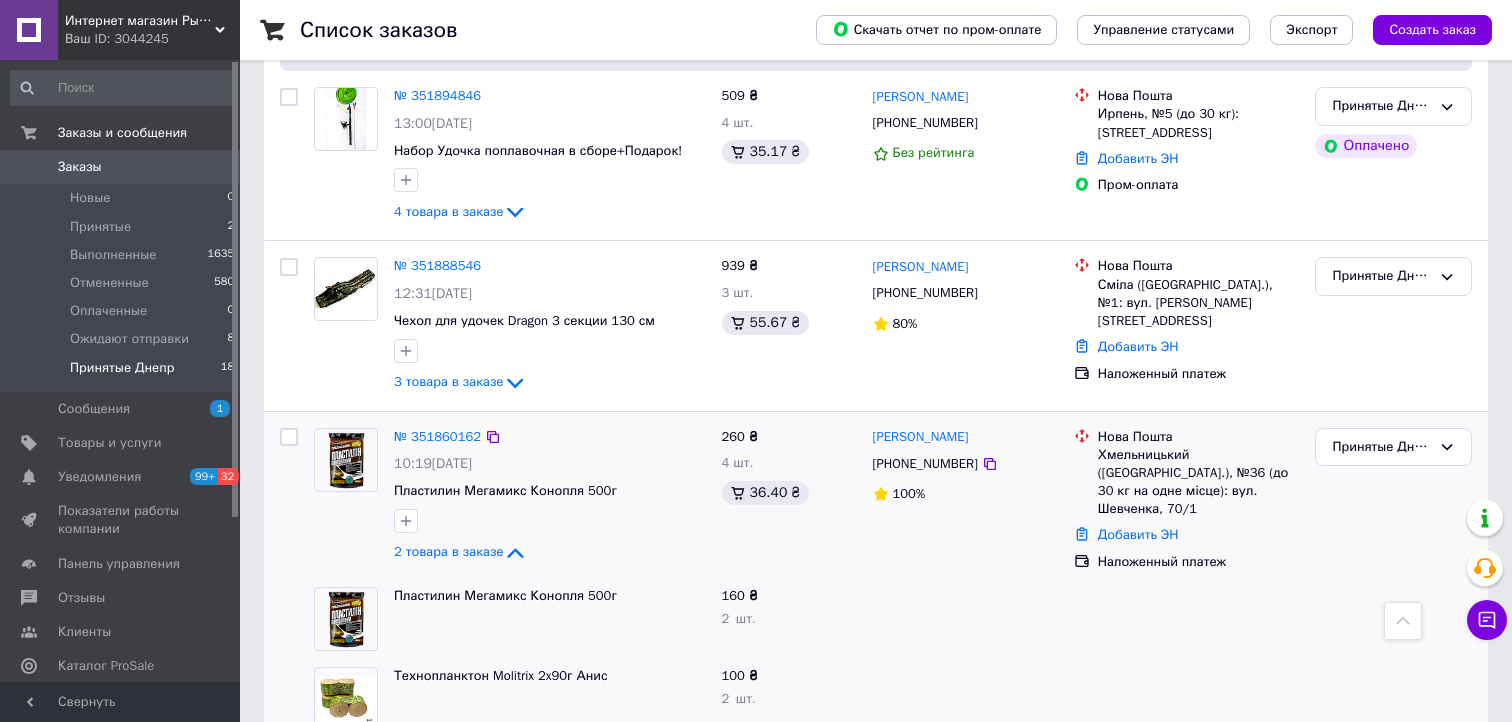scroll, scrollTop: 2207, scrollLeft: 0, axis: vertical 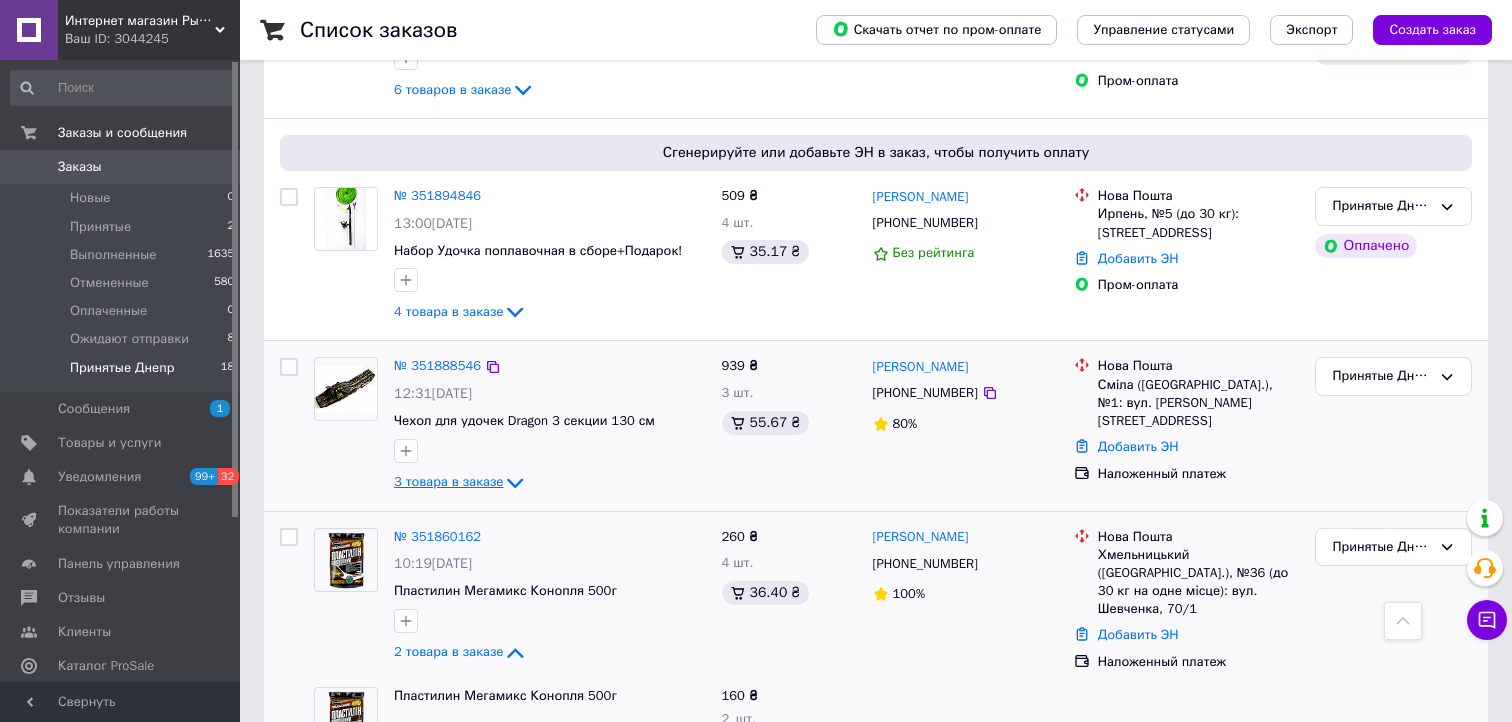 click on "3 товара в заказе" at bounding box center (448, 481) 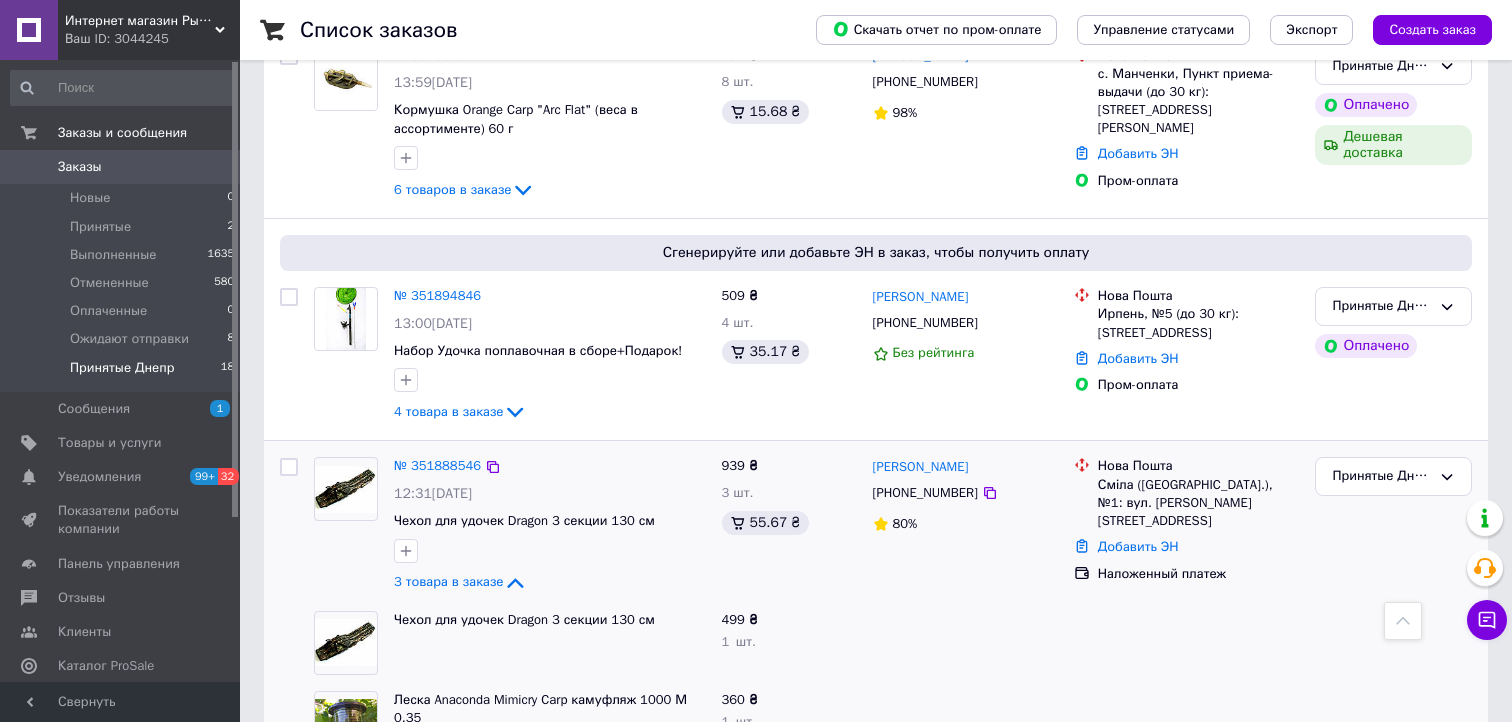 scroll, scrollTop: 2007, scrollLeft: 0, axis: vertical 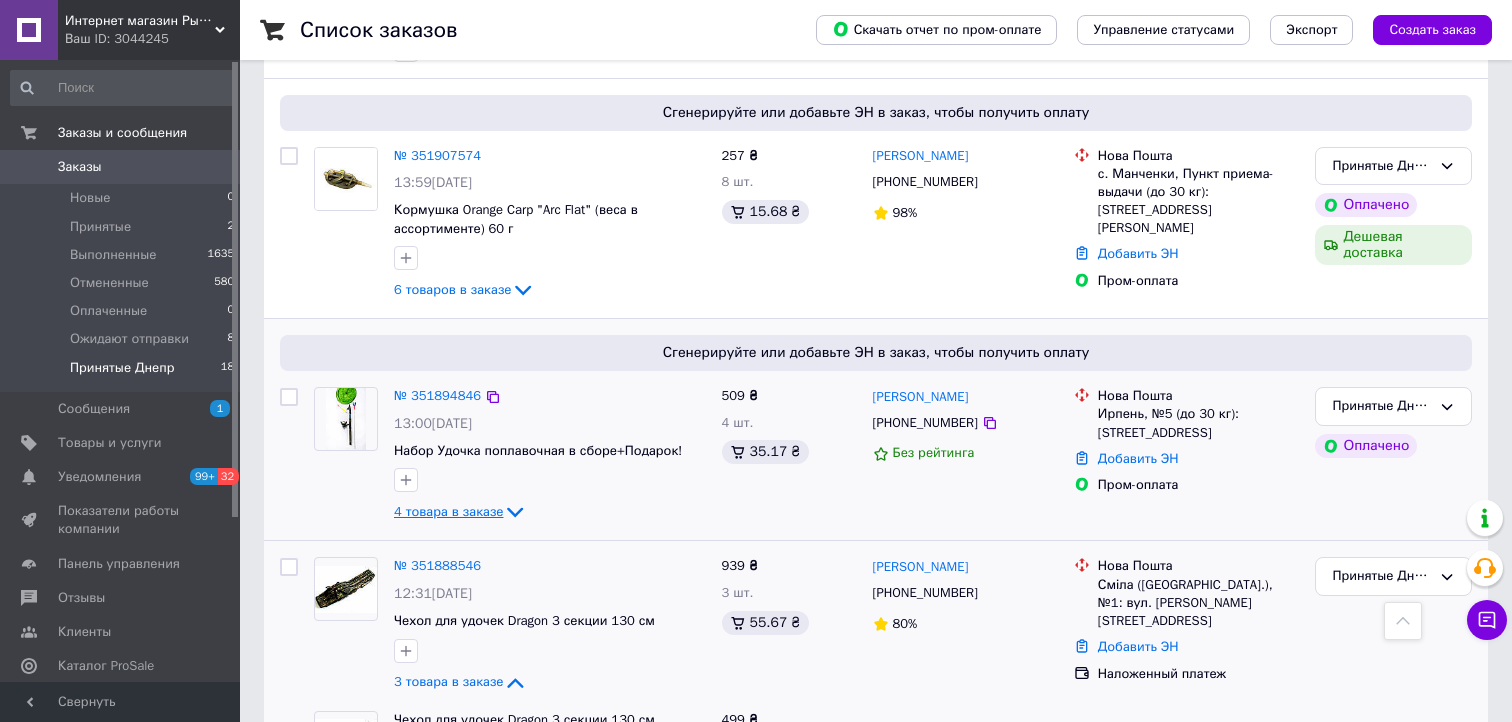 click on "4 товара в заказе" at bounding box center [448, 511] 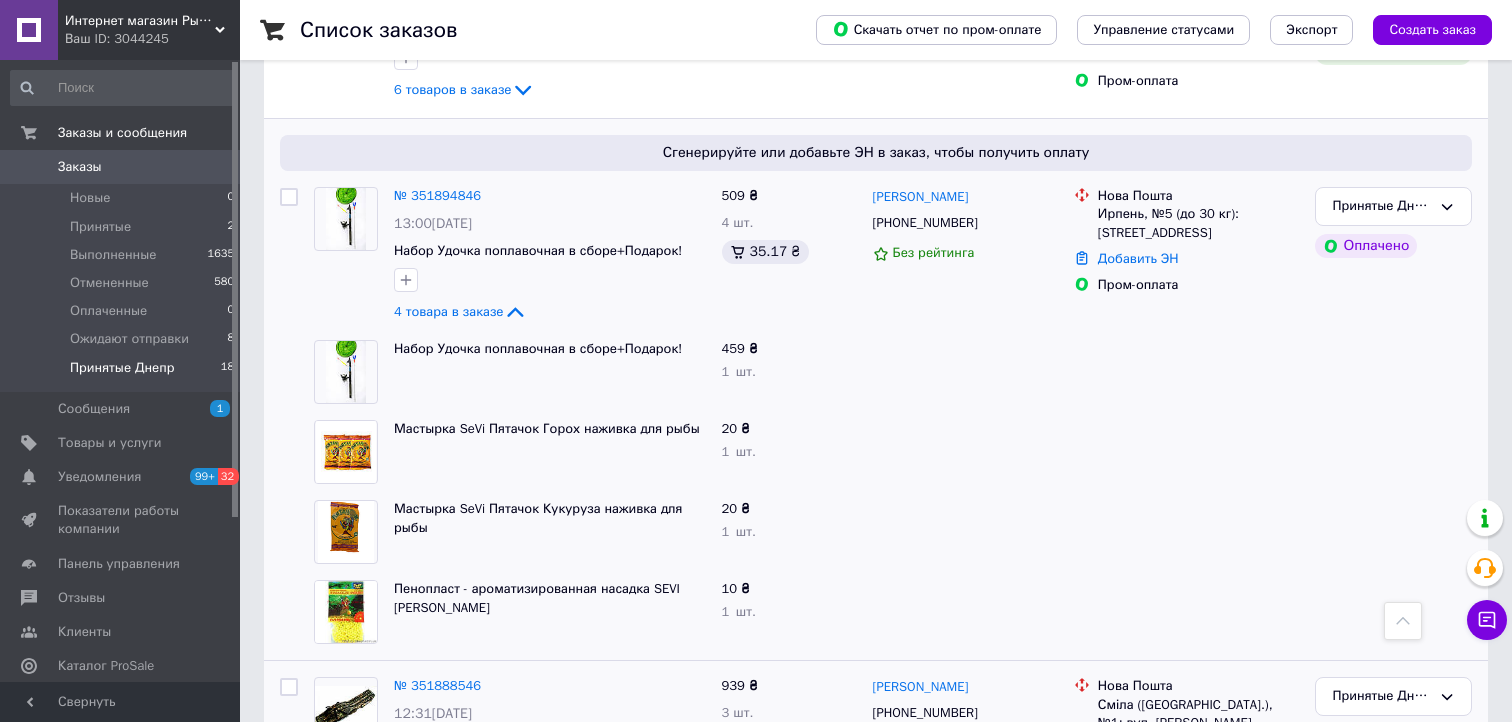 scroll, scrollTop: 1907, scrollLeft: 0, axis: vertical 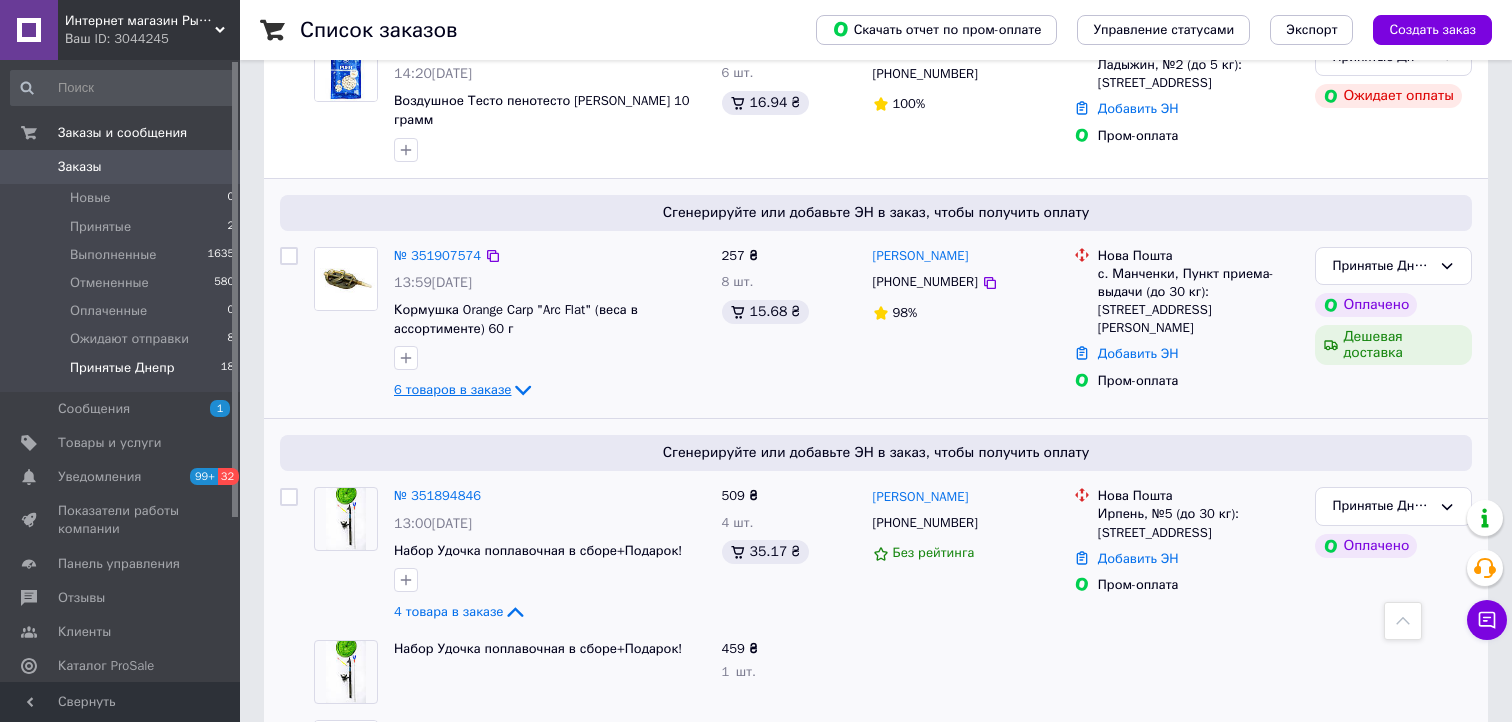click on "6 товаров в заказе" at bounding box center (452, 389) 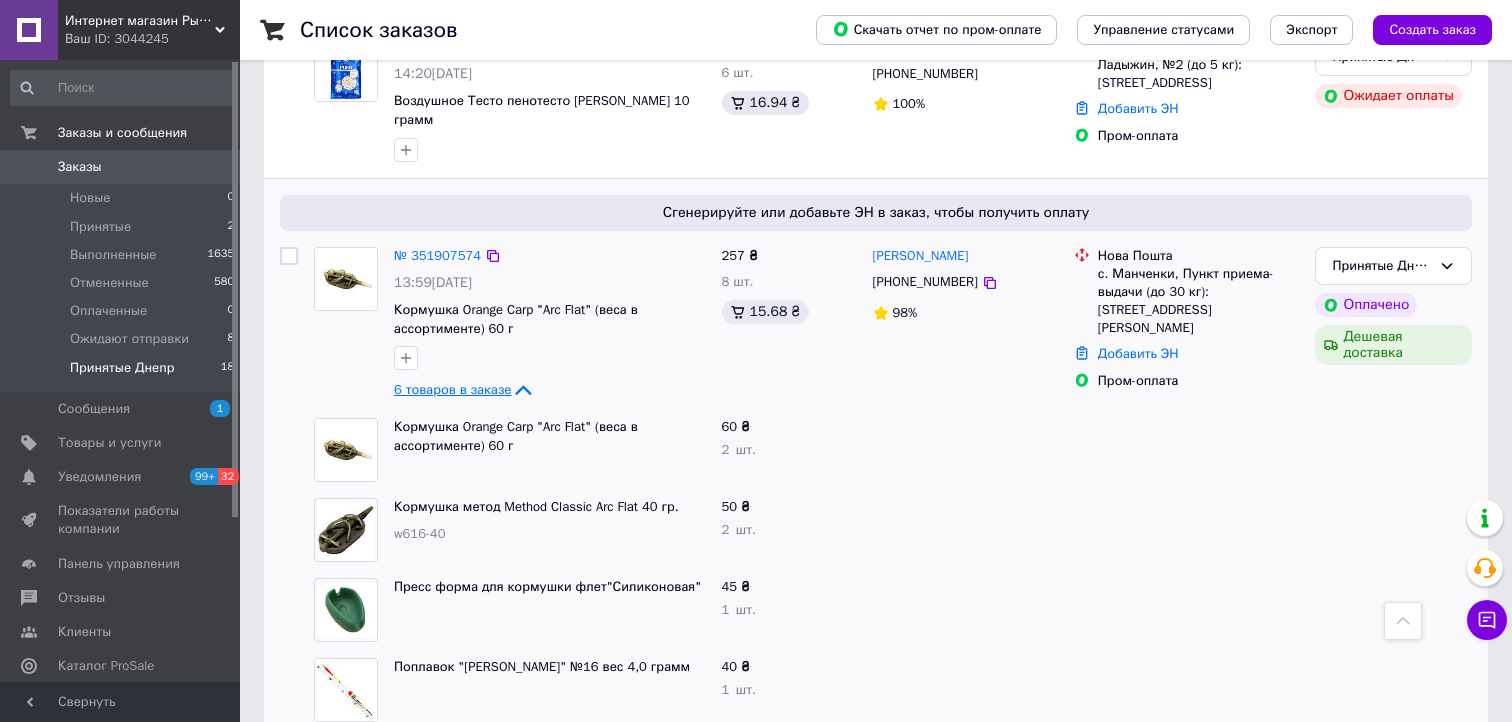 scroll, scrollTop: 1807, scrollLeft: 0, axis: vertical 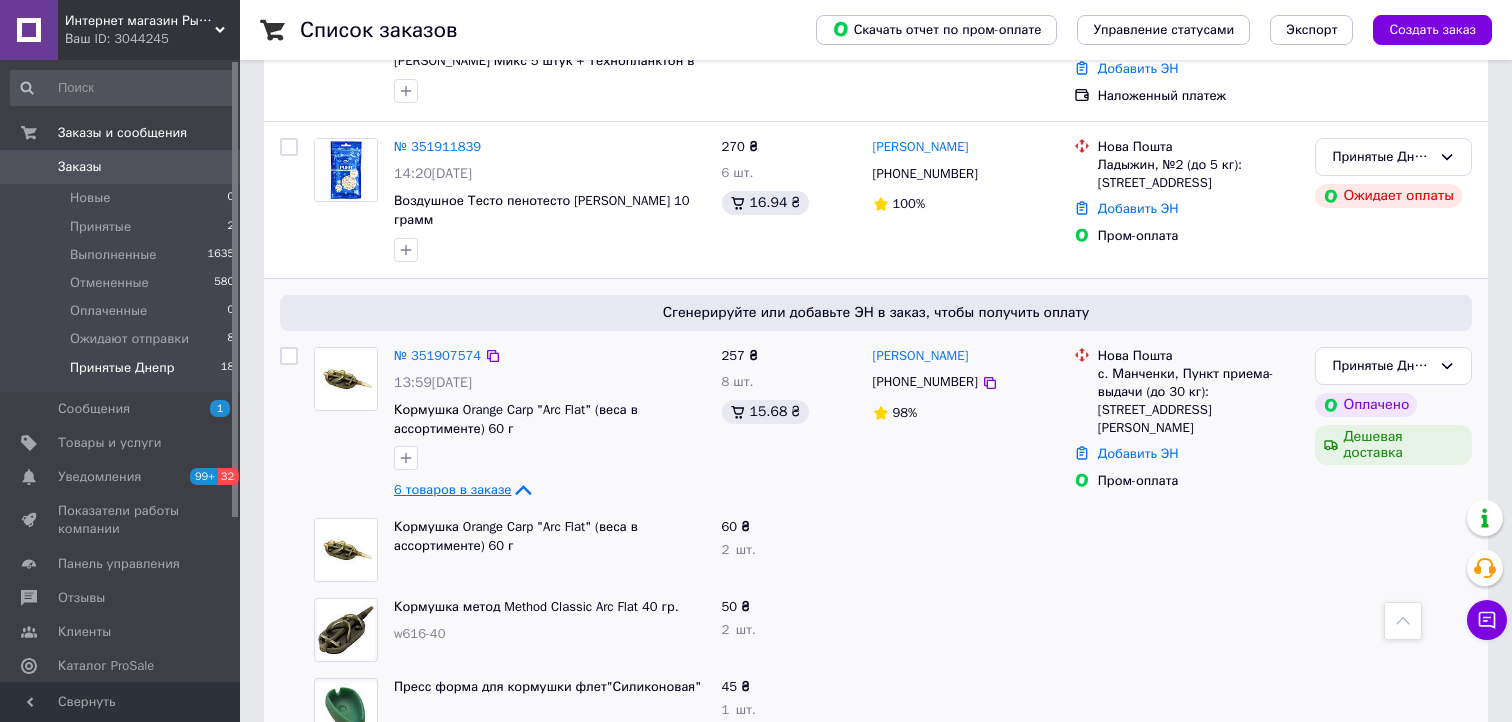 click on "6 товаров в заказе" at bounding box center (452, 489) 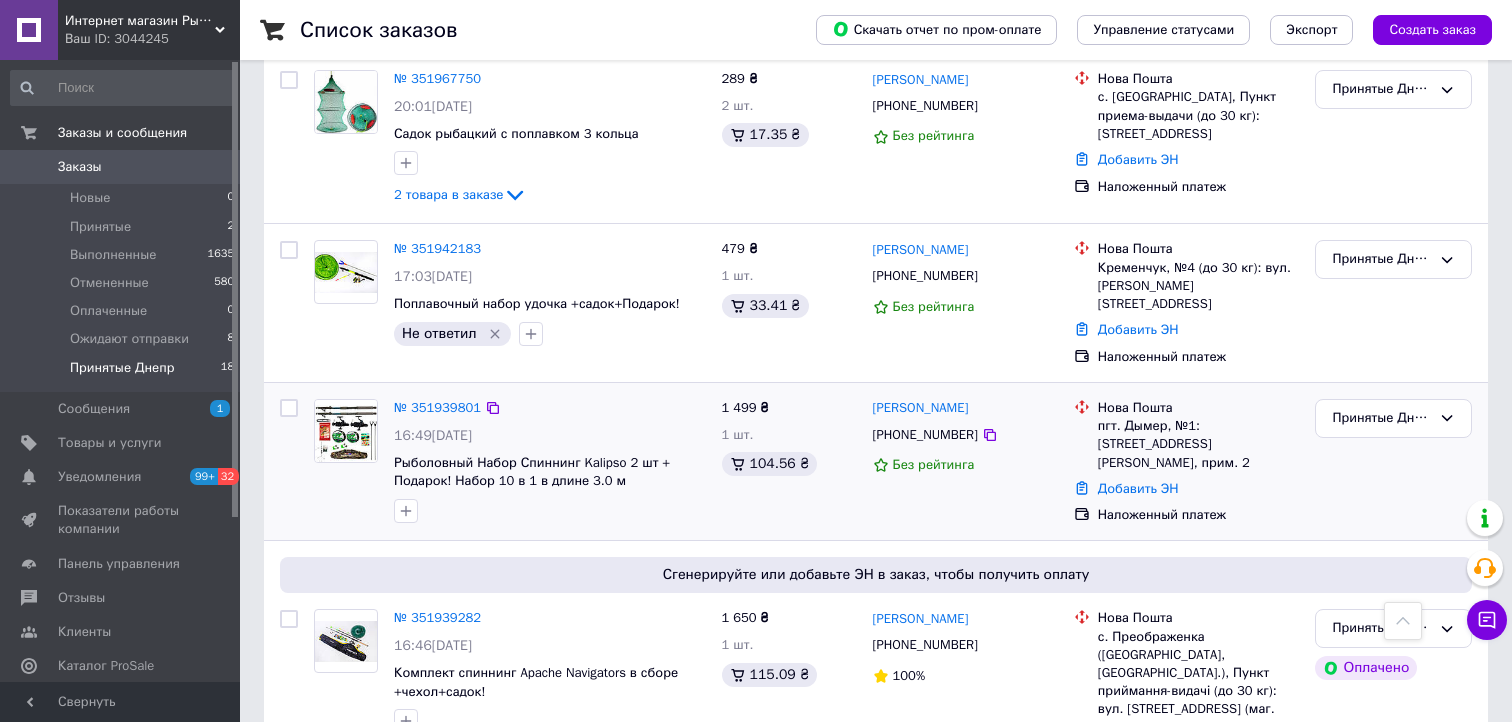 scroll, scrollTop: 707, scrollLeft: 0, axis: vertical 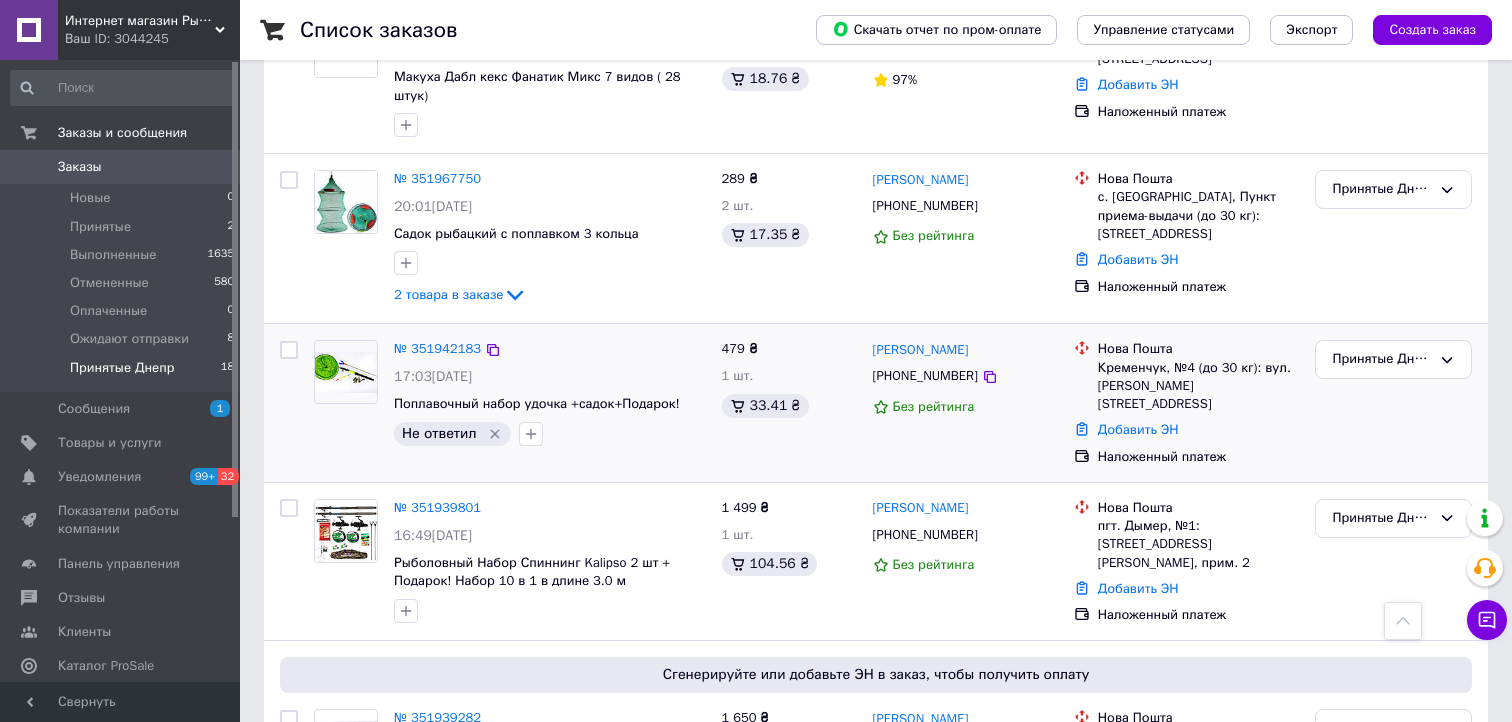 click 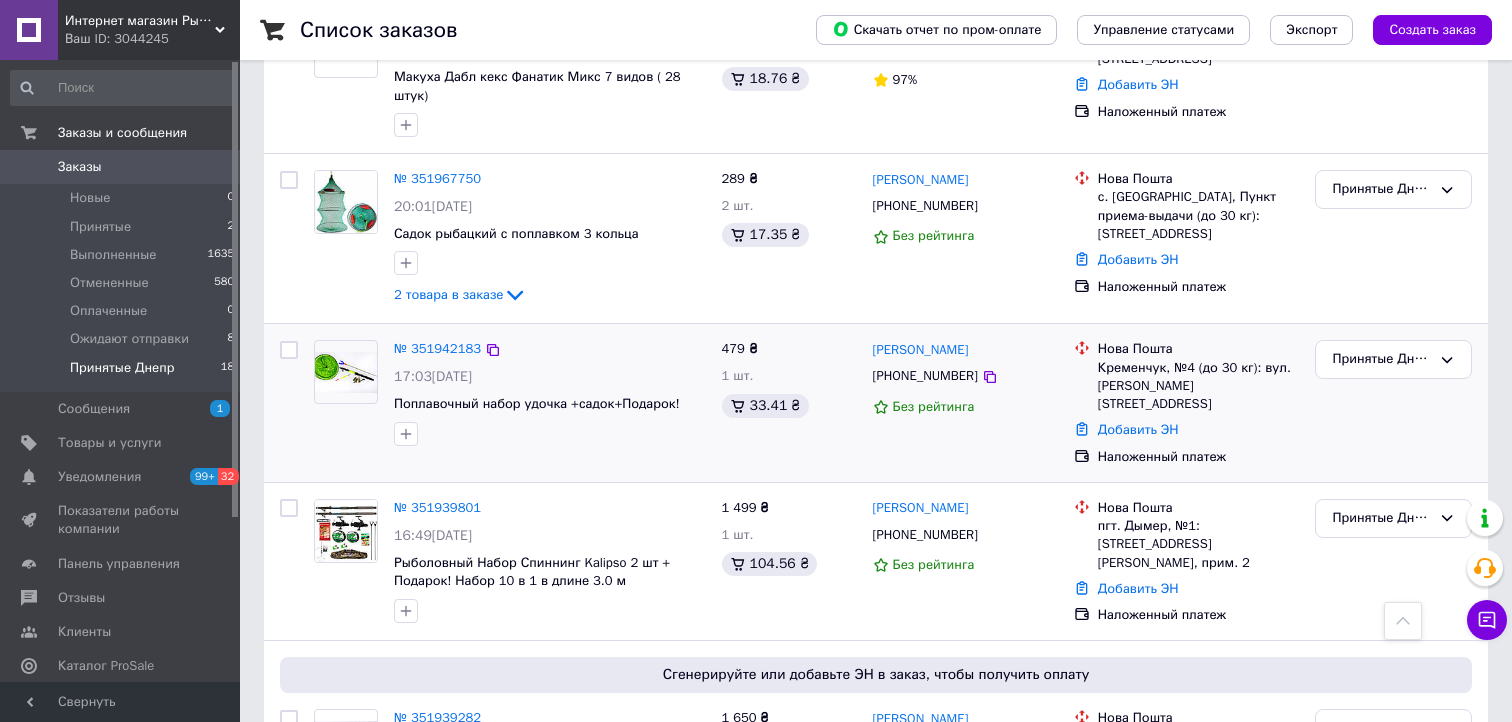 scroll, scrollTop: 607, scrollLeft: 0, axis: vertical 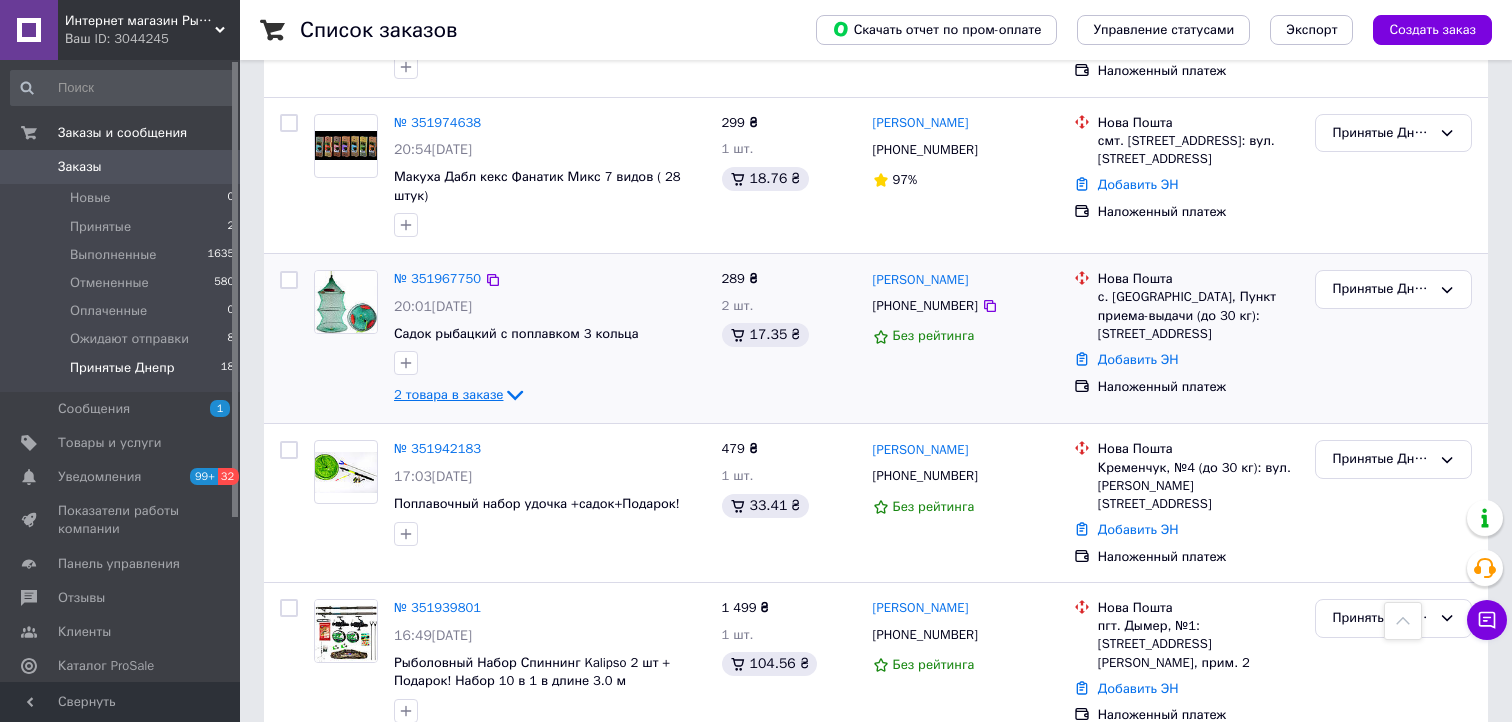 click on "2 товара в заказе" at bounding box center [448, 394] 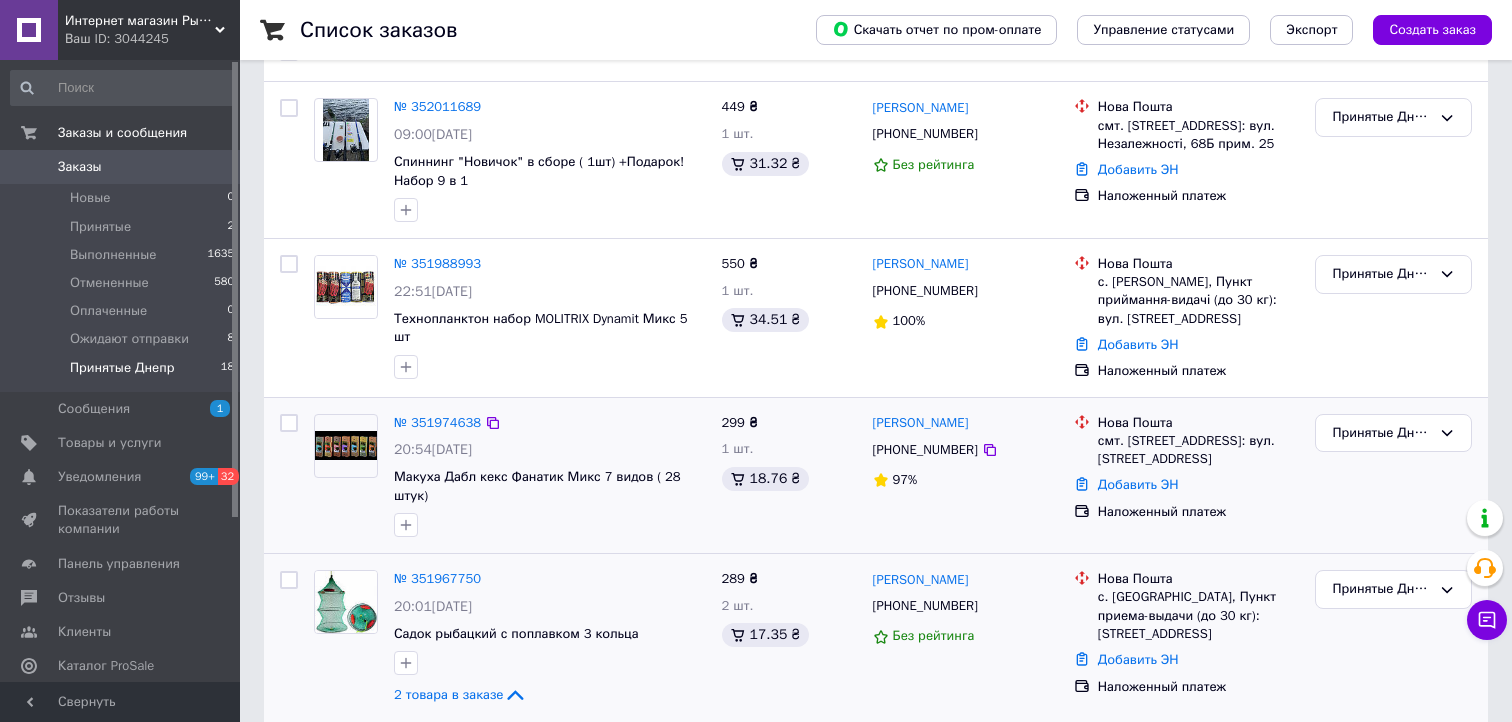 scroll, scrollTop: 107, scrollLeft: 0, axis: vertical 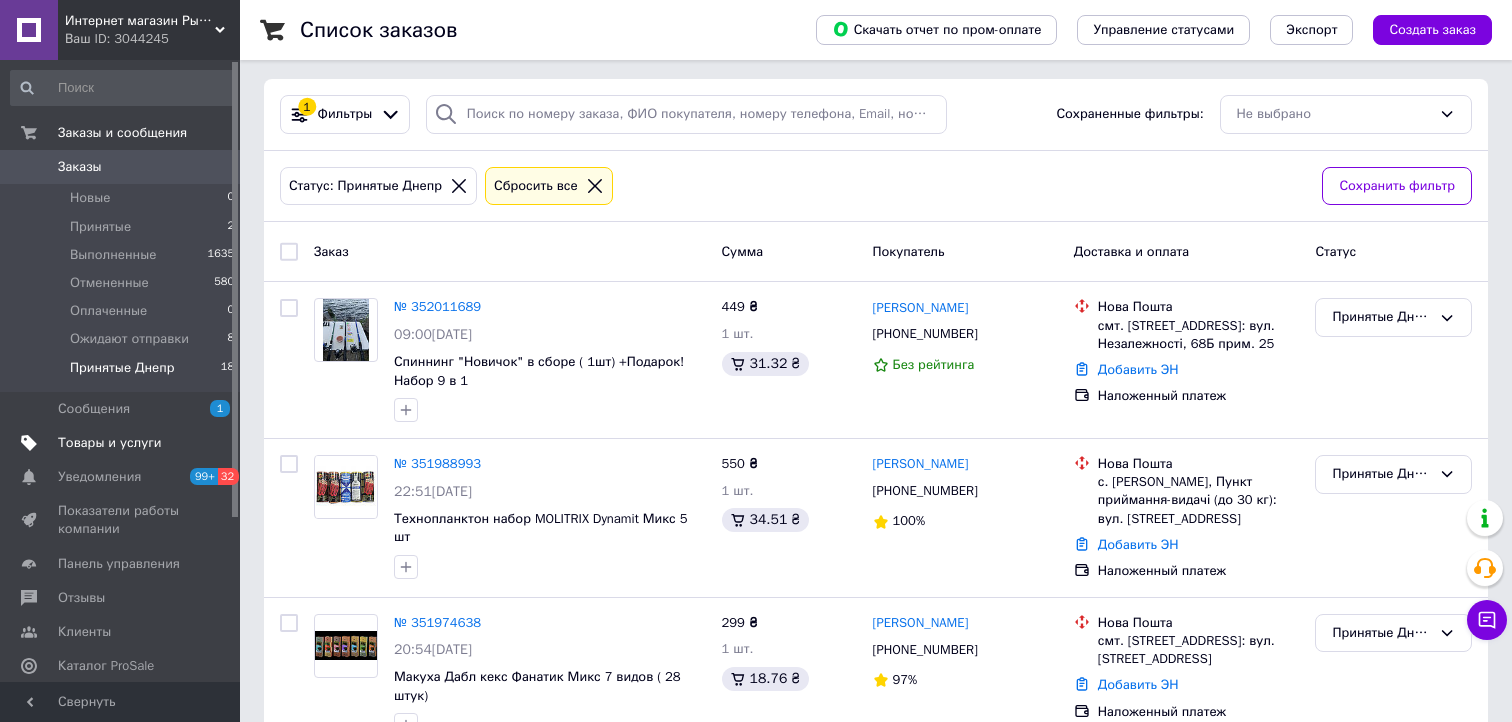 click on "Товары и услуги" at bounding box center [110, 443] 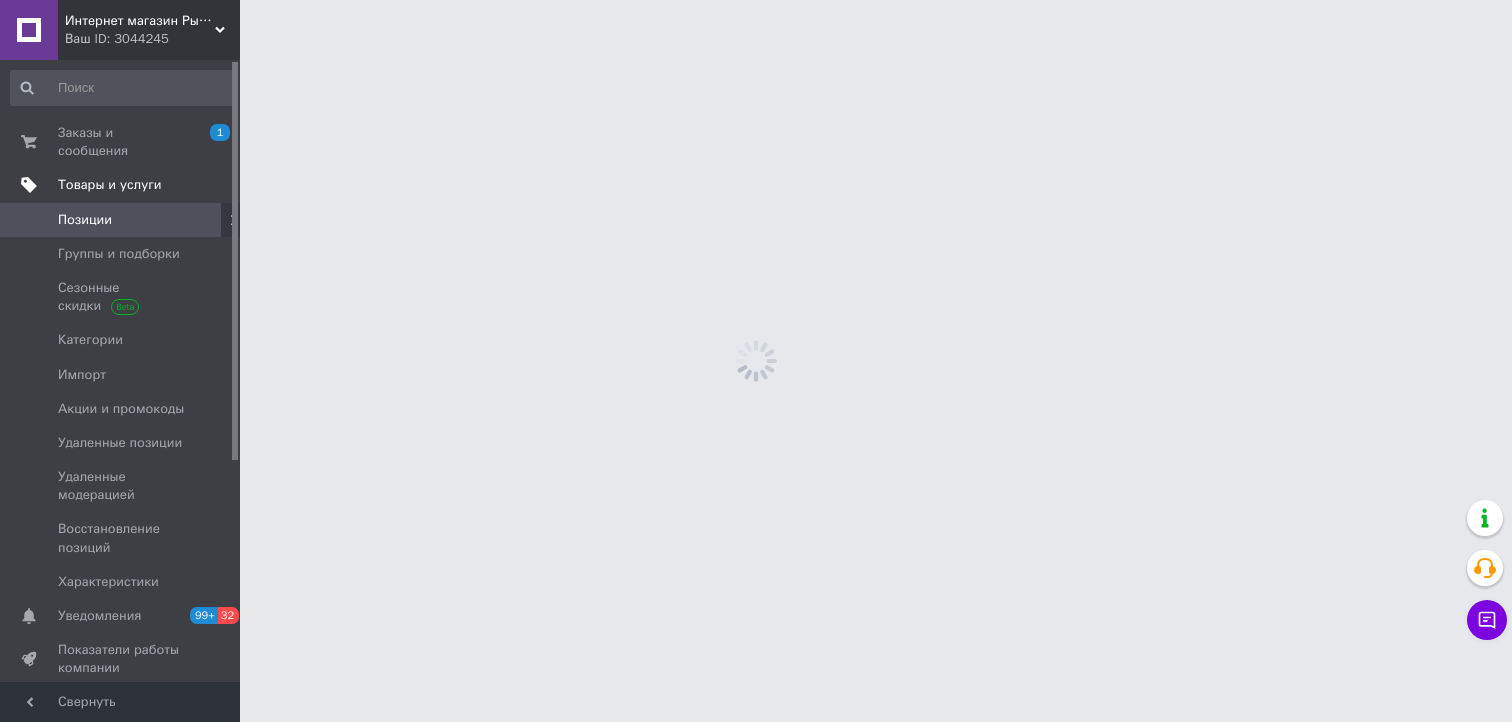 scroll, scrollTop: 0, scrollLeft: 0, axis: both 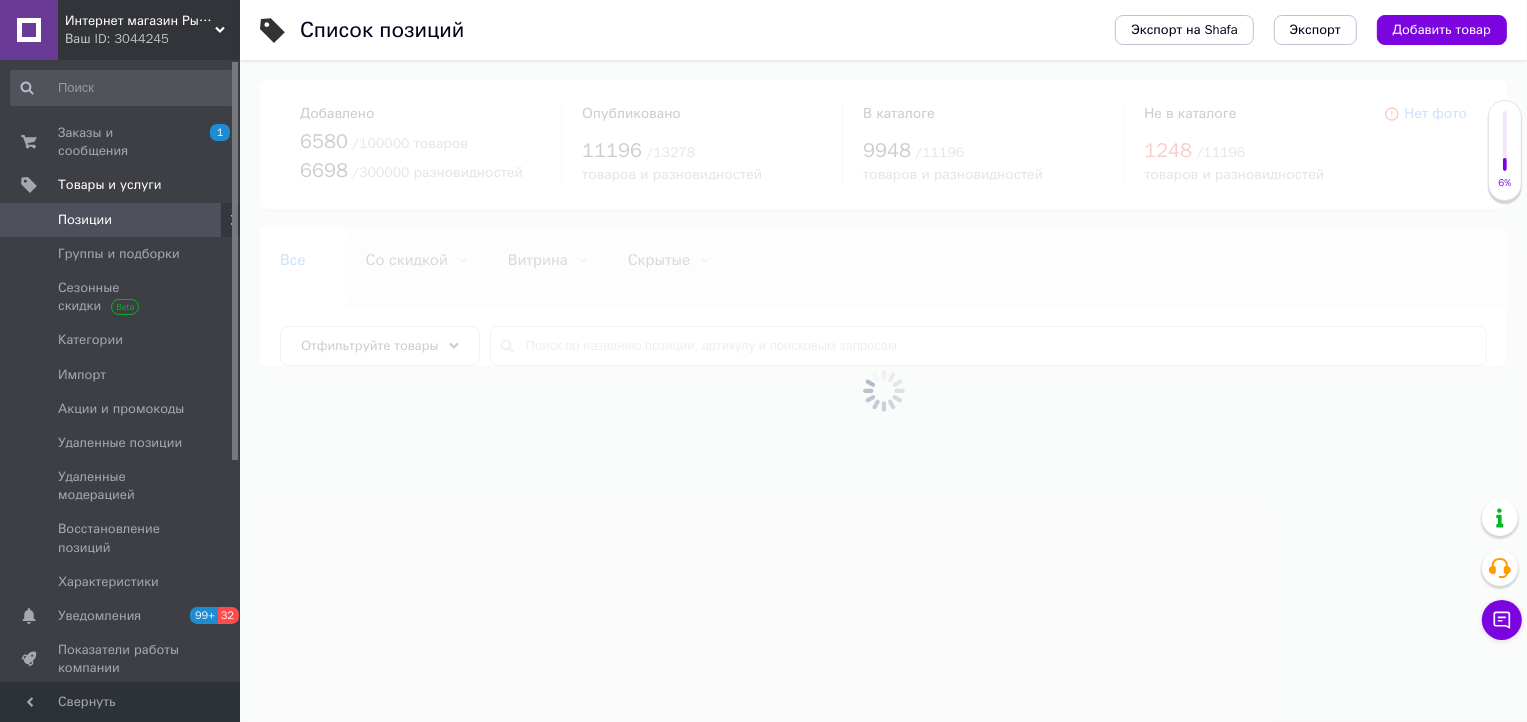 click at bounding box center [883, 391] 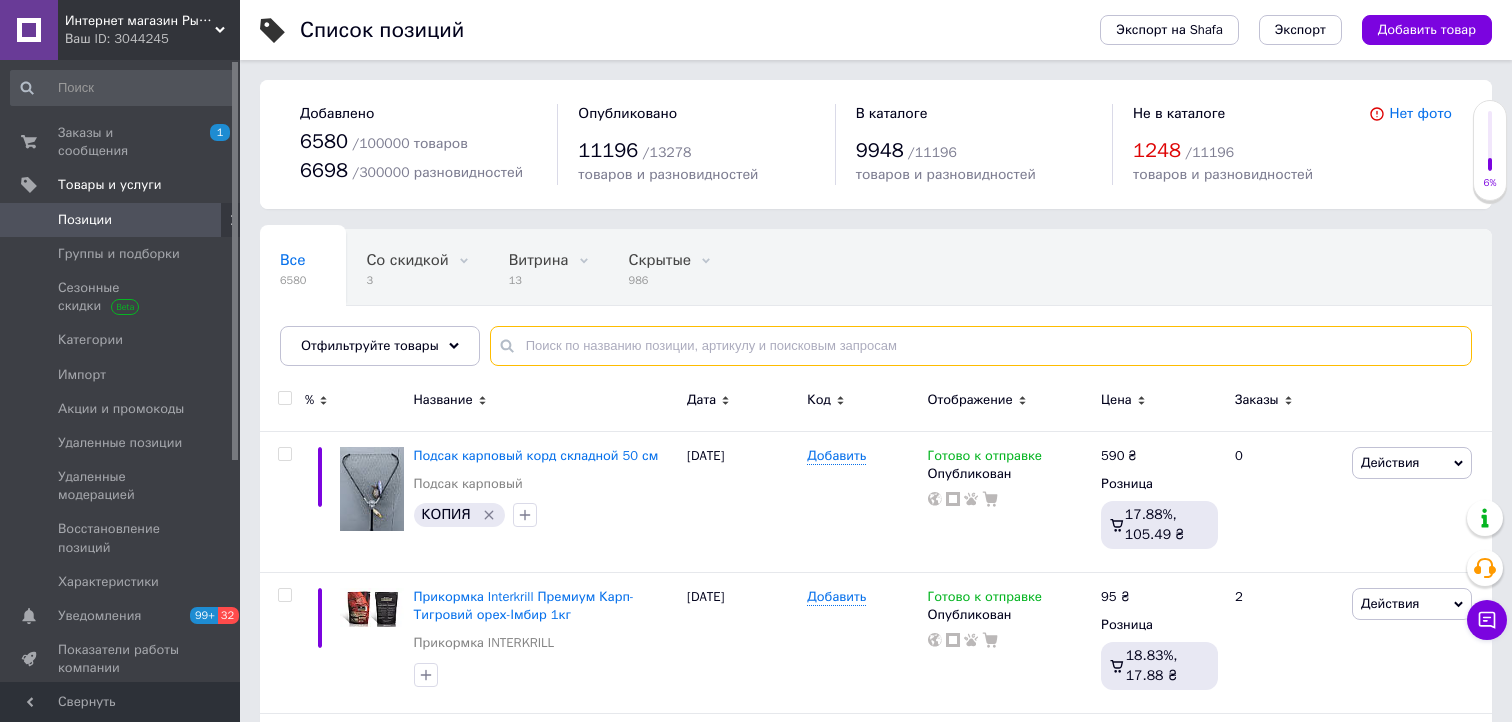 click at bounding box center [981, 346] 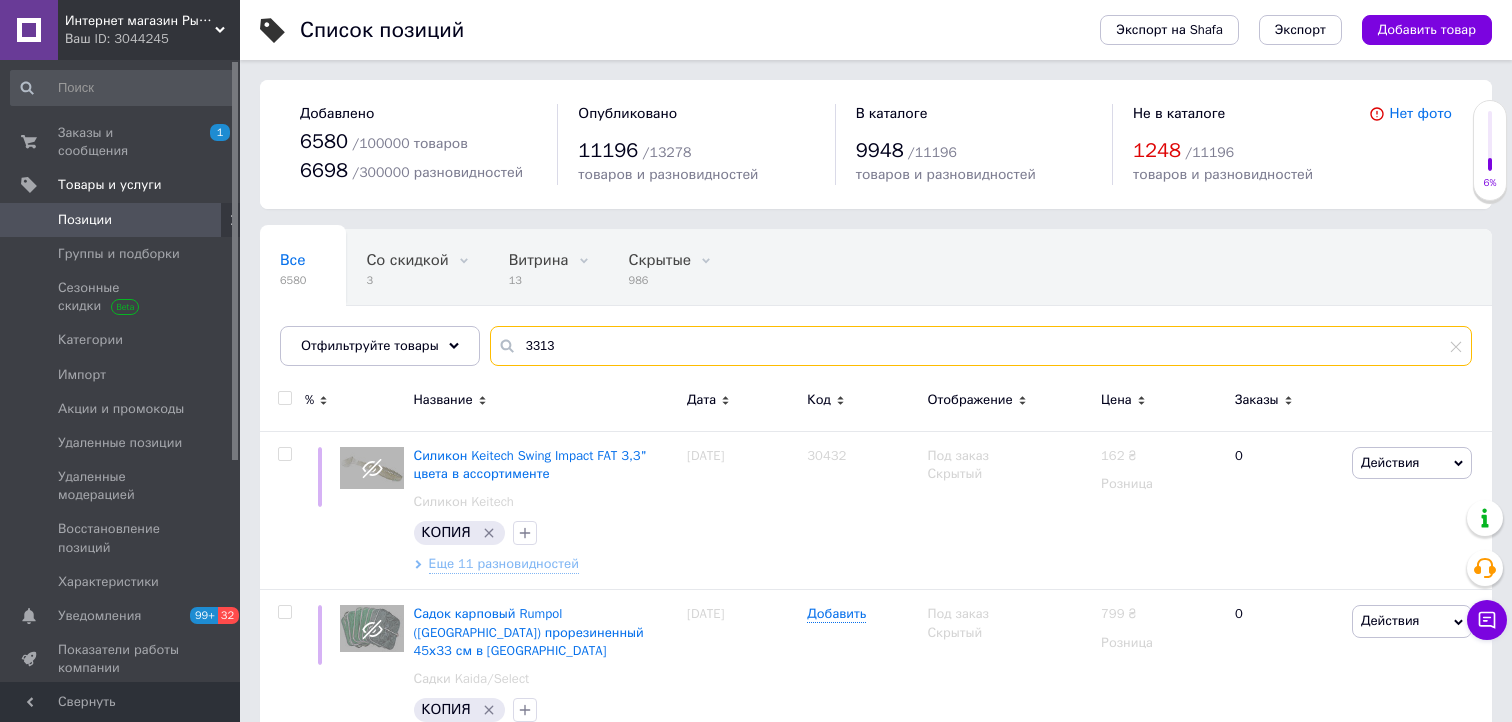 drag, startPoint x: 565, startPoint y: 343, endPoint x: 499, endPoint y: 342, distance: 66.007576 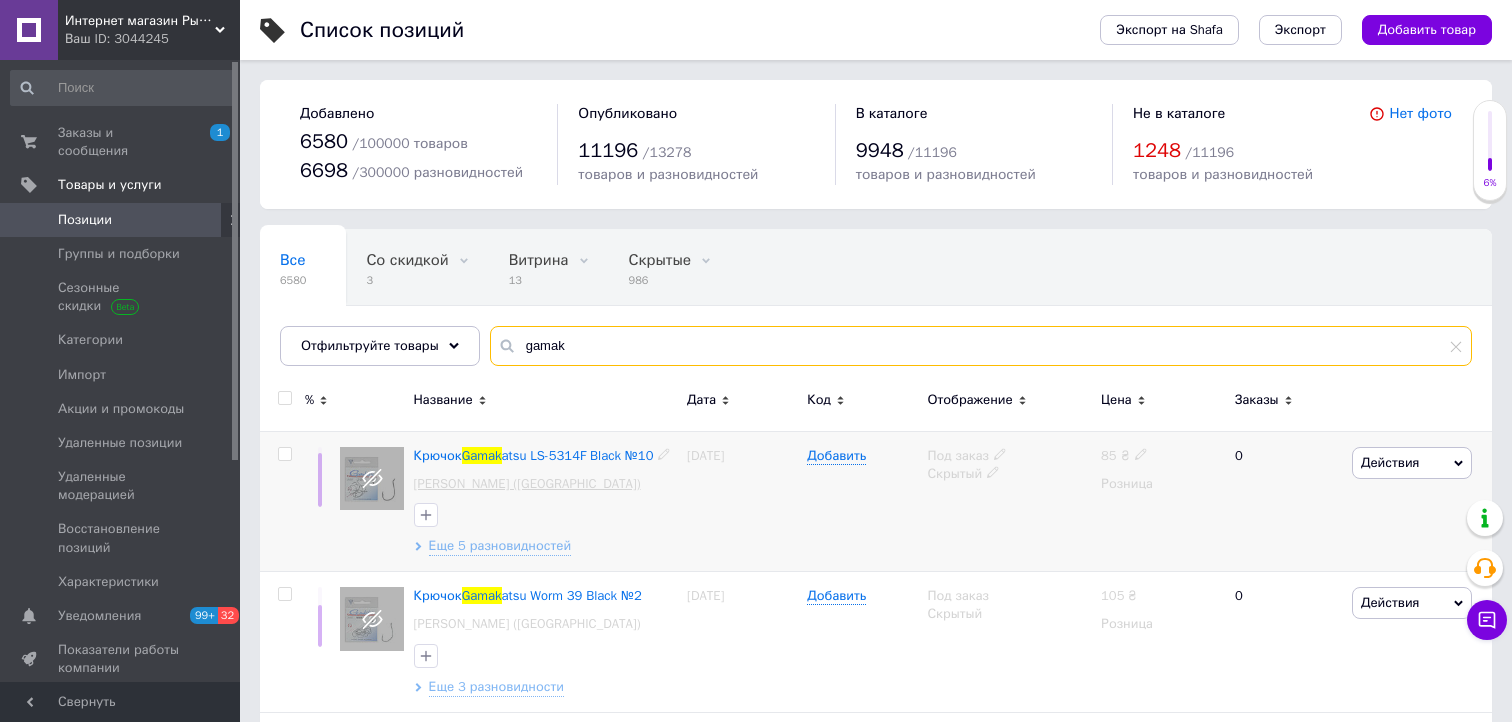 type on "gamak" 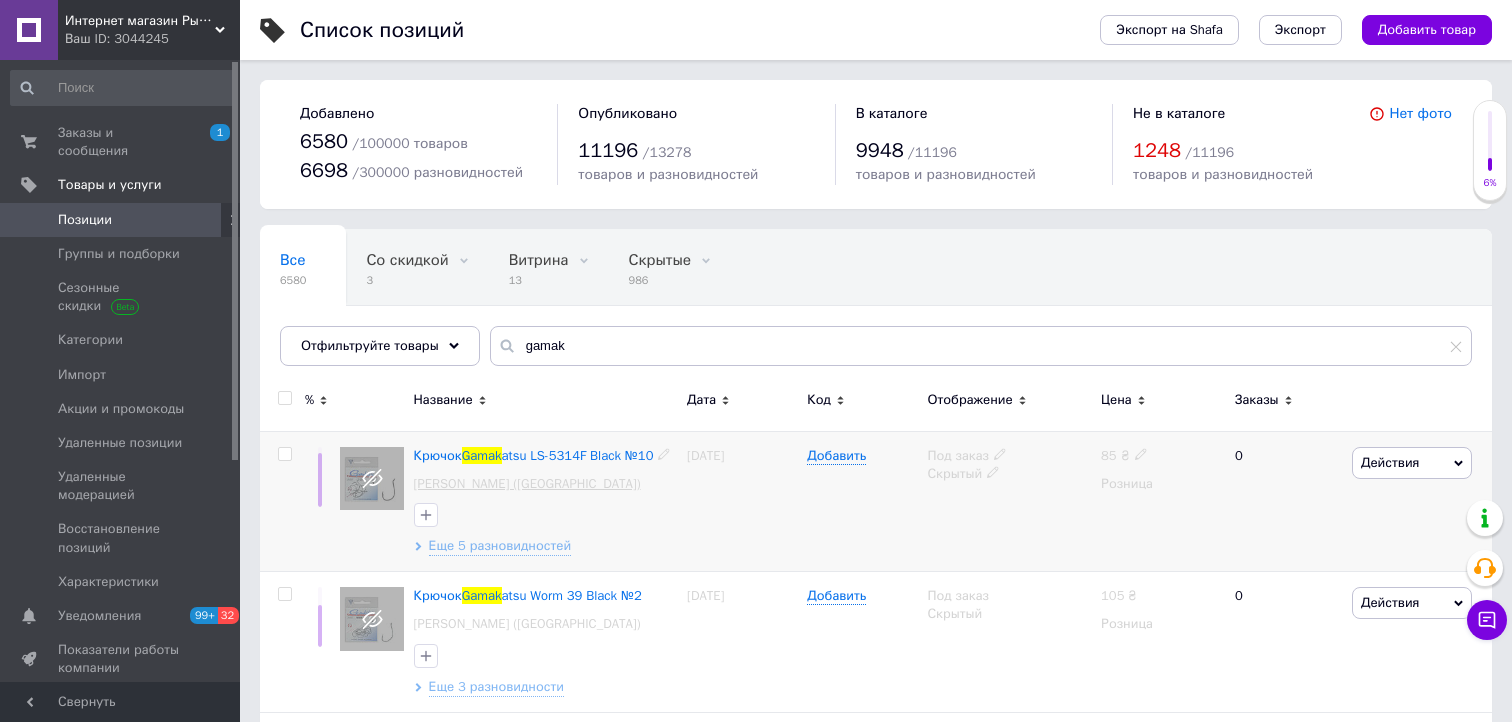 click on "Крючки Gamakatsu (Япония)" at bounding box center (527, 484) 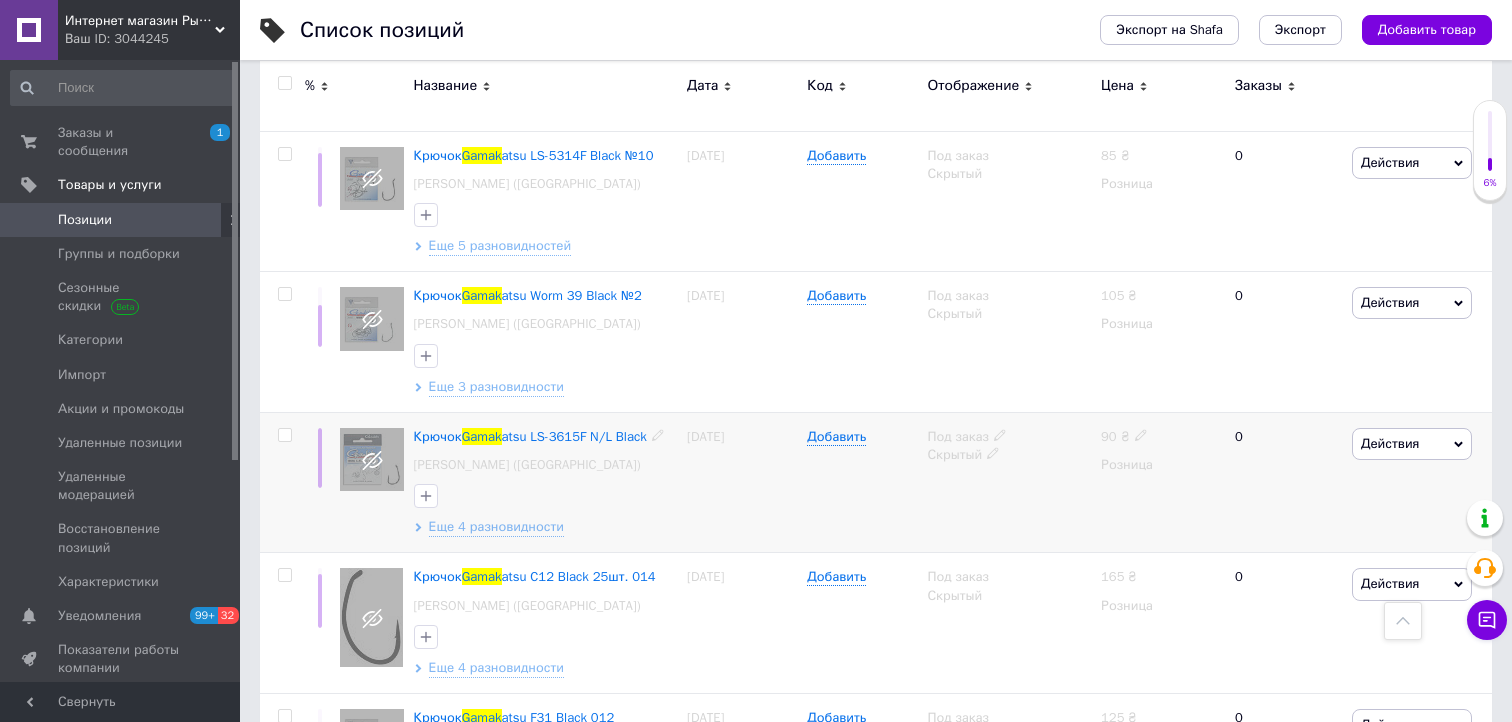 scroll, scrollTop: 500, scrollLeft: 0, axis: vertical 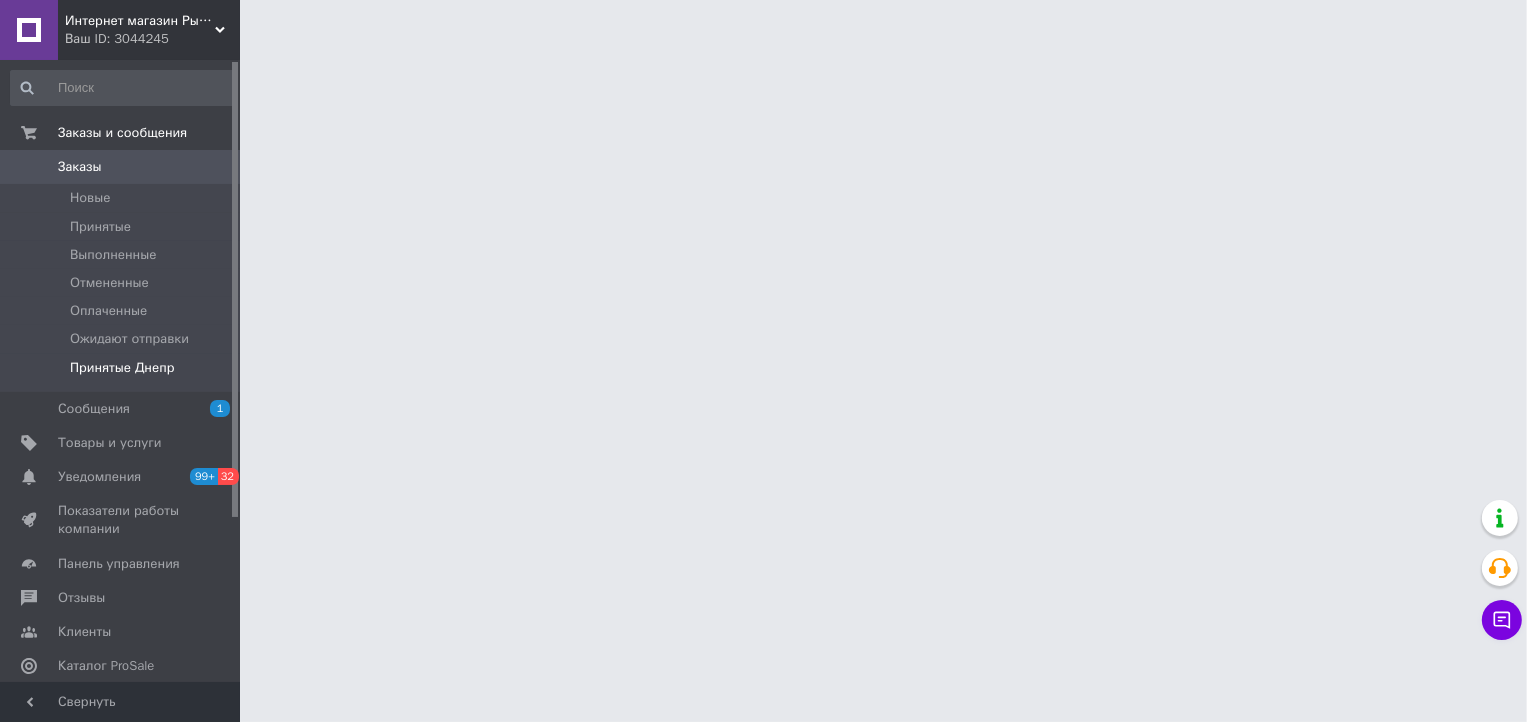 click on "Принятые Днепр" at bounding box center (122, 368) 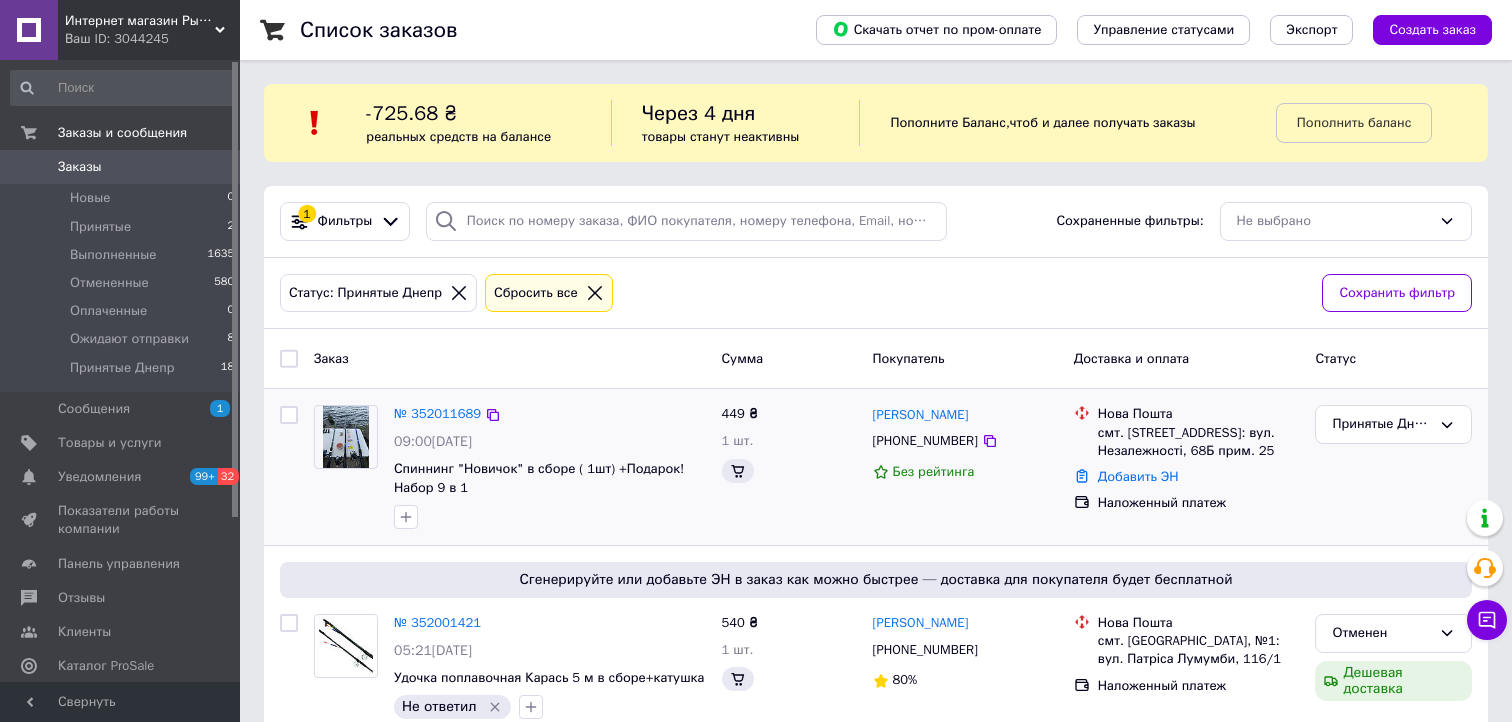 scroll, scrollTop: 200, scrollLeft: 0, axis: vertical 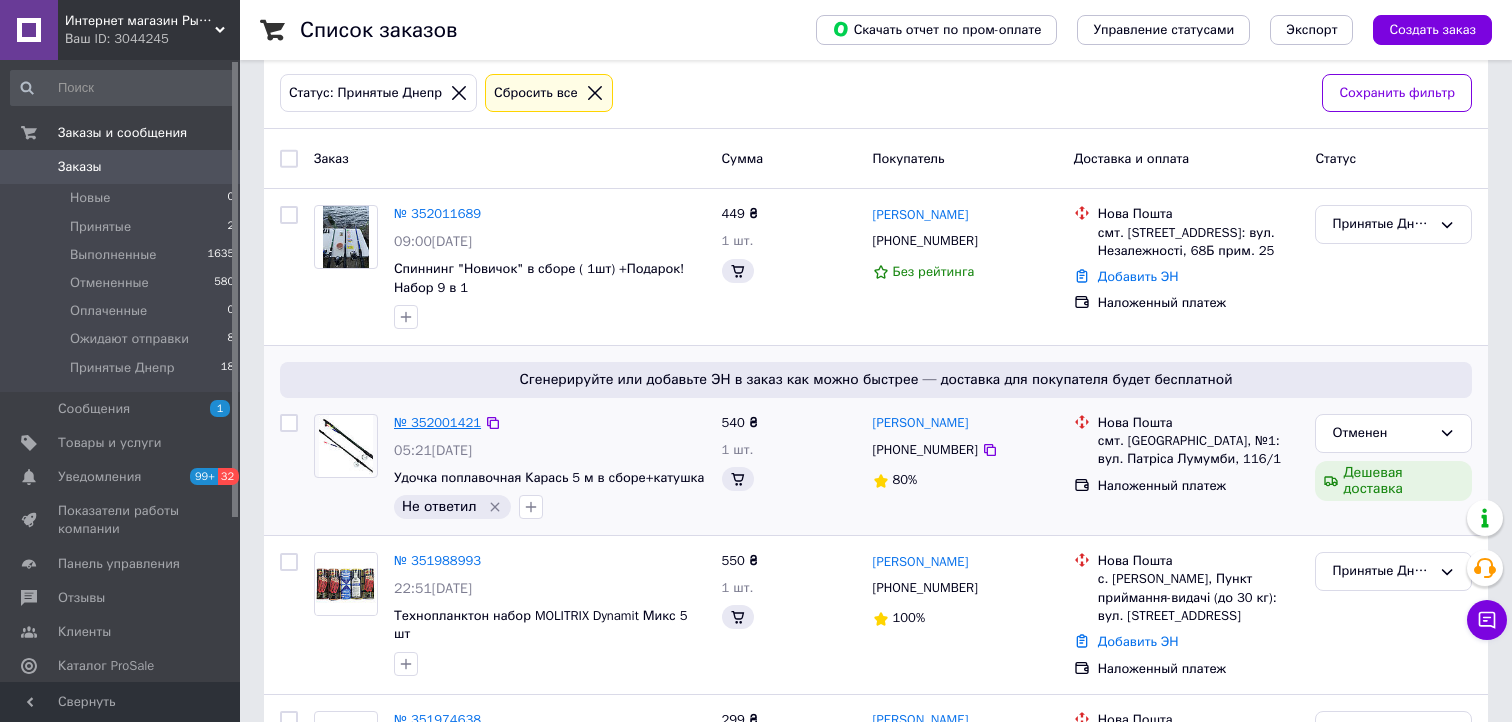 click on "№ 352001421" at bounding box center [437, 422] 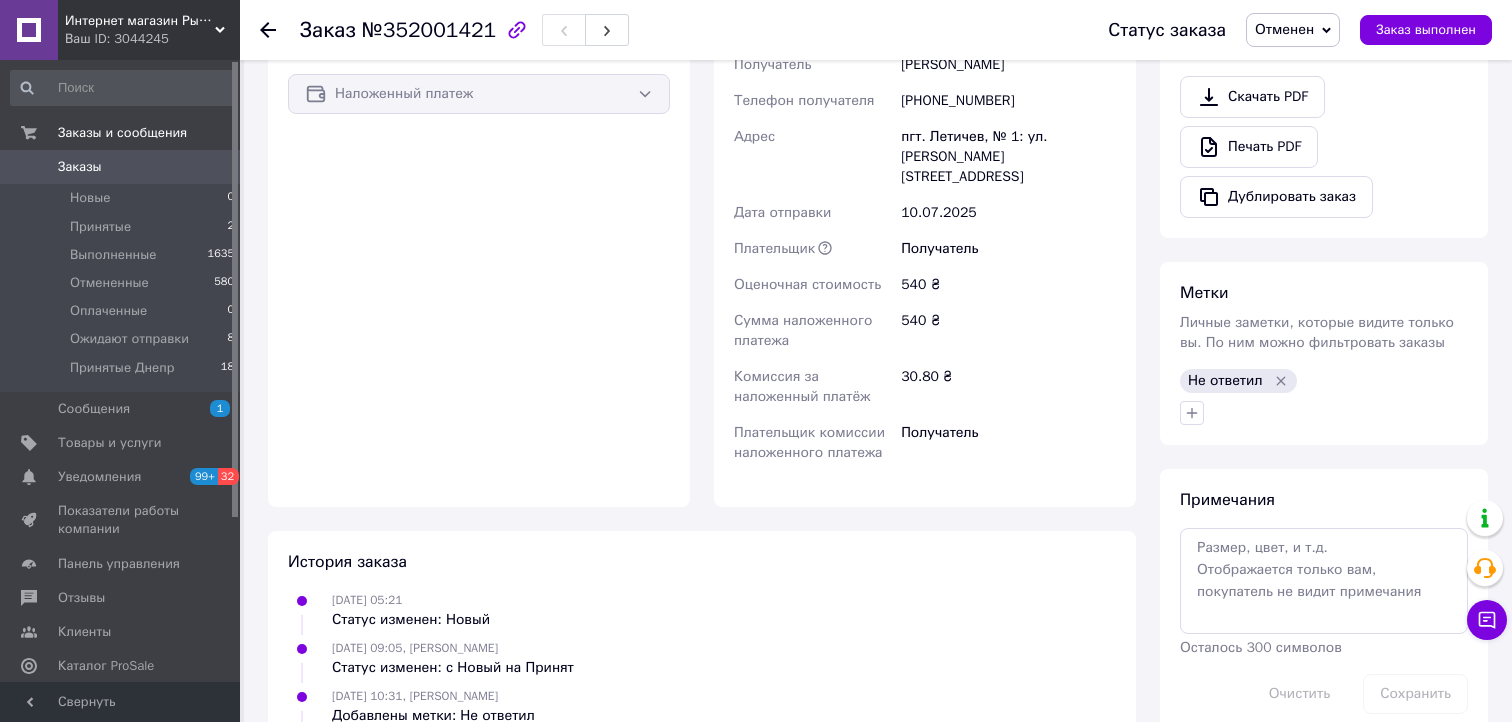 scroll, scrollTop: 861, scrollLeft: 0, axis: vertical 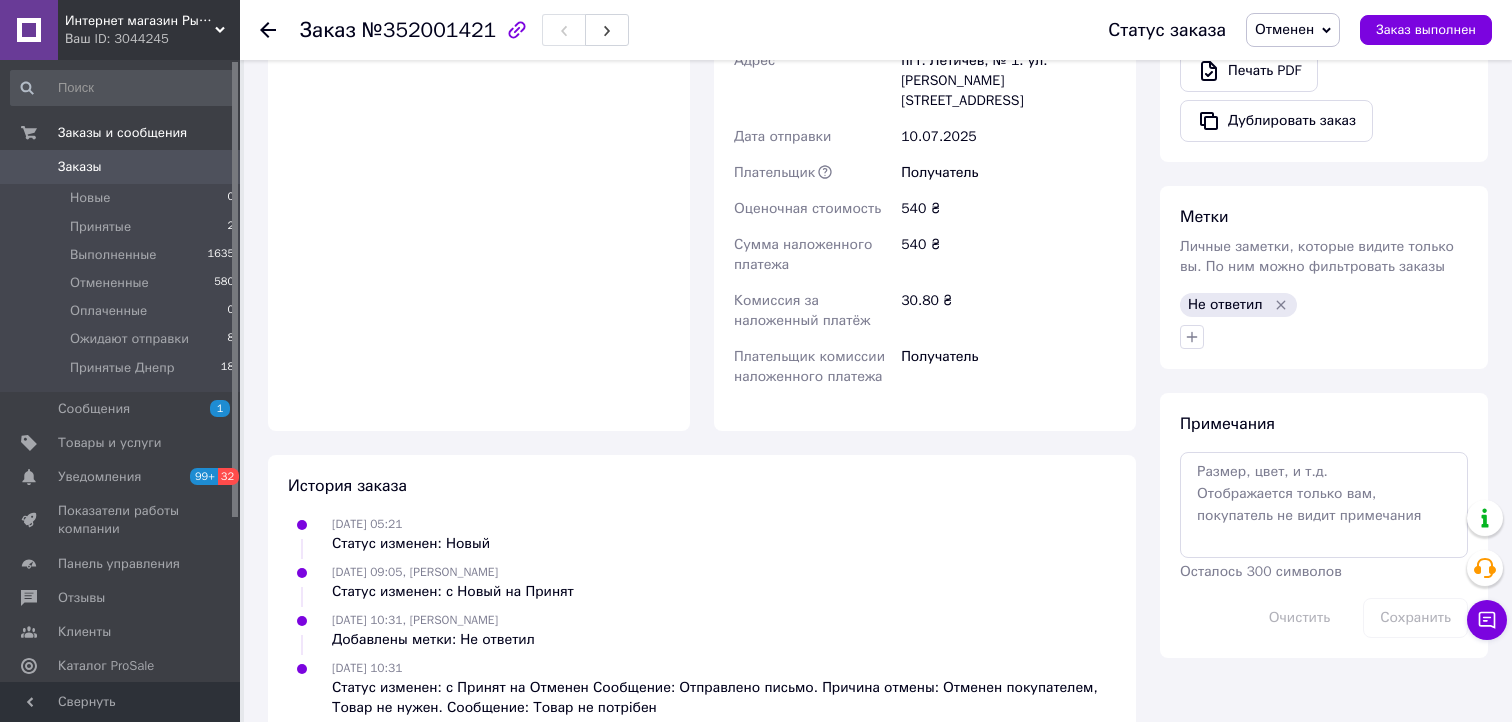 click 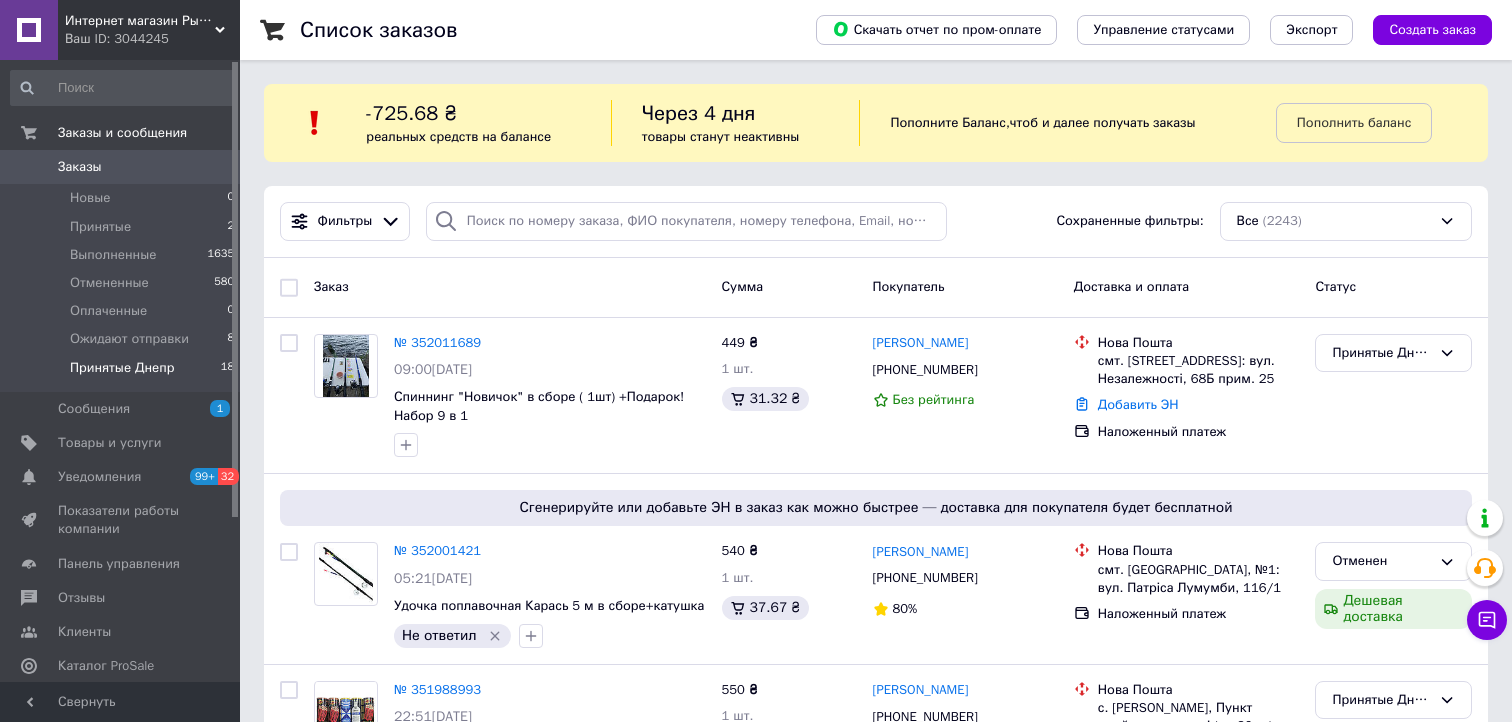 click on "Принятые Днепр" at bounding box center [122, 368] 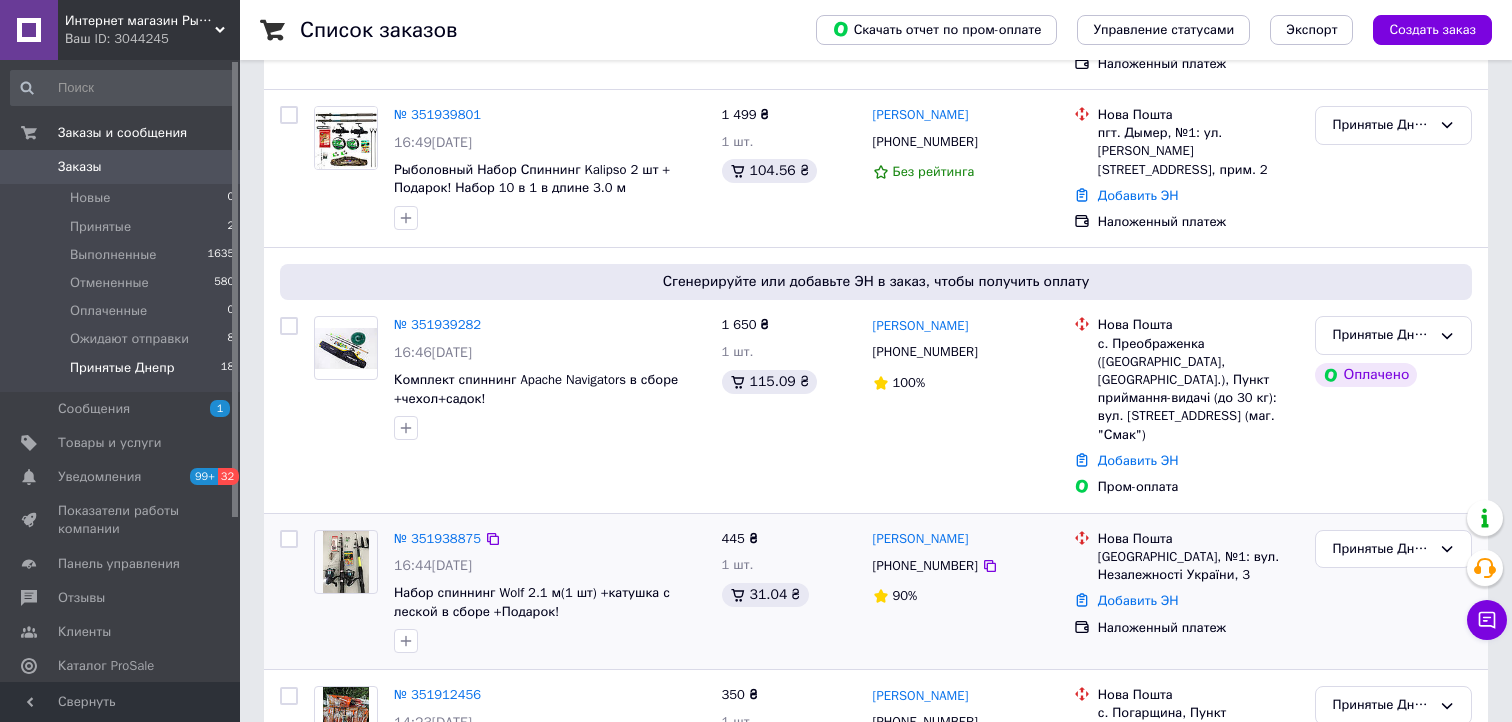 scroll, scrollTop: 1200, scrollLeft: 0, axis: vertical 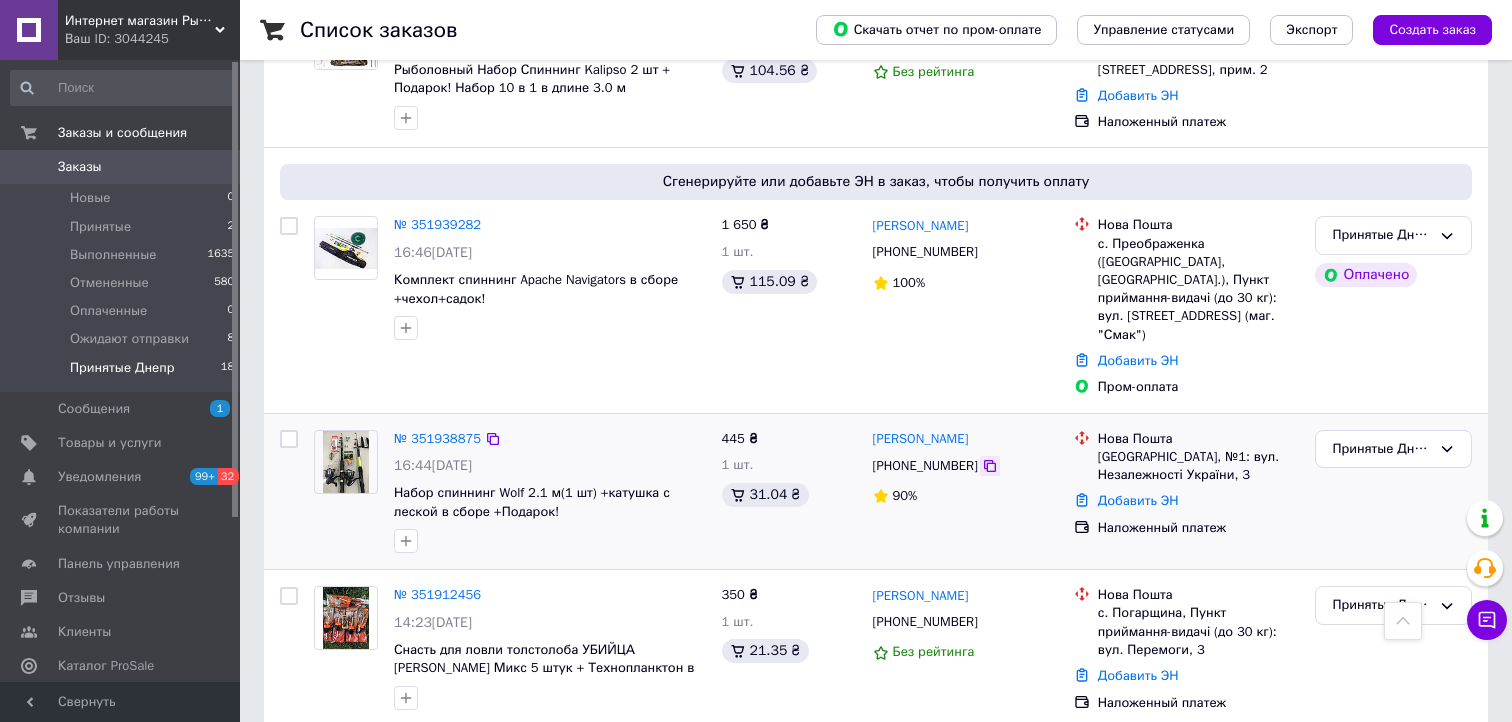 click 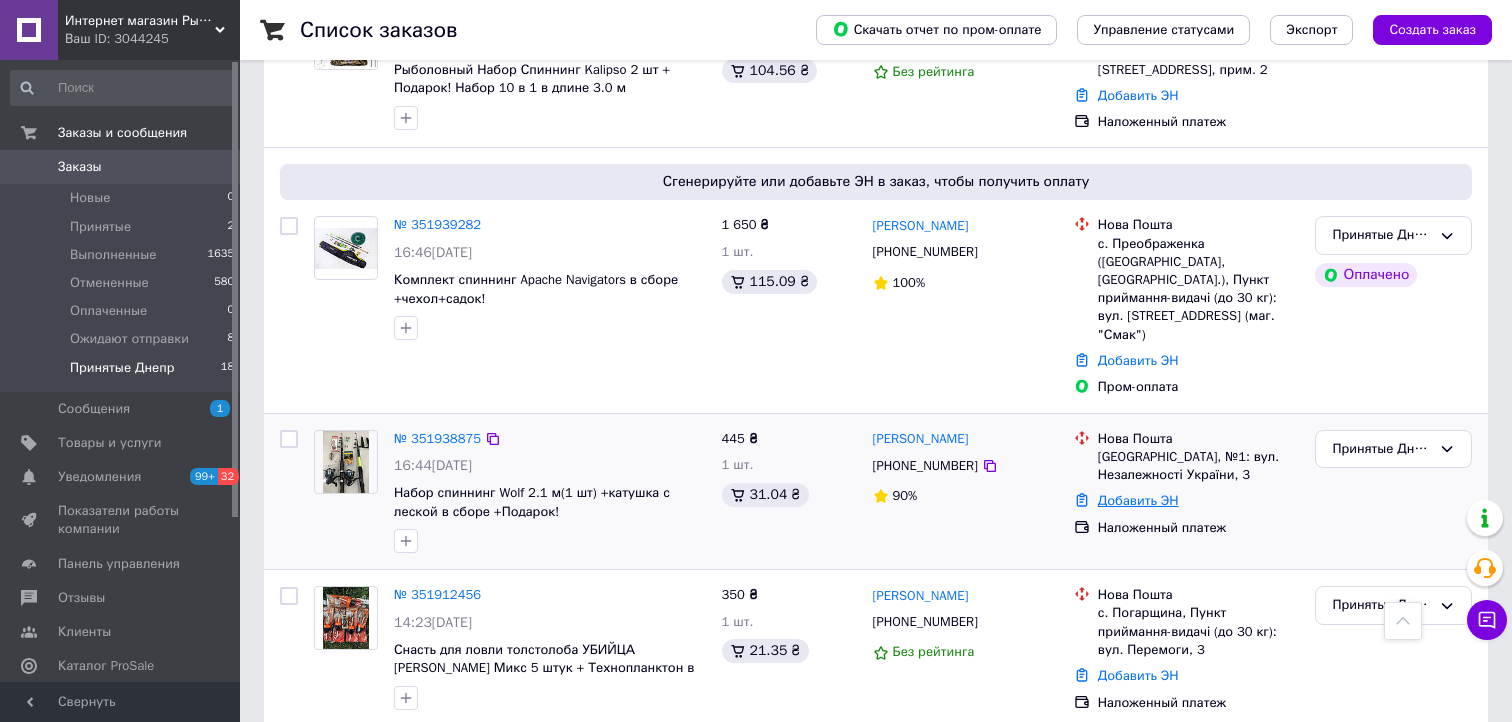 click on "Добавить ЭН" at bounding box center (1138, 500) 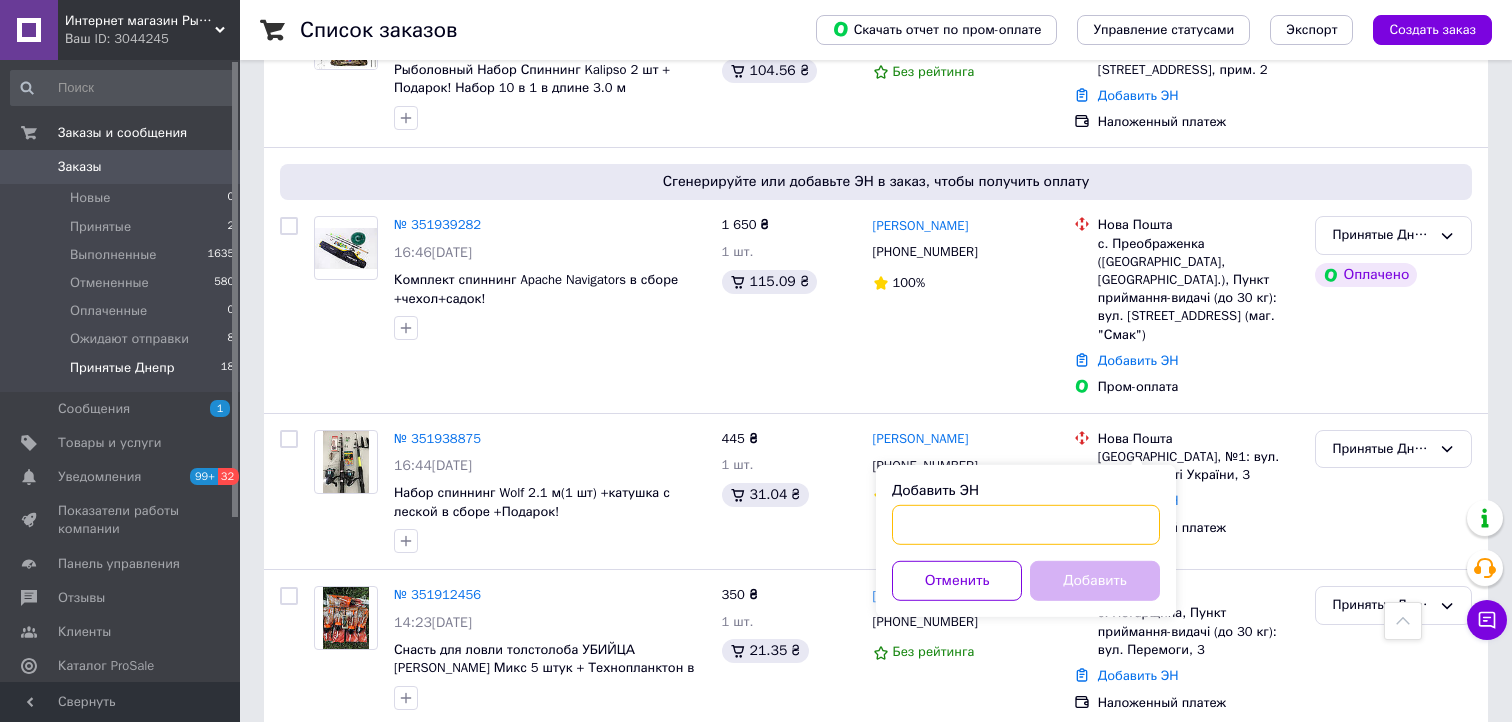 click on "Добавить ЭН" at bounding box center [1026, 525] 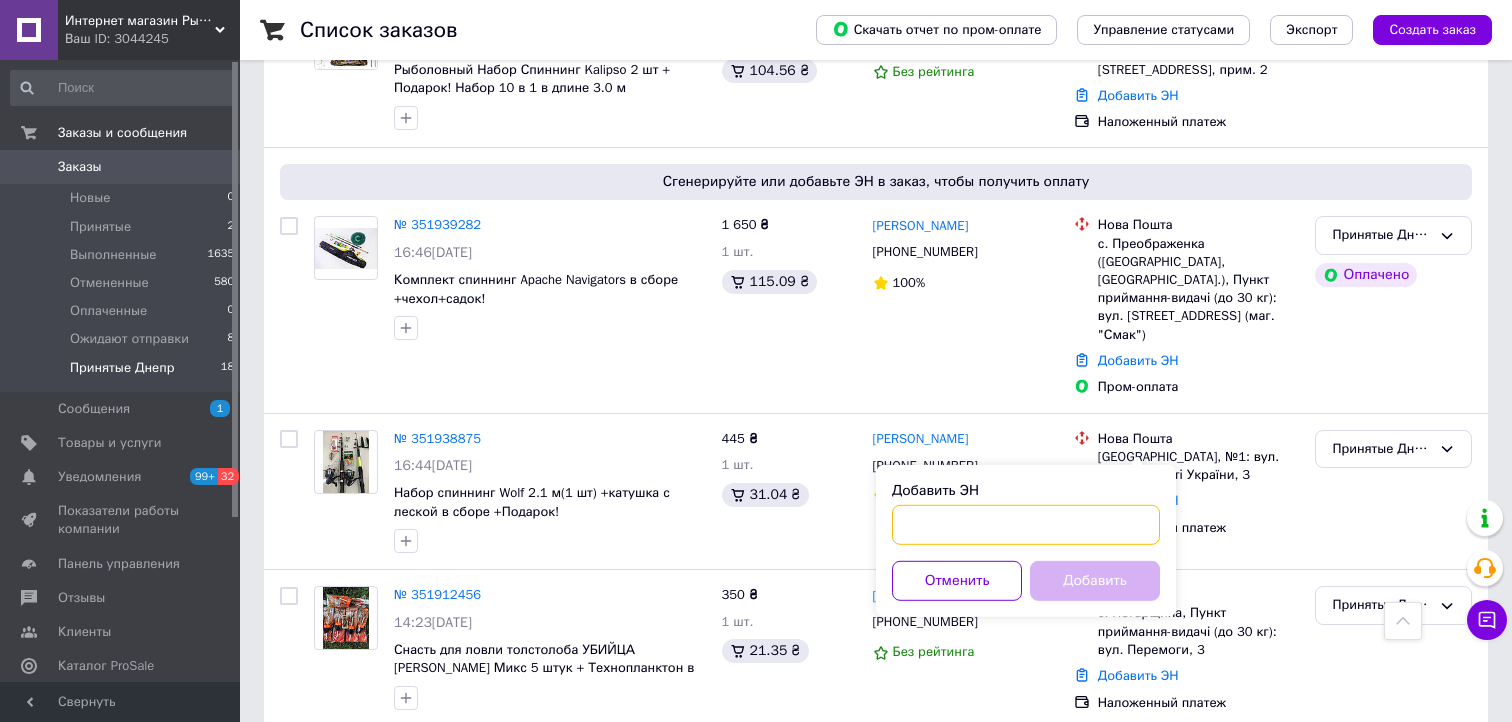 paste on "20451202923240" 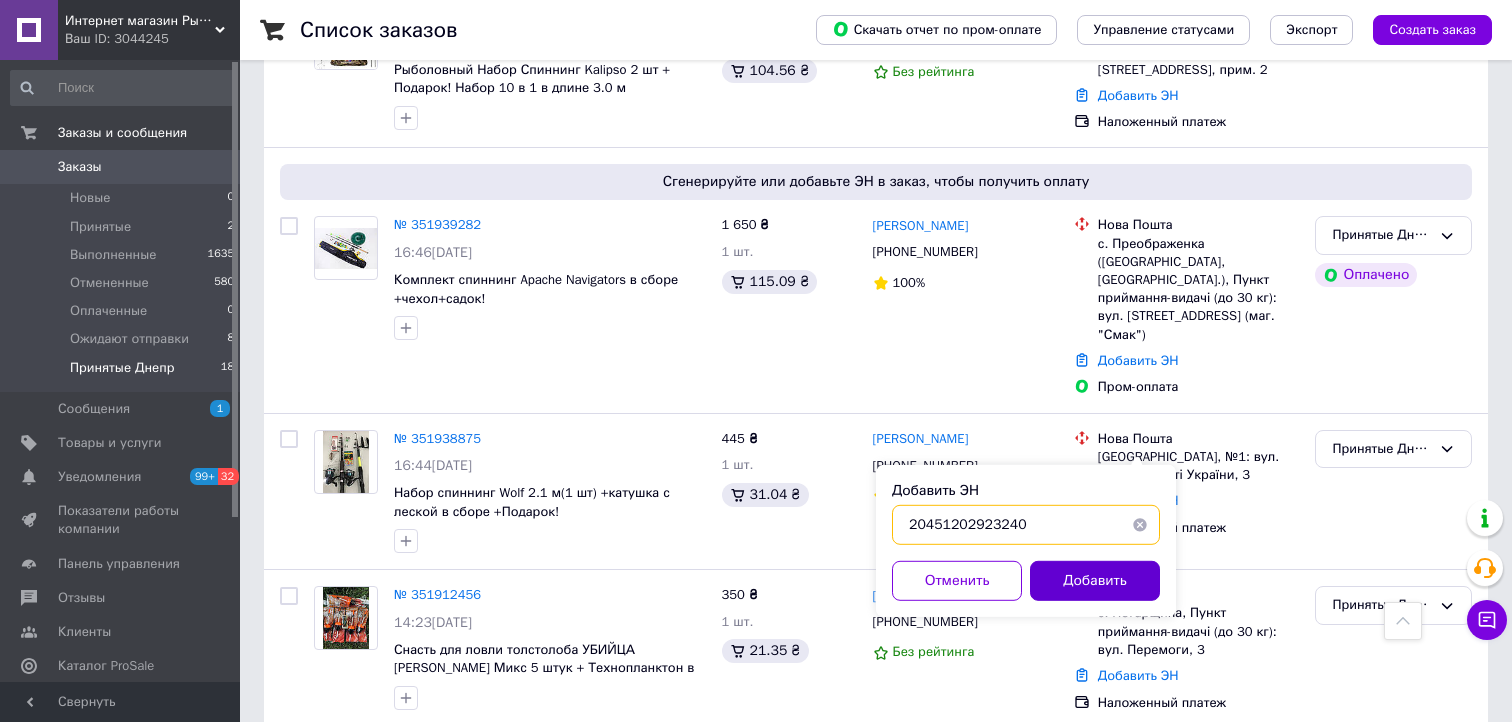 type on "20451202923240" 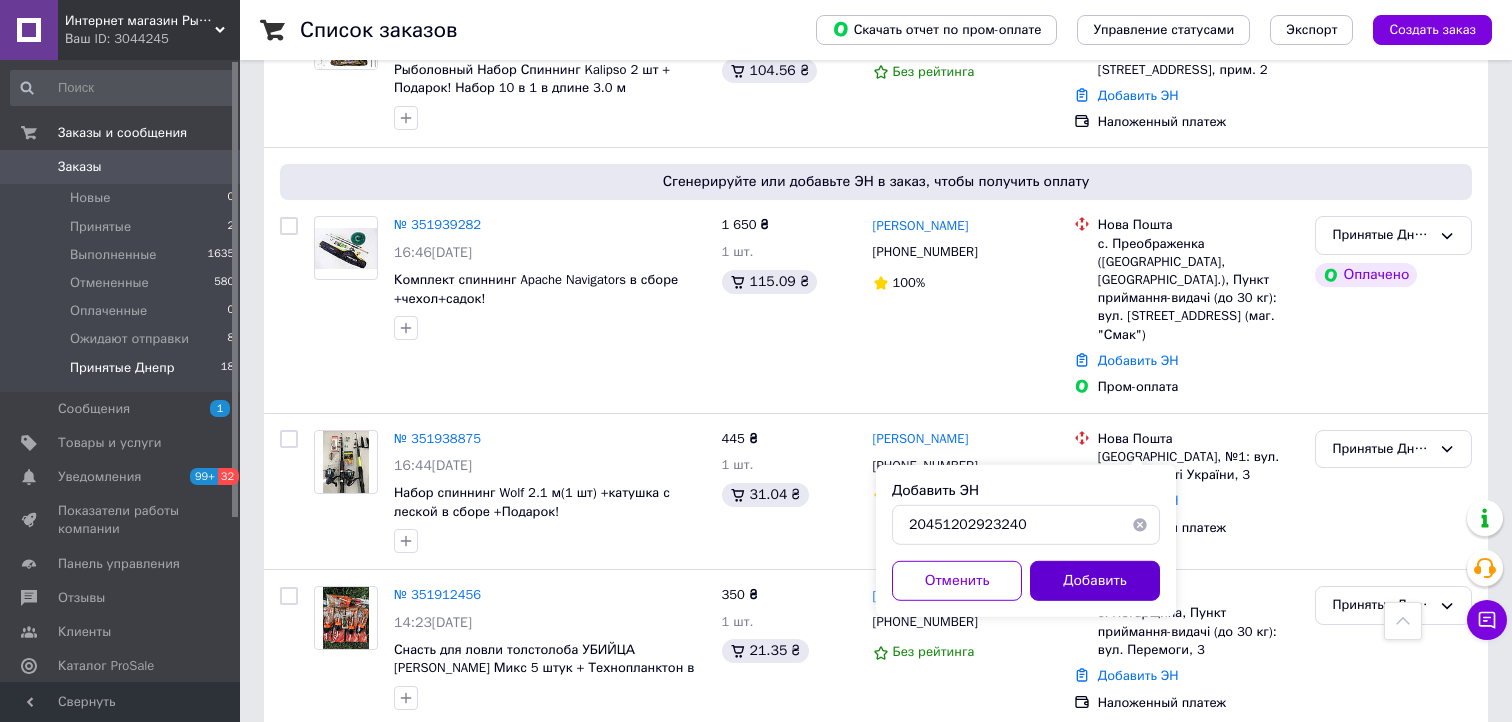 click on "Добавить" at bounding box center (1095, 581) 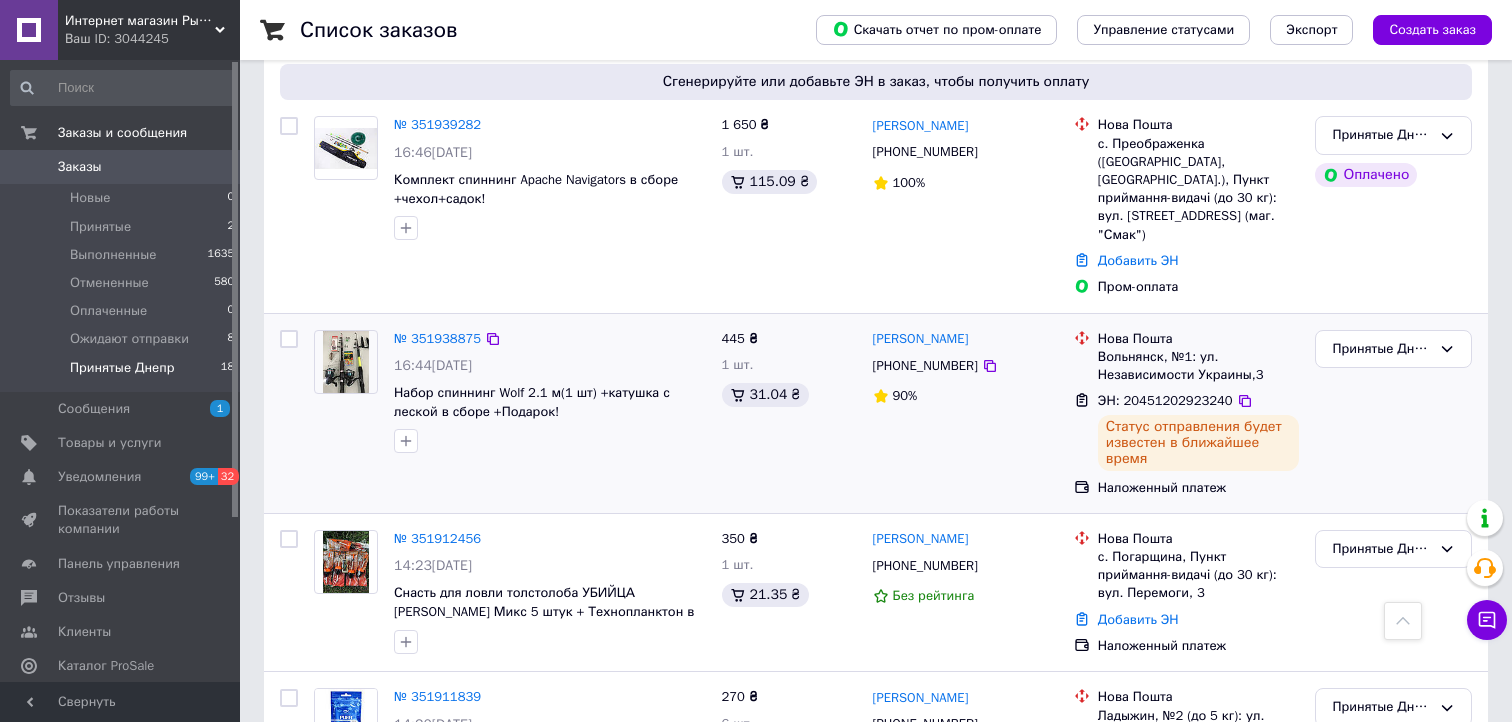 scroll, scrollTop: 1400, scrollLeft: 0, axis: vertical 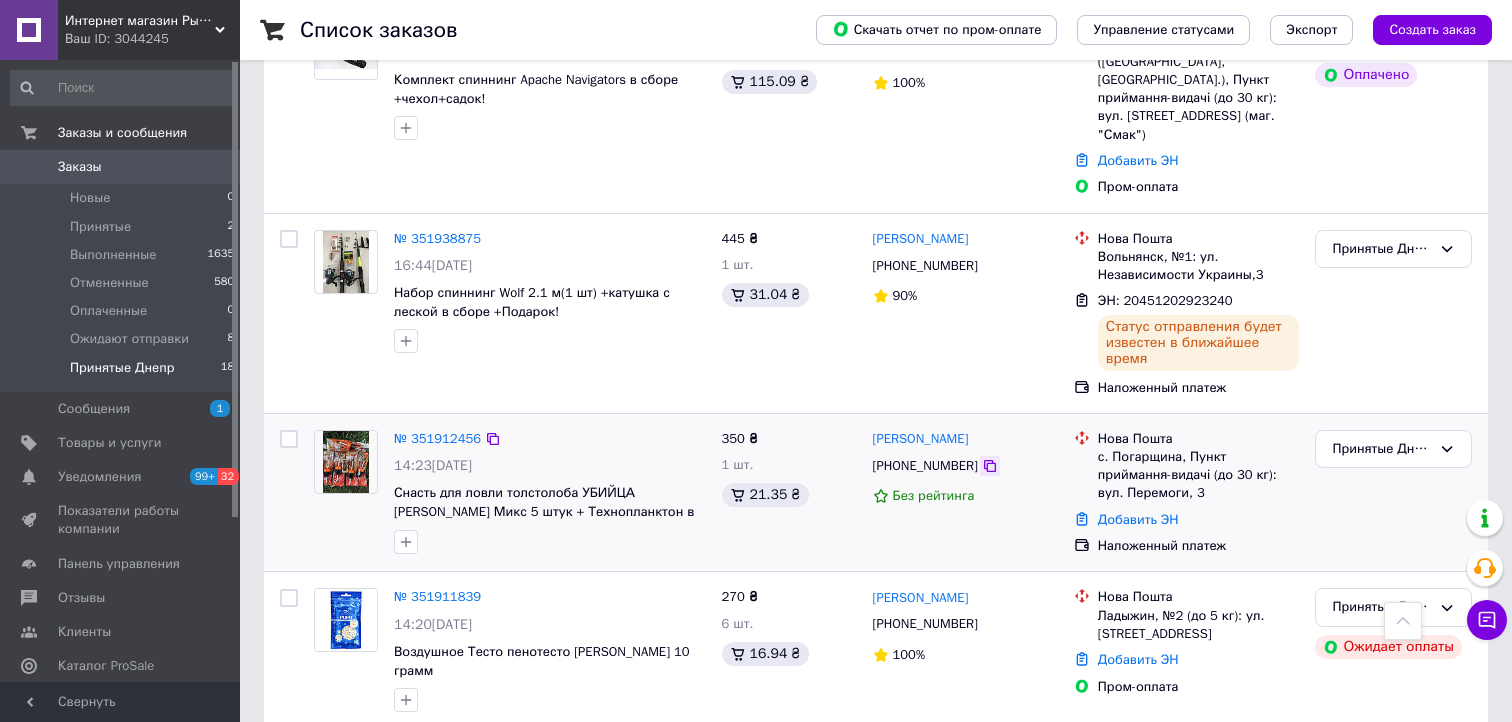 click 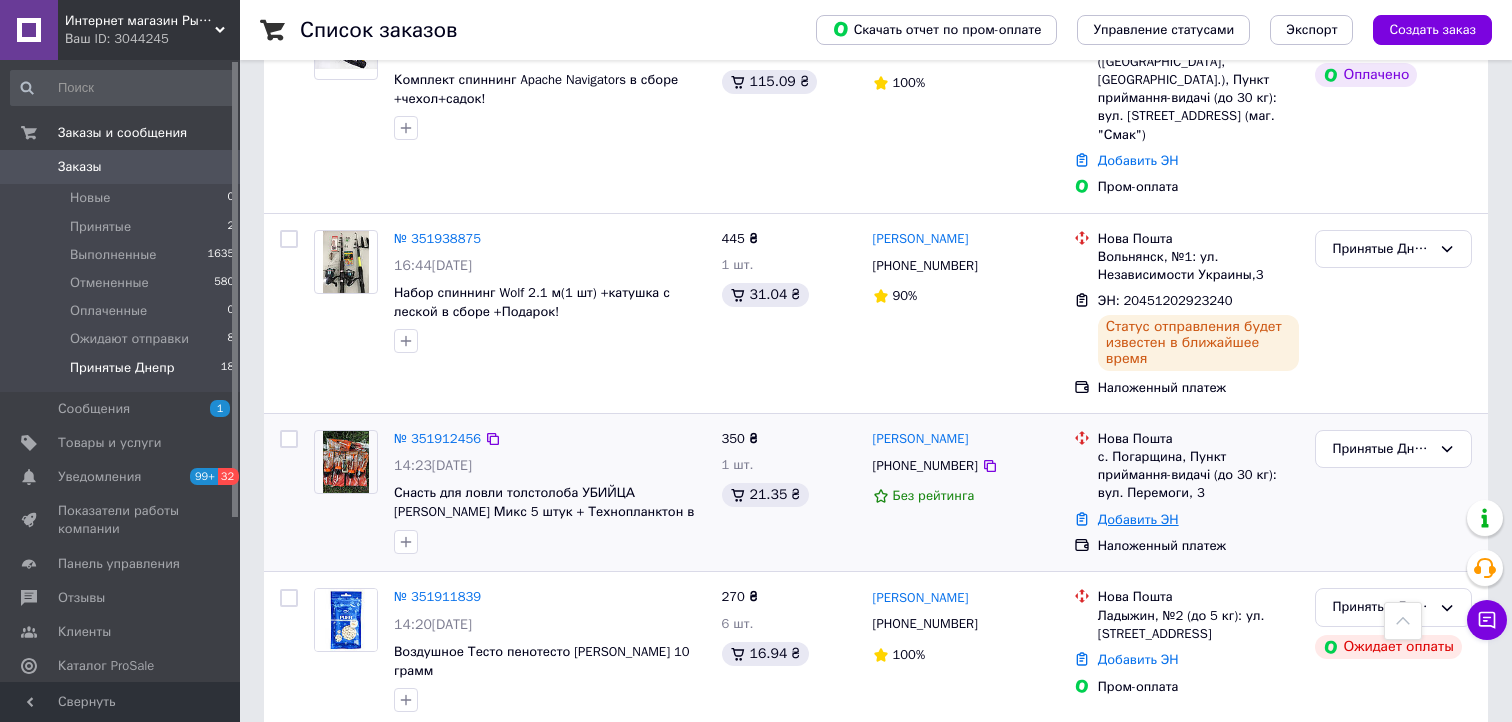 click on "Добавить ЭН" at bounding box center (1138, 519) 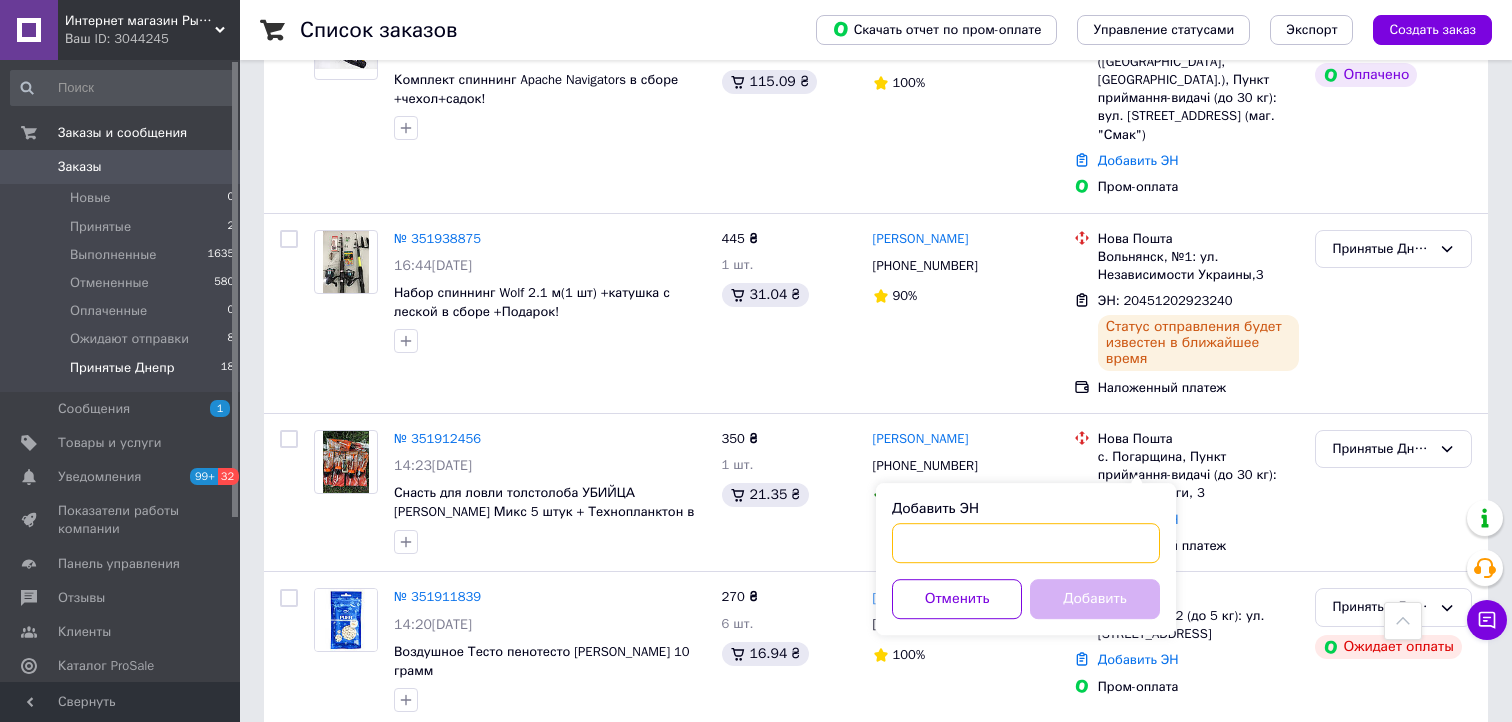click on "Добавить ЭН" at bounding box center [1026, 543] 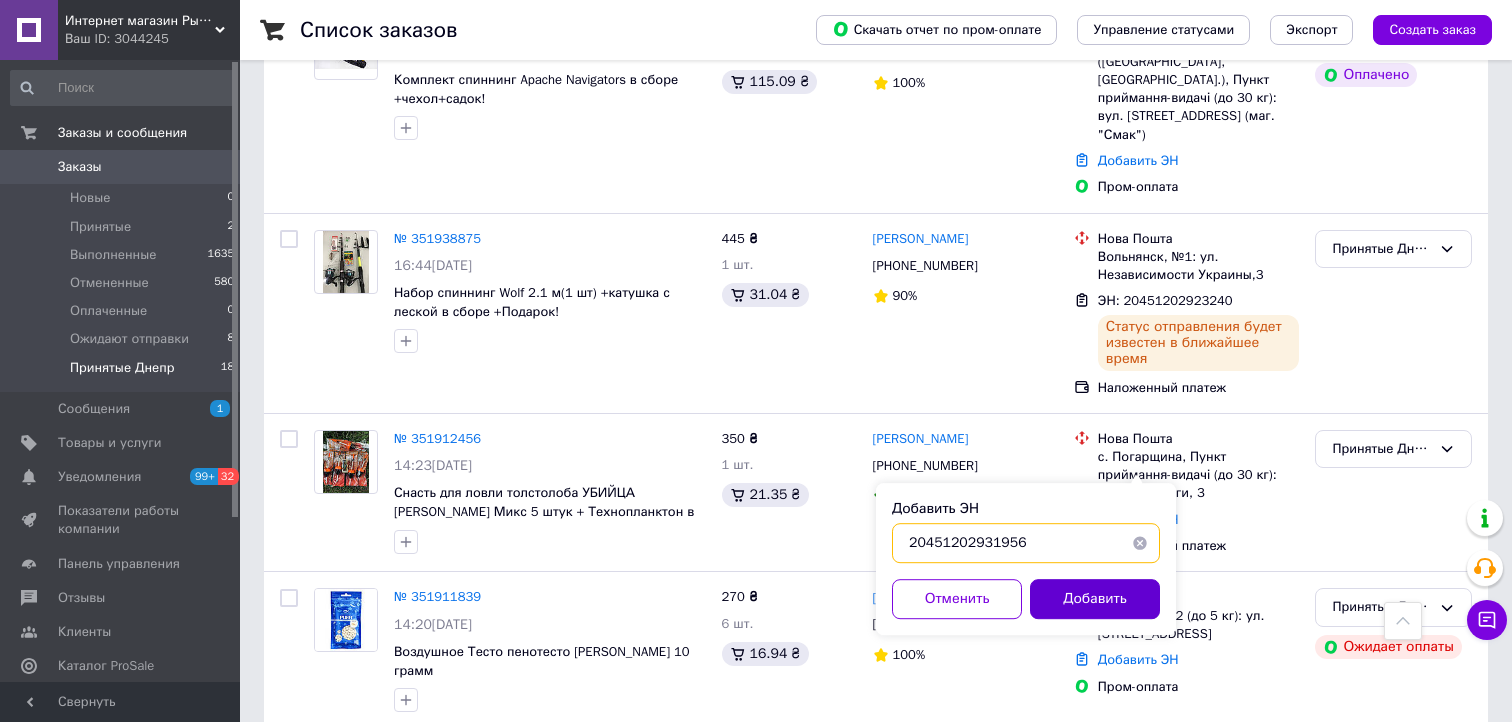 type on "20451202931956" 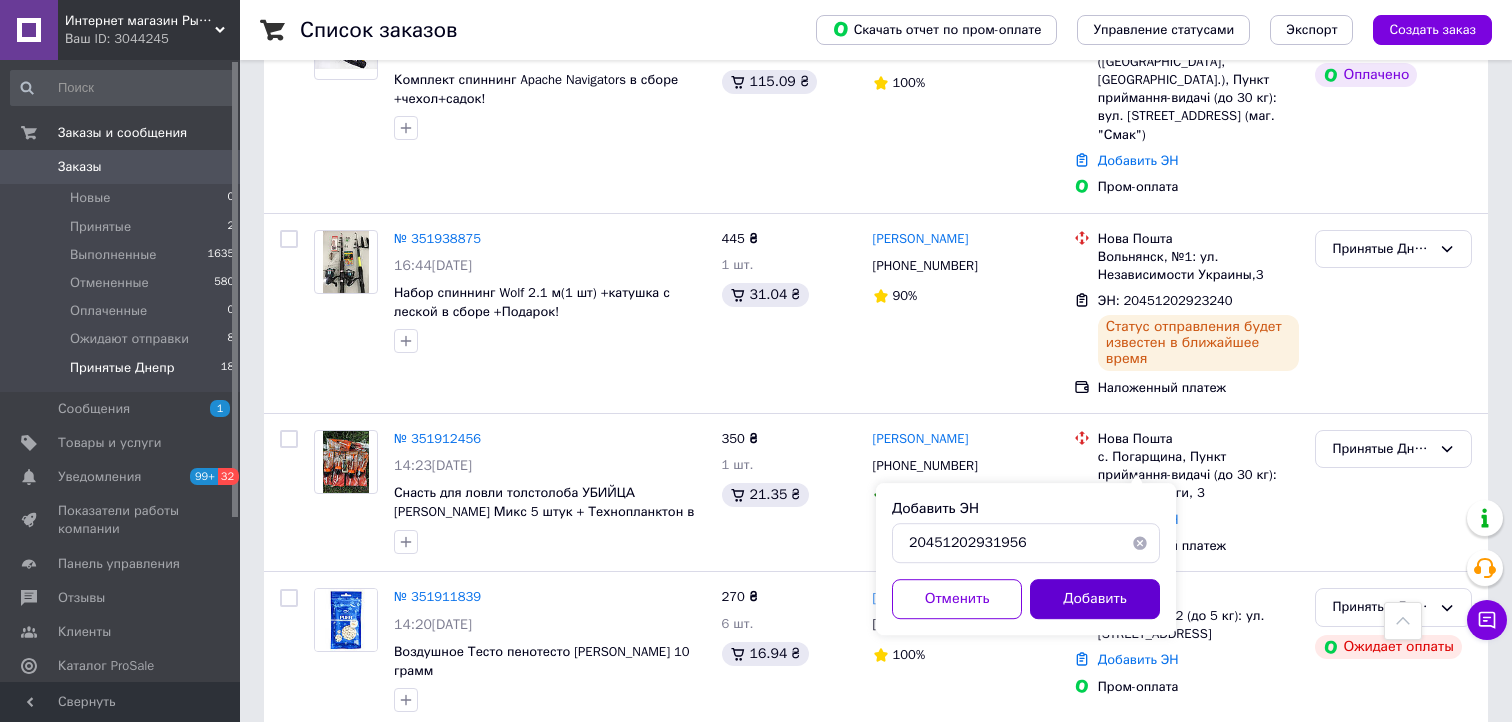 click on "Добавить" at bounding box center (1095, 599) 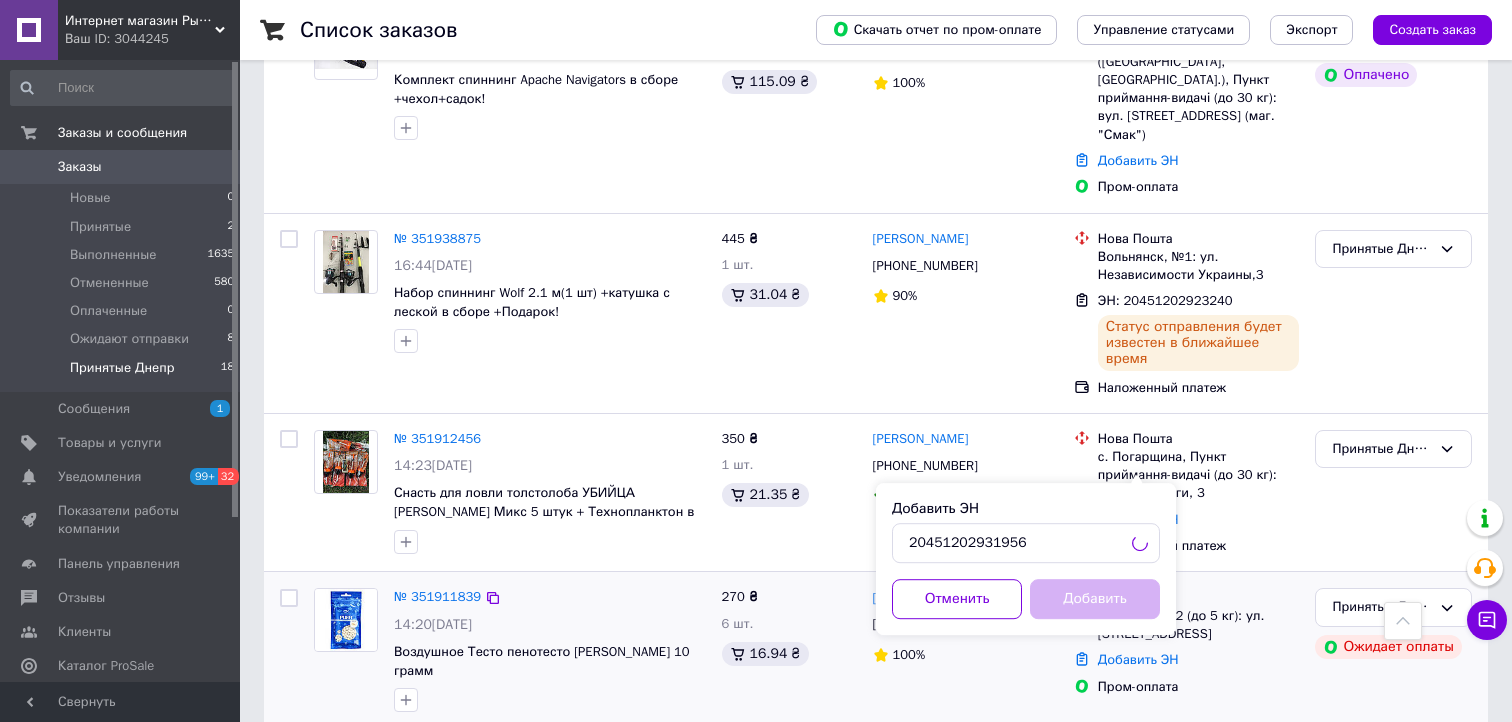scroll, scrollTop: 1600, scrollLeft: 0, axis: vertical 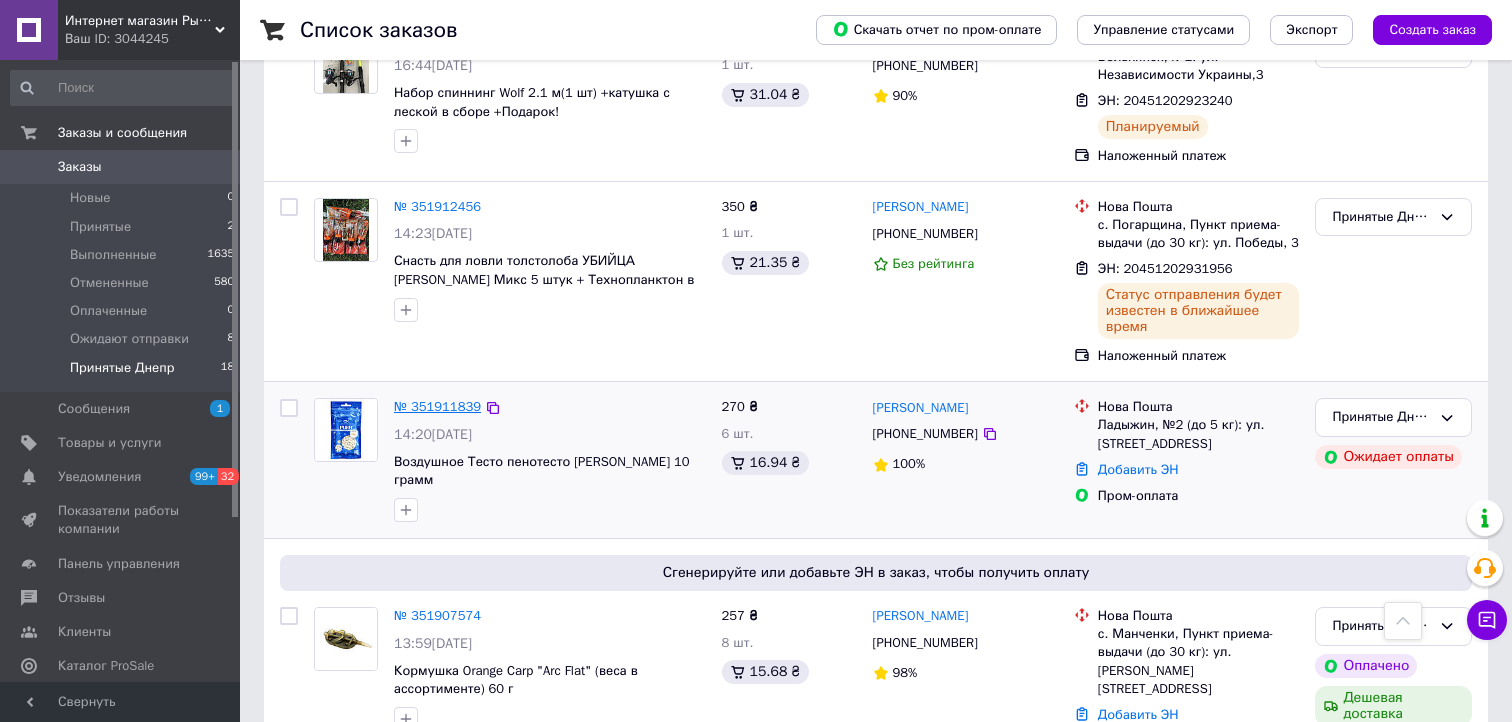 click on "№ 351911839" at bounding box center (437, 406) 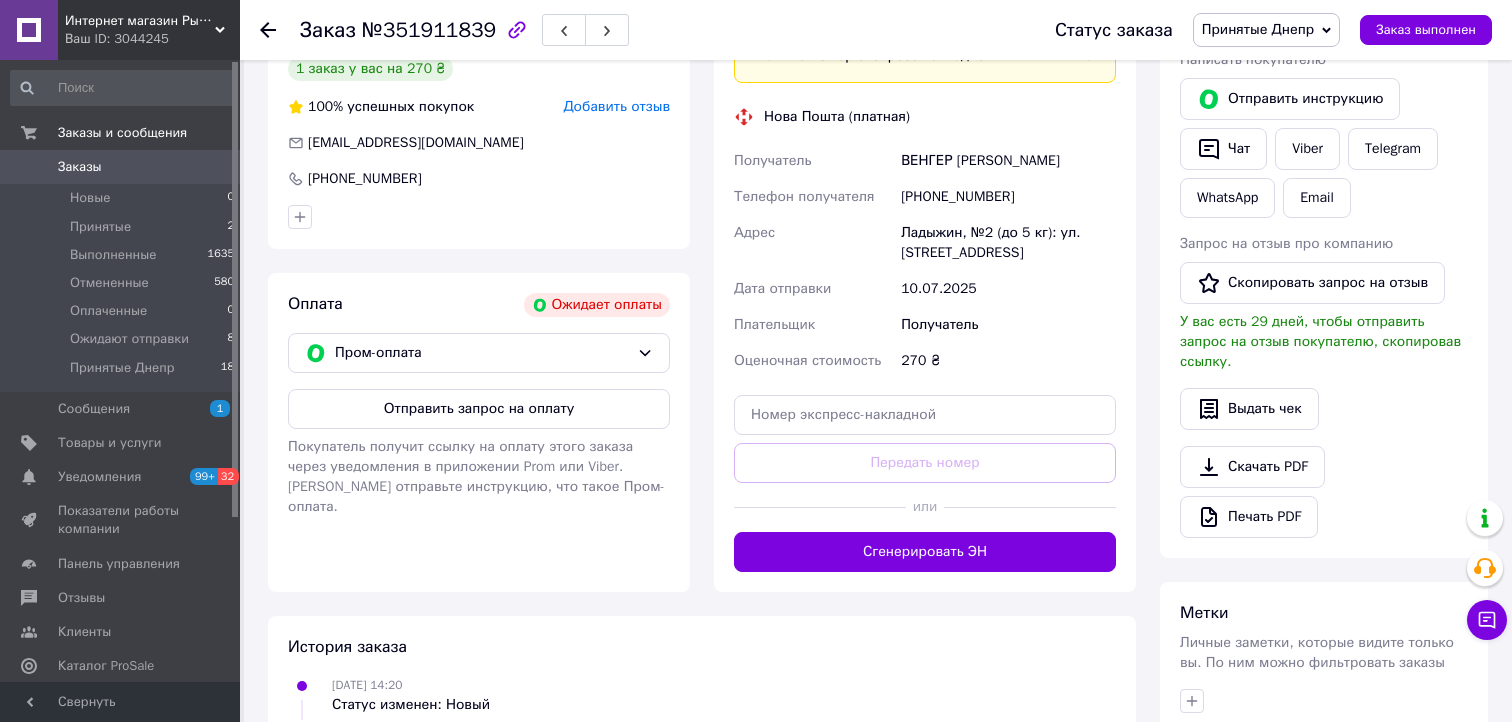 scroll, scrollTop: 309, scrollLeft: 0, axis: vertical 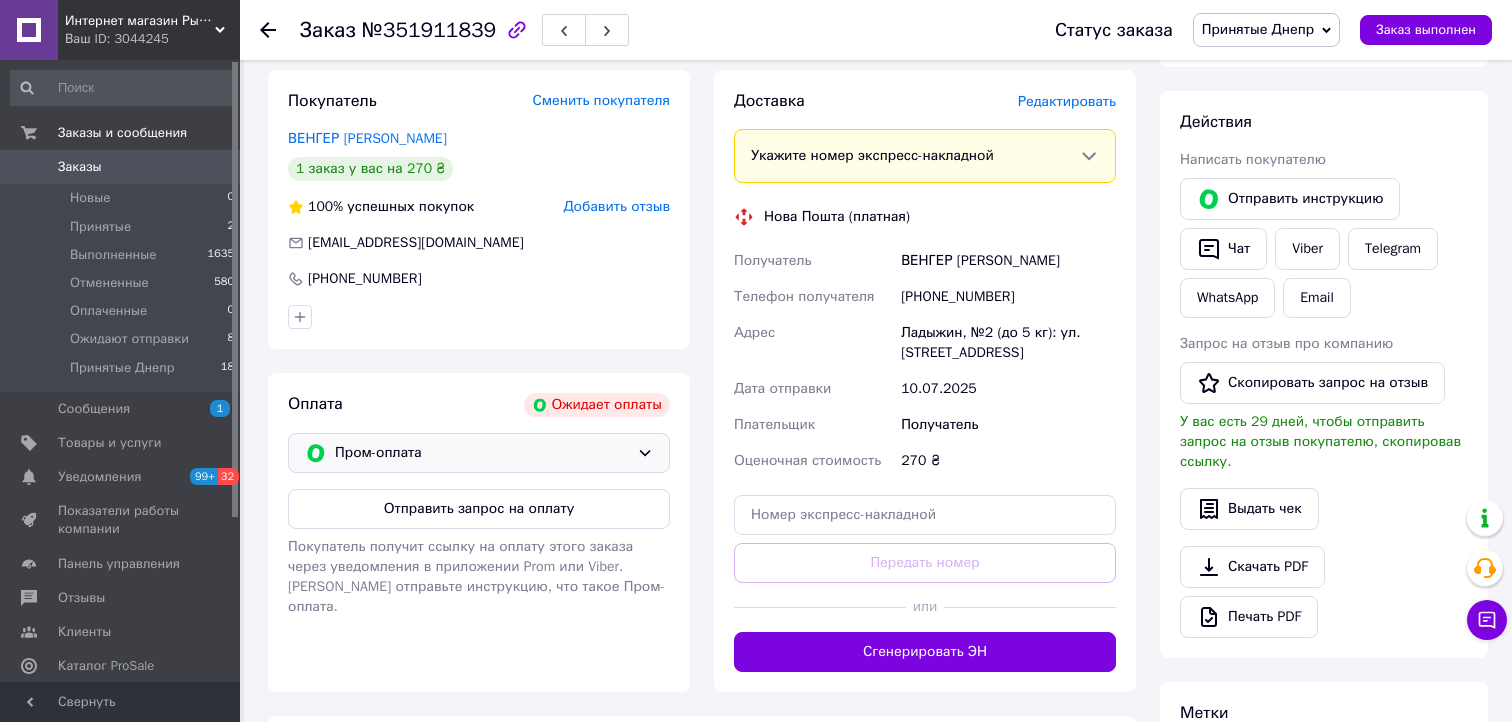 click on "Пром-оплата" at bounding box center [482, 453] 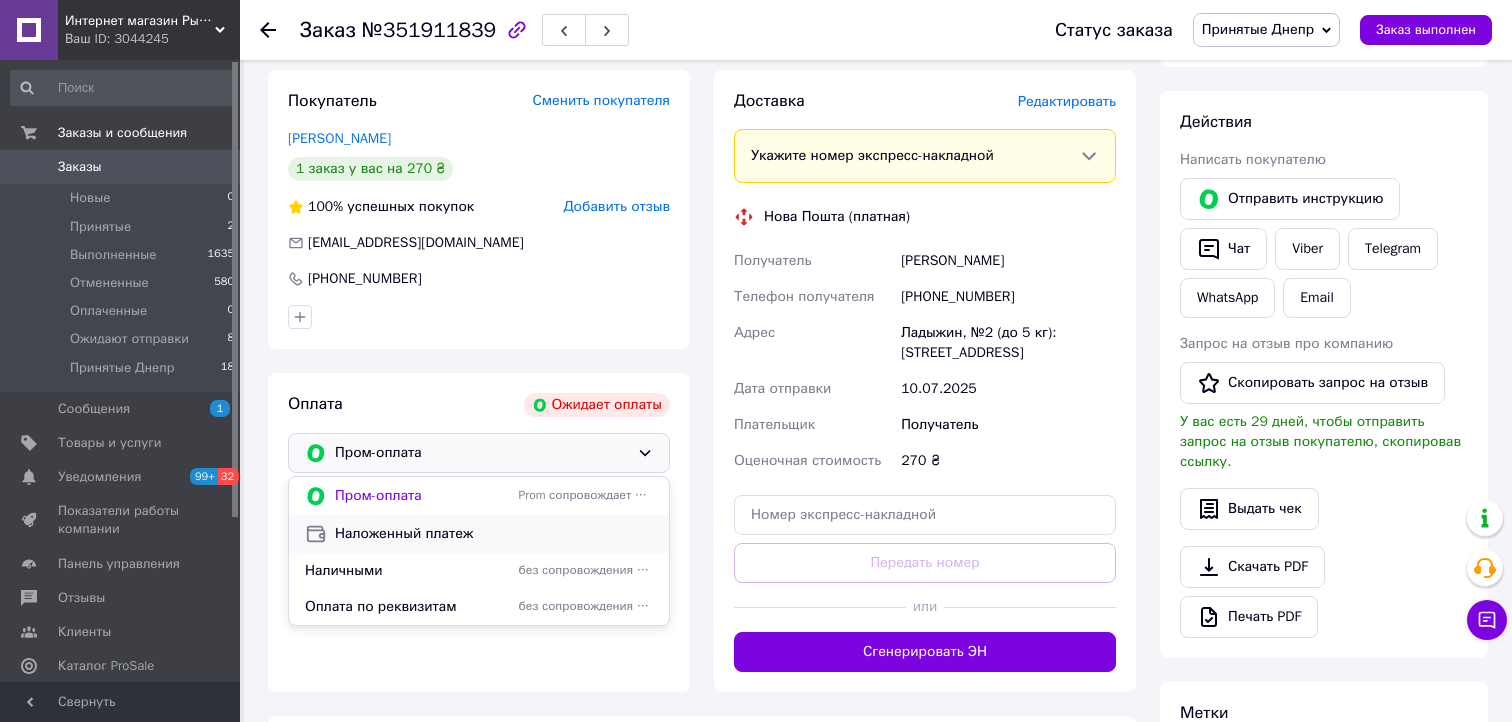 click on "Наложенный платеж" at bounding box center (494, 534) 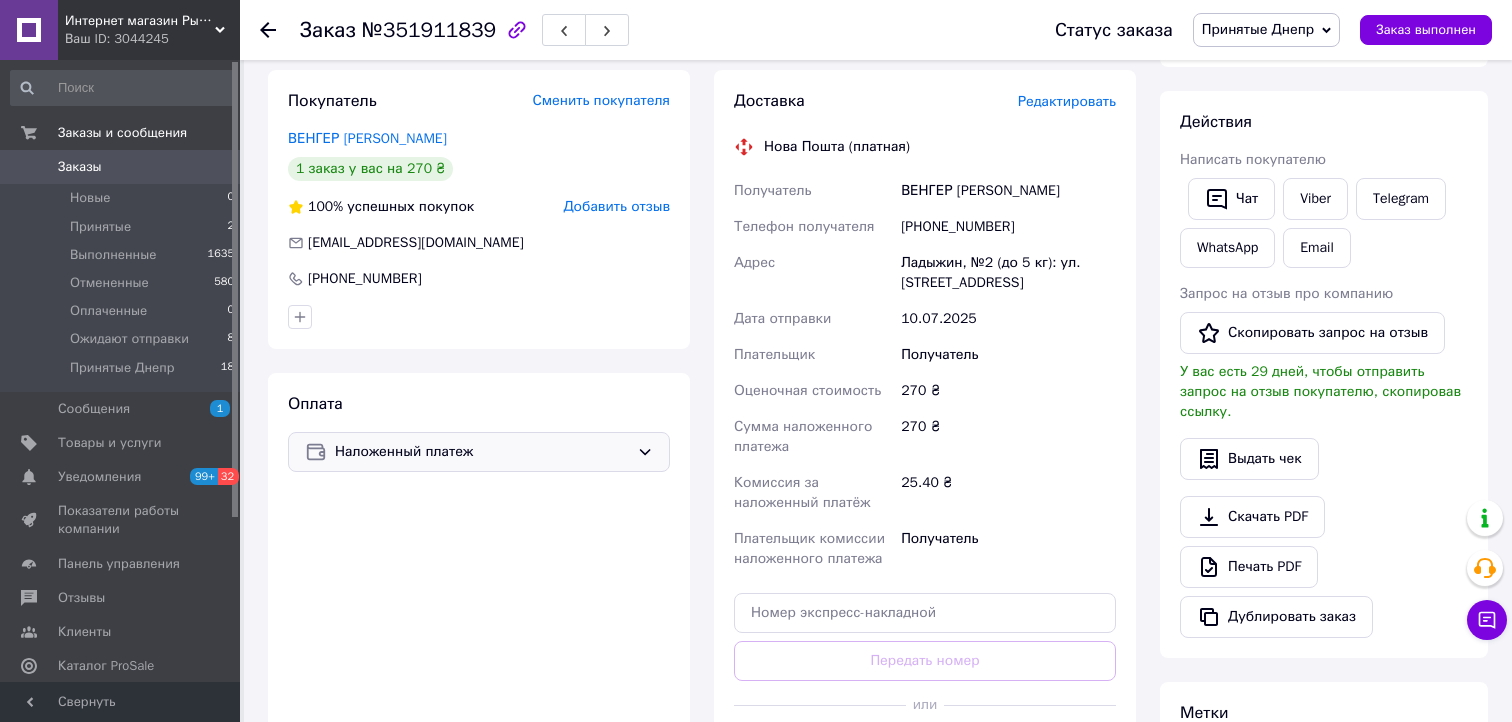 click on "Покупатель Сменить покупателя ВЕНГЕР Андрей 1 заказ у вас на 270 ₴ 100%   успешных покупок Добавить отзыв venger_ahdrey@ukr.net +380976308316 Оплата Наложенный платеж" at bounding box center [479, 430] 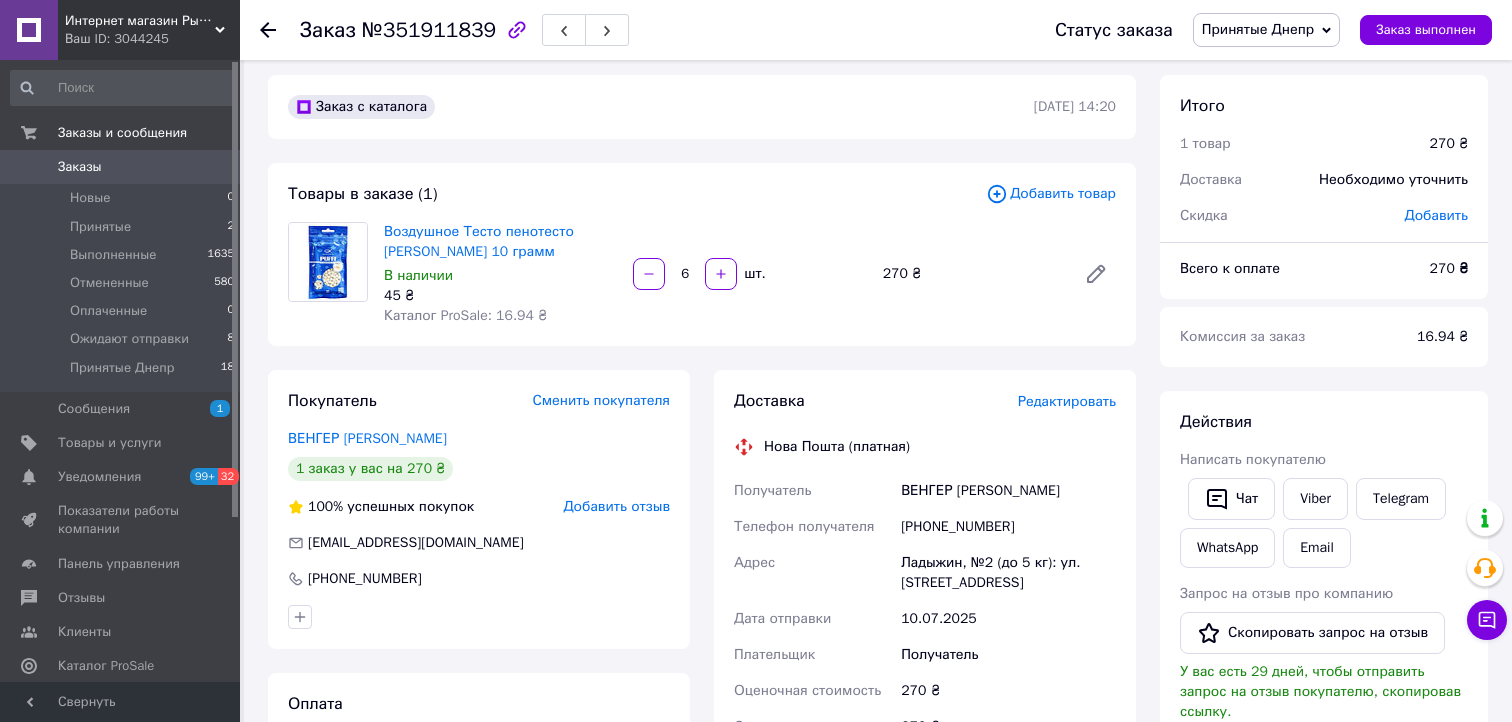 scroll, scrollTop: 109, scrollLeft: 0, axis: vertical 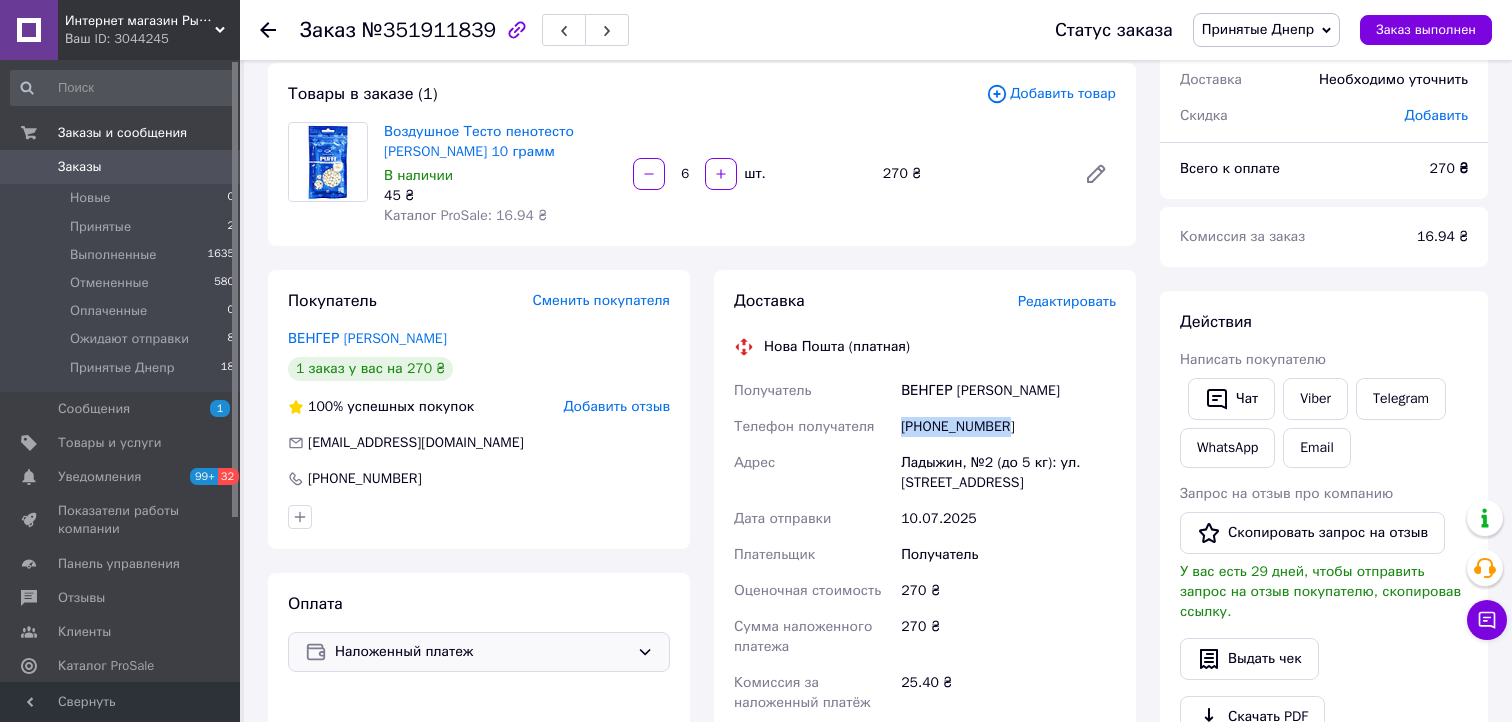 drag, startPoint x: 1012, startPoint y: 428, endPoint x: 901, endPoint y: 428, distance: 111 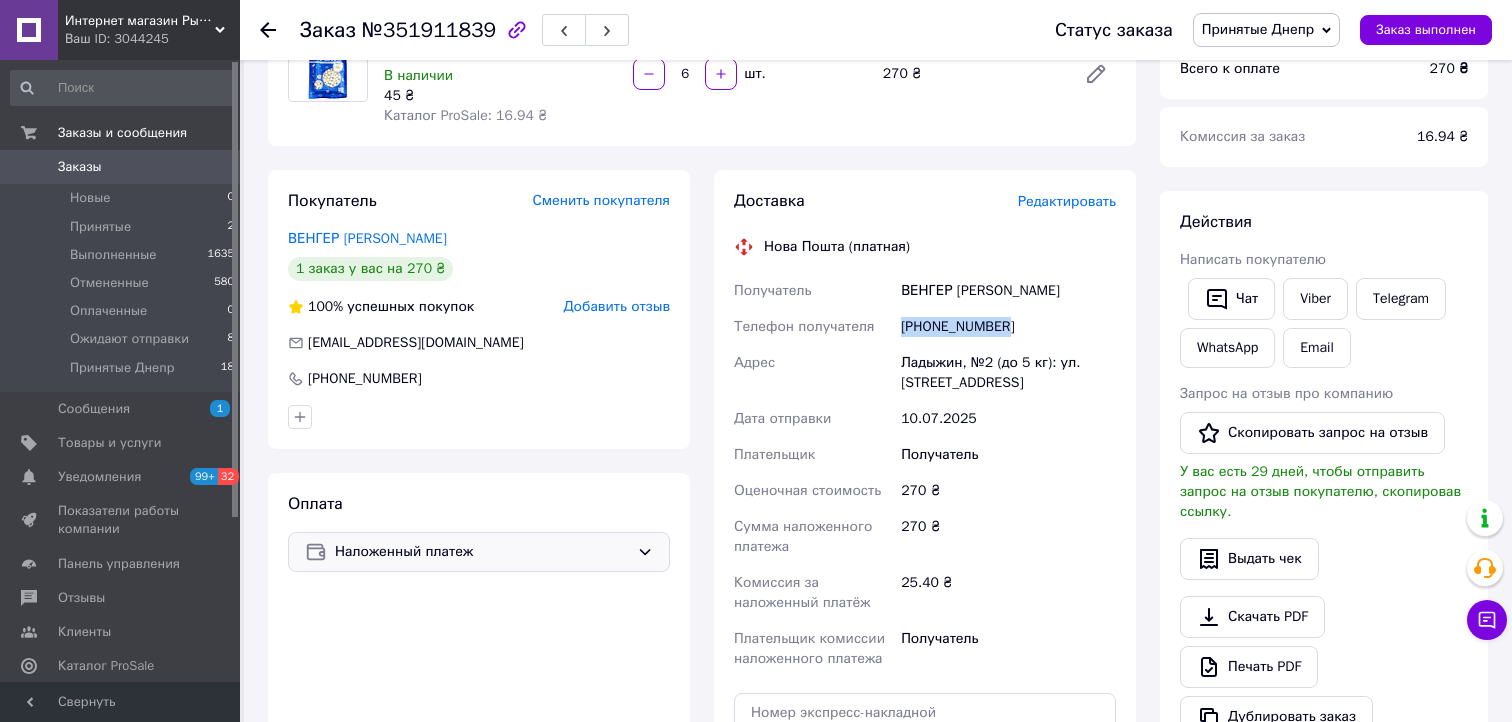 scroll, scrollTop: 509, scrollLeft: 0, axis: vertical 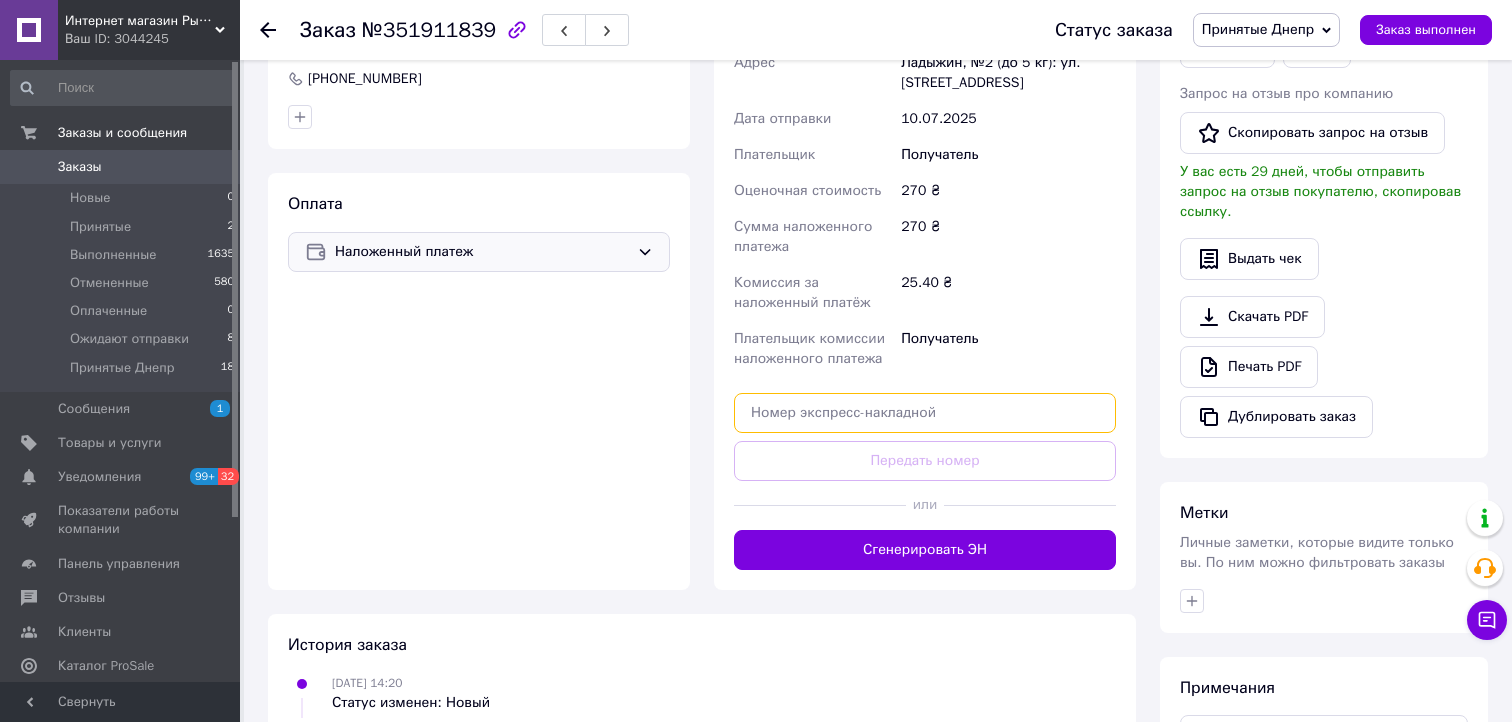click at bounding box center (925, 413) 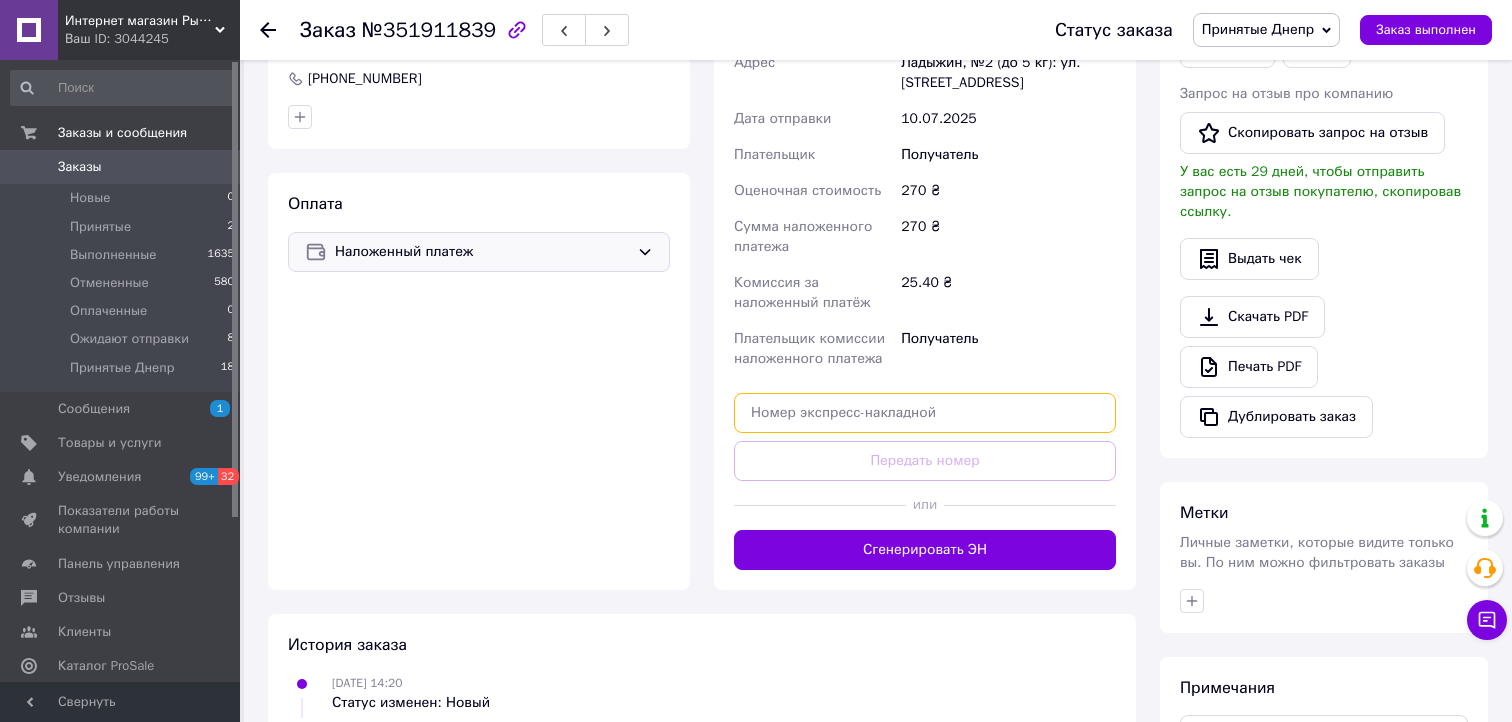 paste on "20451202939262" 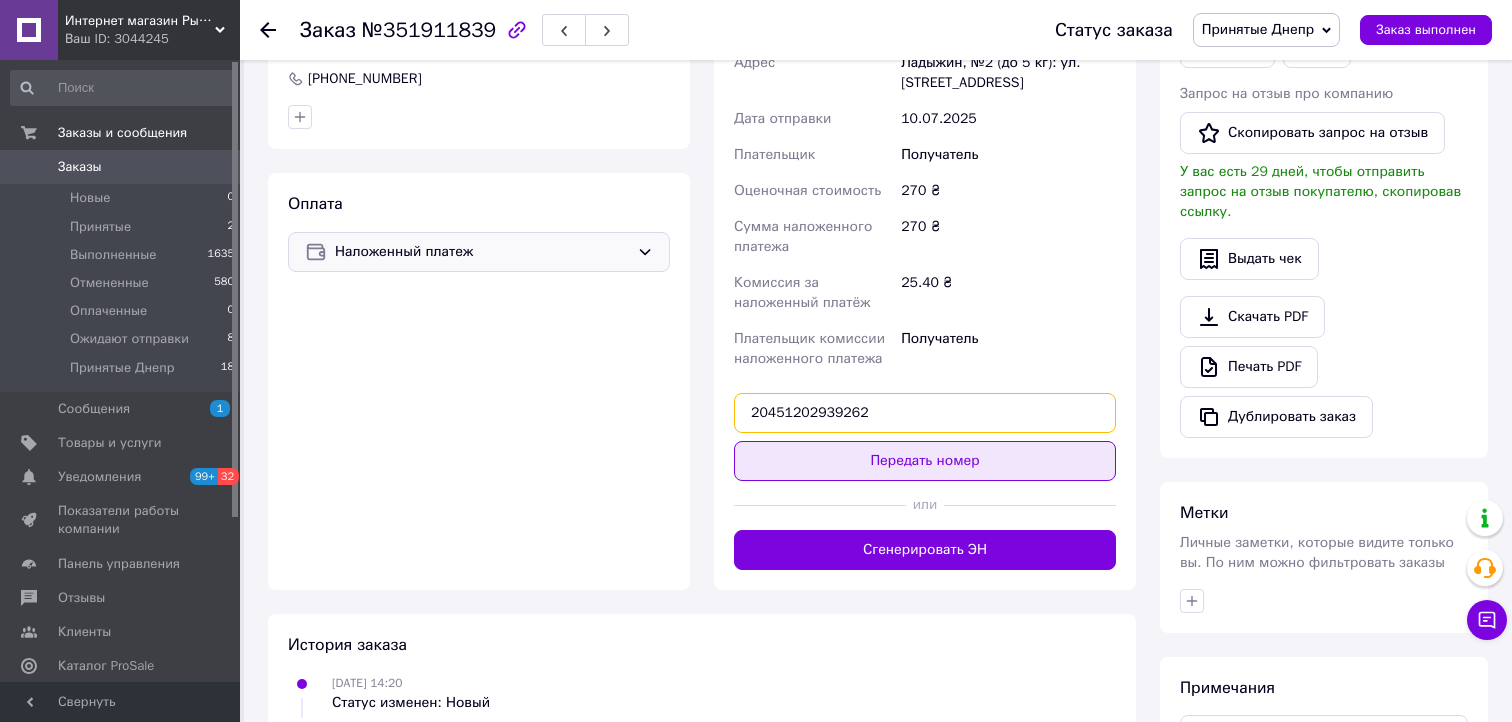 type on "20451202939262" 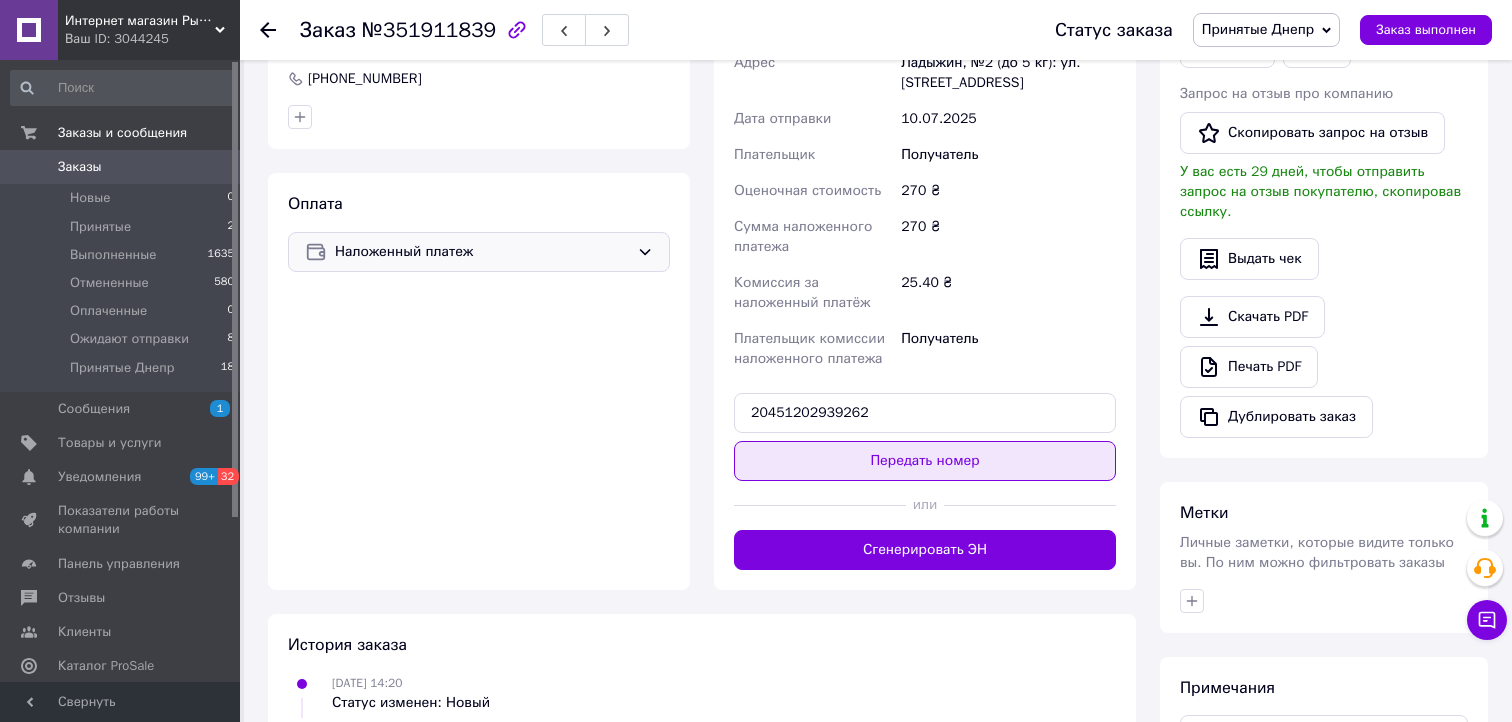 click on "Передать номер" at bounding box center (925, 461) 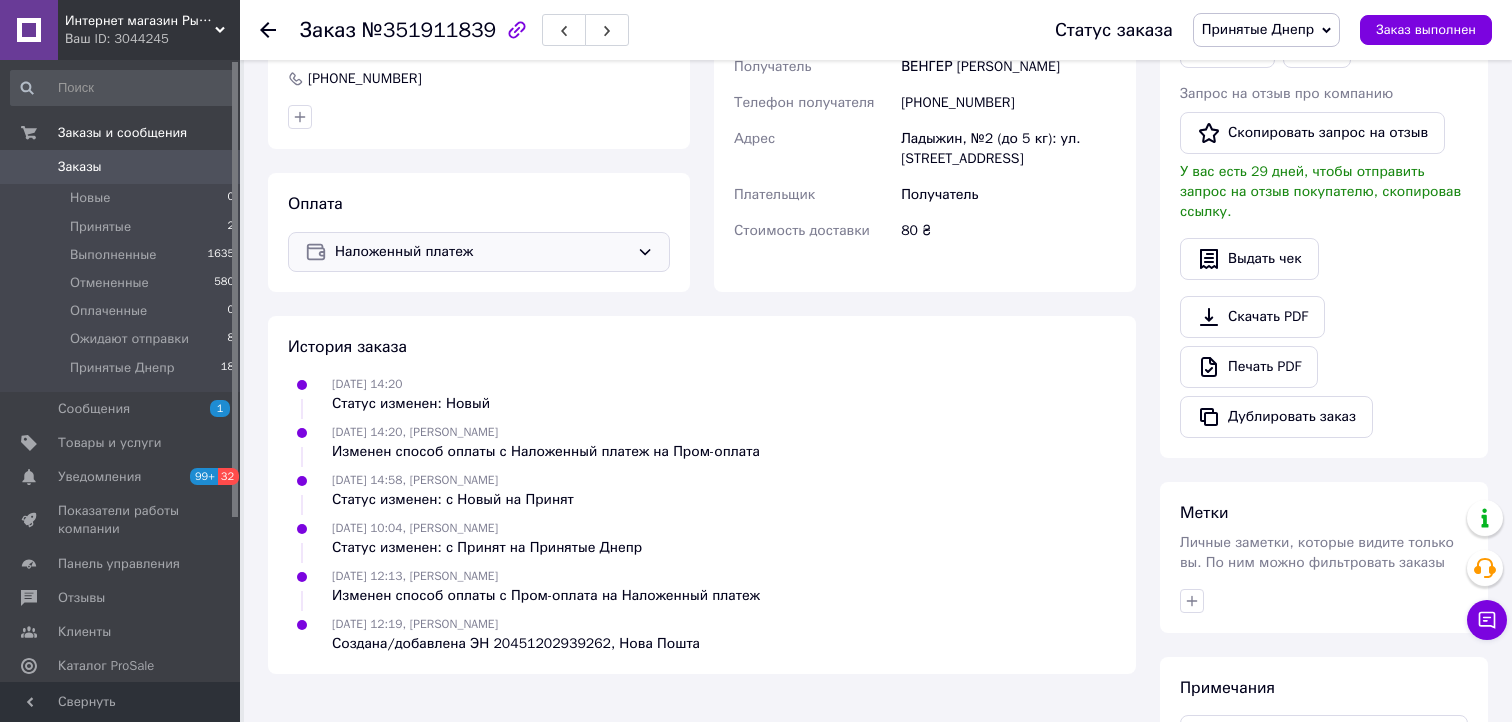 scroll, scrollTop: 309, scrollLeft: 0, axis: vertical 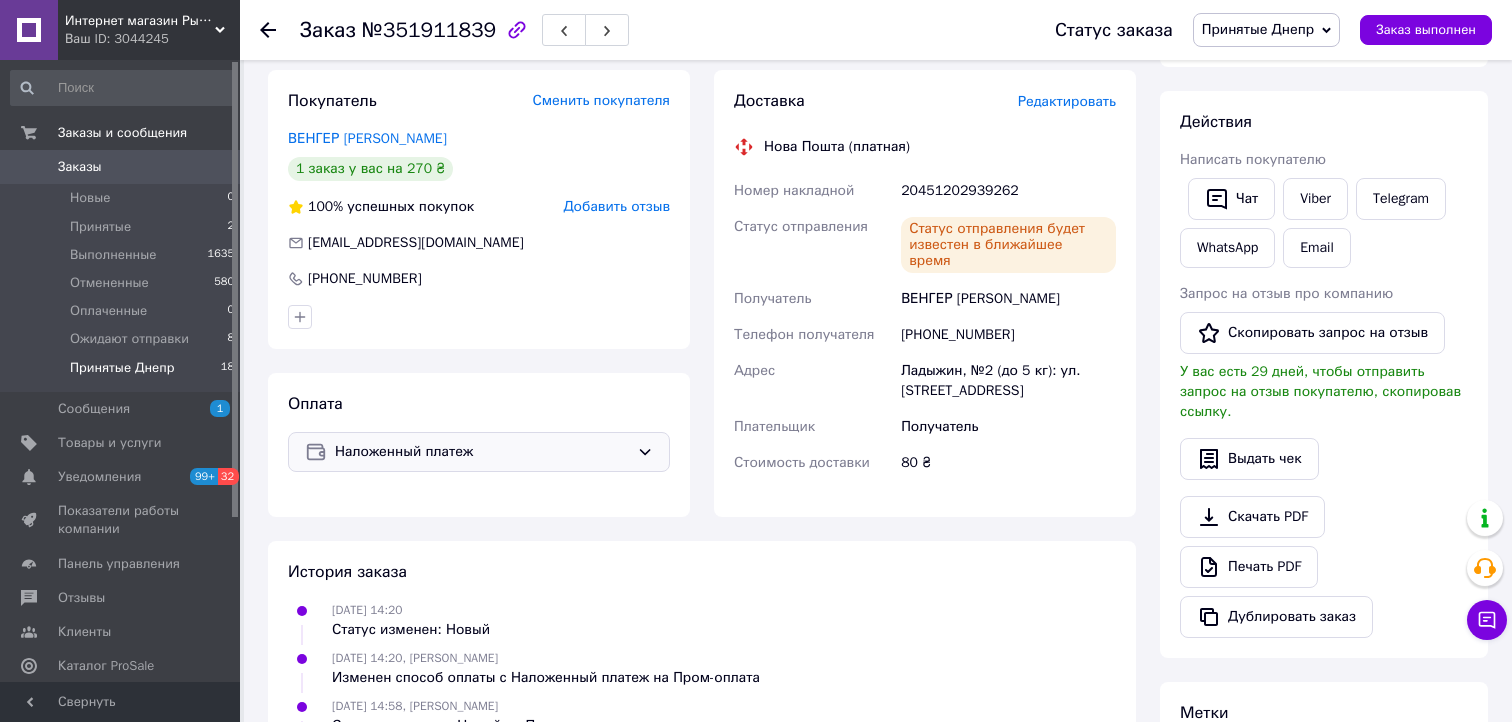 click on "Принятые Днепр" at bounding box center (122, 368) 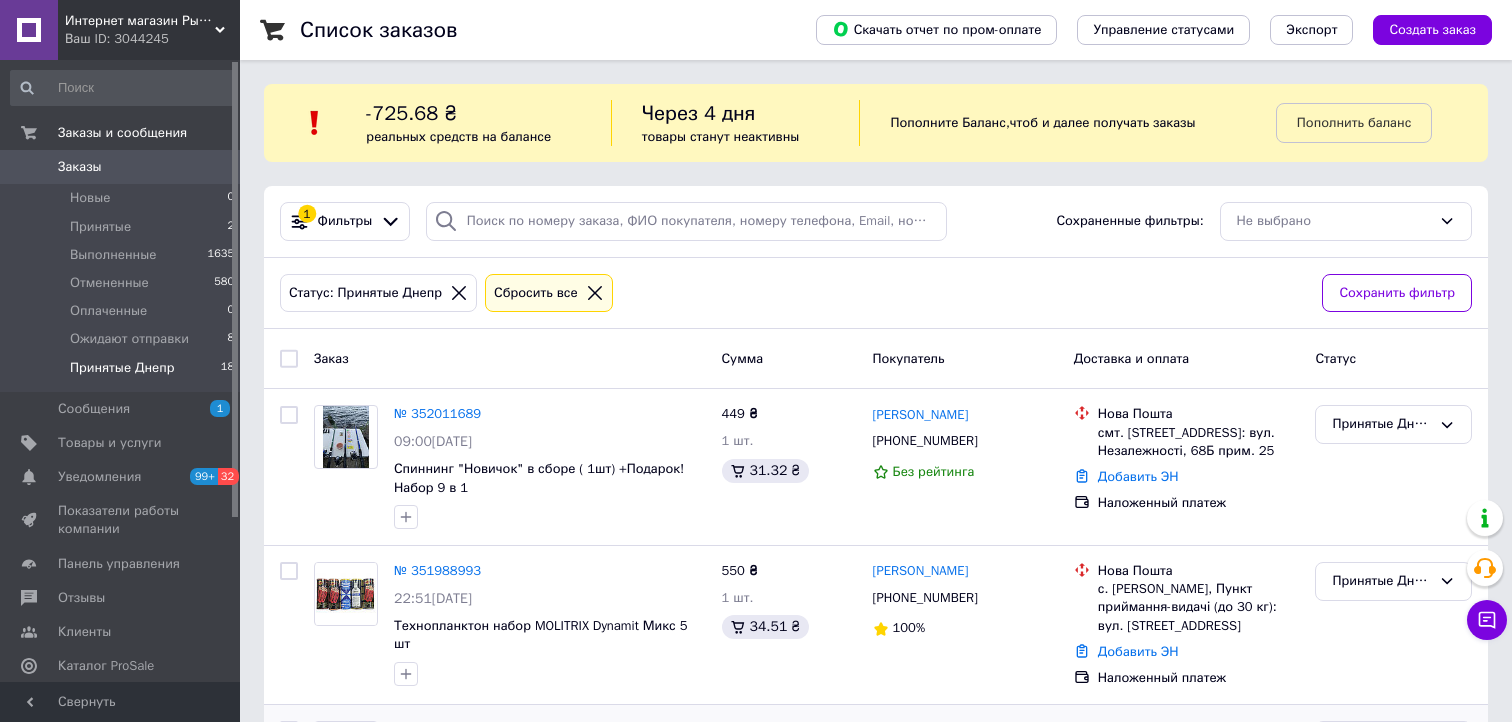 scroll, scrollTop: 400, scrollLeft: 0, axis: vertical 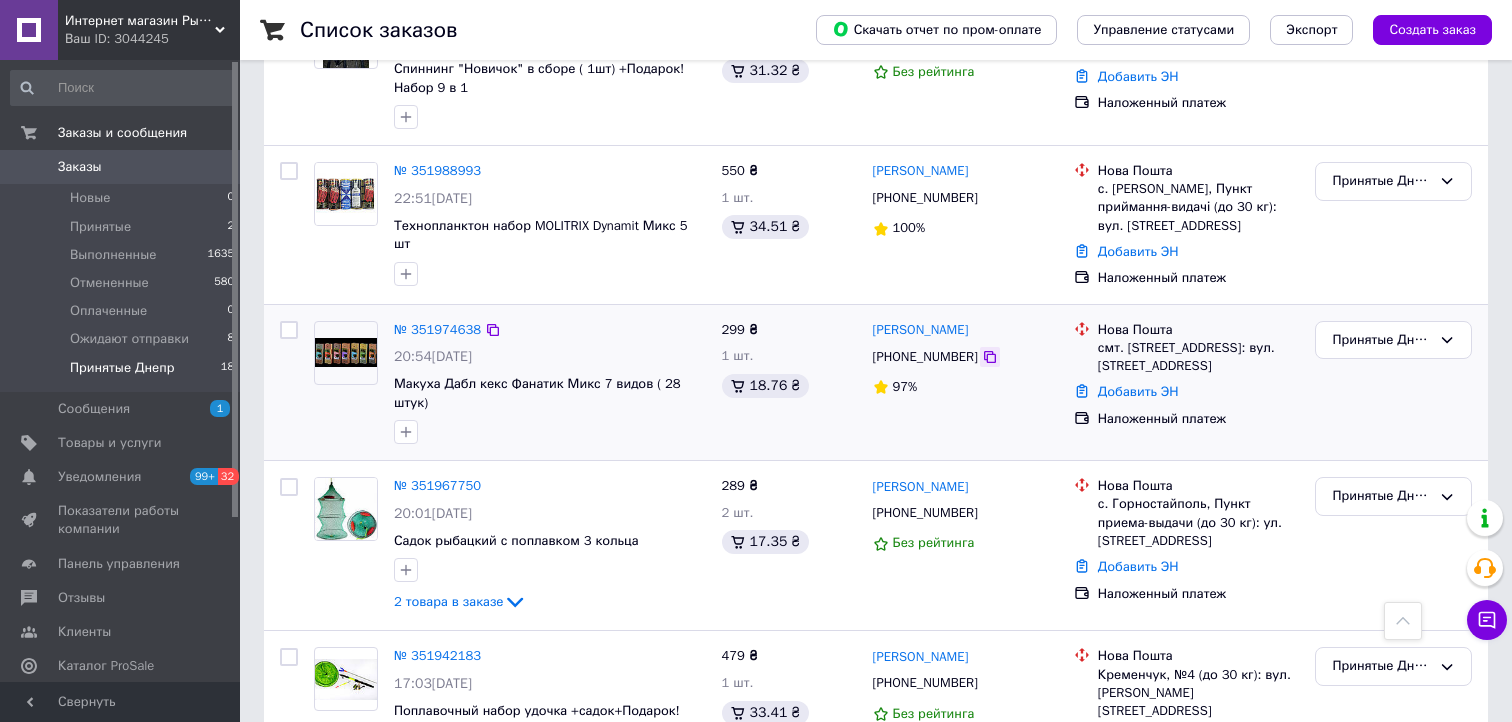 click 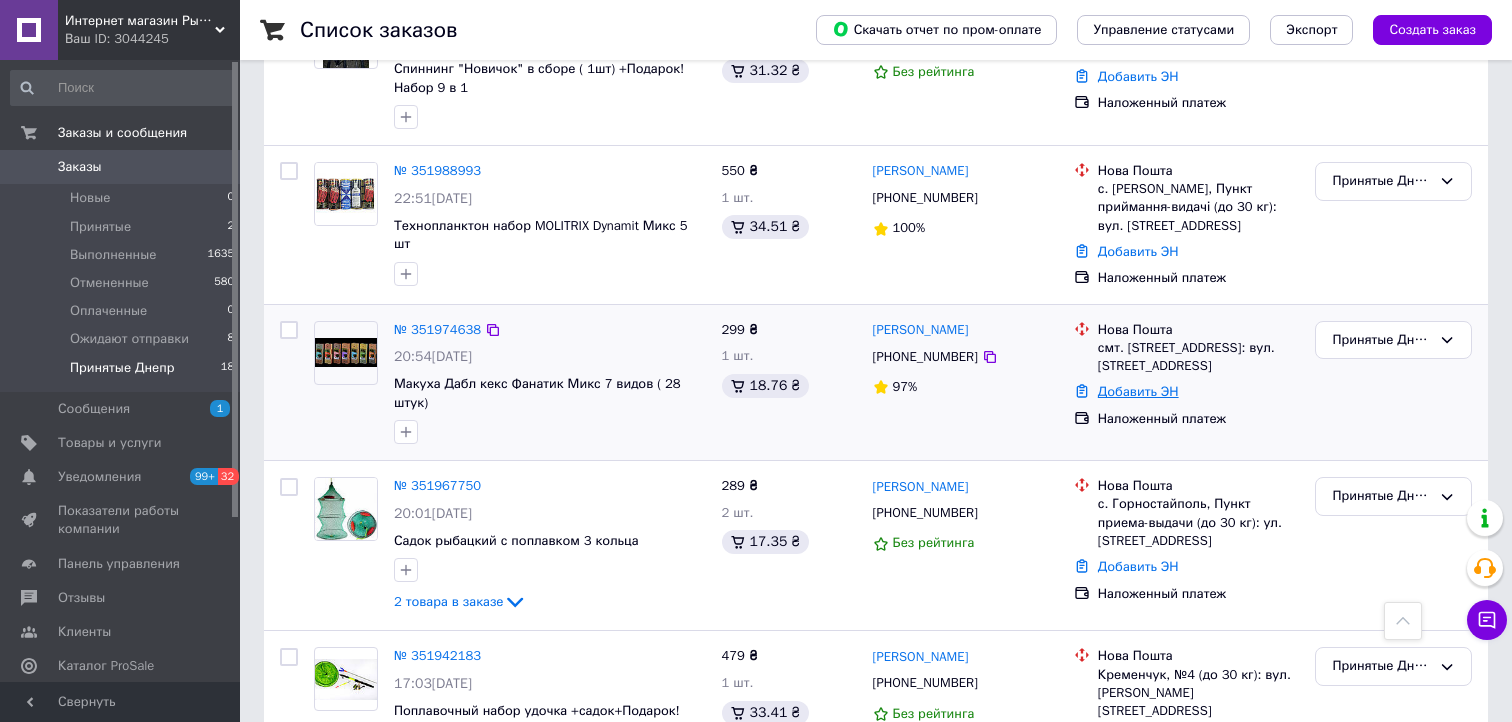click on "Добавить ЭН" at bounding box center (1138, 391) 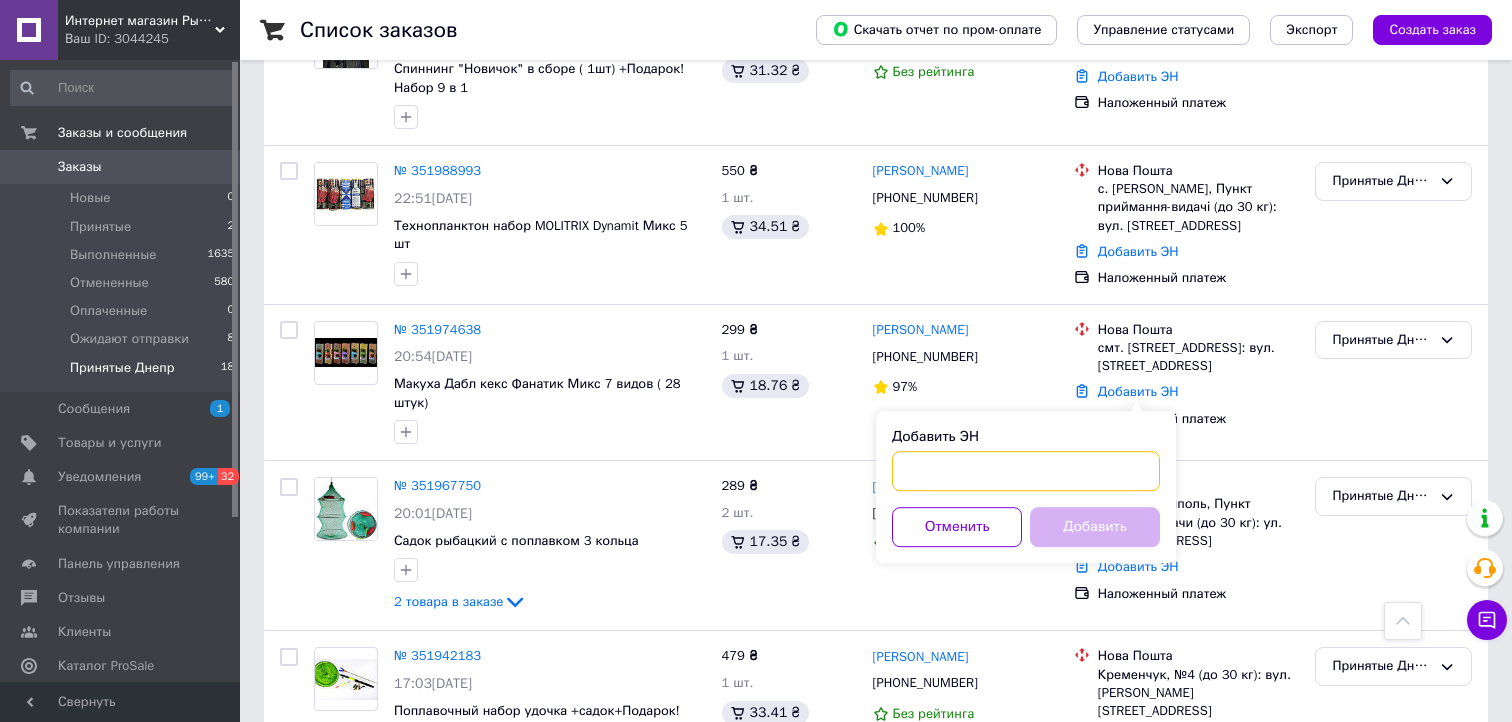 click on "Добавить ЭН" at bounding box center [1026, 471] 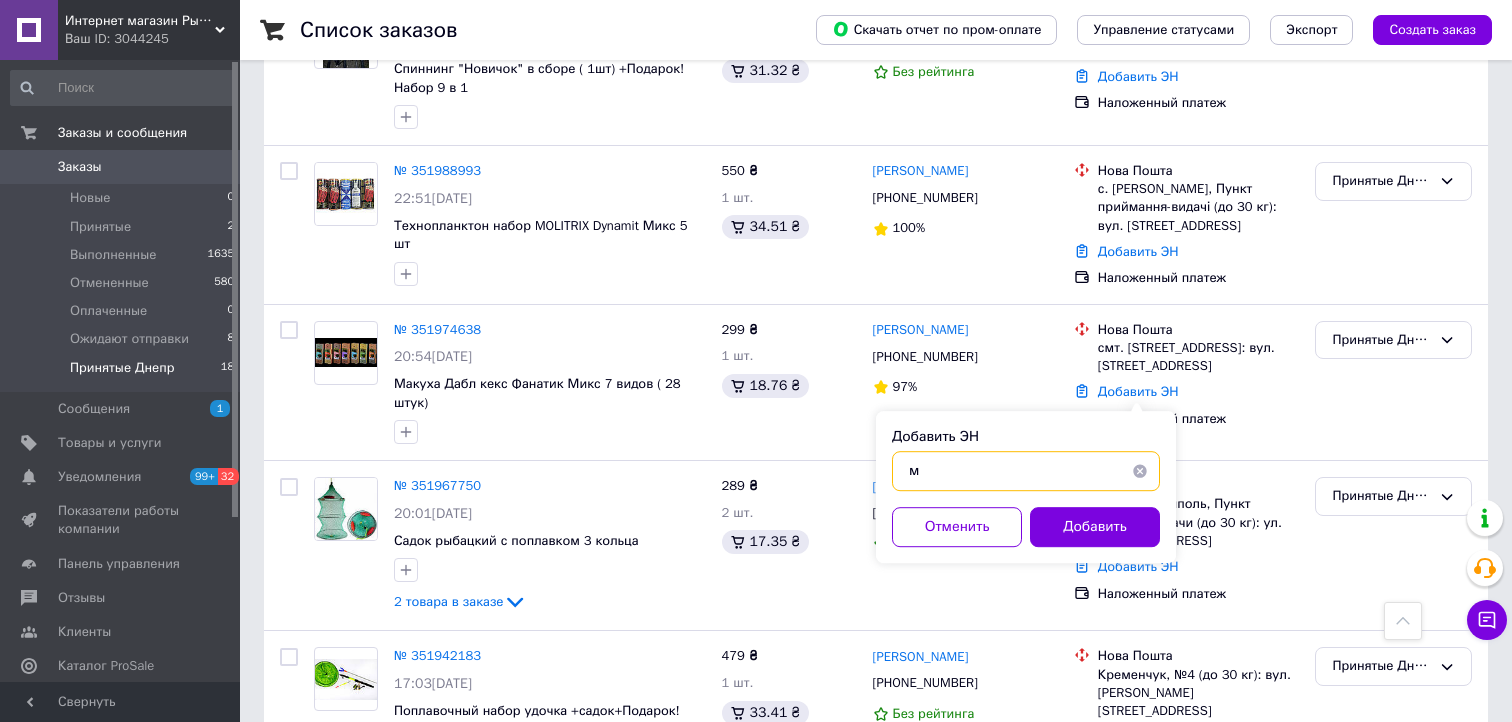 drag, startPoint x: 946, startPoint y: 478, endPoint x: 906, endPoint y: 477, distance: 40.012497 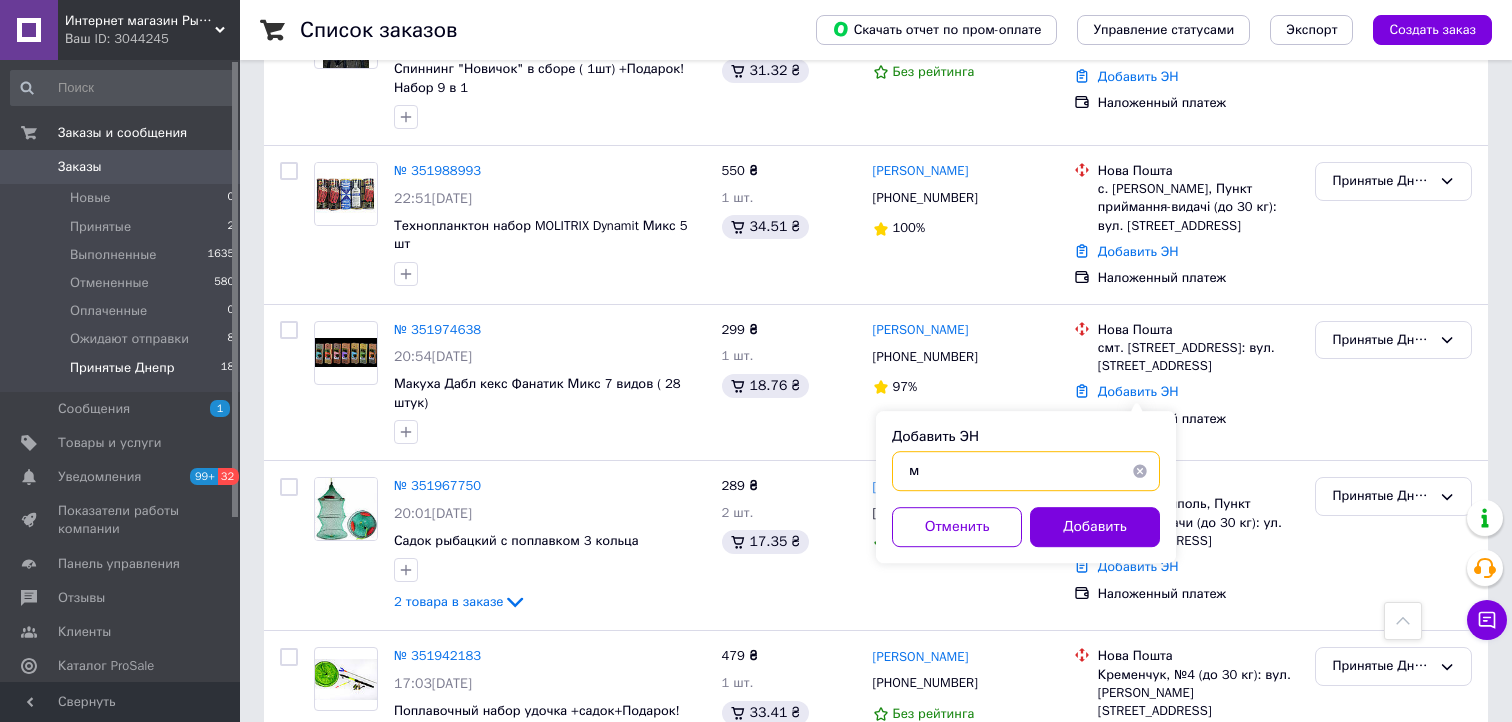 click on "м" at bounding box center (1026, 471) 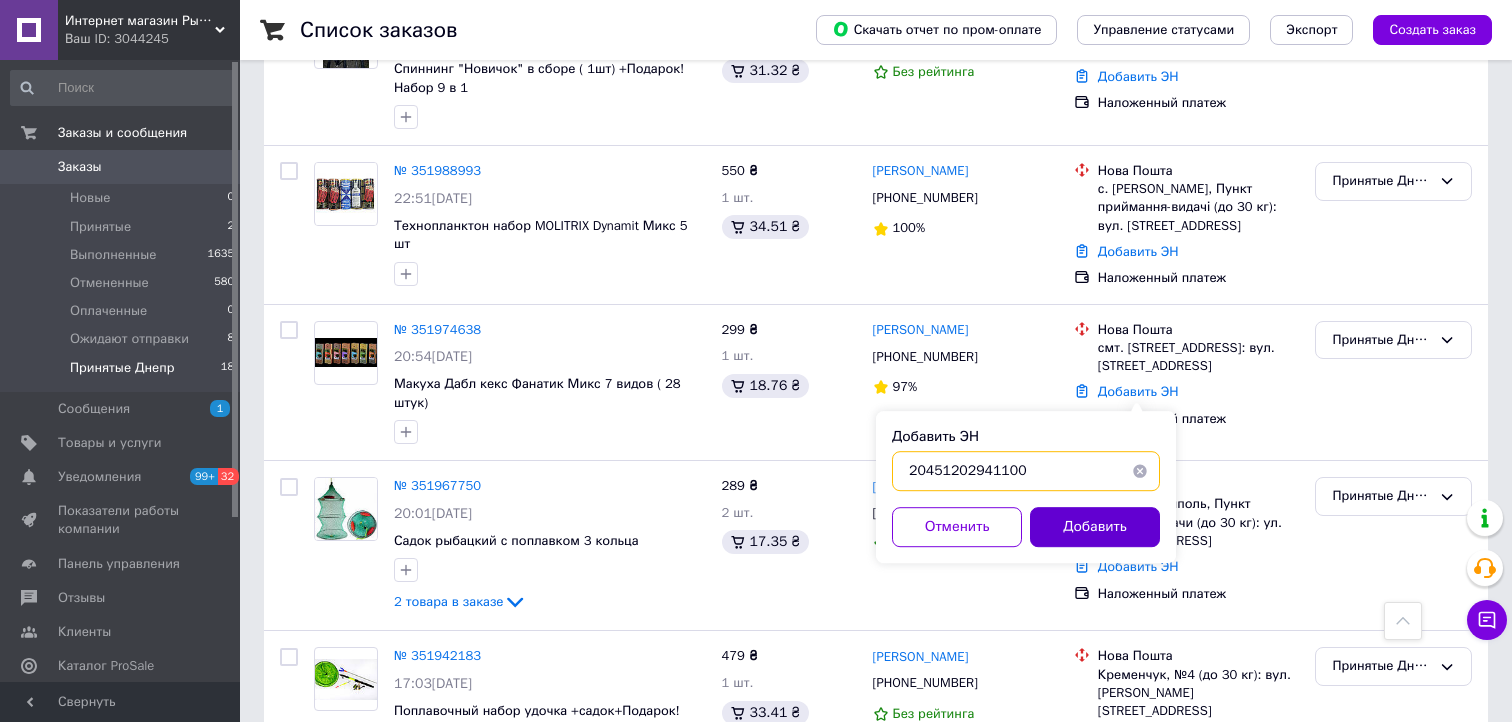 type on "20451202941100" 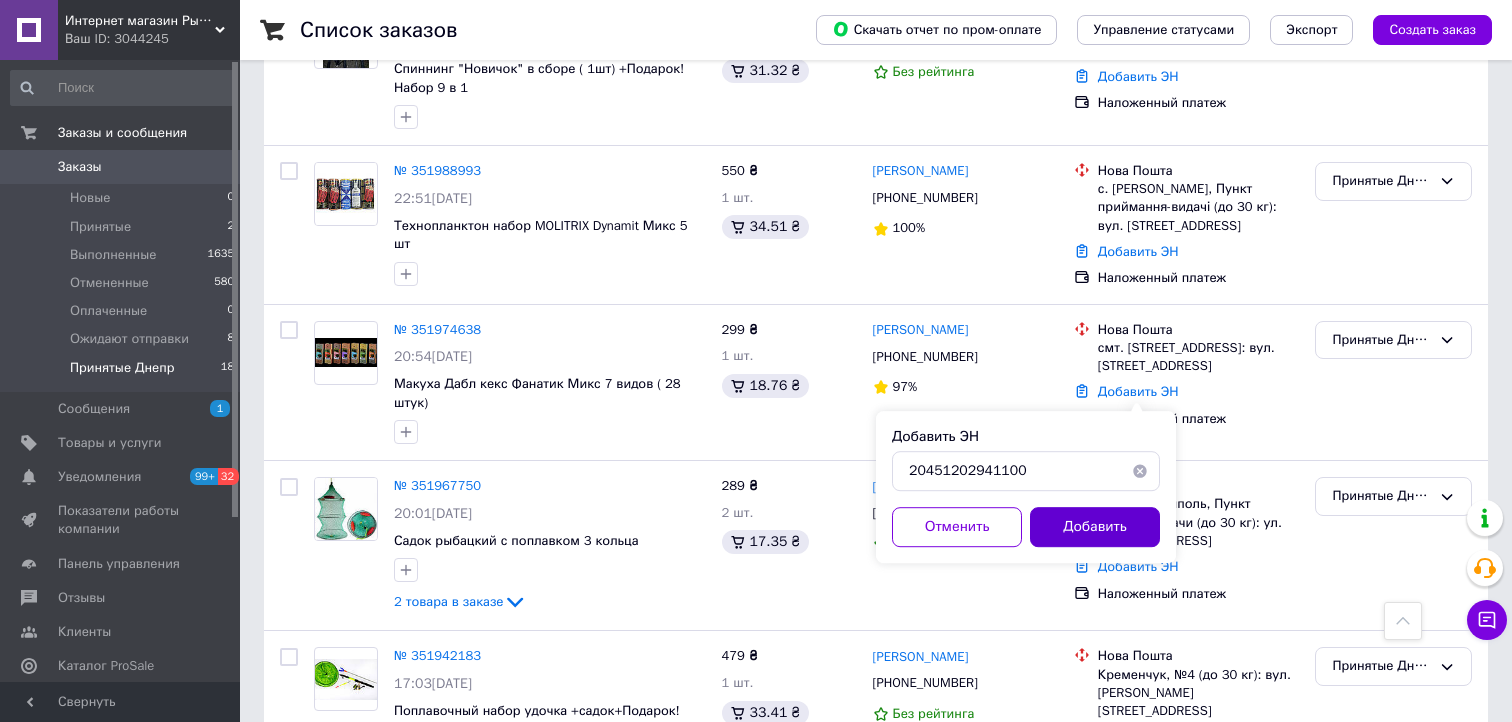 click on "Добавить" at bounding box center [1095, 527] 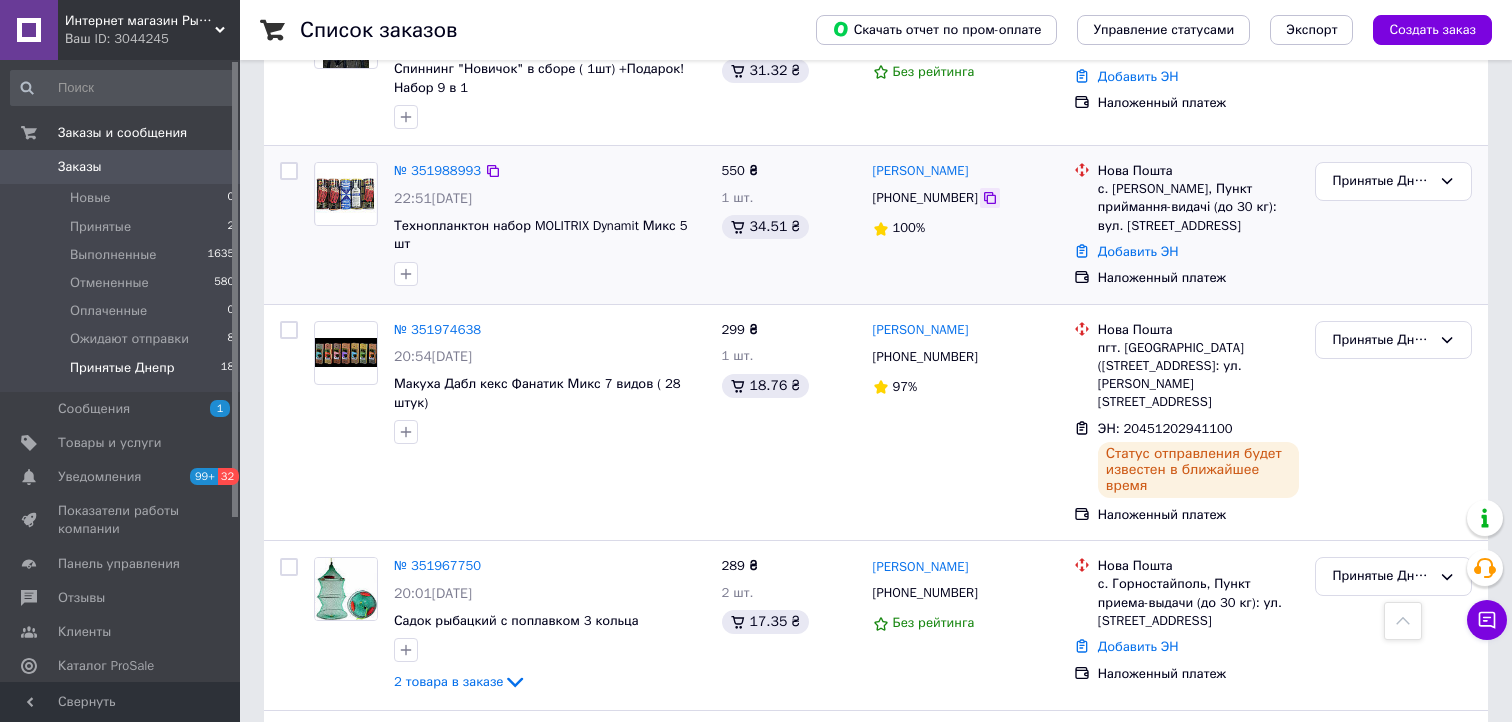 click 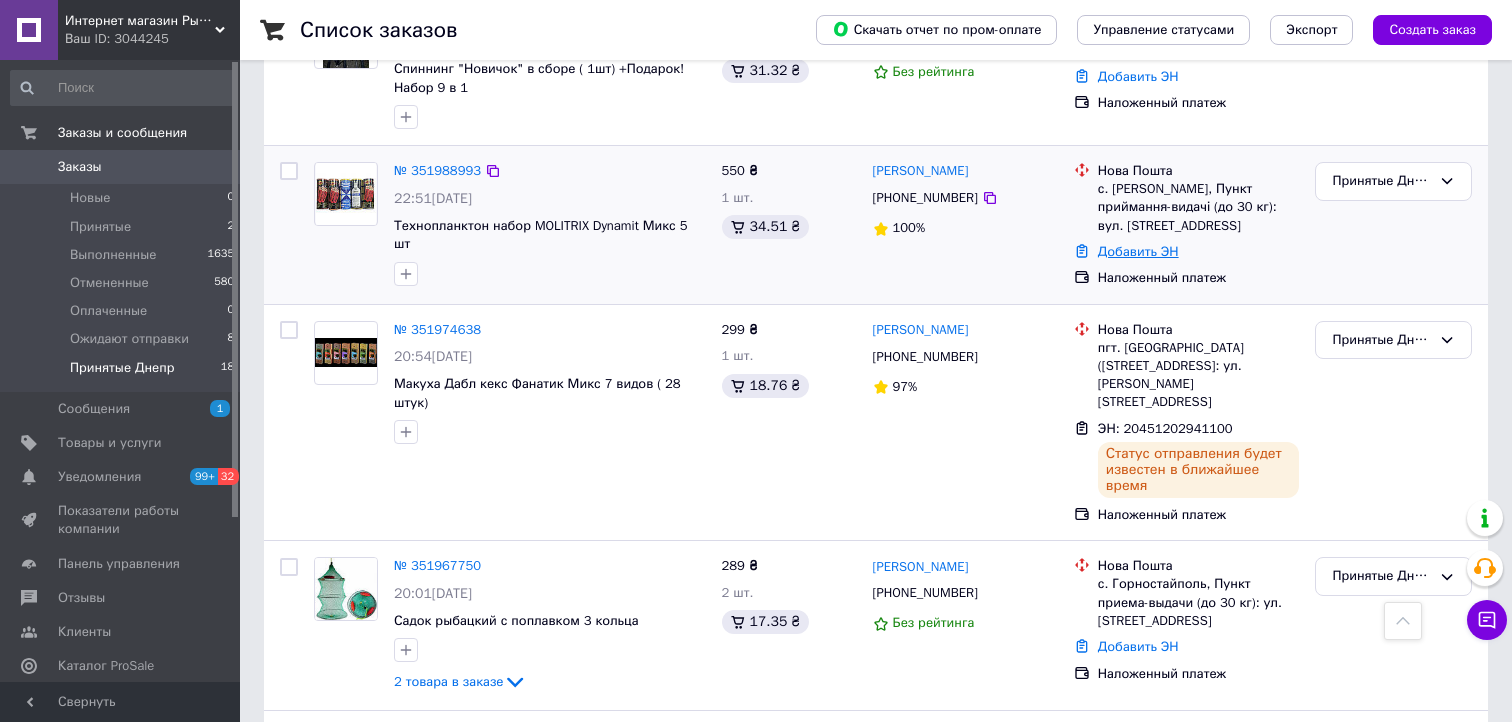 click on "Добавить ЭН" at bounding box center [1138, 251] 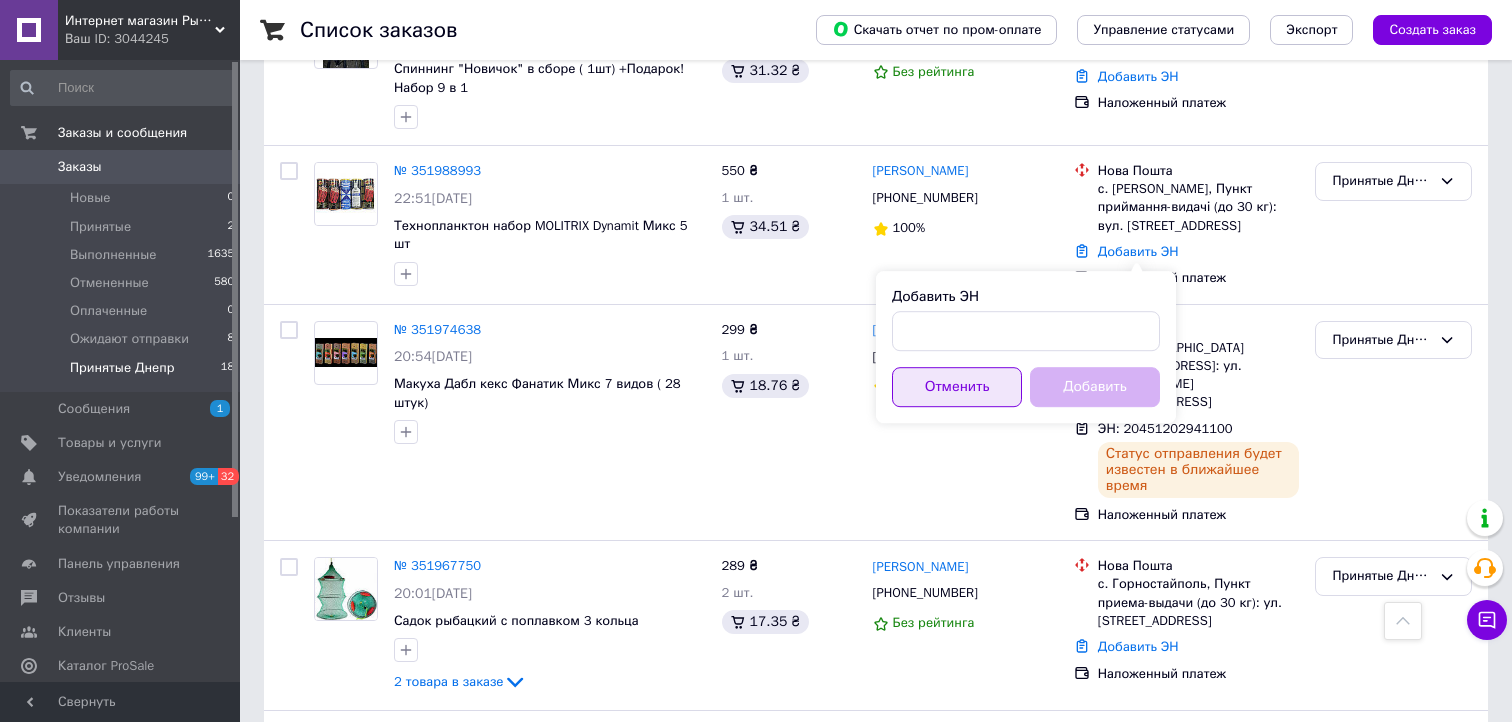 drag, startPoint x: 1024, startPoint y: 409, endPoint x: 1015, endPoint y: 377, distance: 33.24154 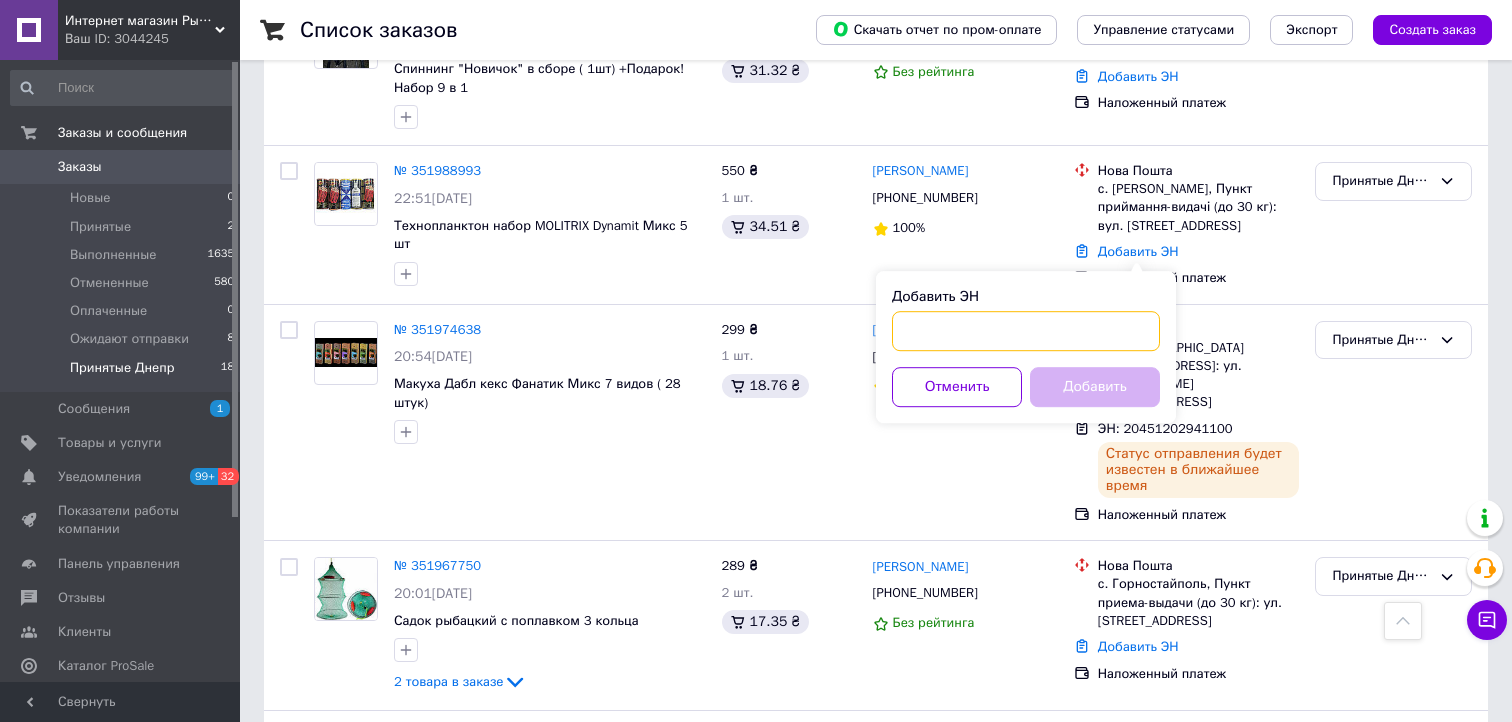 click on "Добавить ЭН" at bounding box center (1026, 331) 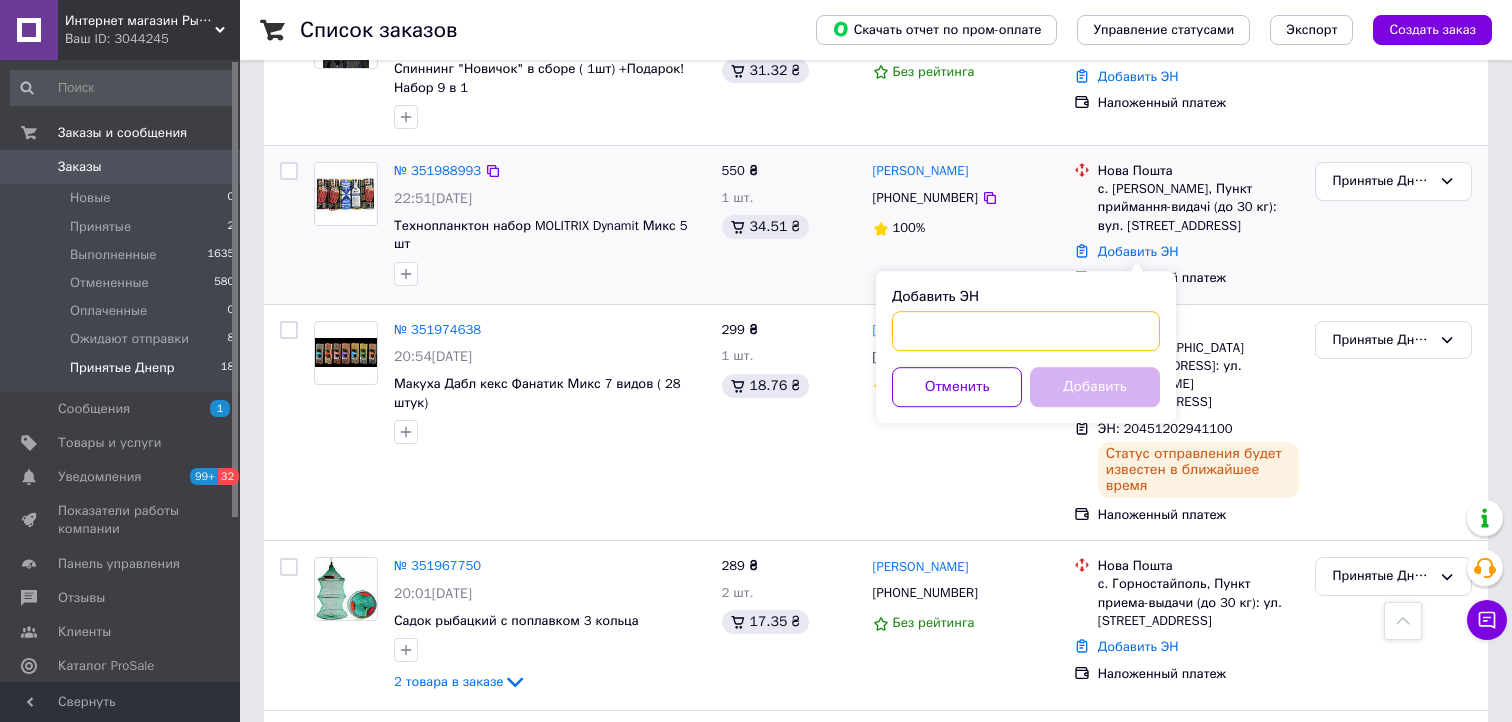 paste on "20451202942609" 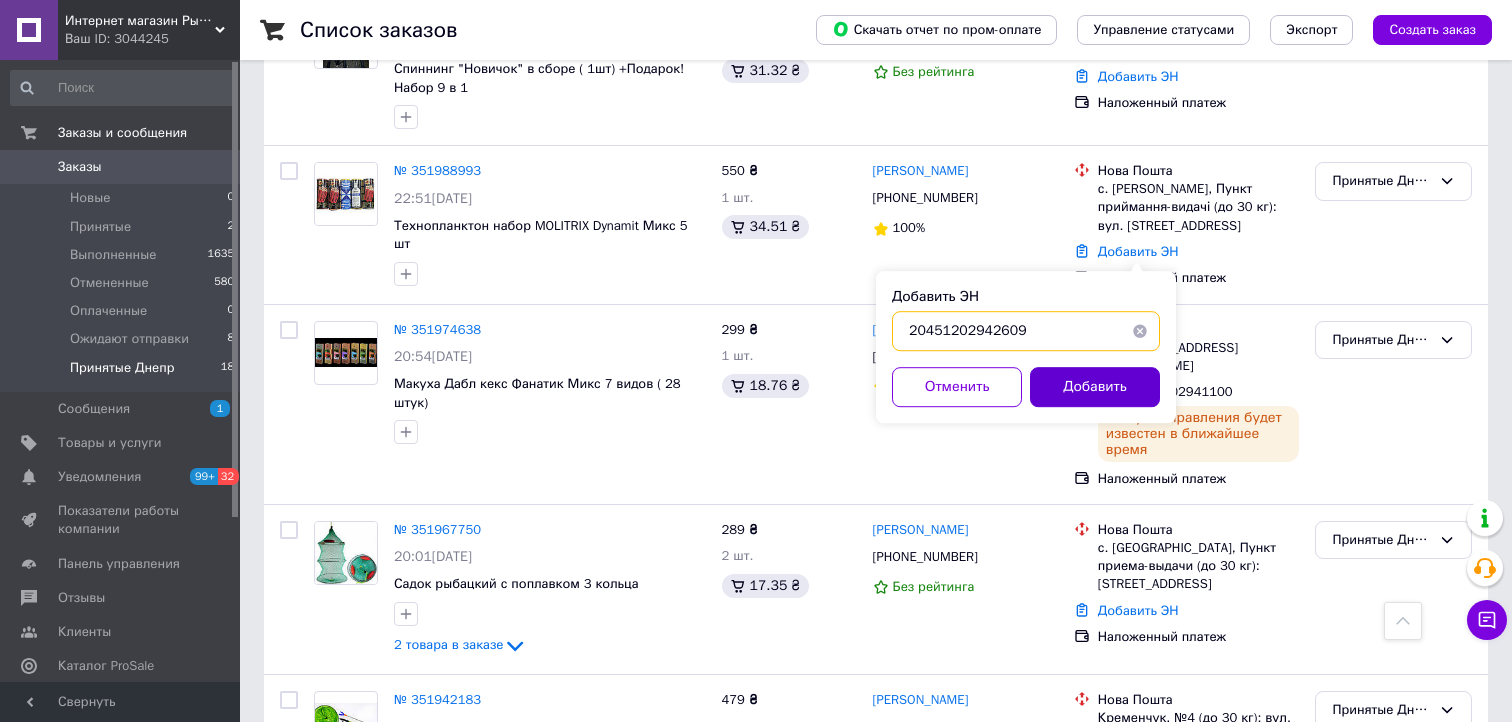 type on "20451202942609" 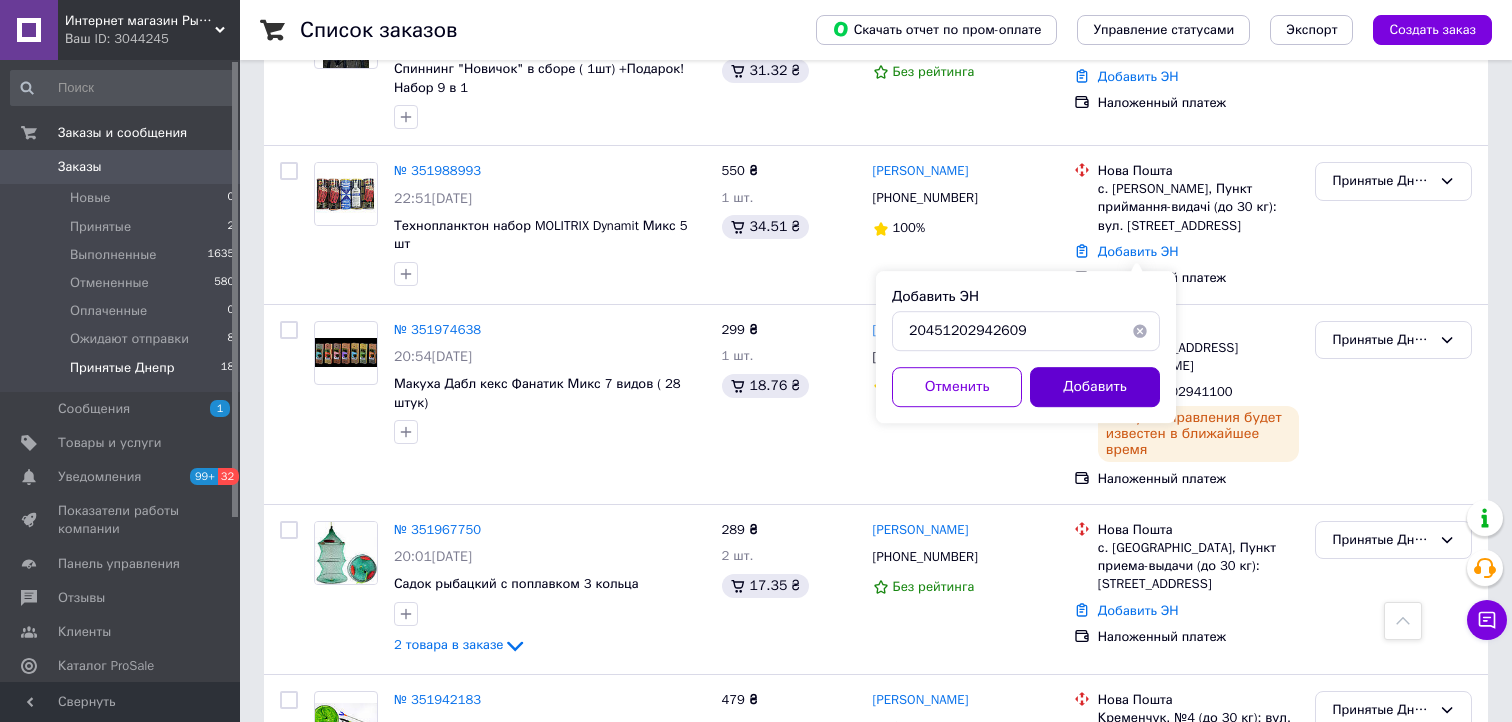 click on "Добавить" 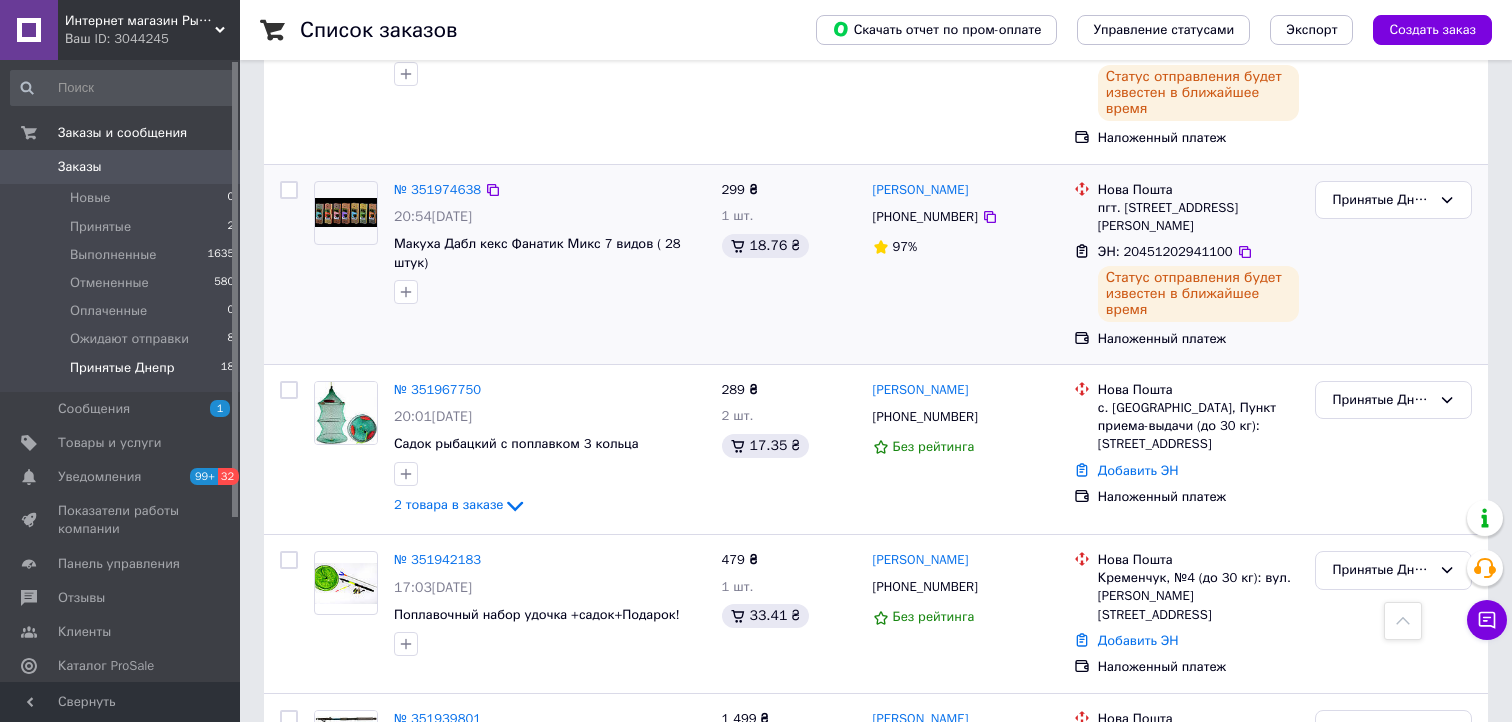 scroll, scrollTop: 700, scrollLeft: 0, axis: vertical 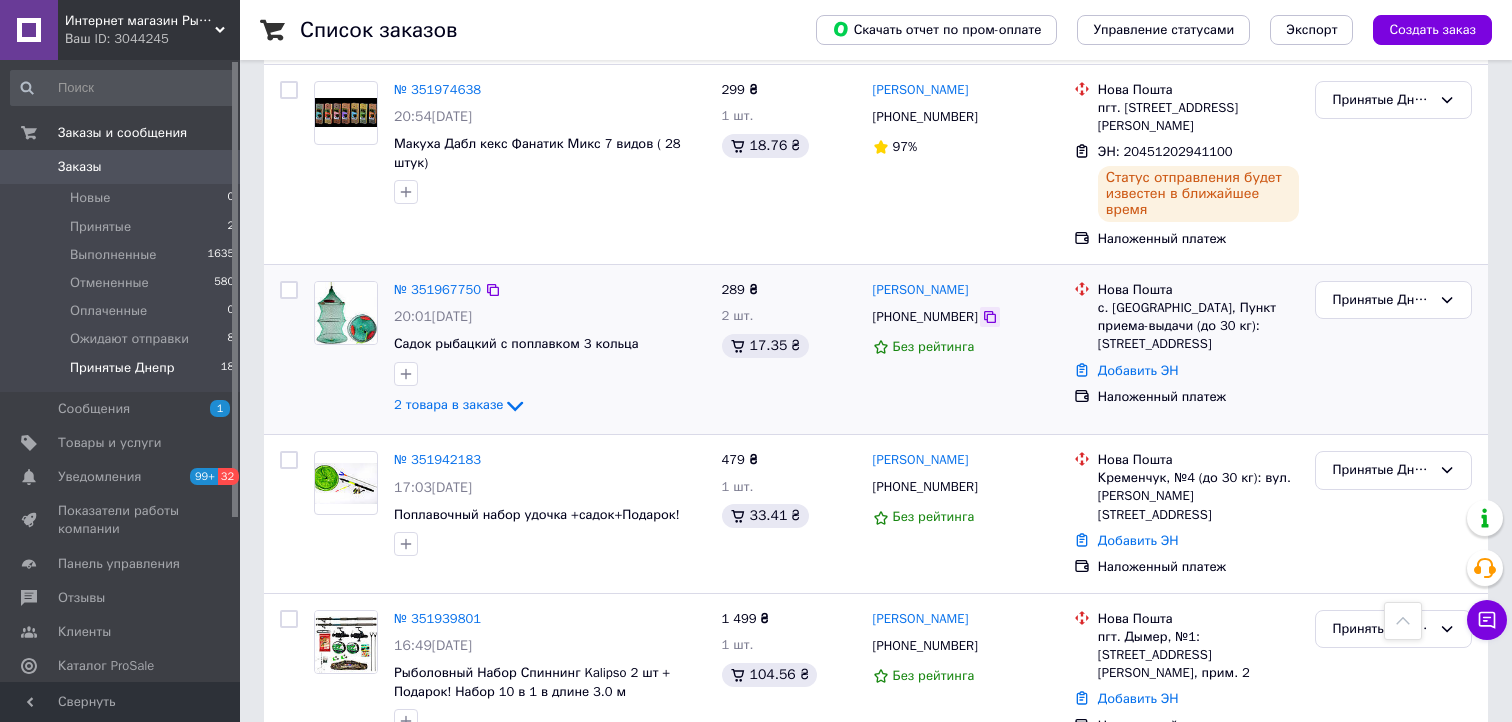 click 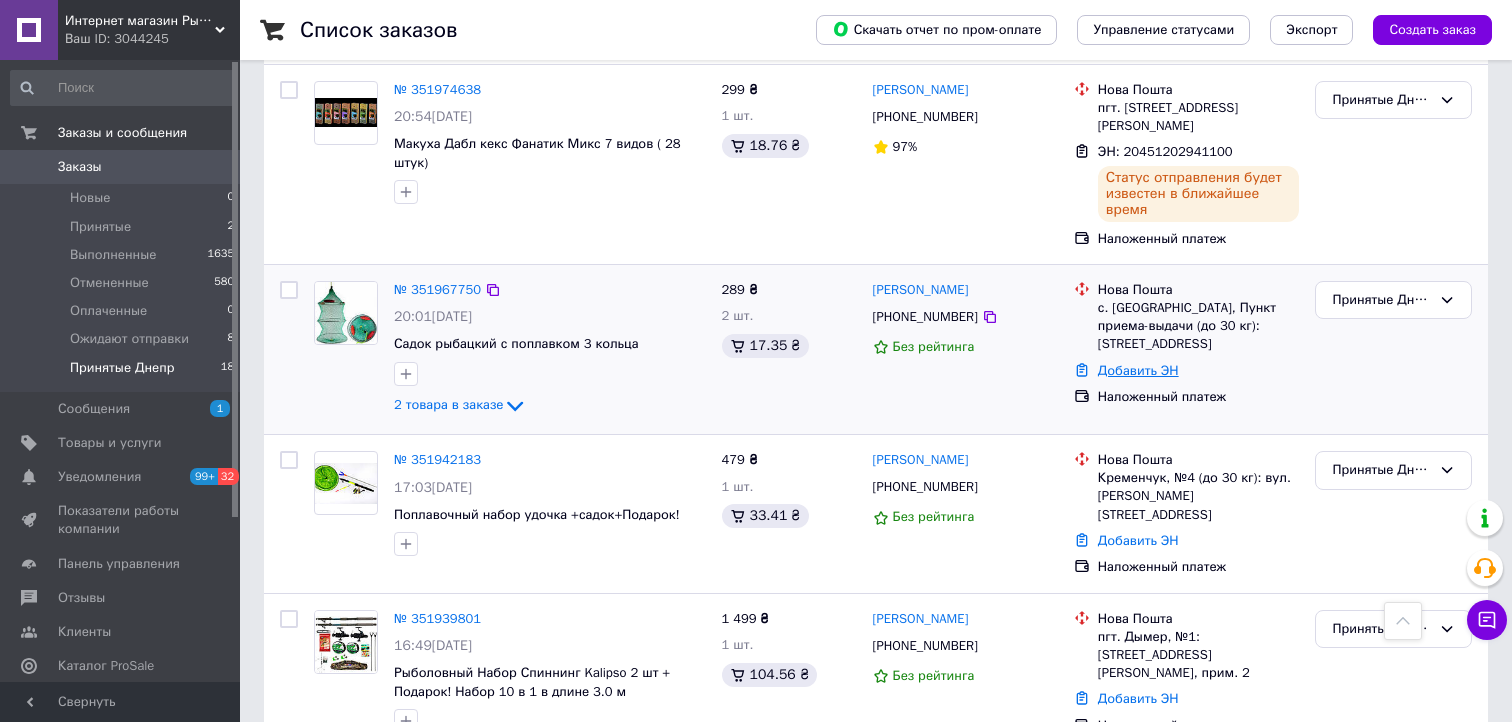click on "Добавить ЭН" 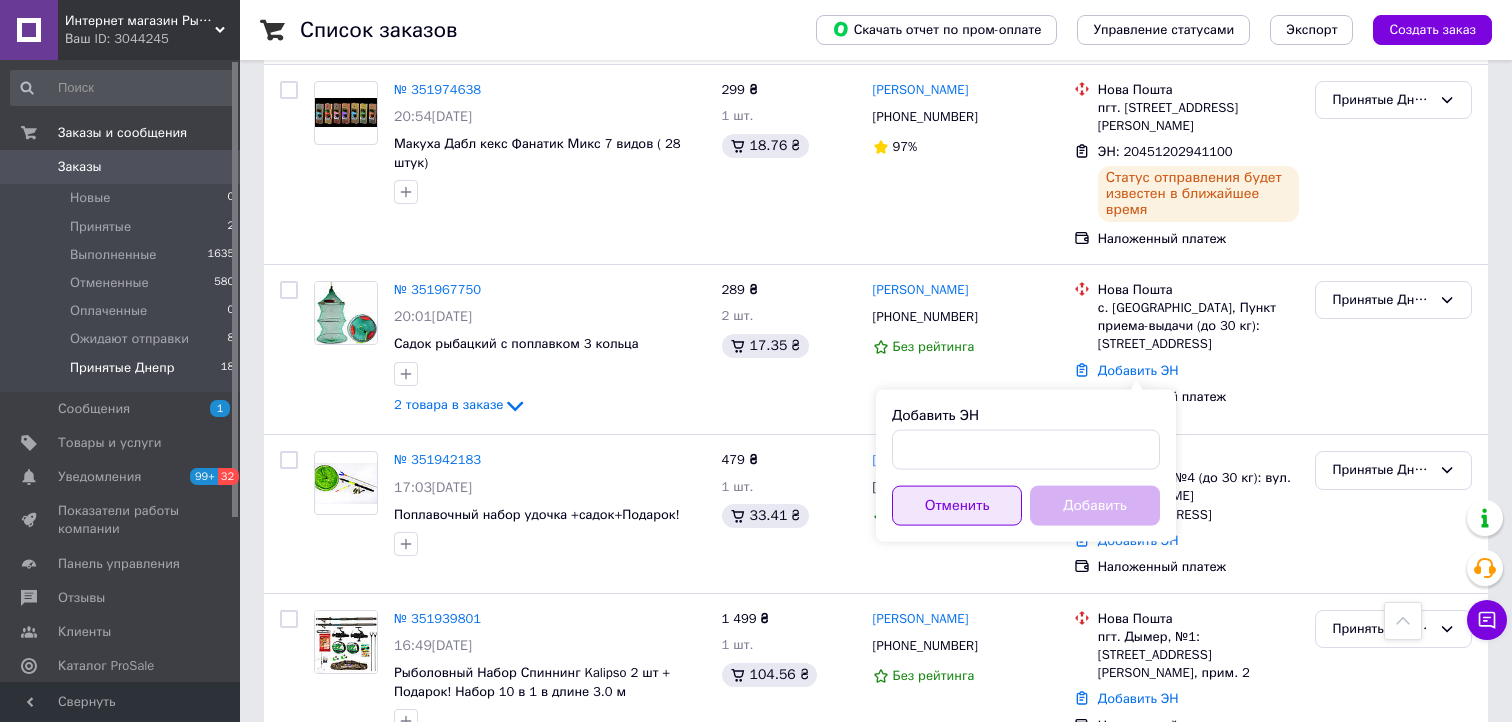 click on "Добавить ЭН Отменить Добавить" 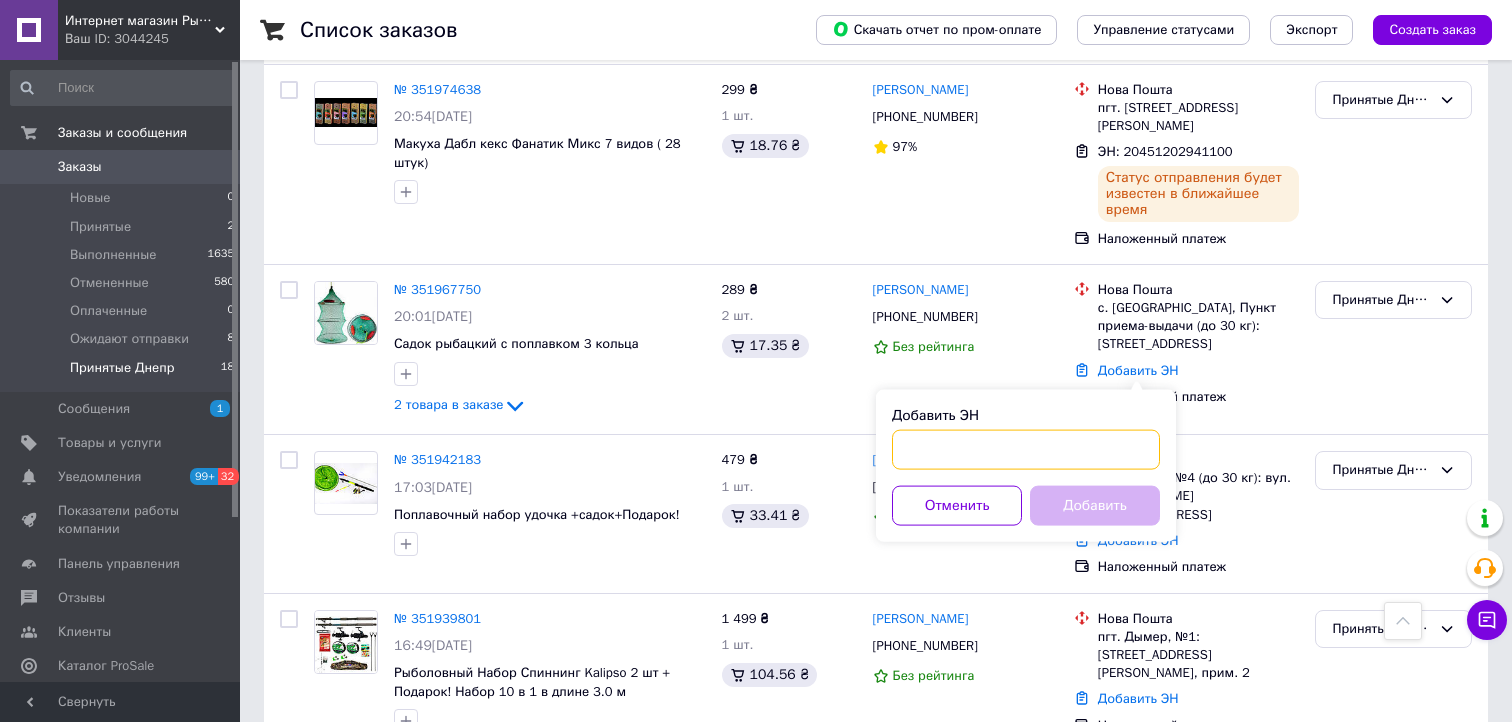 click on "Добавить ЭН" 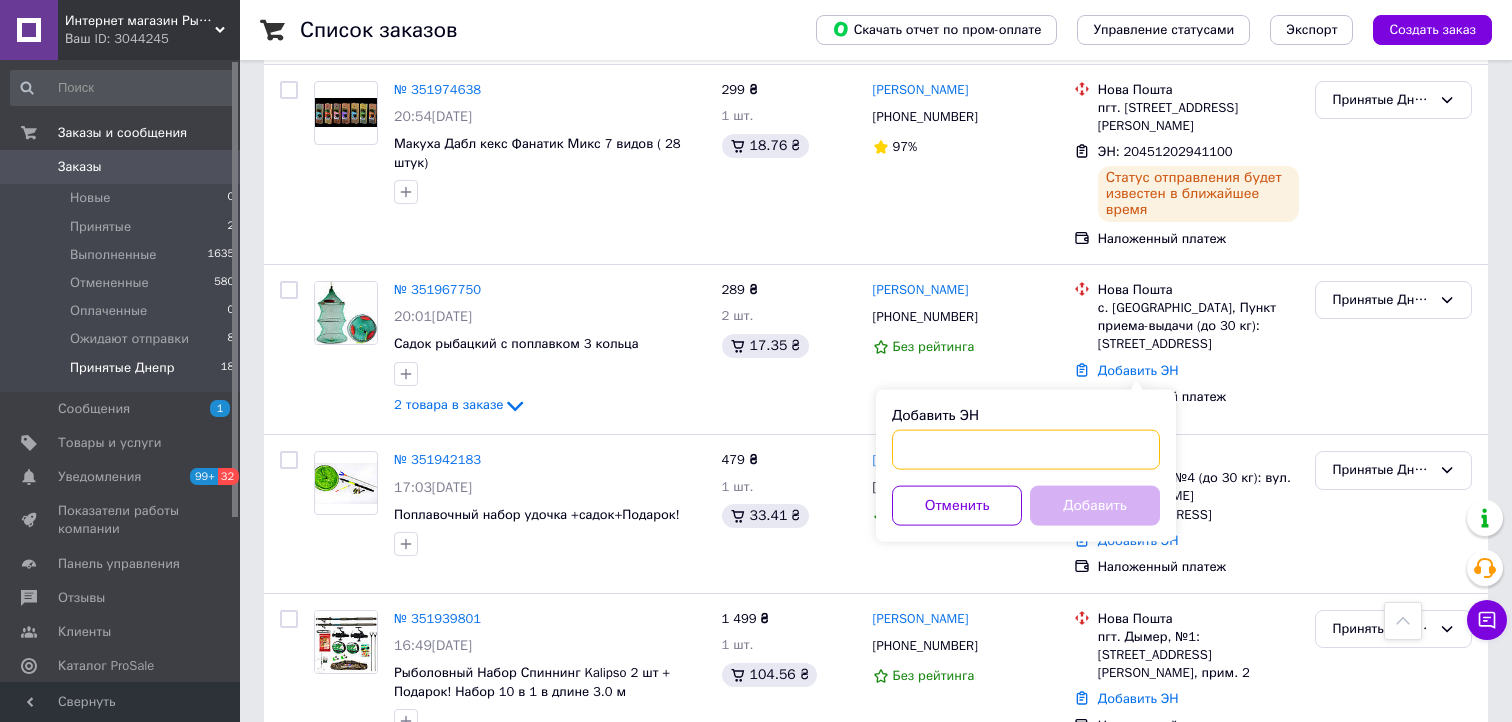 paste on "20451202944025" 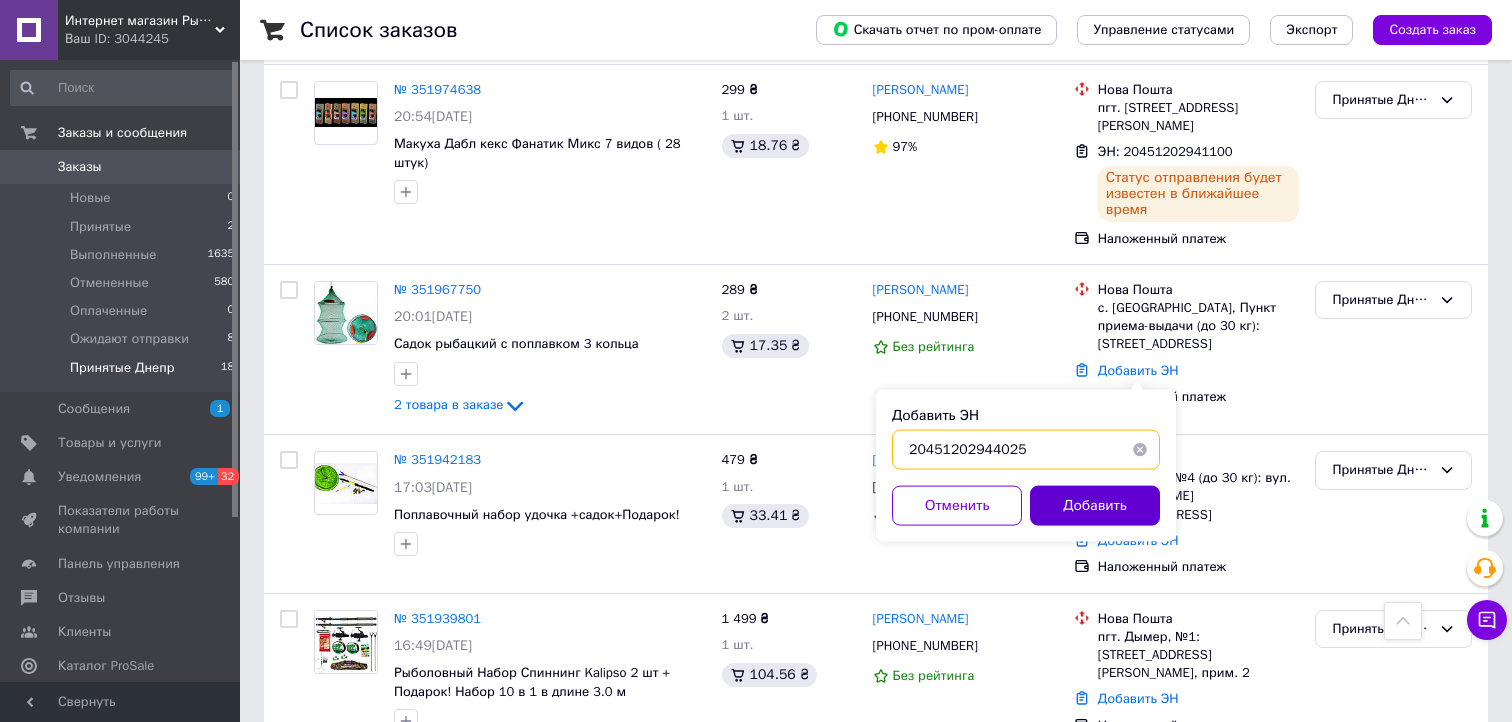 type on "20451202944025" 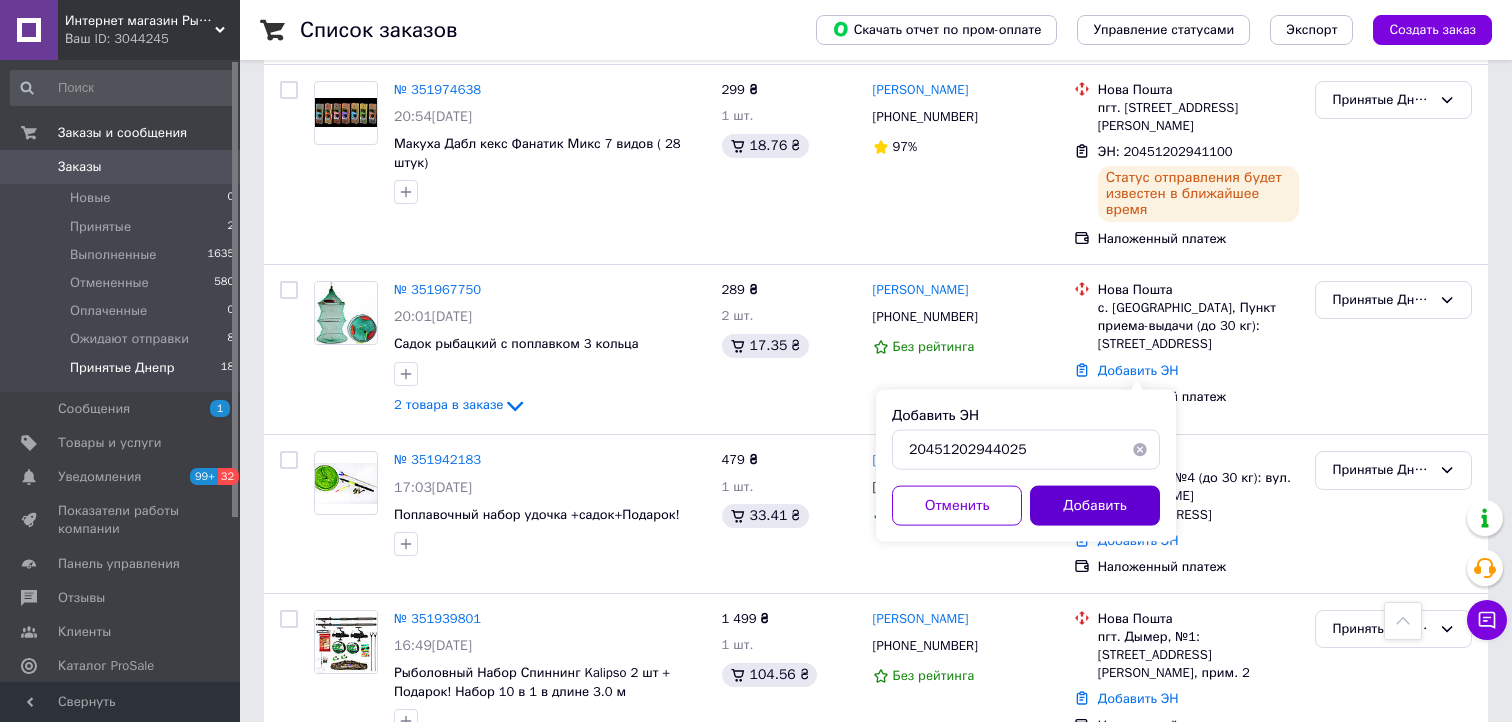 click on "Добавить" 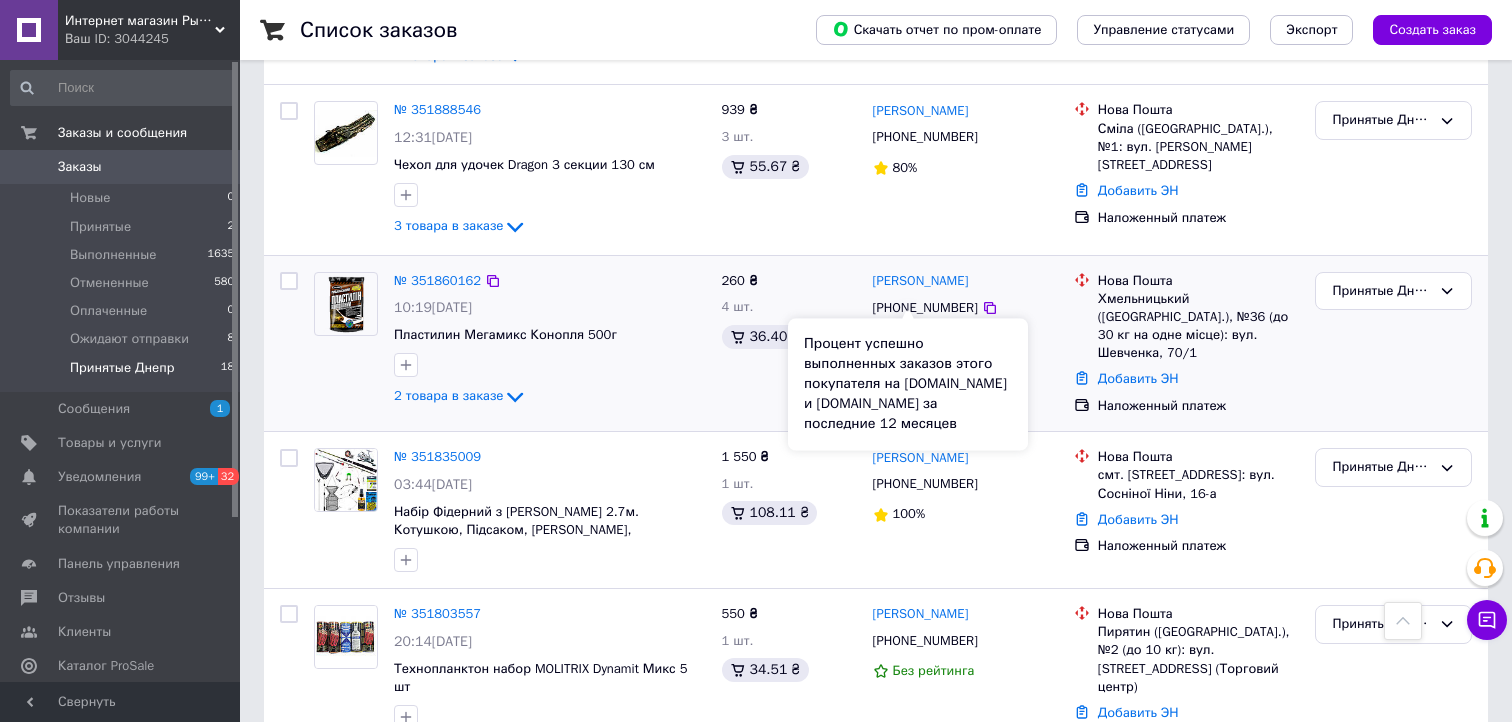 scroll, scrollTop: 2748, scrollLeft: 0, axis: vertical 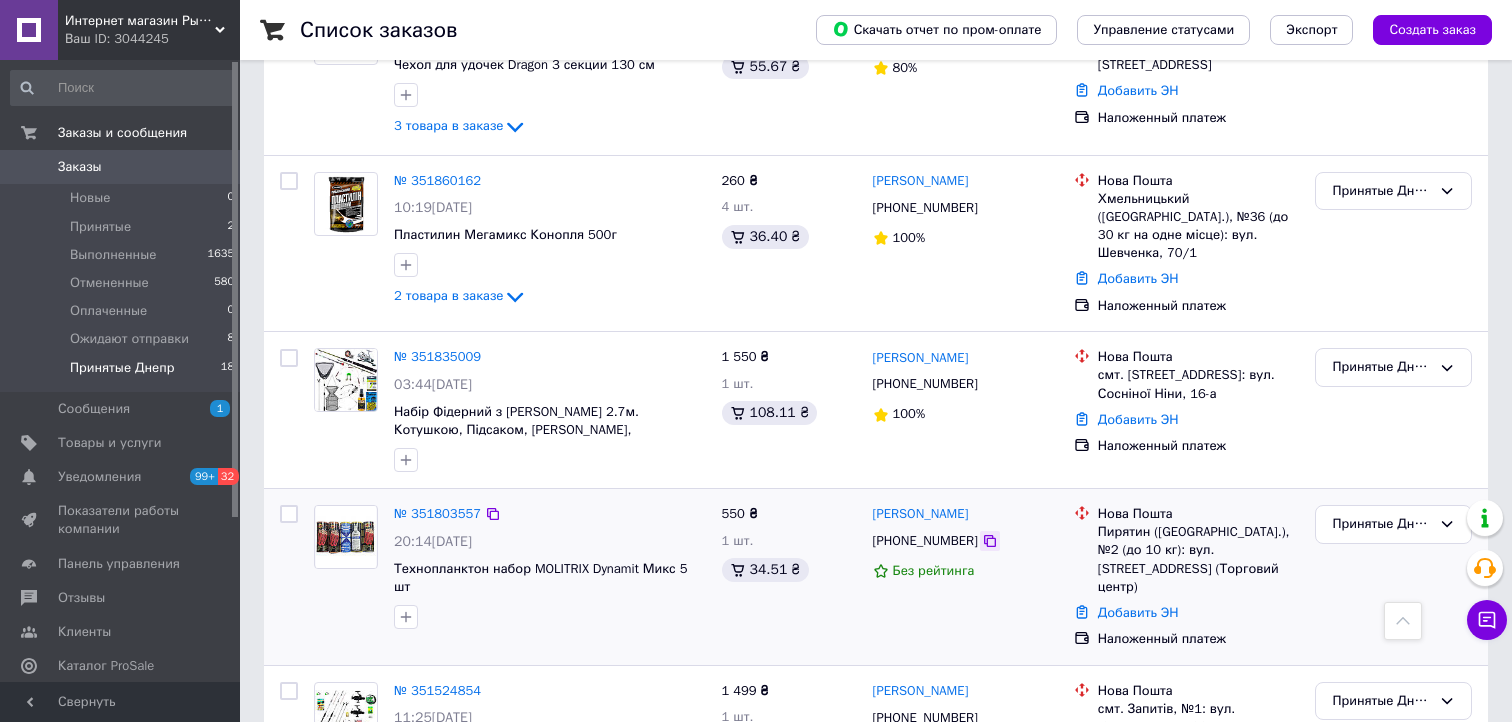 click 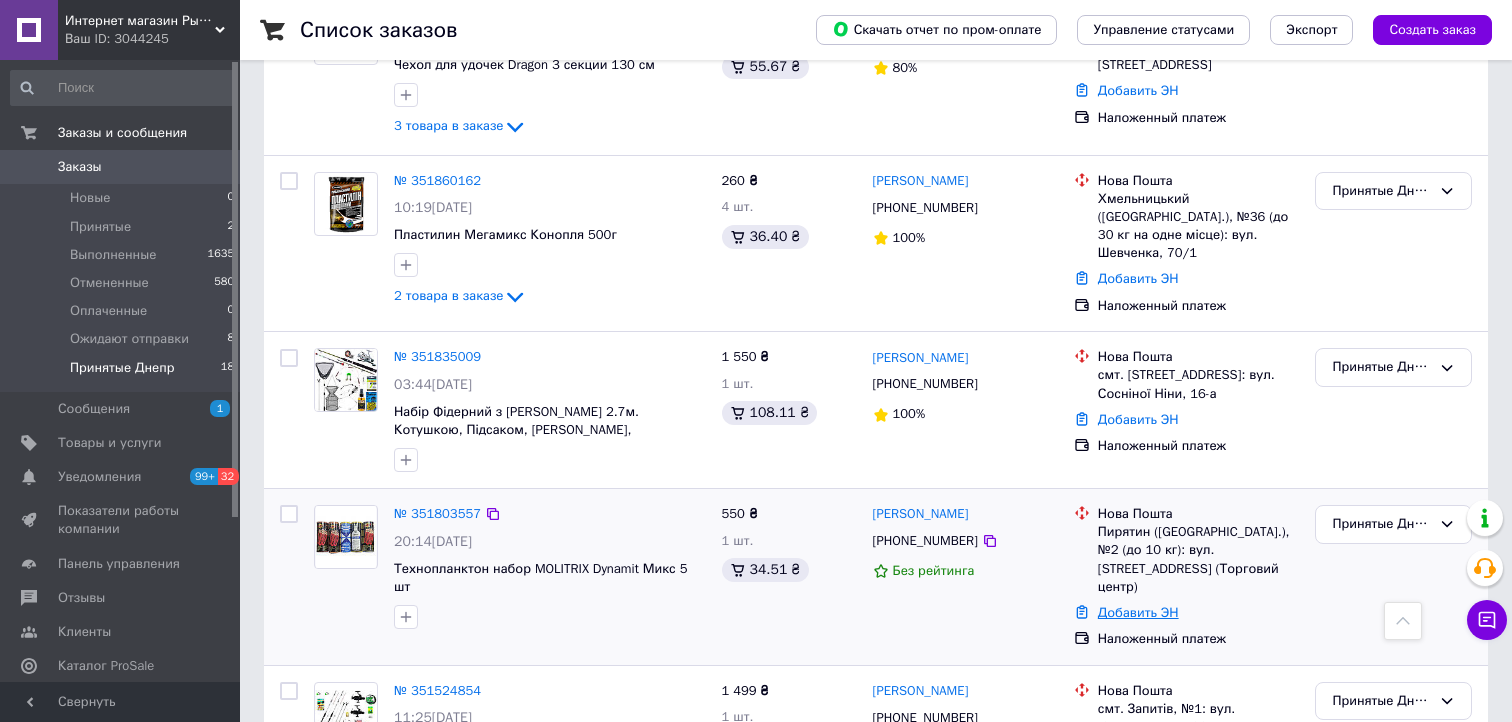 click on "Добавить ЭН" 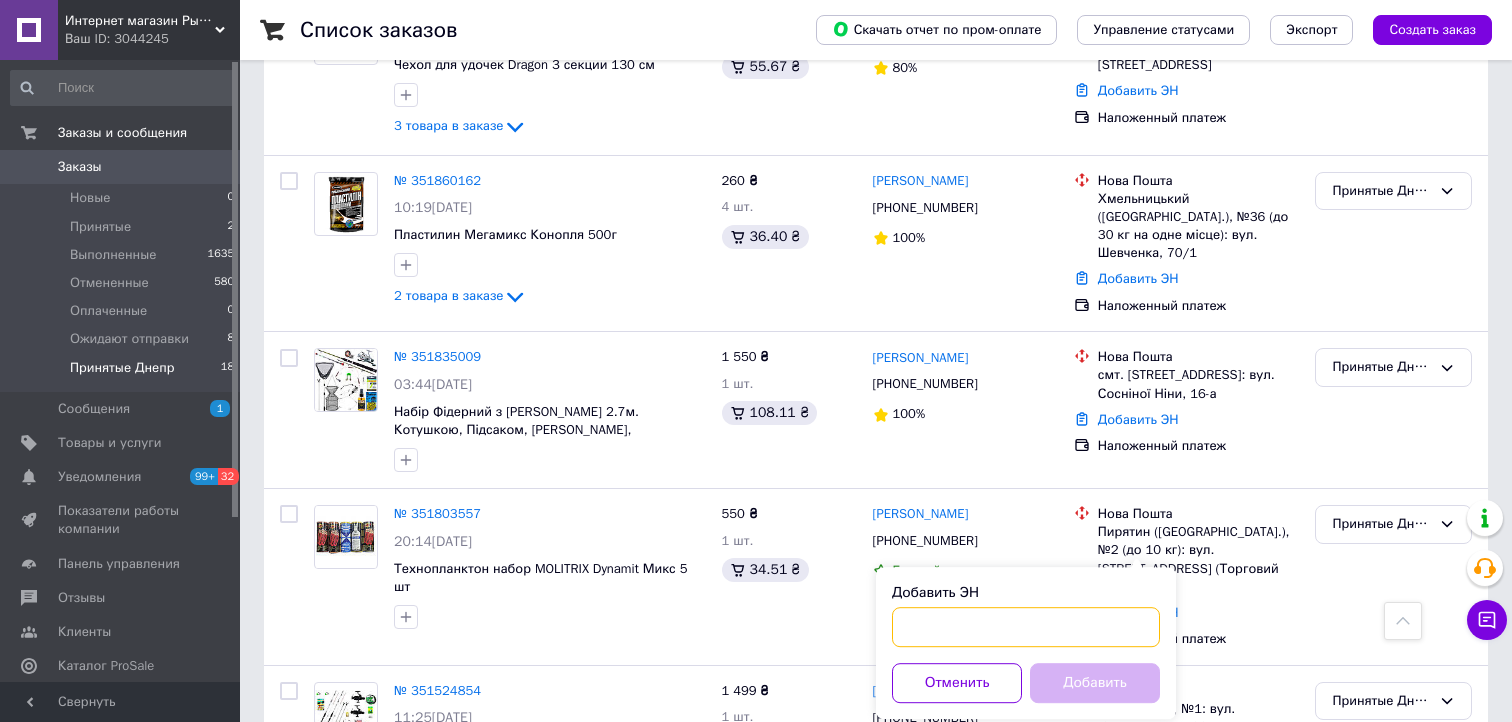 click on "Добавить ЭН" 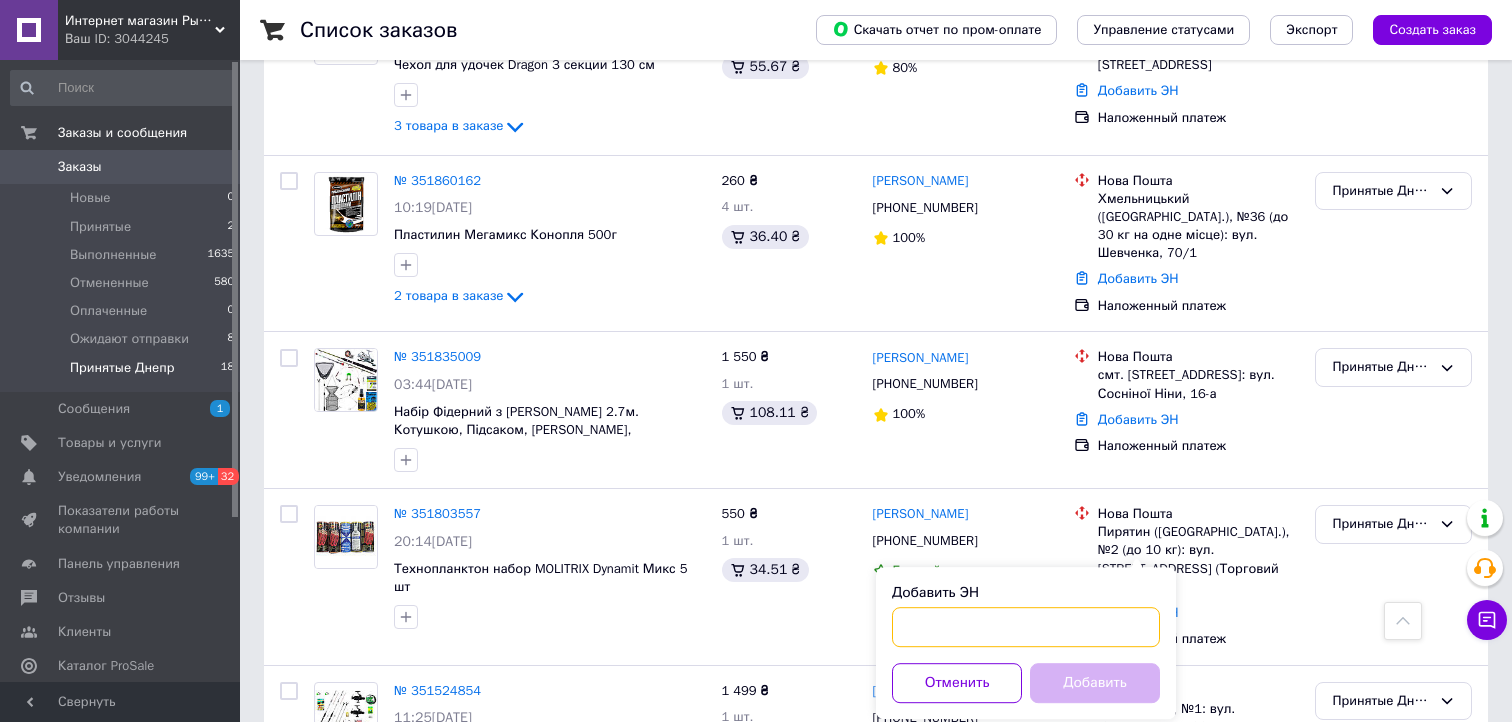 paste on "20451202945569" 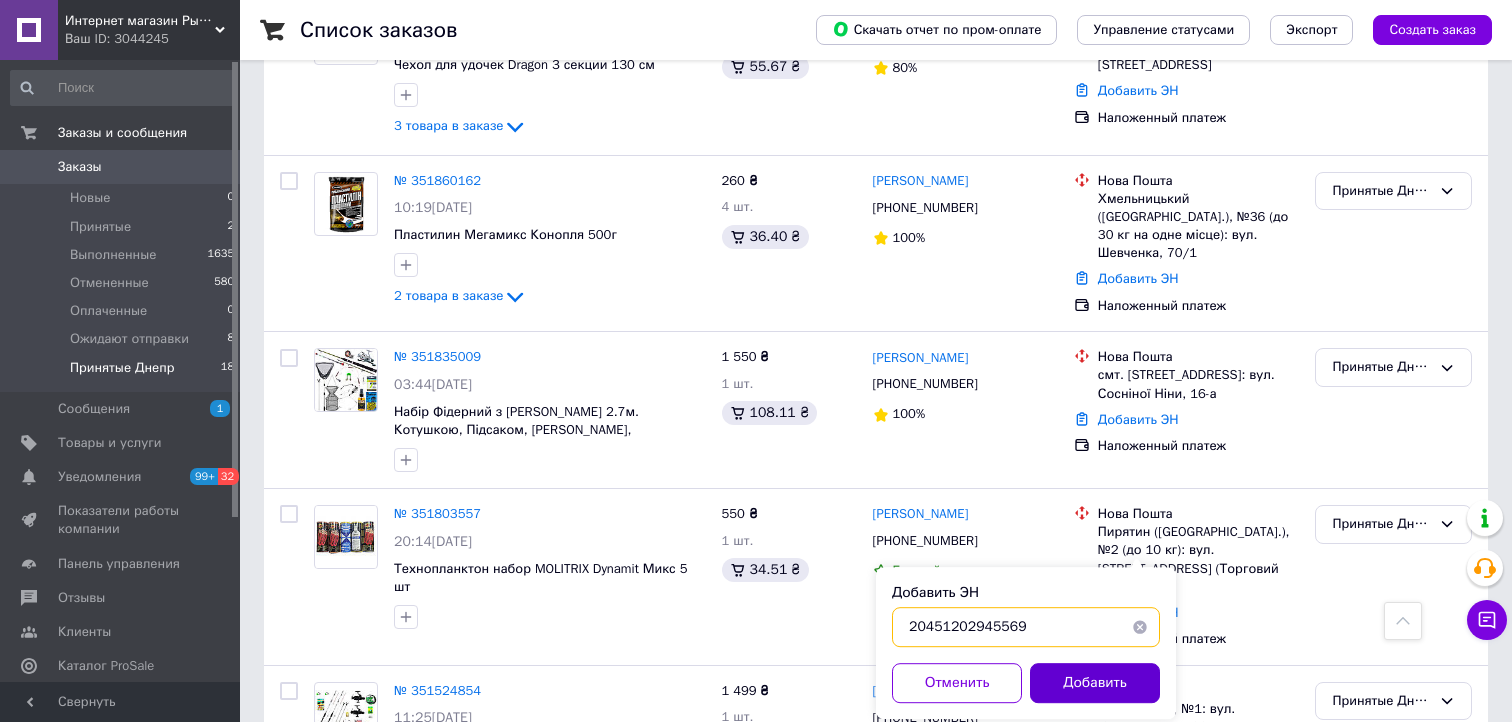 type on "20451202945569" 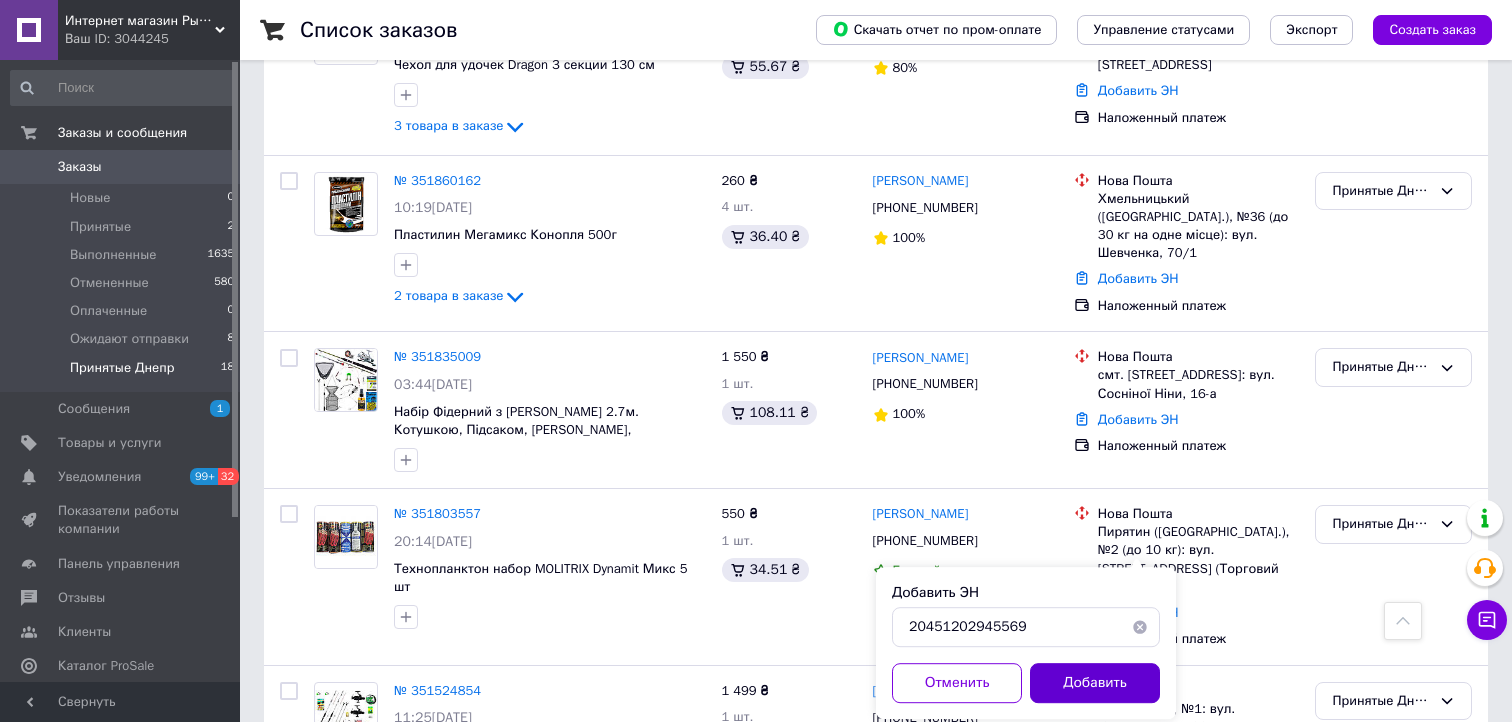 click on "Добавить" 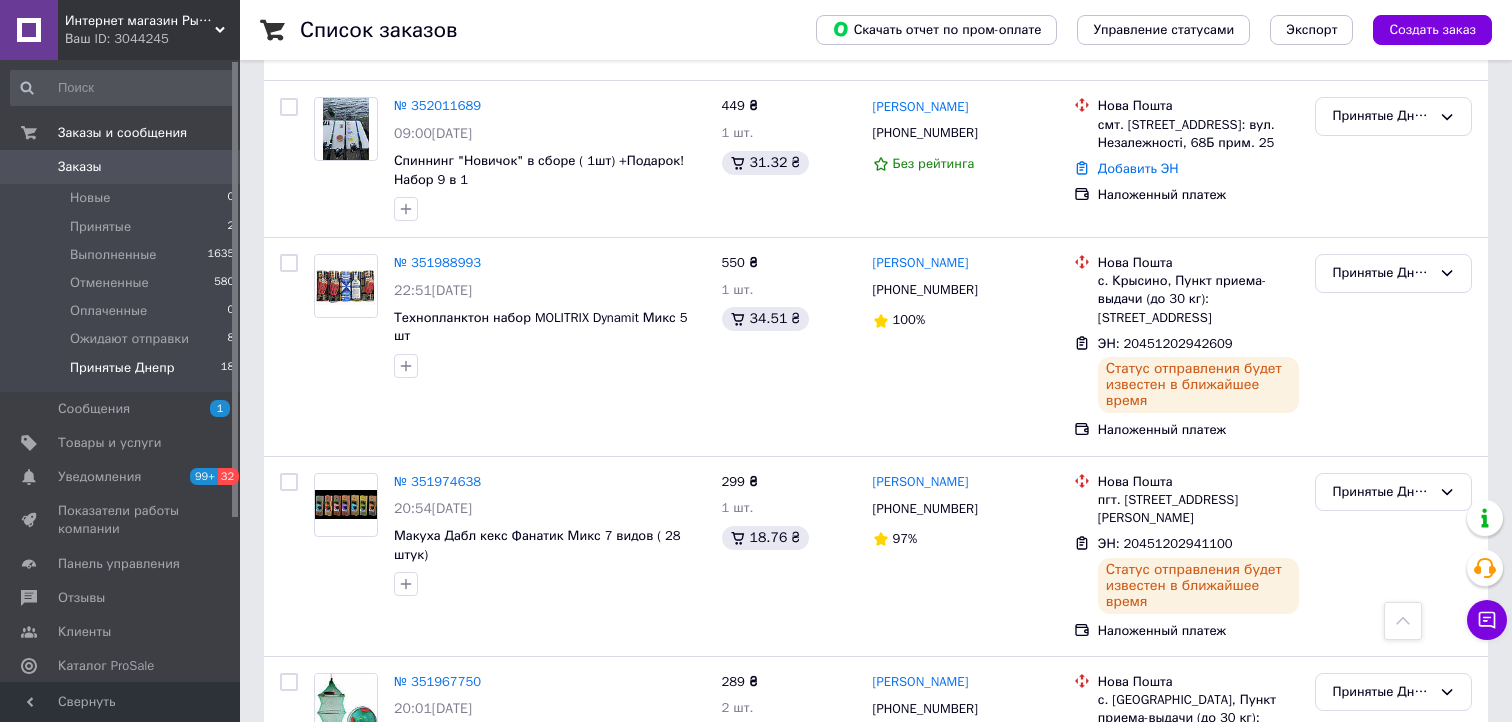 scroll, scrollTop: 208, scrollLeft: 0, axis: vertical 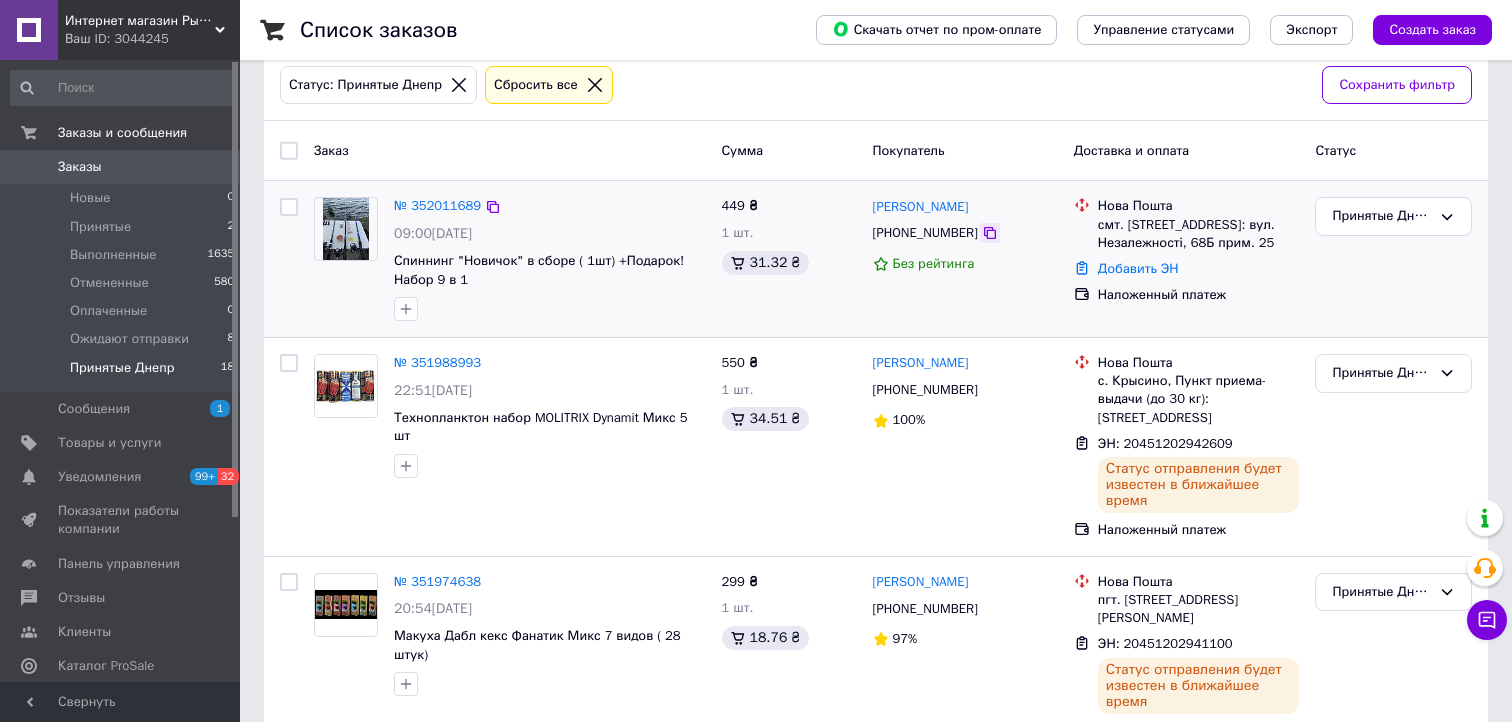 click 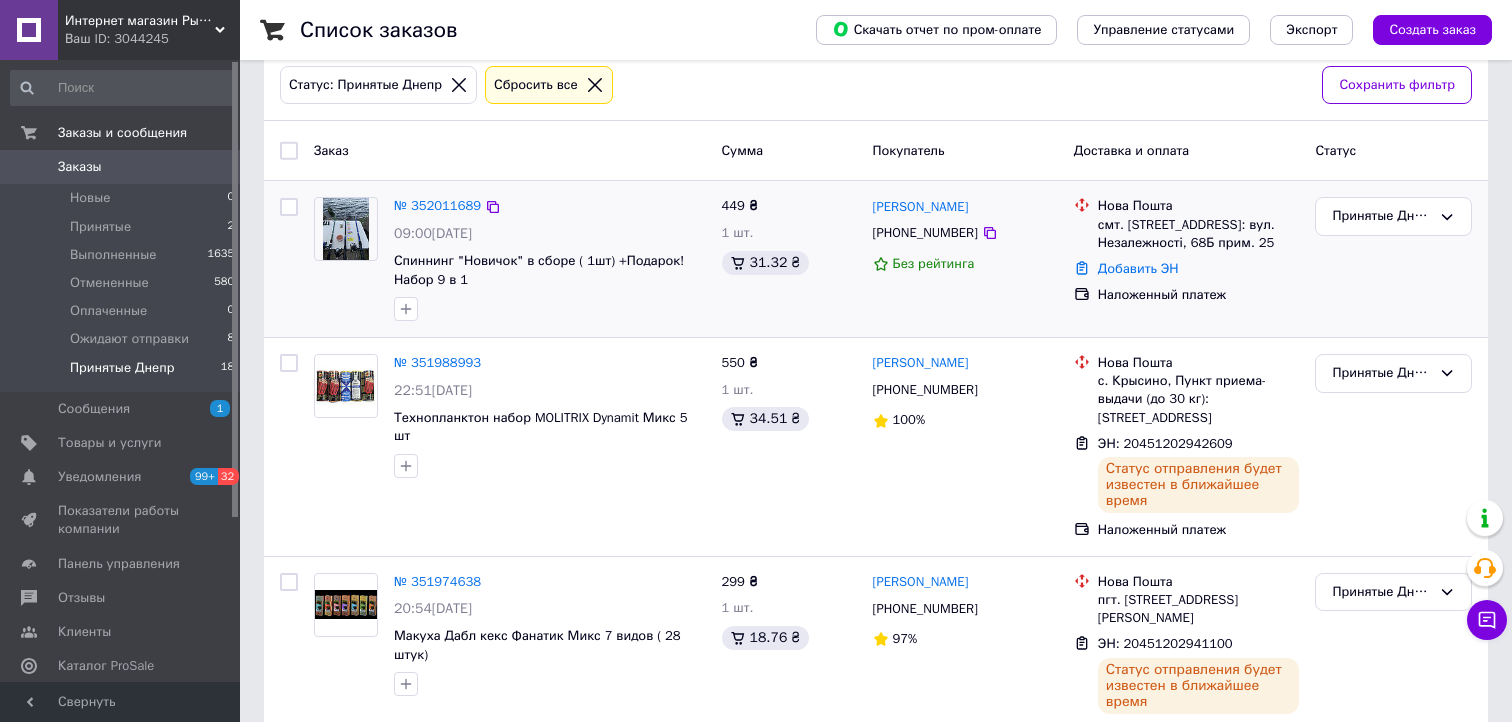 click on "Добавить ЭН" 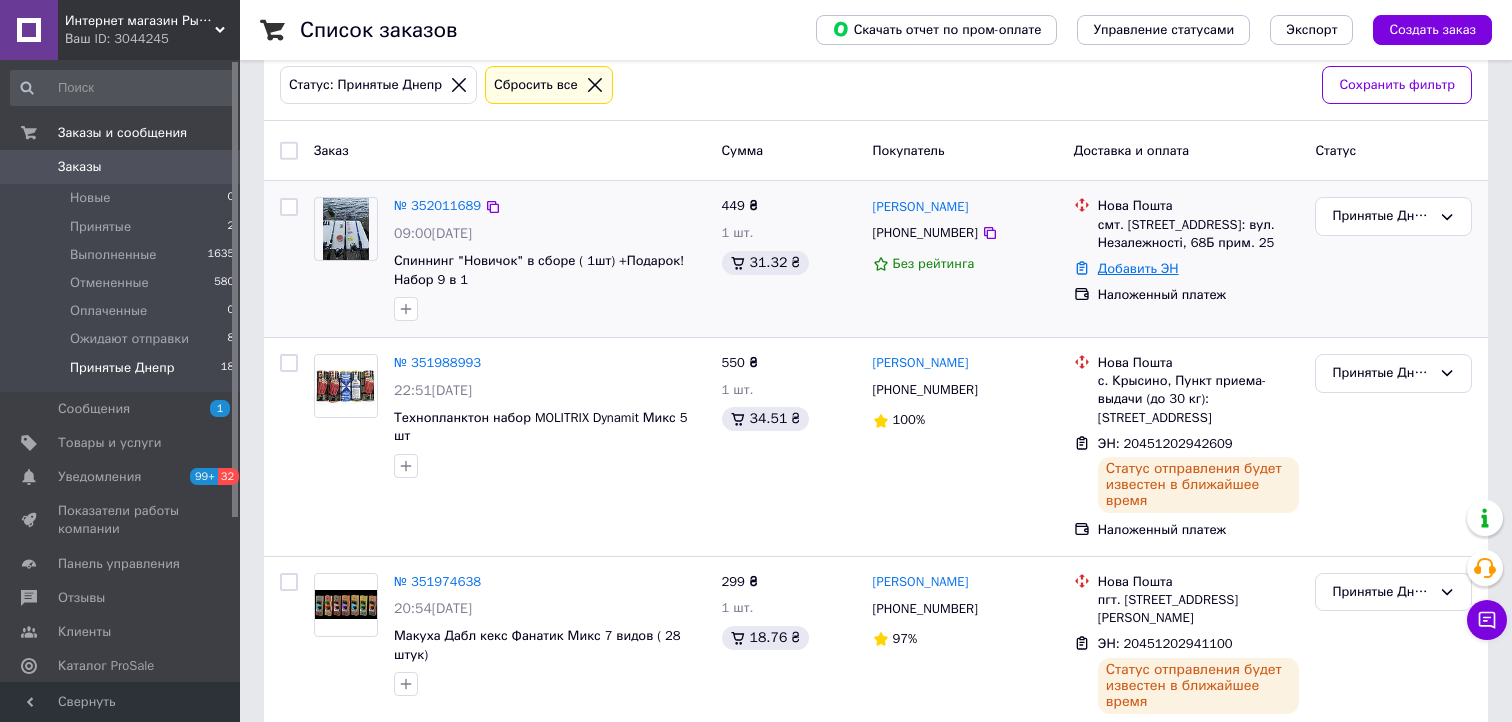 click on "Добавить ЭН" 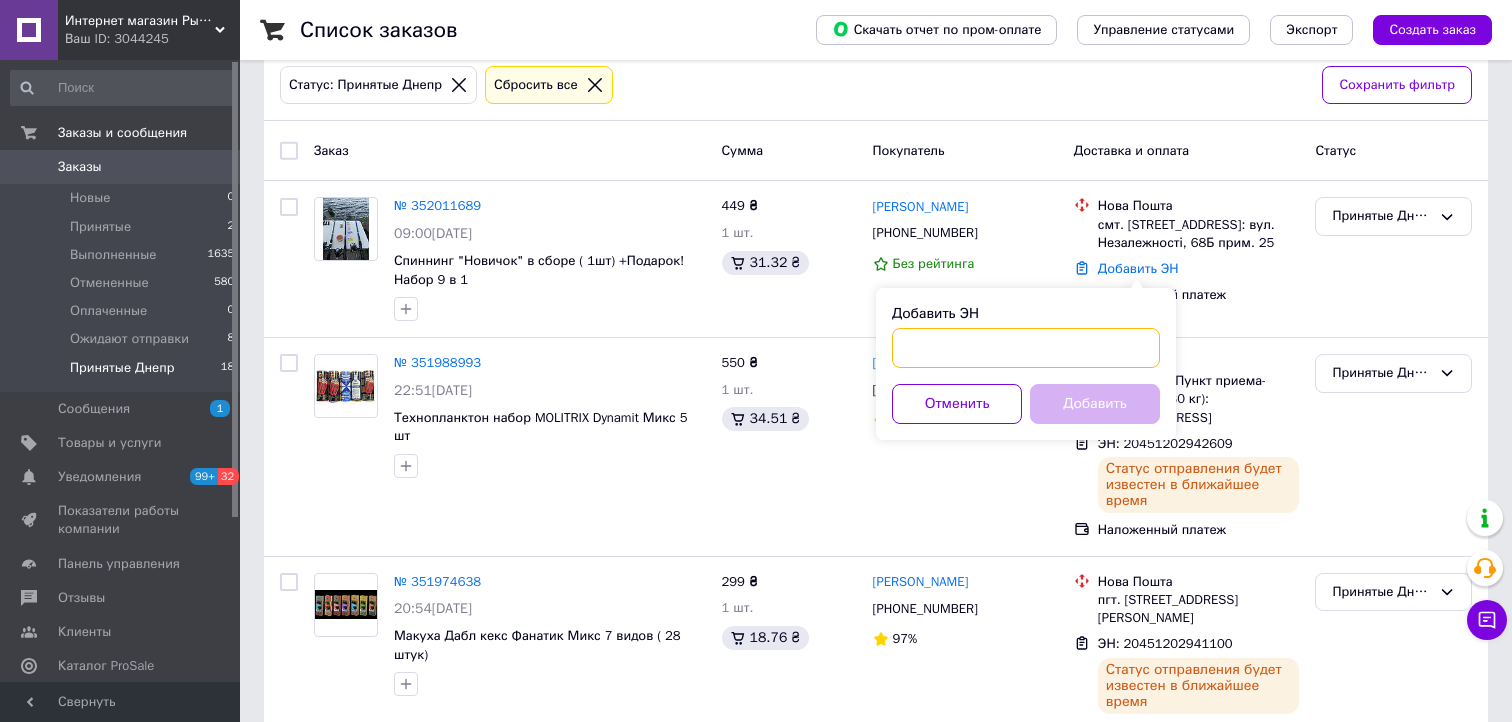 click on "Добавить ЭН" 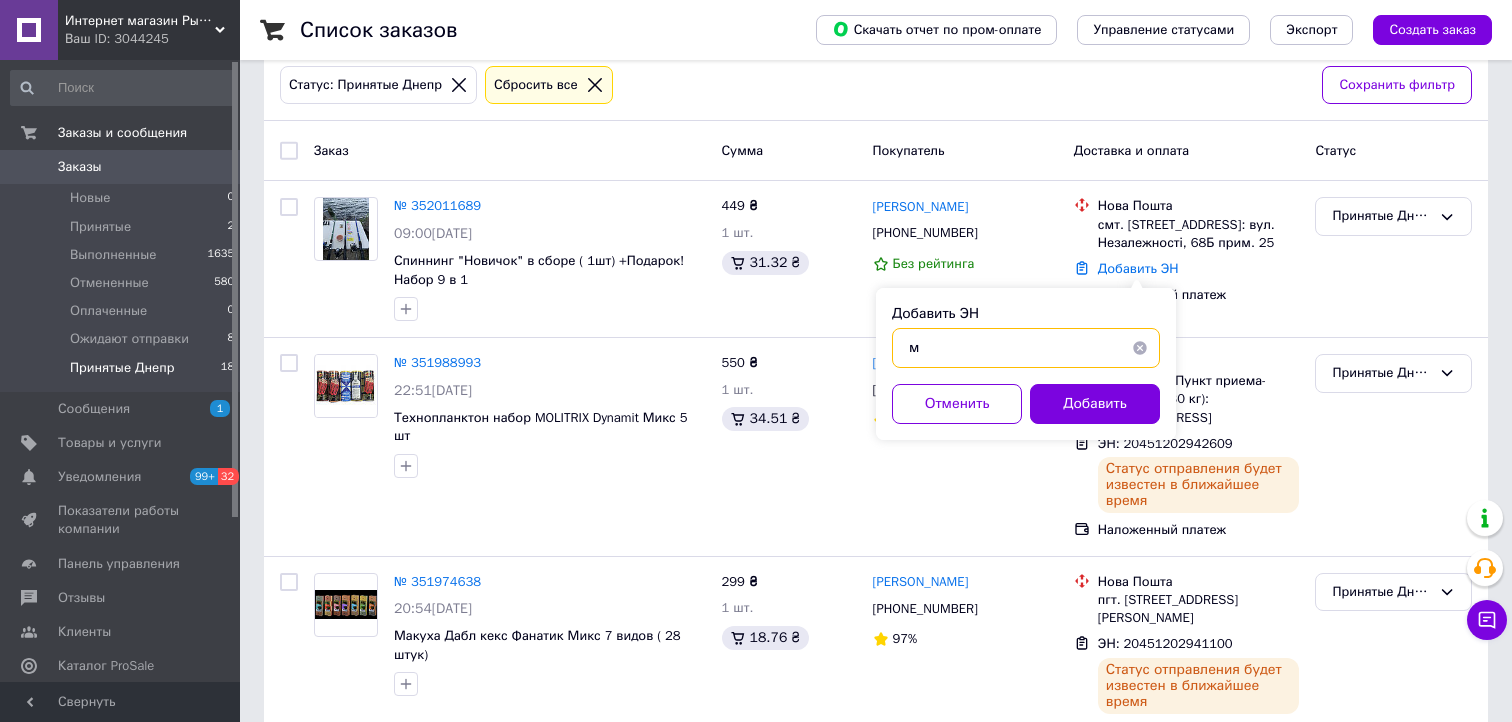 drag, startPoint x: 933, startPoint y: 350, endPoint x: 907, endPoint y: 350, distance: 26 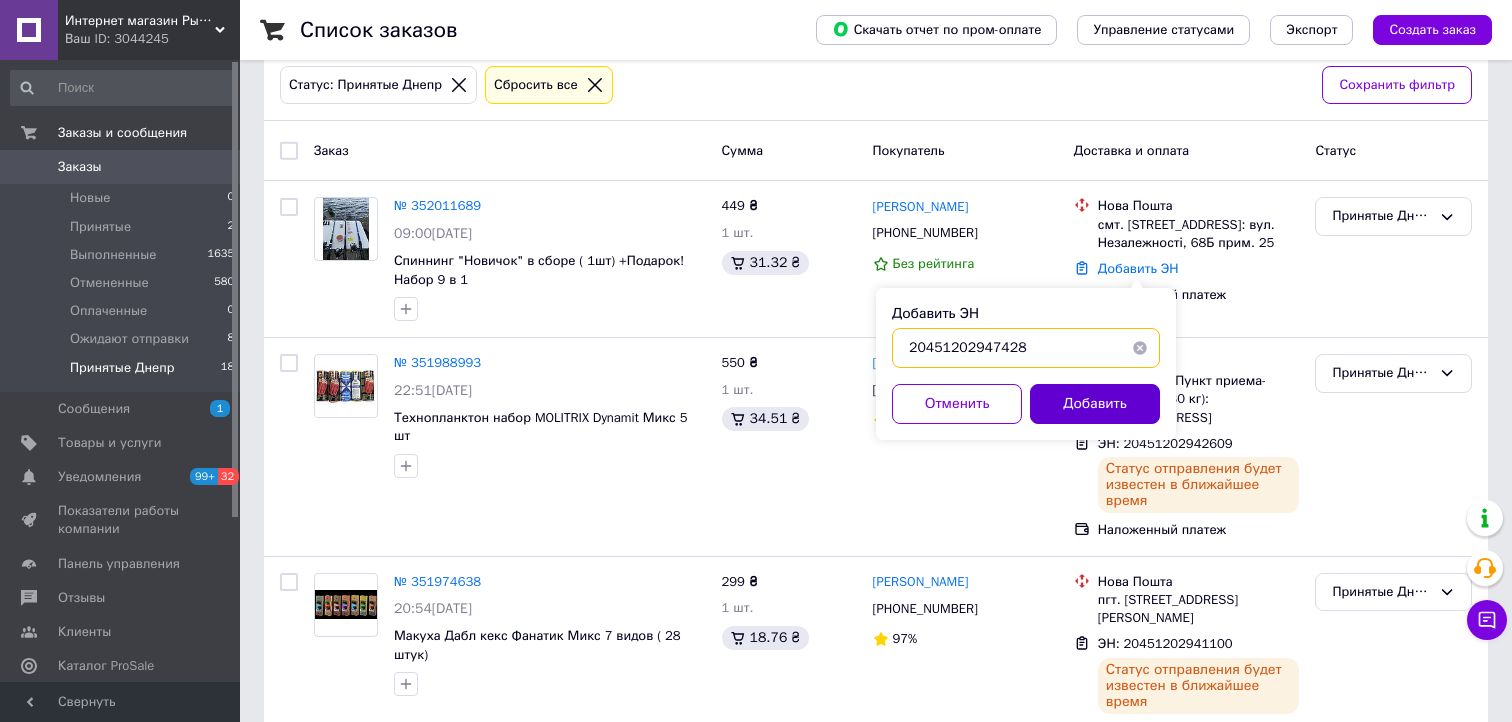 type on "20451202947428" 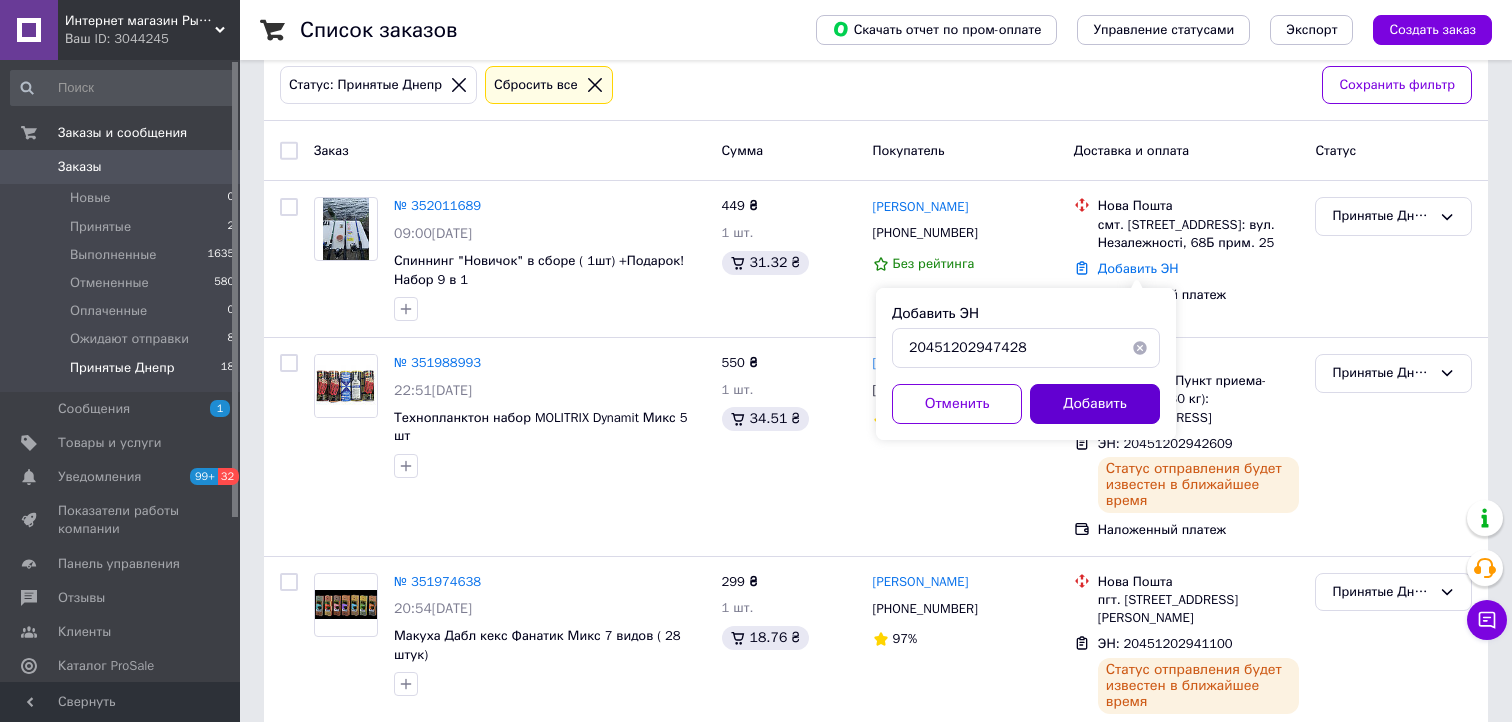 click on "Добавить" 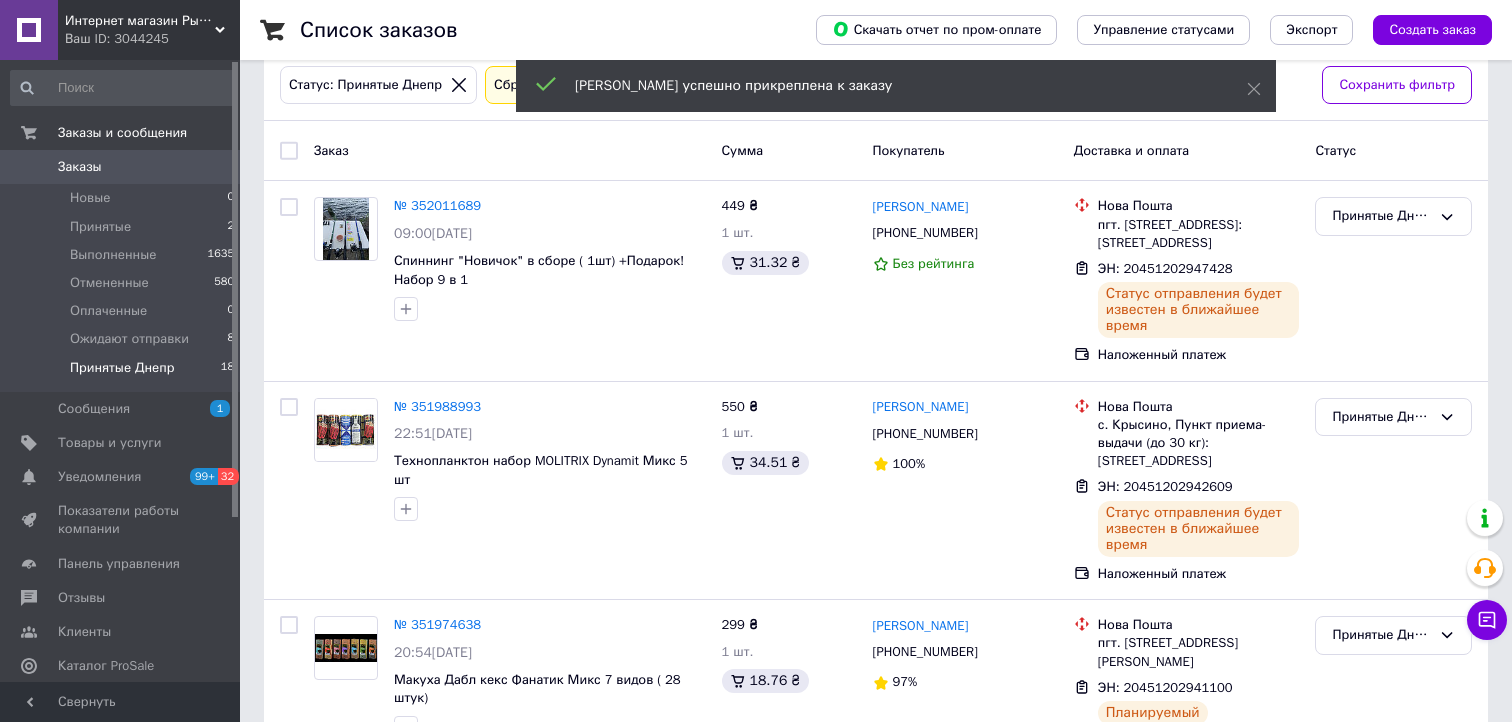 click on "Интернет магазин Рыбачок Ваш ID: 3044245" 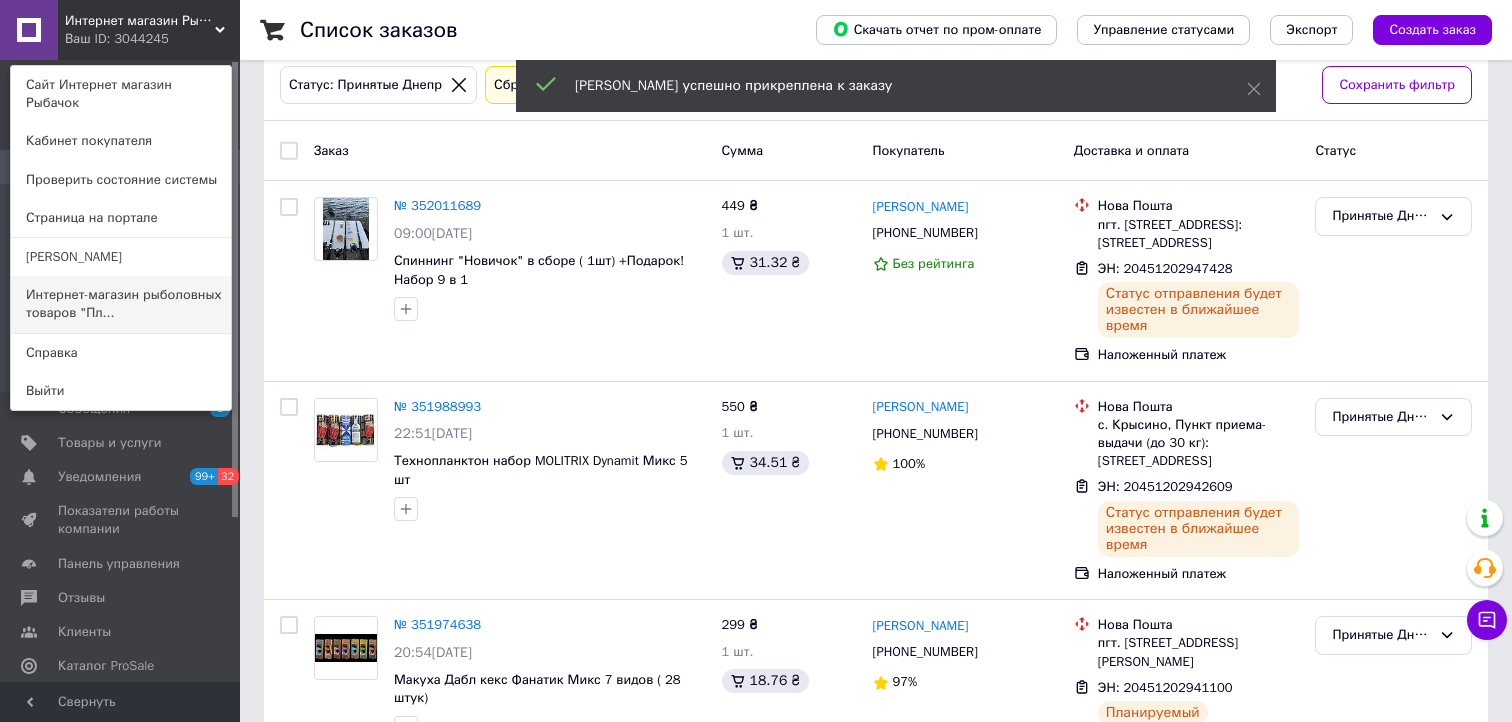 click on "Интернет-магазин рыболовных товаров  "Пл..." 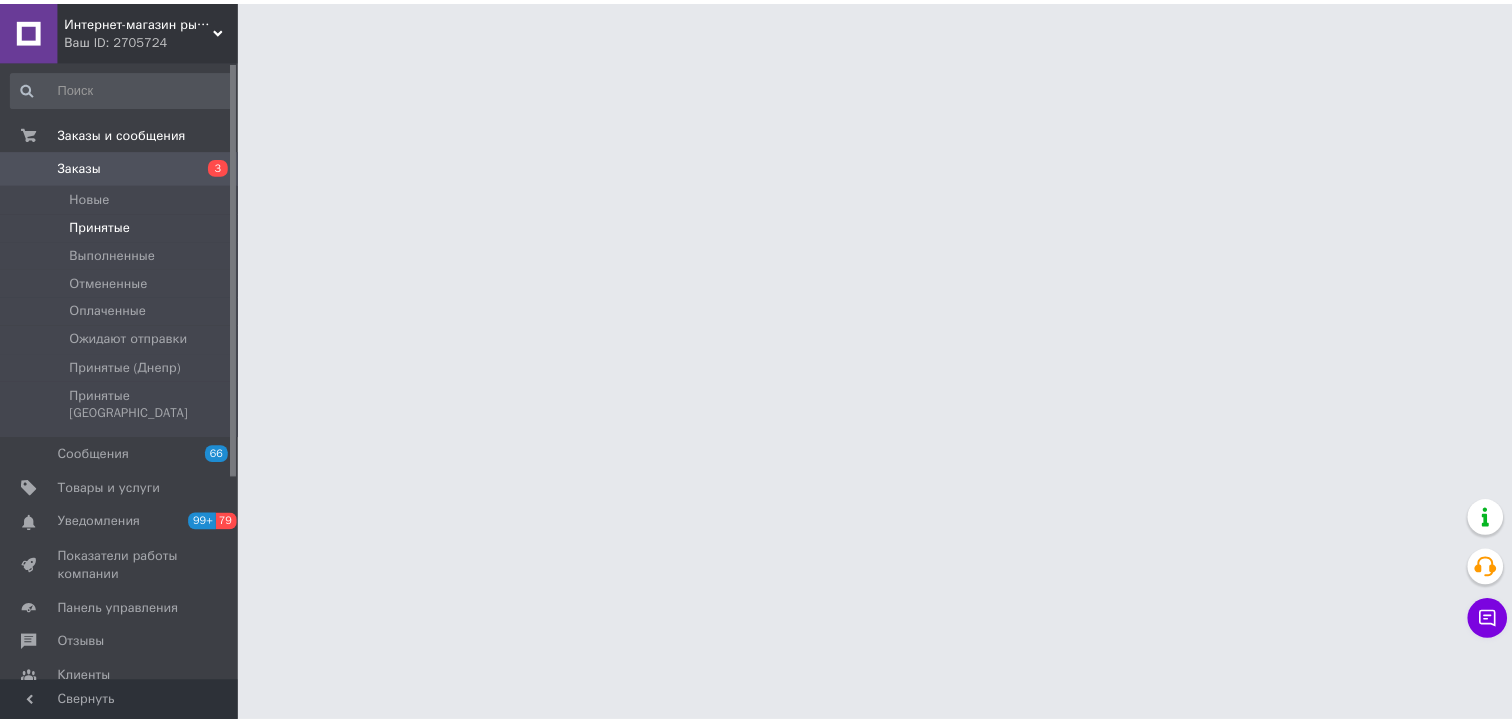scroll, scrollTop: 0, scrollLeft: 0, axis: both 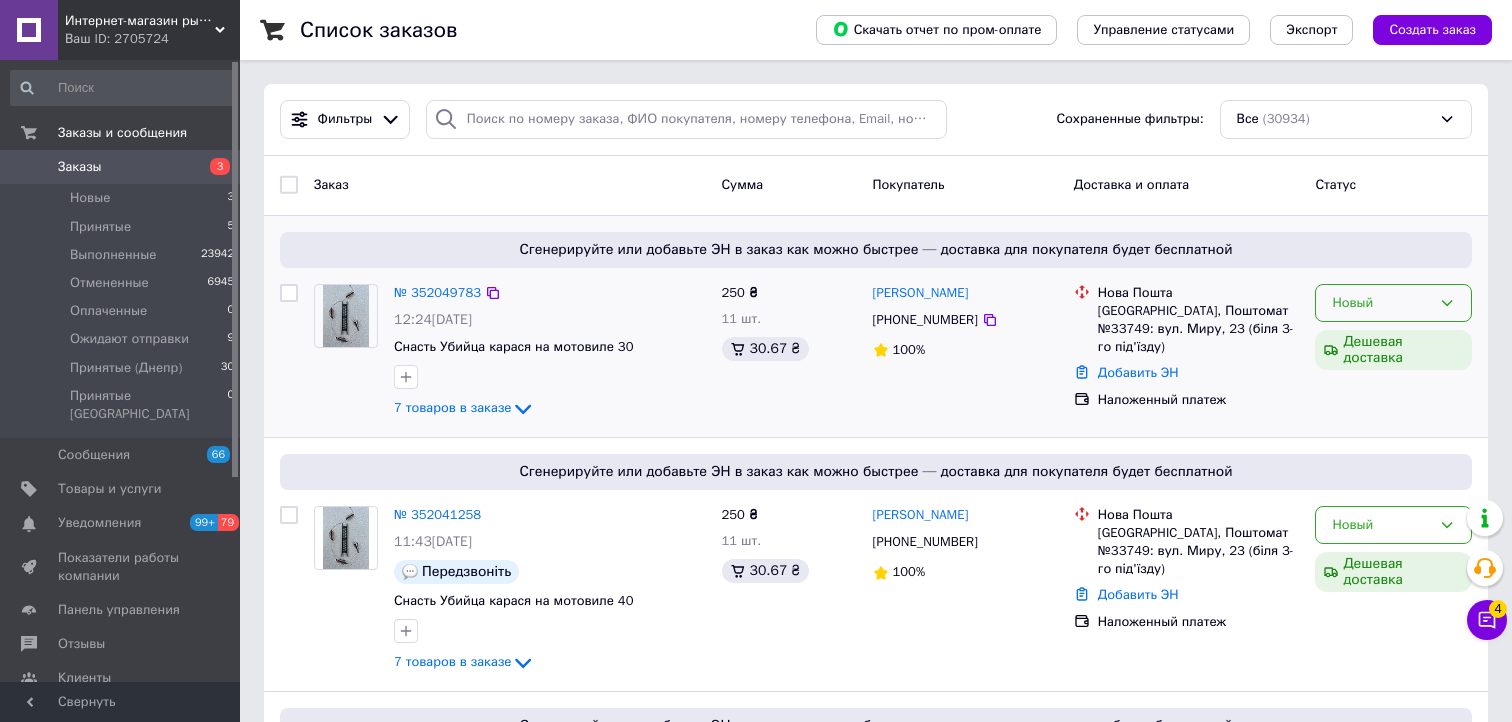 click on "Новый" at bounding box center (1381, 303) 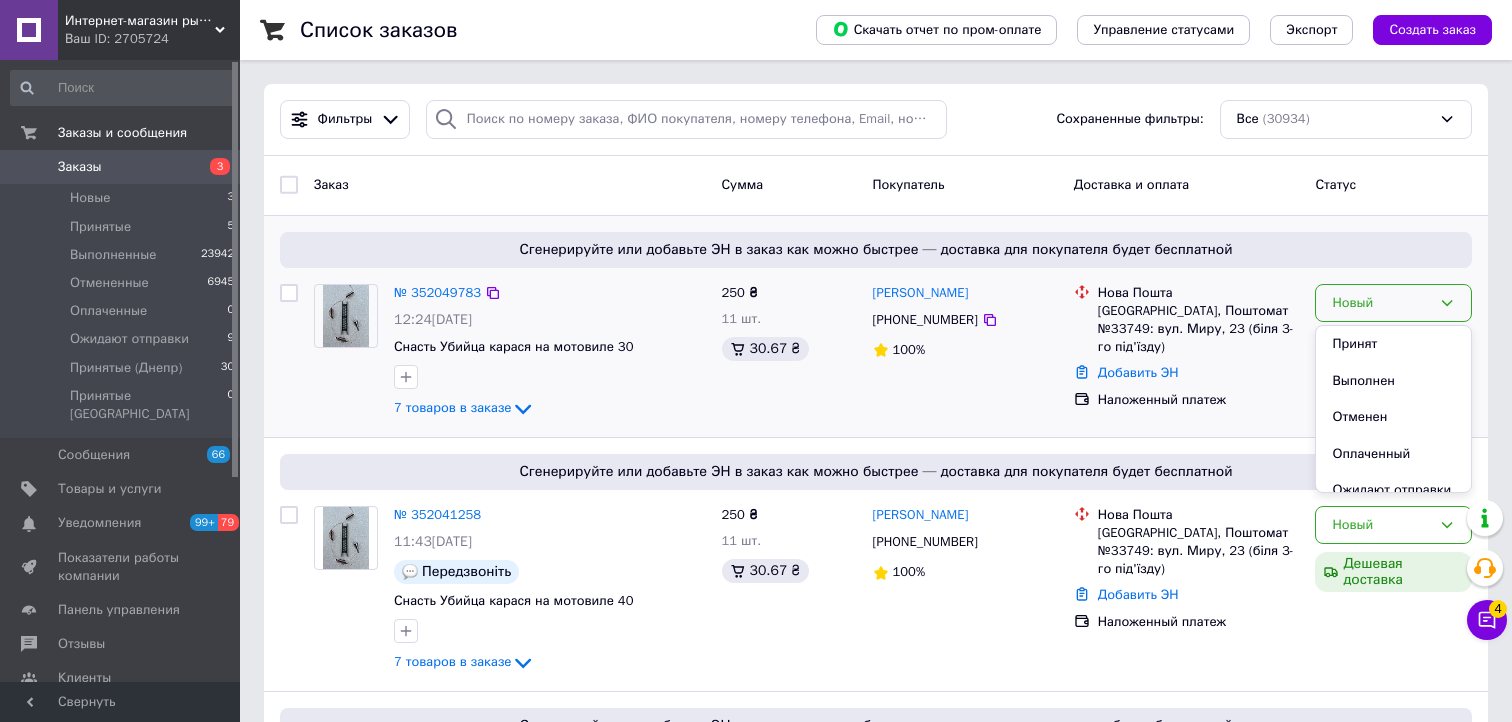 click on "Принят" at bounding box center (1393, 344) 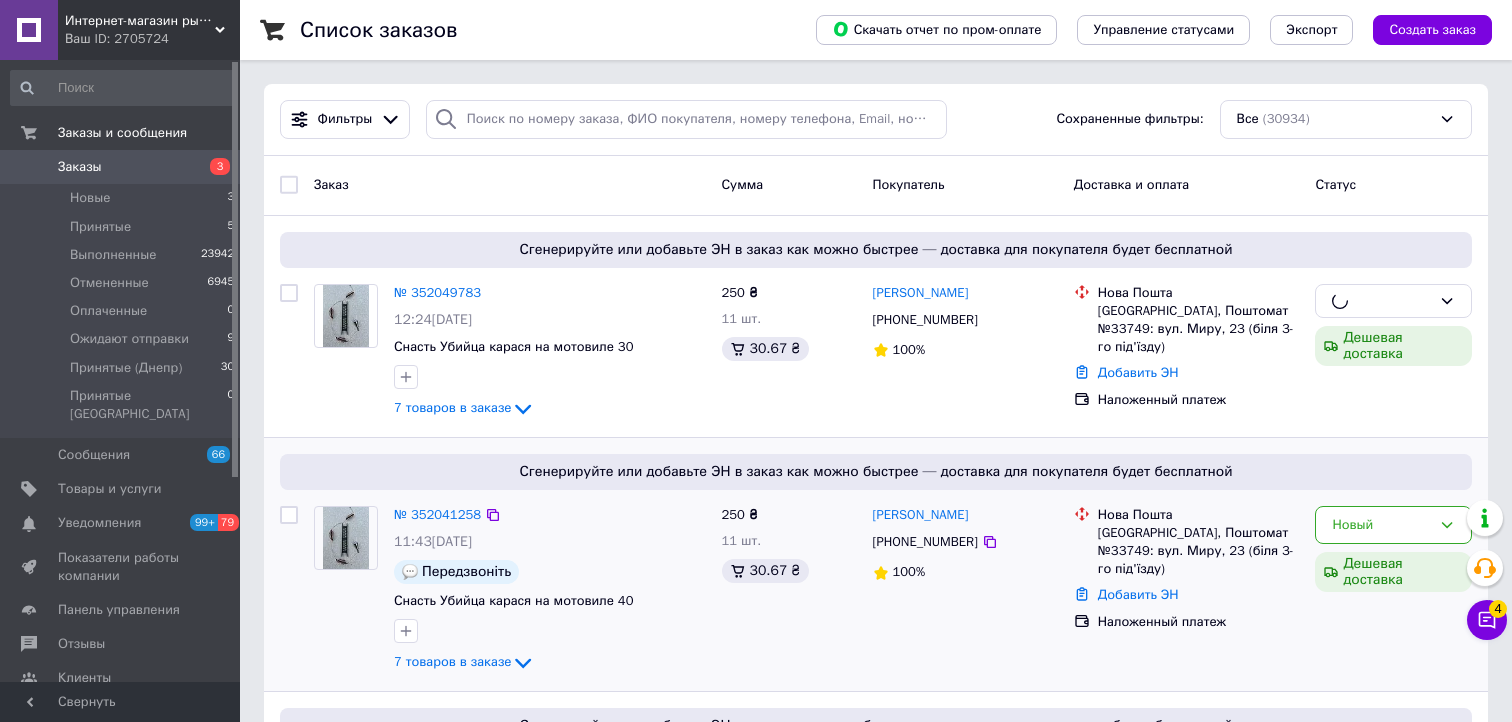 scroll, scrollTop: 200, scrollLeft: 0, axis: vertical 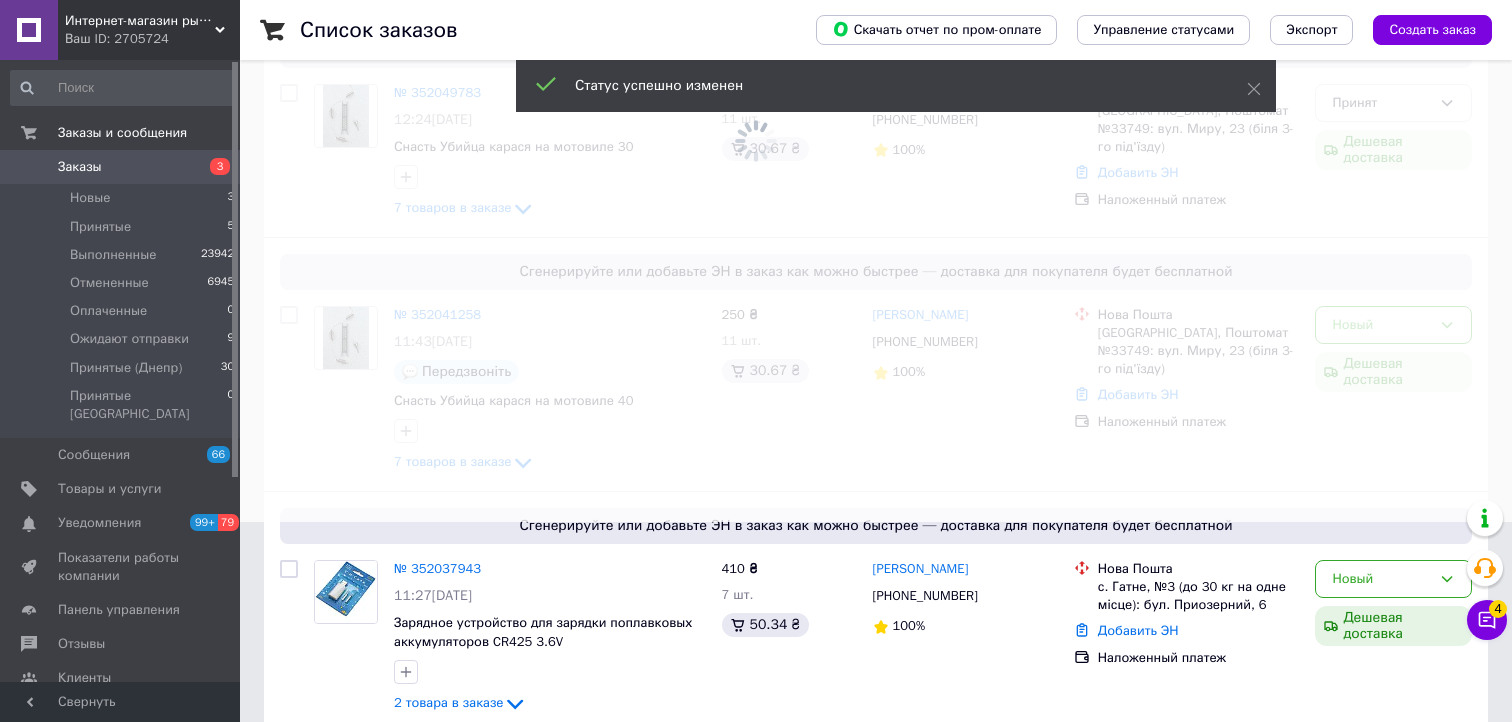 click at bounding box center (756, 161) 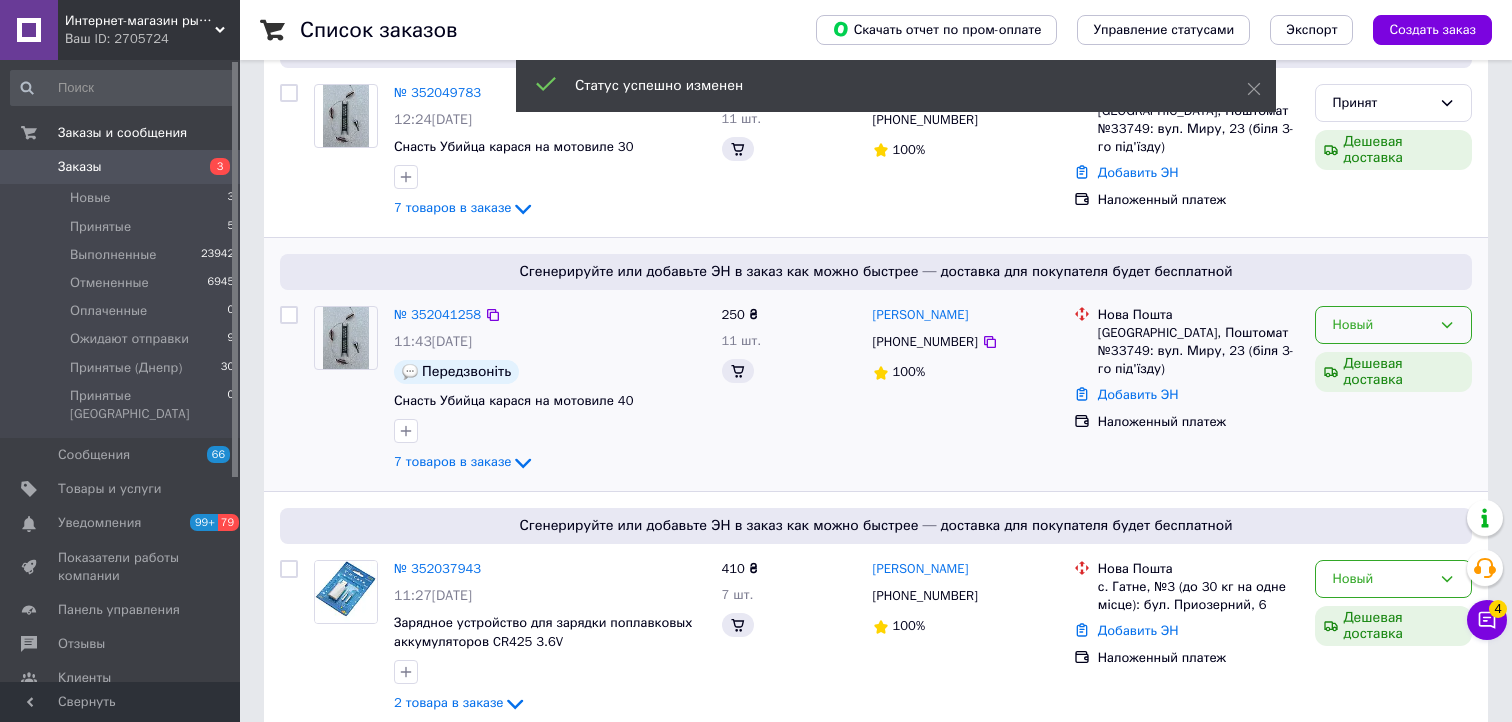 click on "Новый" at bounding box center [1381, 325] 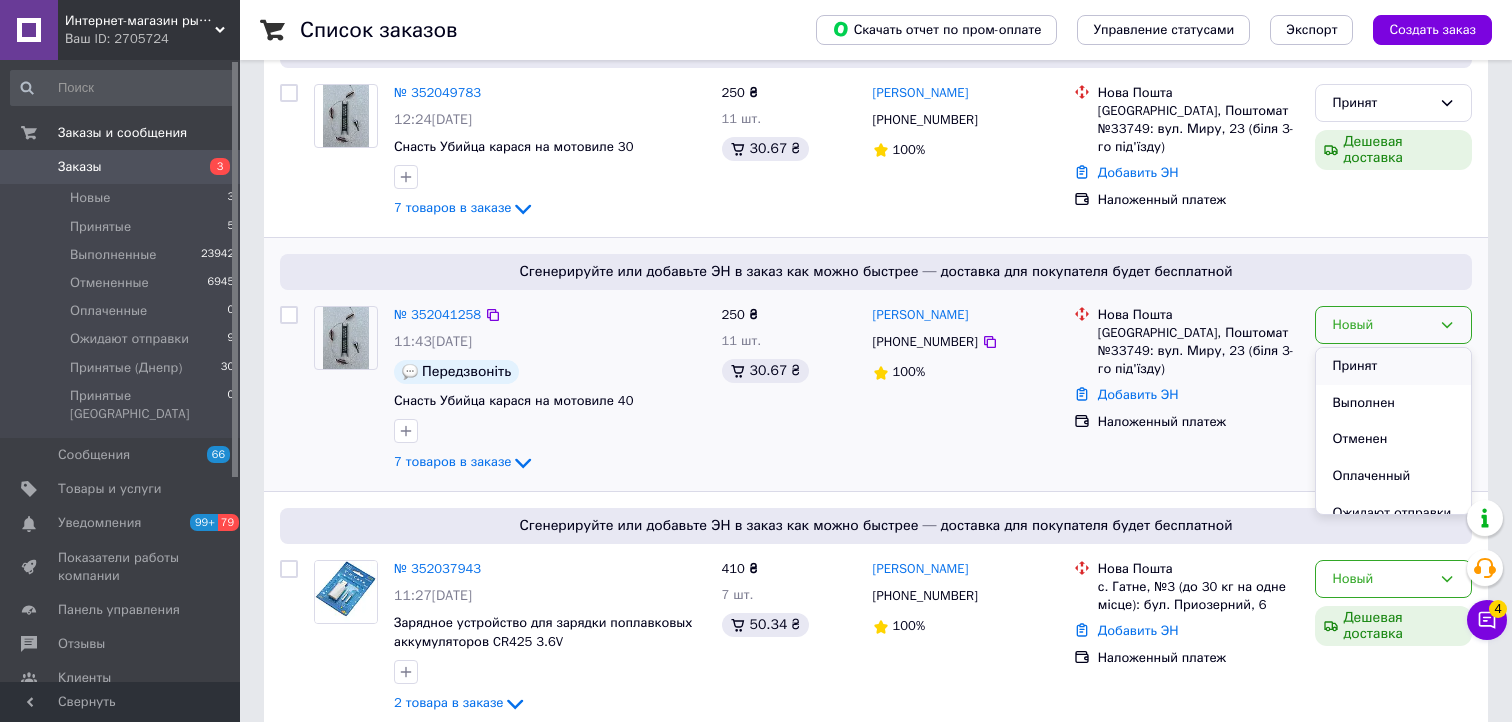click on "Принят" at bounding box center [1393, 366] 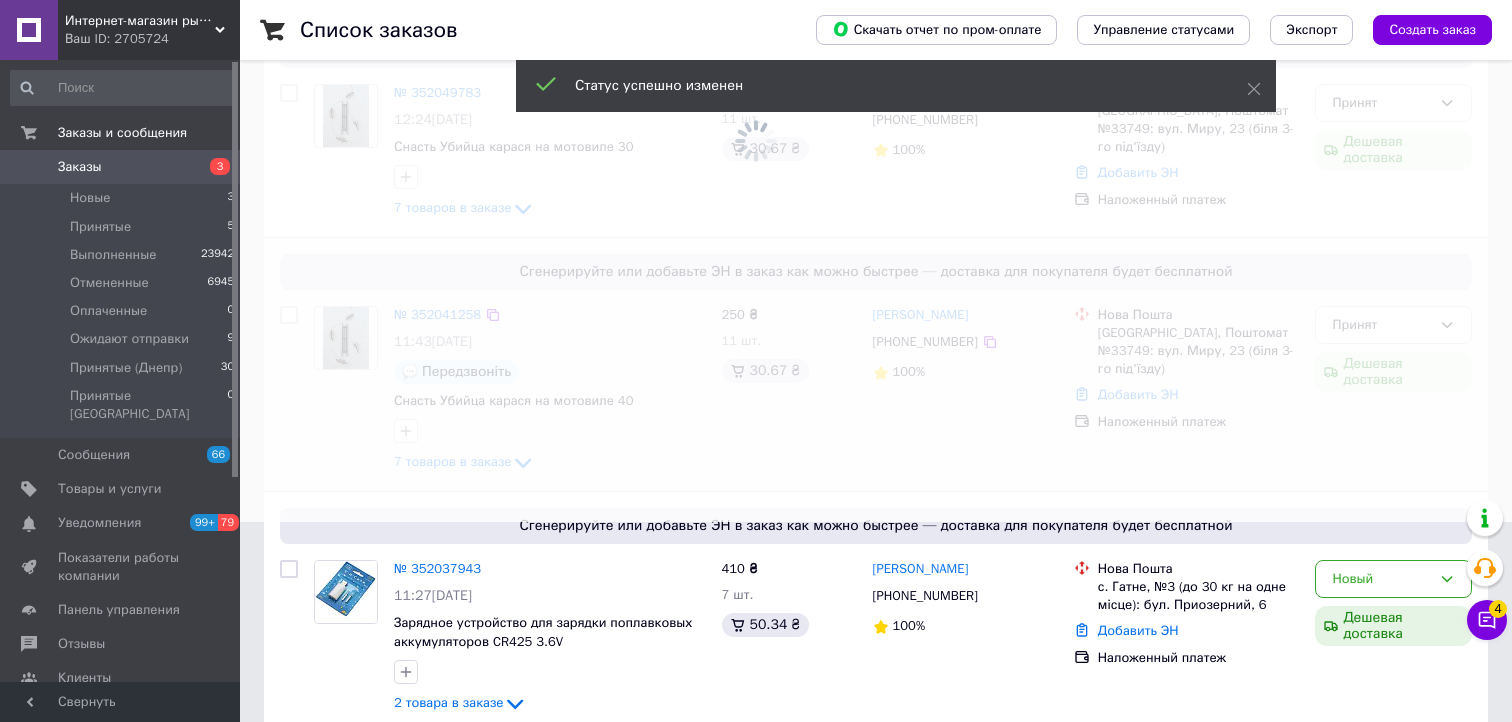 scroll, scrollTop: 400, scrollLeft: 0, axis: vertical 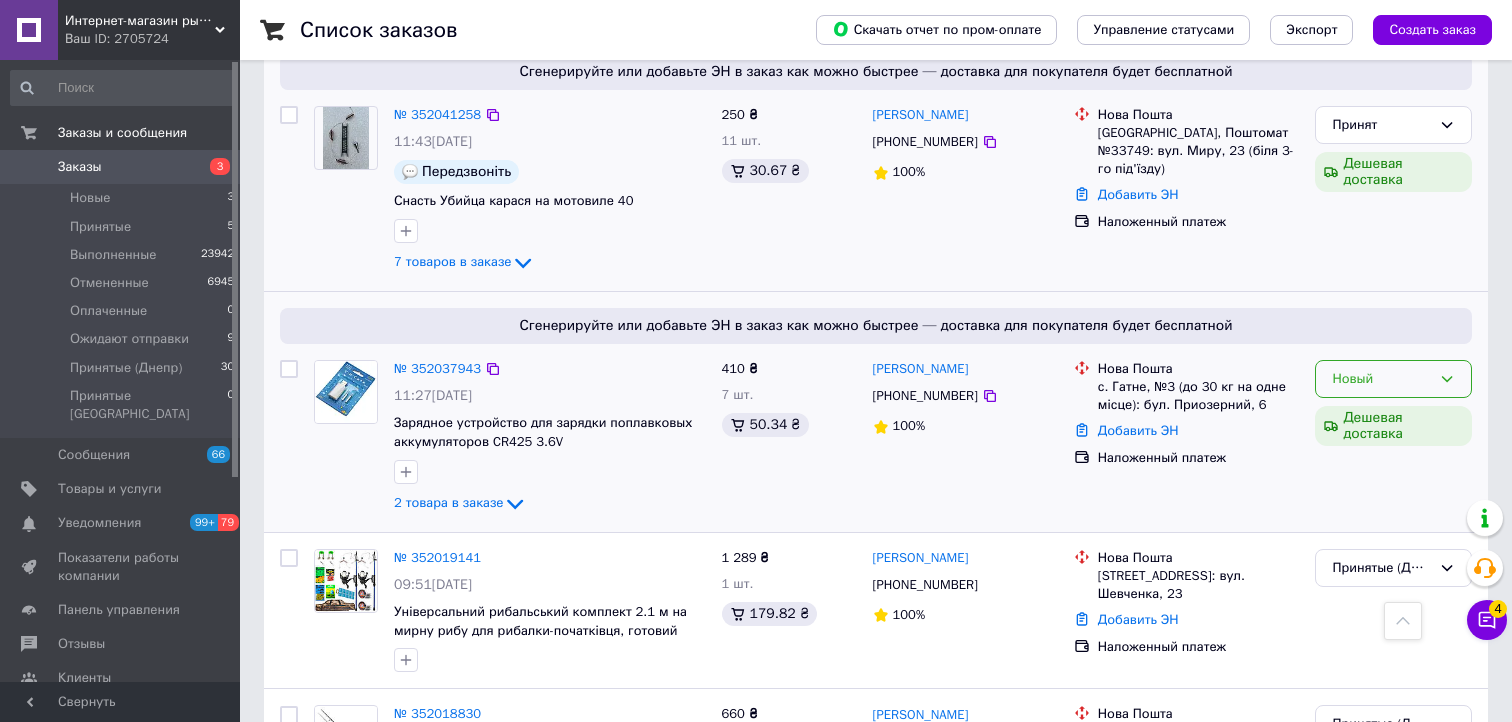 click 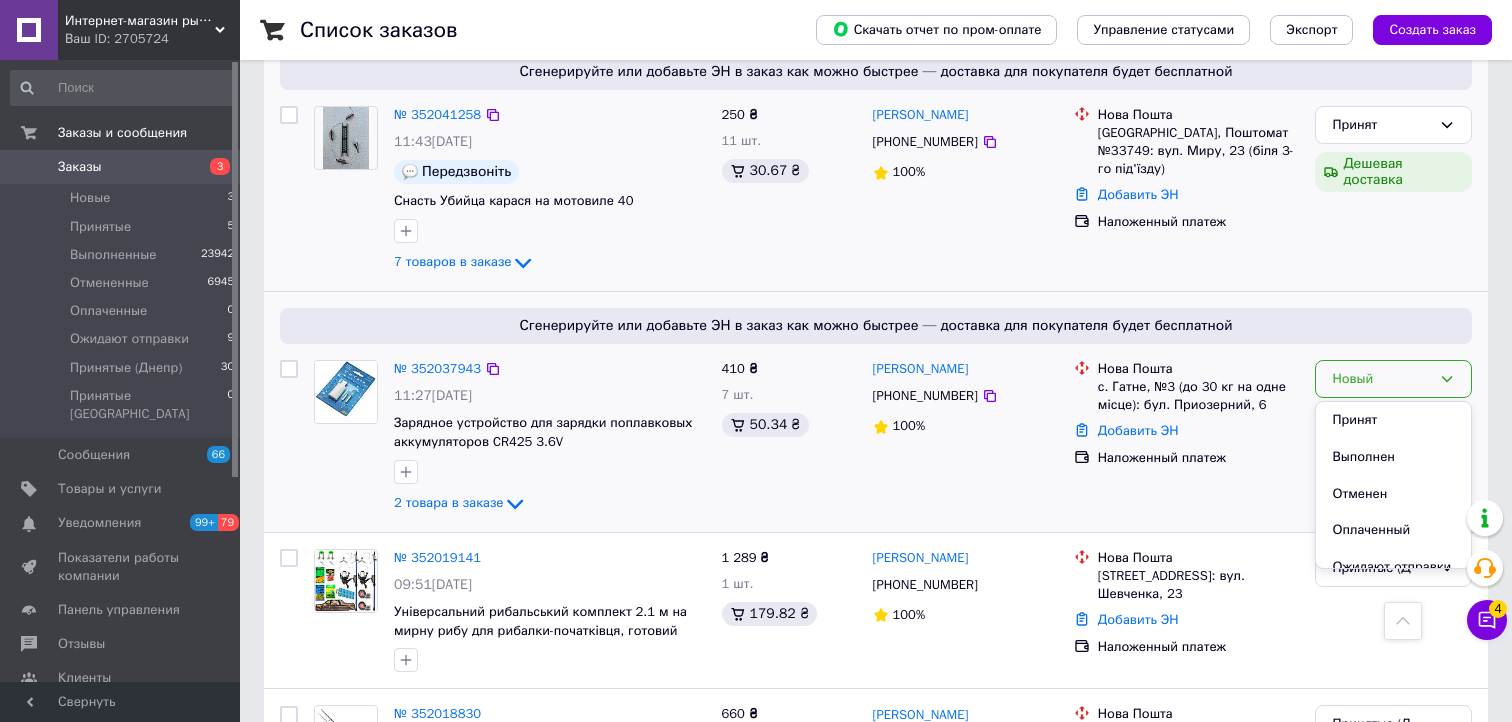 drag, startPoint x: 1389, startPoint y: 410, endPoint x: 1206, endPoint y: 425, distance: 183.61372 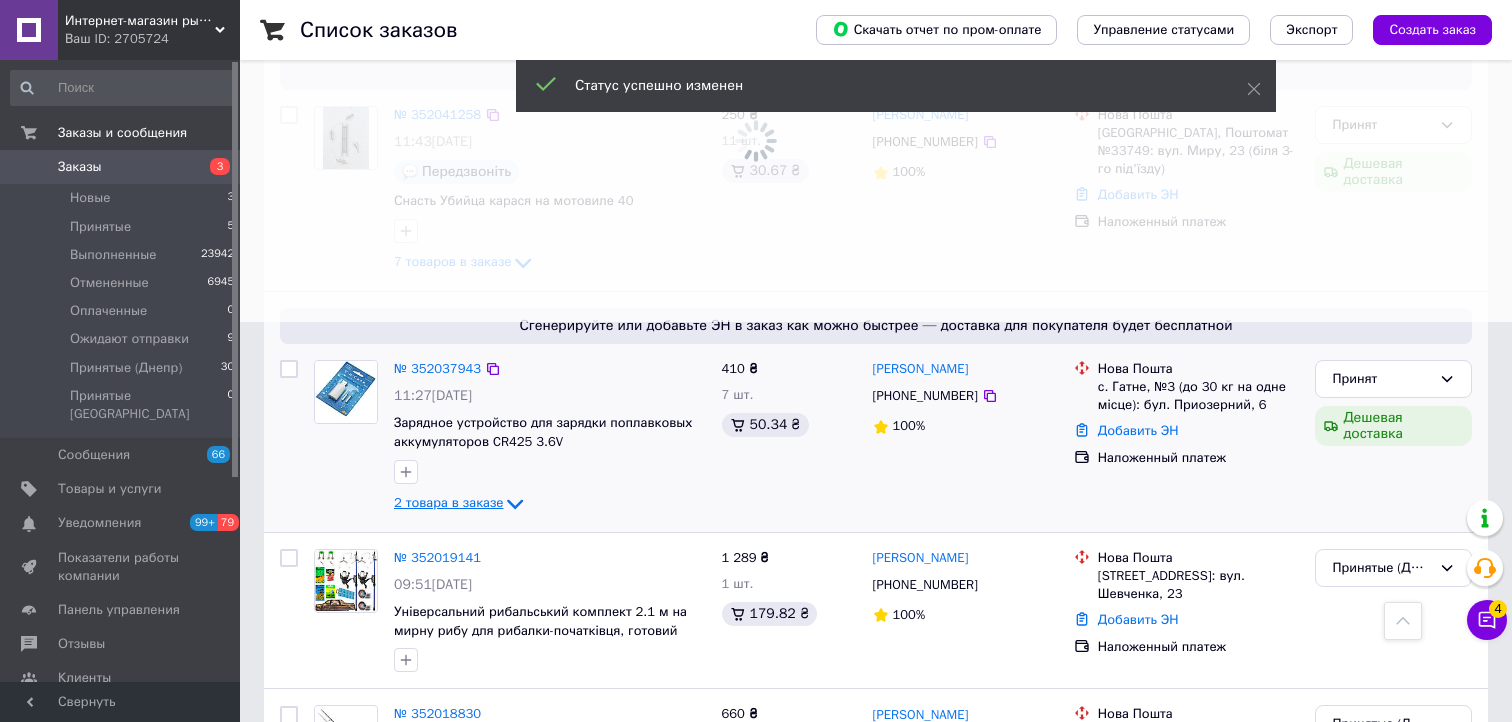 click on "2 товара в заказе" at bounding box center [448, 502] 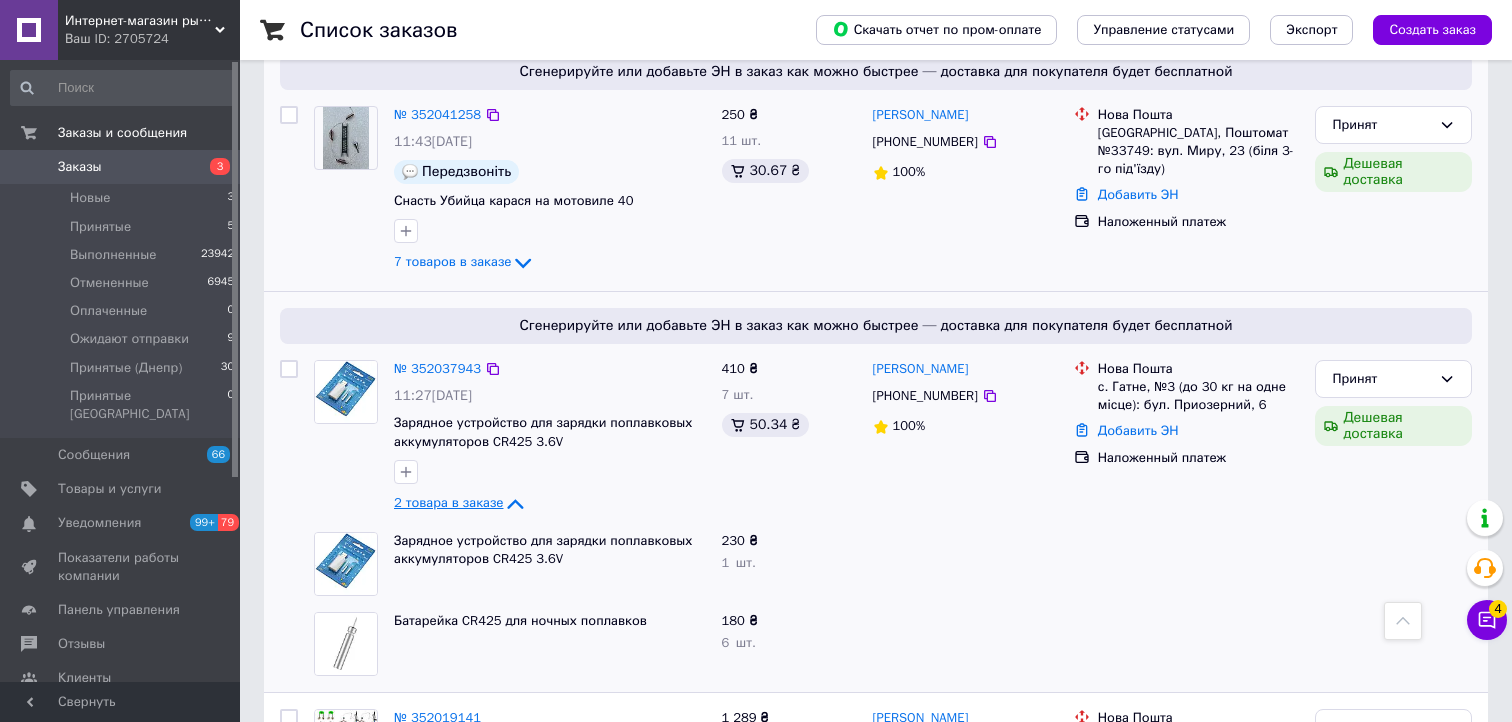 click on "2 товара в заказе" at bounding box center (448, 502) 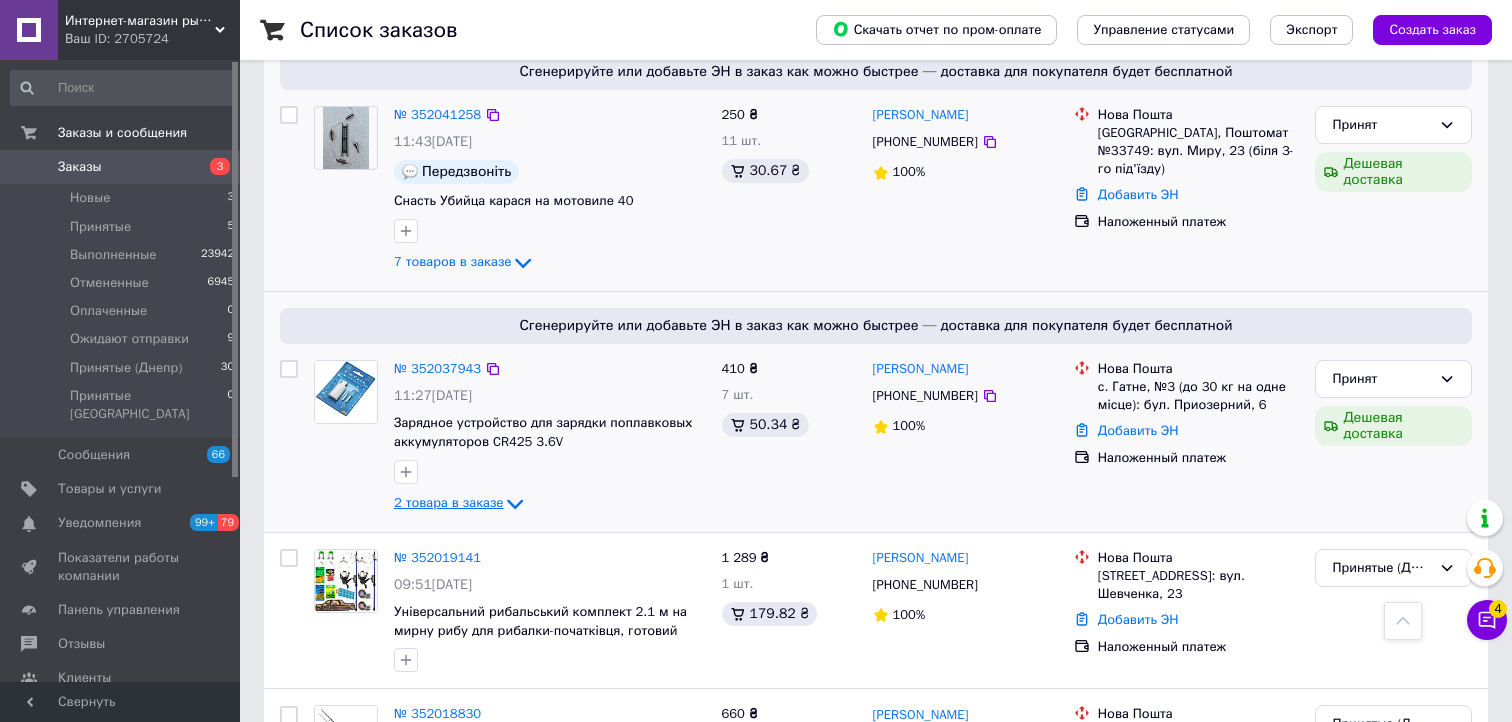 scroll, scrollTop: 500, scrollLeft: 0, axis: vertical 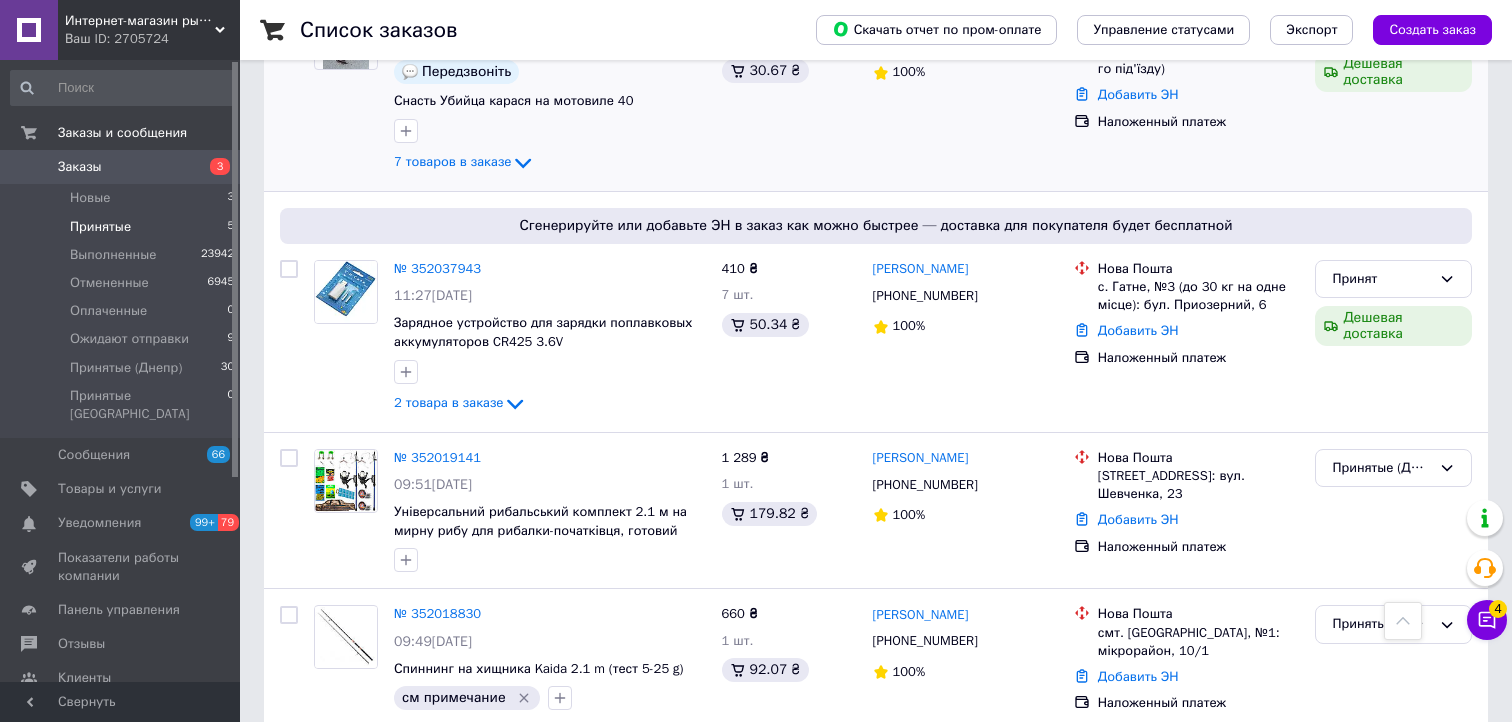 click on "Принятые" at bounding box center [100, 227] 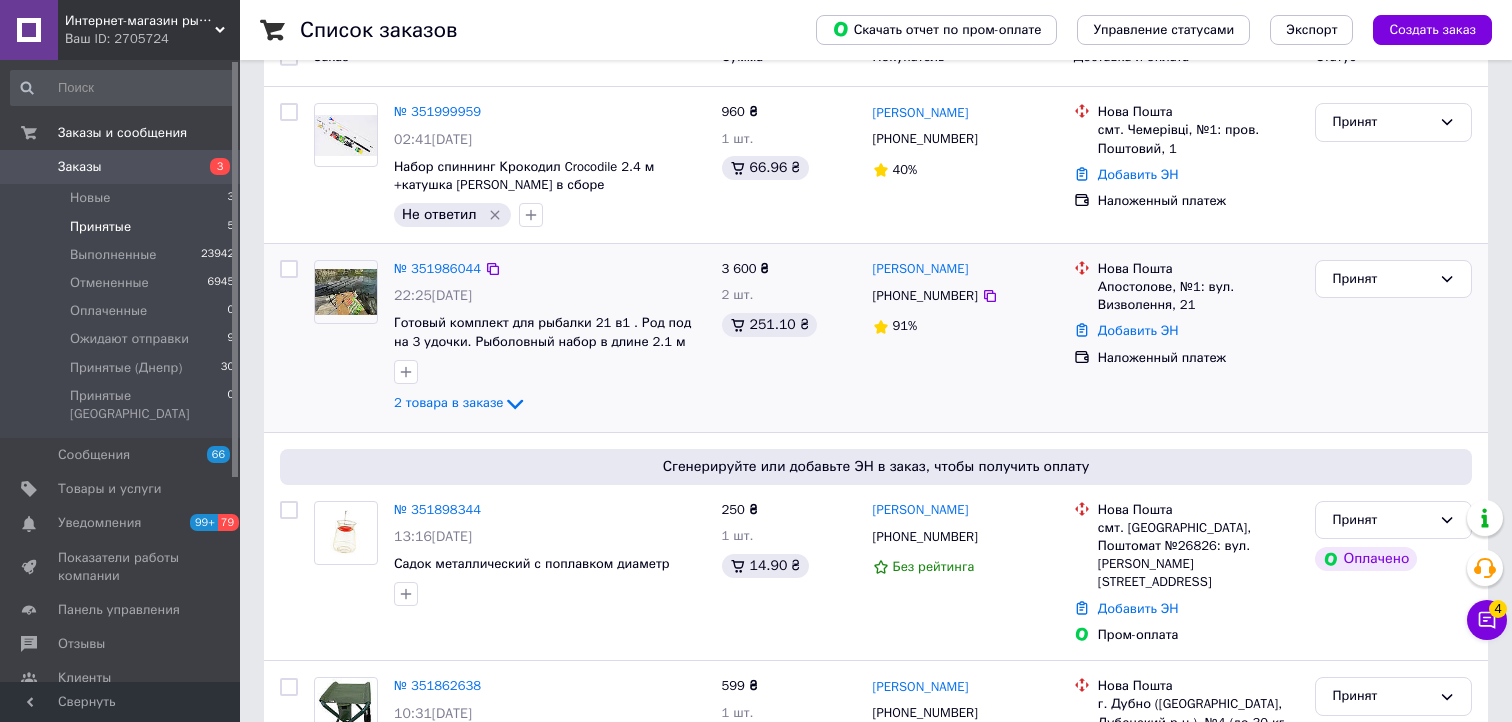 scroll, scrollTop: 300, scrollLeft: 0, axis: vertical 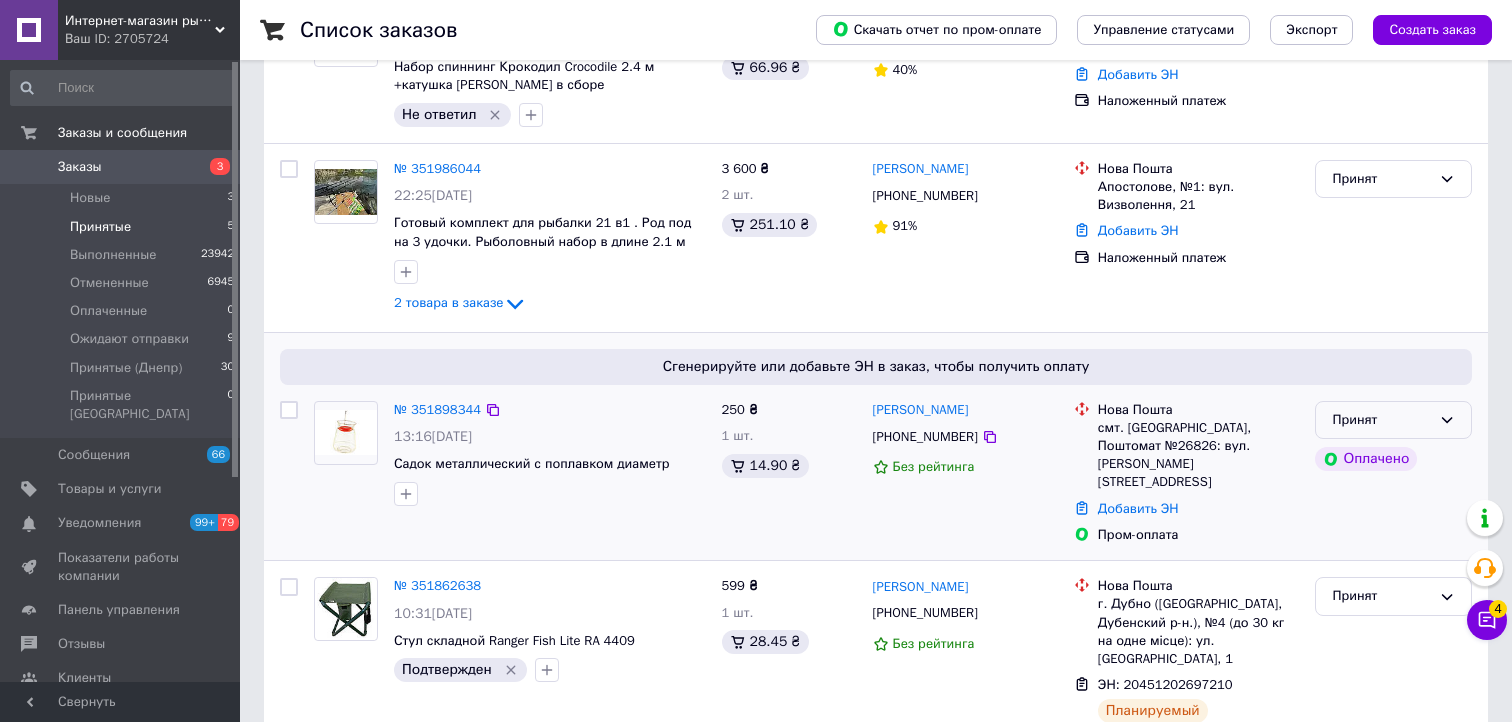 click on "Принят" at bounding box center [1381, 420] 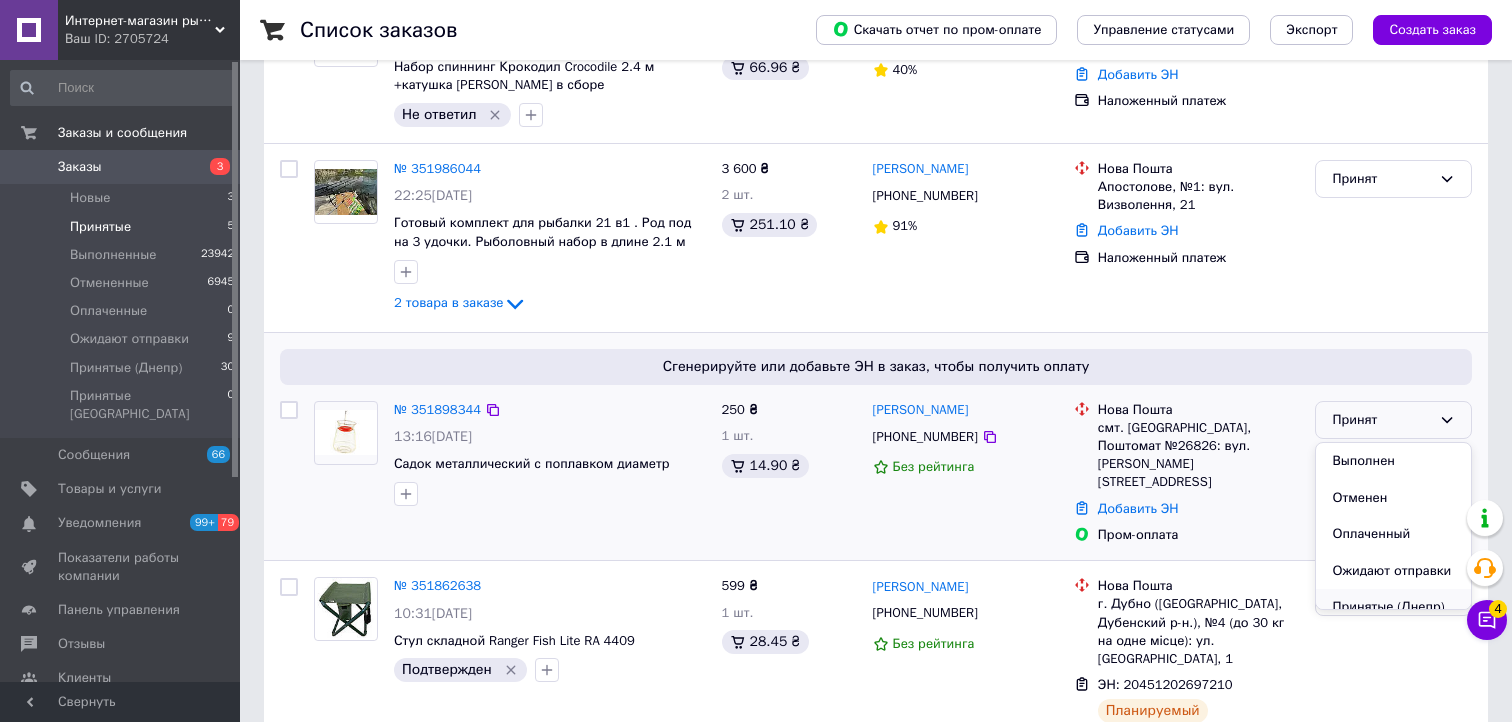 click on "Принятые (Днепр)" at bounding box center [1393, 607] 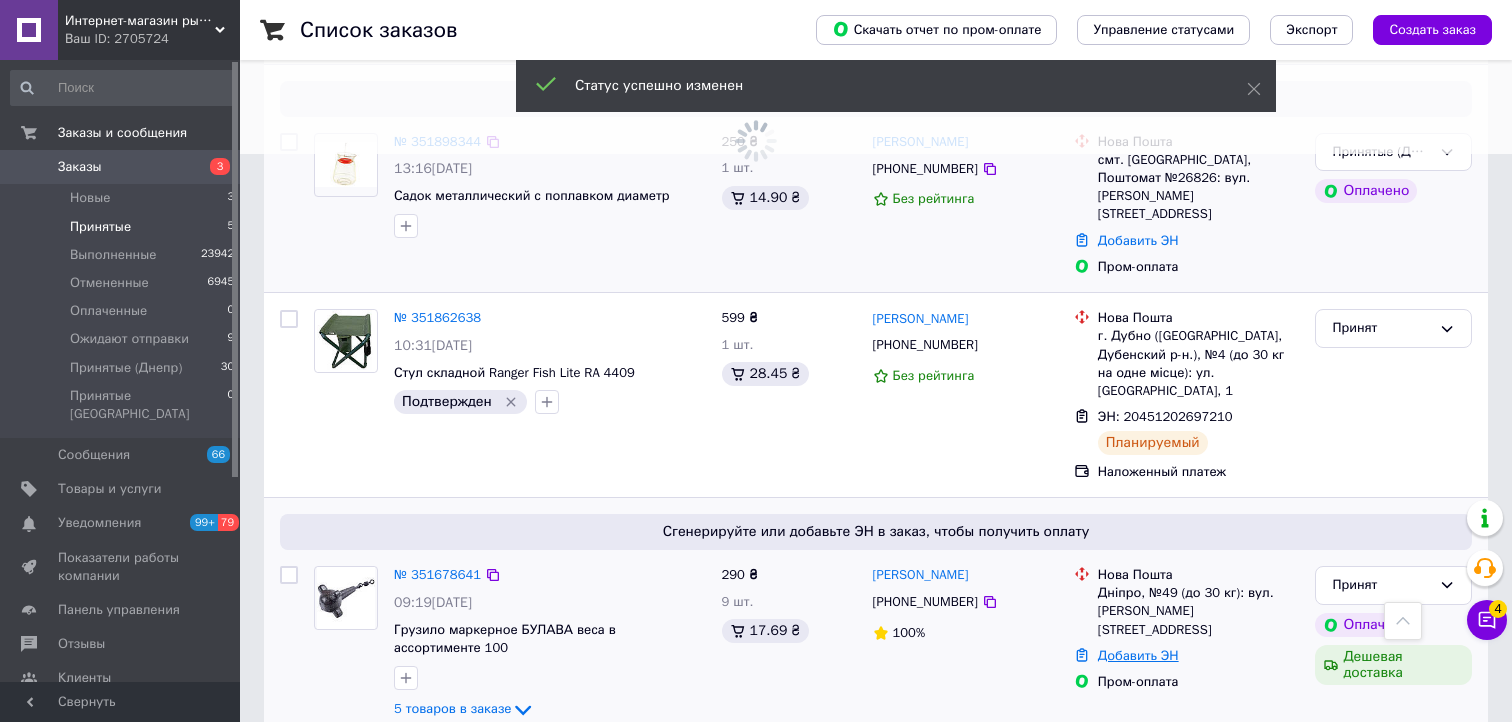 scroll, scrollTop: 1285, scrollLeft: 0, axis: vertical 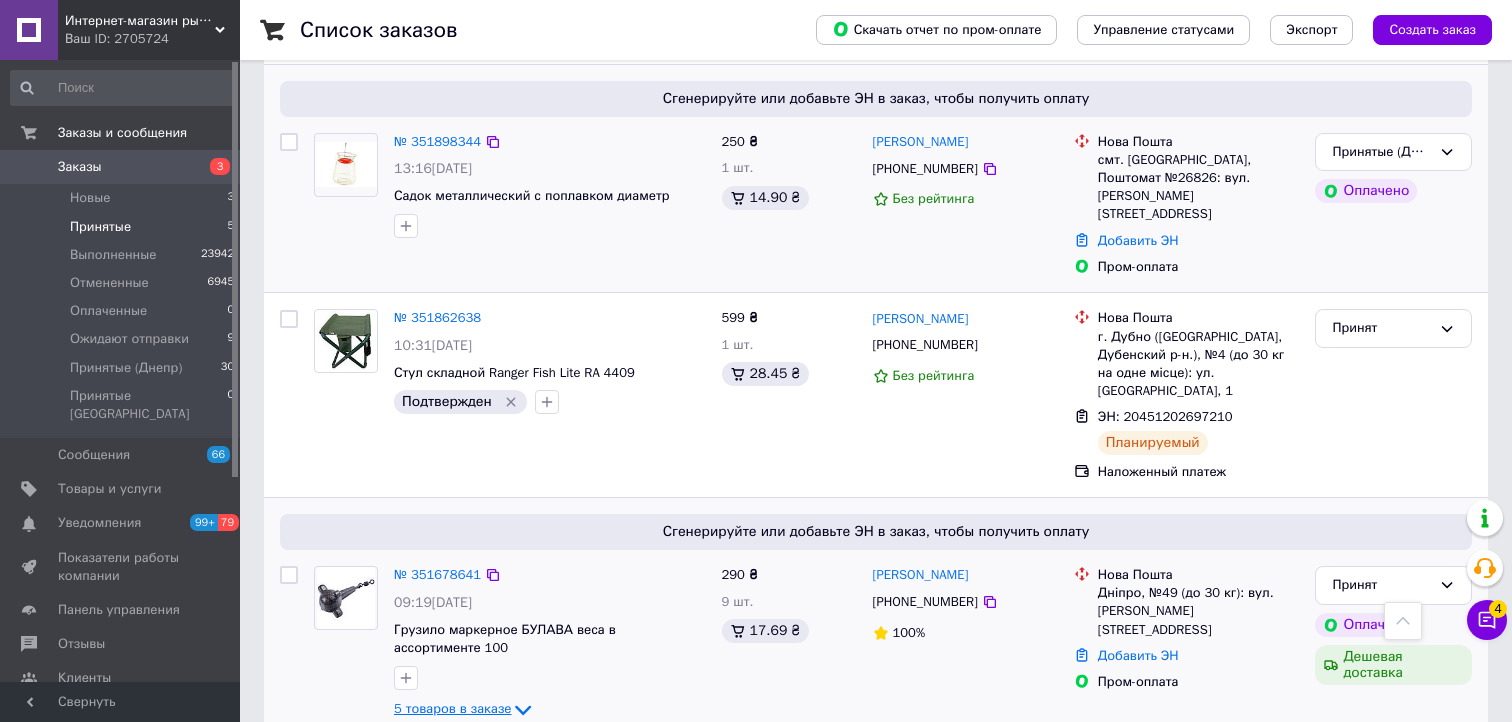 click on "5 товаров в заказе" at bounding box center (452, 708) 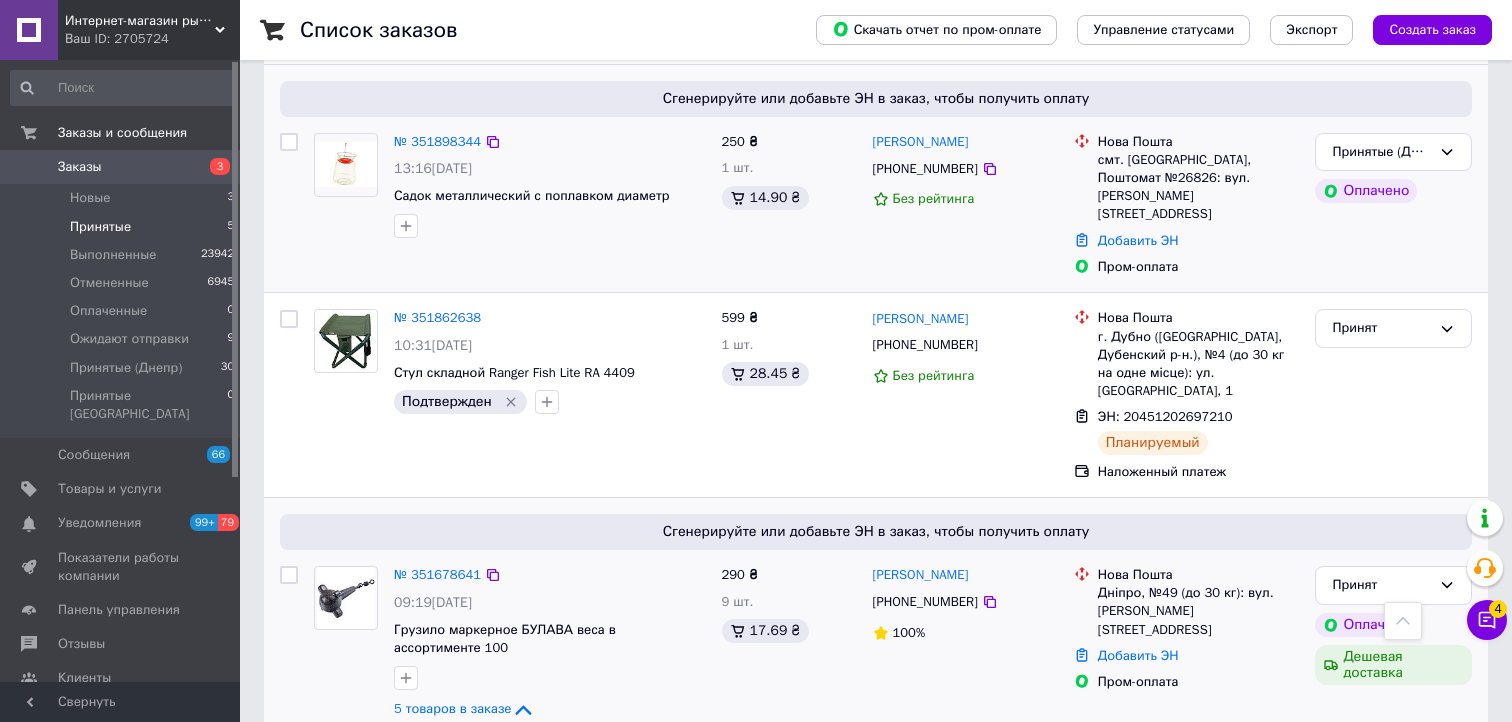 scroll, scrollTop: 1685, scrollLeft: 0, axis: vertical 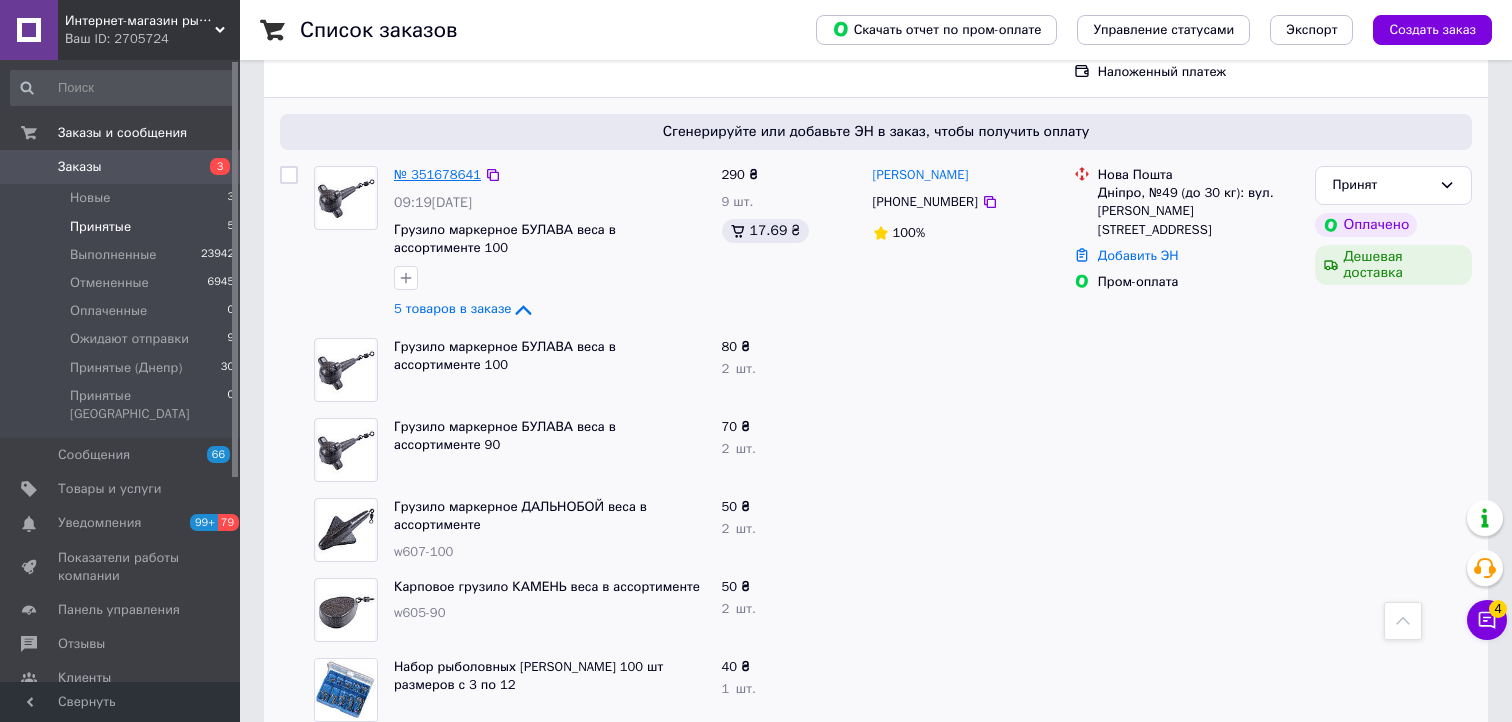 click on "№ 351678641" at bounding box center (437, 174) 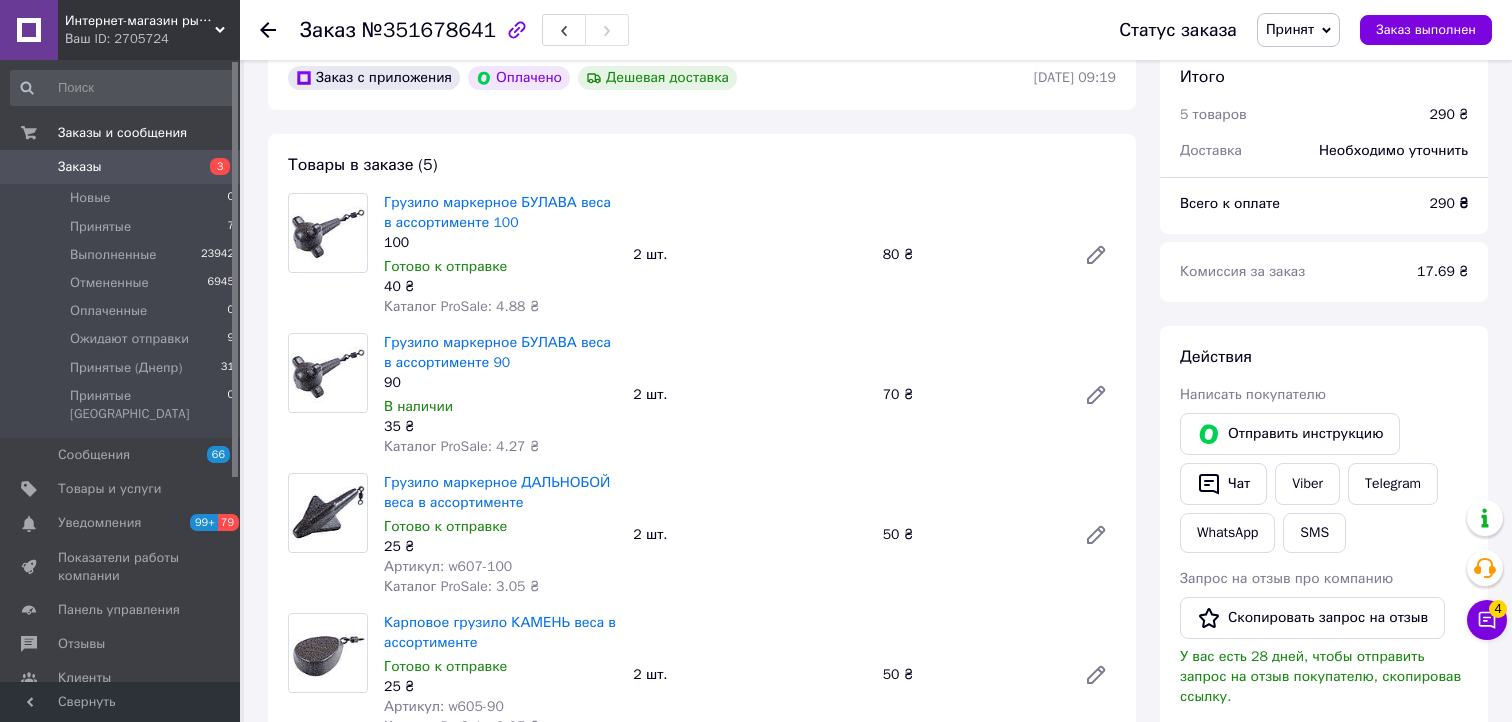 scroll, scrollTop: 200, scrollLeft: 0, axis: vertical 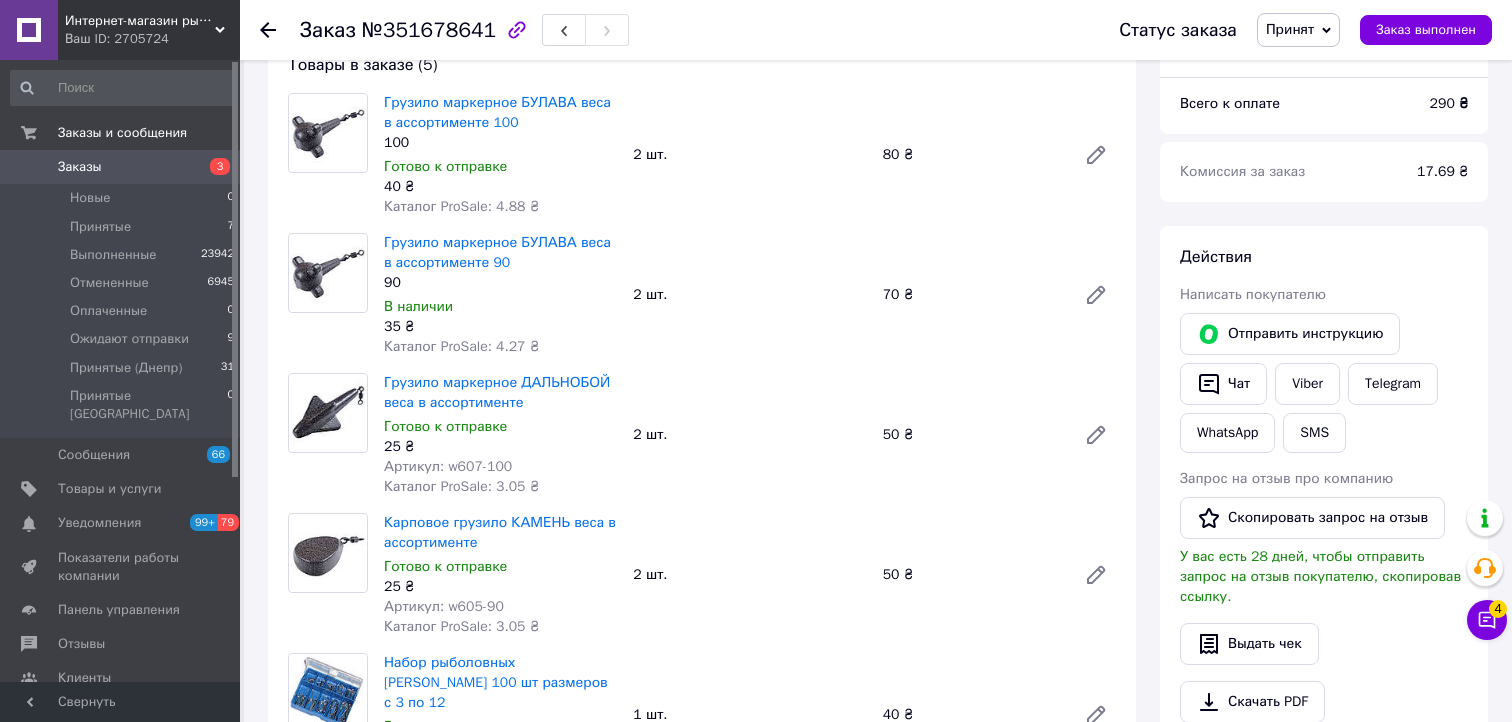 click on "Артикул: w607-100" at bounding box center [500, 467] 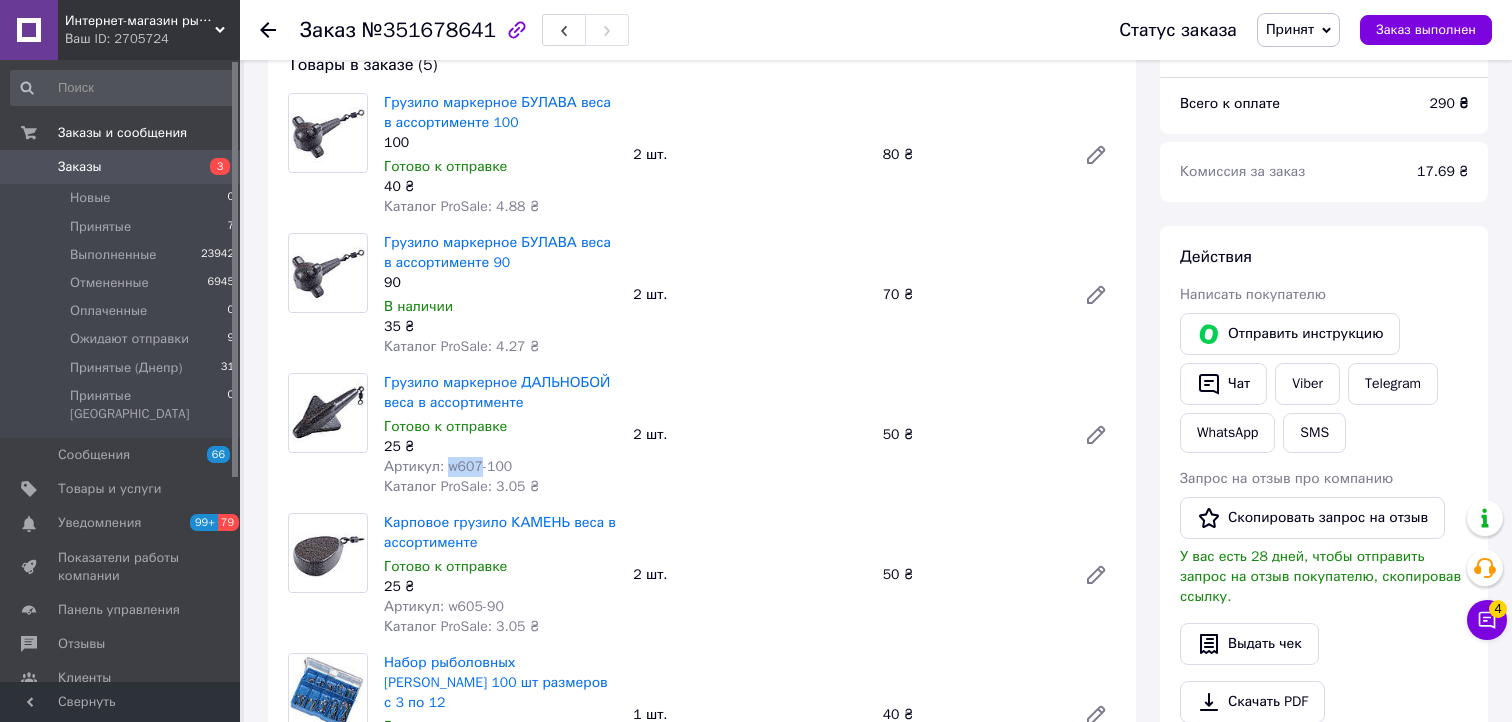drag, startPoint x: 445, startPoint y: 470, endPoint x: 474, endPoint y: 469, distance: 29.017237 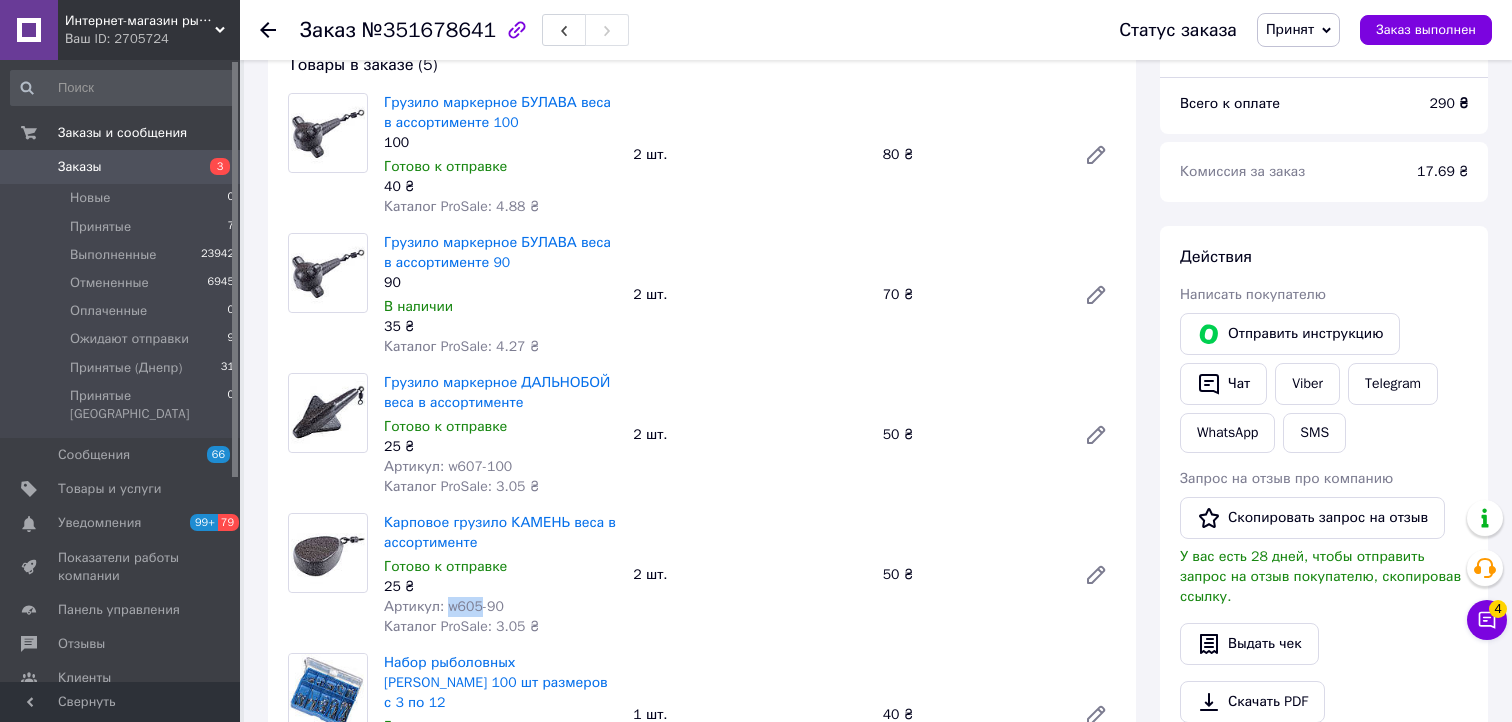 drag, startPoint x: 473, startPoint y: 609, endPoint x: 445, endPoint y: 609, distance: 28 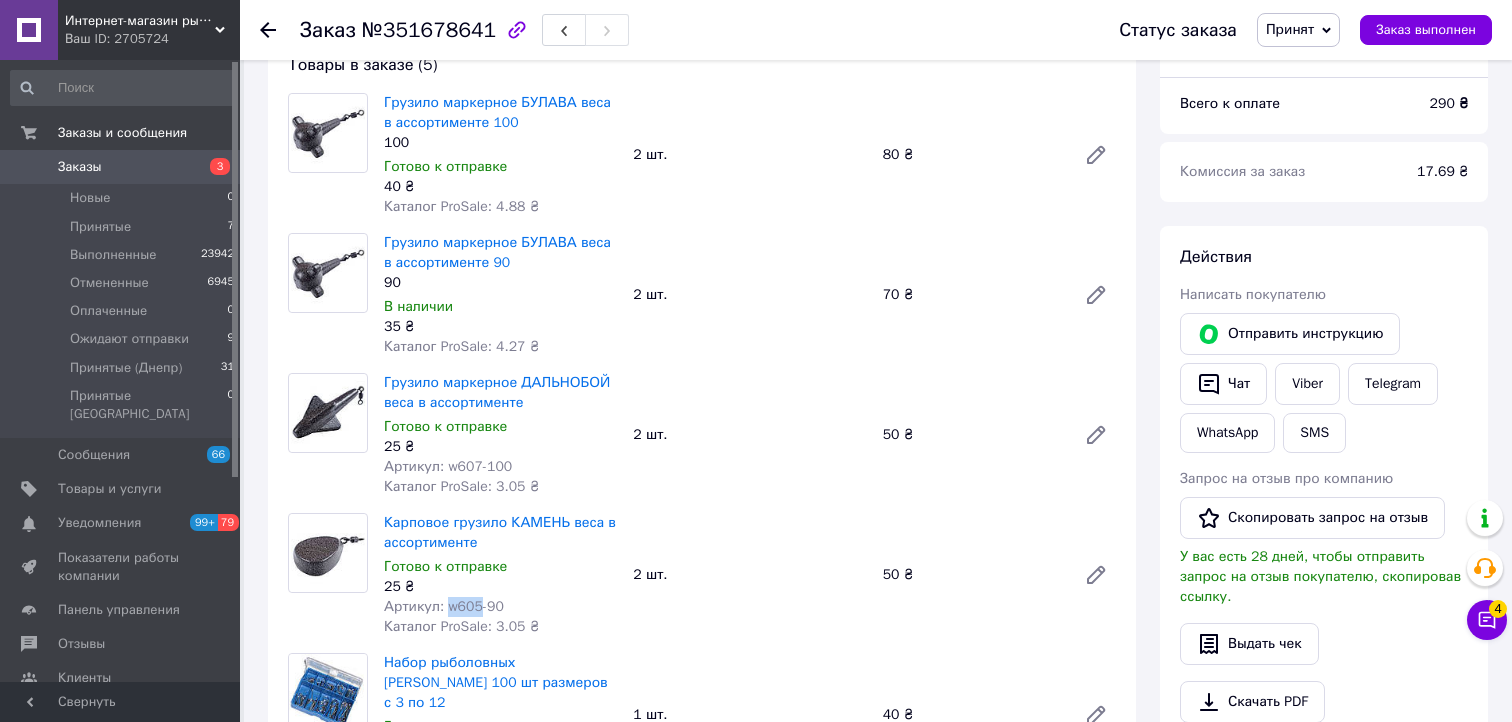 click on "Артикул: w605-90" at bounding box center [444, 606] 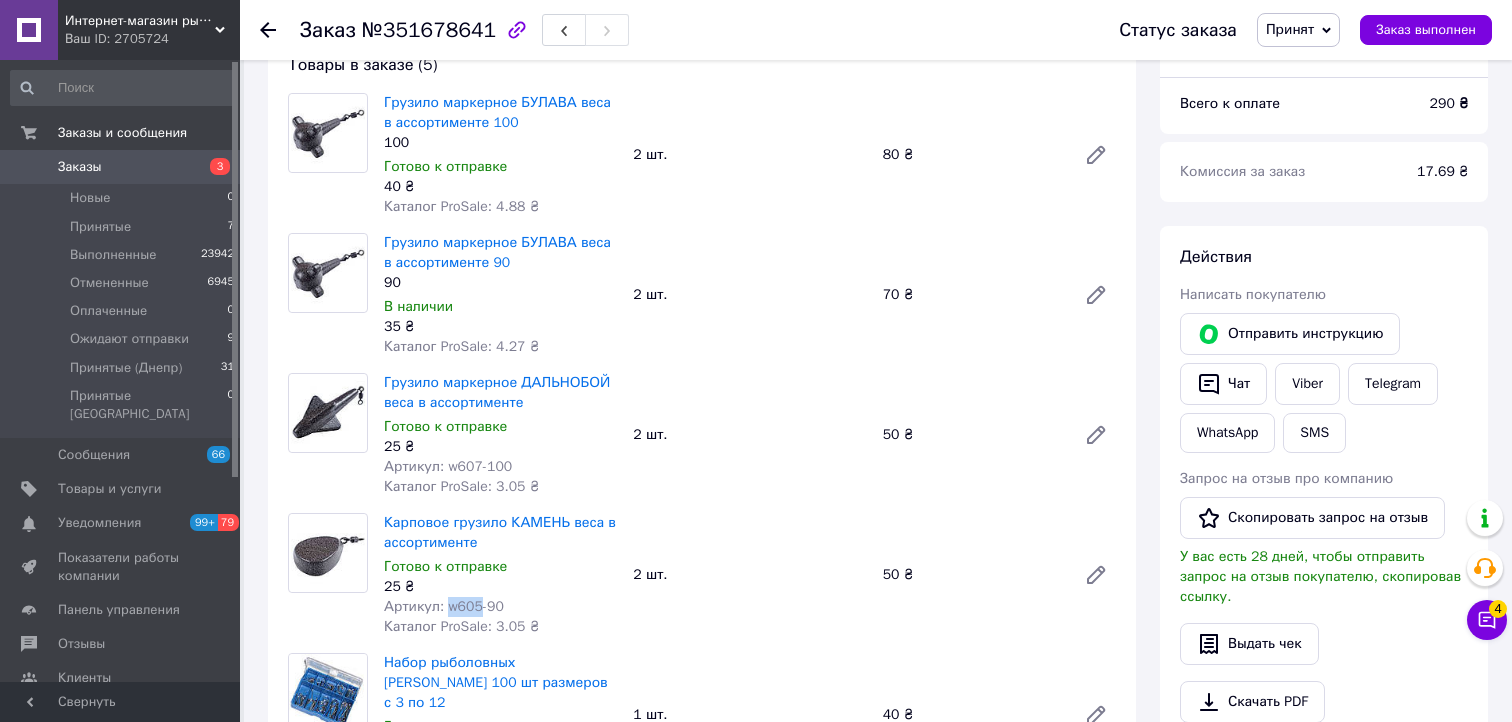 copy on "w605" 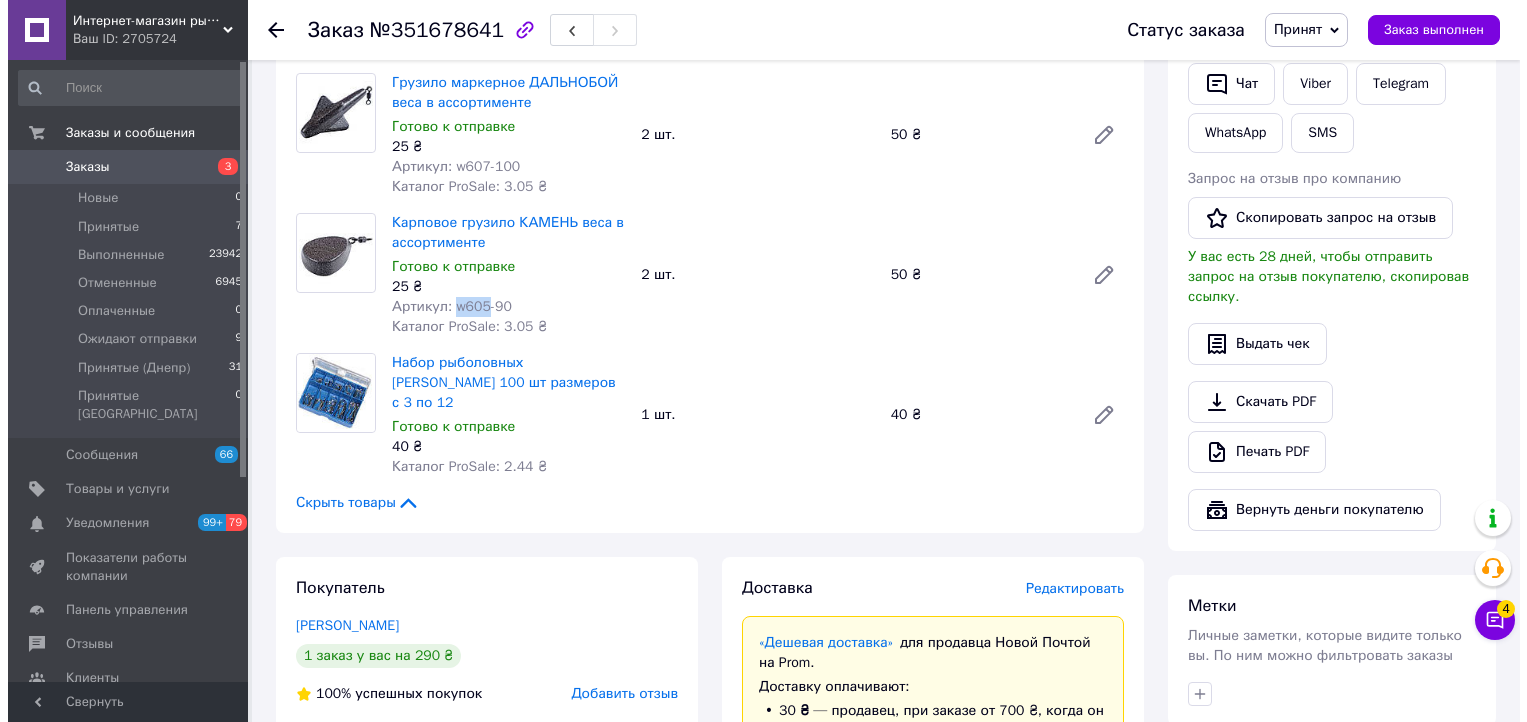 scroll, scrollTop: 600, scrollLeft: 0, axis: vertical 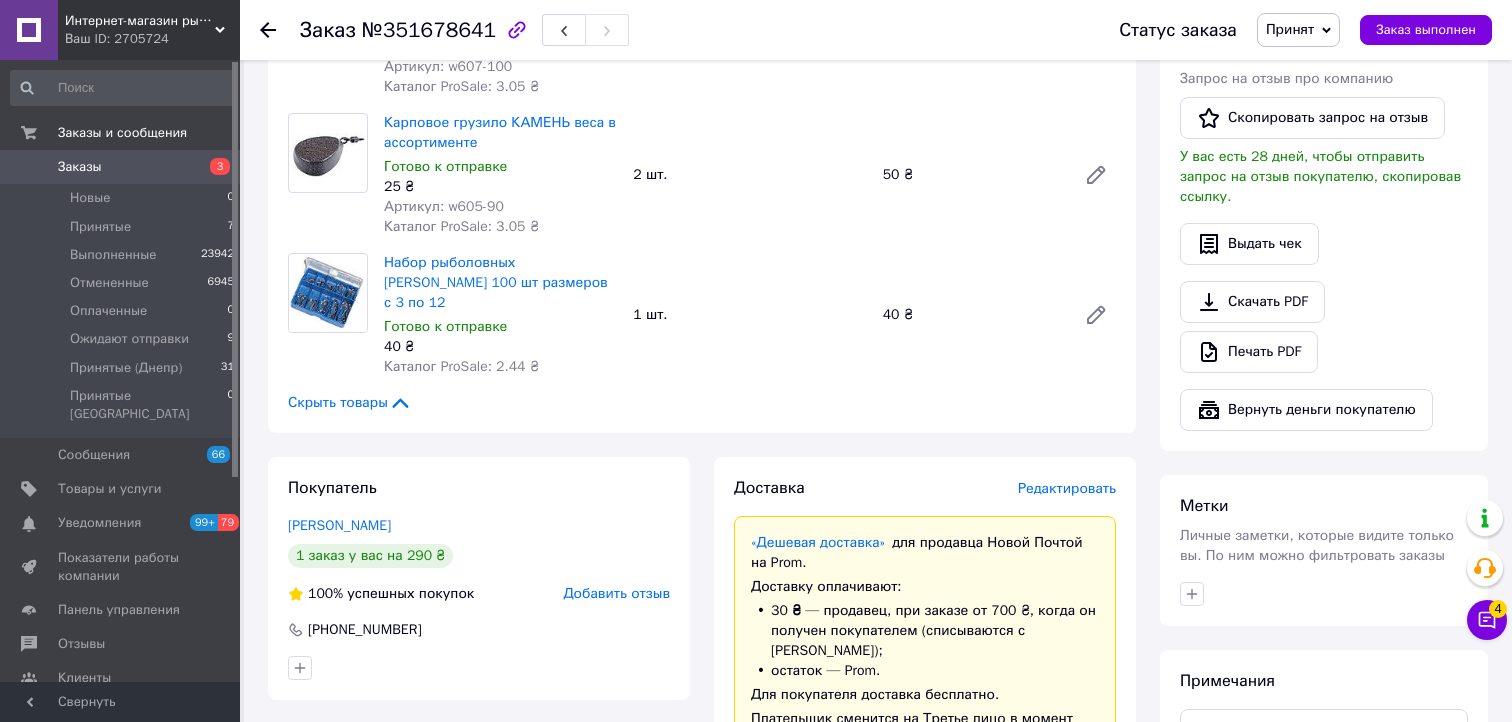 click on "Доставка Редактировать" at bounding box center (925, 488) 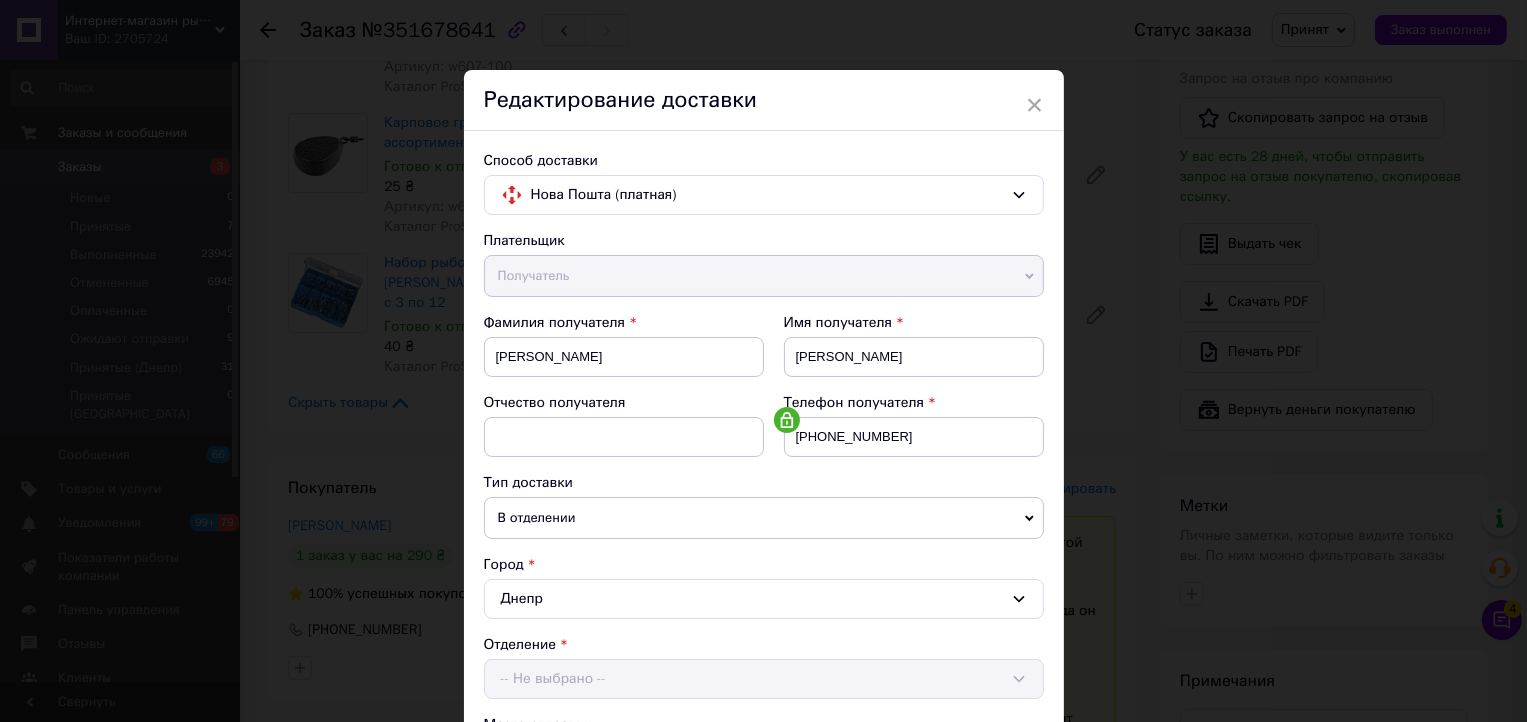 scroll, scrollTop: 300, scrollLeft: 0, axis: vertical 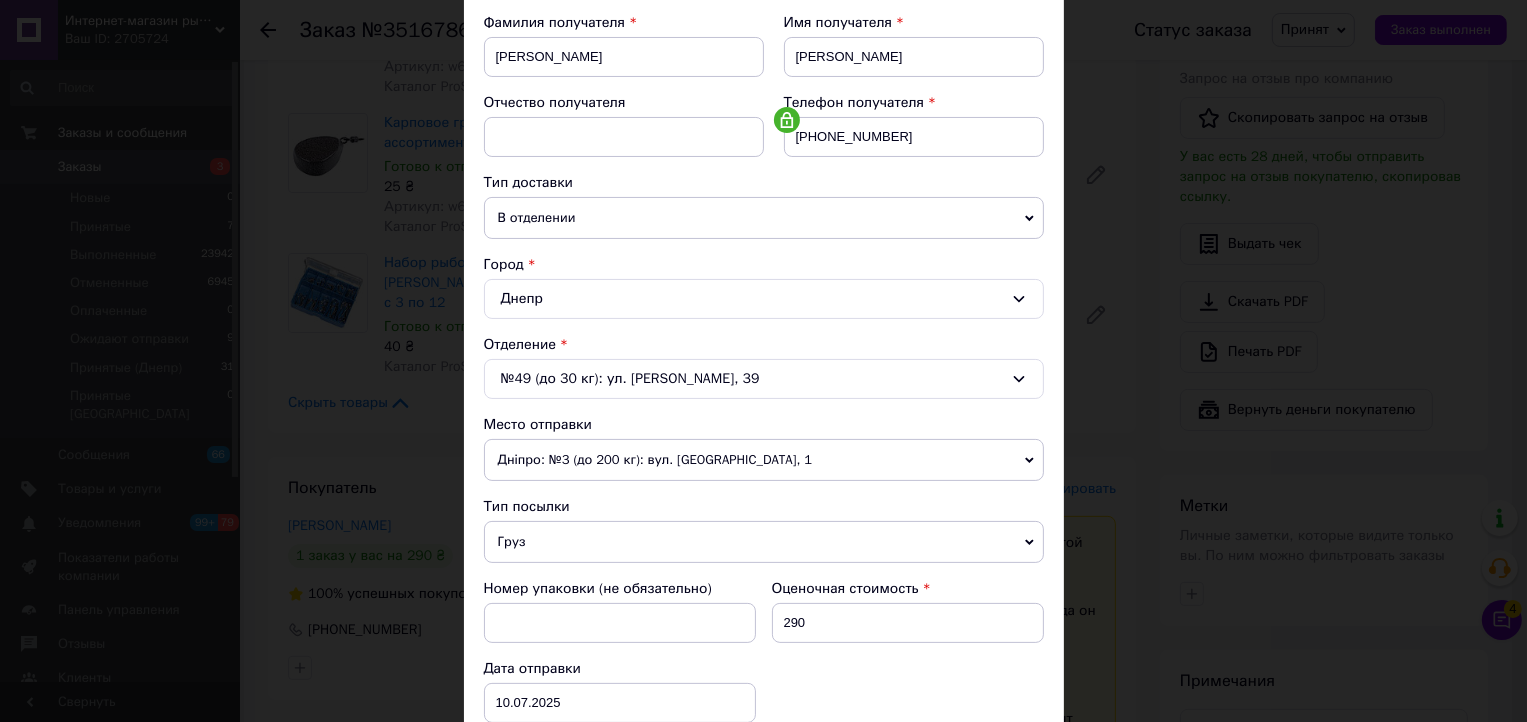 click on "Дніпро: №3 (до 200 кг): вул. [GEOGRAPHIC_DATA], 1" at bounding box center (764, 460) 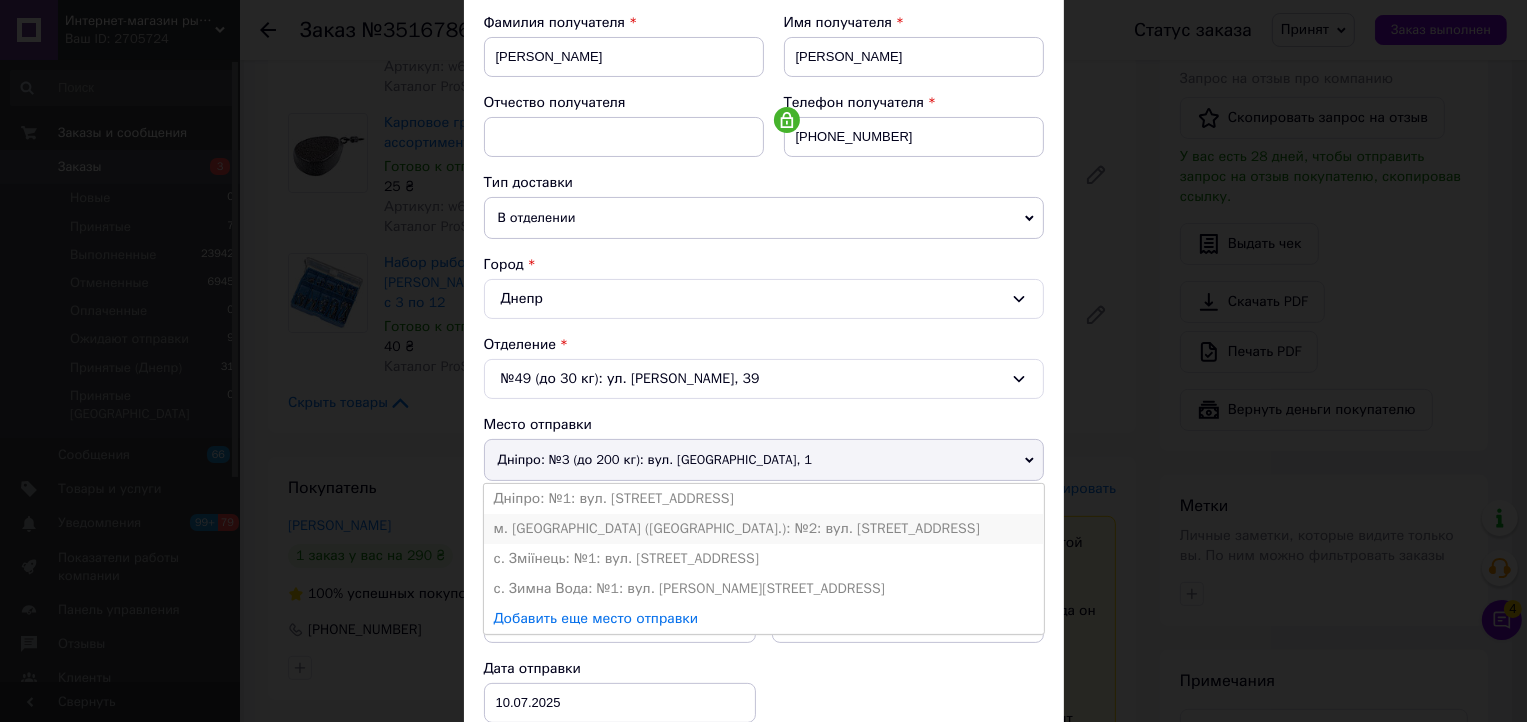 click on "м. [GEOGRAPHIC_DATA] ([GEOGRAPHIC_DATA].): №2: вул. [STREET_ADDRESS]" at bounding box center [764, 529] 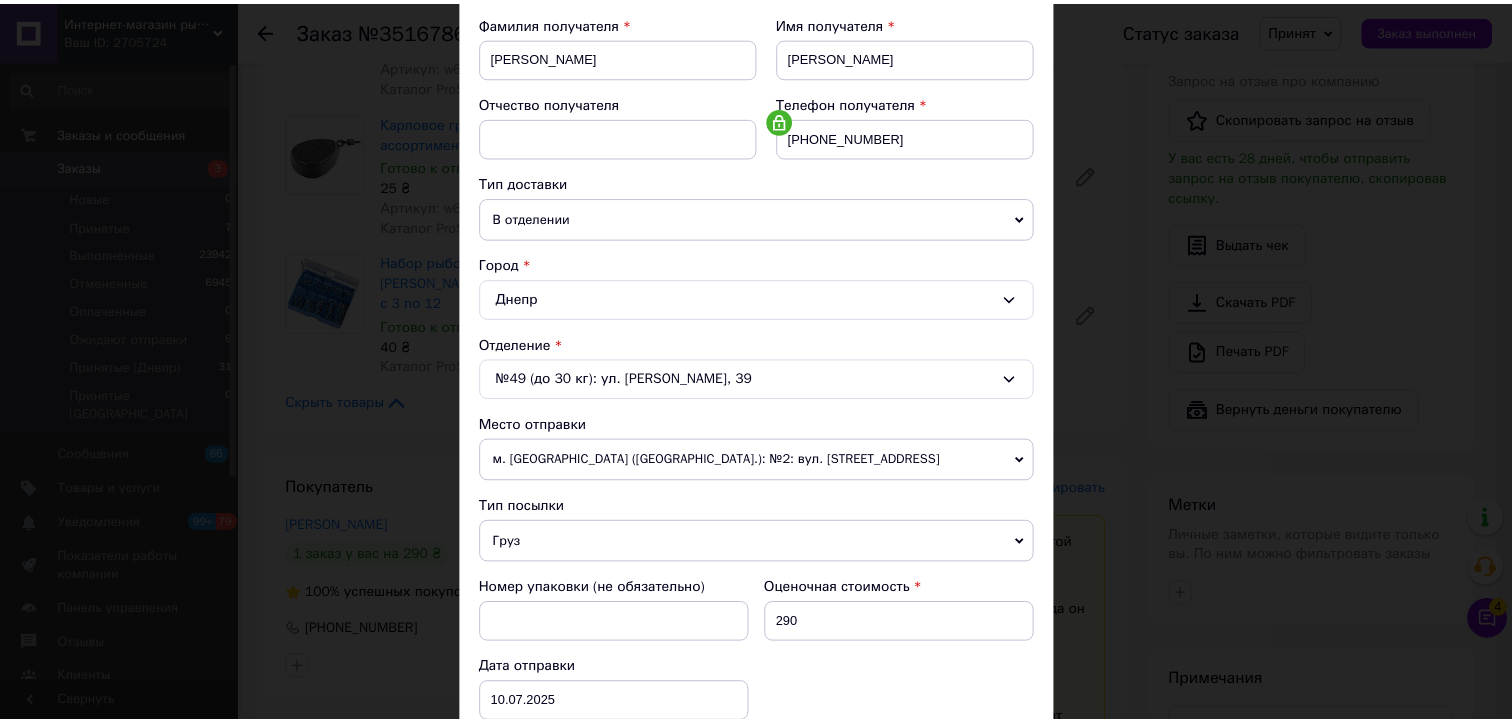 scroll, scrollTop: 600, scrollLeft: 0, axis: vertical 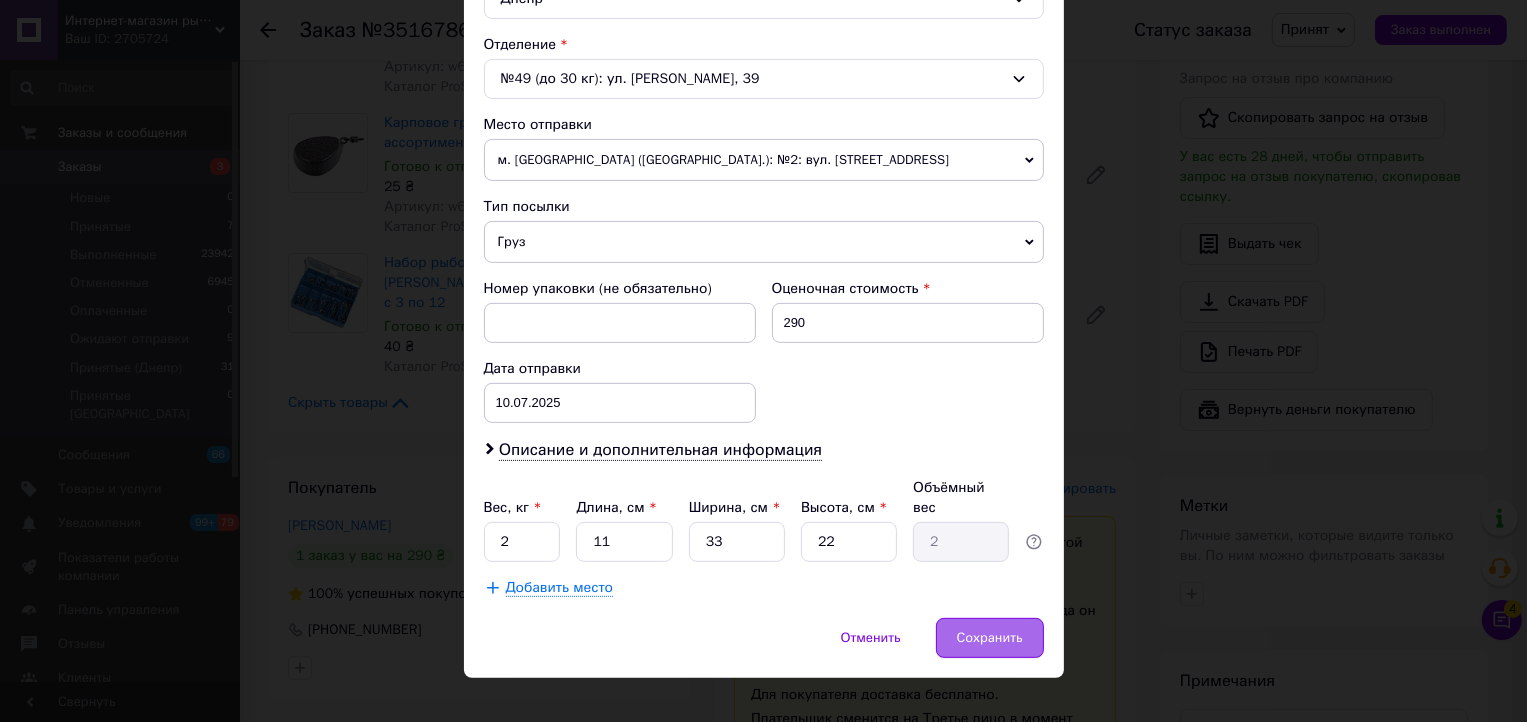 click on "Сохранить" at bounding box center [990, 638] 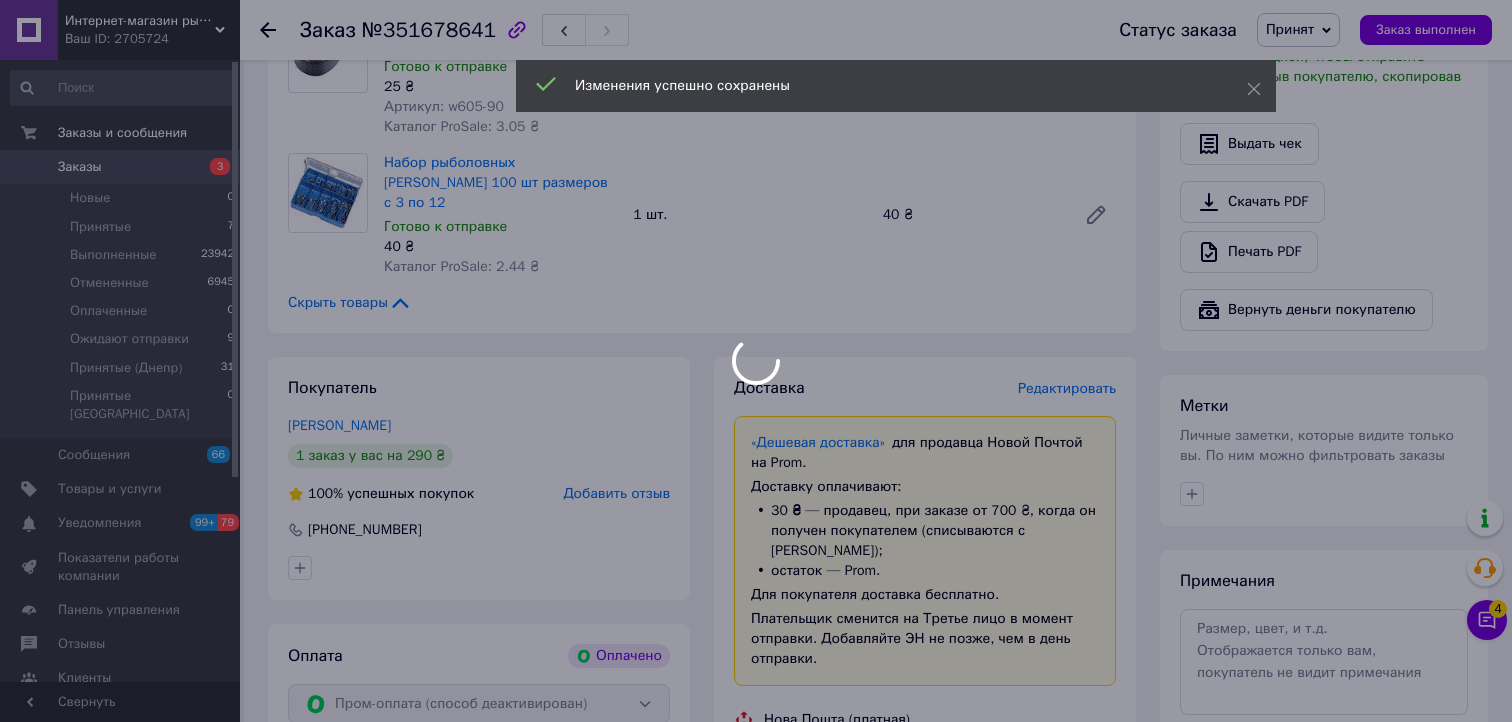 scroll, scrollTop: 1200, scrollLeft: 0, axis: vertical 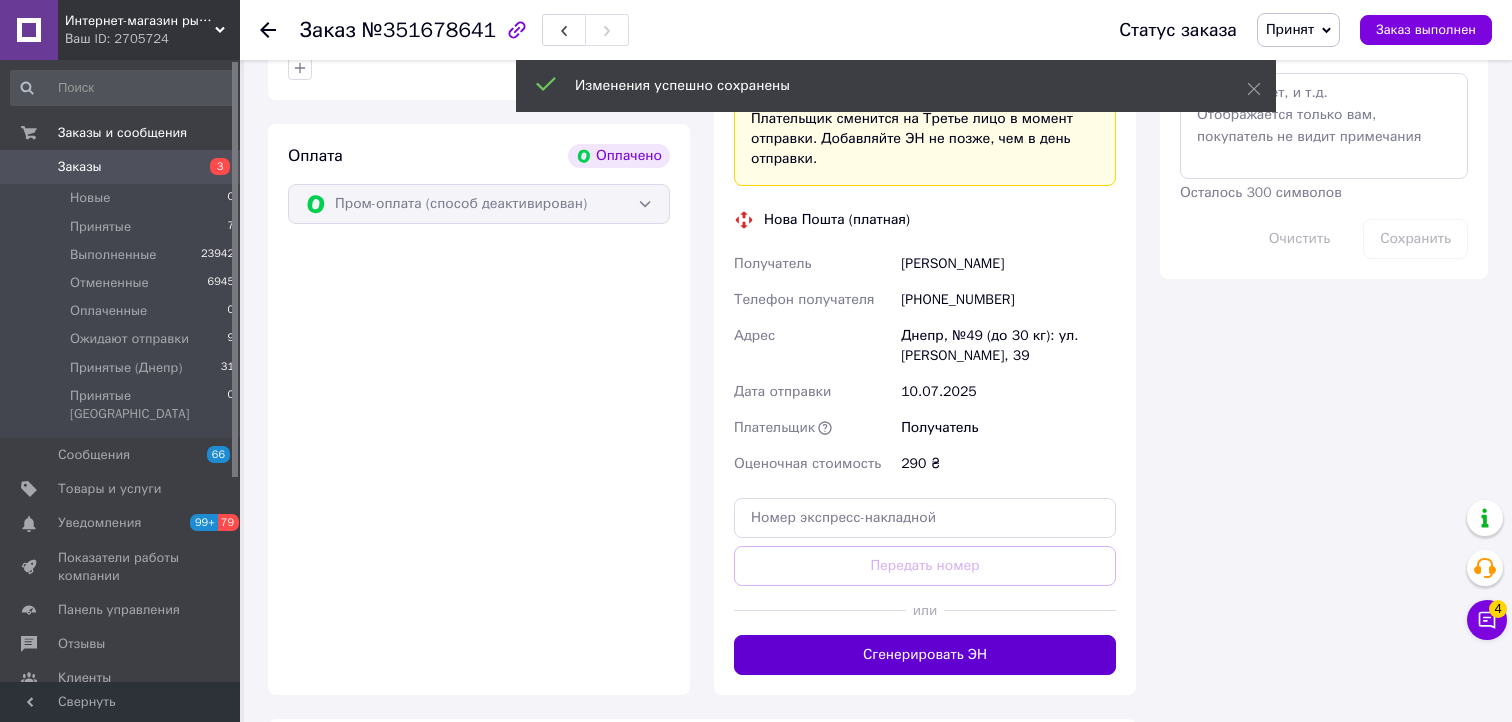 click on "Сгенерировать ЭН" at bounding box center [925, 655] 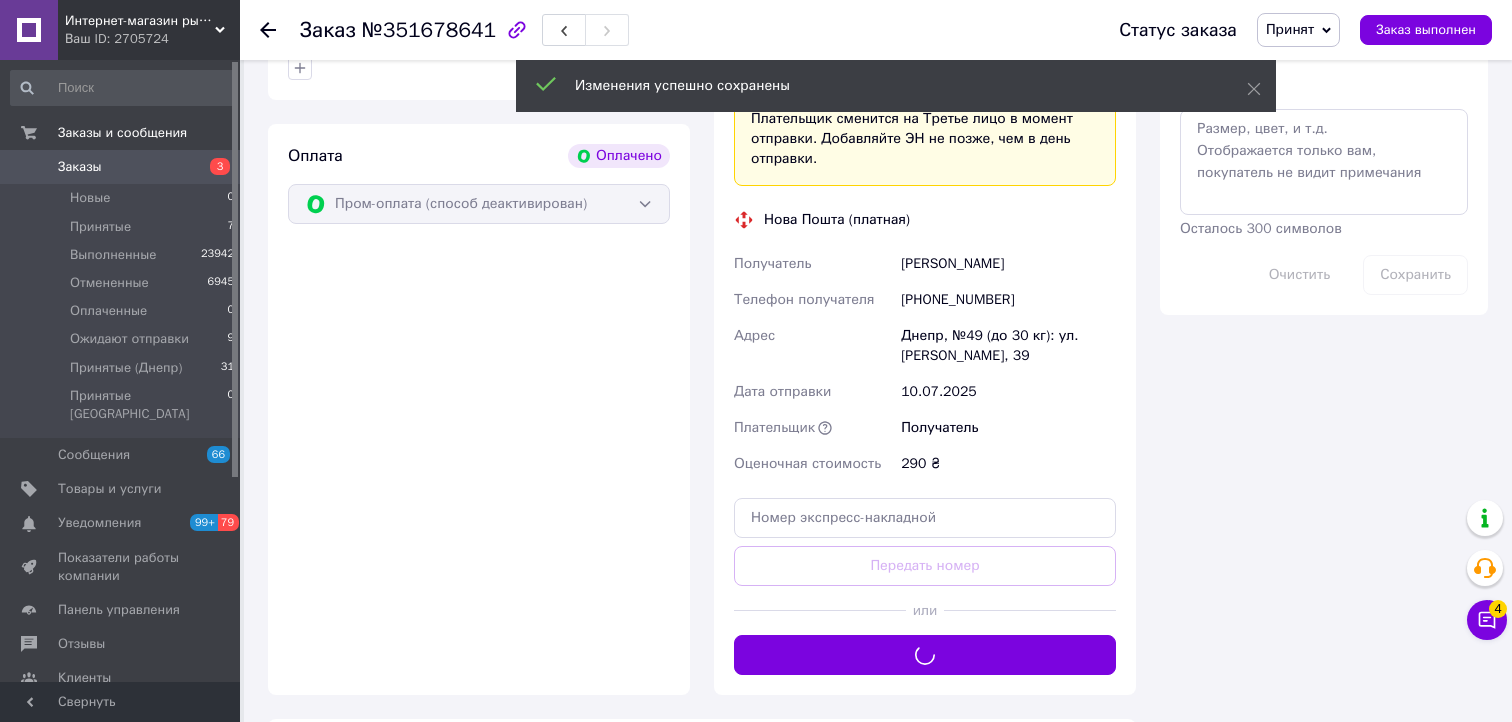 scroll, scrollTop: 900, scrollLeft: 0, axis: vertical 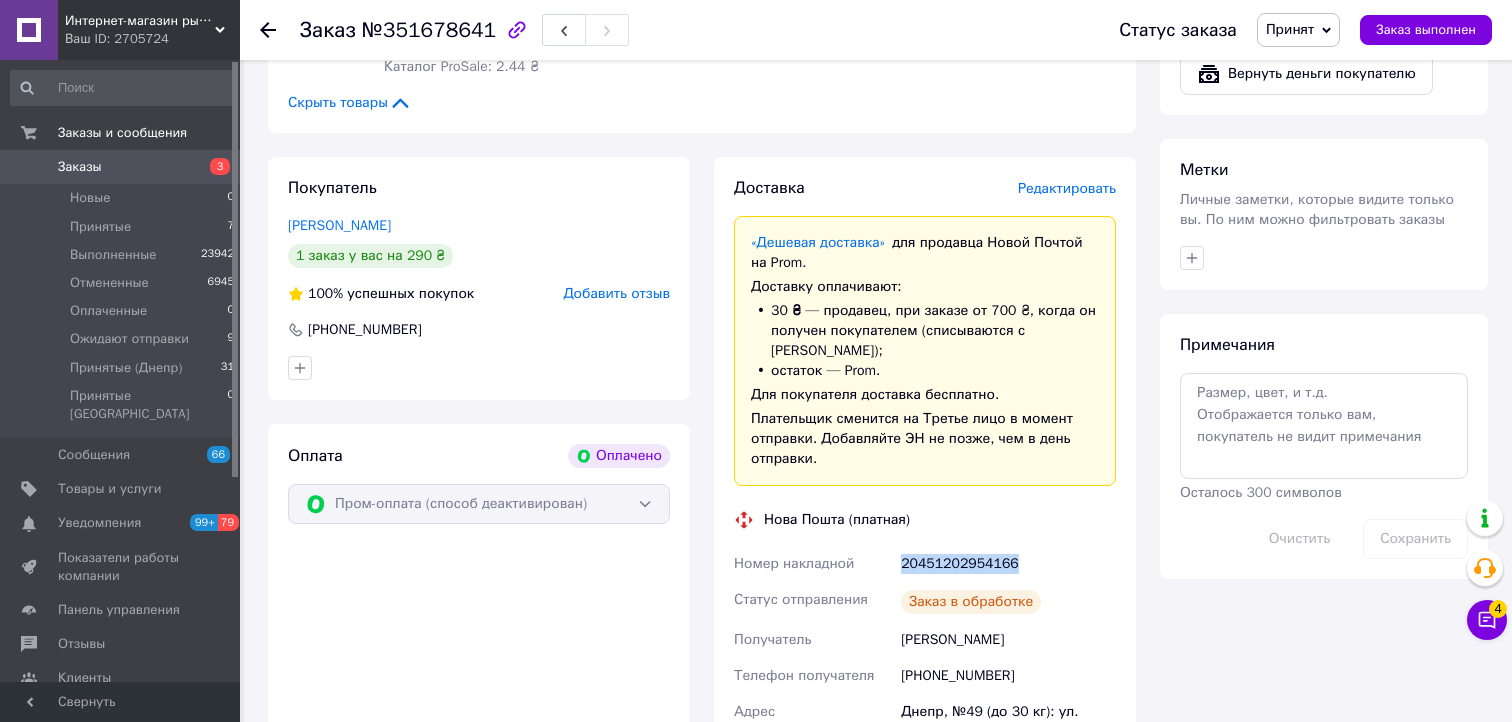 drag, startPoint x: 1011, startPoint y: 526, endPoint x: 892, endPoint y: 521, distance: 119.104996 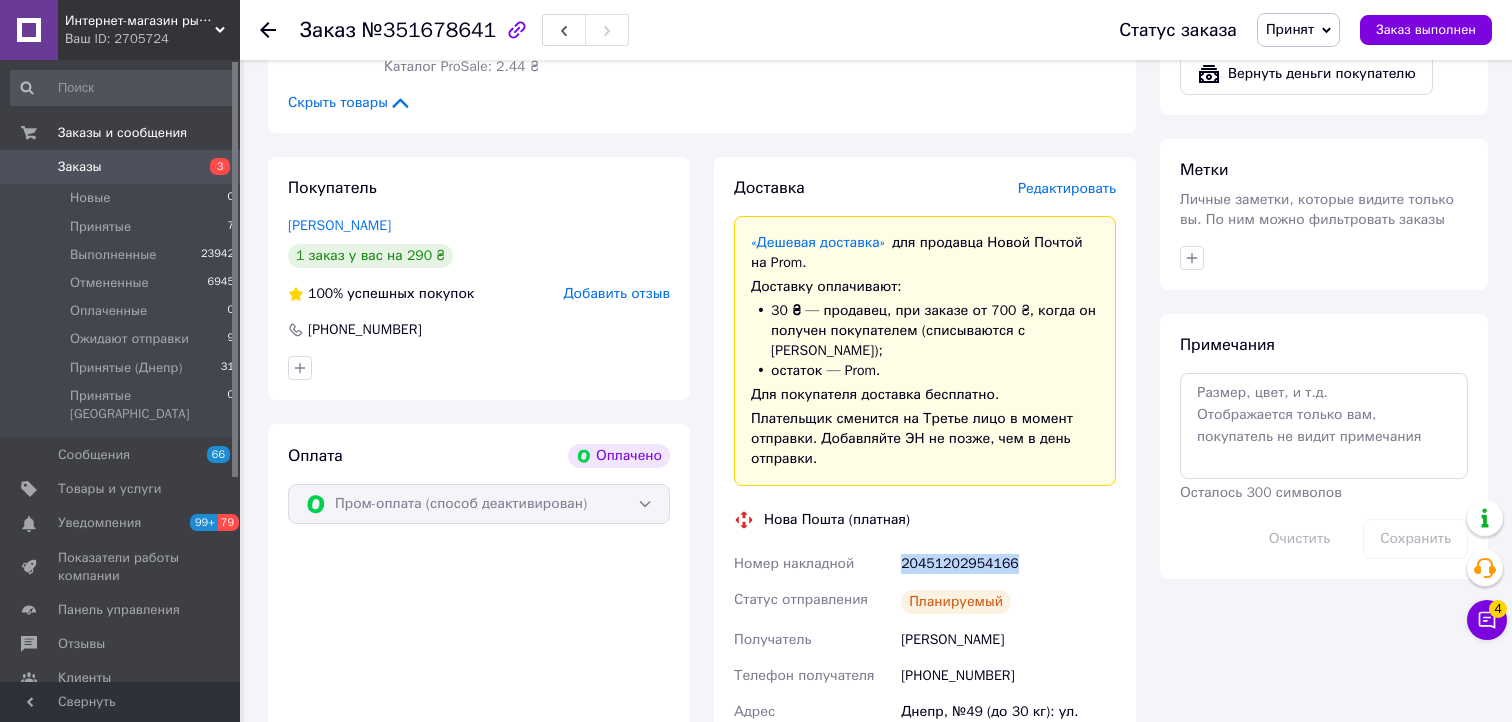 copy on "Номер накладной 20451202954166" 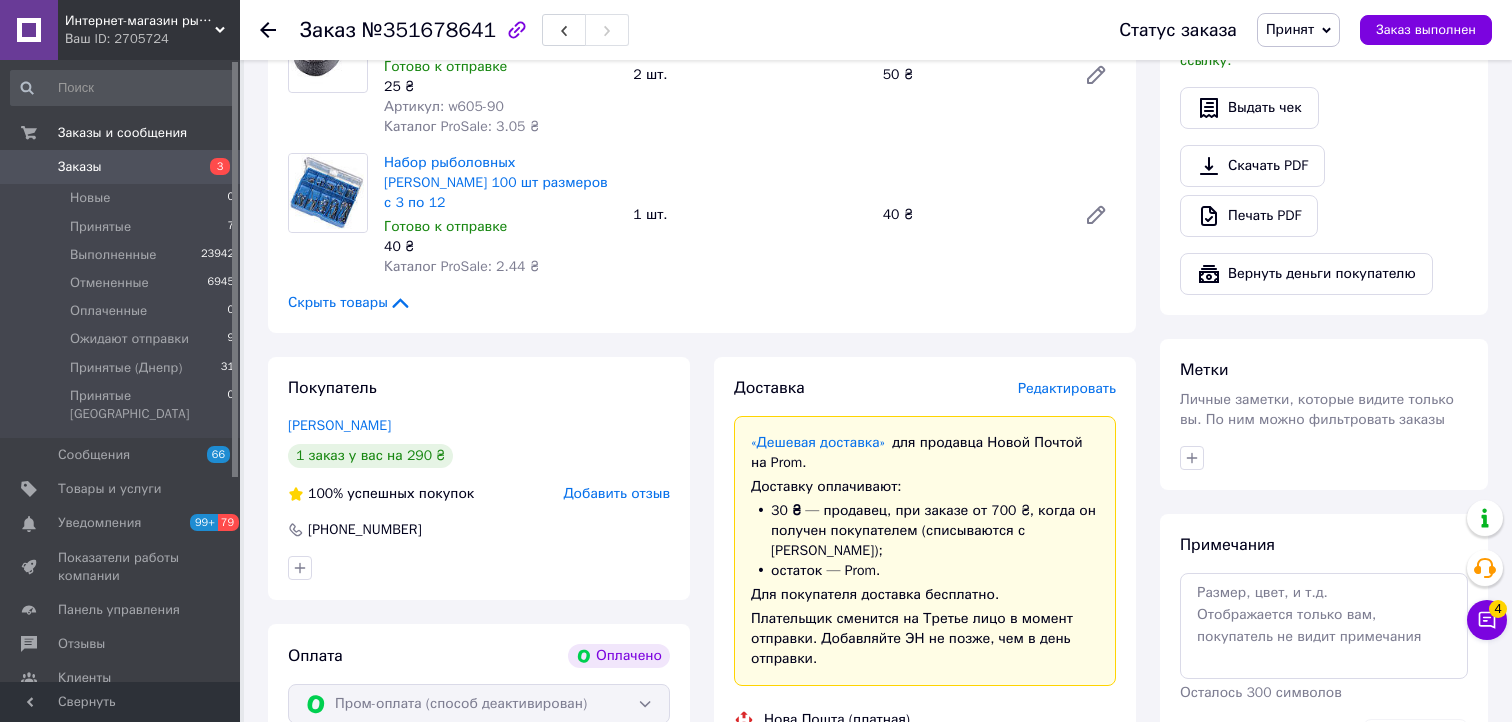scroll, scrollTop: 1200, scrollLeft: 0, axis: vertical 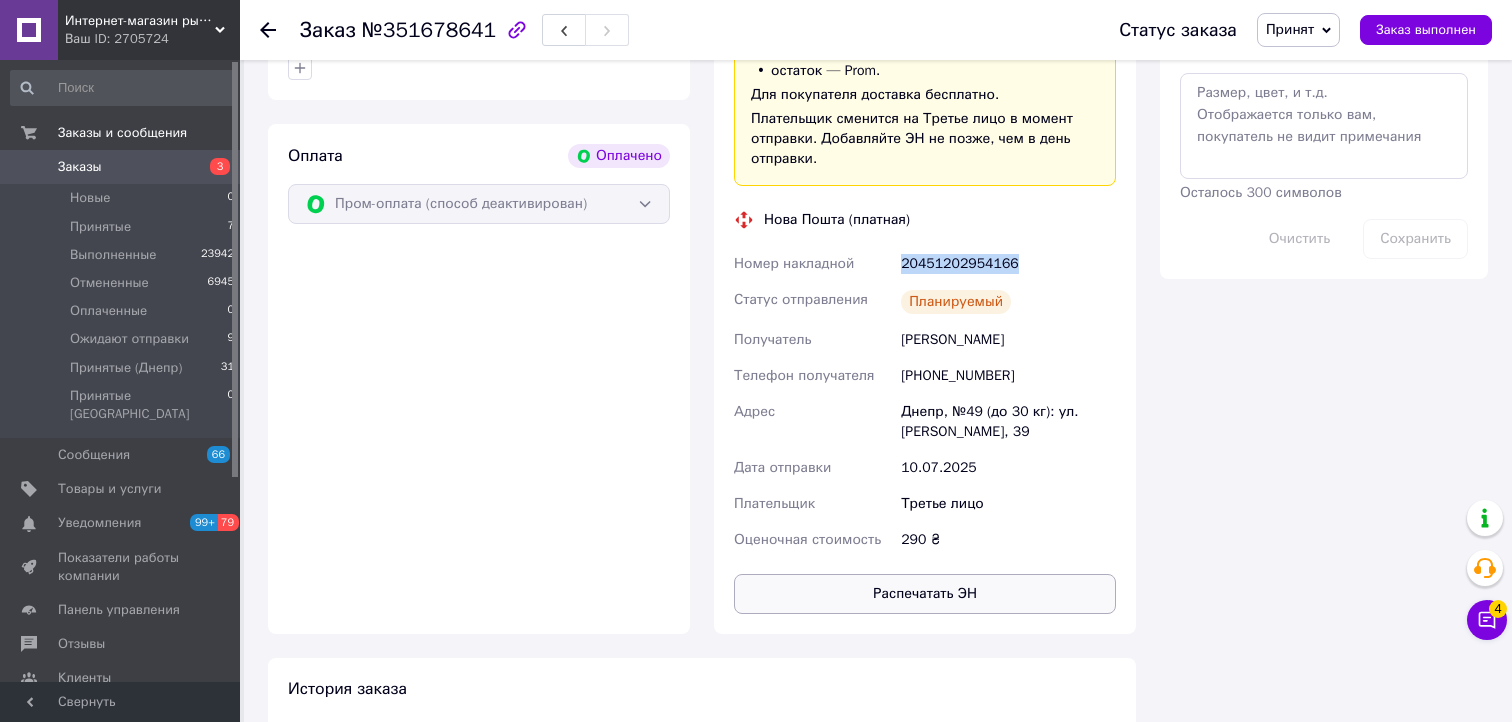 click on "Распечатать ЭН" at bounding box center [925, 594] 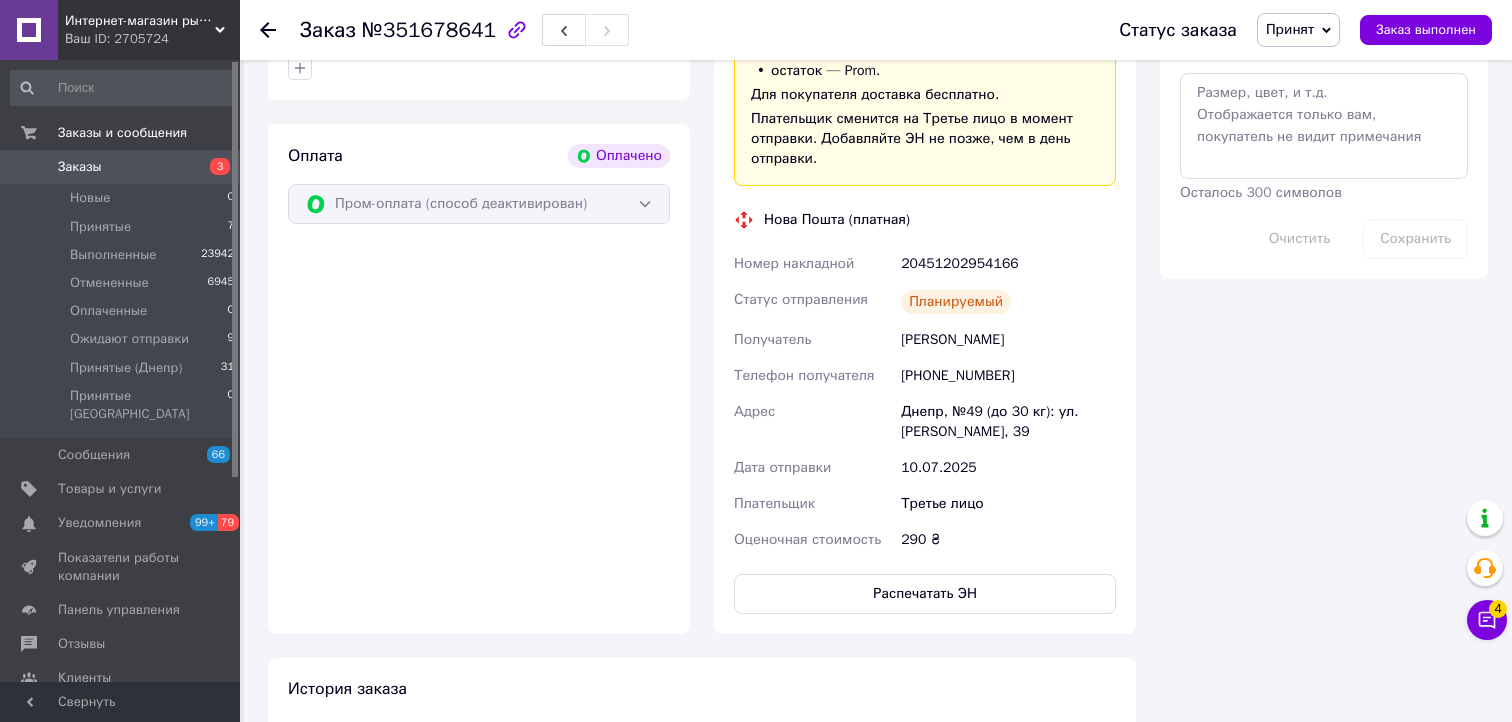 drag, startPoint x: 265, startPoint y: 362, endPoint x: 256, endPoint y: 357, distance: 10.29563 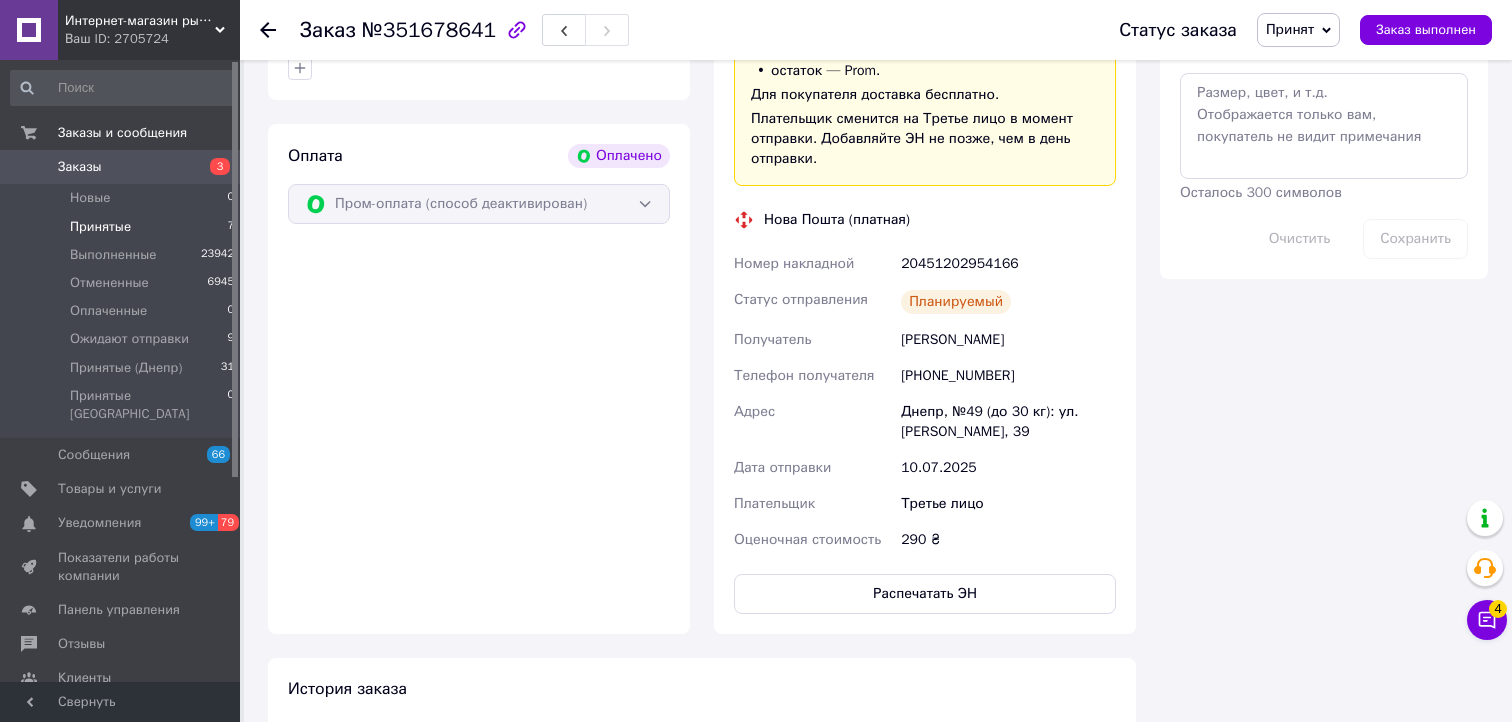 click on "Принятые" at bounding box center [100, 227] 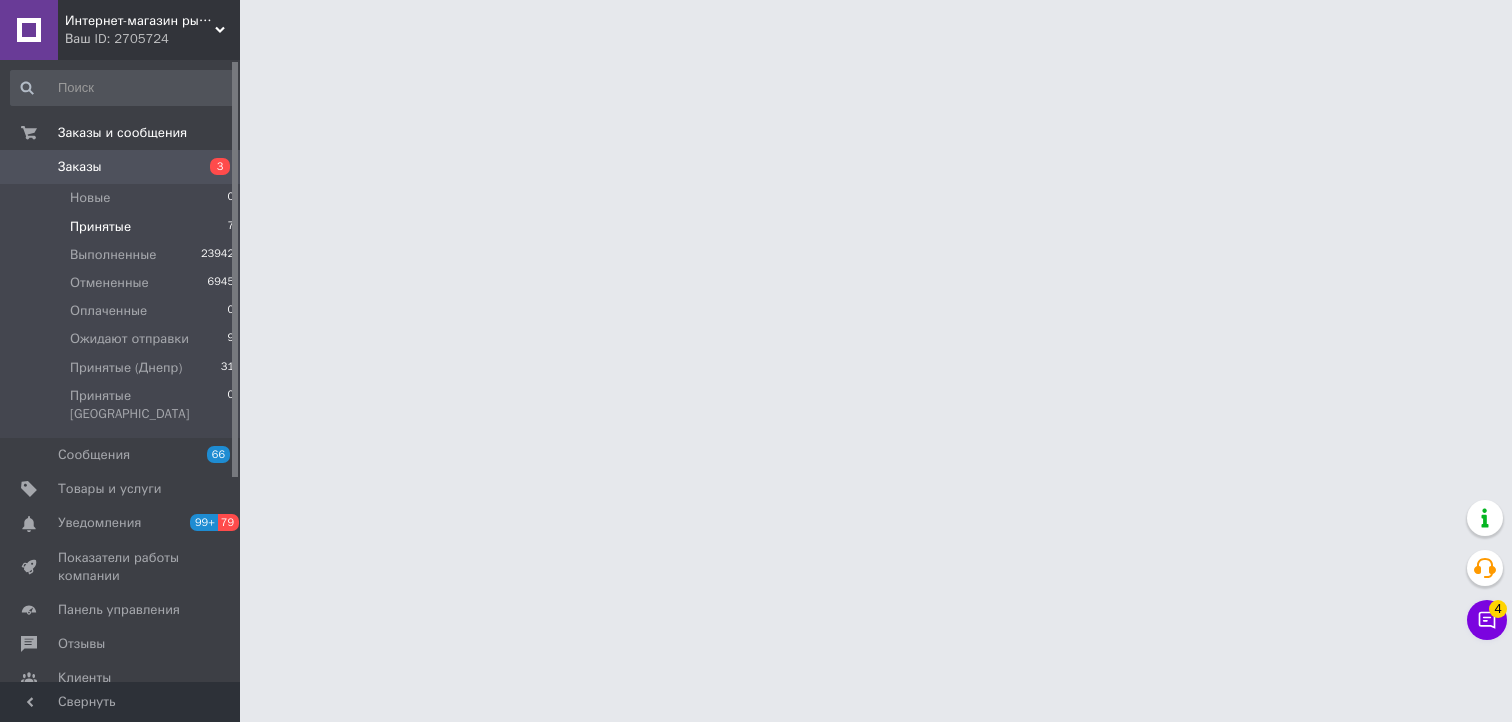 scroll, scrollTop: 0, scrollLeft: 0, axis: both 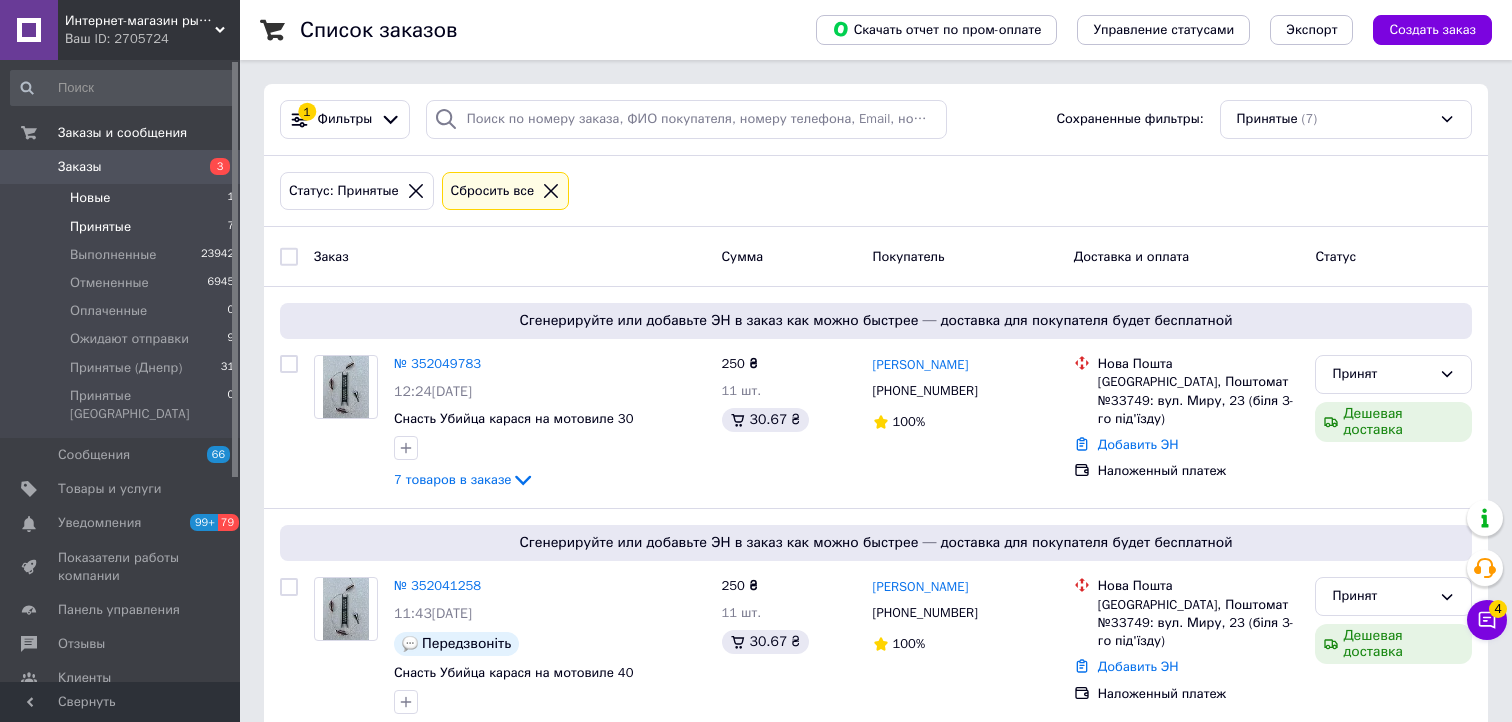 click on "Новые" at bounding box center (90, 198) 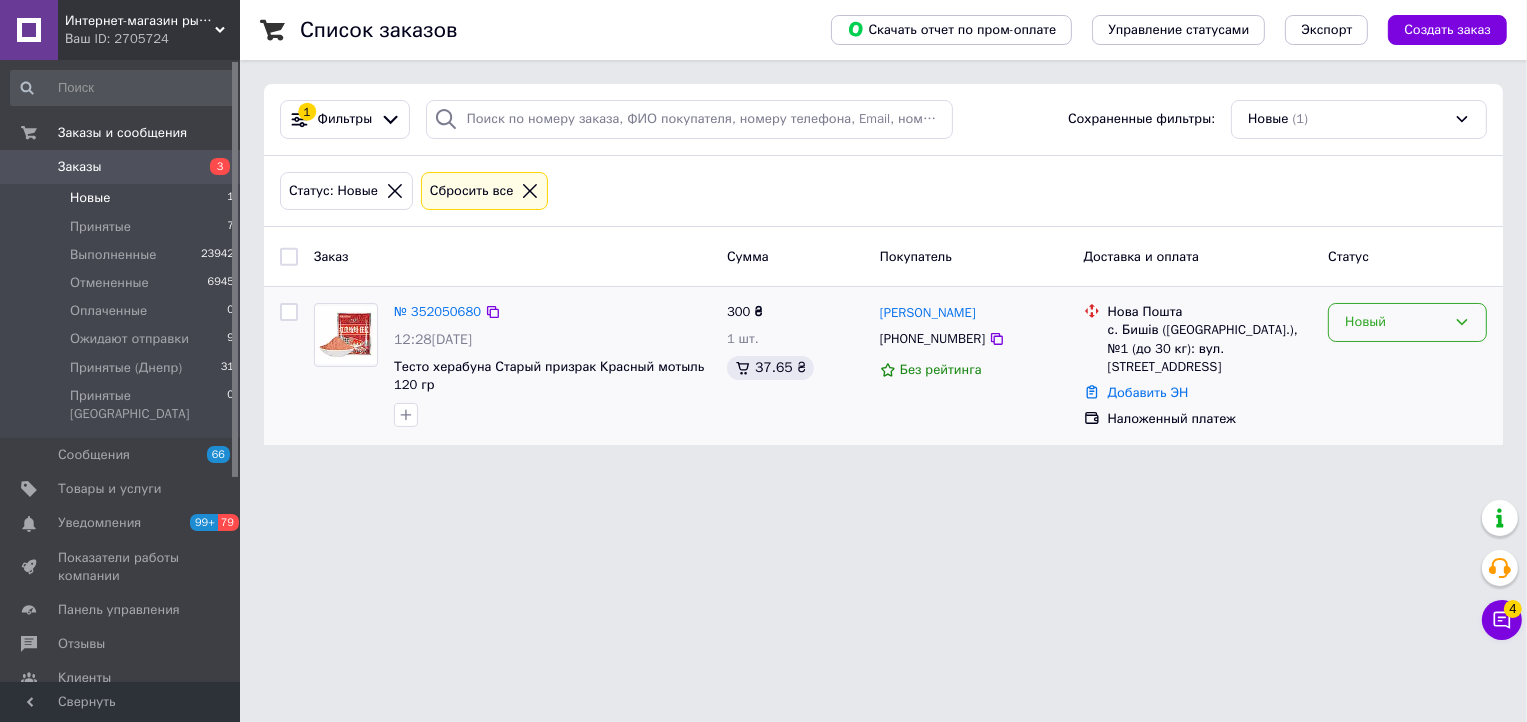 click on "Новый" at bounding box center [1395, 322] 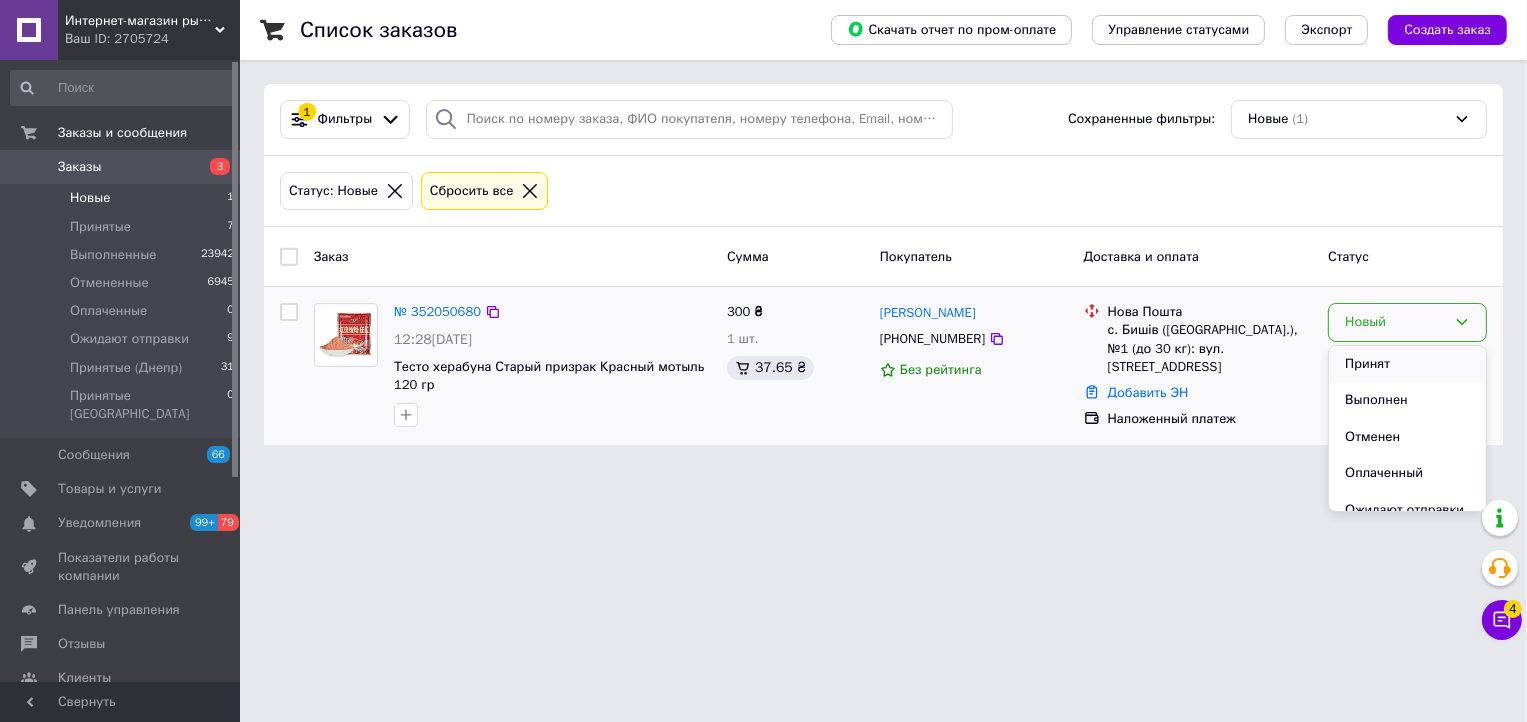 click on "Принят" at bounding box center (1407, 364) 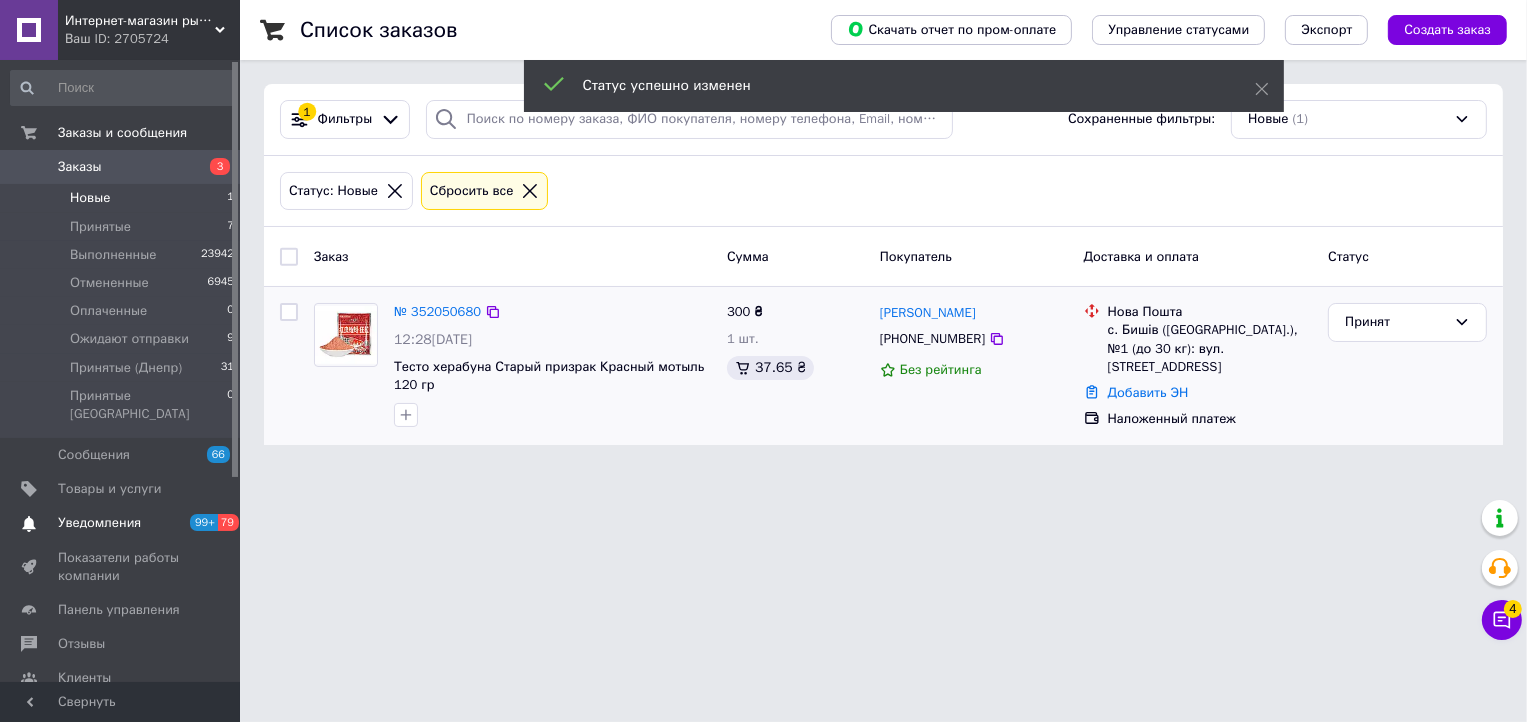 click on "Уведомления" at bounding box center [99, 523] 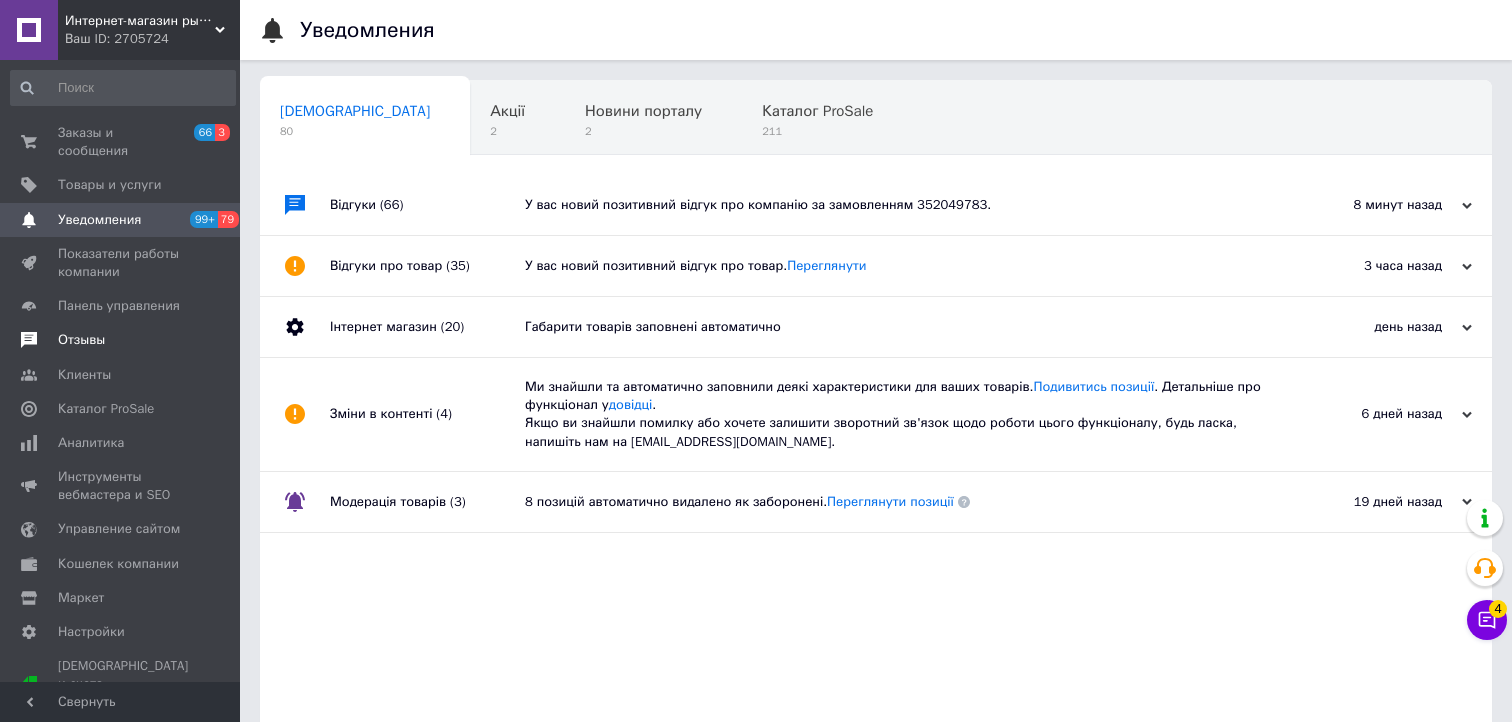 click on "Отзывы" at bounding box center (81, 340) 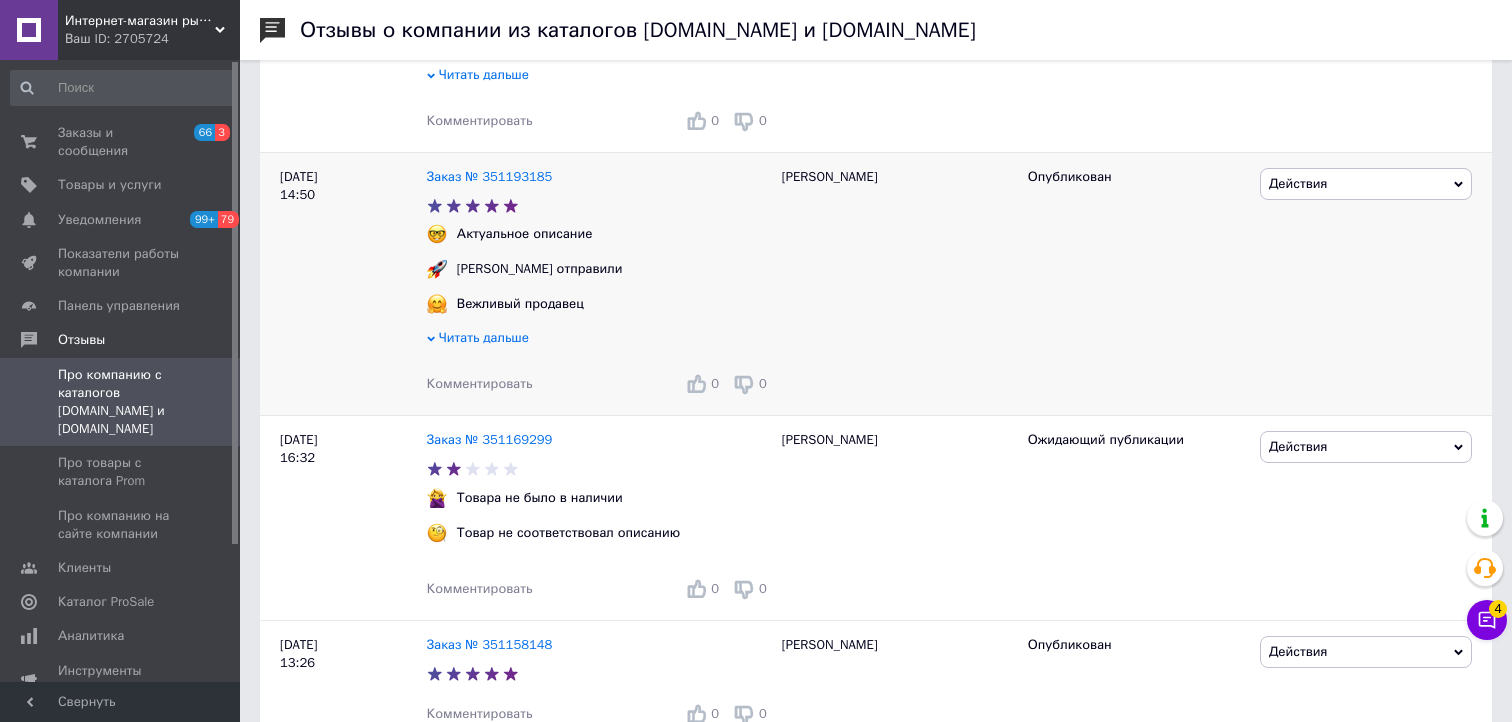 scroll, scrollTop: 1400, scrollLeft: 0, axis: vertical 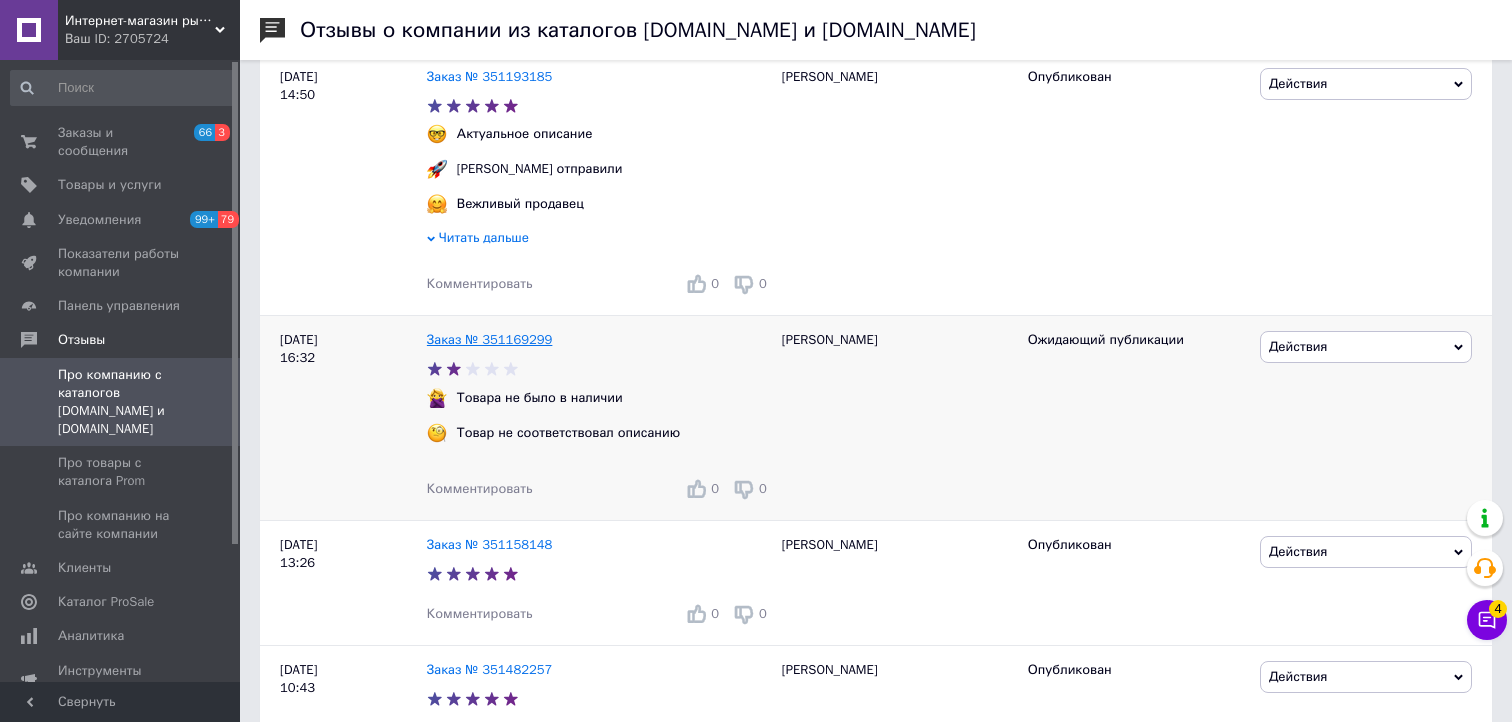 click on "Заказ № 351169299" at bounding box center (490, 339) 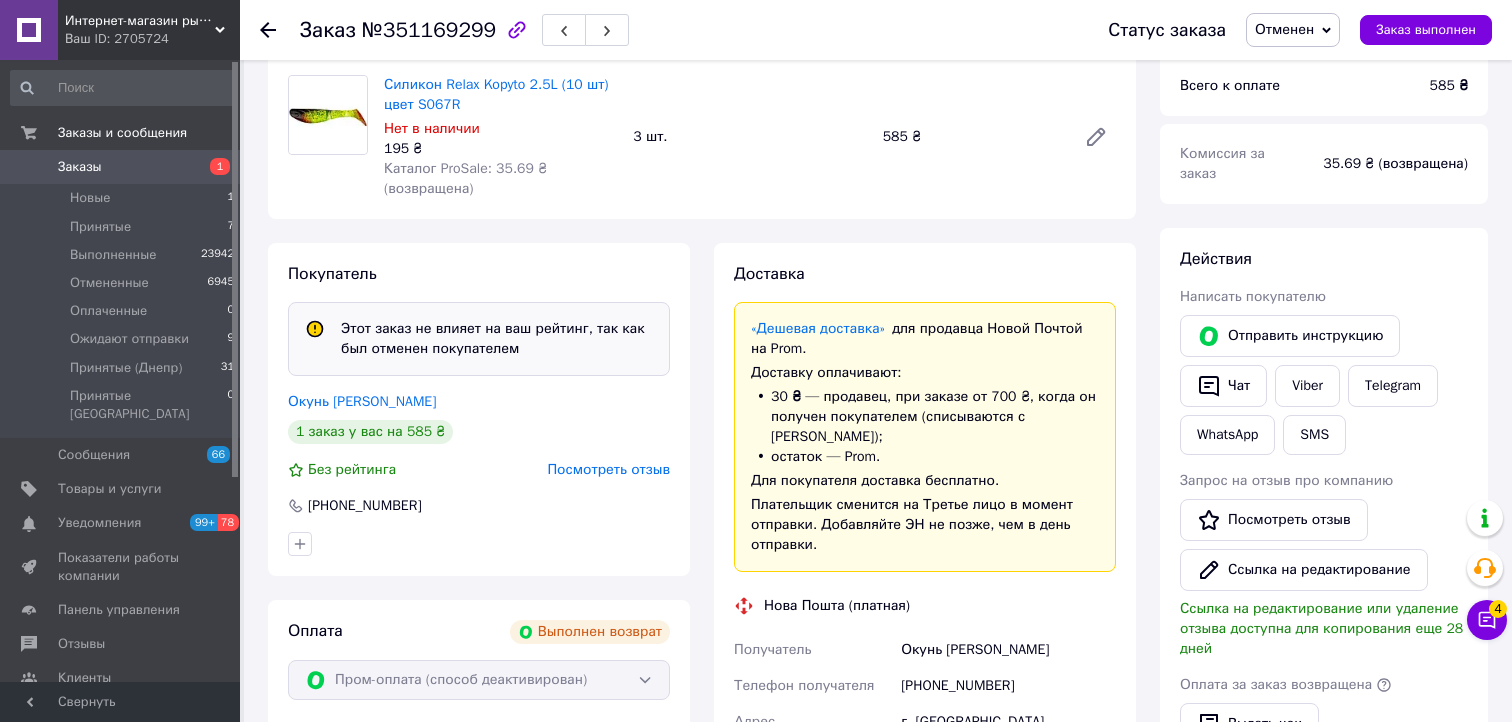 scroll, scrollTop: 300, scrollLeft: 0, axis: vertical 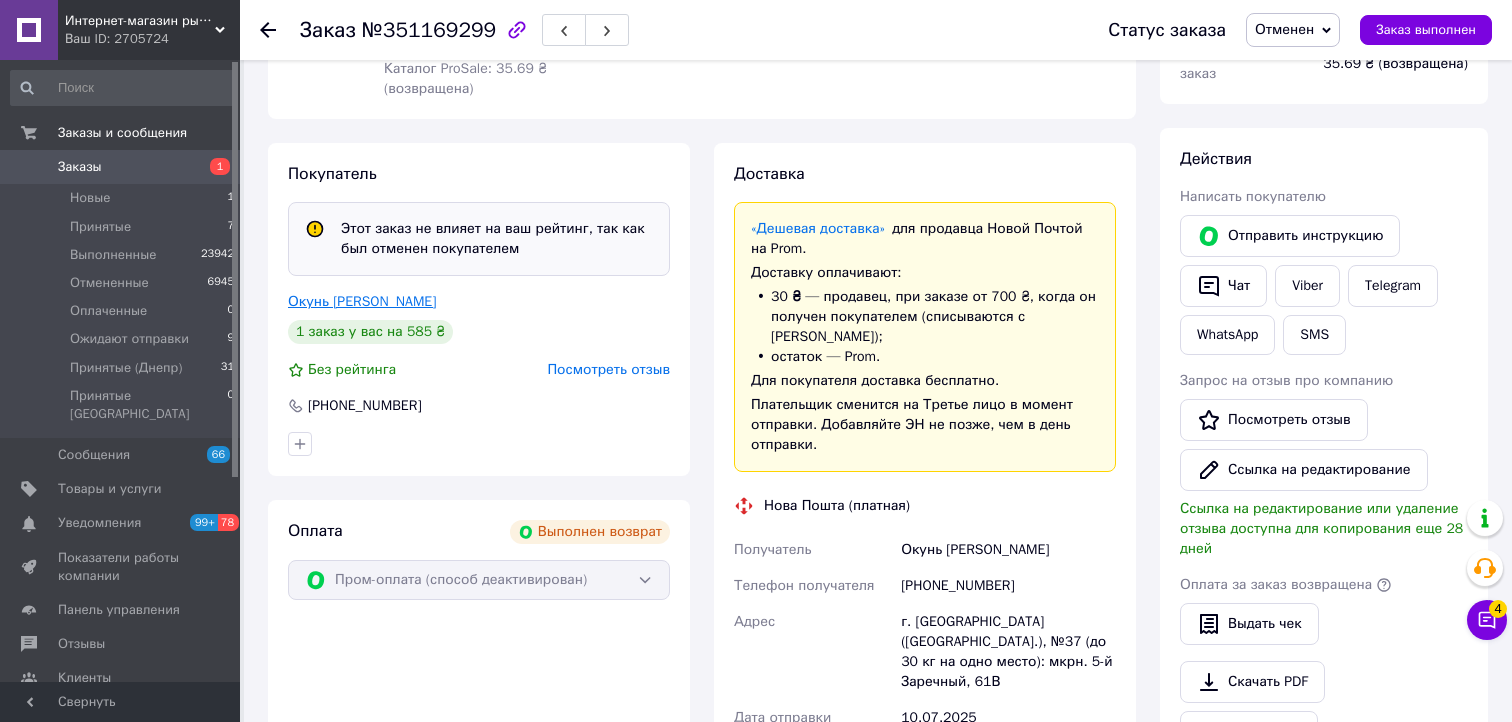 click on "Окунь [PERSON_NAME]" at bounding box center (362, 301) 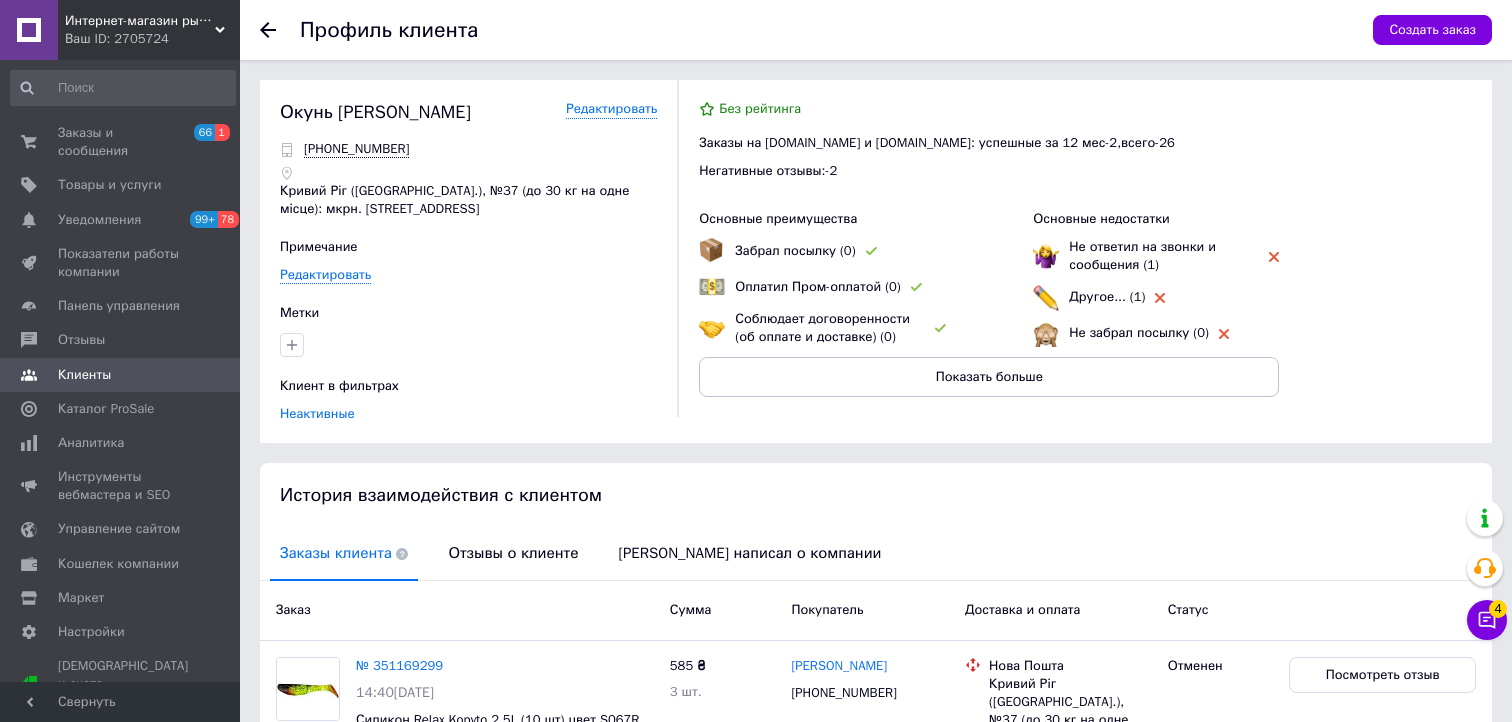 scroll, scrollTop: 164, scrollLeft: 0, axis: vertical 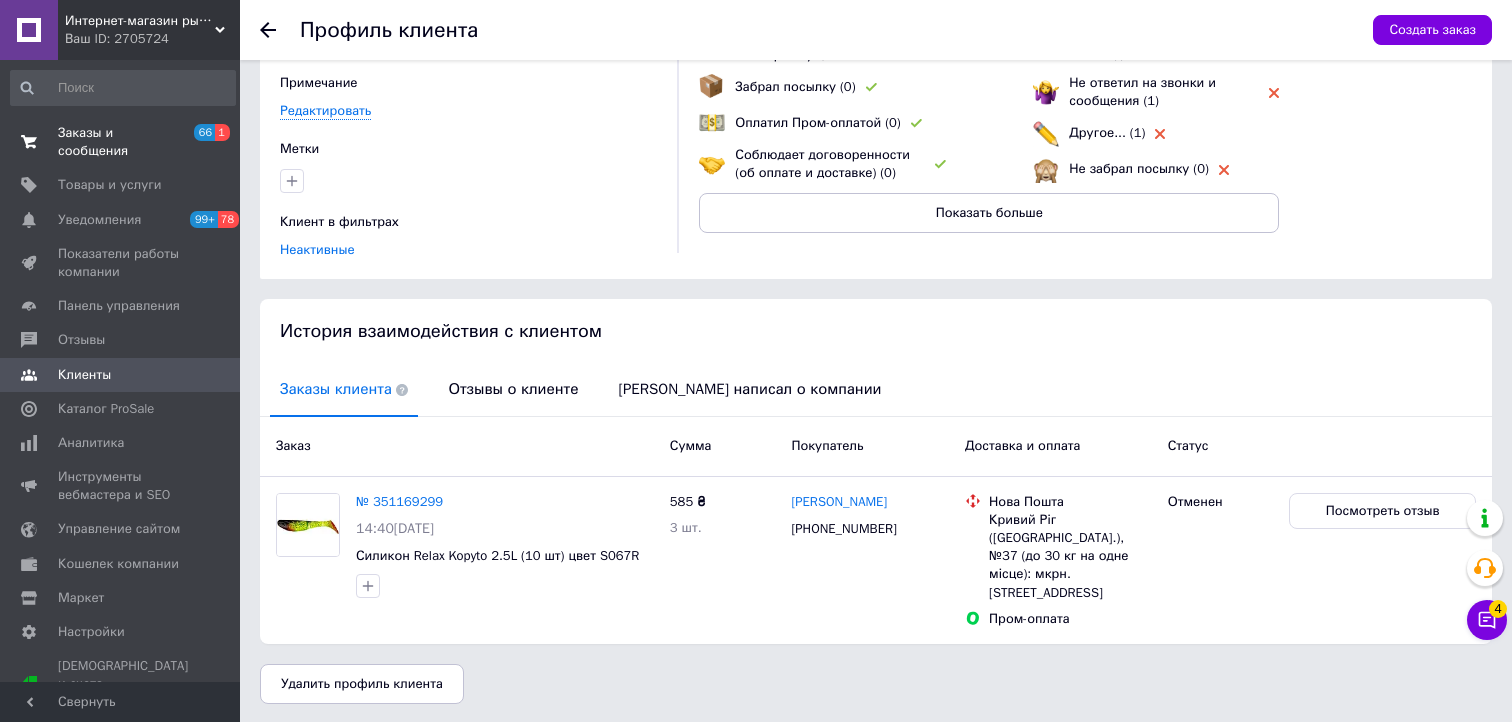 click on "Заказы и сообщения" at bounding box center [121, 142] 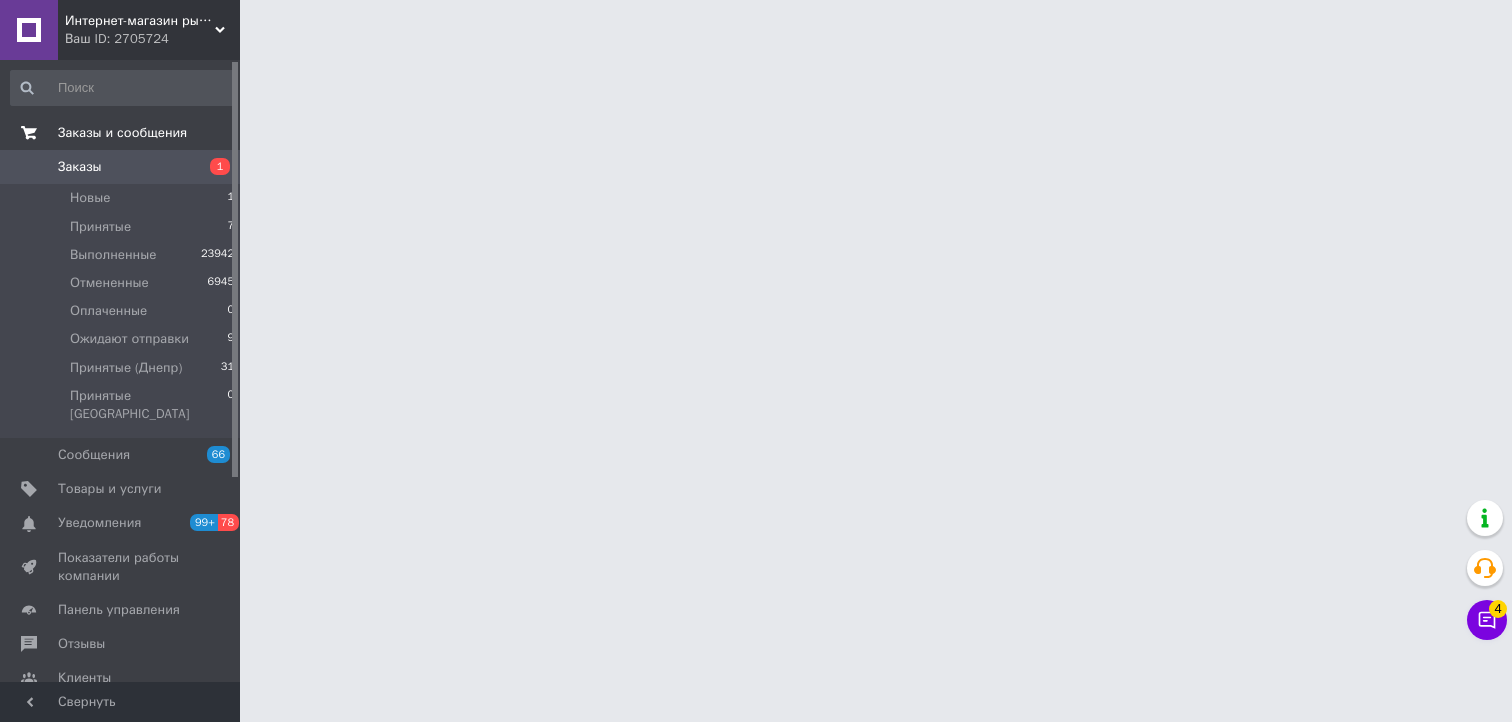 scroll, scrollTop: 0, scrollLeft: 0, axis: both 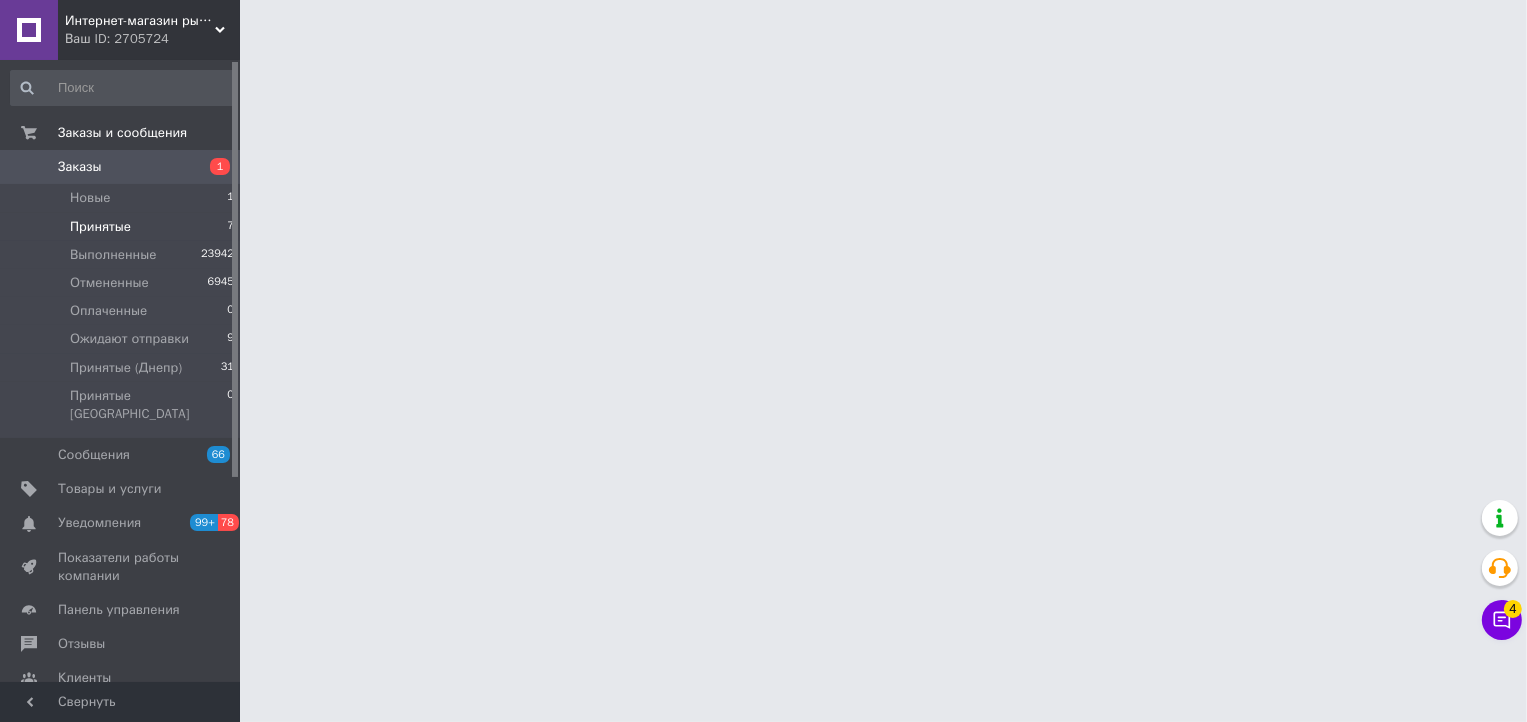 click on "Принятые 7" at bounding box center [123, 227] 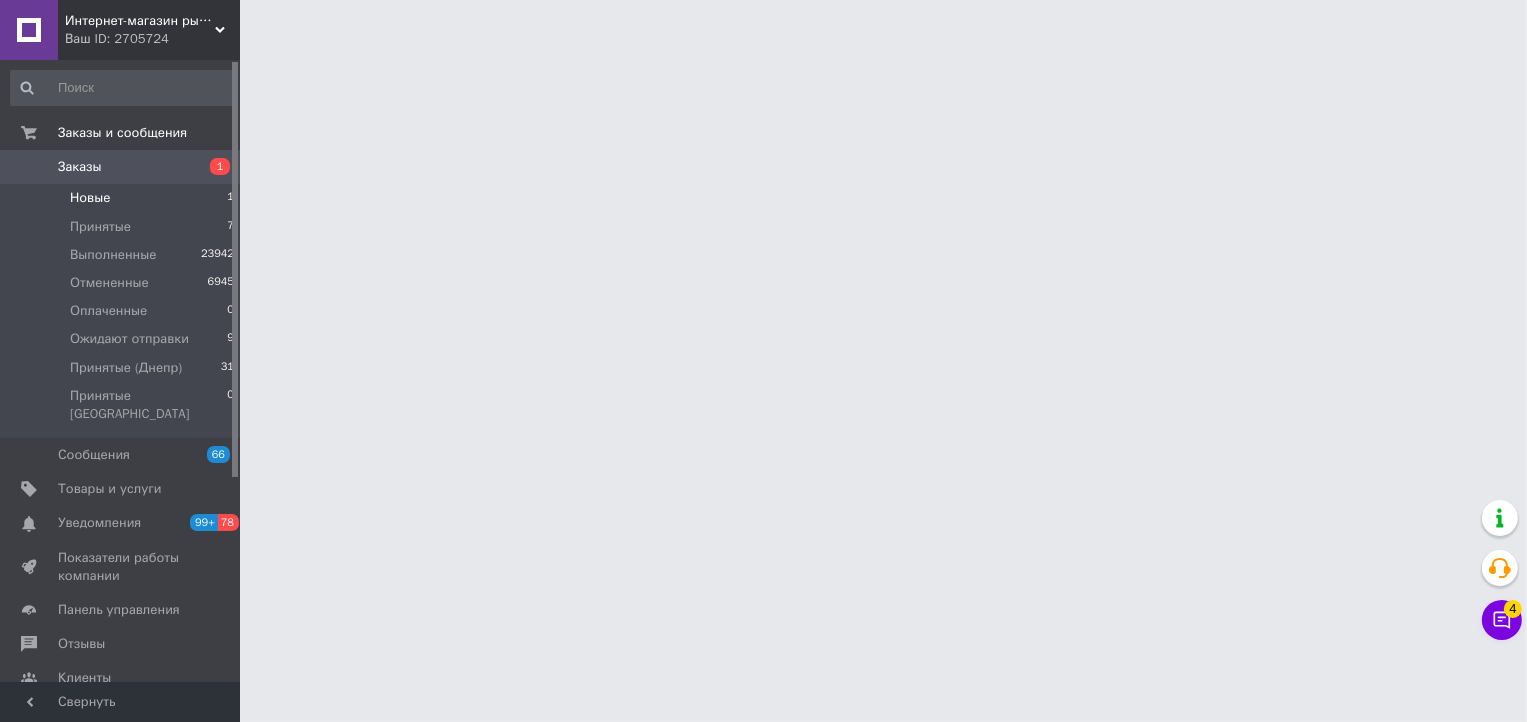 click on "Новые" at bounding box center (90, 198) 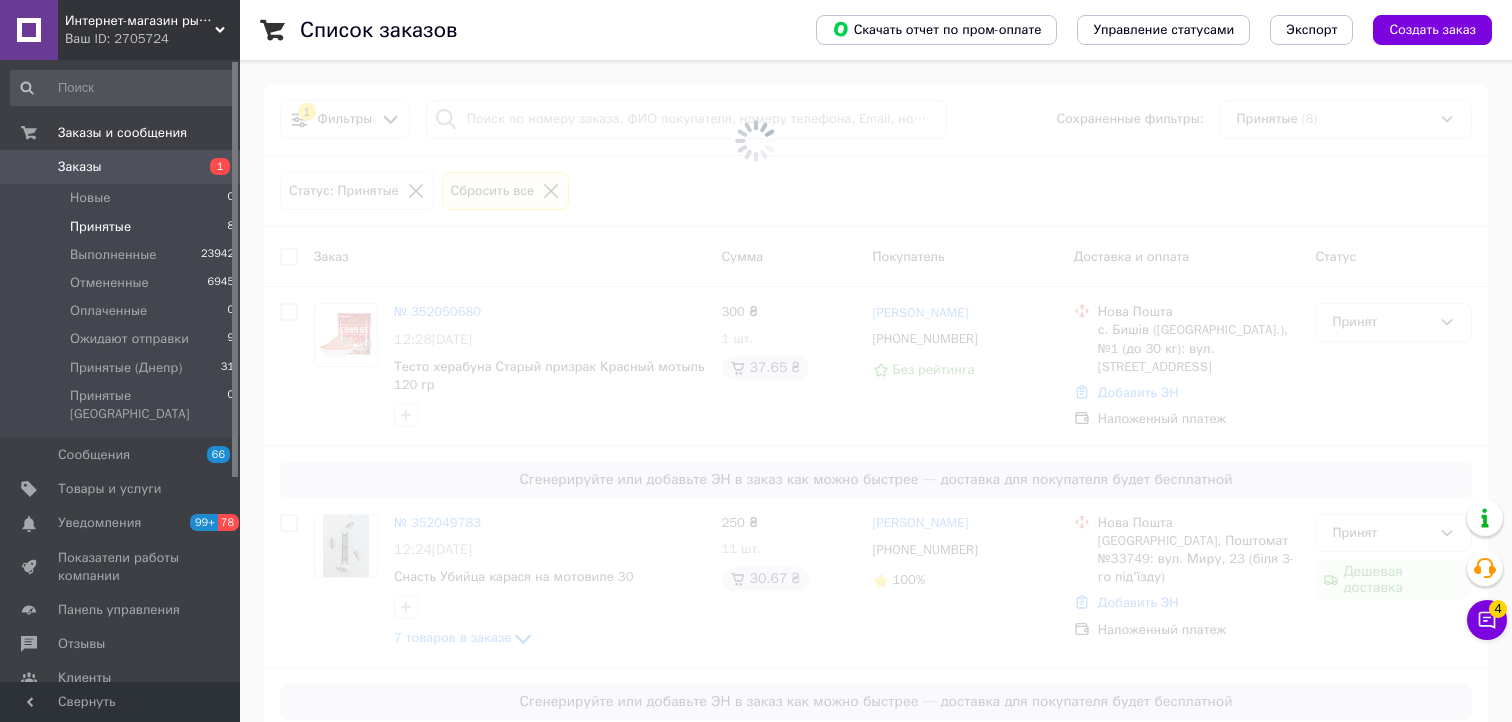 click on "Принятые" at bounding box center (100, 227) 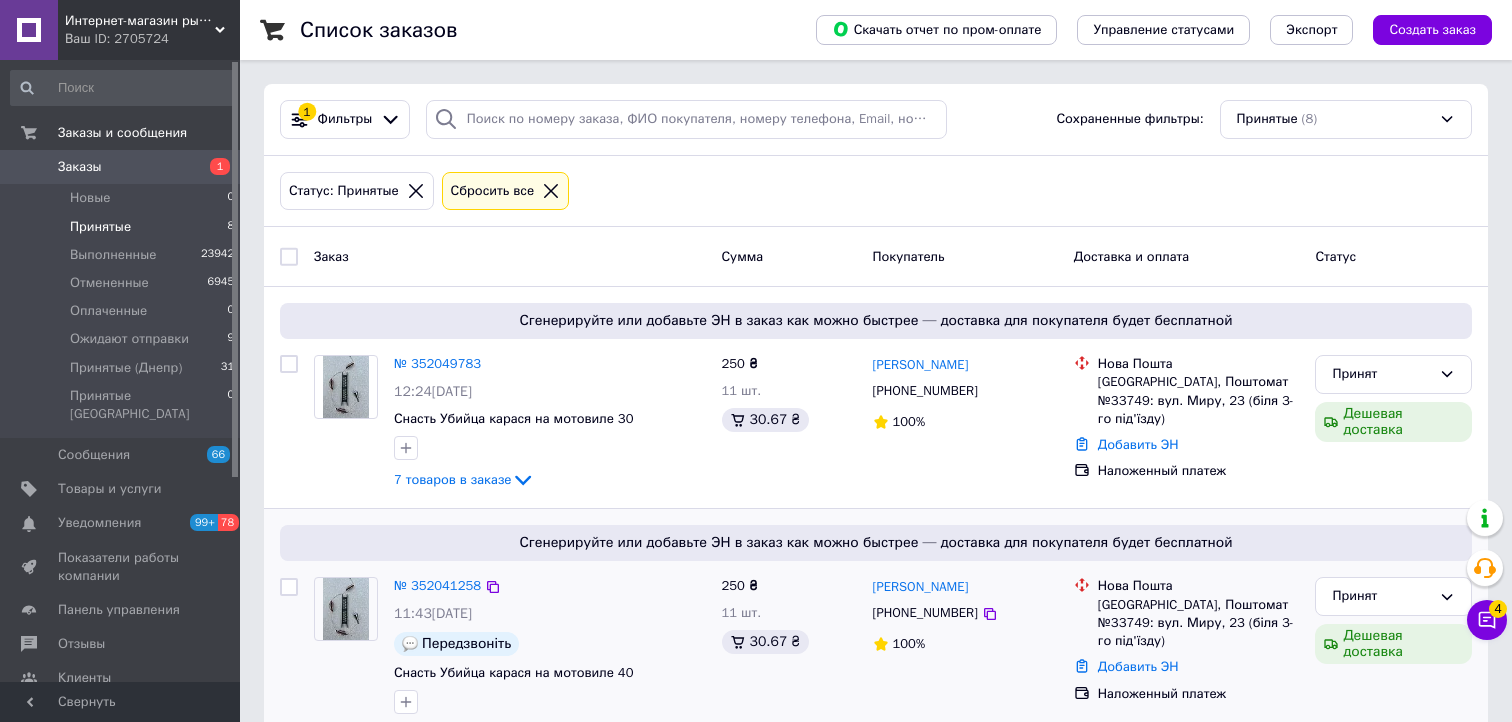 scroll, scrollTop: 200, scrollLeft: 0, axis: vertical 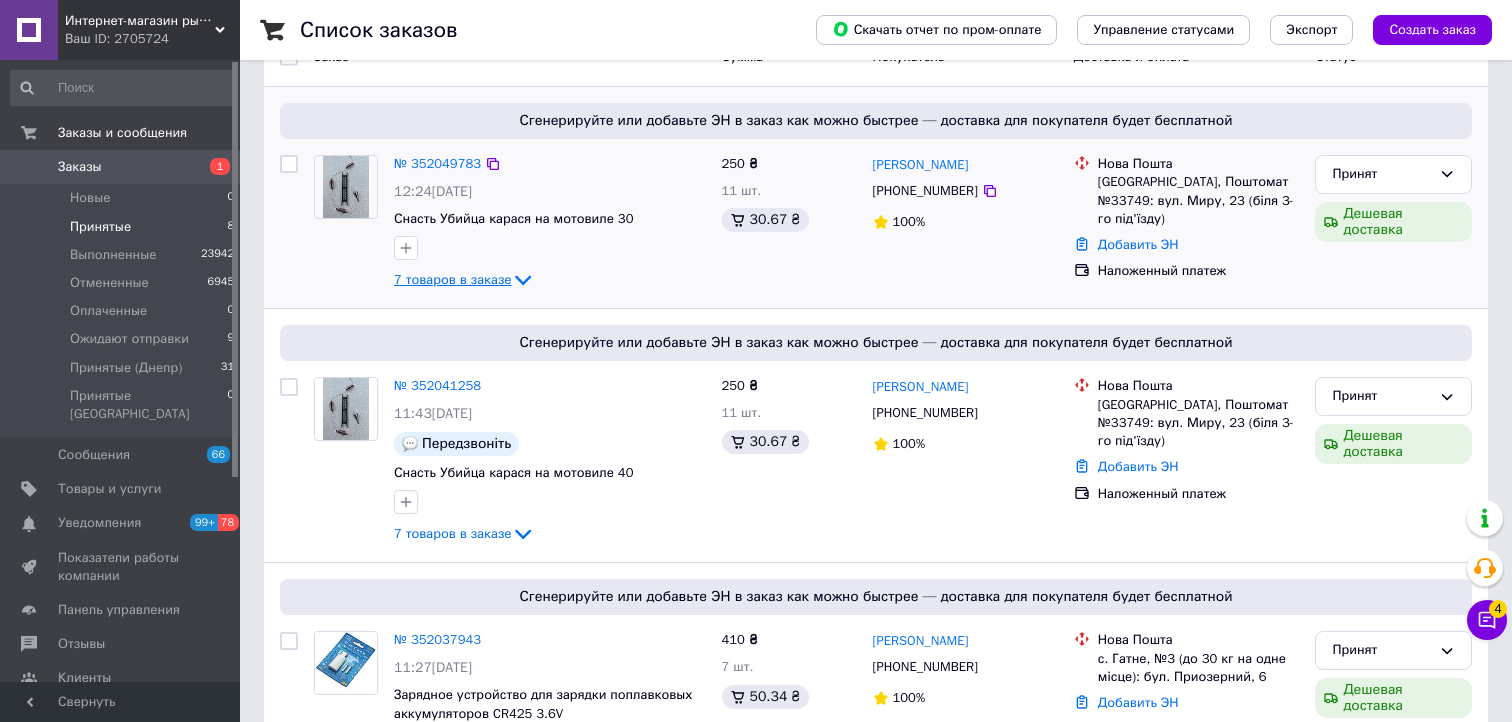 click on "7 товаров в заказе" at bounding box center (452, 279) 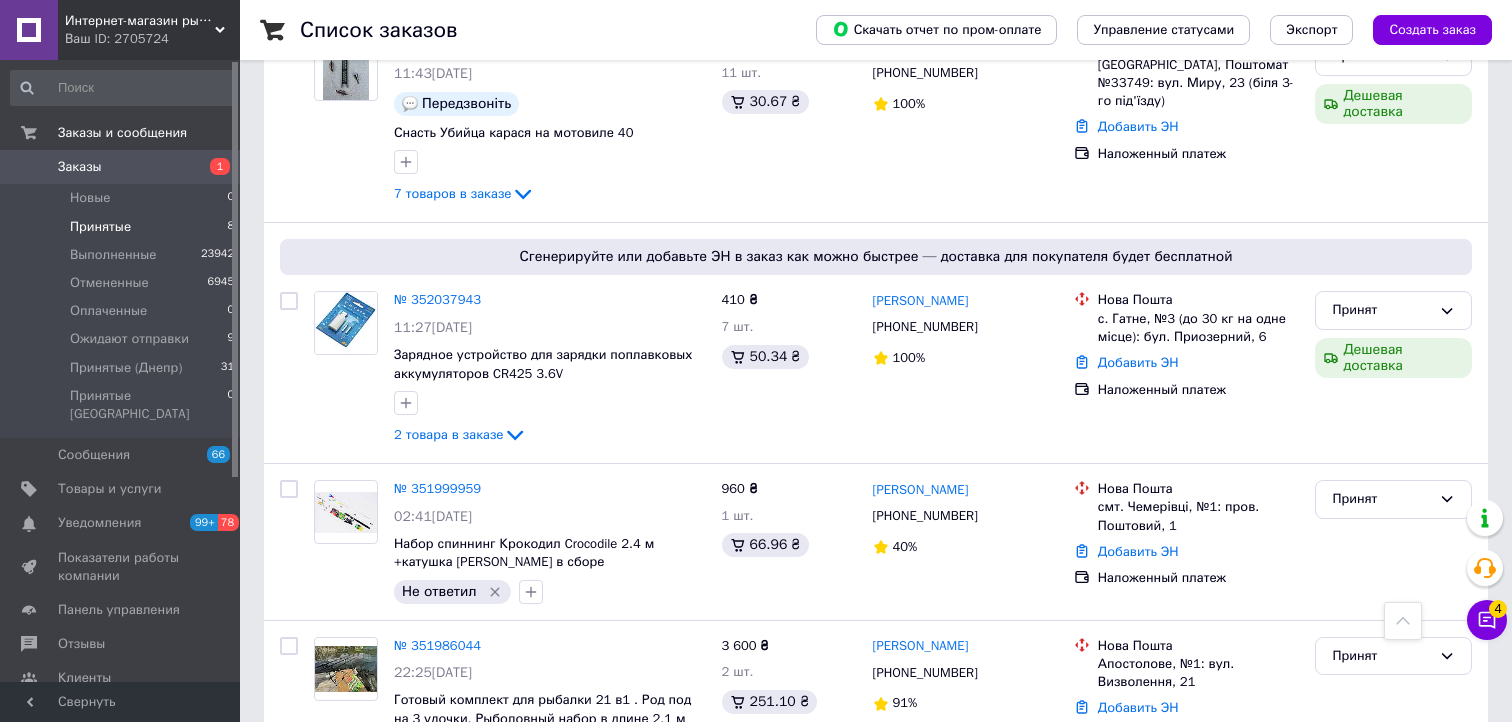 scroll, scrollTop: 1300, scrollLeft: 0, axis: vertical 